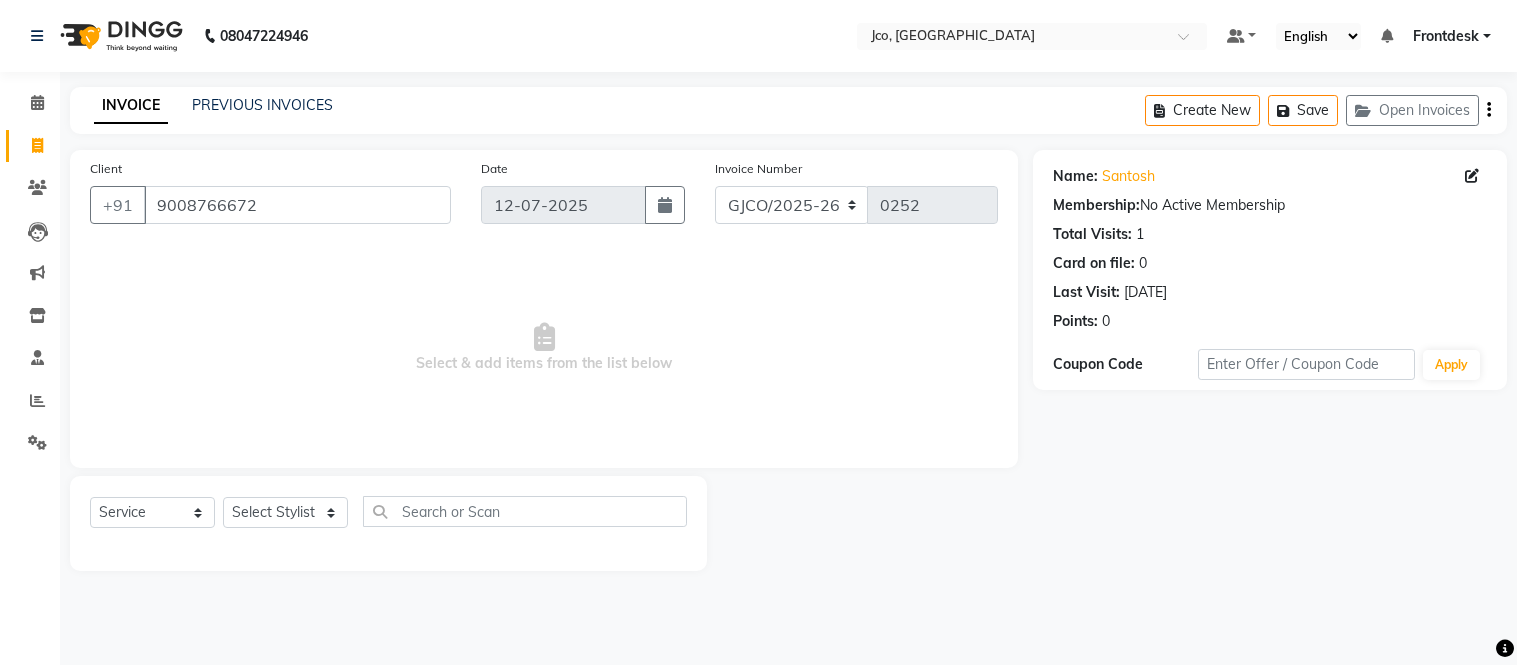 select on "service" 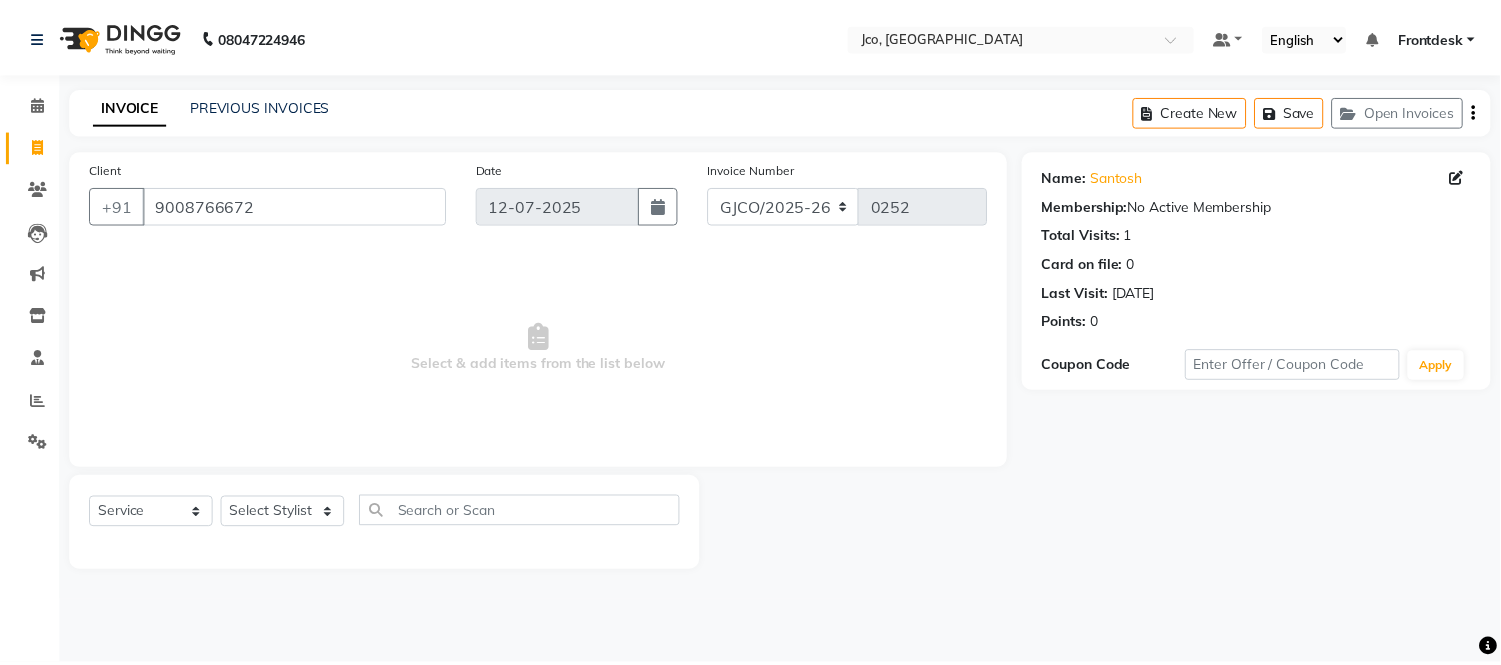 scroll, scrollTop: 0, scrollLeft: 0, axis: both 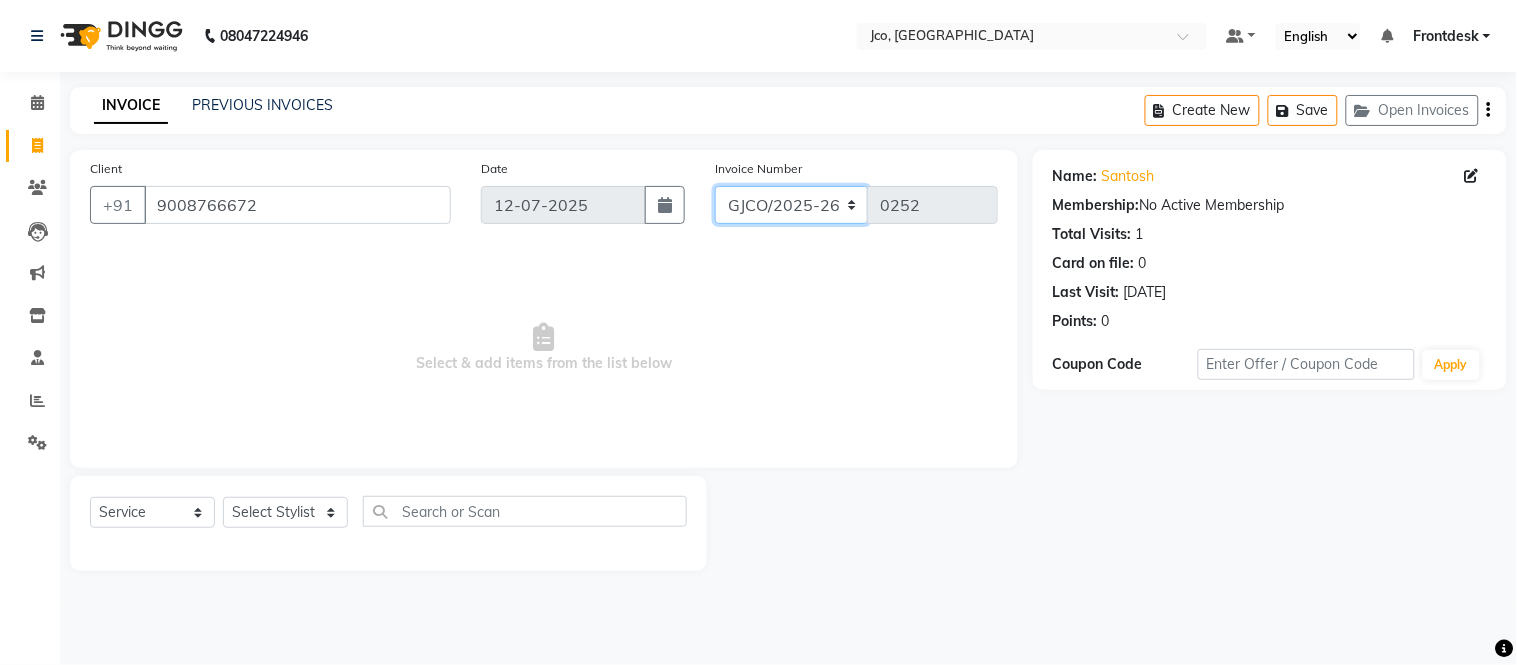 click on "GJCO/2025-26 SCG/2025-26 Gpre/2025-26" 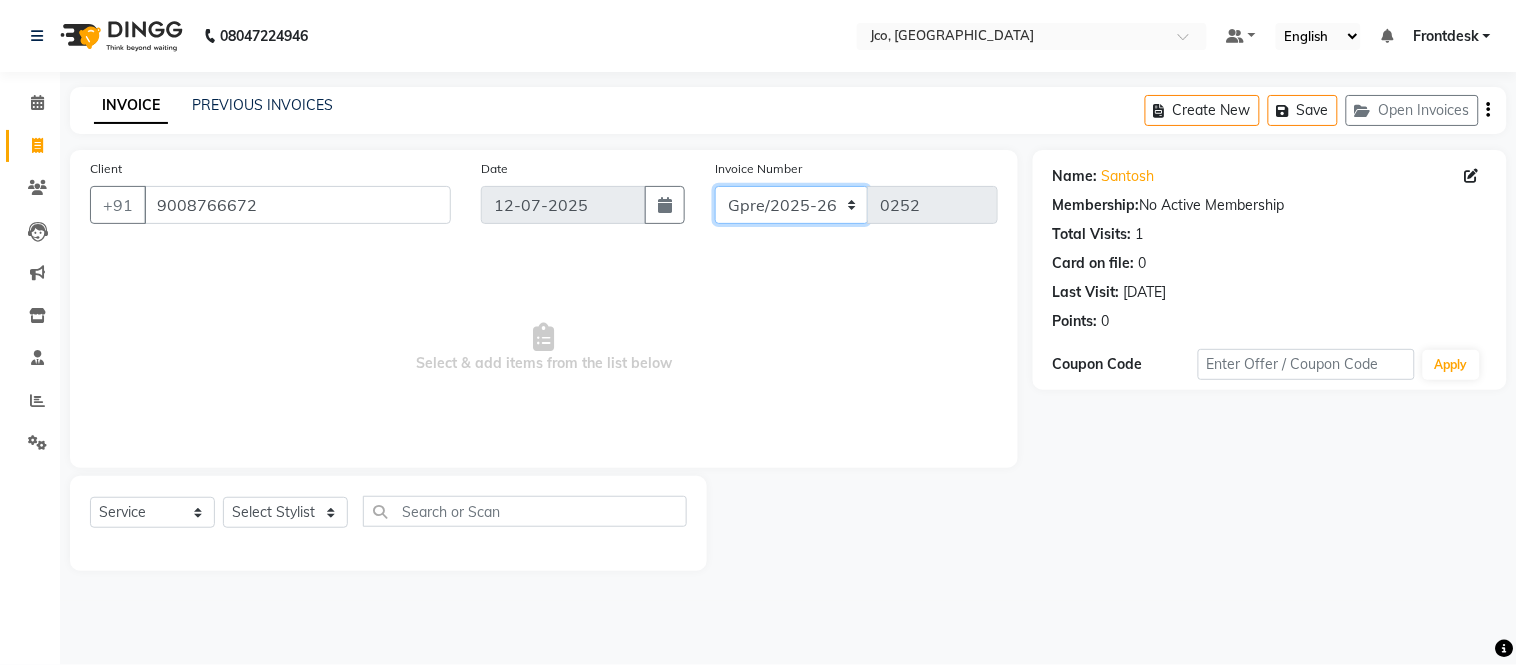 click on "GJCO/2025-26 SCG/2025-26 Gpre/2025-26" 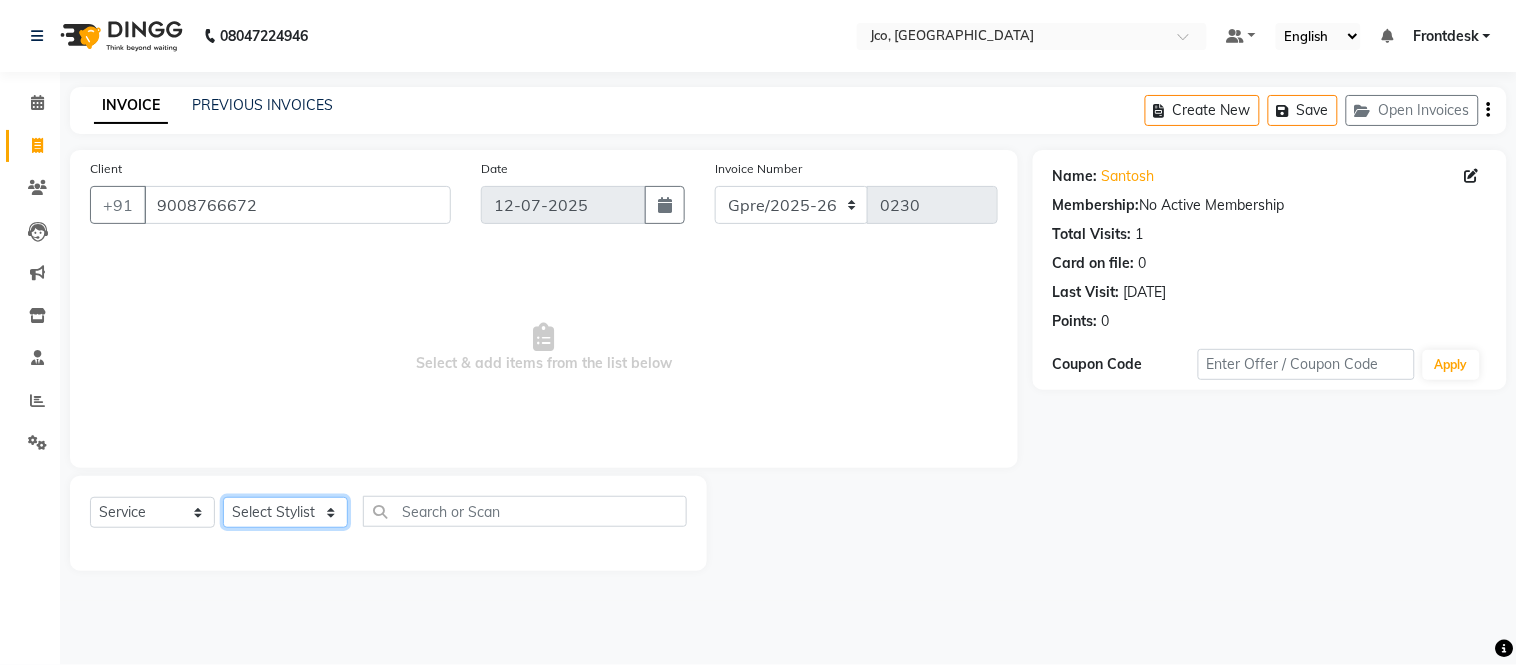 click on "Select Stylist Abdul Abid  Afsha Shaikh  Ajmal Aphy Araslan Ashfaque Aslam Azhar Frontdesk Gopal Jouyi Jubair Komal Tiwari Naomi Raaj Raja Rose Ruchita Sunil katkar Sachin Kumar Thakur Sanatan sanjay Shilpa Shimrei Somya Thotsem as Tulika Wasim salmani Zing Kumwon Shatsang" 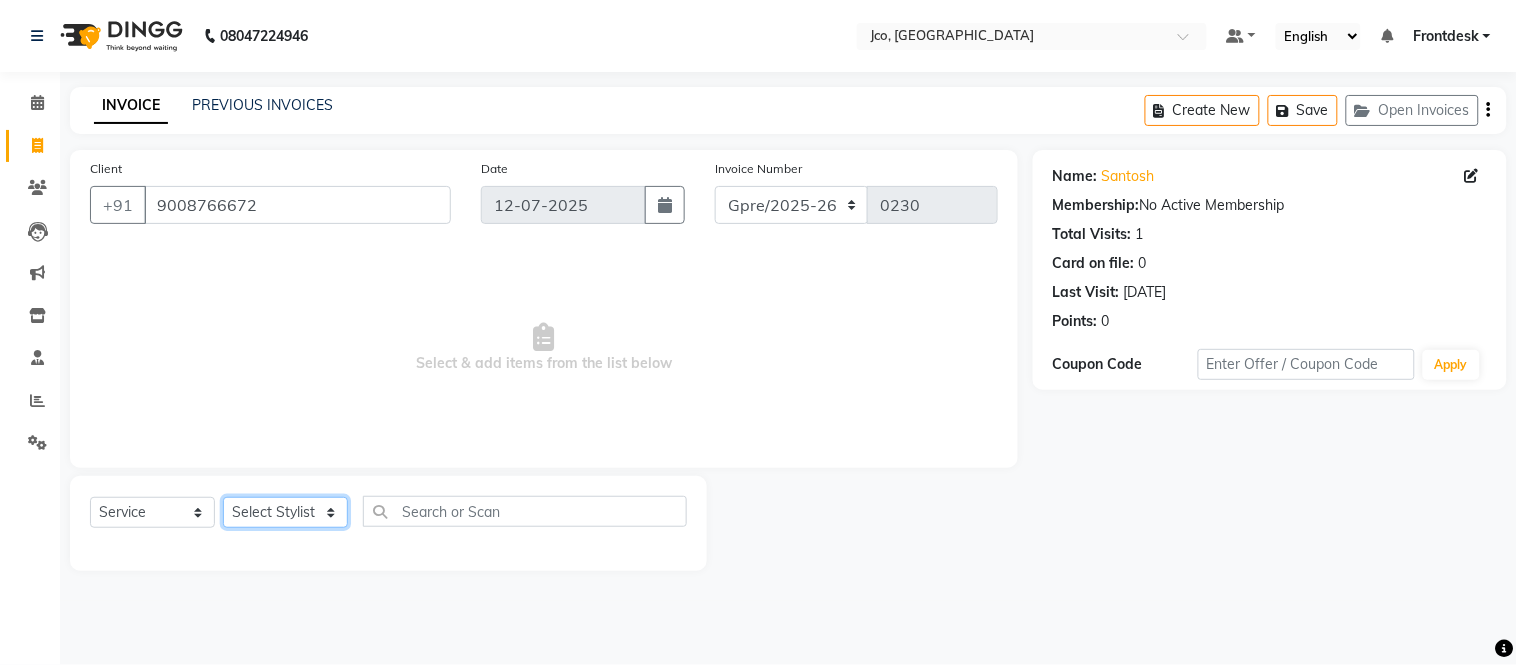 select on "79221" 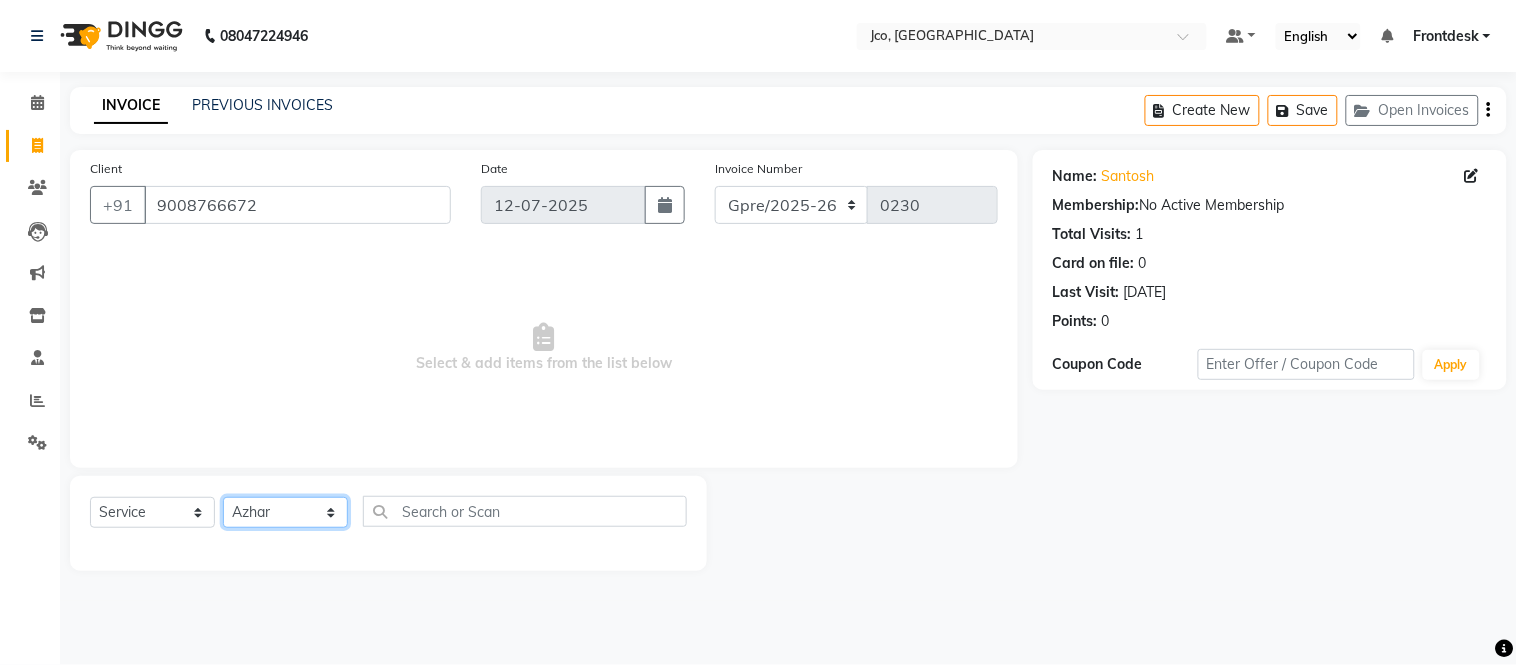click on "Select Stylist Abdul Abid  Afsha Shaikh  Ajmal Aphy Araslan Ashfaque Aslam Azhar Frontdesk Gopal Jouyi Jubair Komal Tiwari Naomi Raaj Raja Rose Ruchita Sunil katkar Sachin Kumar Thakur Sanatan sanjay Shilpa Shimrei Somya Thotsem as Tulika Wasim salmani Zing Kumwon Shatsang" 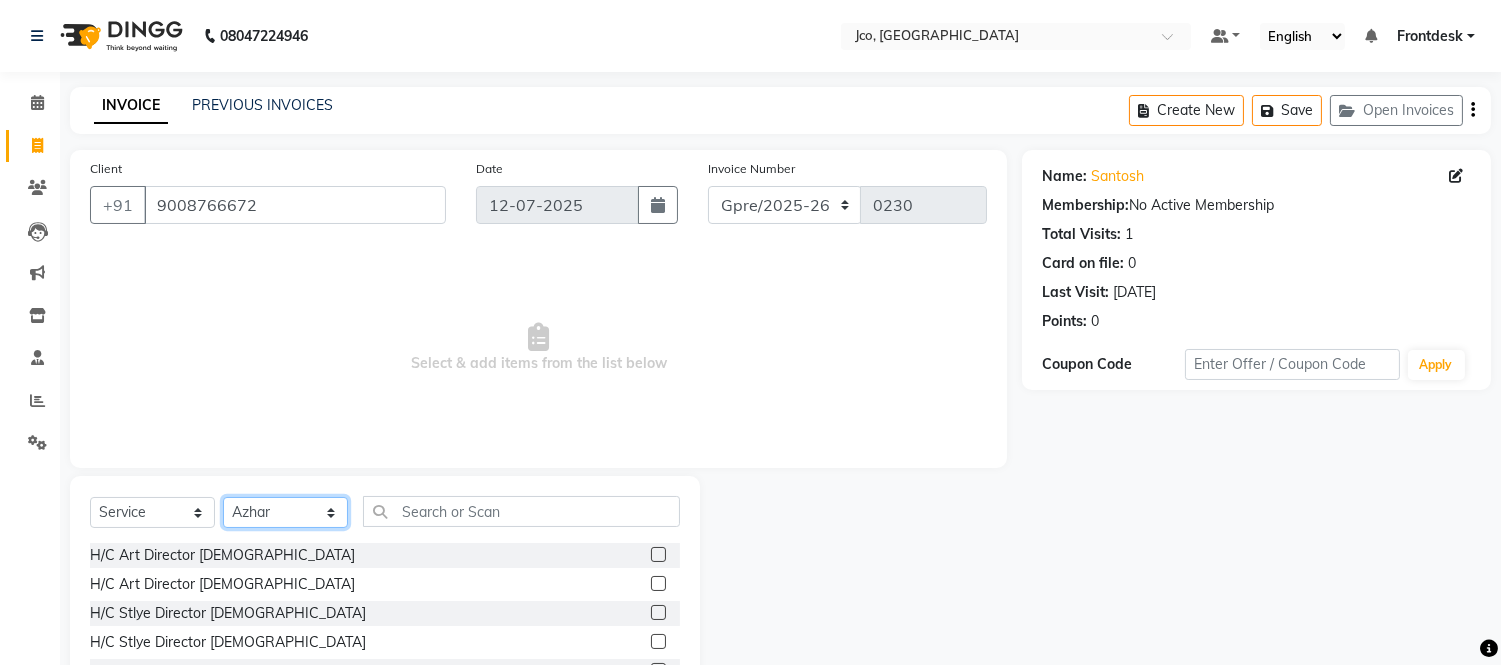 scroll, scrollTop: 16, scrollLeft: 0, axis: vertical 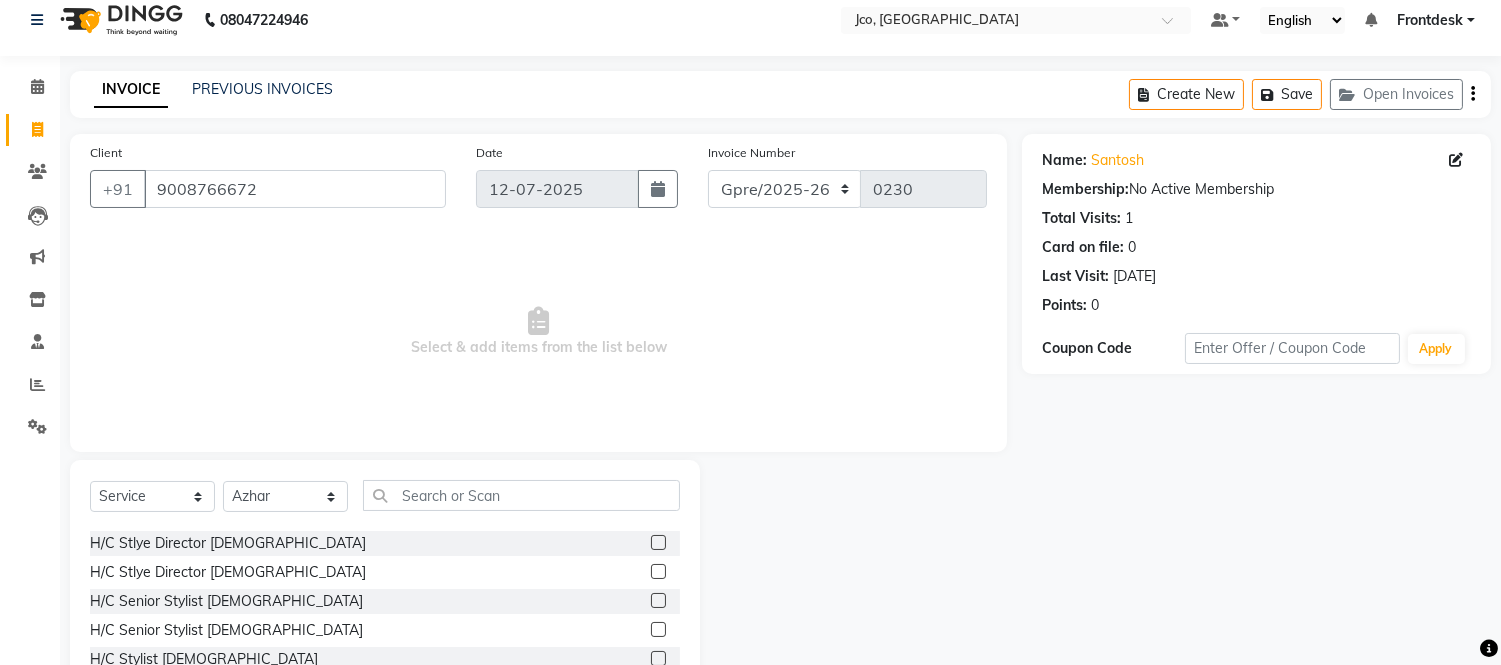click 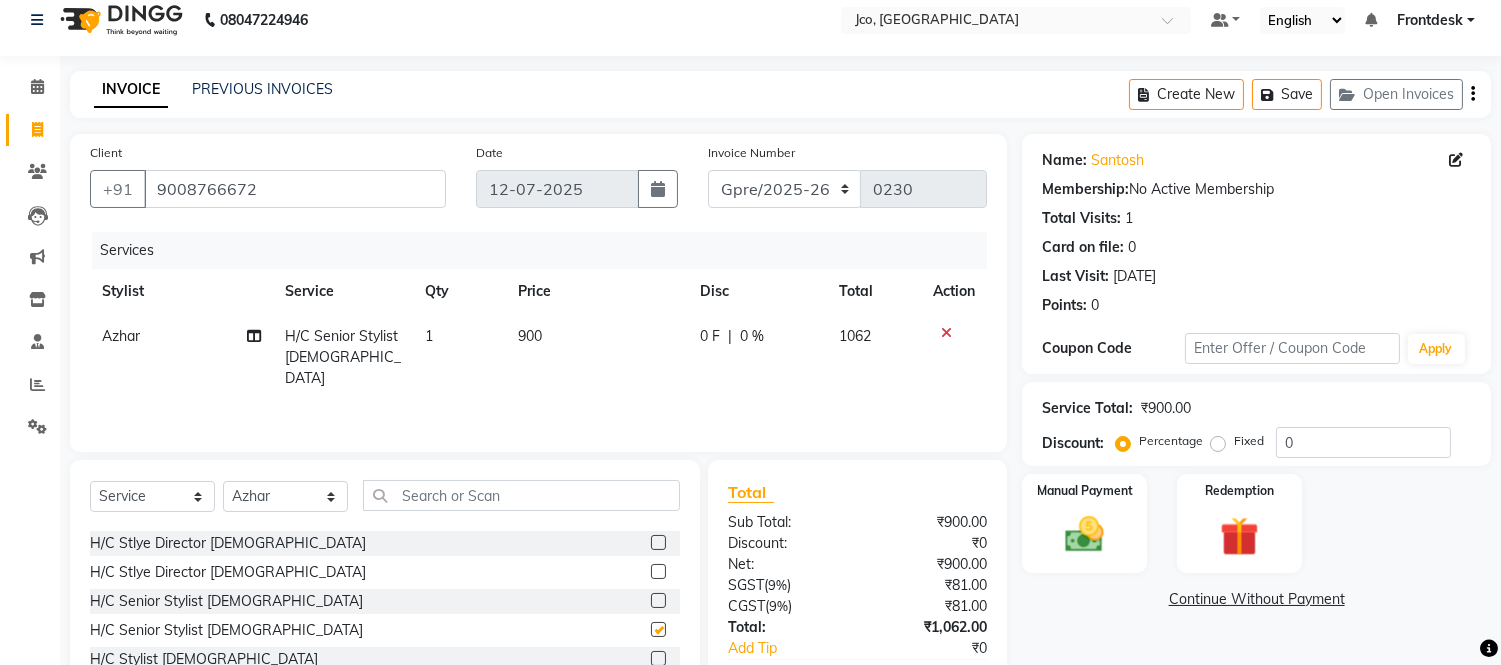 checkbox on "false" 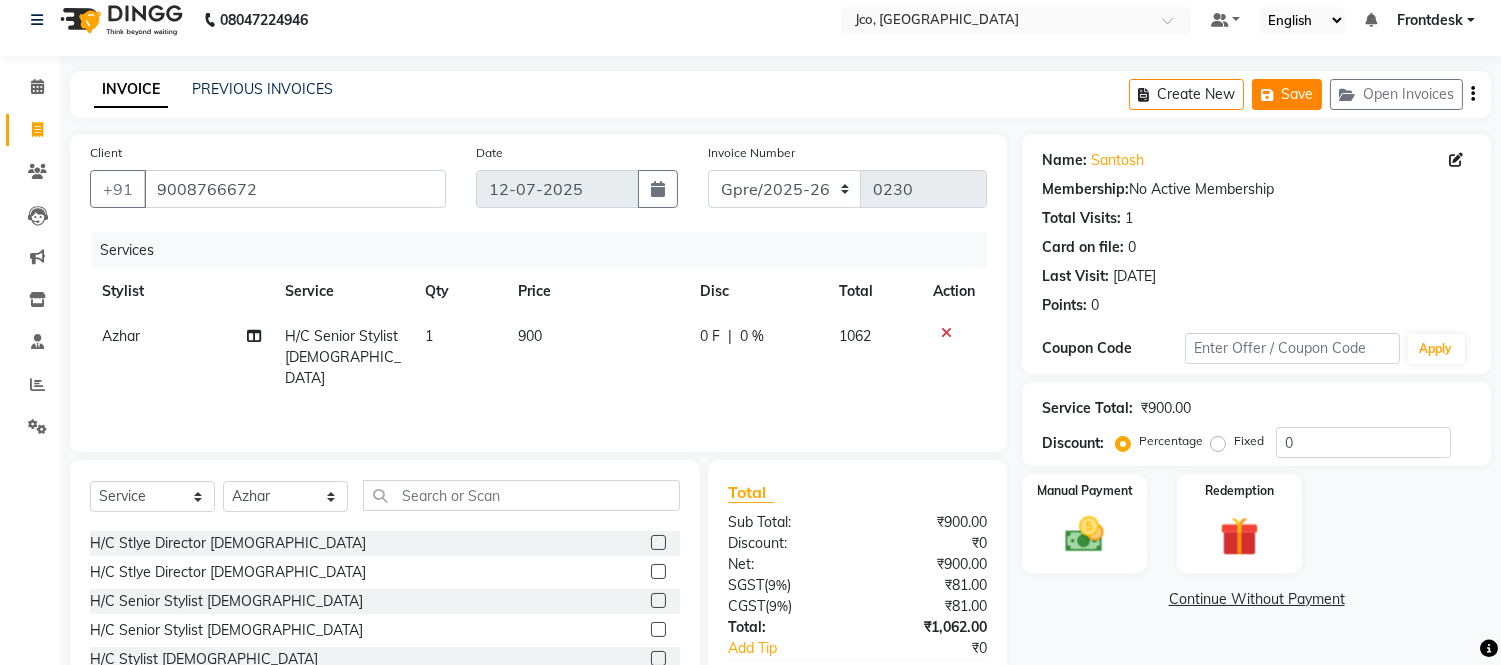 click on "Save" 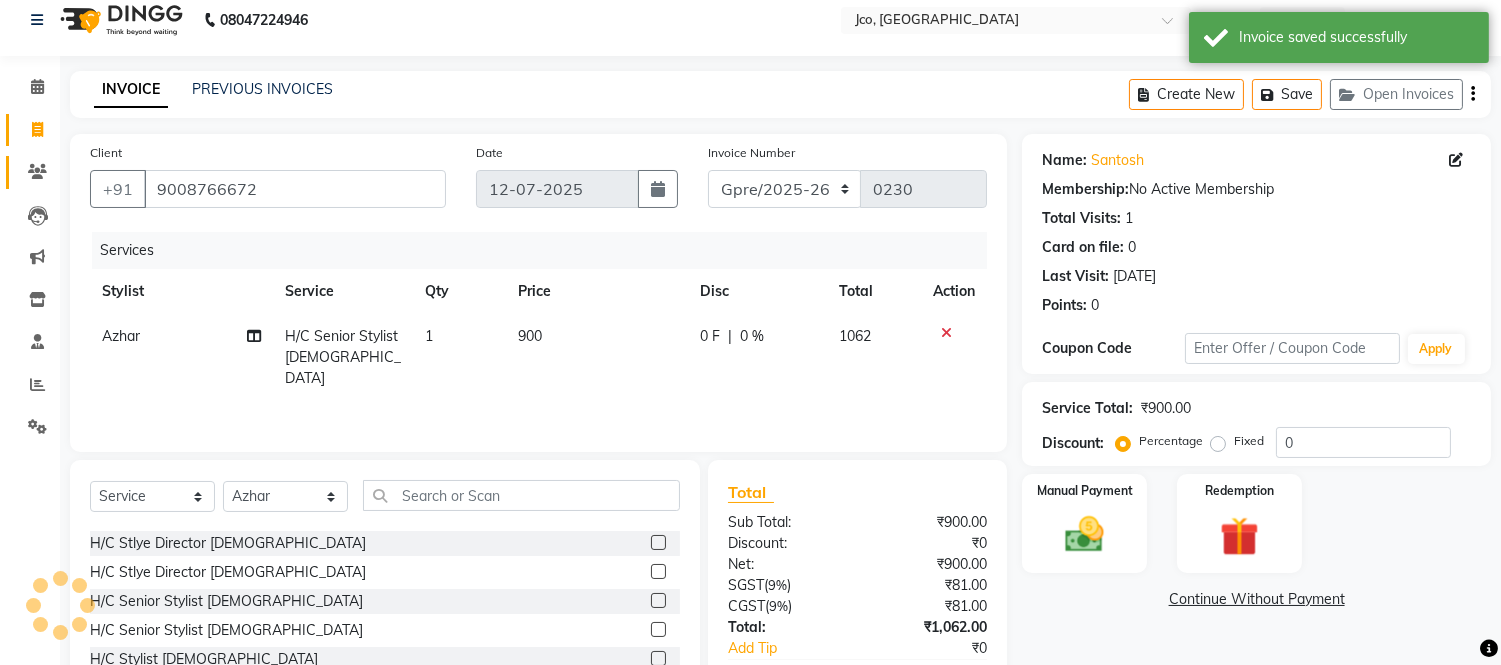 click 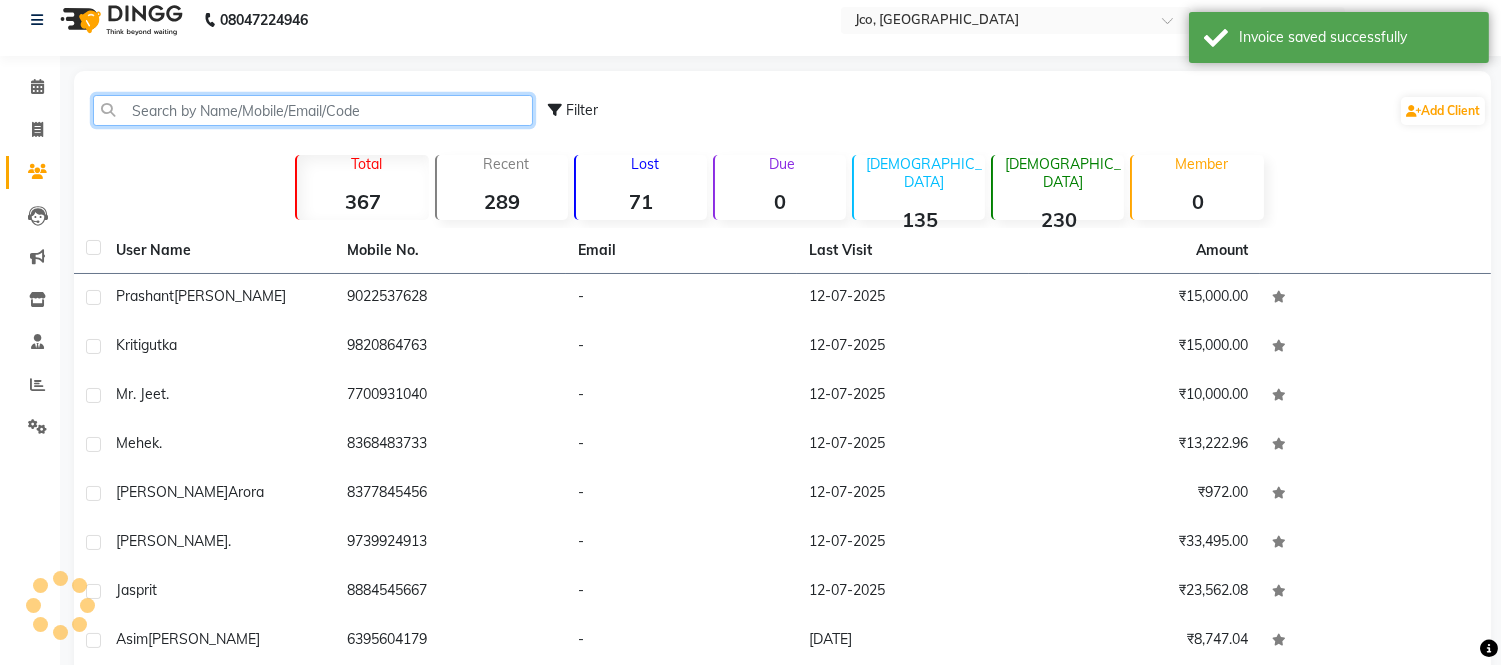 paste on "9008766672" 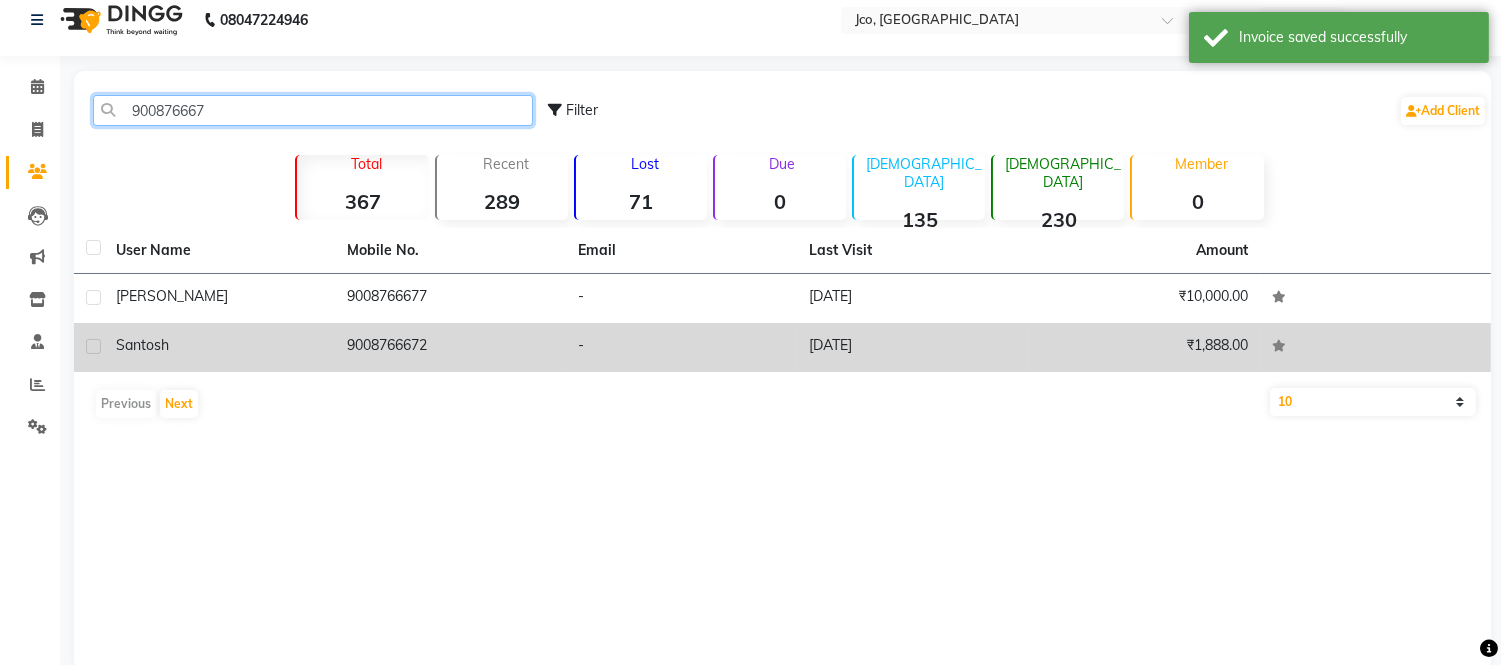 type on "900876667" 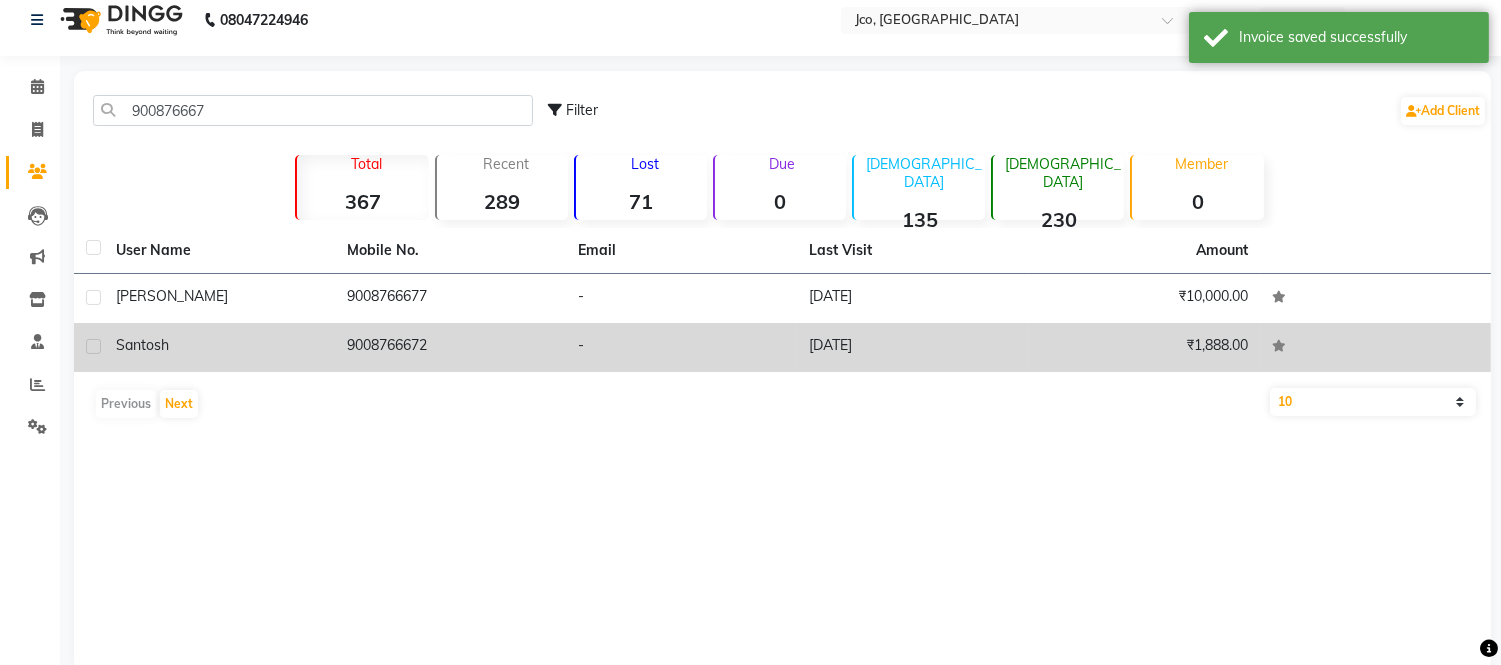 click on "9008766672" 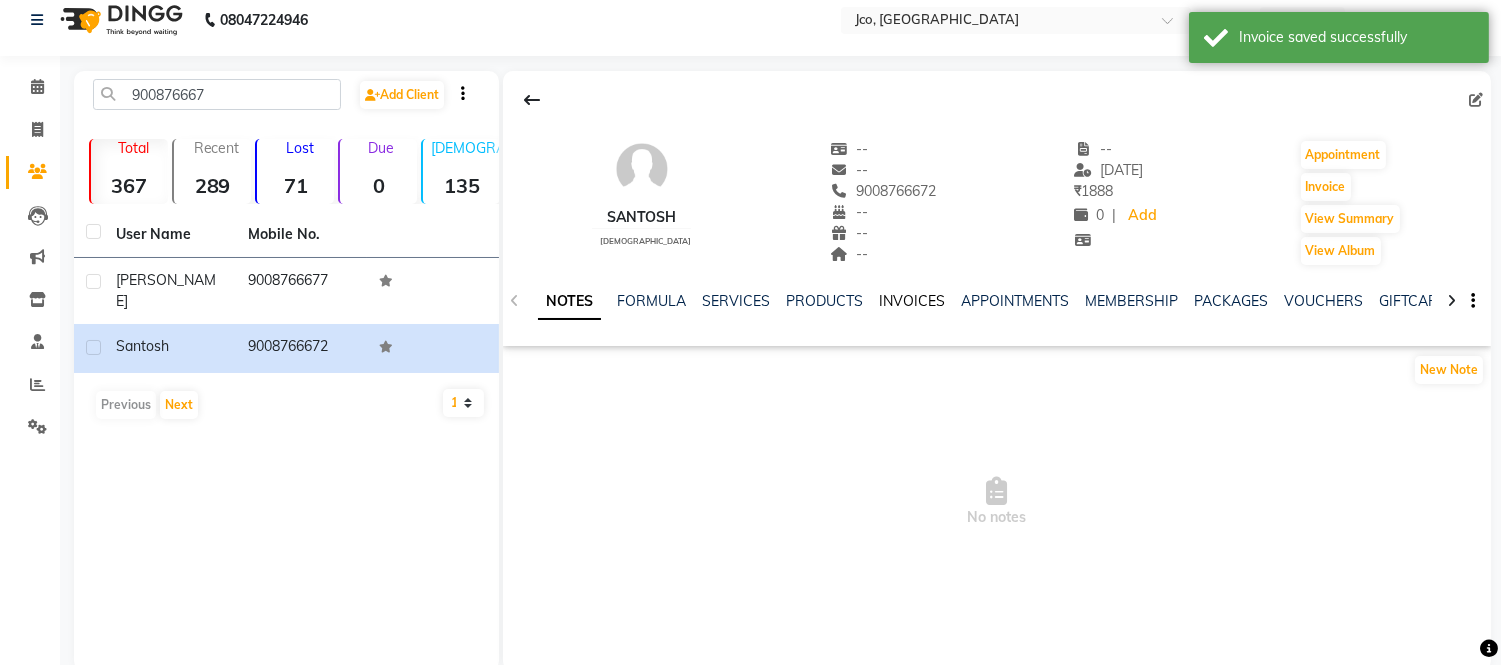 click on "INVOICES" 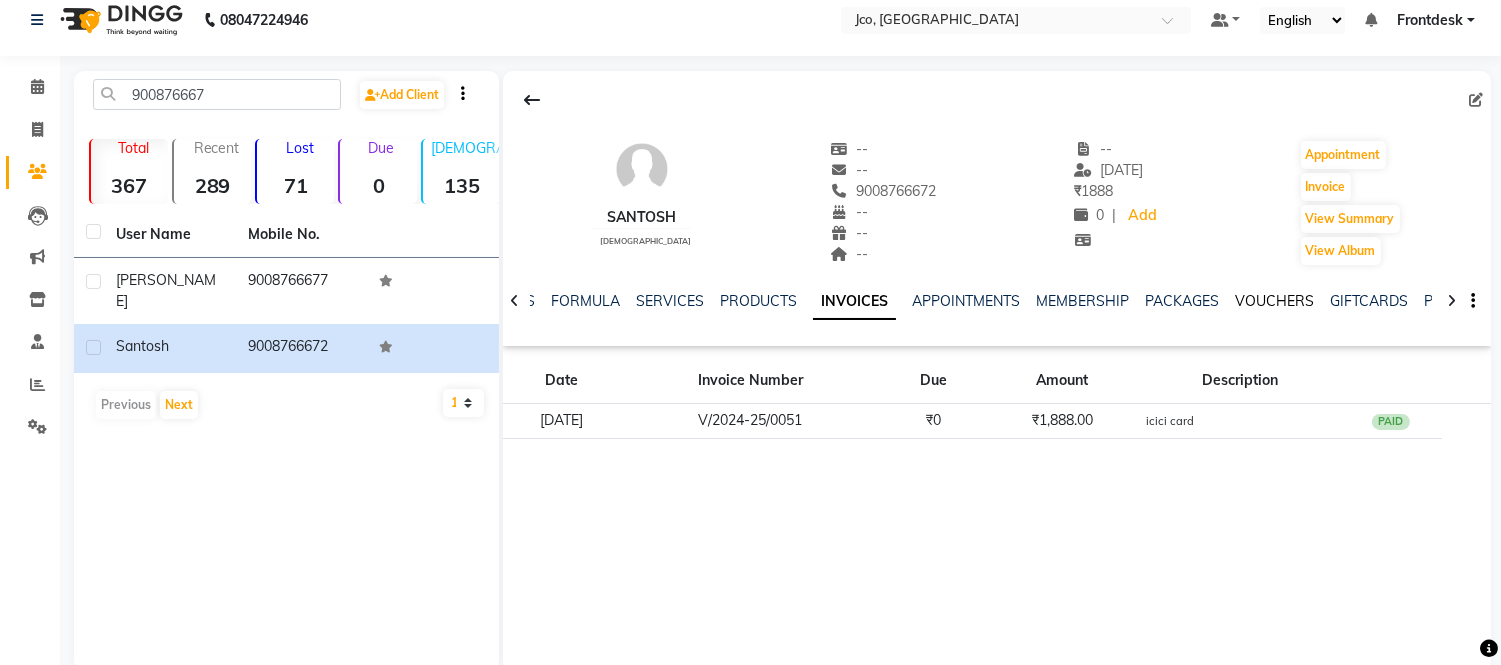 click on "VOUCHERS" 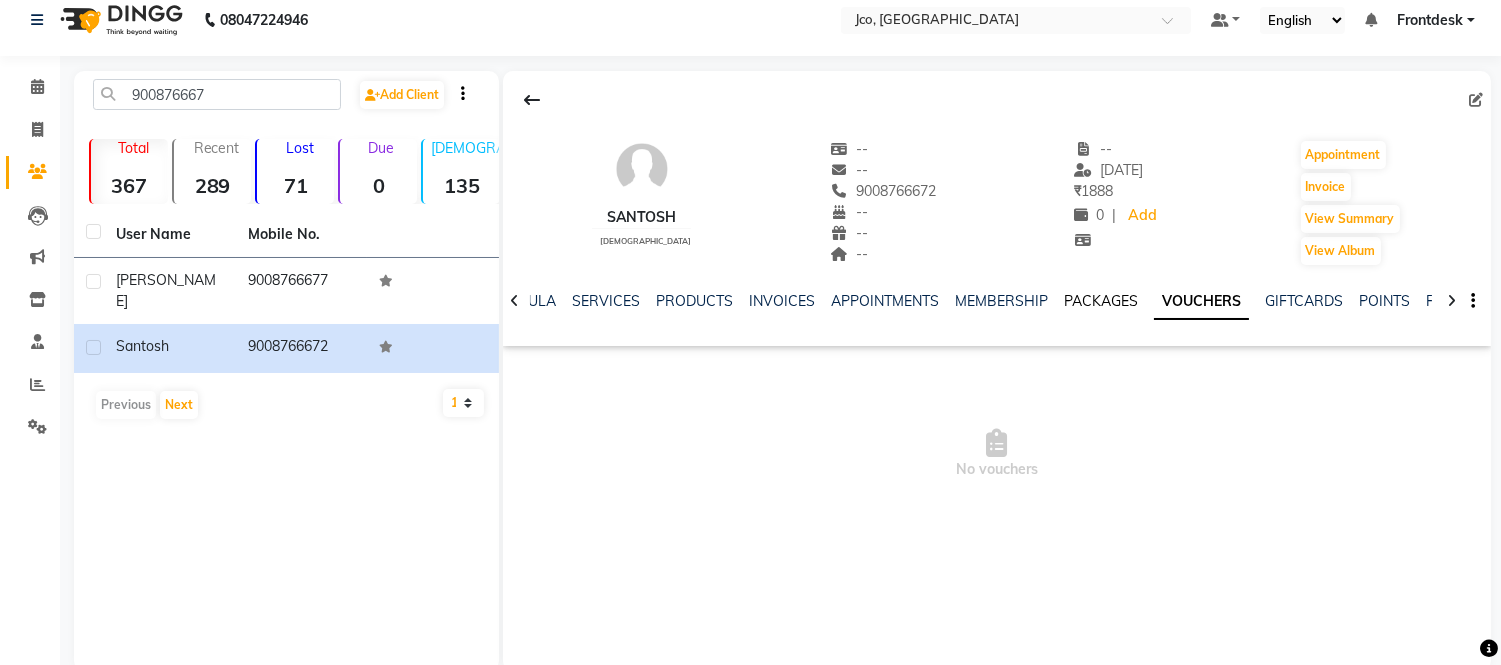 click on "PACKAGES" 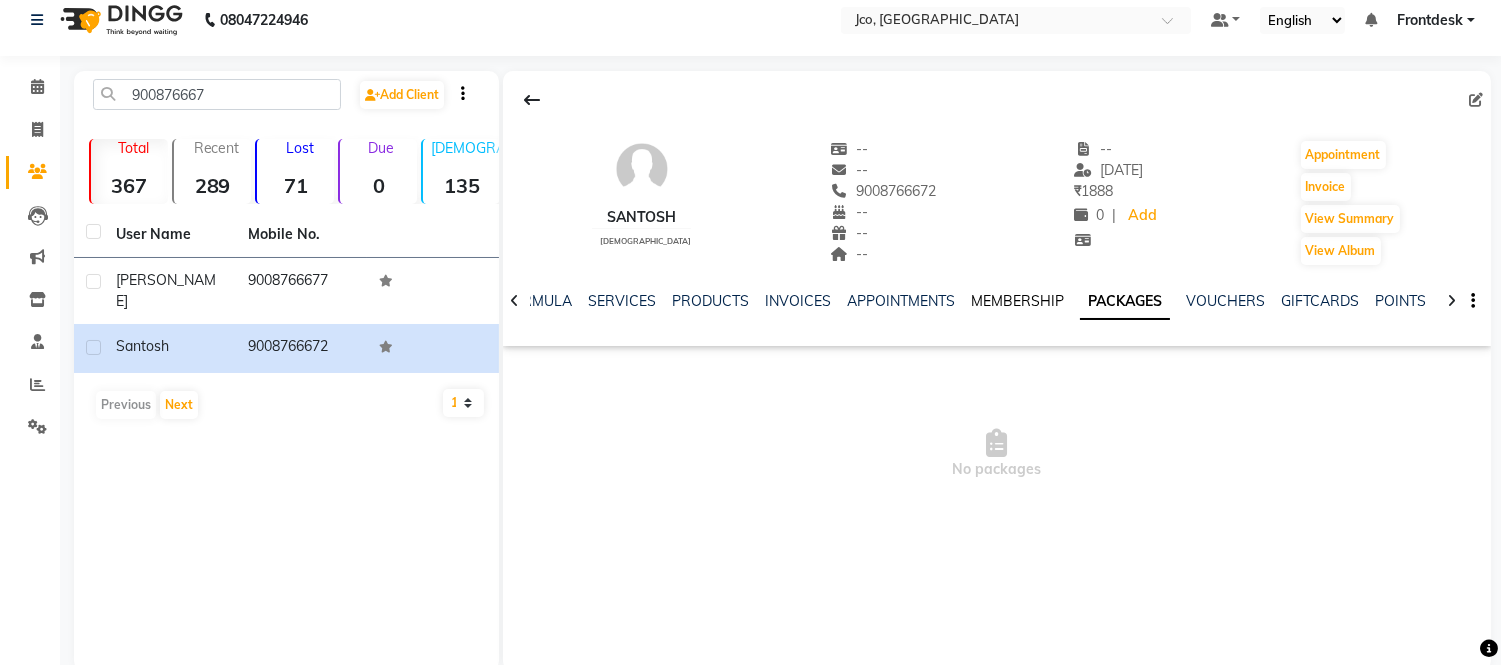click on "MEMBERSHIP" 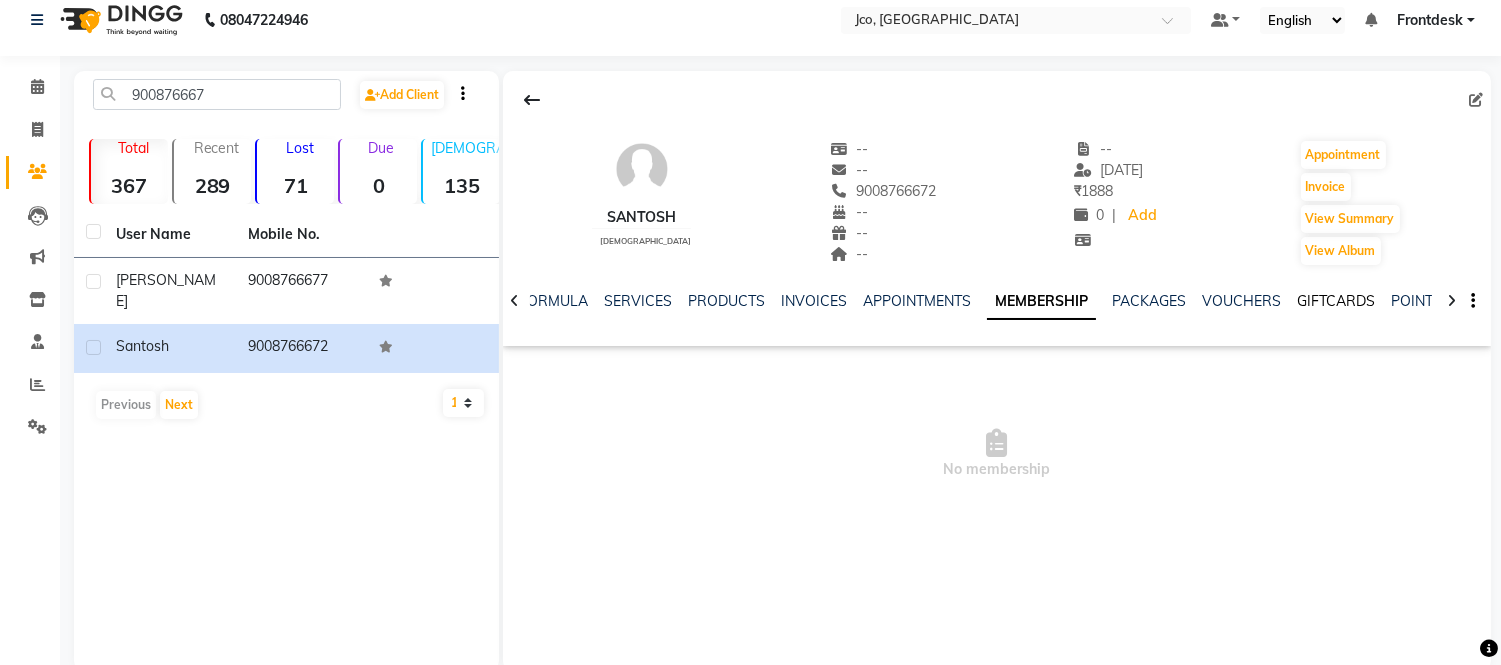 click on "GIFTCARDS" 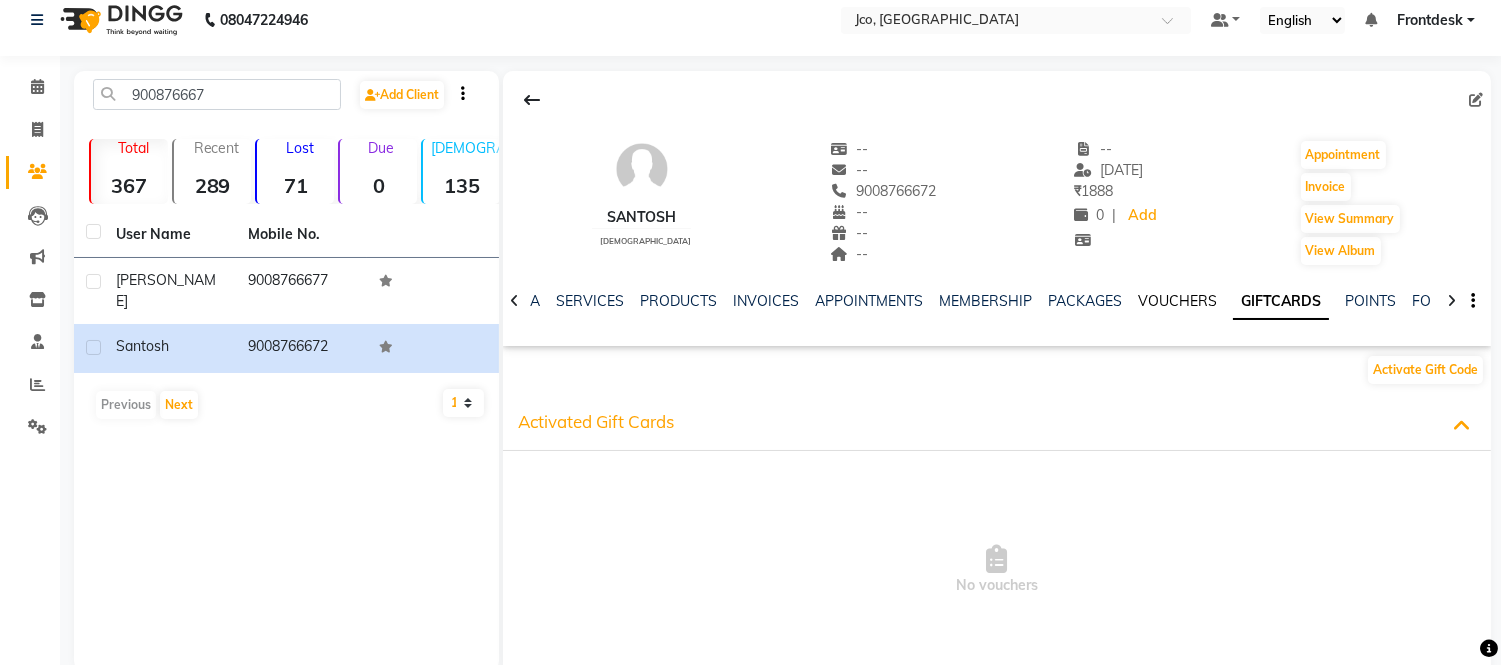 click on "VOUCHERS" 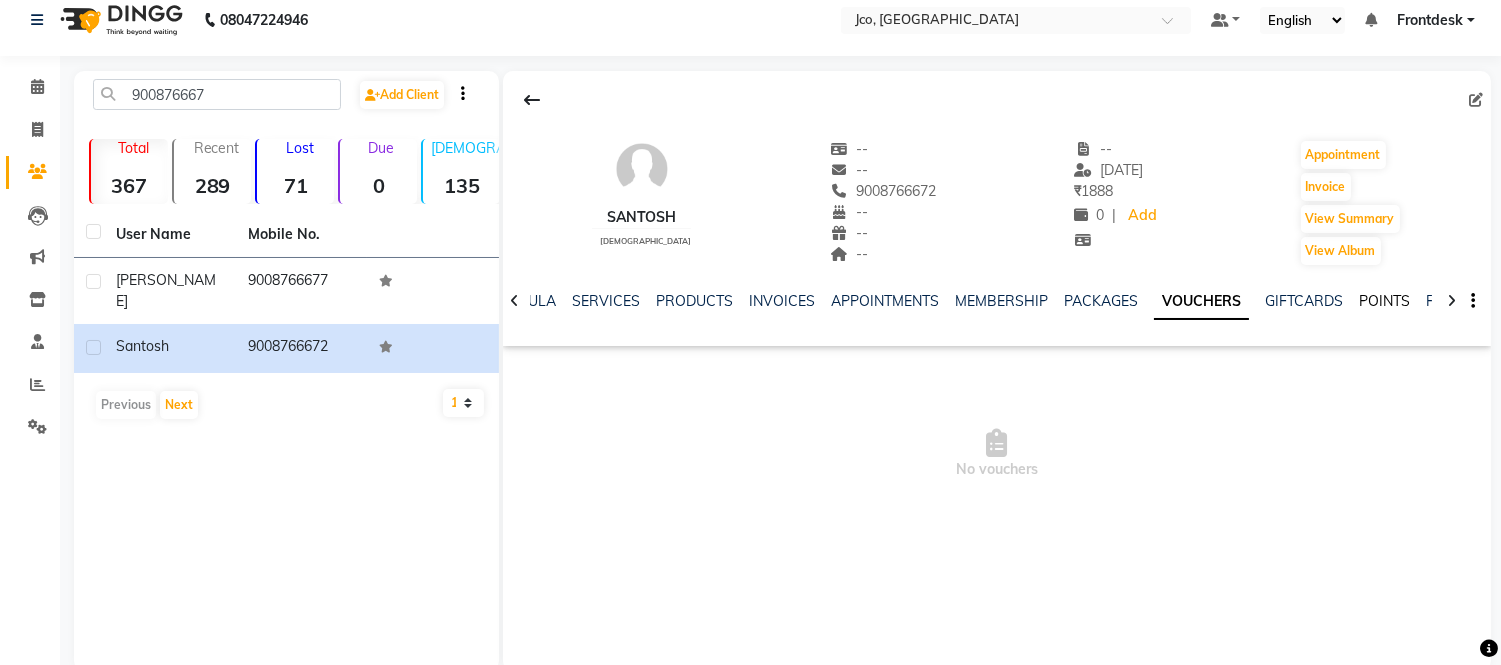 click on "POINTS" 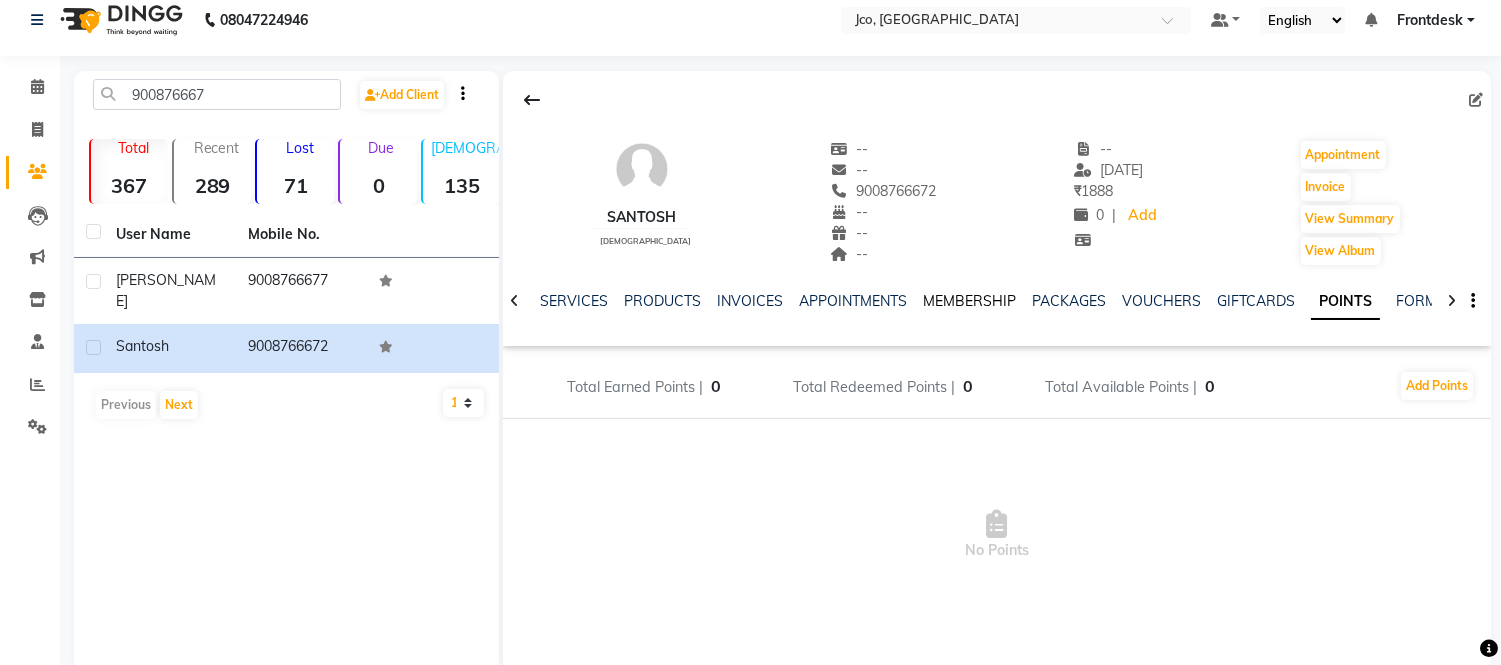 click on "MEMBERSHIP" 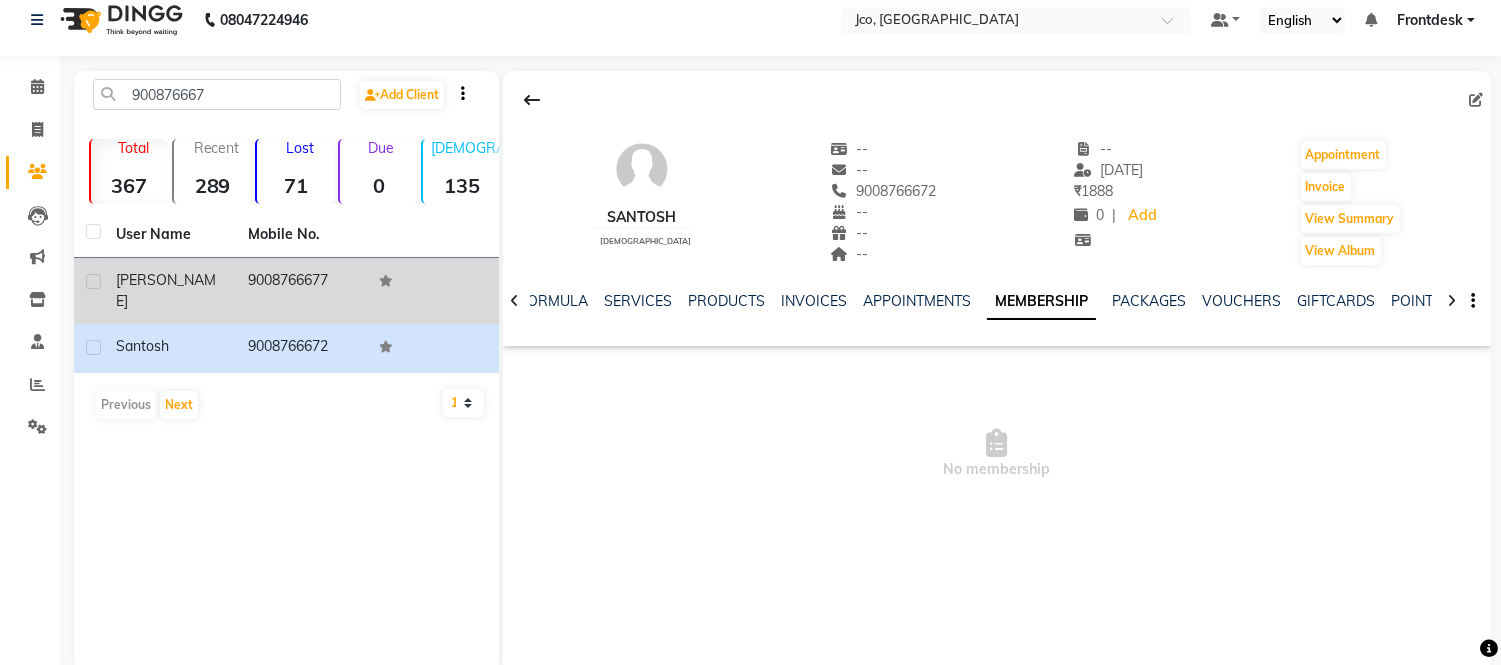 click on "9008766677" 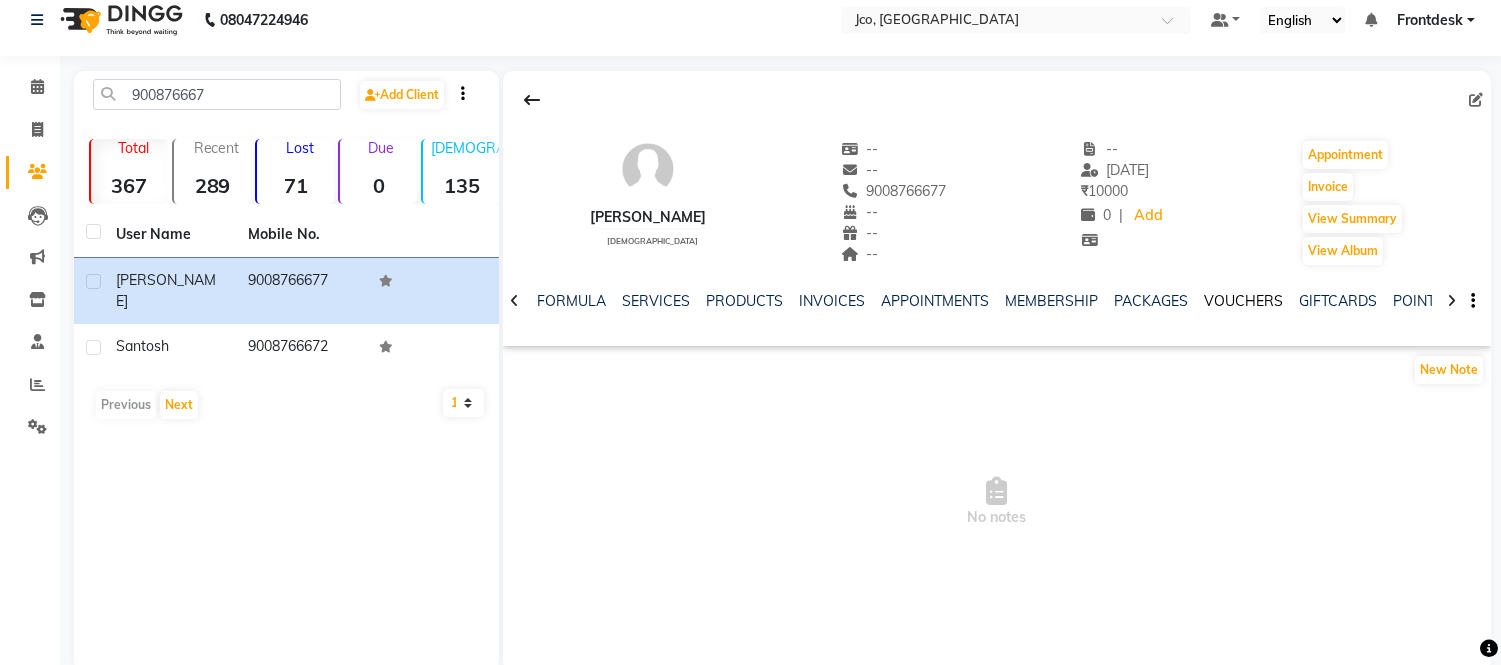 click on "VOUCHERS" 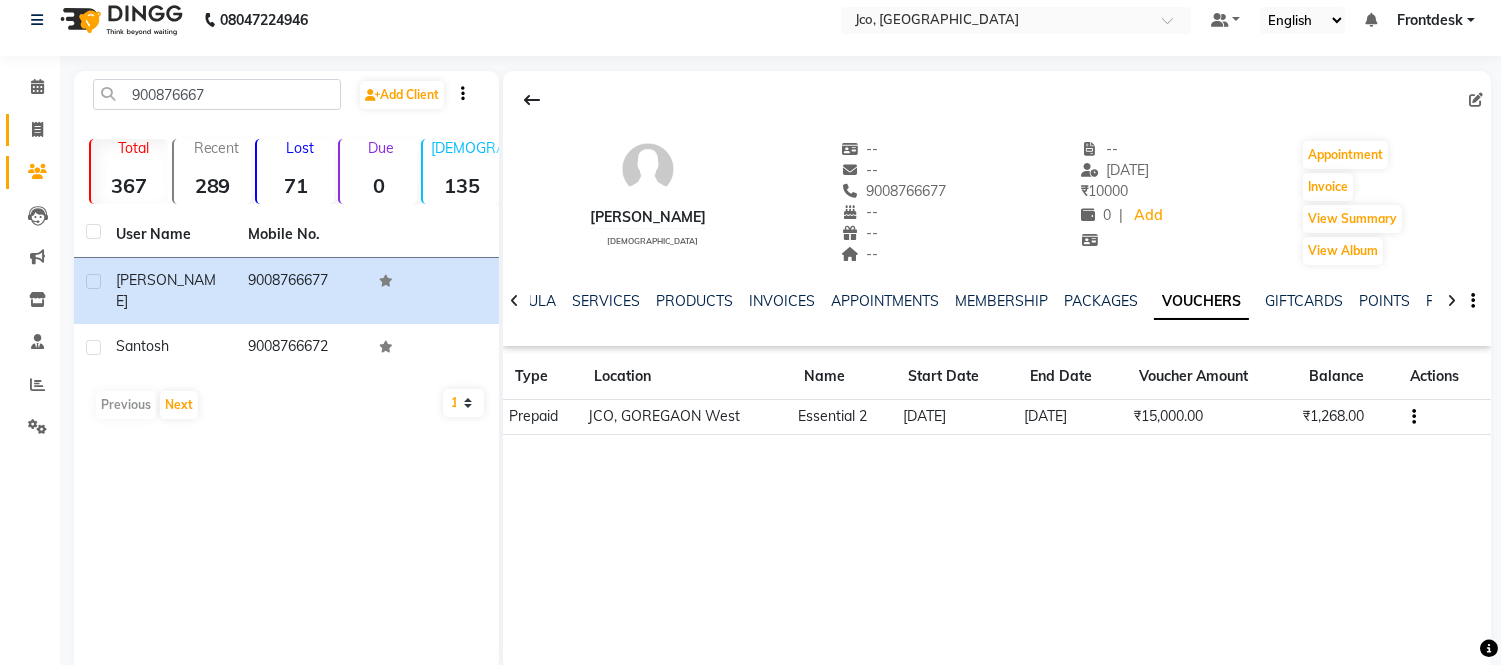 click 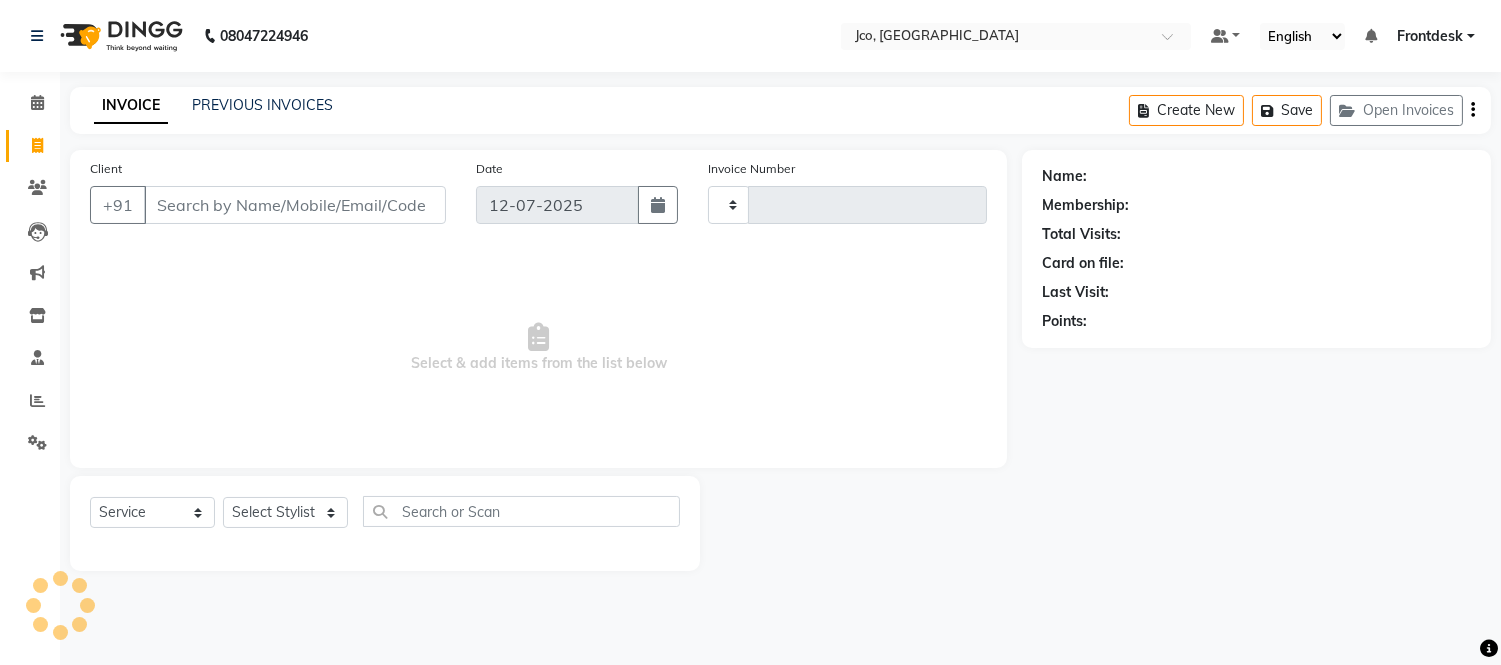 scroll, scrollTop: 0, scrollLeft: 0, axis: both 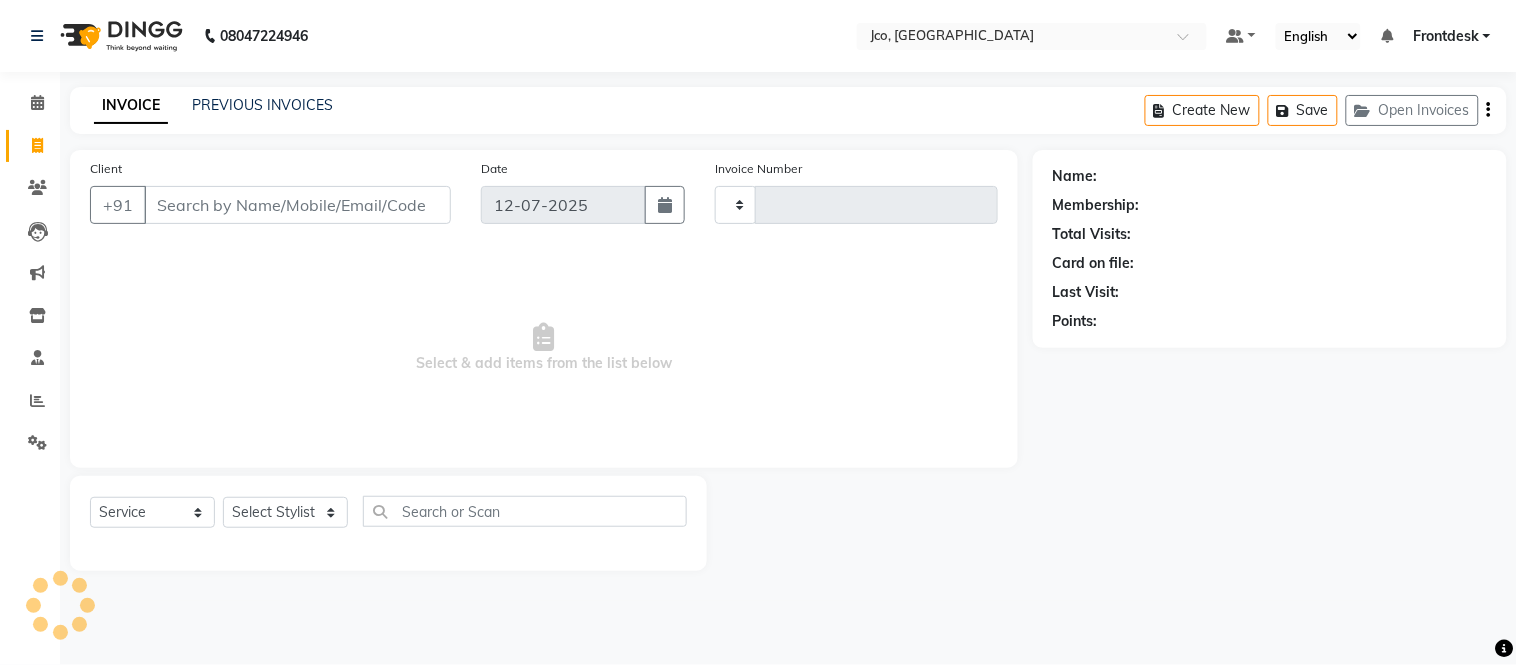 type on "0252" 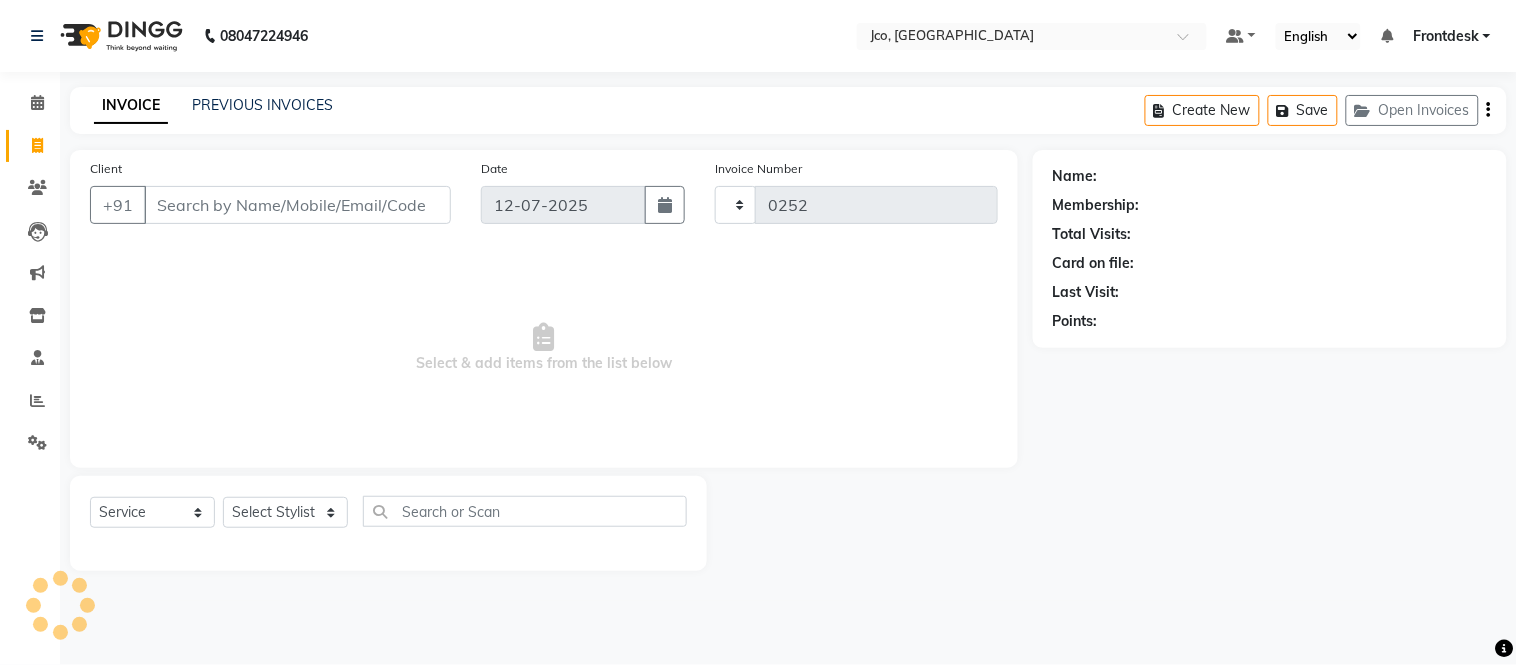 select on "8000" 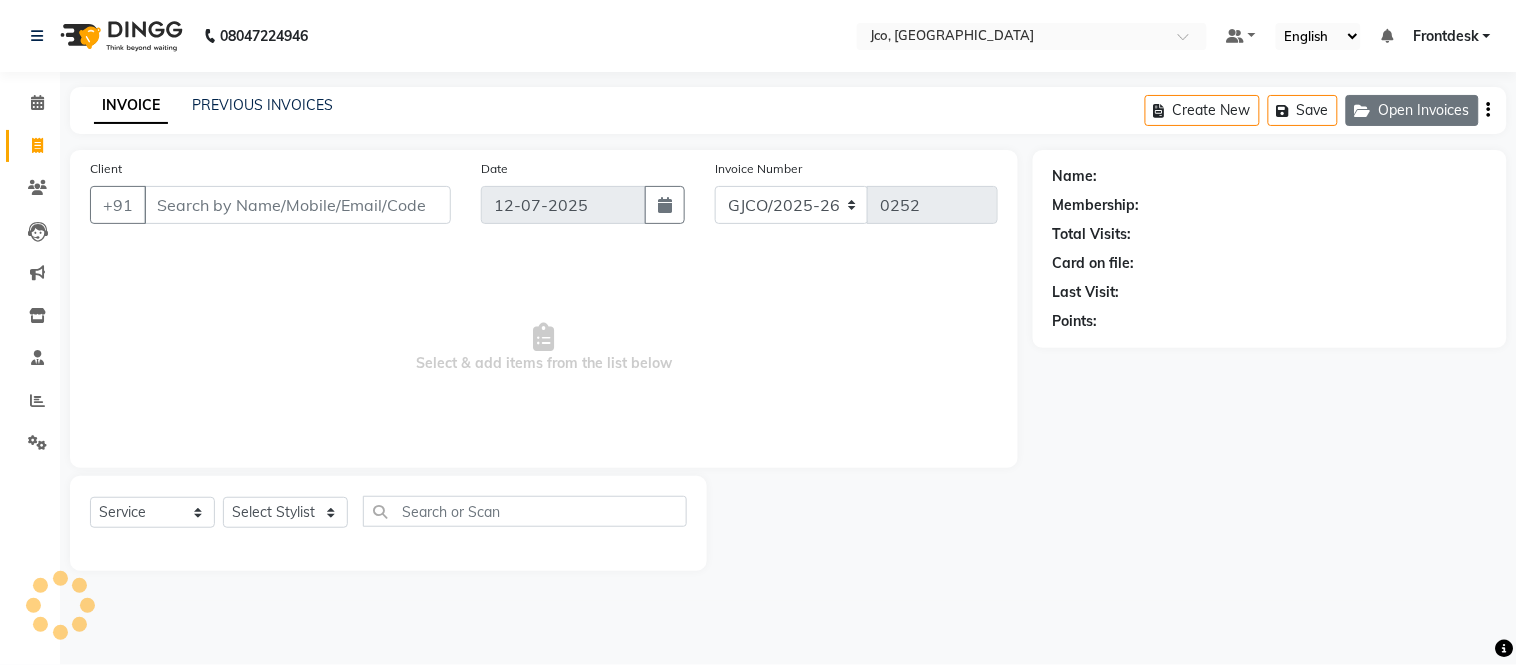 click on "Open Invoices" 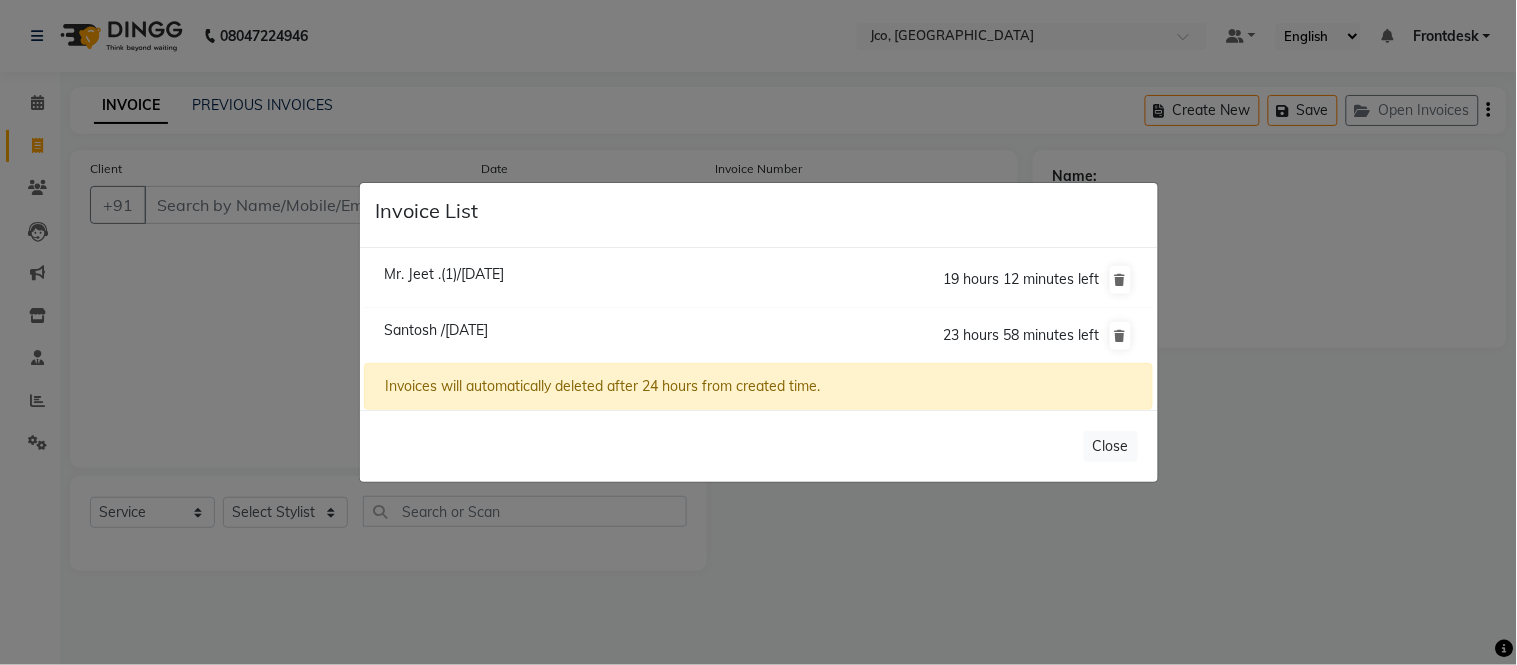click on "Santosh /12 July 2025" 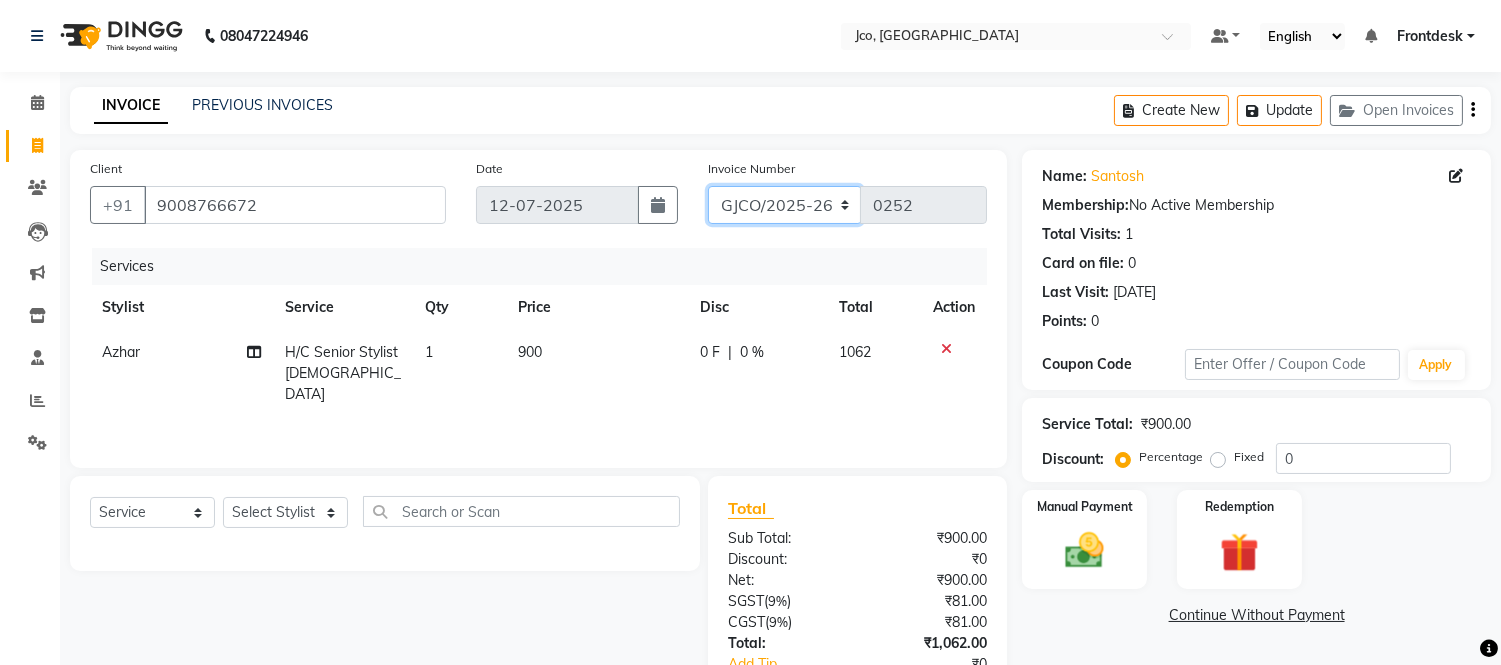 click on "GJCO/2025-26 SCG/2025-26 Gpre/2025-26" 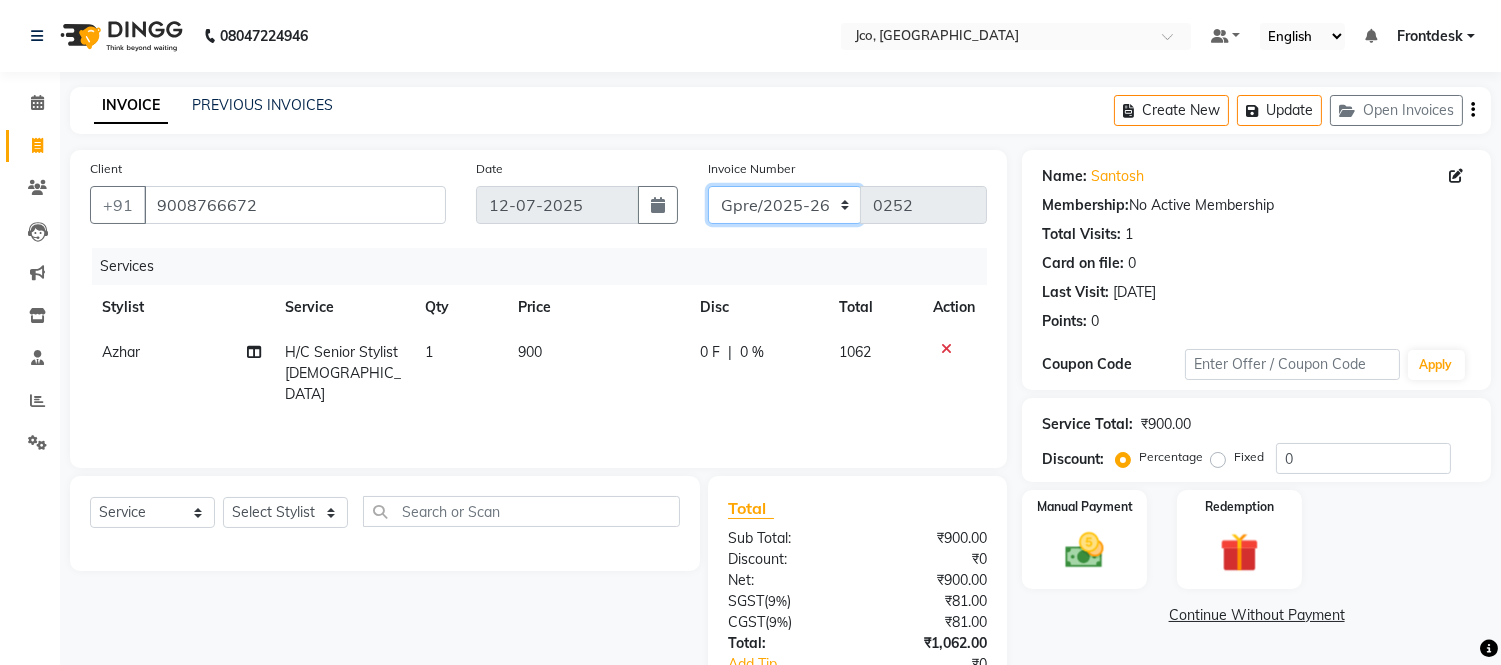 click on "GJCO/2025-26 SCG/2025-26 Gpre/2025-26" 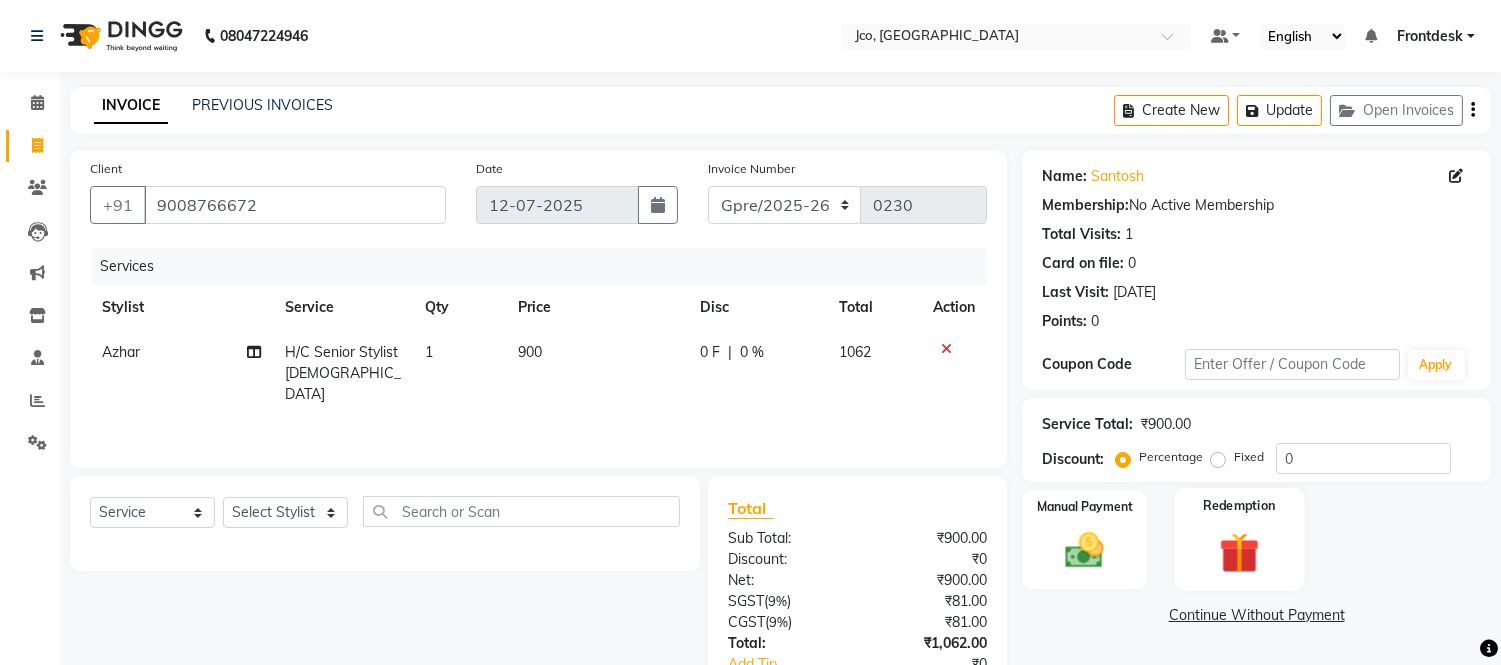 click 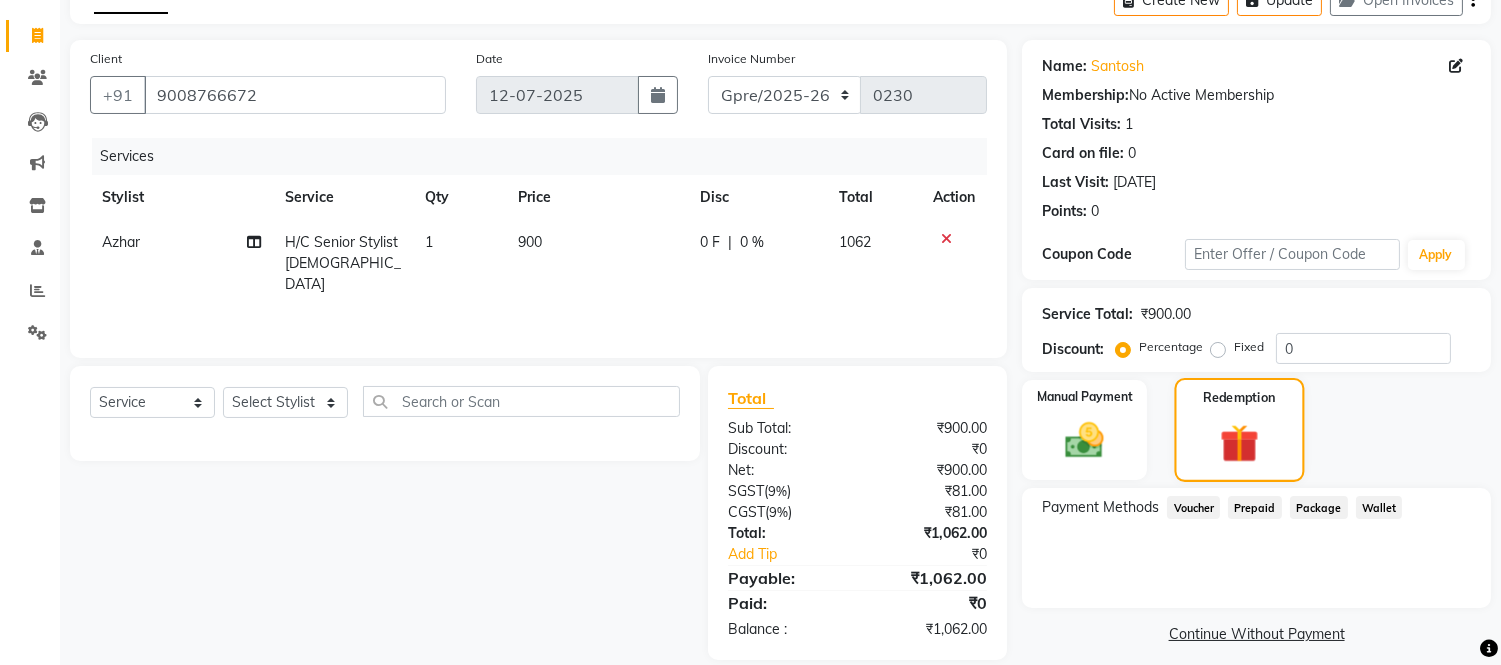 scroll, scrollTop: 134, scrollLeft: 0, axis: vertical 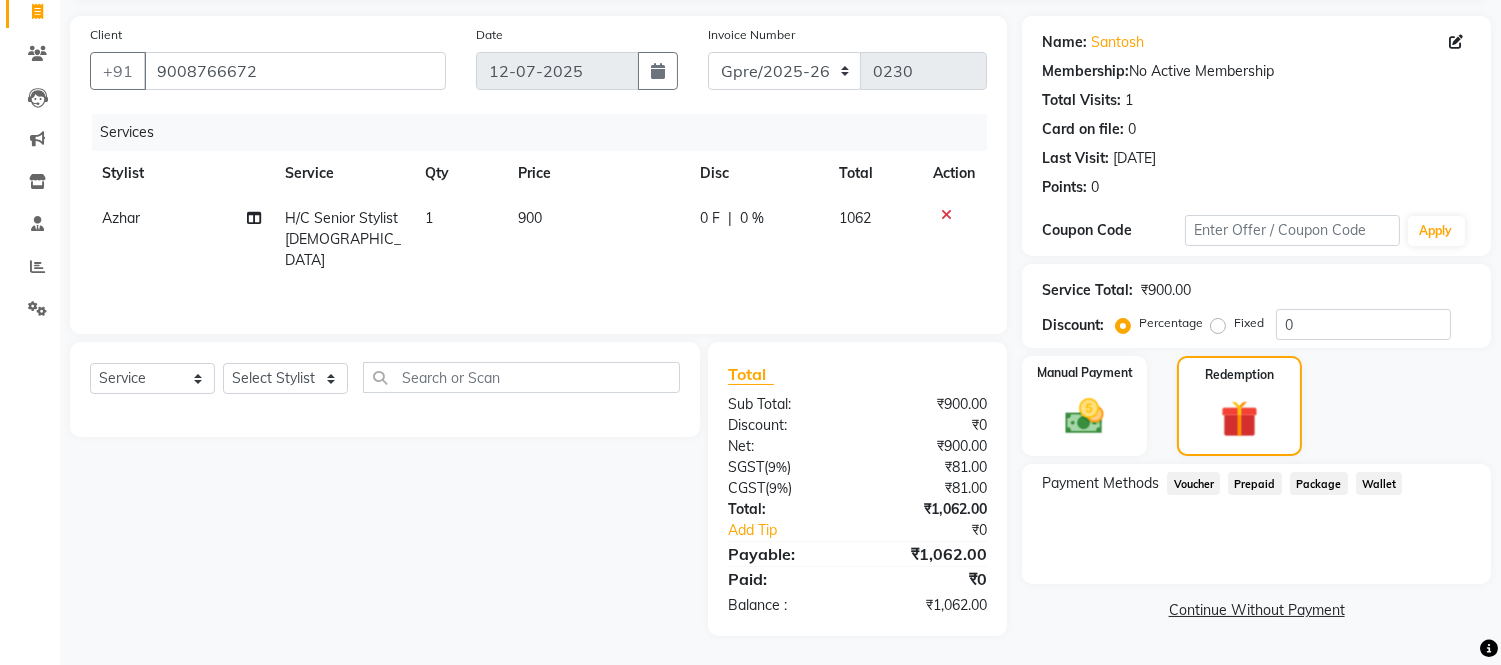 click on "Prepaid" 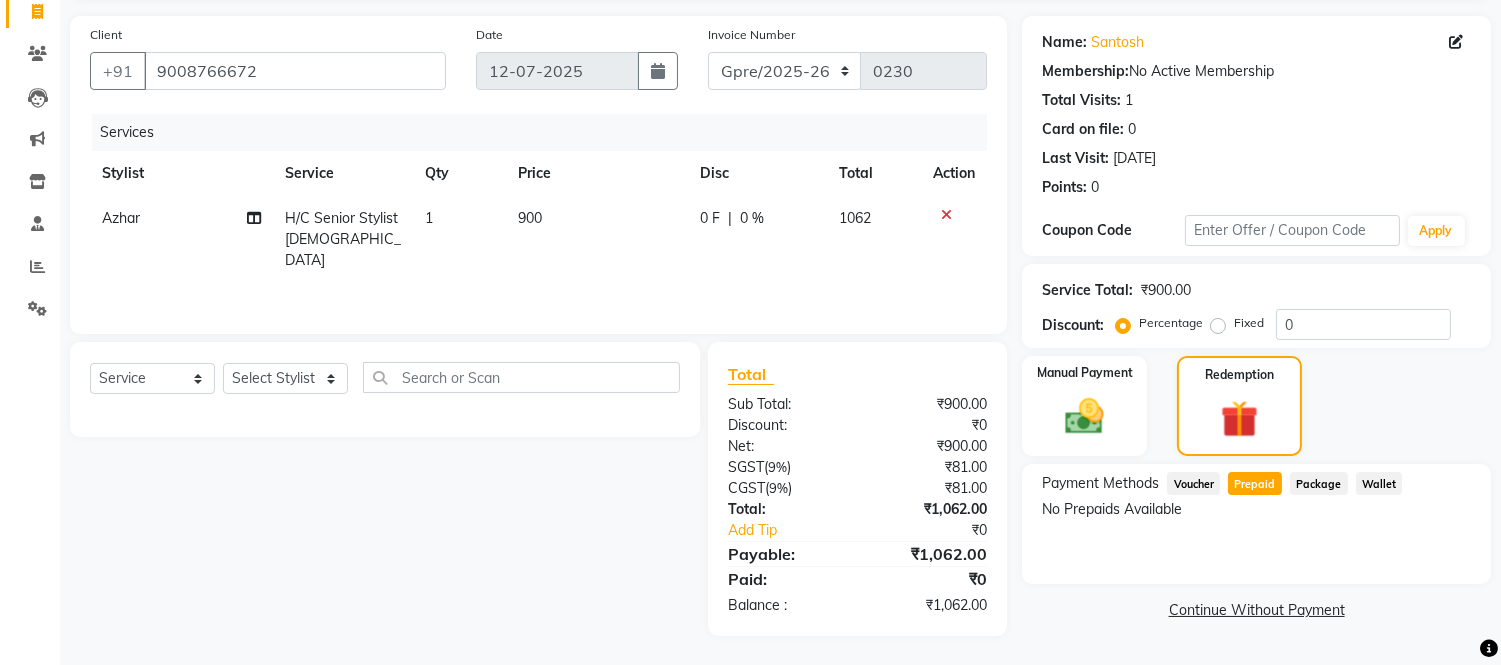 click on "Select  Service  Product  Membership  Package Voucher Prepaid Gift Card  Select Stylist Abdul Abid  Afsha Shaikh  Ajmal Aphy Araslan Ashfaque Aslam Azhar Frontdesk Gopal Jouyi Jubair Komal Tiwari Naomi Raaj Raja Rose Ruchita Sunil katkar Sachin Kumar Thakur Sanatan sanjay Shilpa Shimrei Somya Thotsem as Tulika Wasim salmani Zing Kumwon Shatsang" 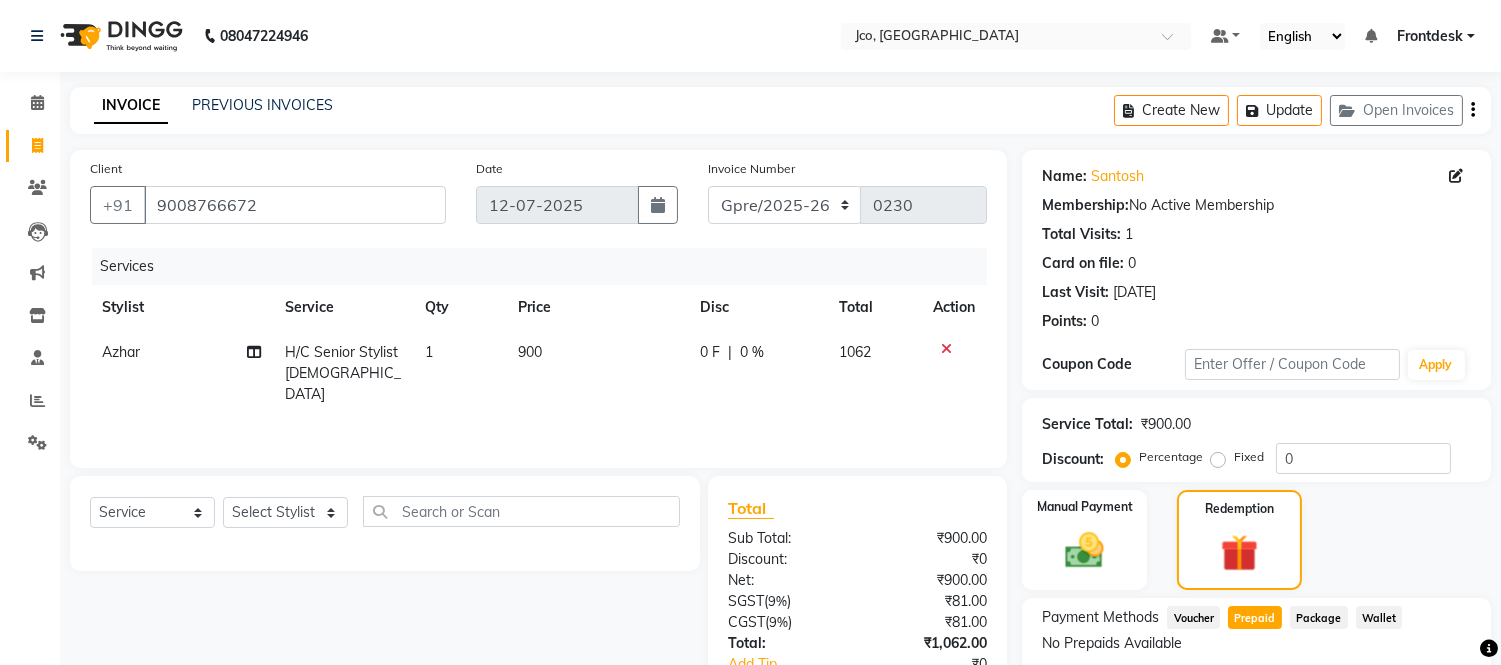 scroll, scrollTop: 1, scrollLeft: 0, axis: vertical 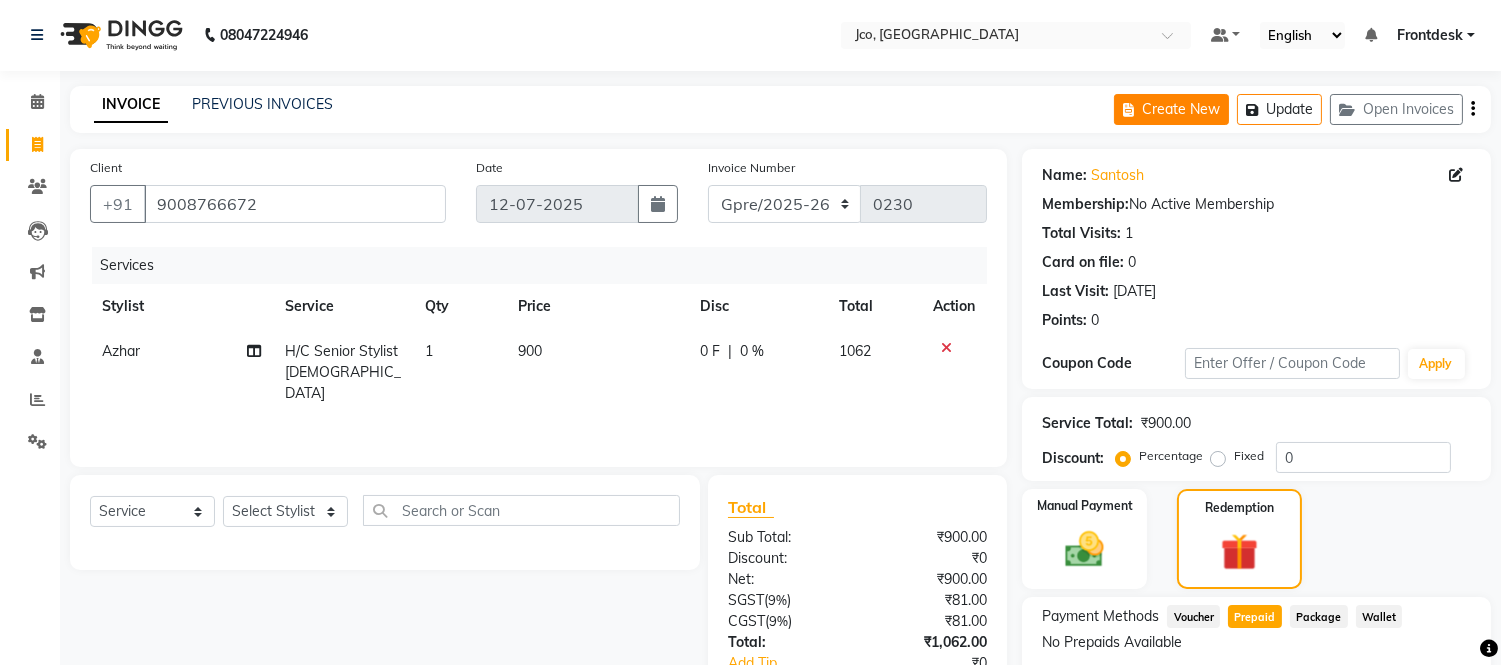 click on "Create New" 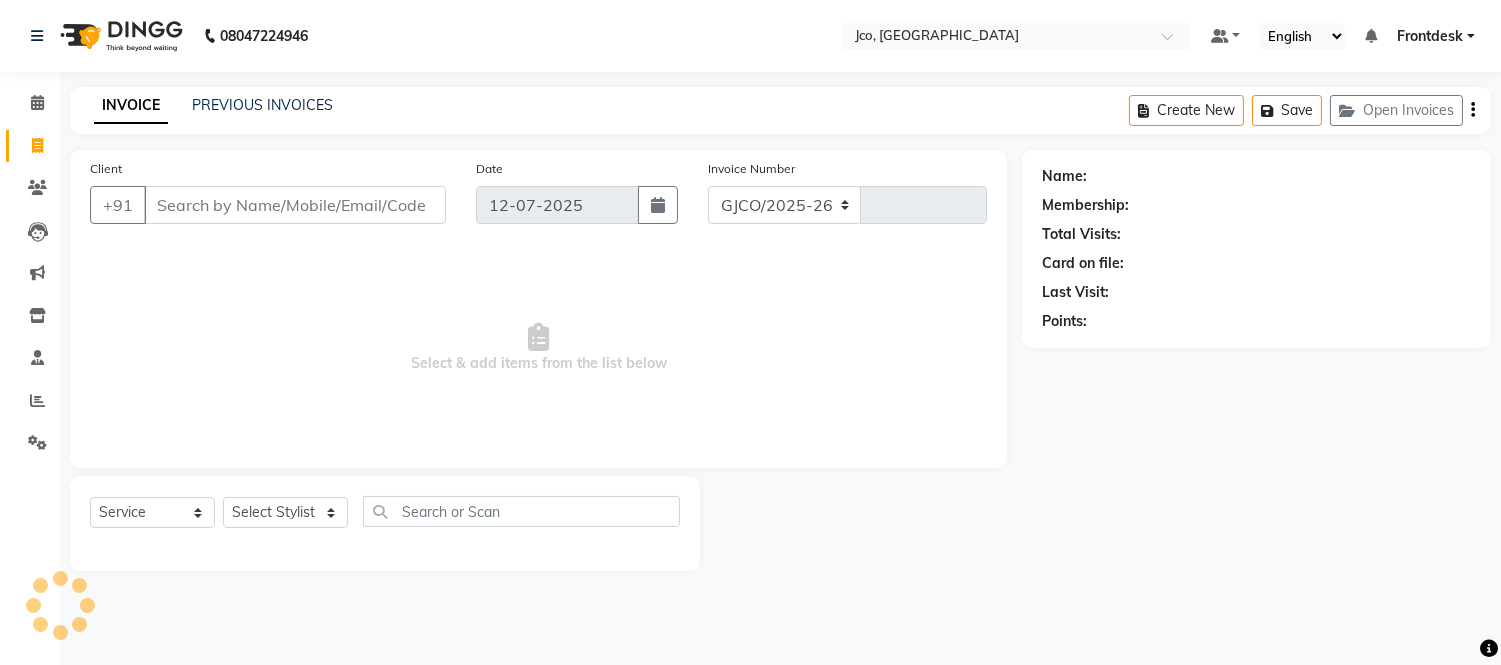 select on "8000" 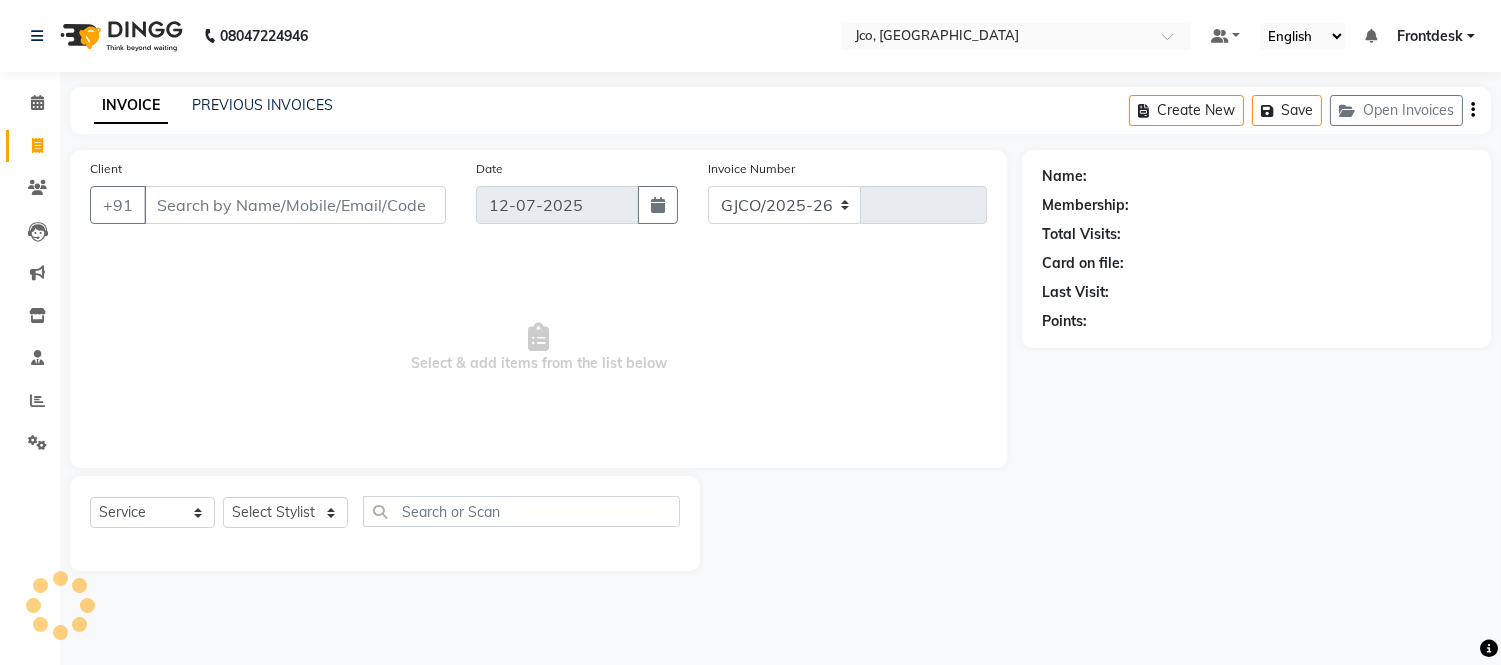 type on "0252" 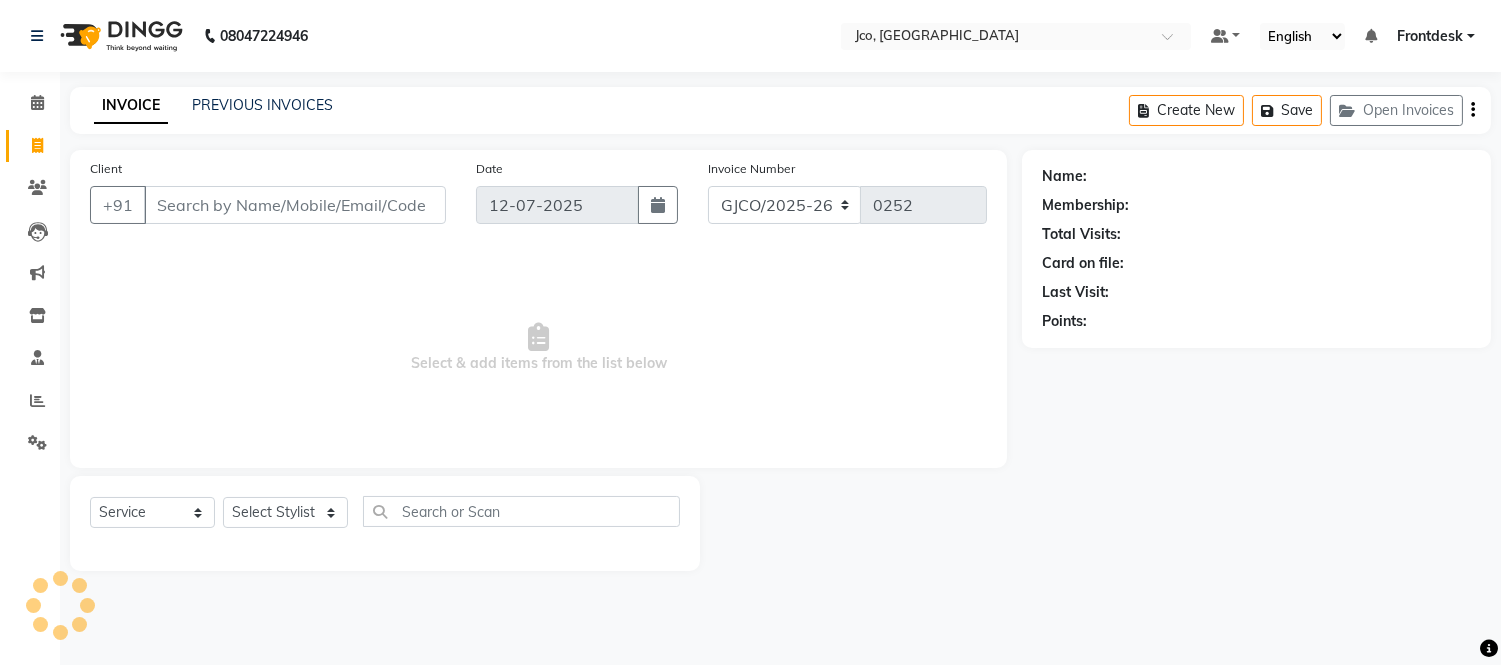 scroll, scrollTop: 0, scrollLeft: 0, axis: both 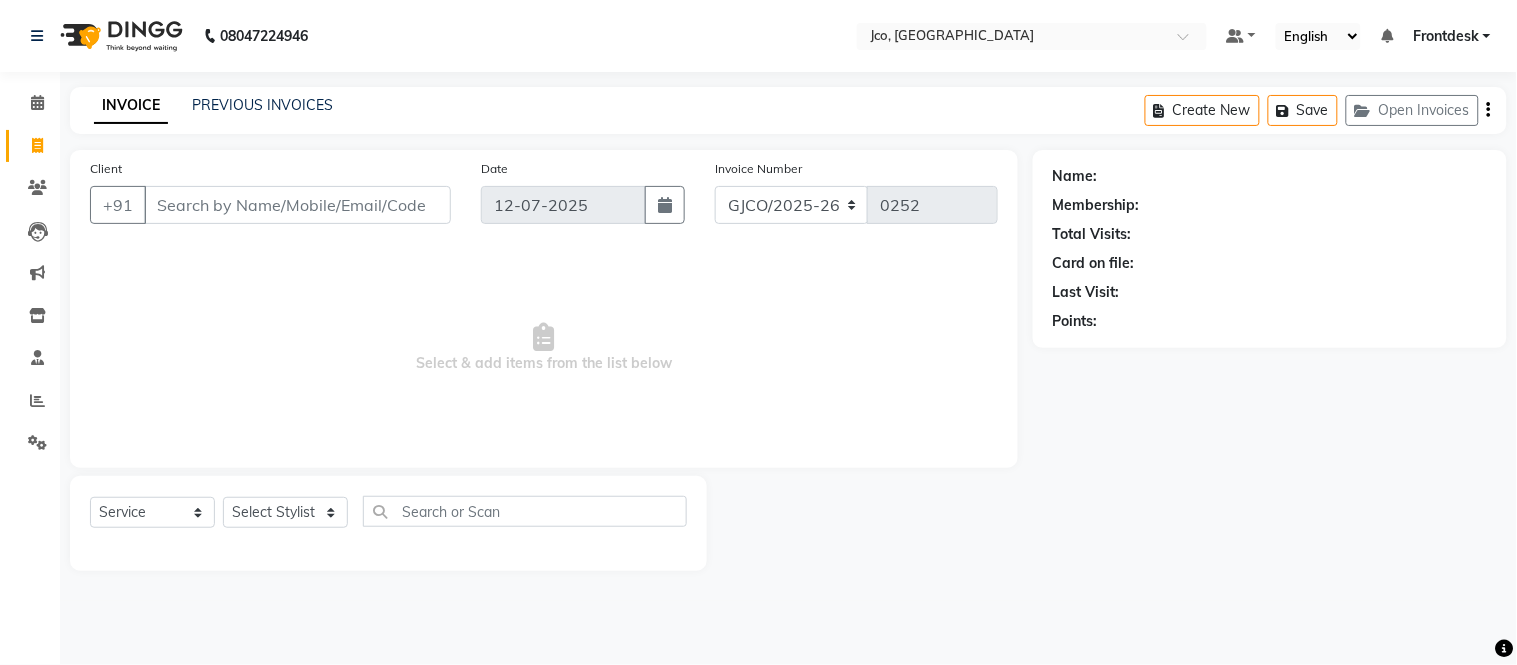 click on "Client" at bounding box center [297, 205] 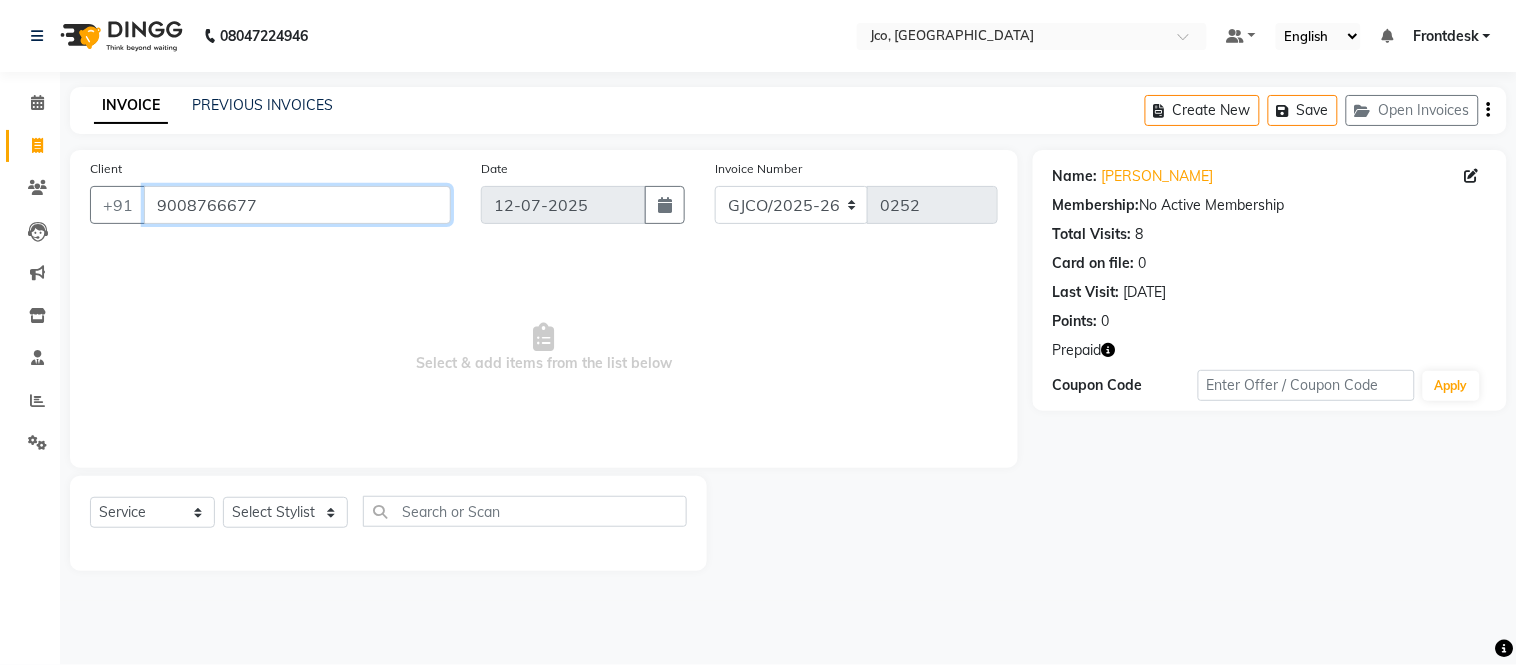 click on "9008766677" at bounding box center [297, 205] 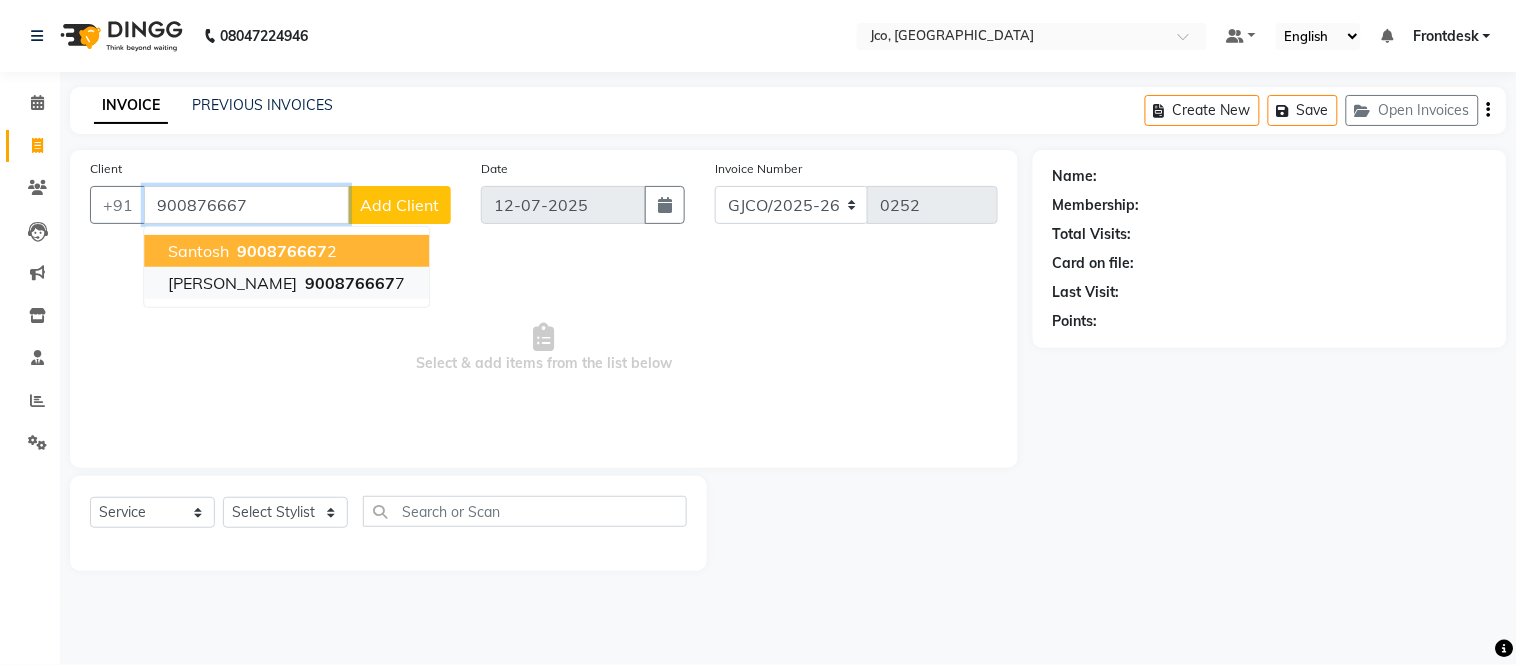 click on "900876667 7" at bounding box center [353, 283] 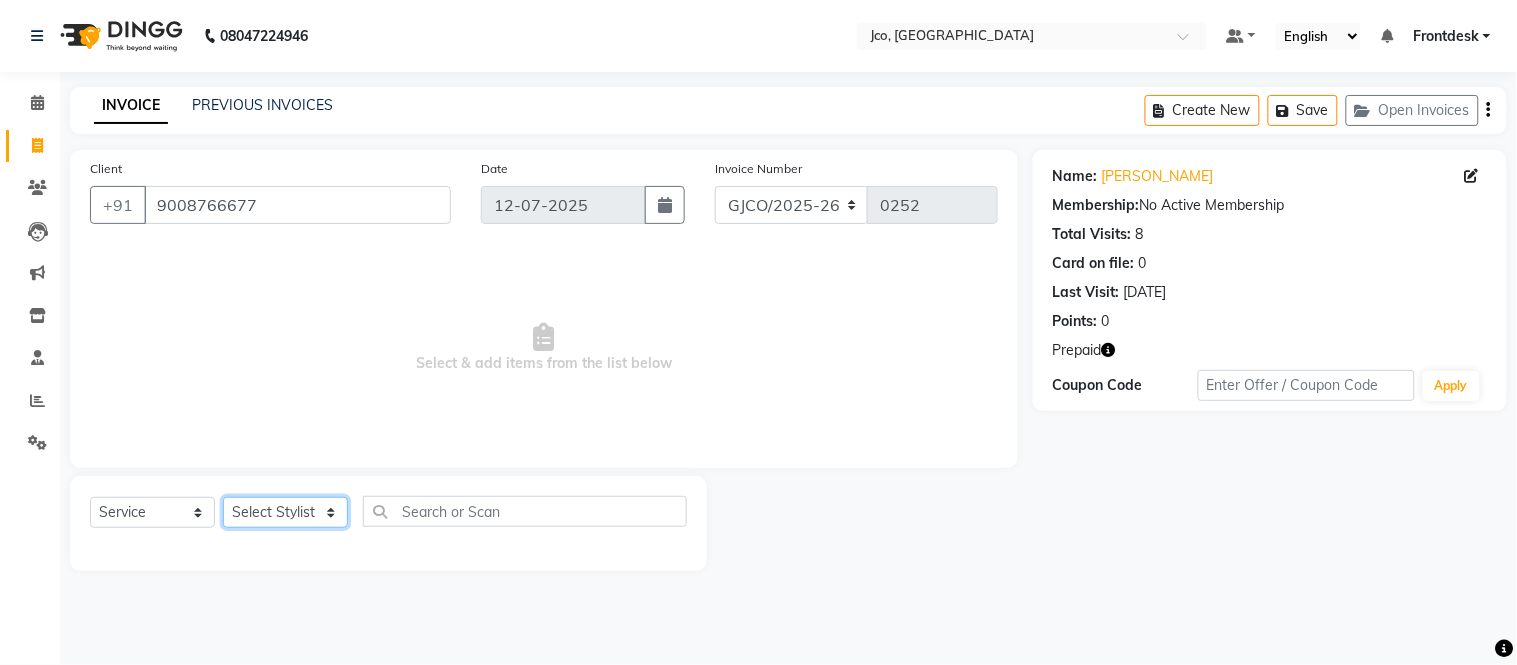 click on "Select Stylist [PERSON_NAME]  [PERSON_NAME]  [PERSON_NAME] Gopal Jouyi [PERSON_NAME] [PERSON_NAME] [DATE] [PERSON_NAME] [PERSON_NAME] [PERSON_NAME] Thakur Sanatan [PERSON_NAME] Shilpa [PERSON_NAME] Thotsem as [PERSON_NAME] [PERSON_NAME] Zing Kumwon Shatsang" 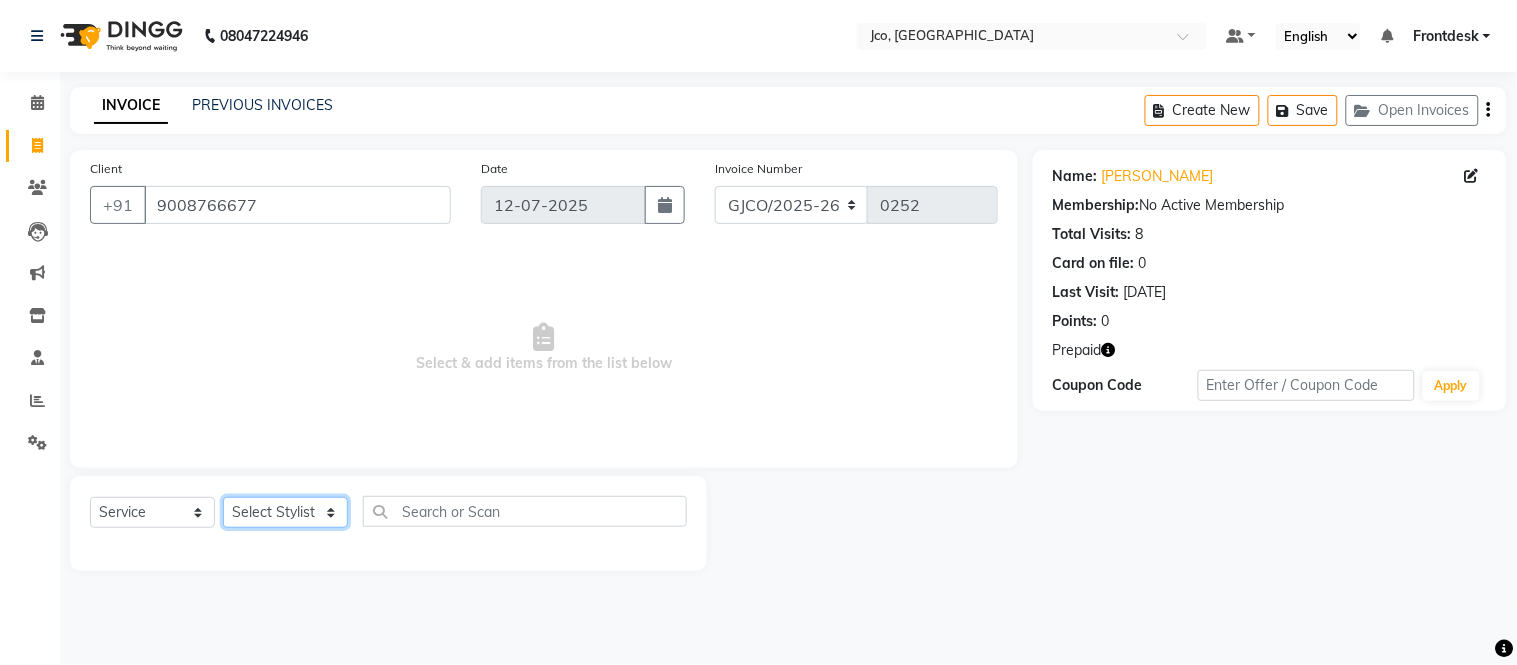select on "79221" 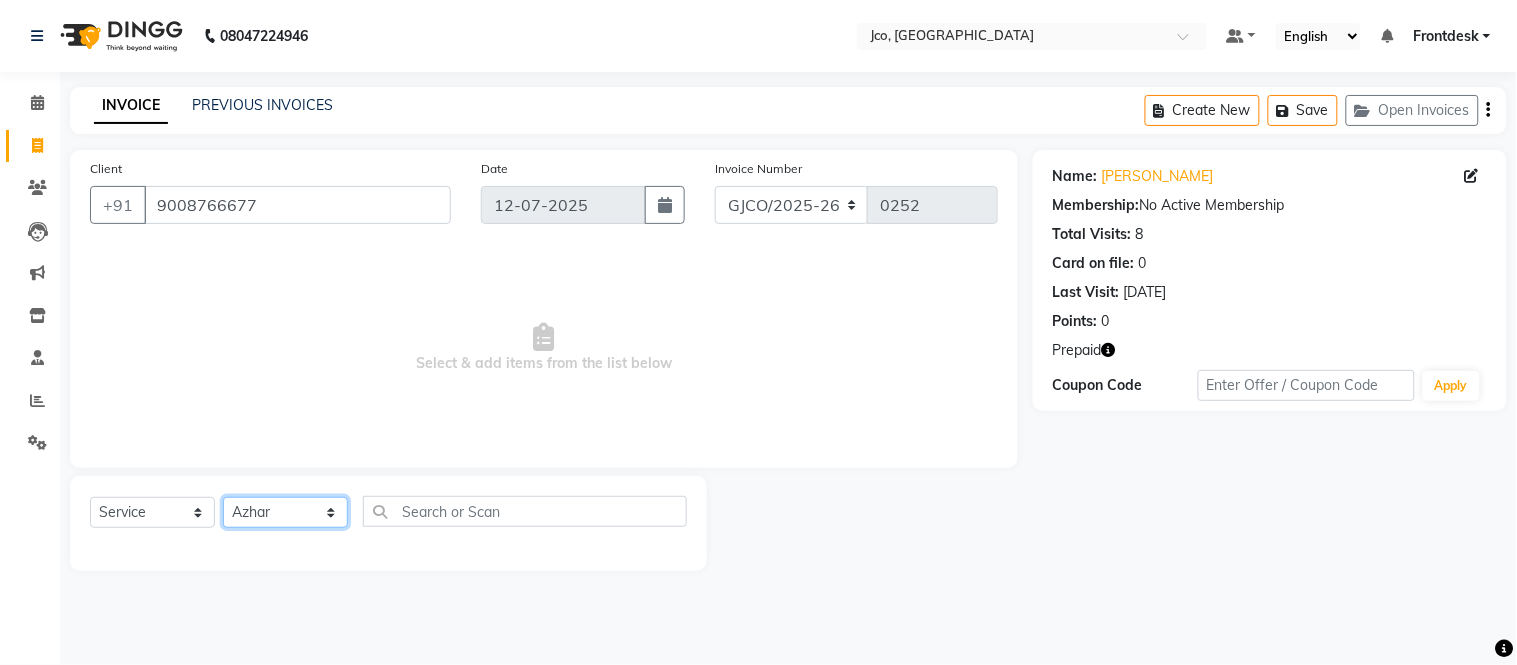 click on "Select Stylist [PERSON_NAME]  [PERSON_NAME]  [PERSON_NAME] Gopal Jouyi [PERSON_NAME] [PERSON_NAME] [DATE] [PERSON_NAME] [PERSON_NAME] [PERSON_NAME] Thakur Sanatan [PERSON_NAME] Shilpa [PERSON_NAME] Thotsem as [PERSON_NAME] [PERSON_NAME] Zing Kumwon Shatsang" 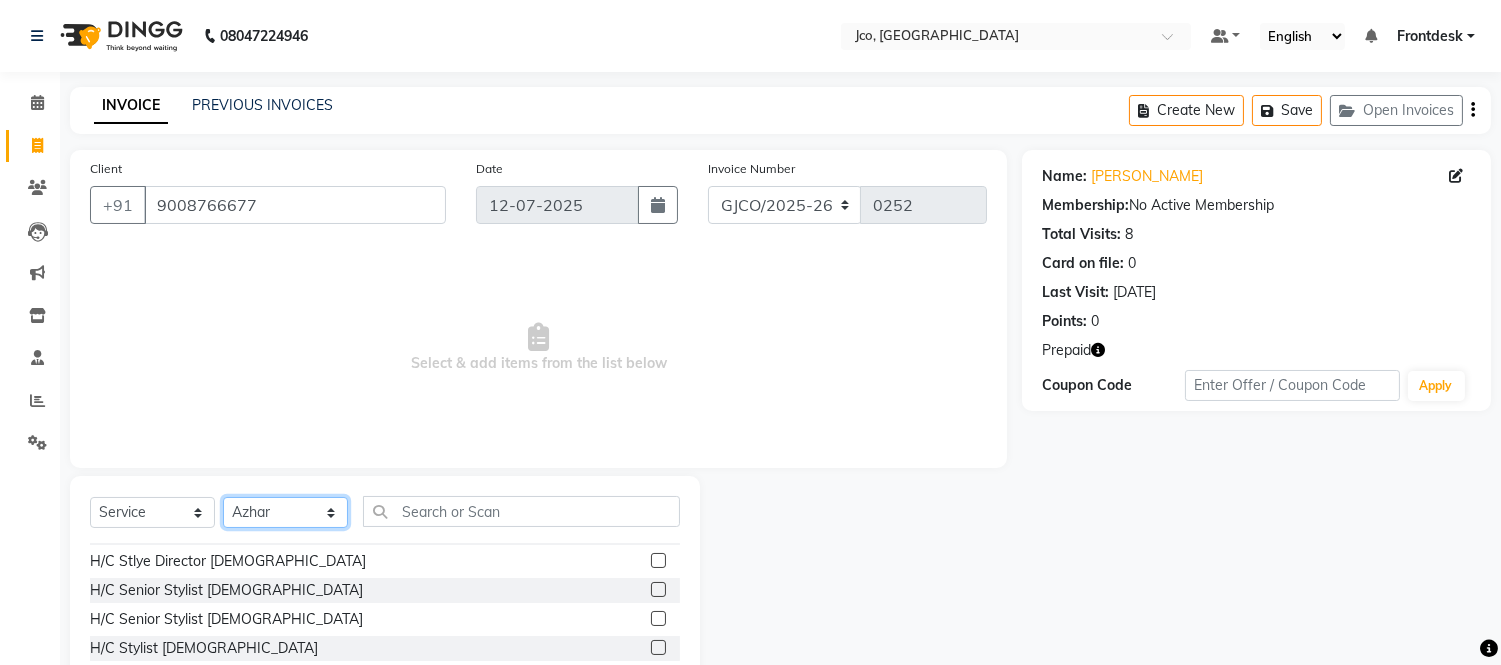 scroll, scrollTop: 83, scrollLeft: 0, axis: vertical 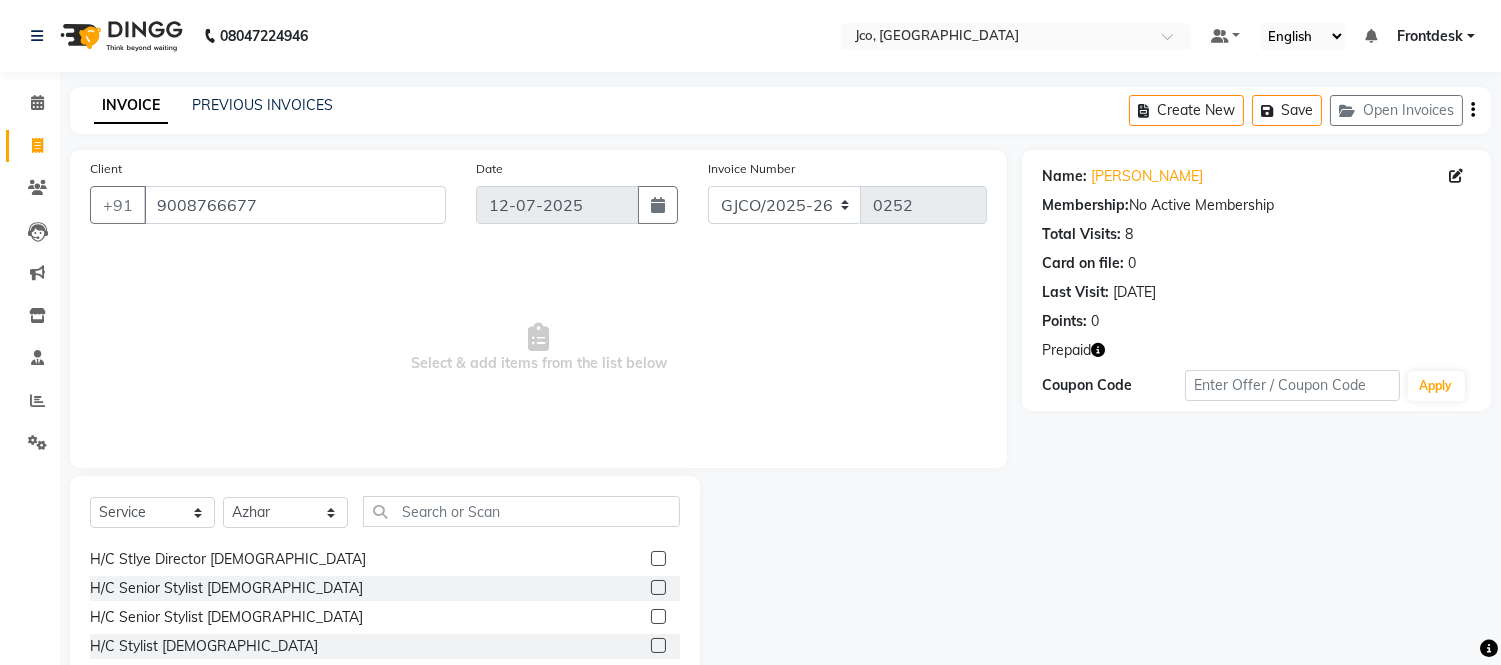 click 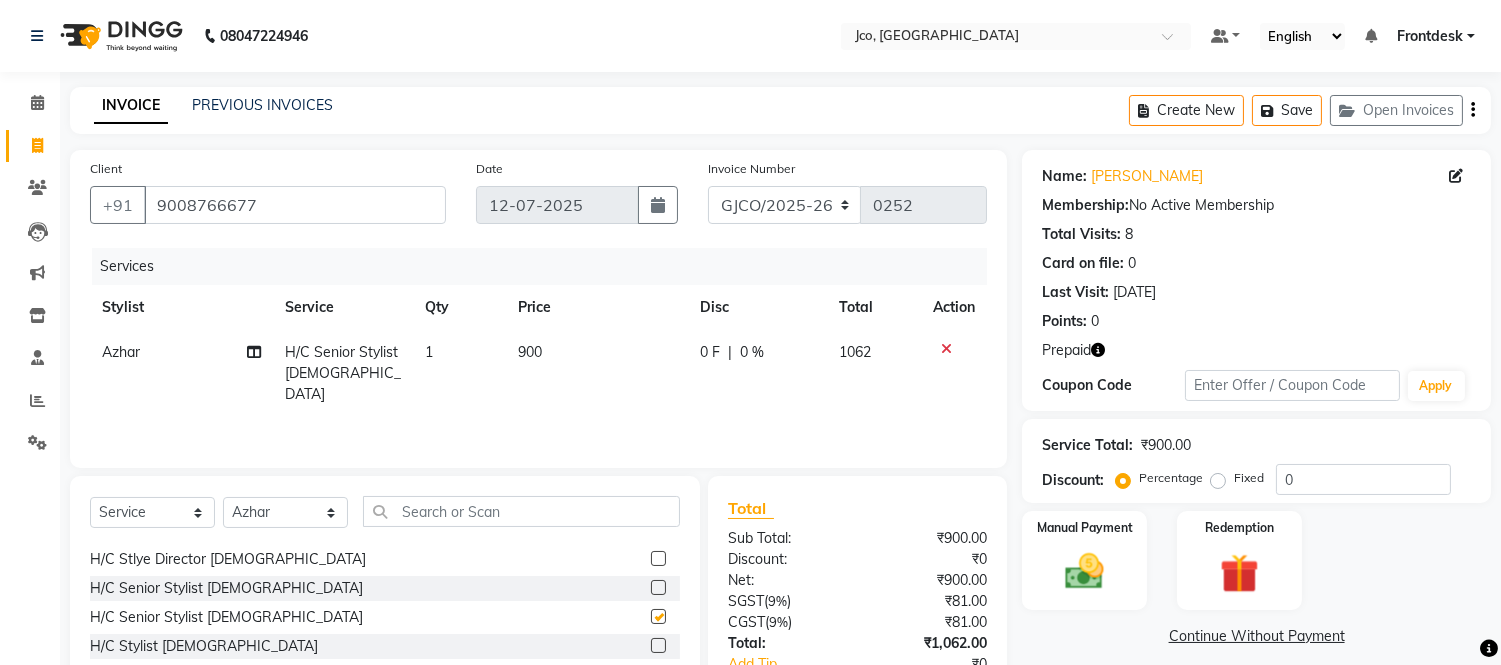 checkbox on "false" 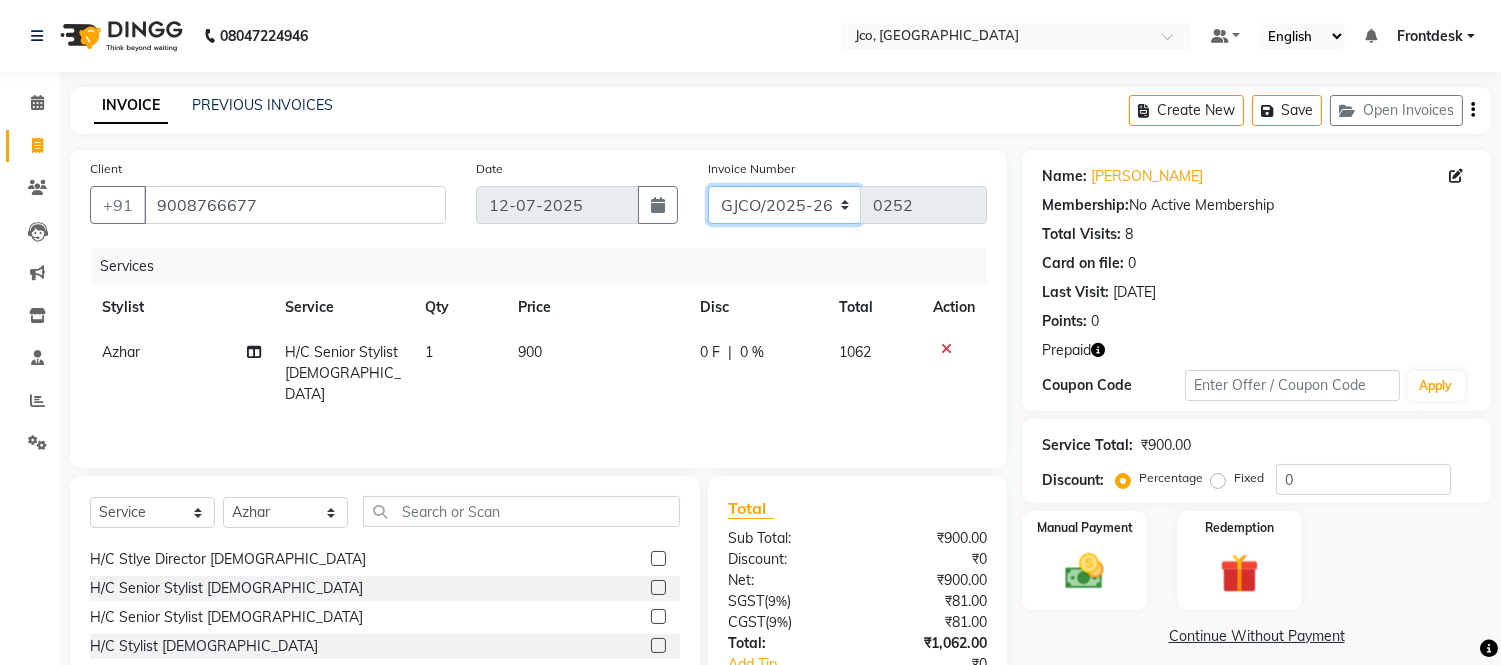 click on "GJCO/2025-26 SCG/2025-26 Gpre/2025-26" 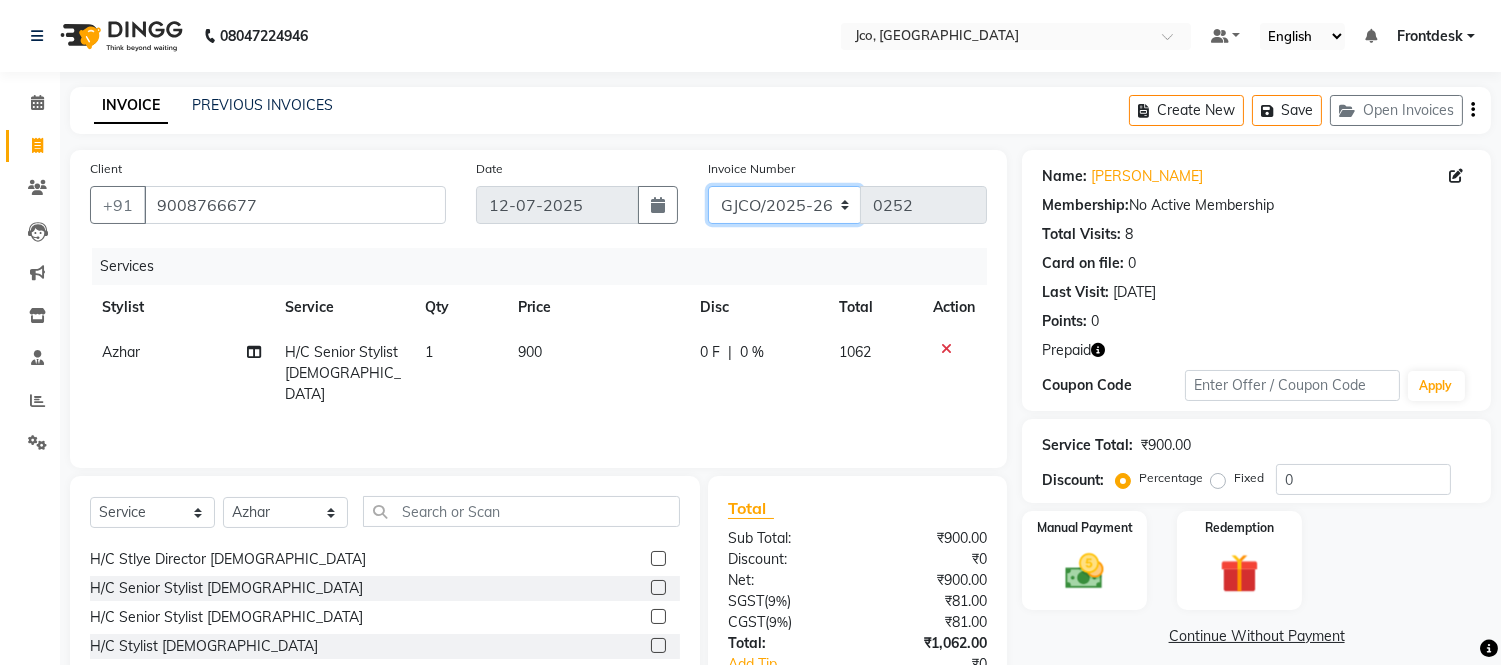 select on "7735" 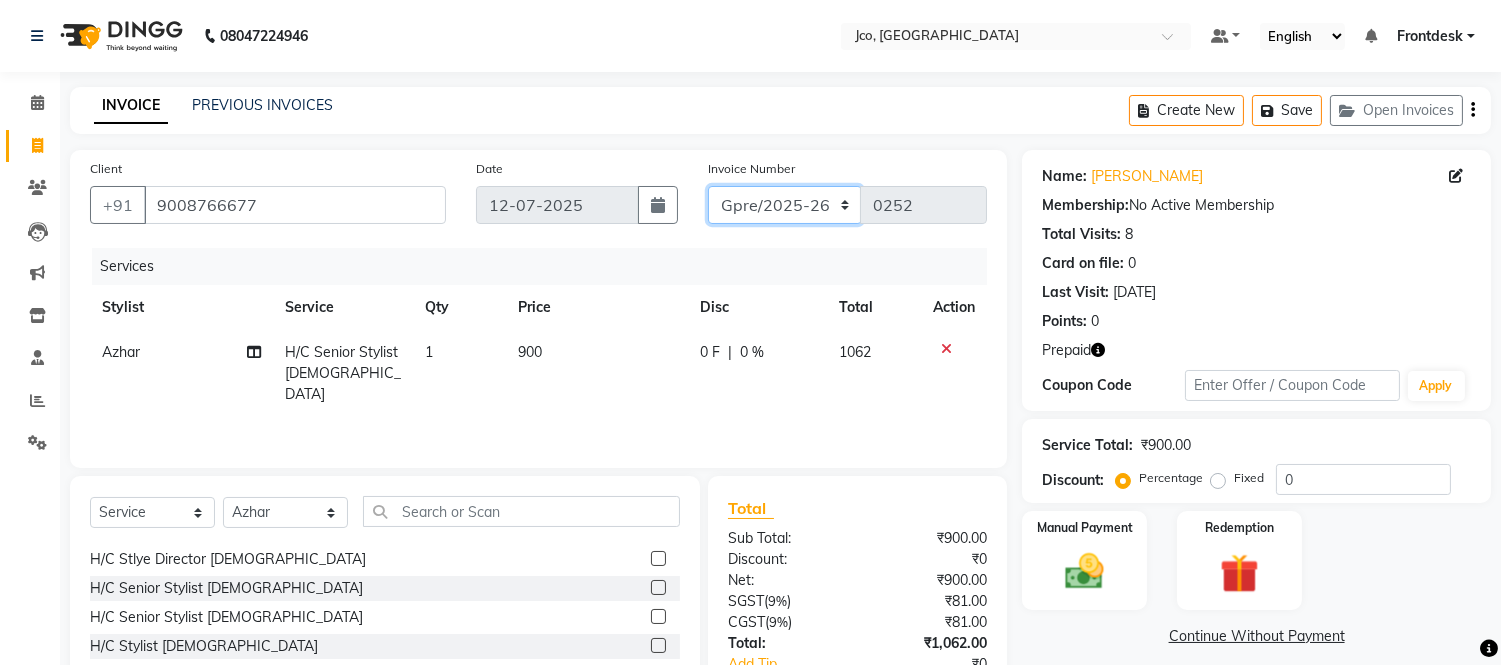 click on "GJCO/2025-26 SCG/2025-26 Gpre/2025-26" 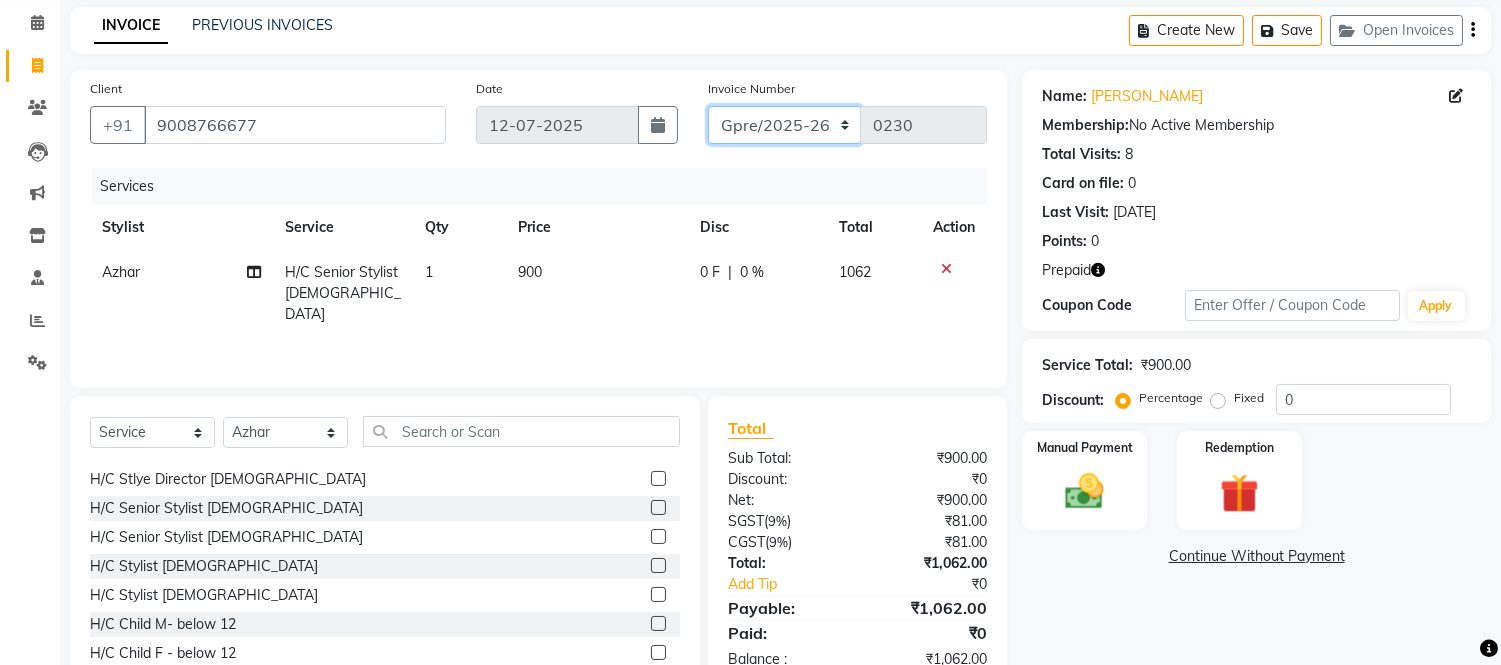 scroll, scrollTop: 135, scrollLeft: 0, axis: vertical 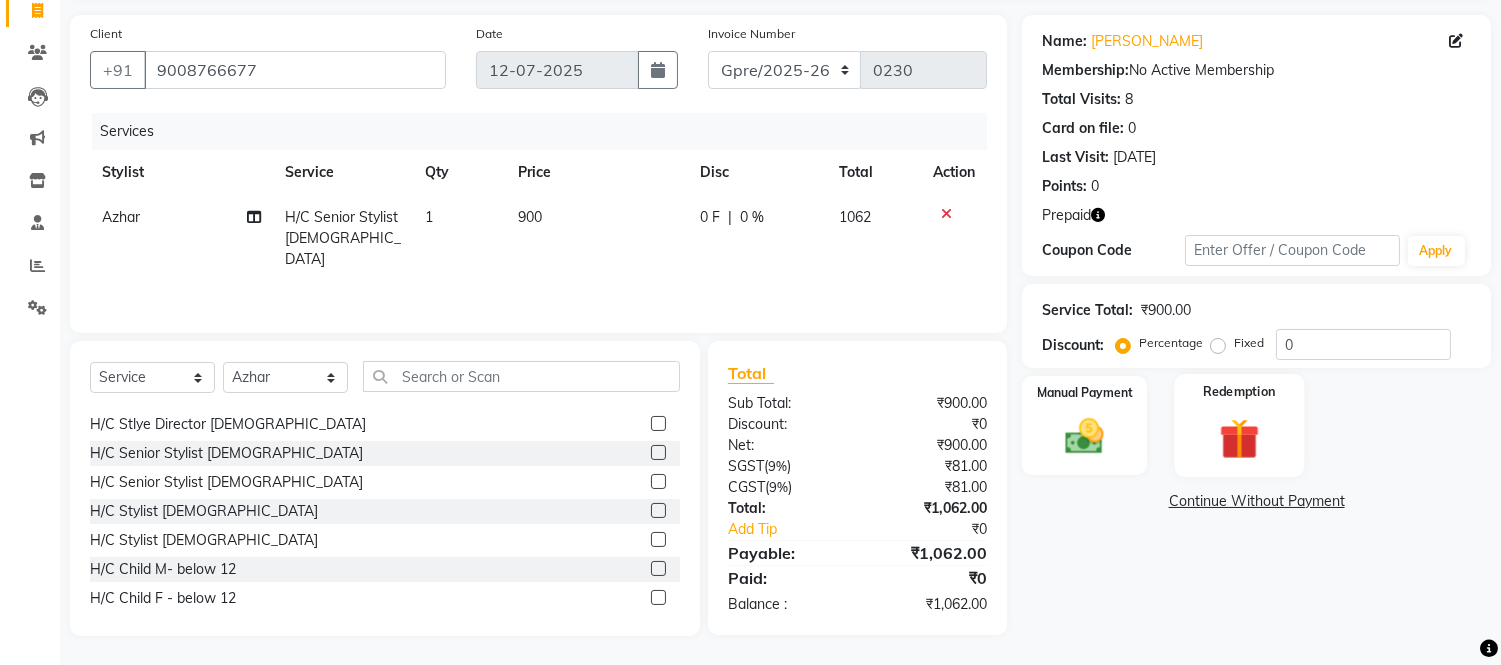 click on "Redemption" 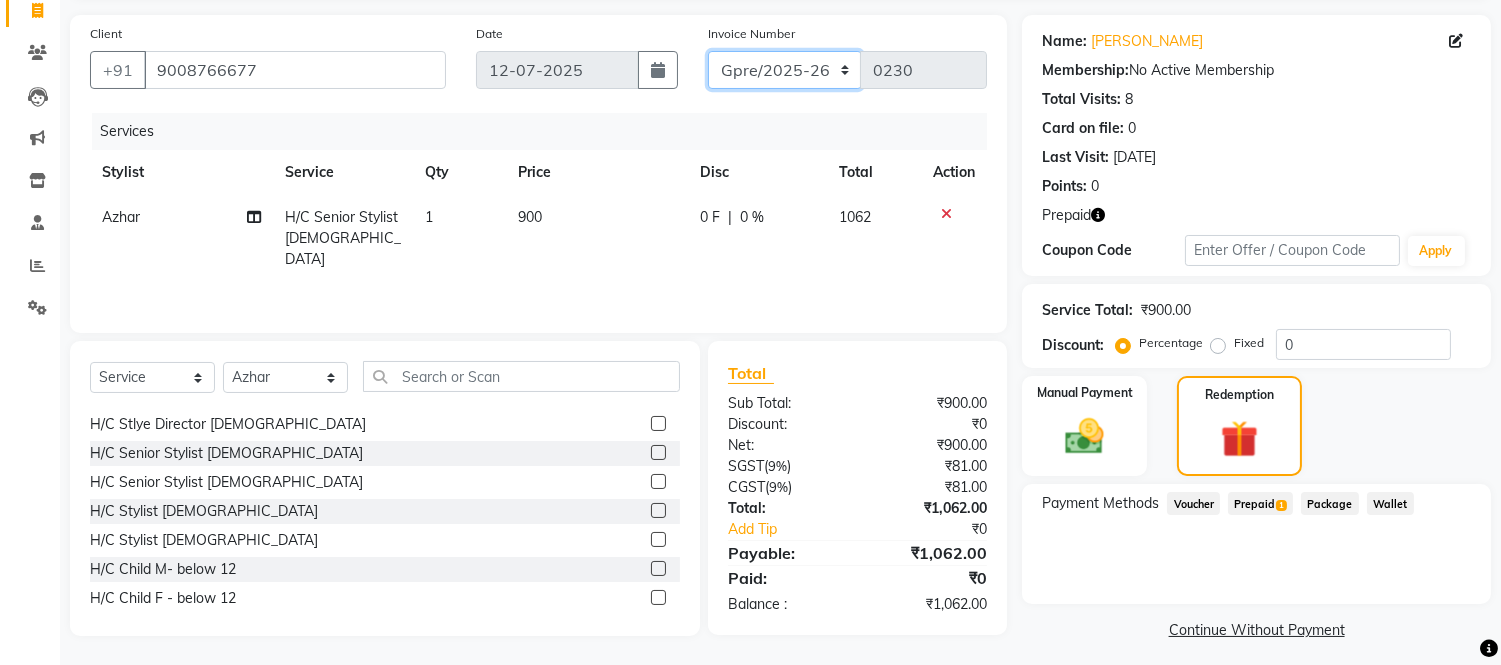 click on "GJCO/2025-26 SCG/2025-26 Gpre/2025-26" 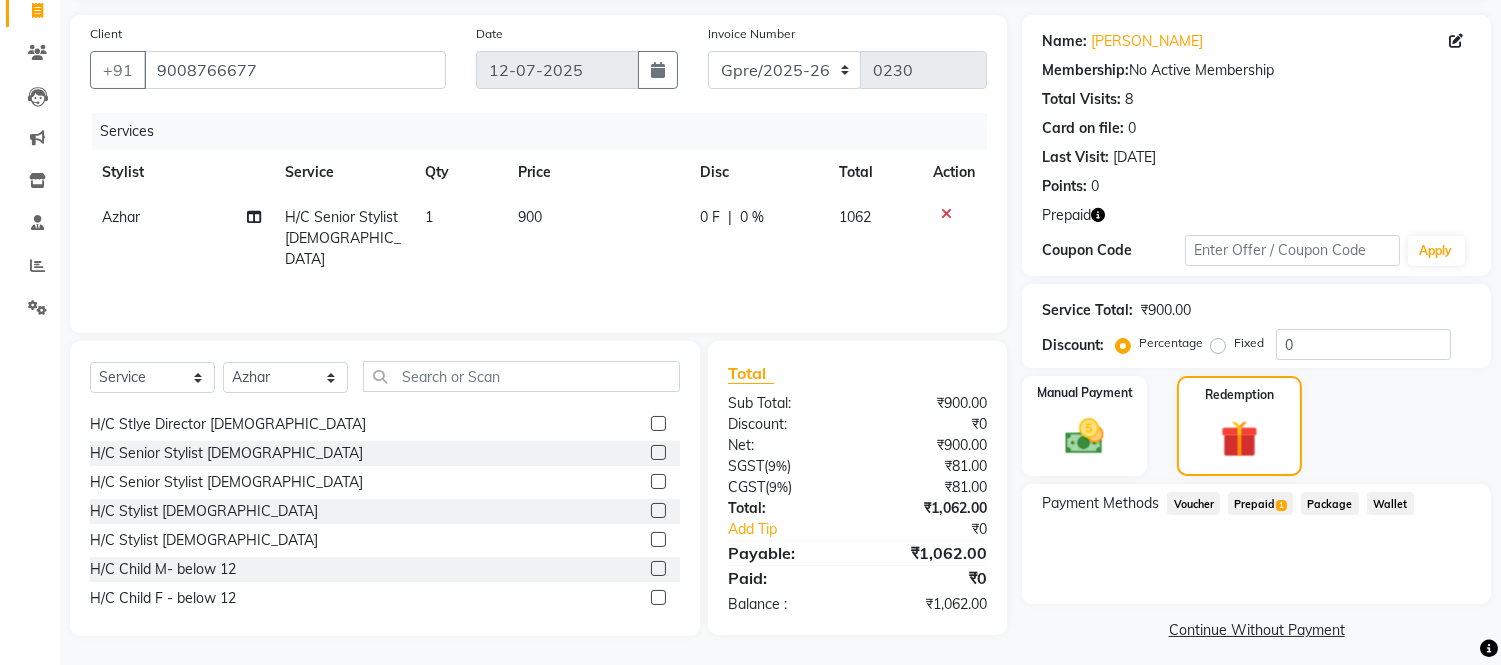 click on "Prepaid  1" 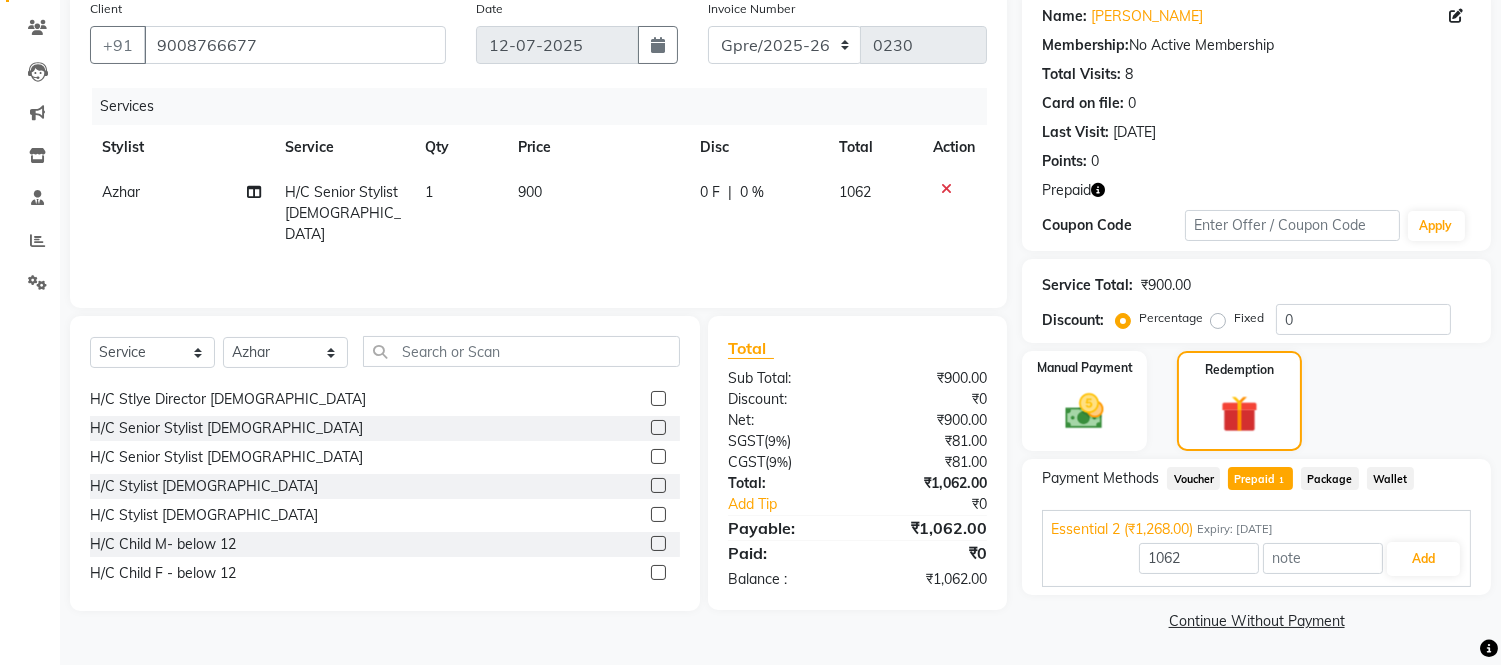scroll, scrollTop: 158, scrollLeft: 0, axis: vertical 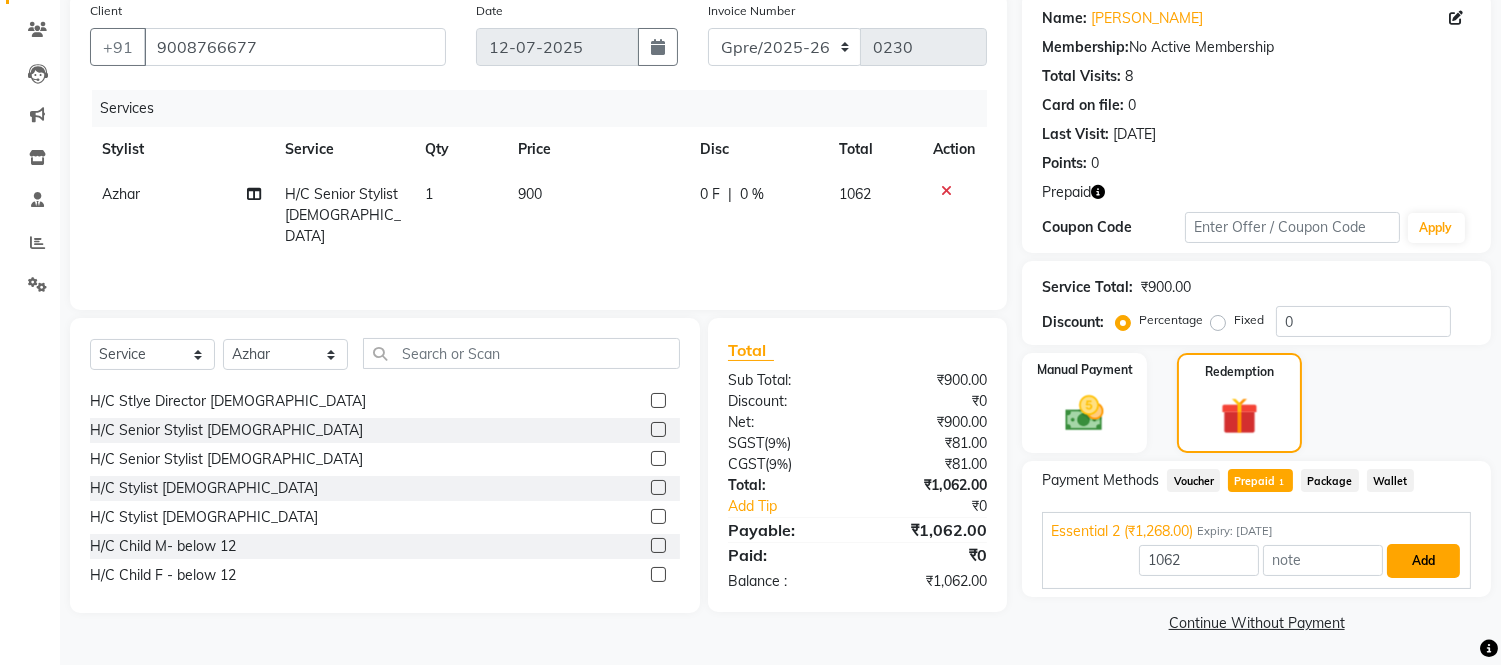click on "Add" at bounding box center [1423, 561] 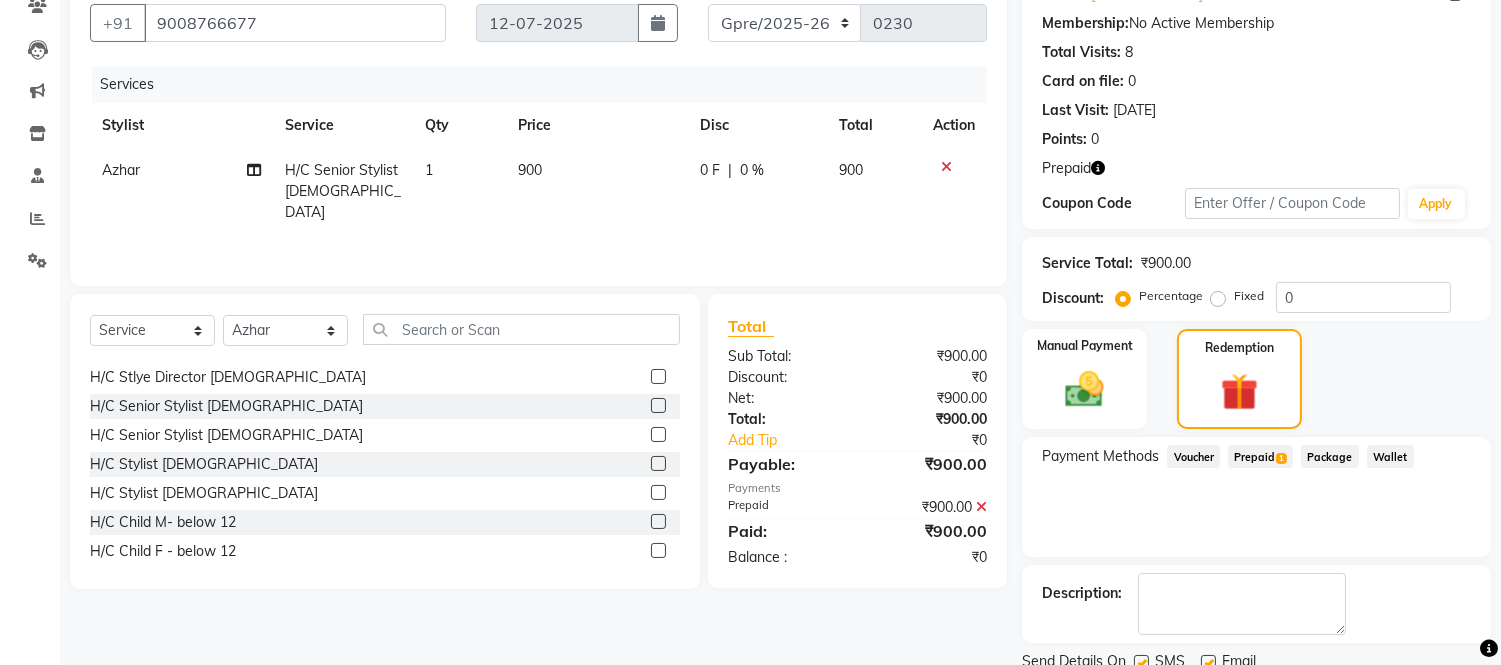 scroll, scrollTop: 256, scrollLeft: 0, axis: vertical 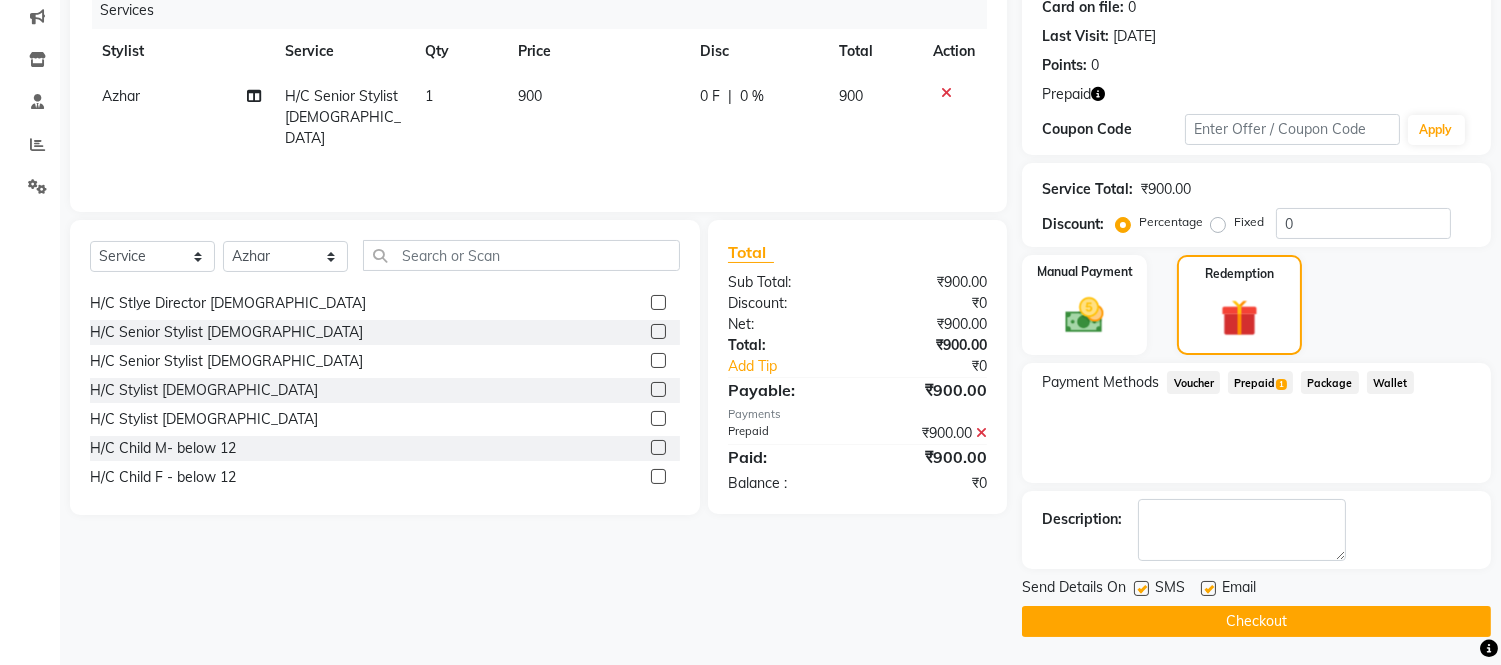 click on "Checkout" 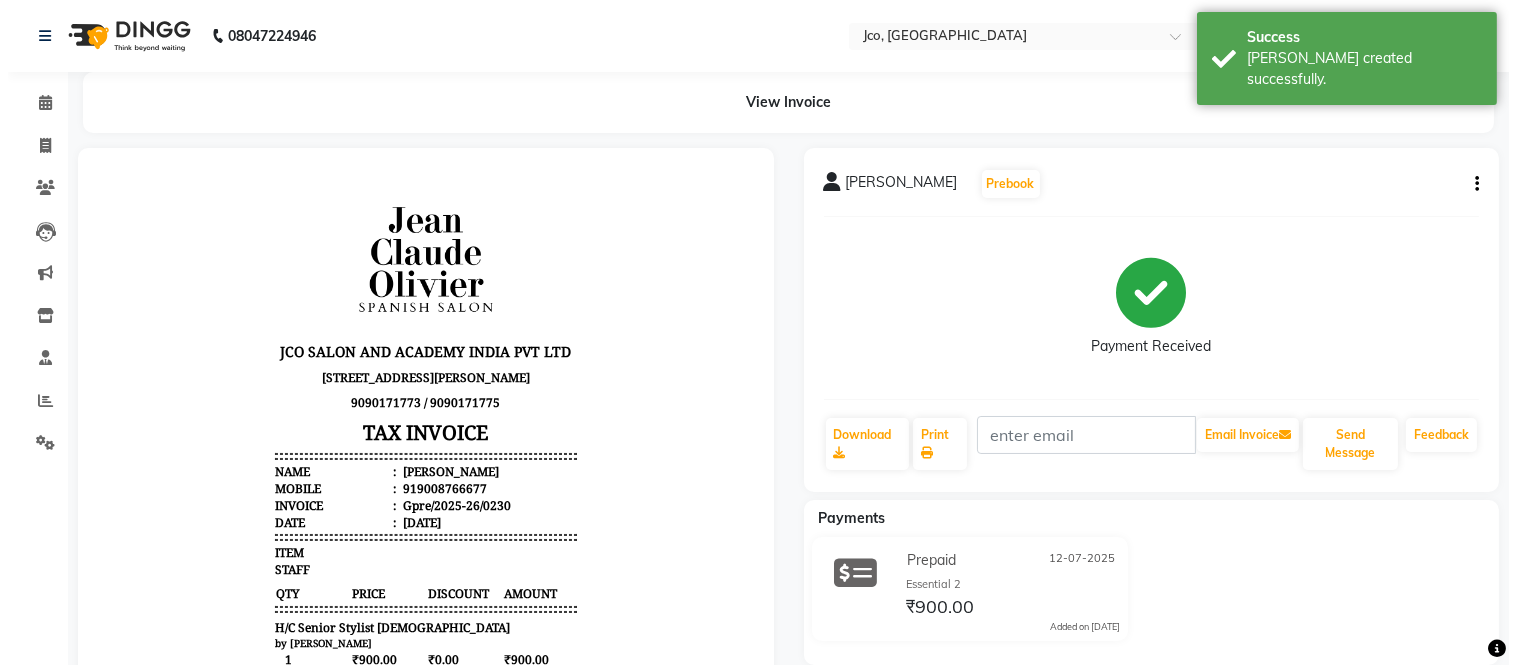 scroll, scrollTop: 0, scrollLeft: 0, axis: both 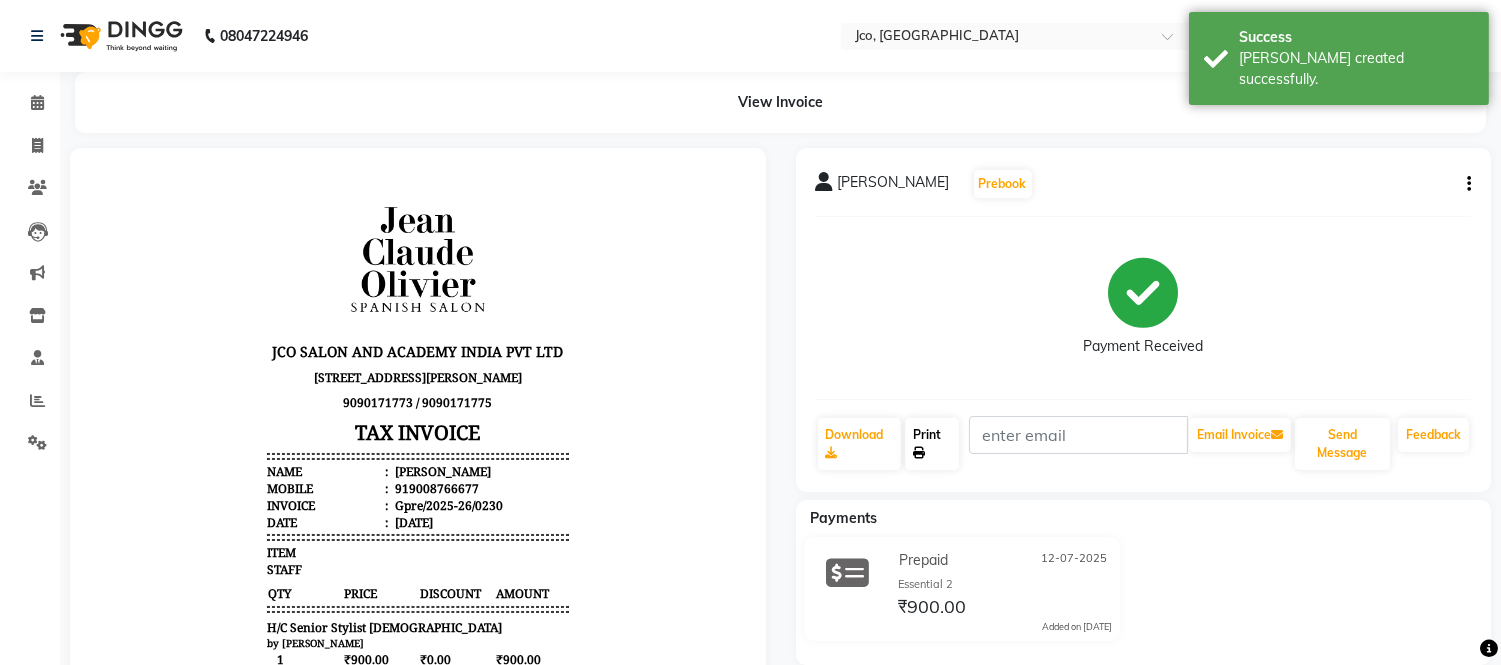 click on "Print" 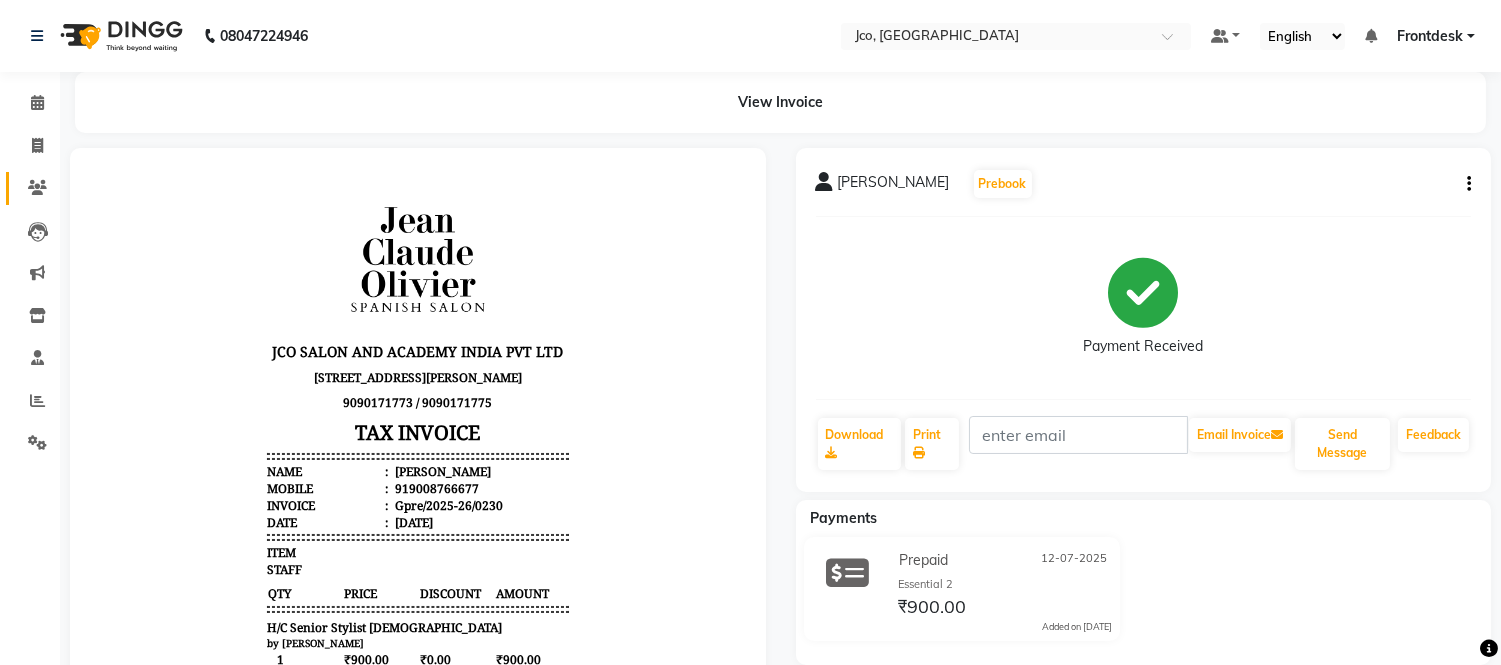 click 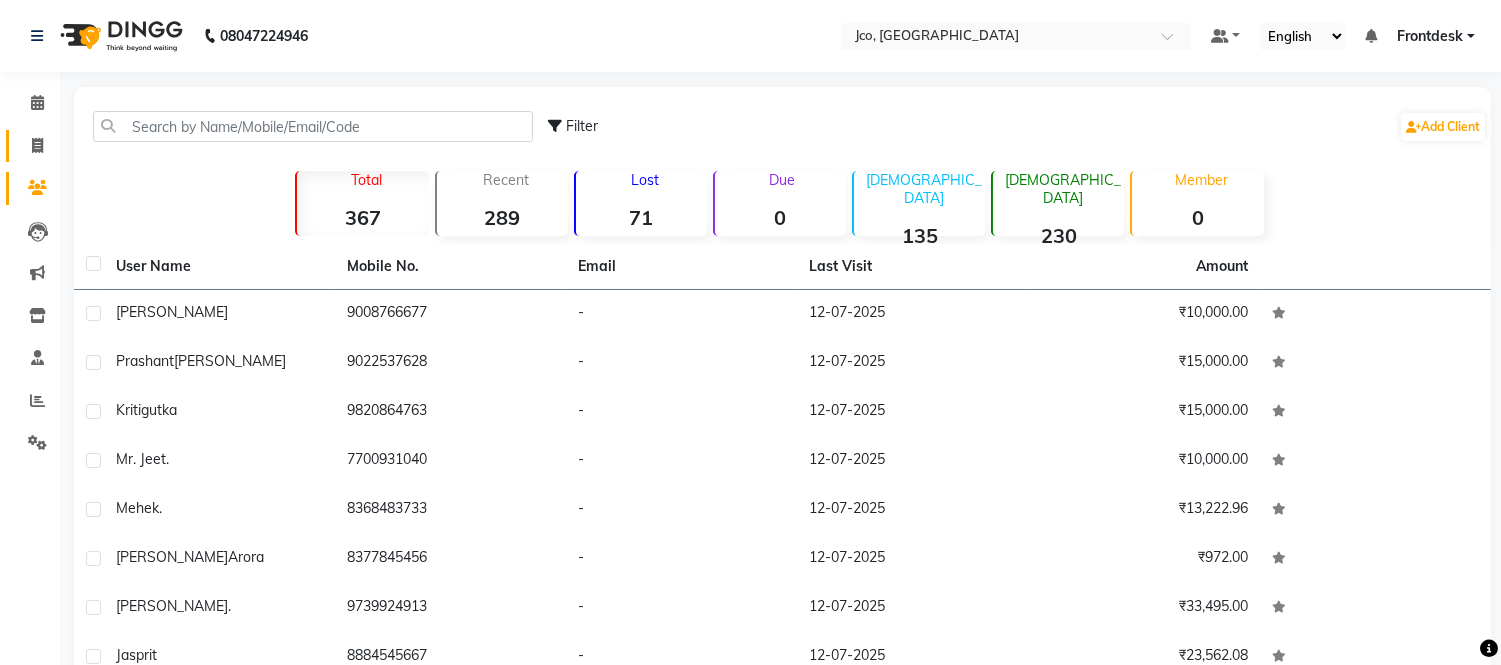 click 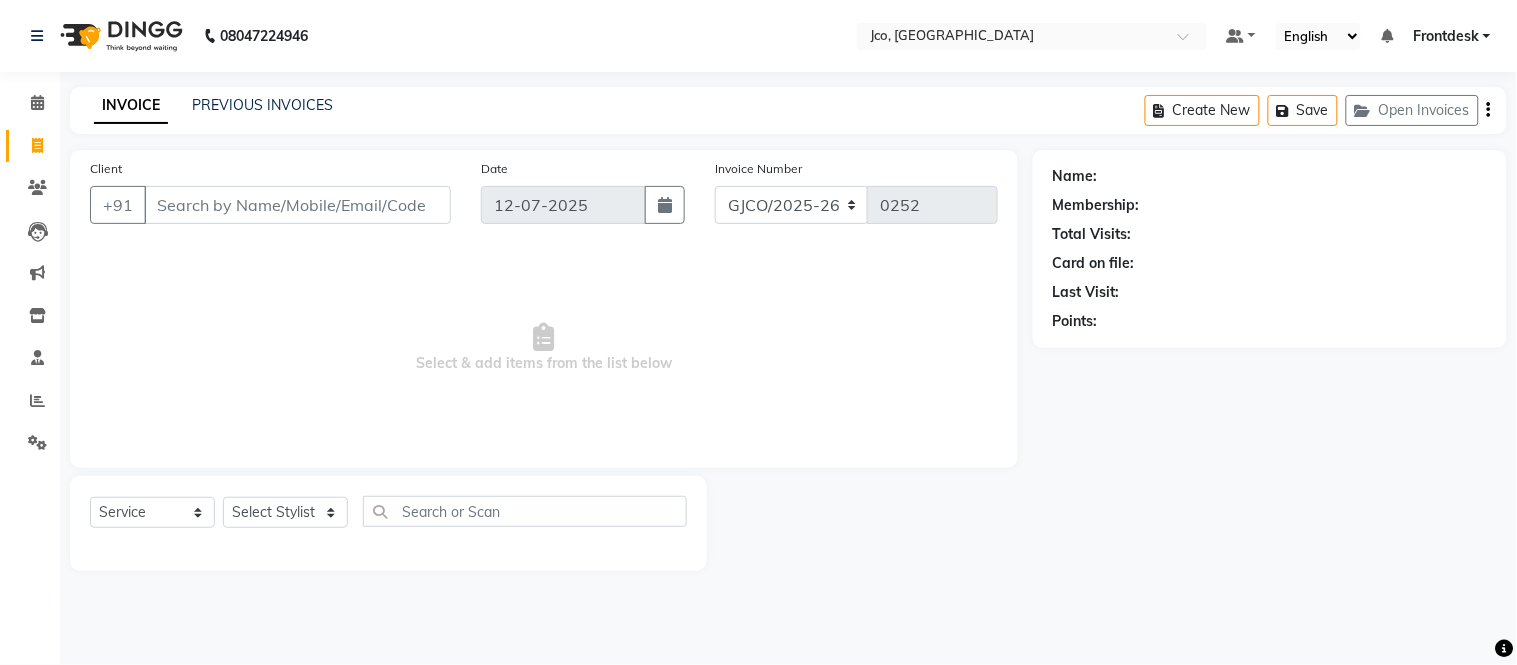 click on "Client" at bounding box center (297, 205) 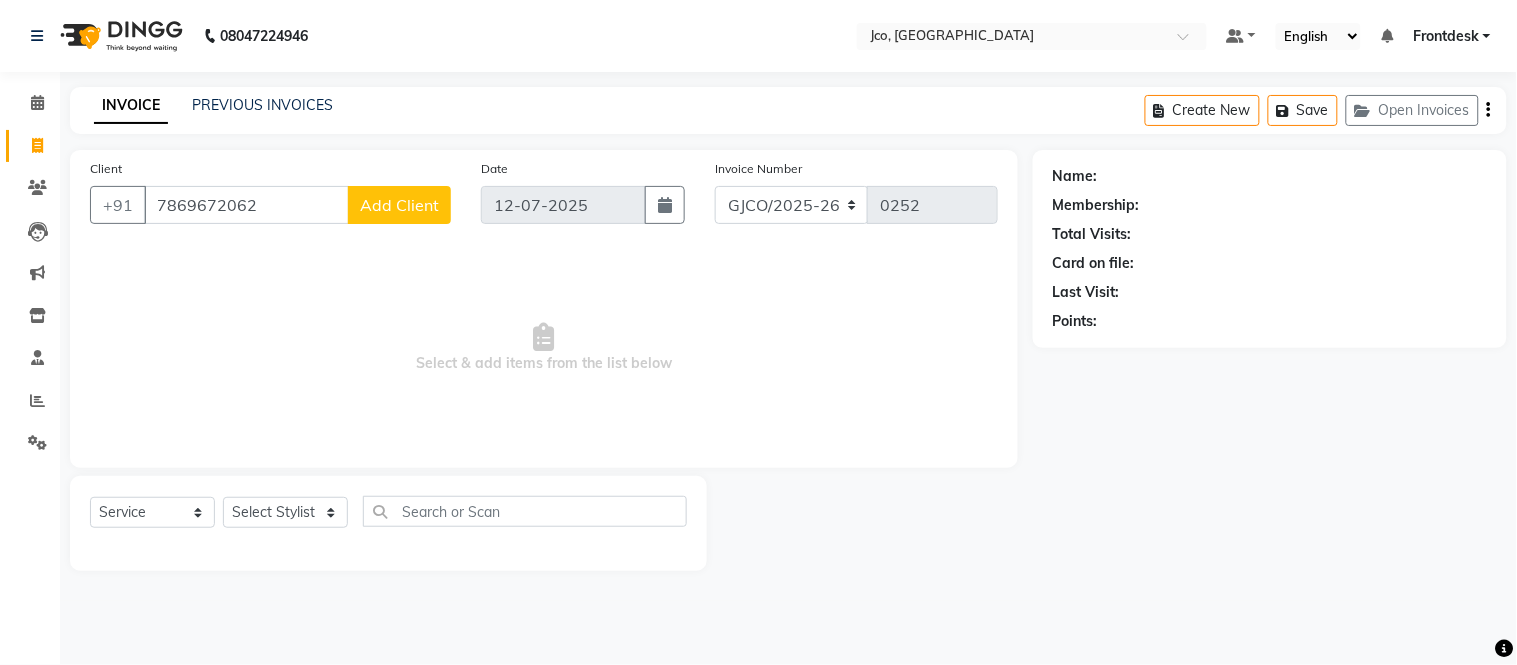 type on "7869672062" 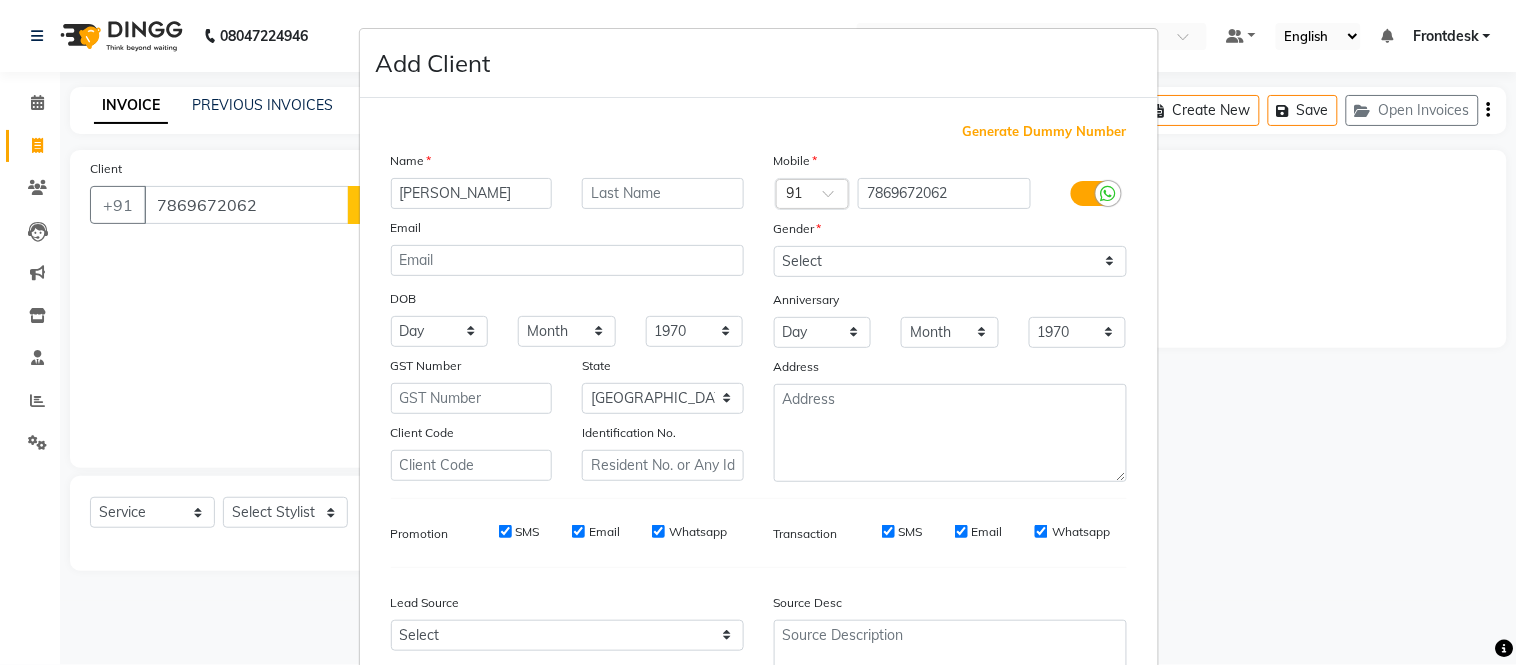 type on "Hitesh" 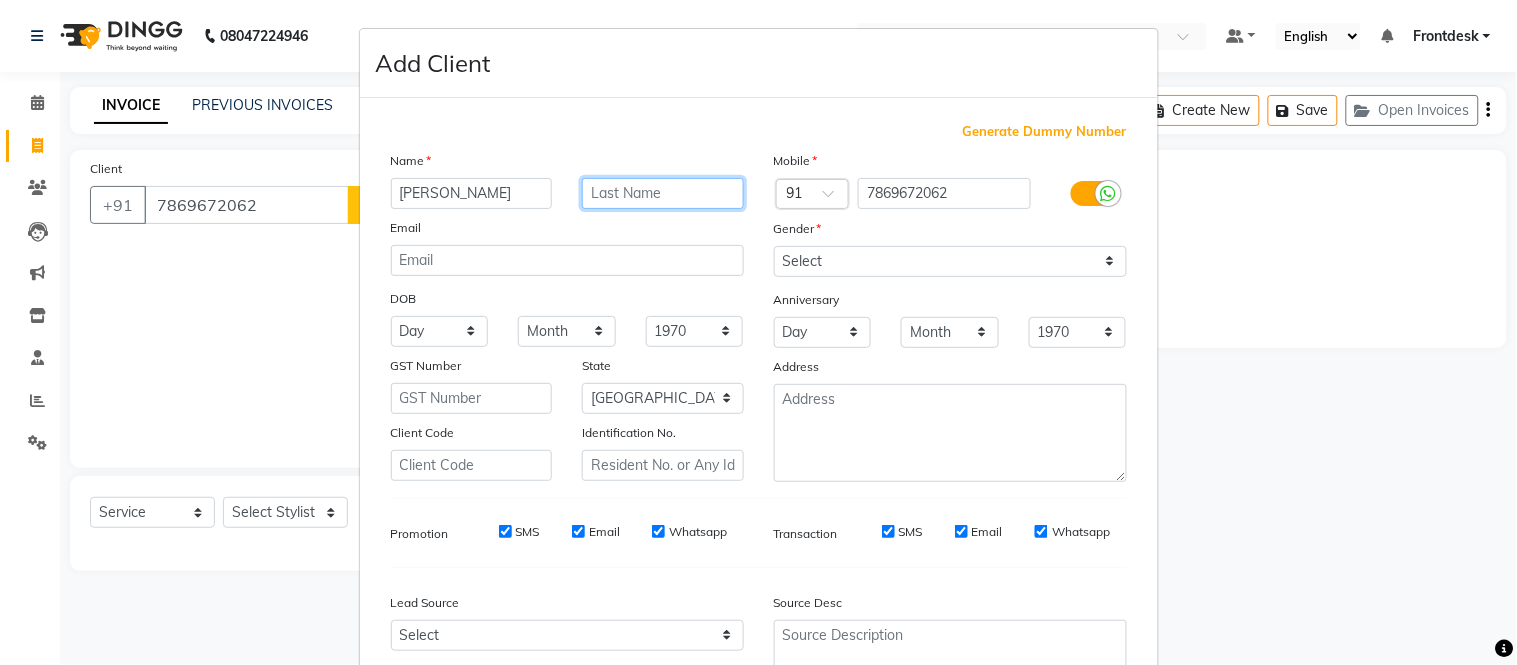 click at bounding box center [663, 193] 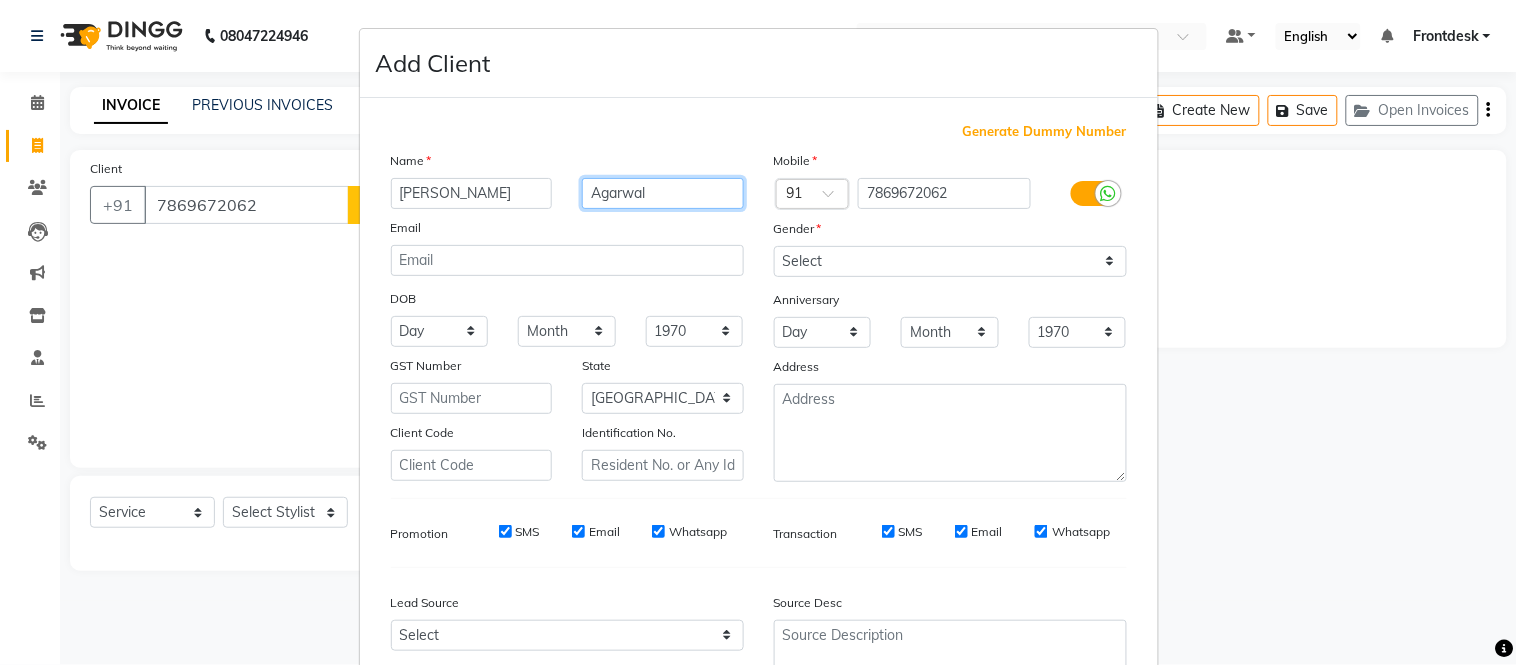 type on "Agarwal" 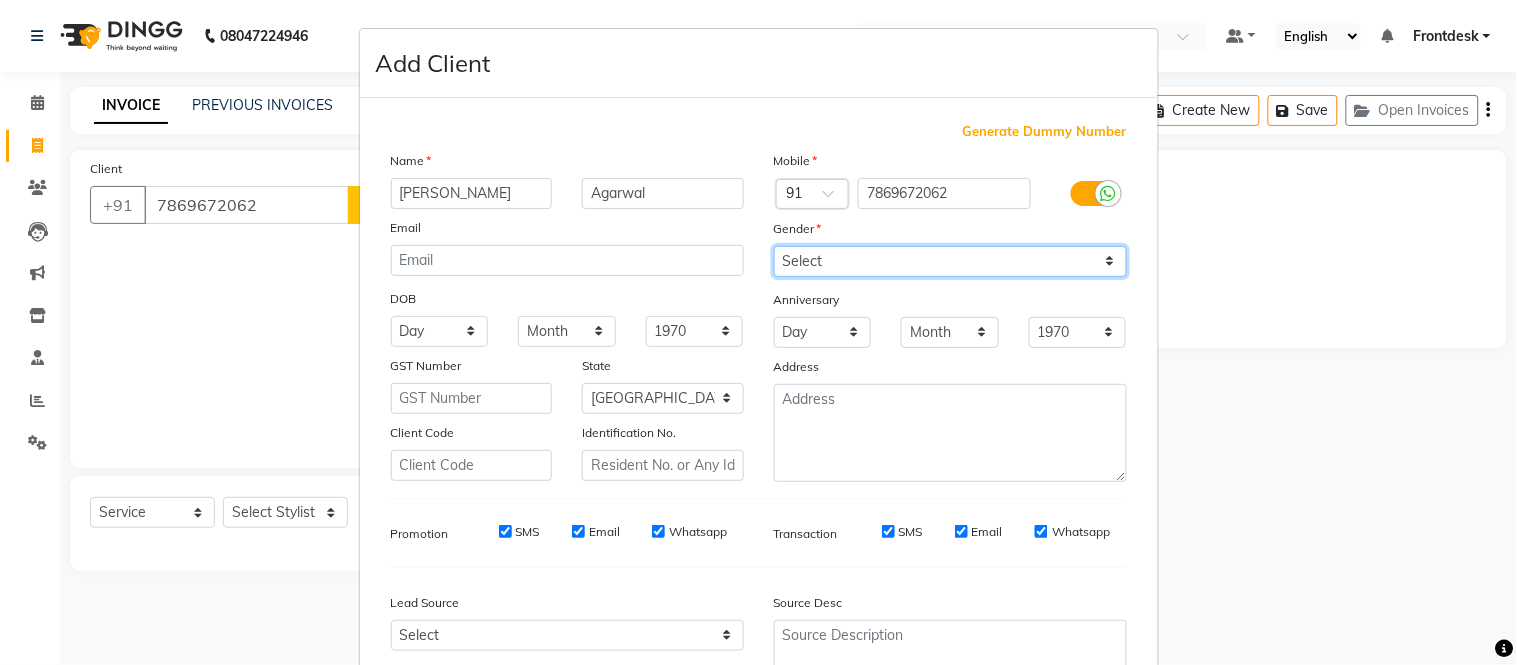click on "Select Male Female Other Prefer Not To Say" at bounding box center (950, 261) 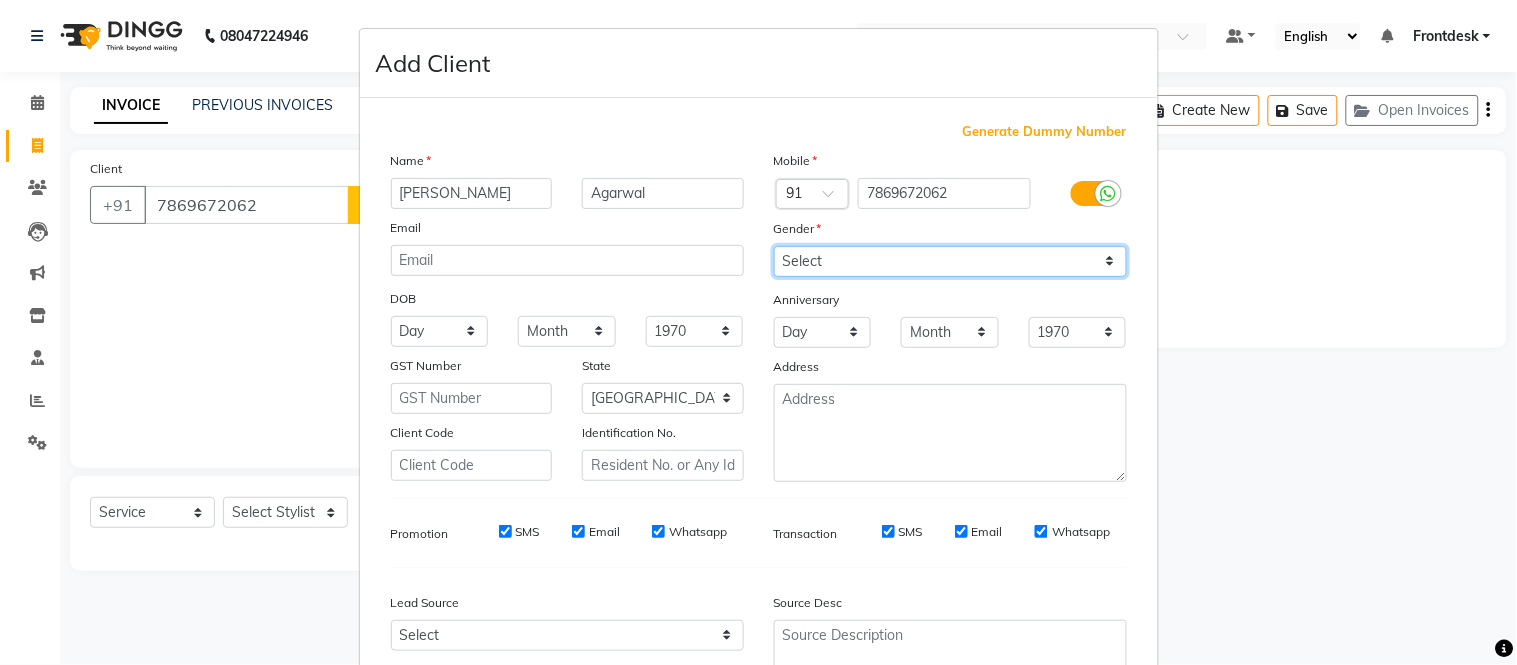 select on "[DEMOGRAPHIC_DATA]" 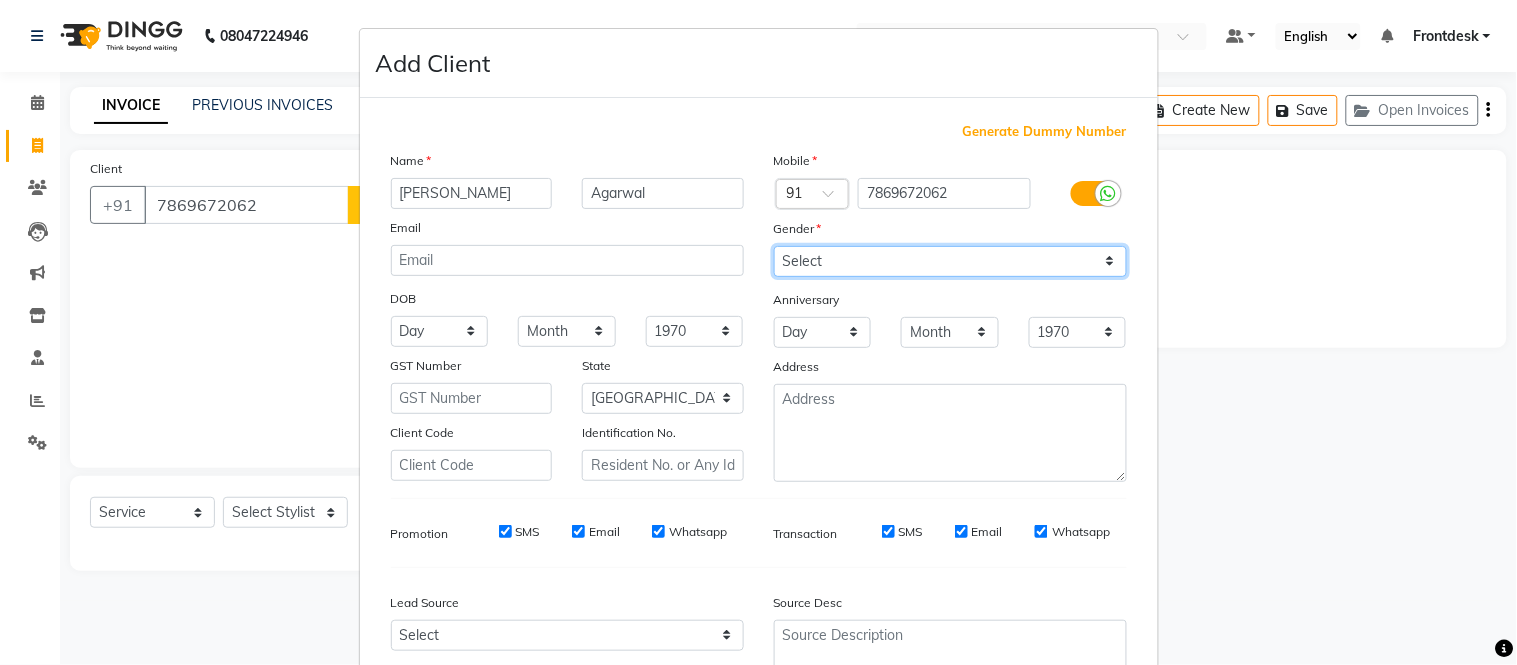 click on "Select Male Female Other Prefer Not To Say" at bounding box center [950, 261] 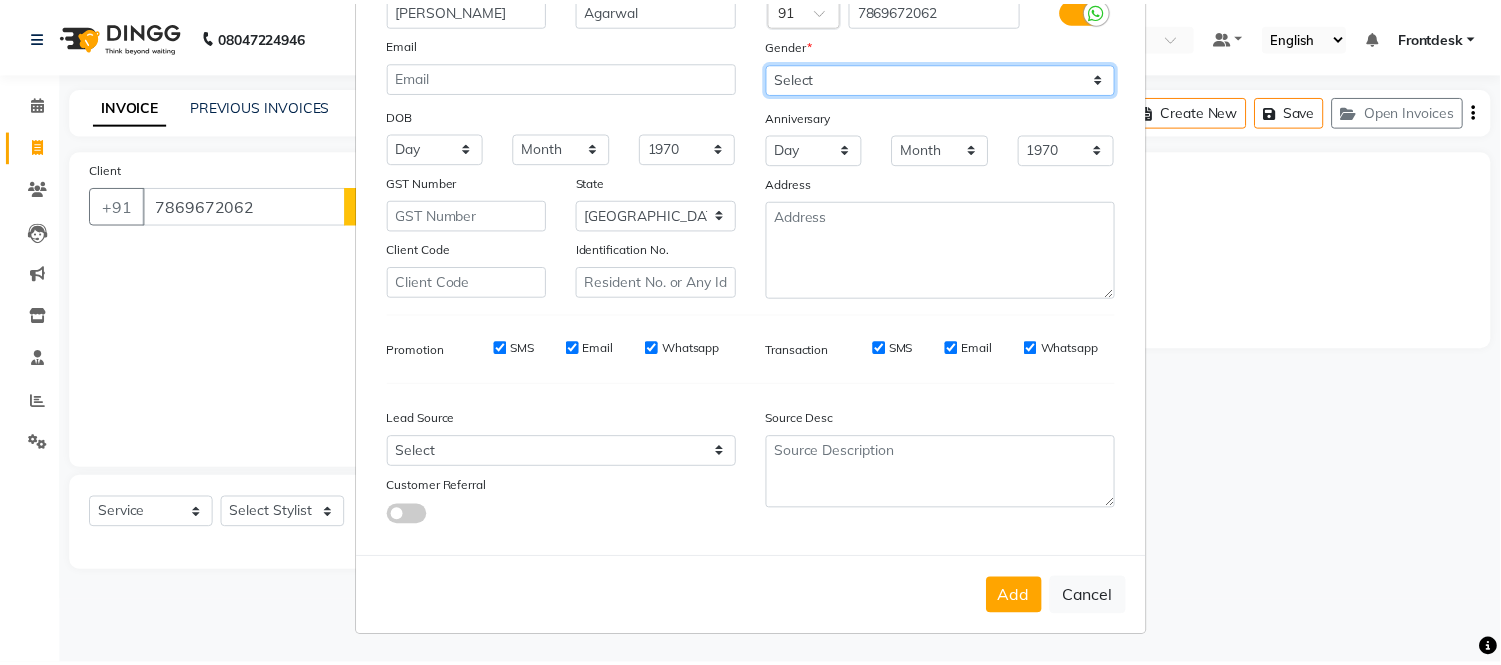 scroll, scrollTop: 185, scrollLeft: 0, axis: vertical 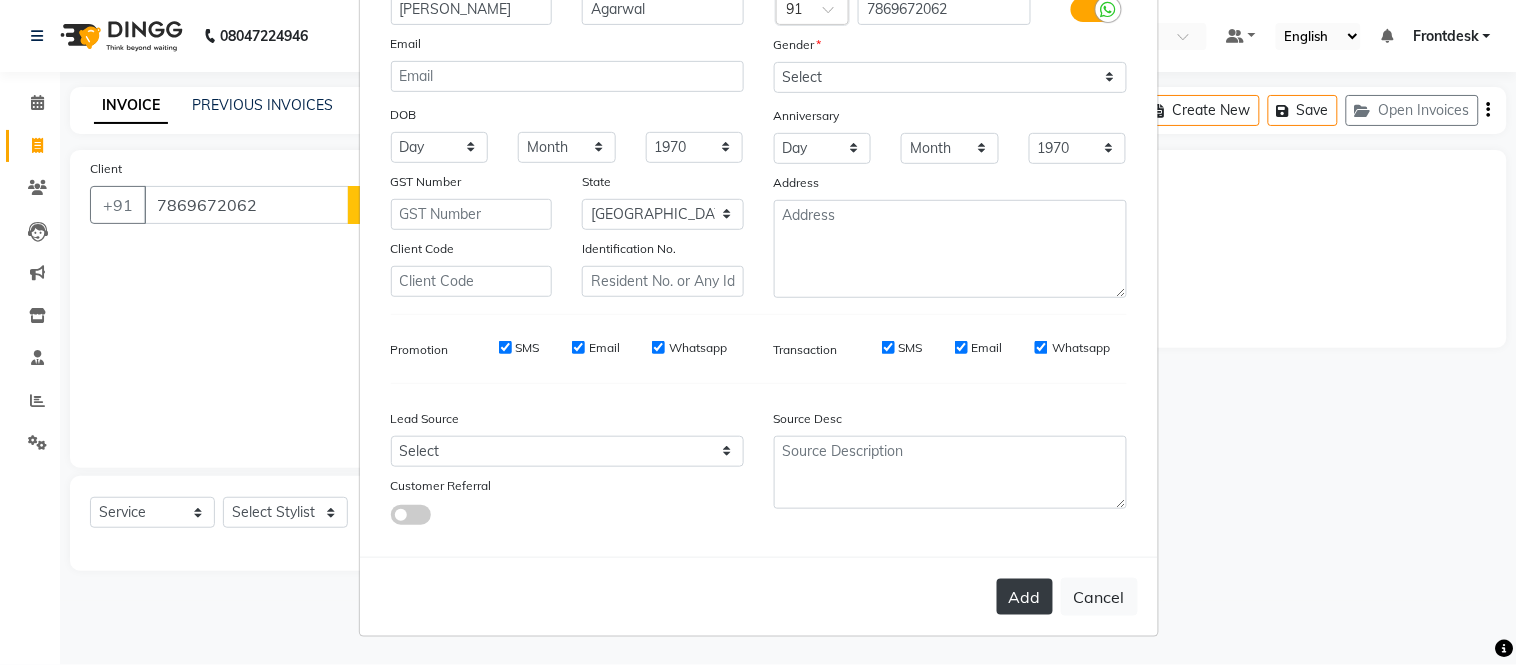 click on "Add" at bounding box center (1025, 597) 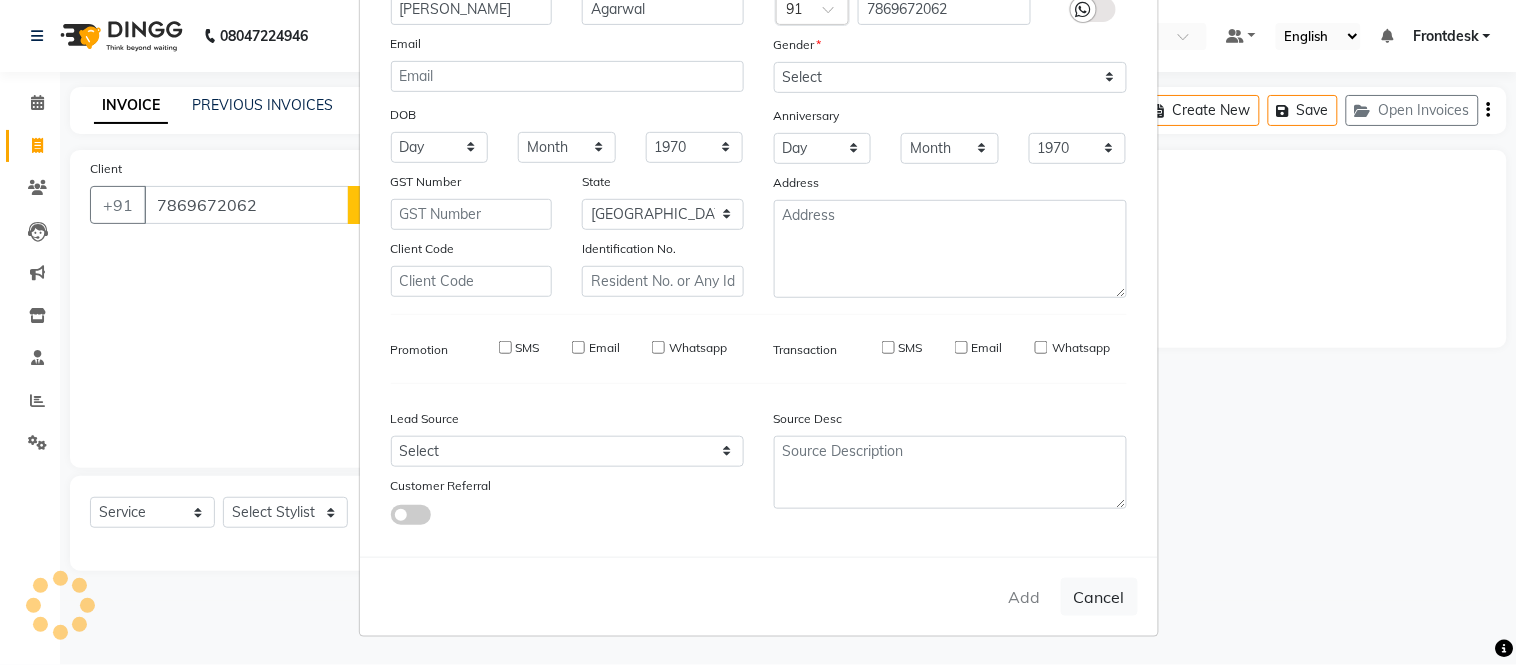 type 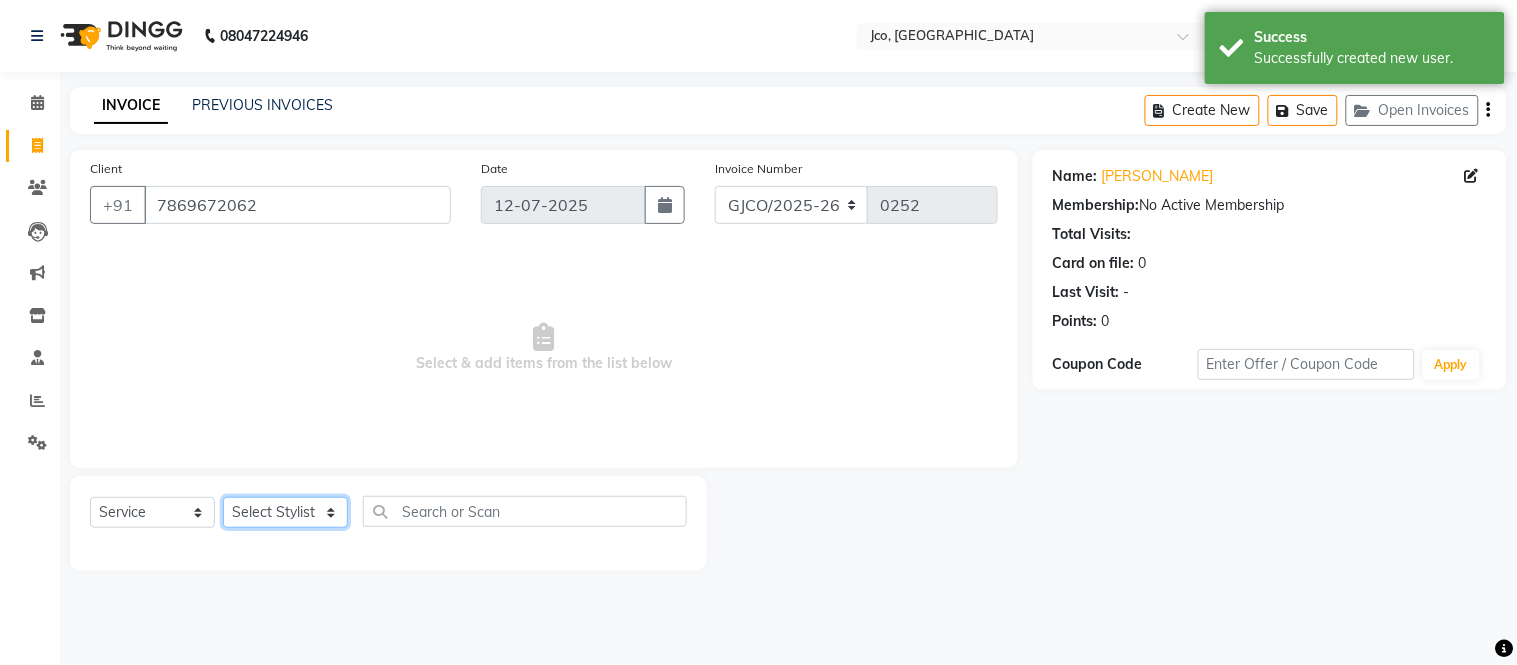 click on "Select Stylist [PERSON_NAME]  [PERSON_NAME]  [PERSON_NAME] Gopal Jouyi [PERSON_NAME] [PERSON_NAME] [DATE] [PERSON_NAME] [PERSON_NAME] [PERSON_NAME] Thakur Sanatan [PERSON_NAME] Shilpa [PERSON_NAME] Thotsem as [PERSON_NAME] [PERSON_NAME] Zing Kumwon Shatsang" 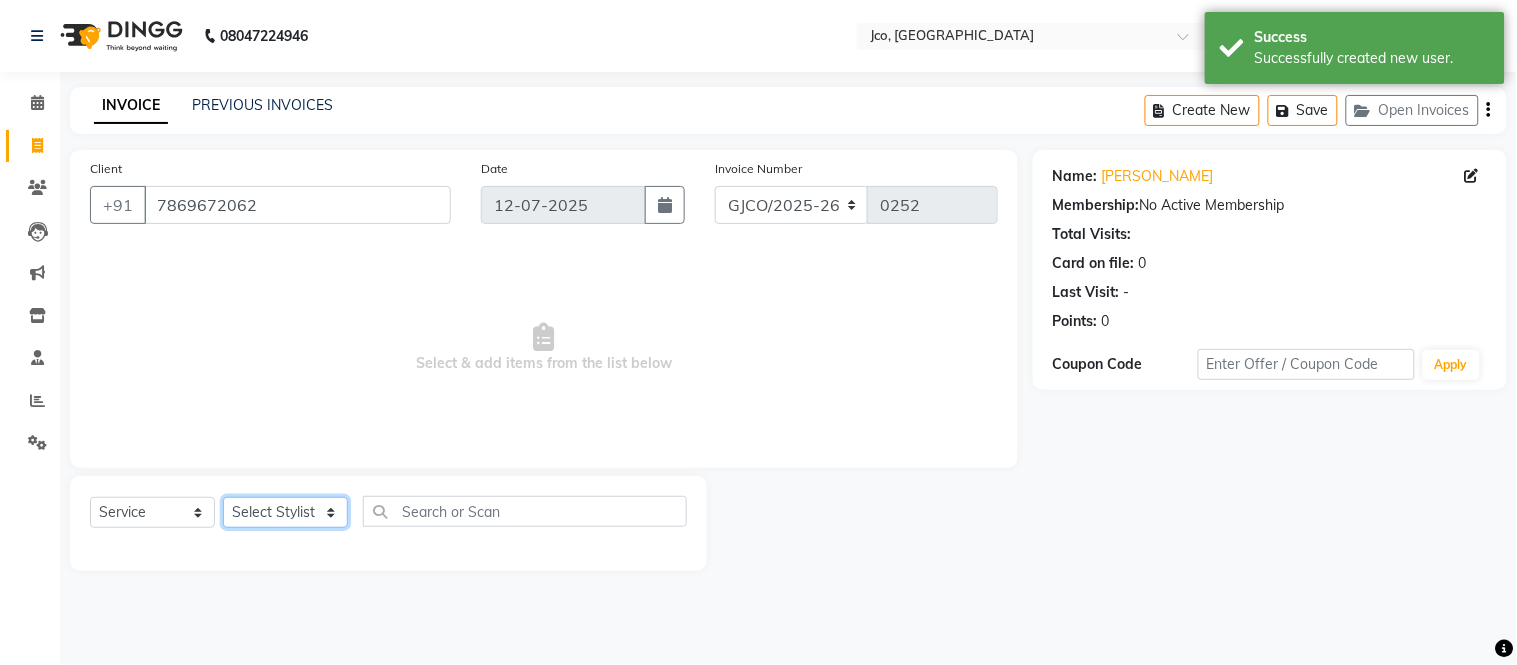 select on "84060" 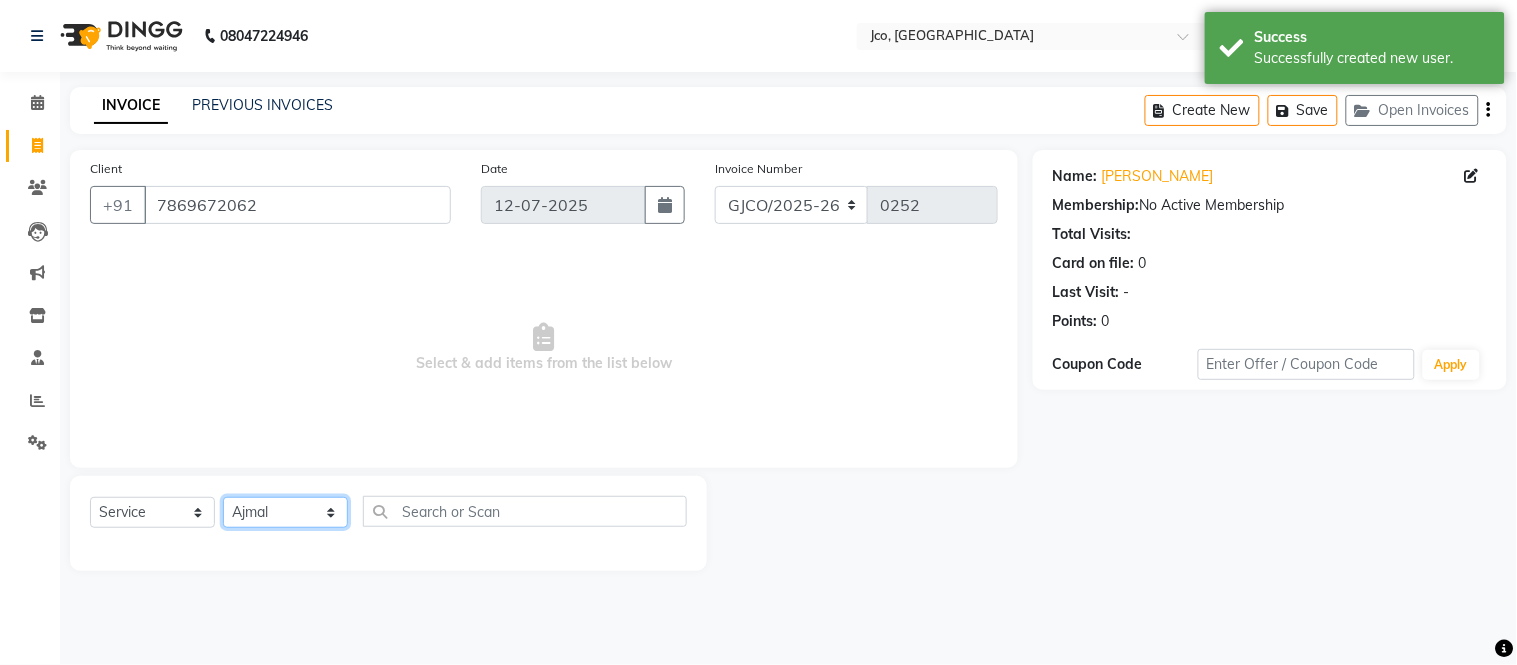 click on "Select Stylist [PERSON_NAME]  [PERSON_NAME]  [PERSON_NAME] Gopal Jouyi [PERSON_NAME] [PERSON_NAME] [DATE] [PERSON_NAME] [PERSON_NAME] [PERSON_NAME] Thakur Sanatan [PERSON_NAME] Shilpa [PERSON_NAME] Thotsem as [PERSON_NAME] [PERSON_NAME] Zing Kumwon Shatsang" 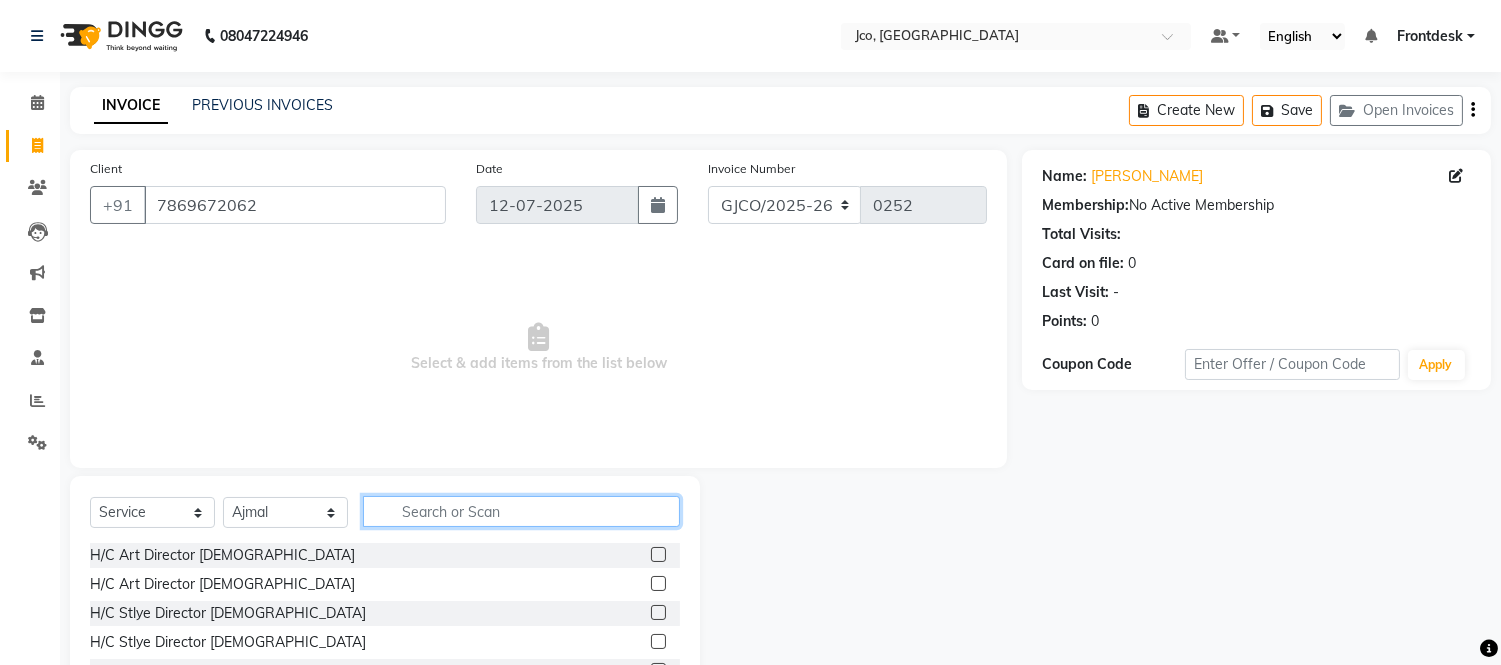 click 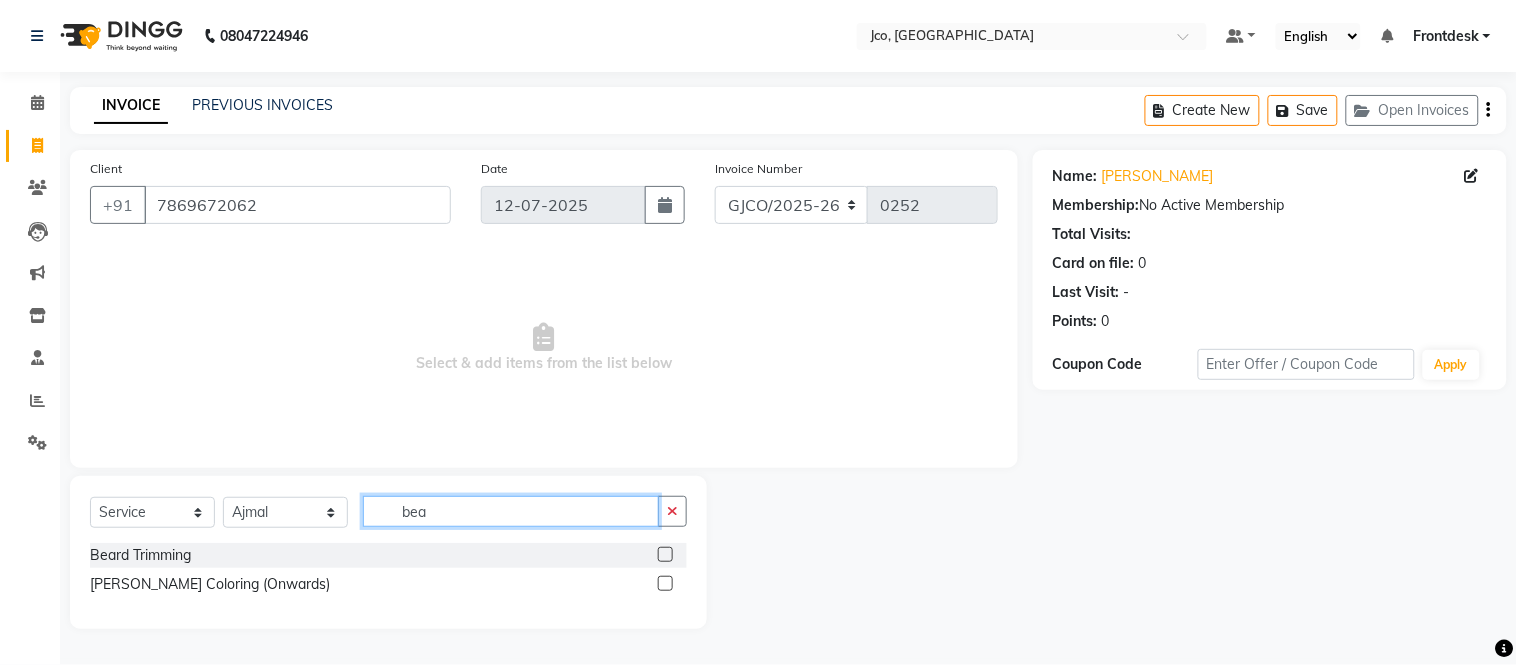 type on "bea" 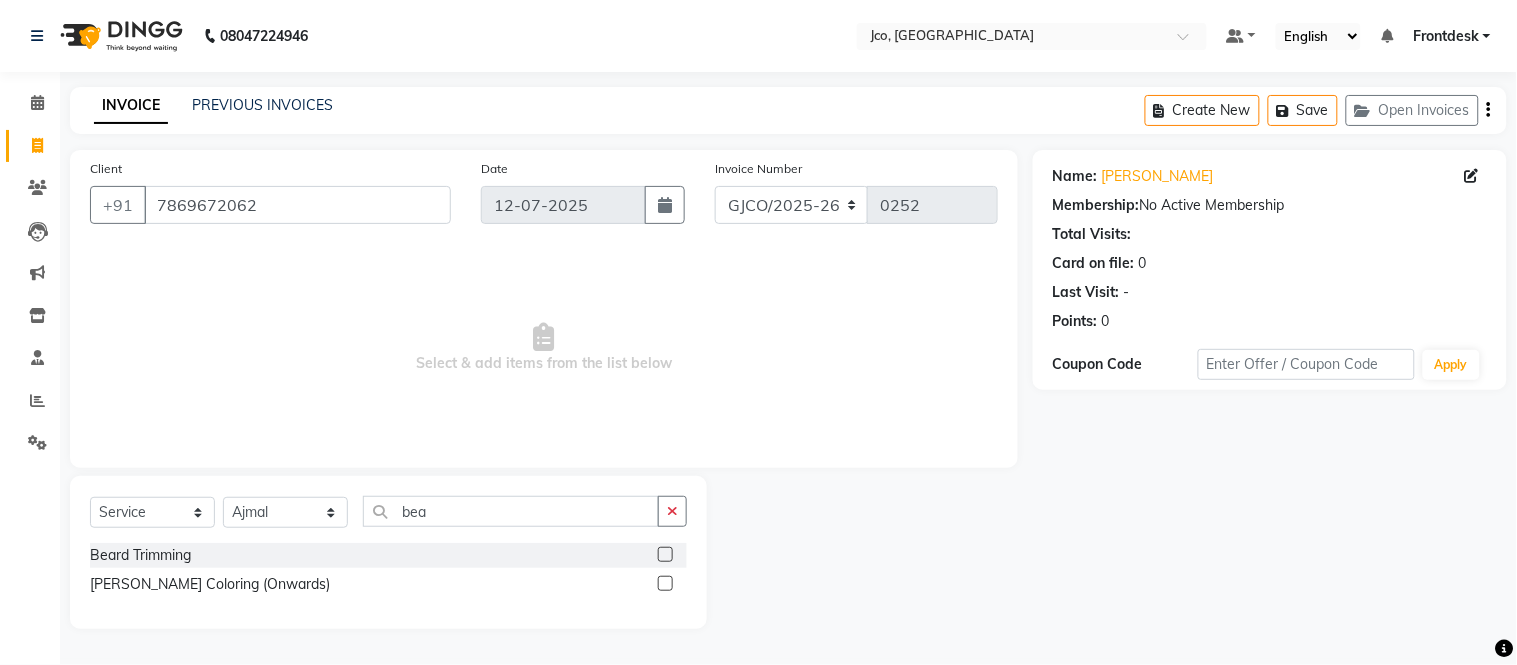 click 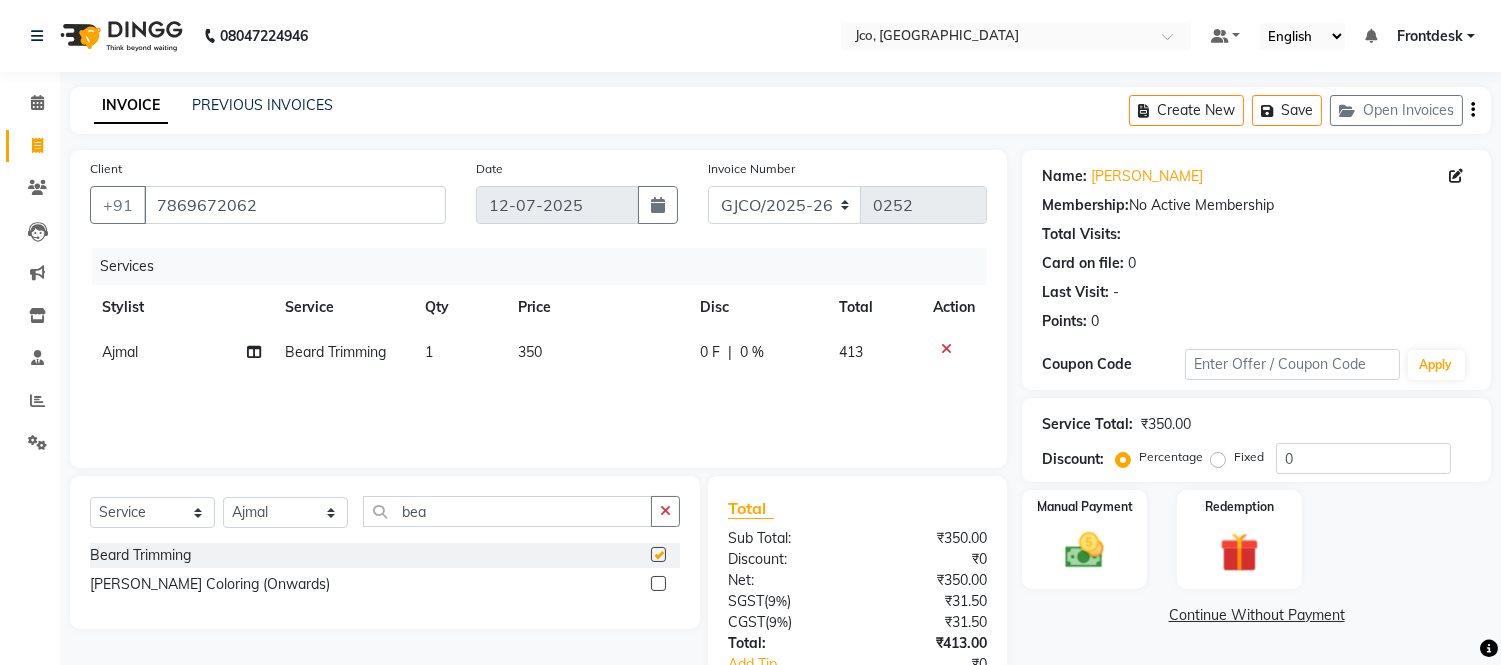 checkbox on "false" 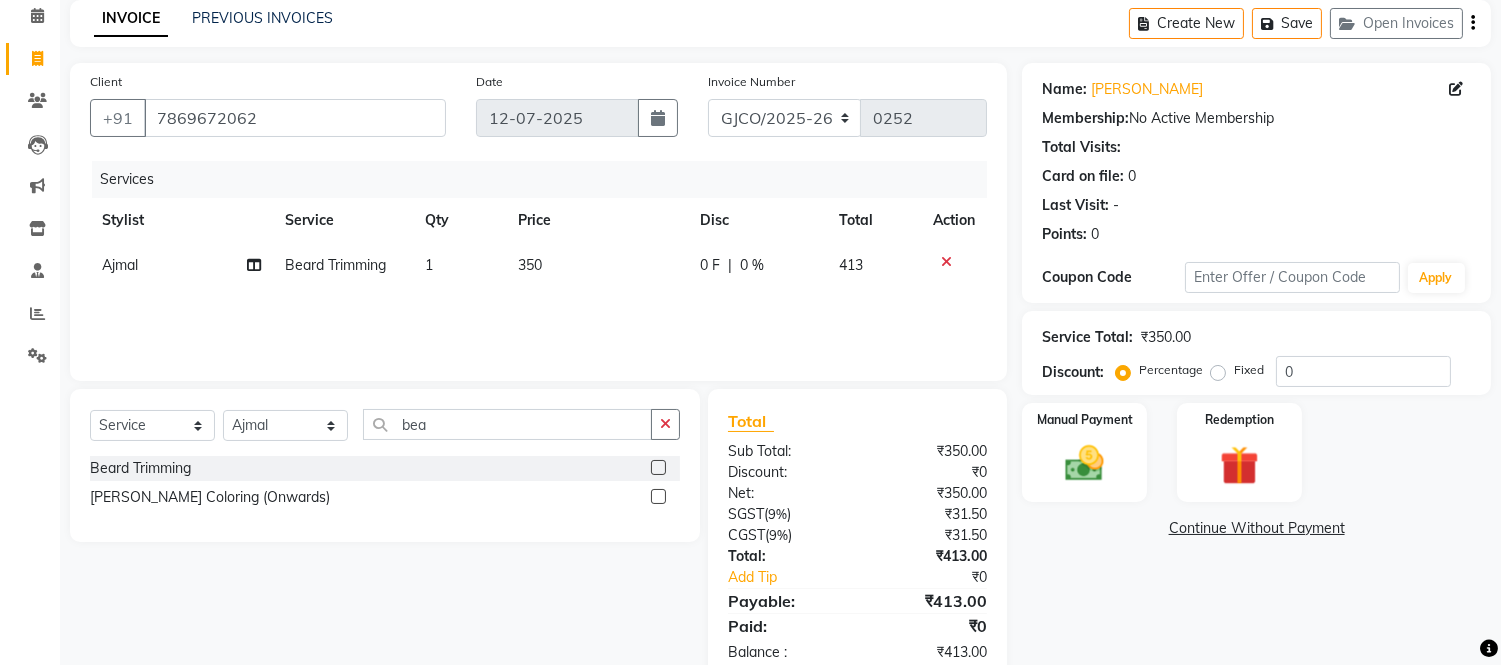 scroll, scrollTop: 133, scrollLeft: 0, axis: vertical 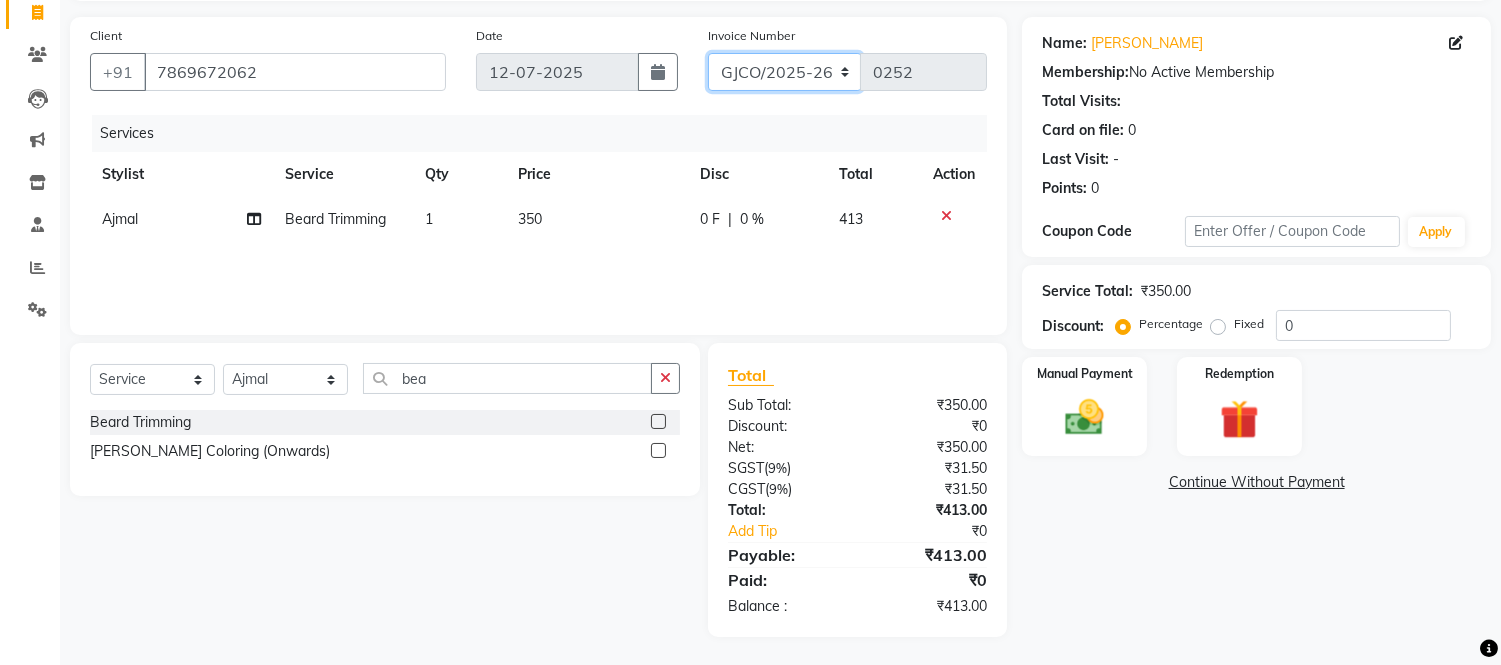 click on "GJCO/2025-26 SCG/2025-26 Gpre/2025-26" 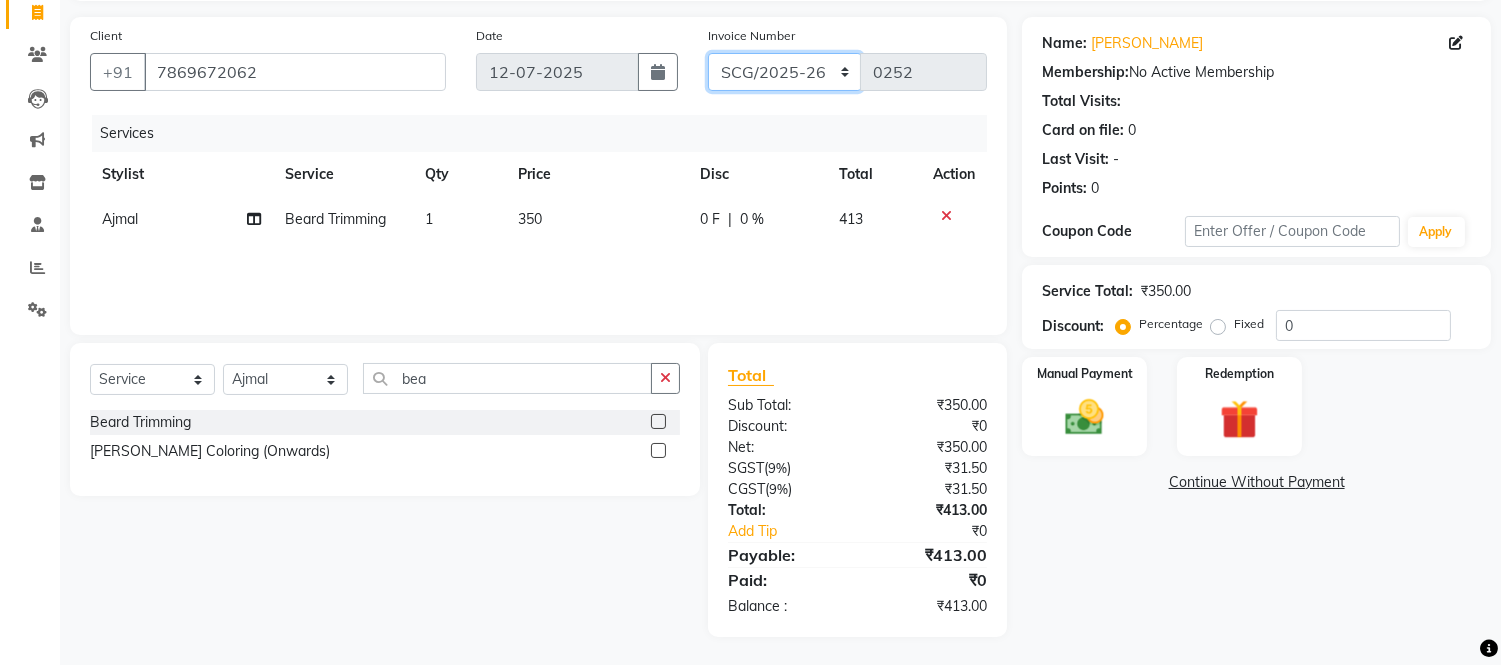 click on "GJCO/2025-26 SCG/2025-26 Gpre/2025-26" 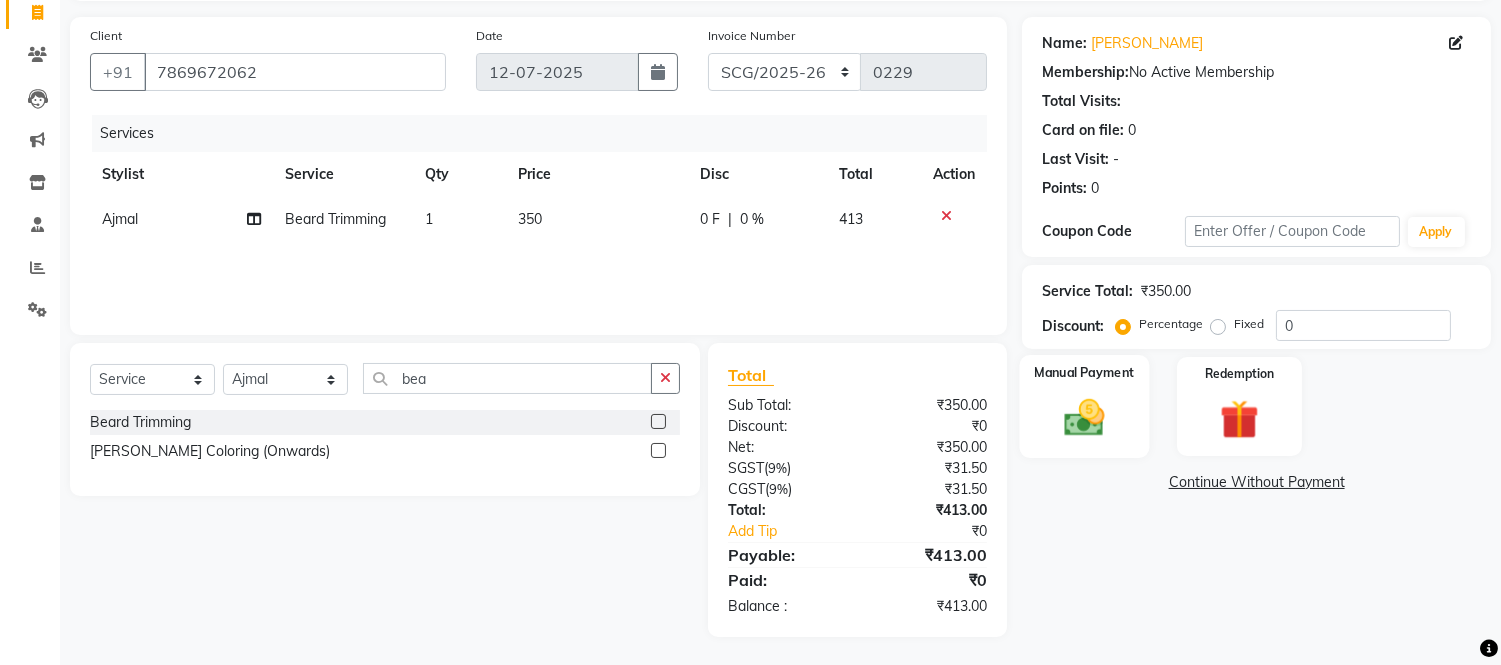 click 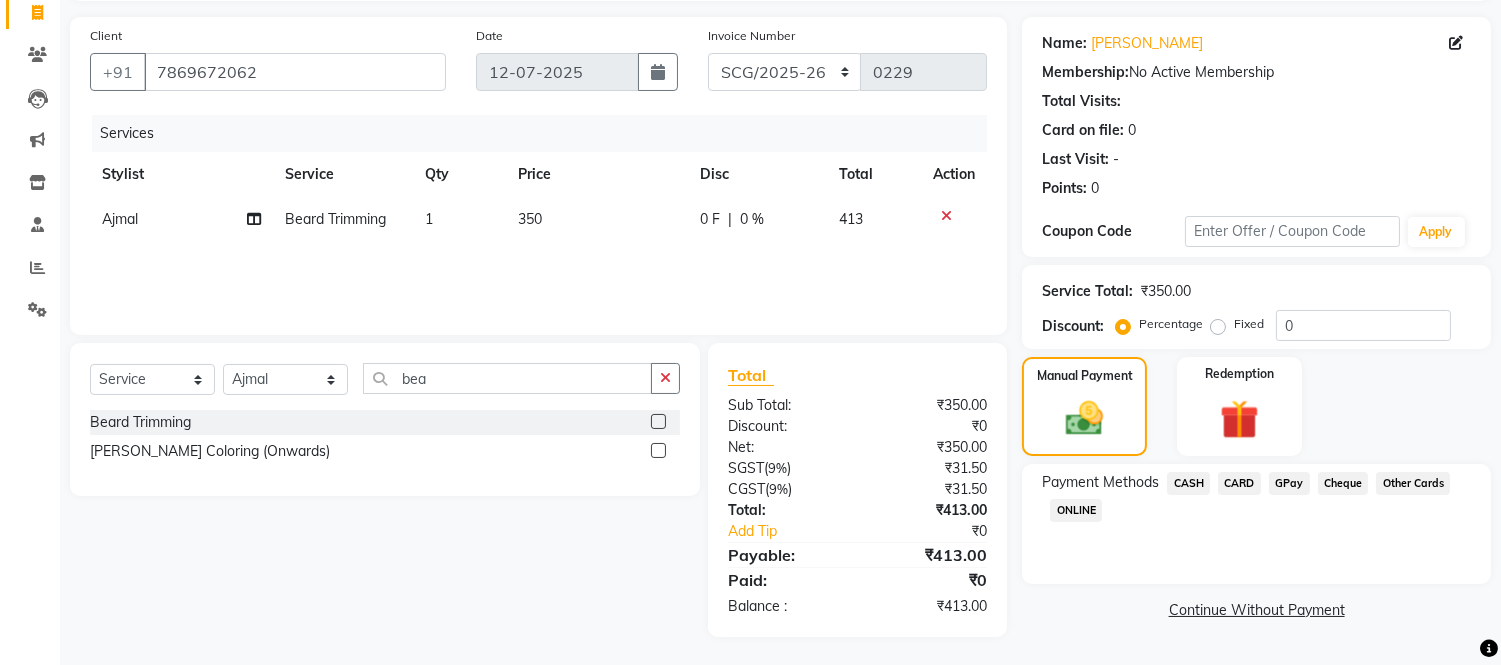 click on "CASH" 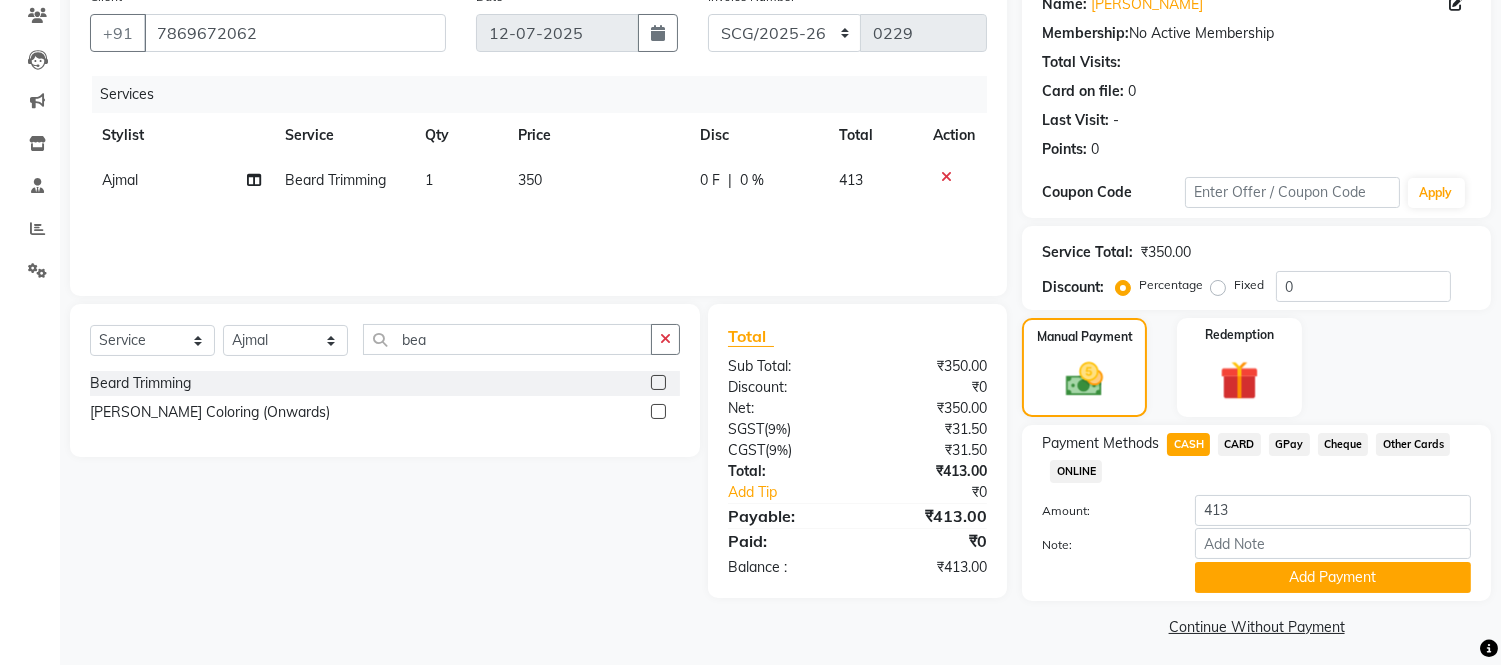 scroll, scrollTop: 178, scrollLeft: 0, axis: vertical 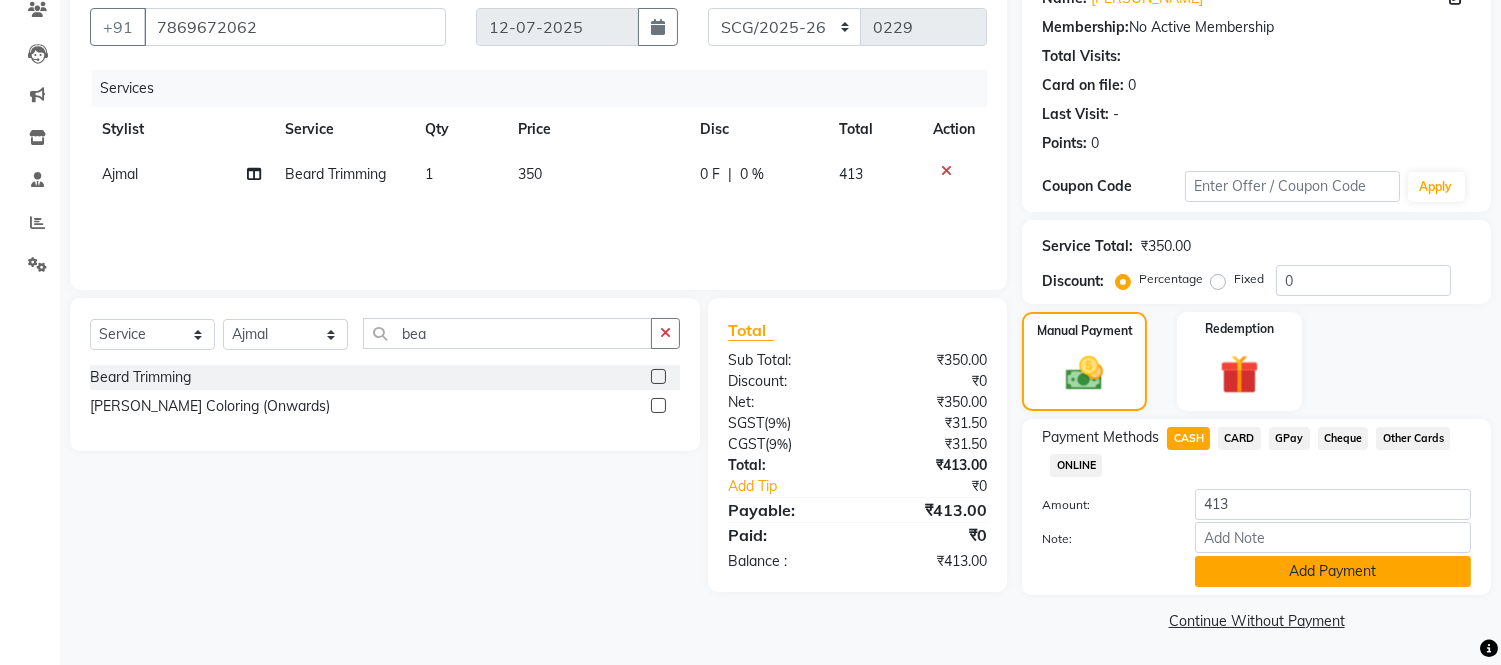 click on "Add Payment" 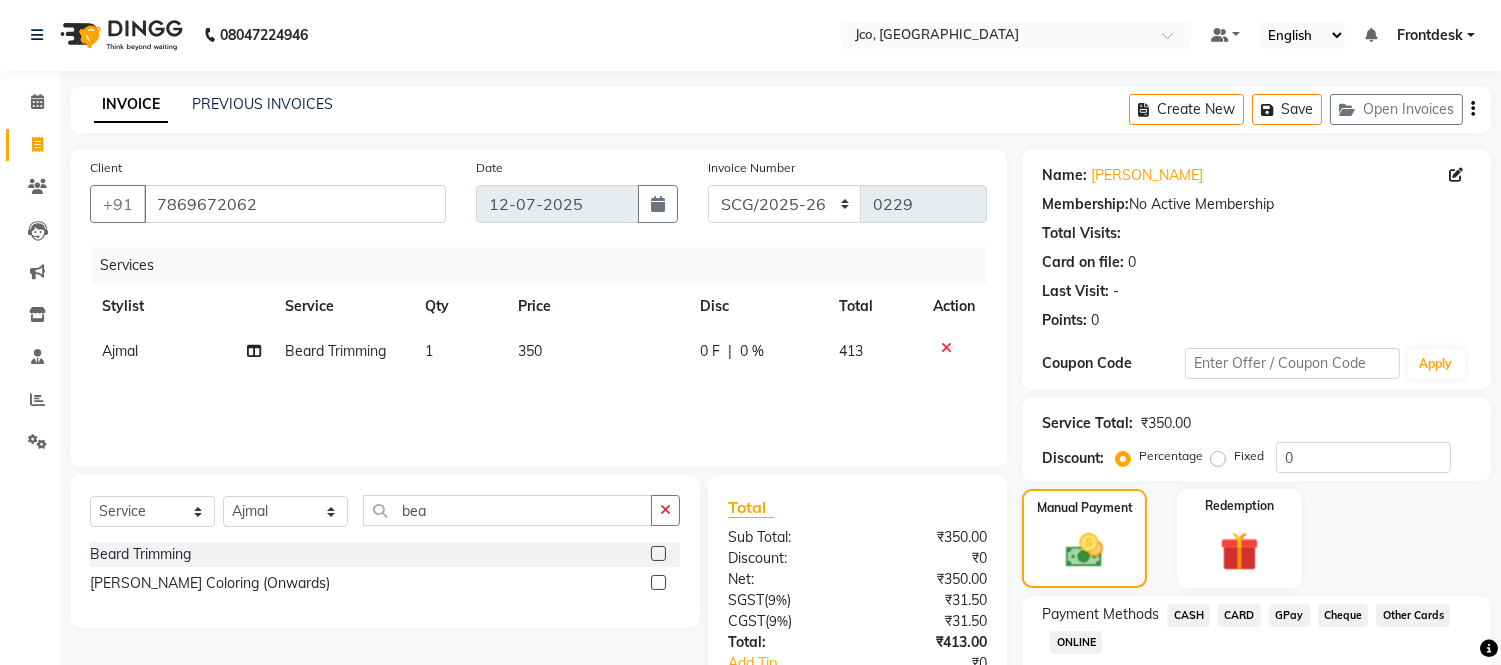 scroll, scrollTop: 0, scrollLeft: 0, axis: both 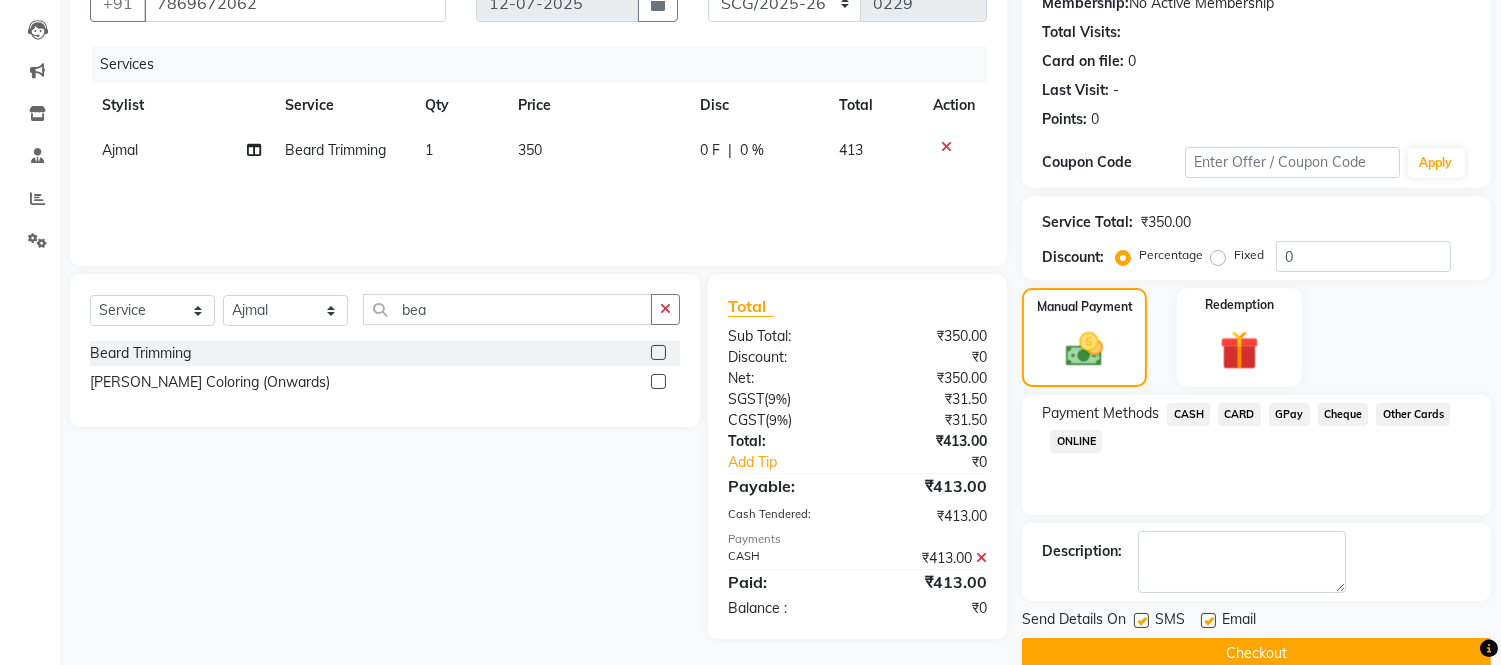 click on "Checkout" 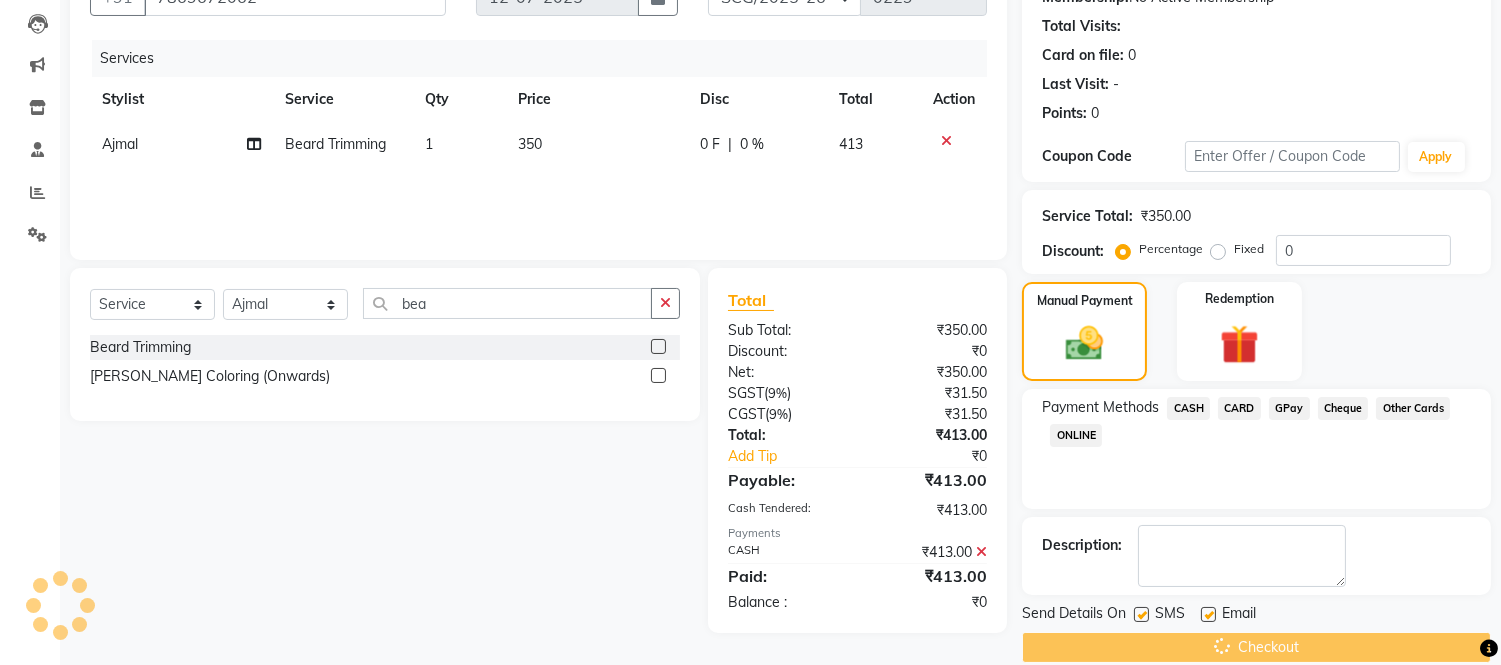 scroll, scrollTop: 234, scrollLeft: 0, axis: vertical 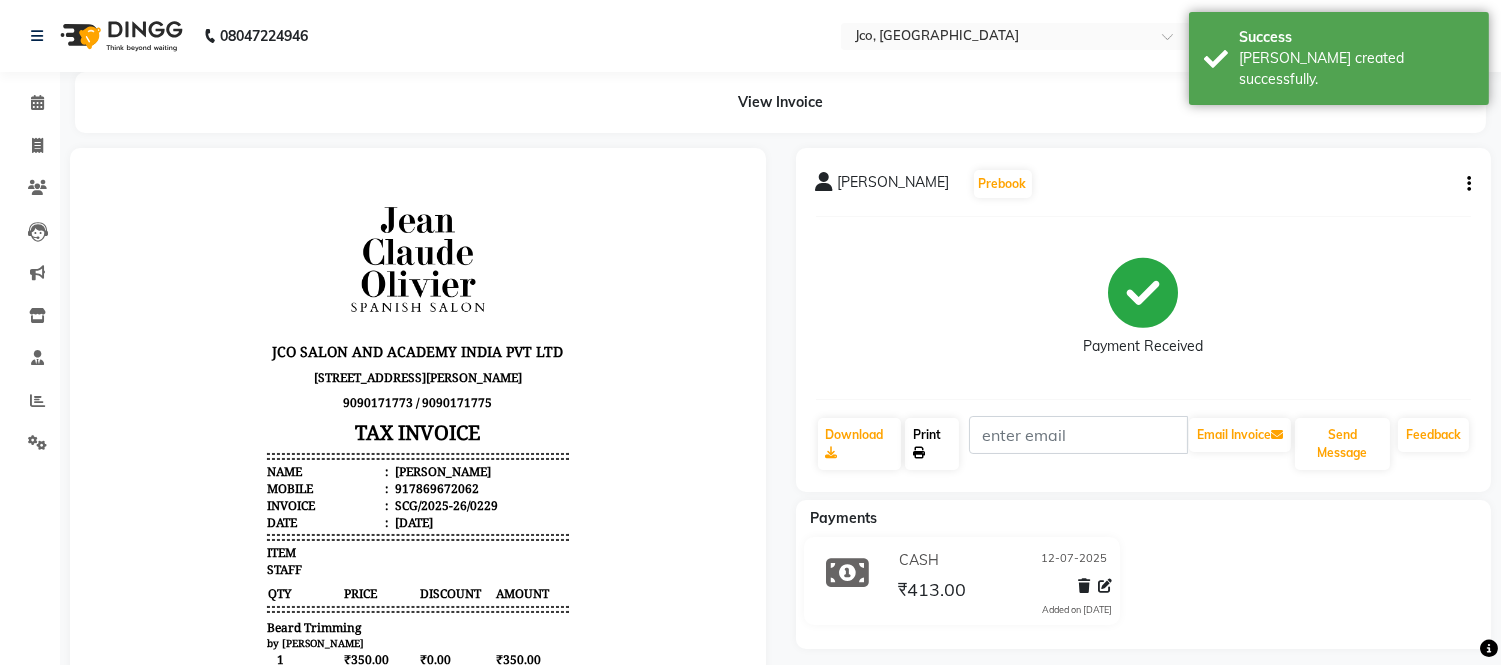 click on "Print" 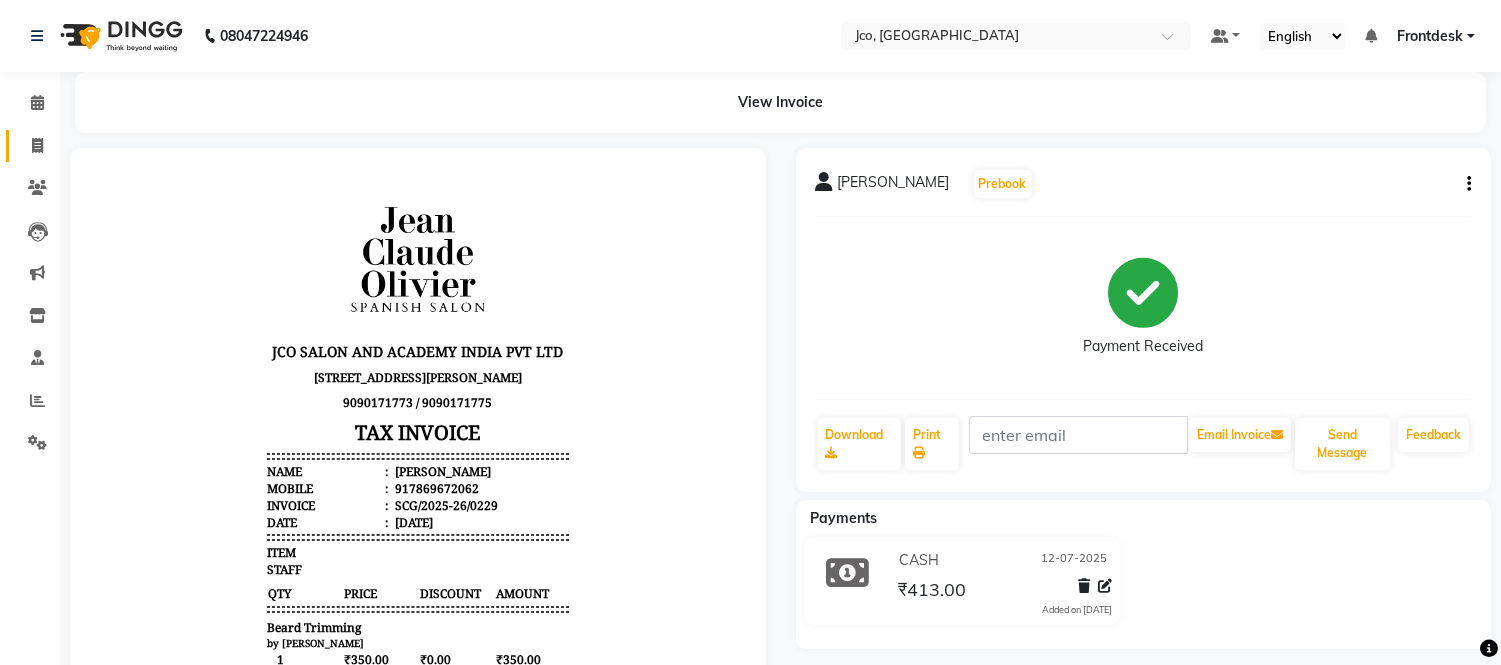click 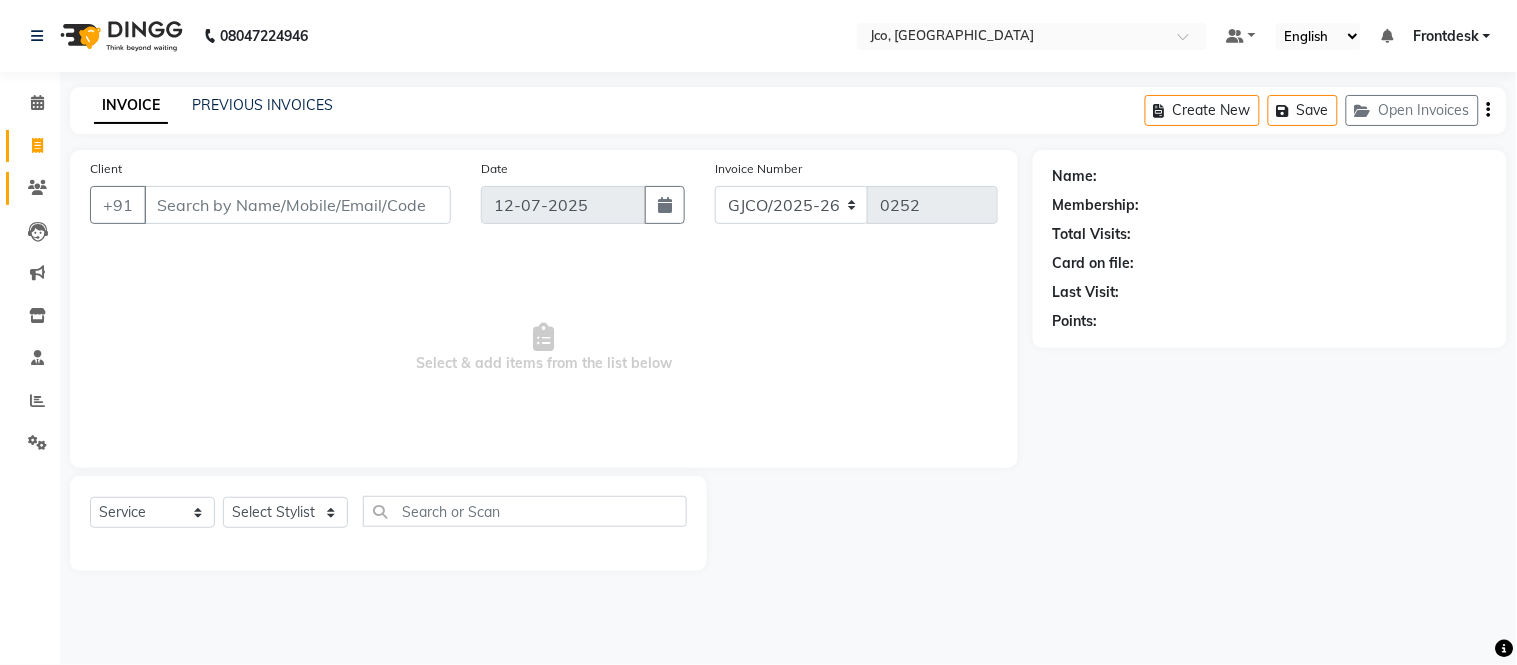 click 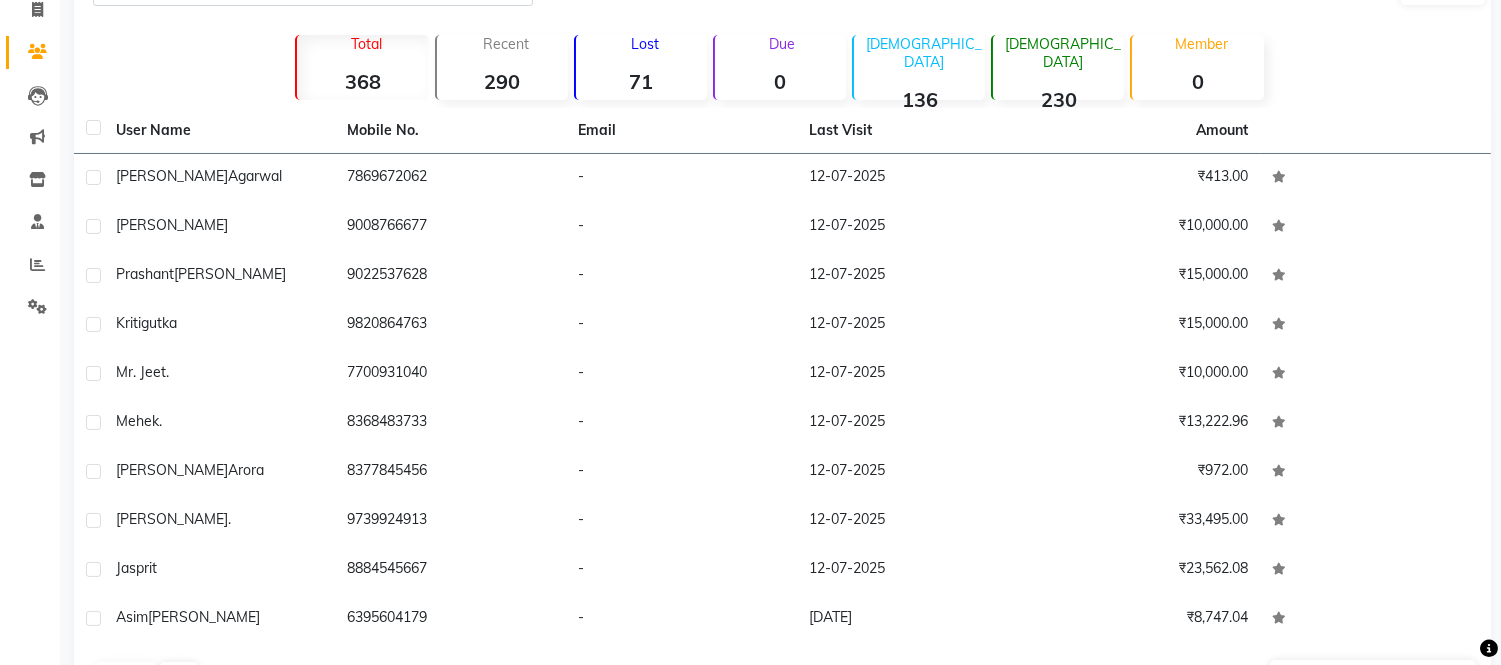 scroll, scrollTop: 0, scrollLeft: 0, axis: both 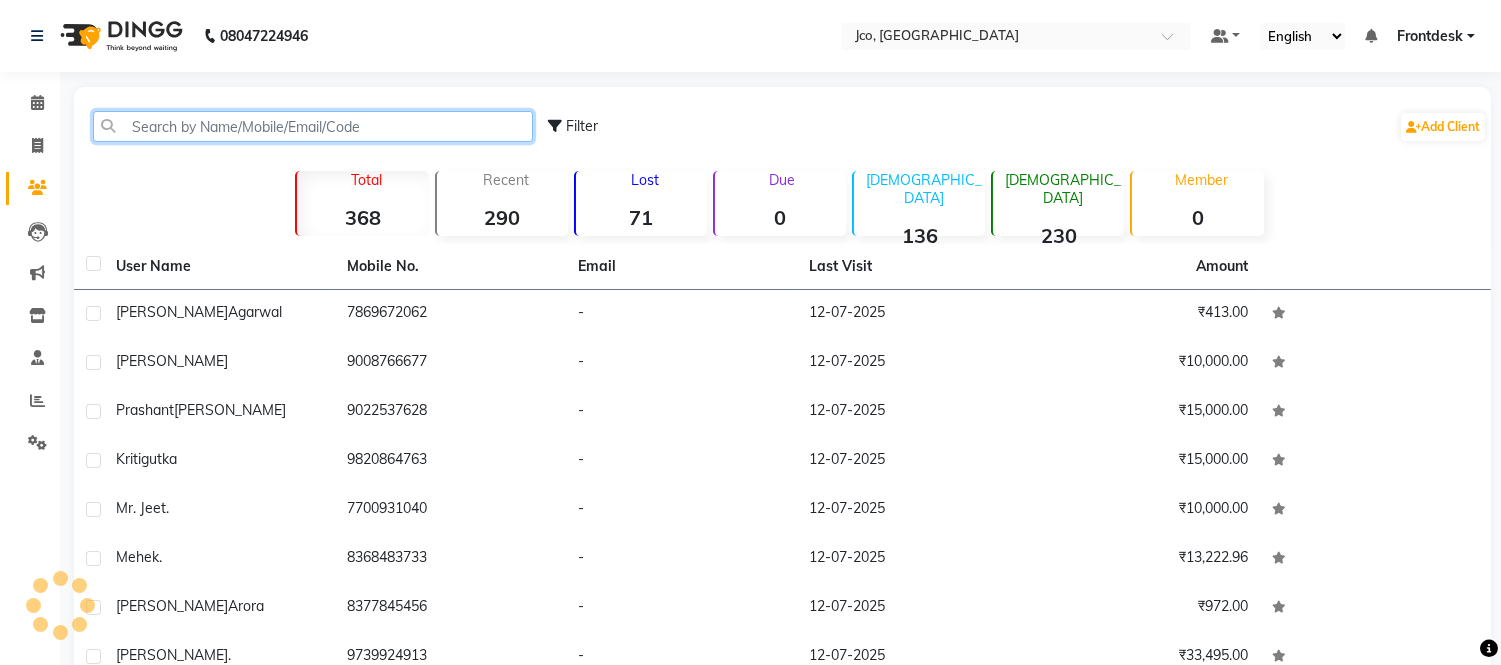 click 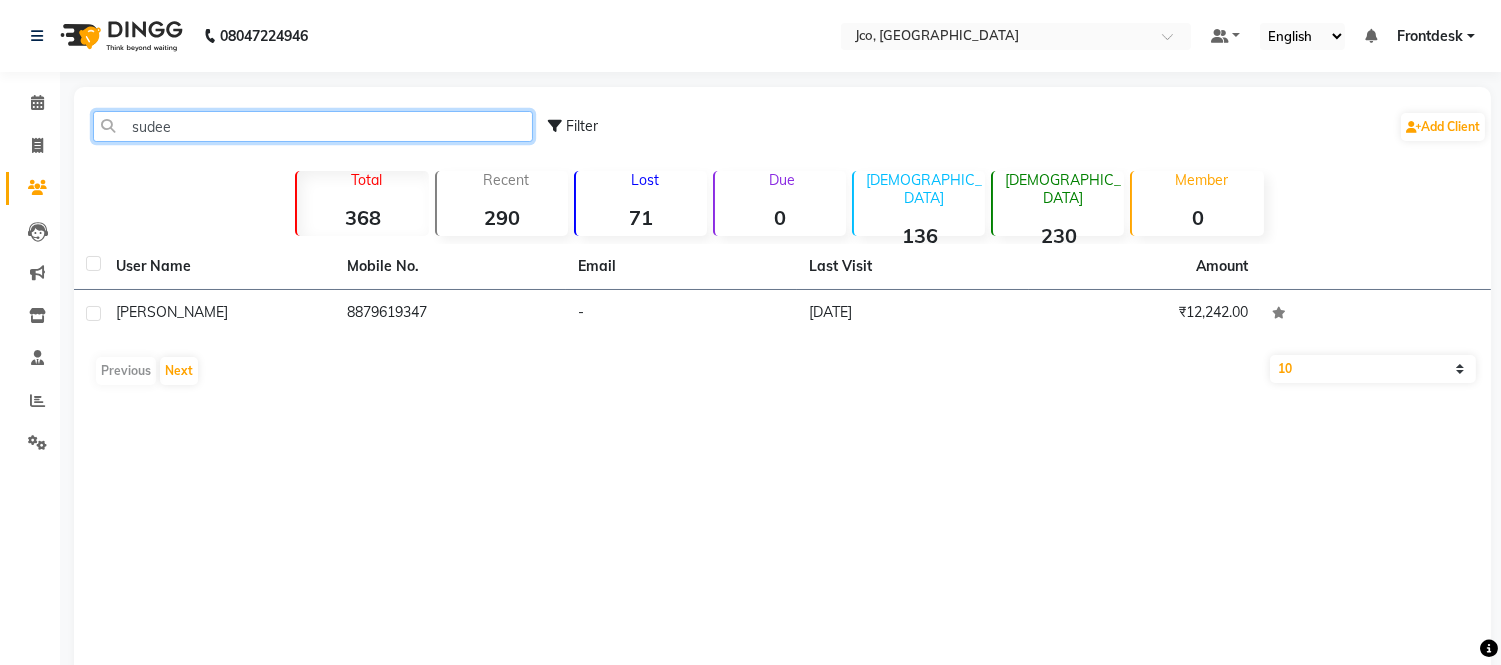 type on "sudee" 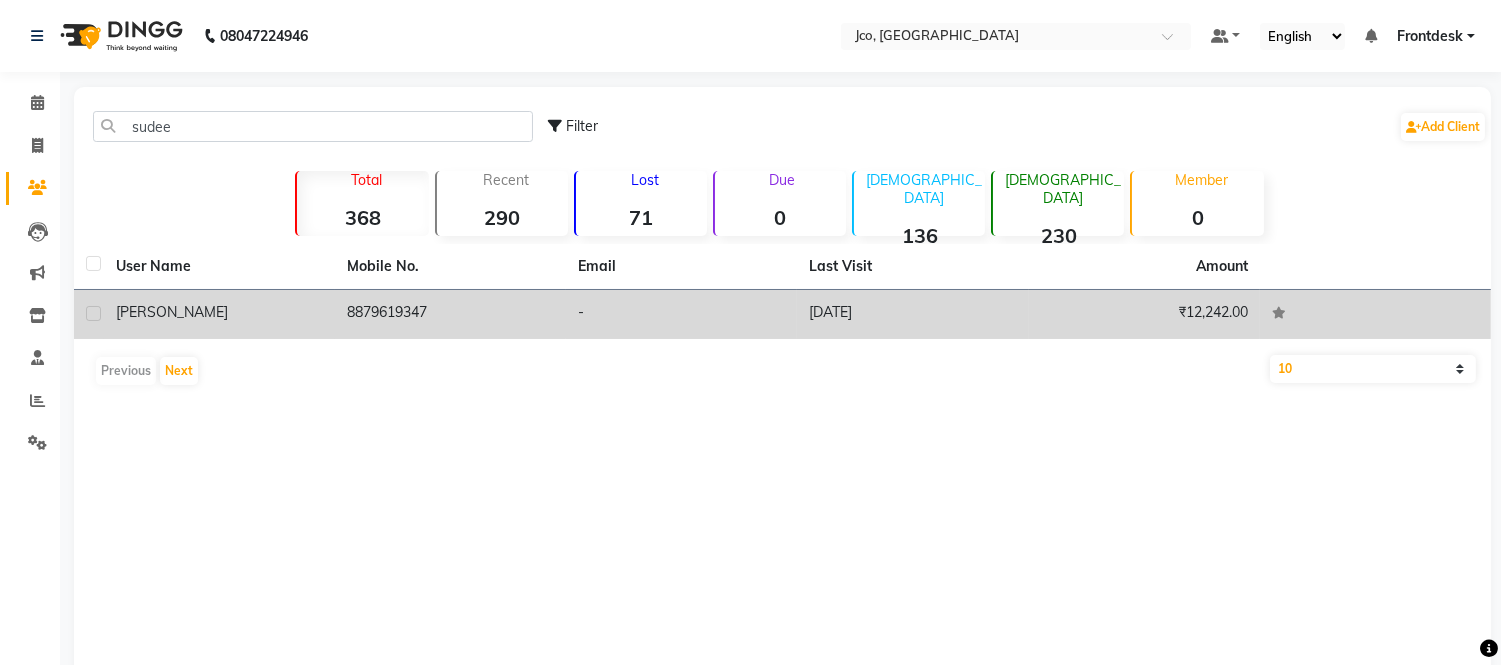 click on "8879619347" 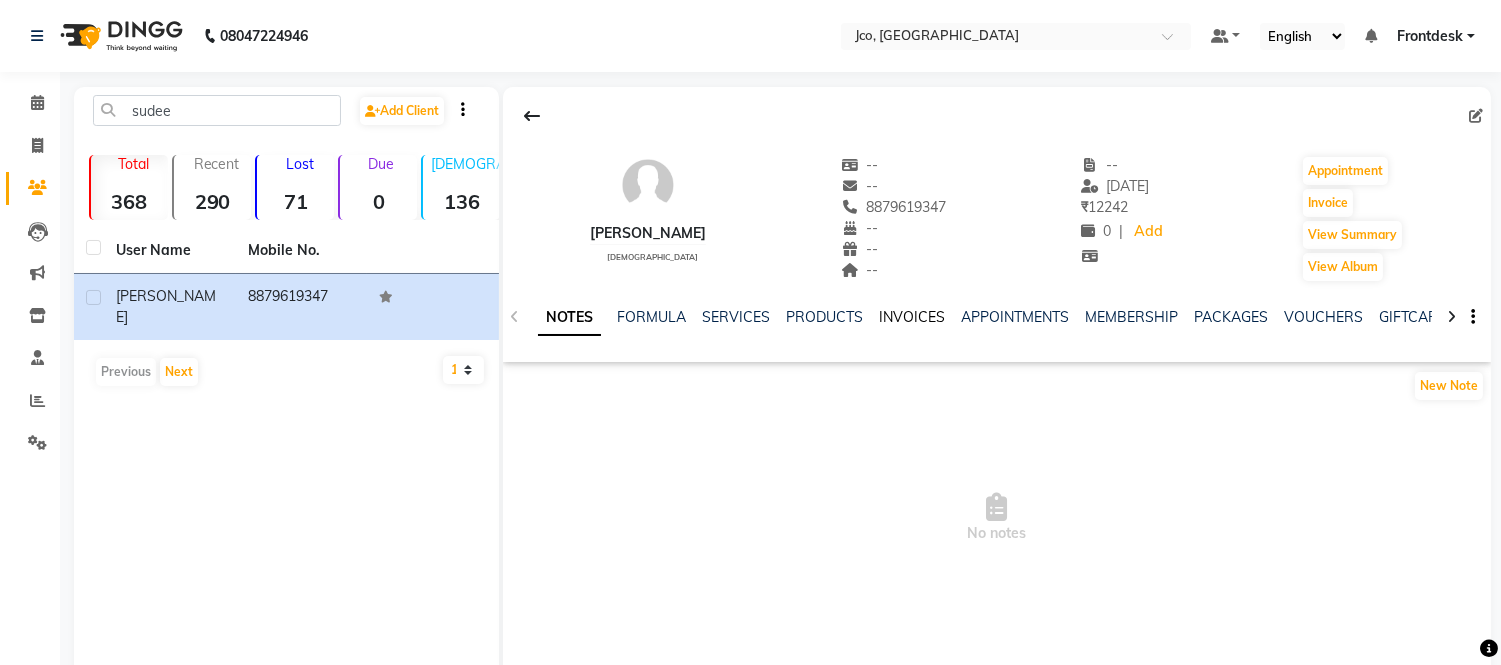 click on "INVOICES" 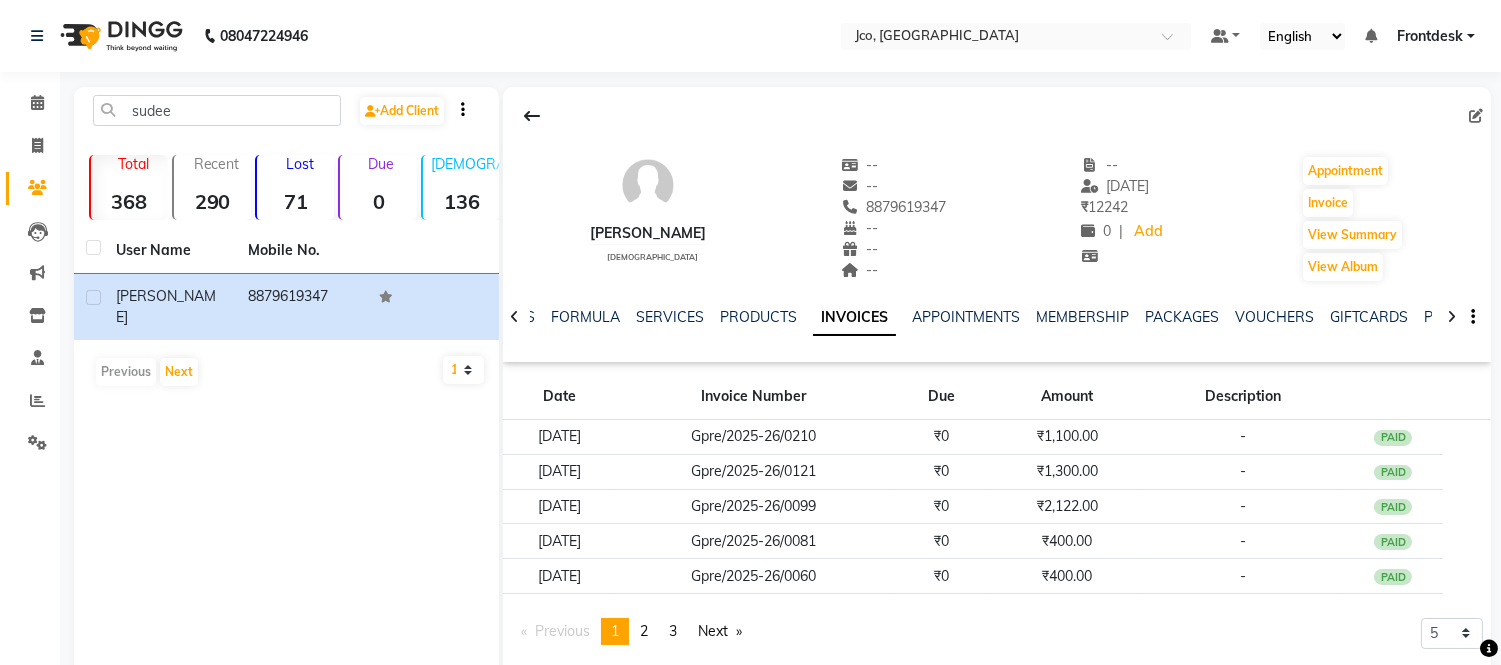 click 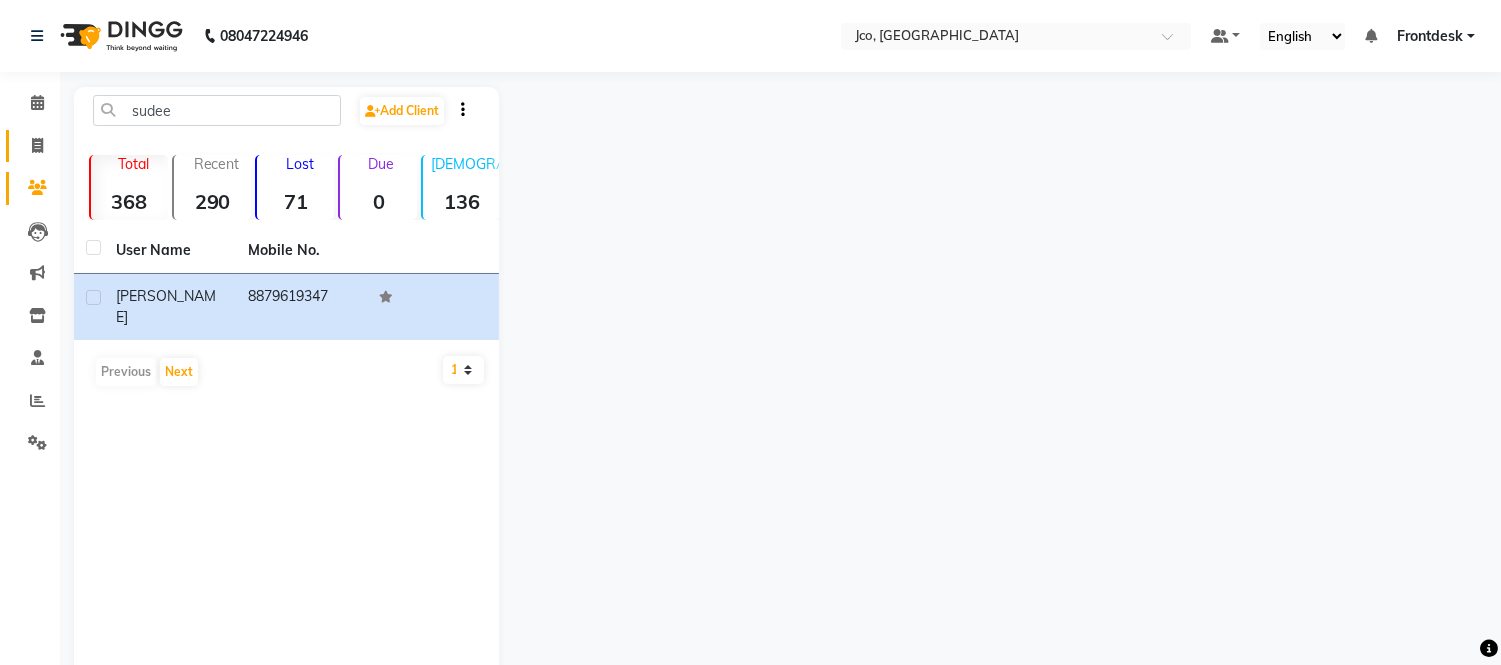 click 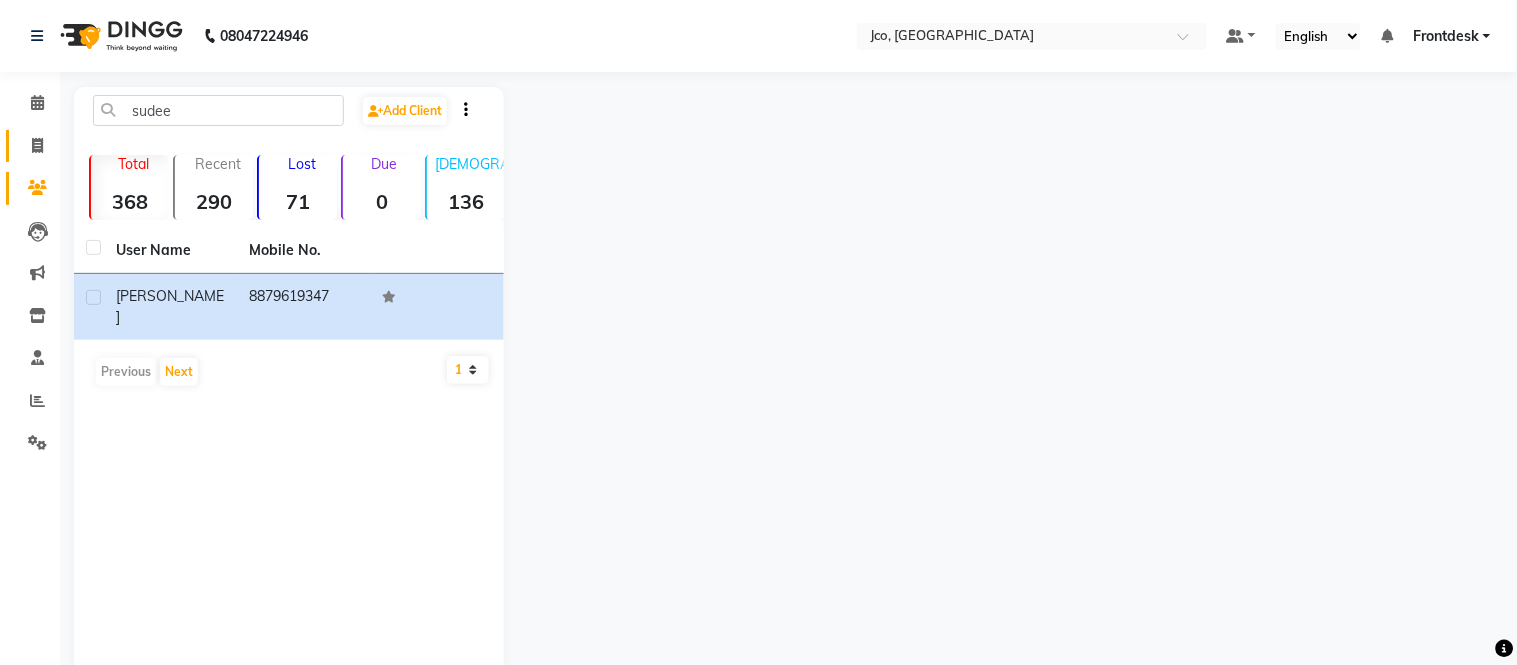 select on "service" 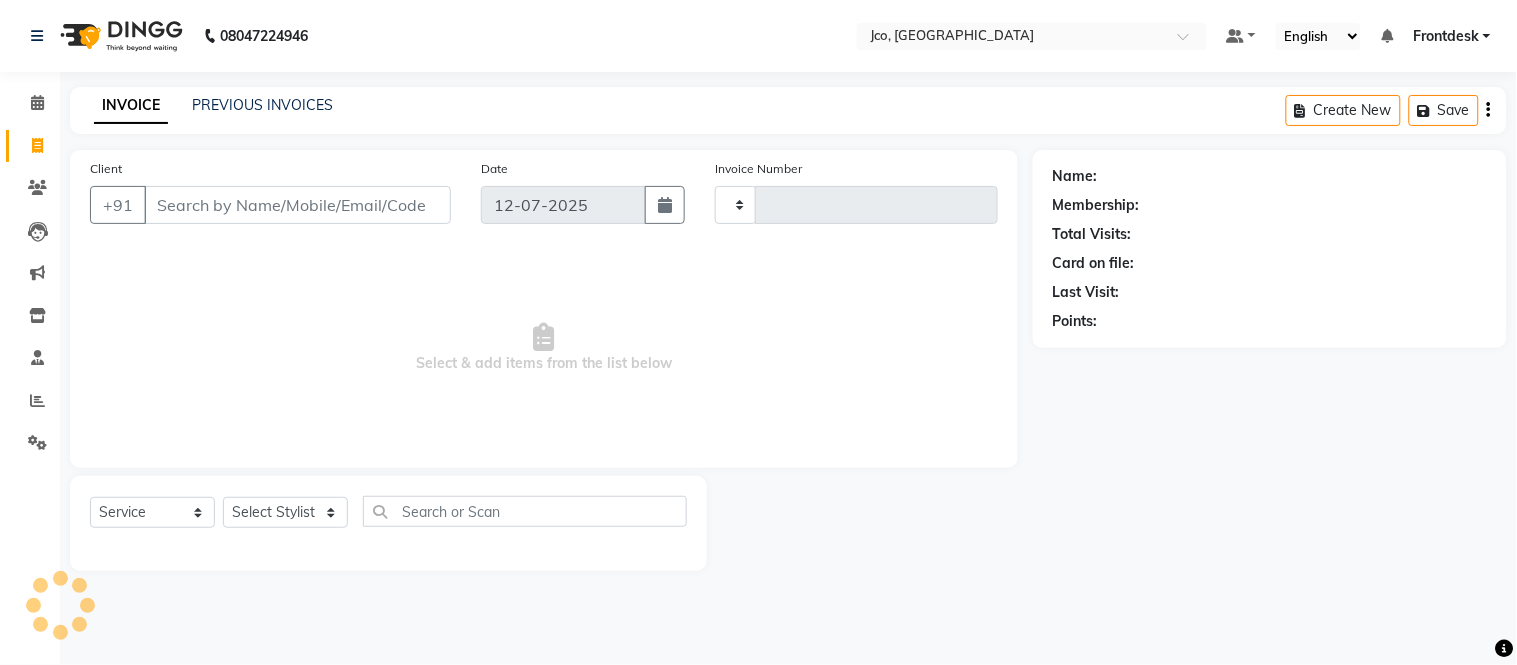 type on "0252" 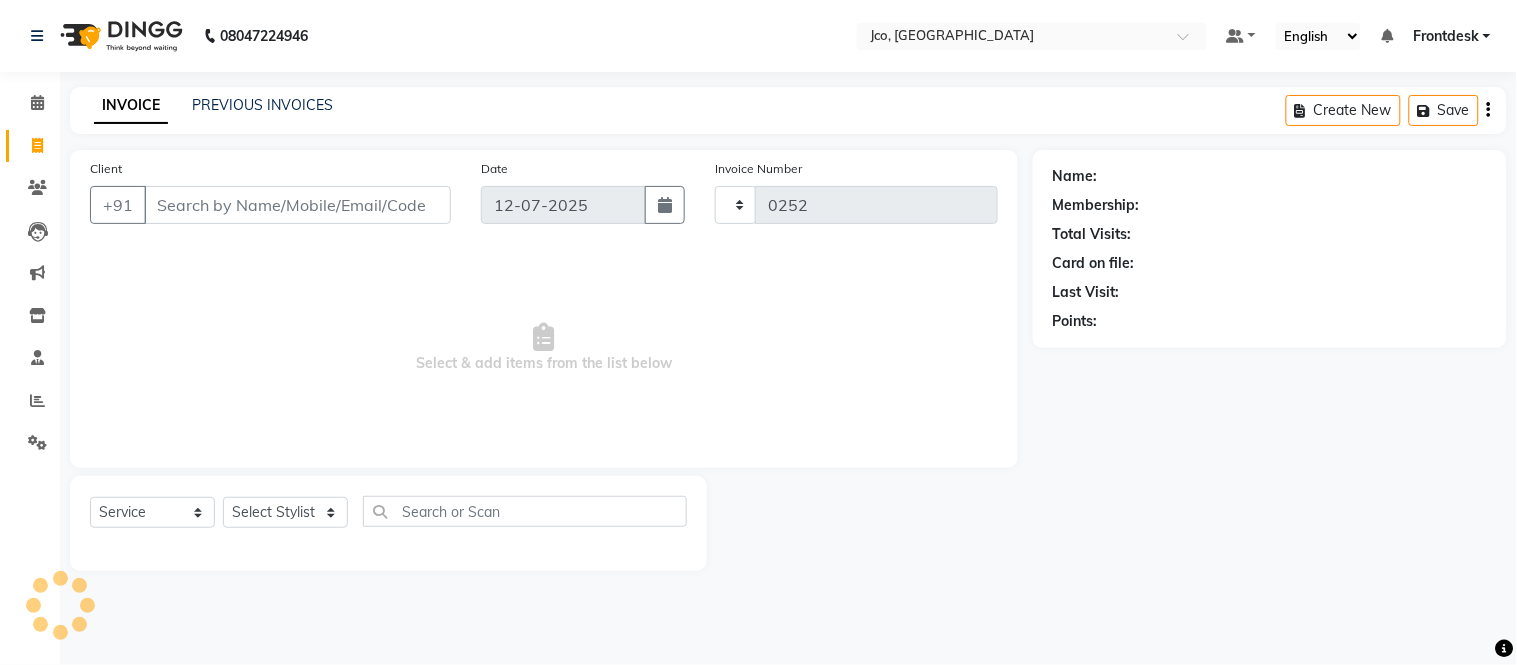 select on "8000" 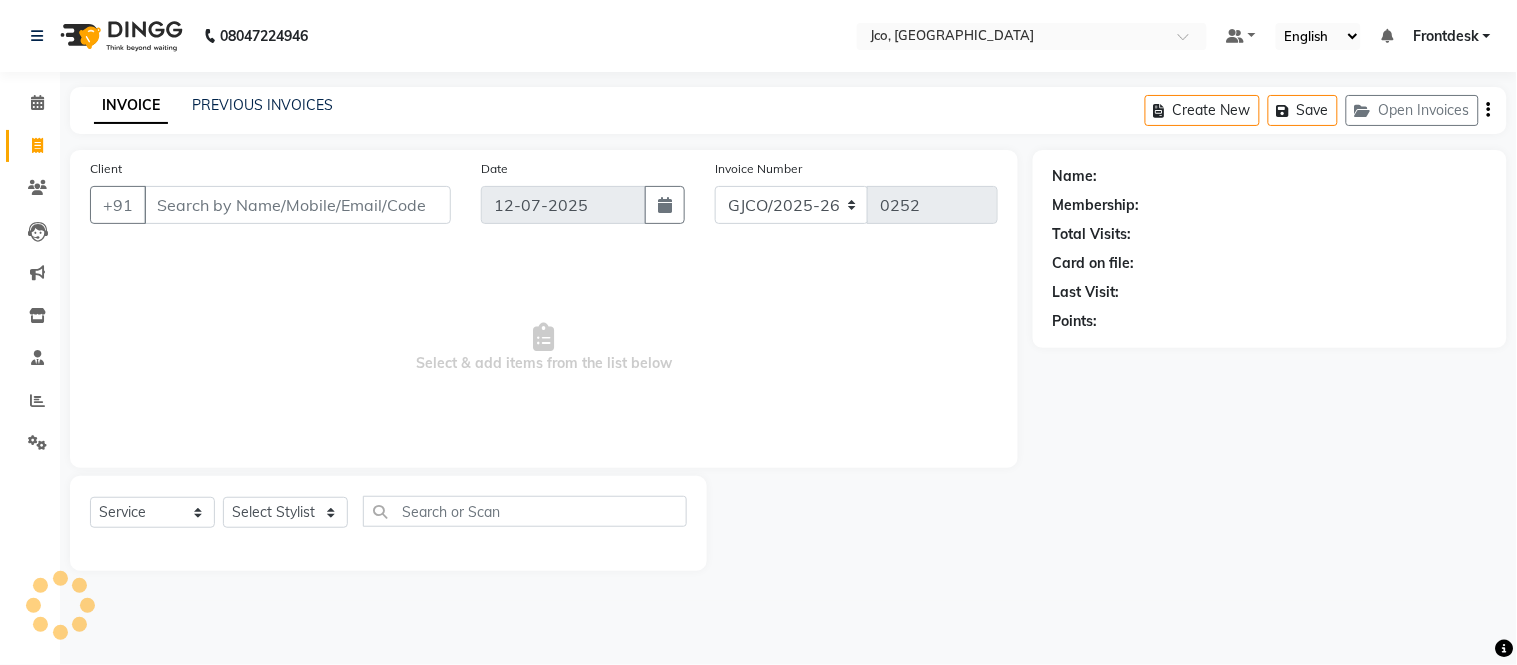 click on "Client" at bounding box center (297, 205) 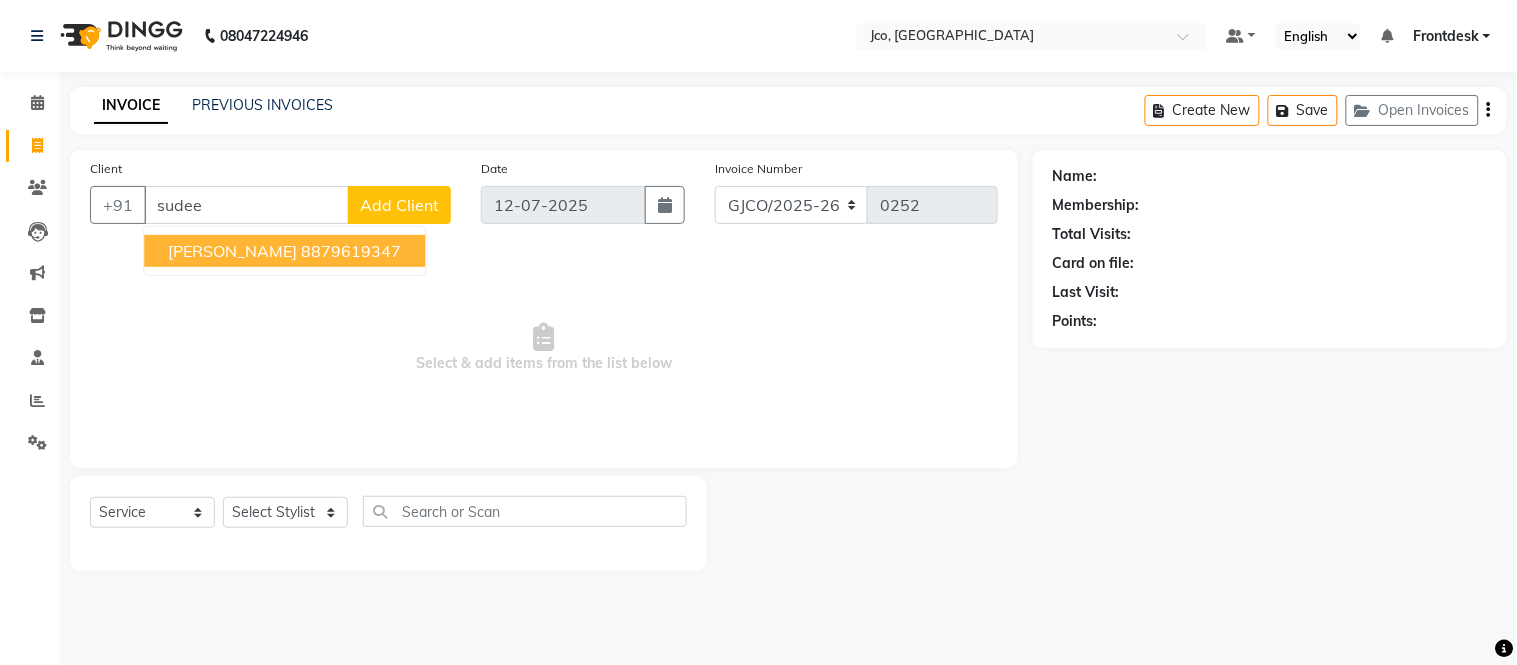 click on "8879619347" at bounding box center (351, 251) 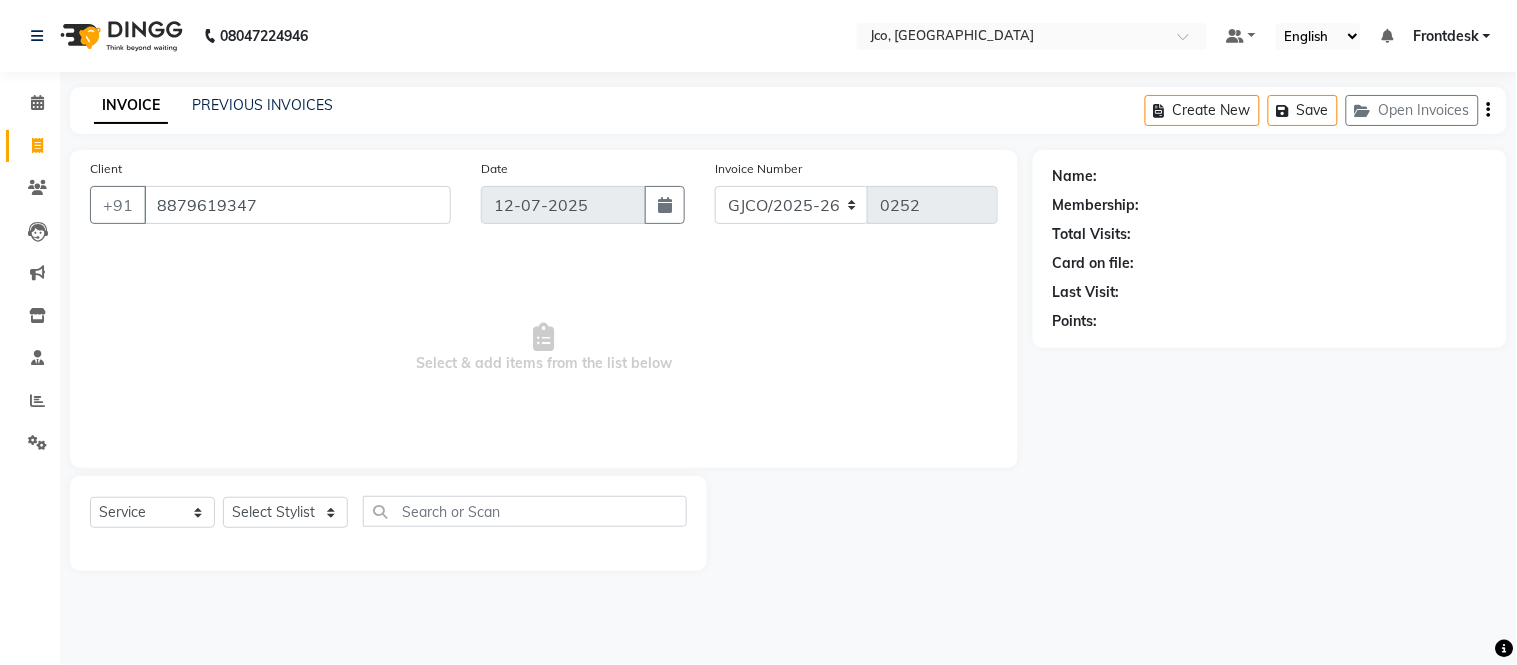 type on "8879619347" 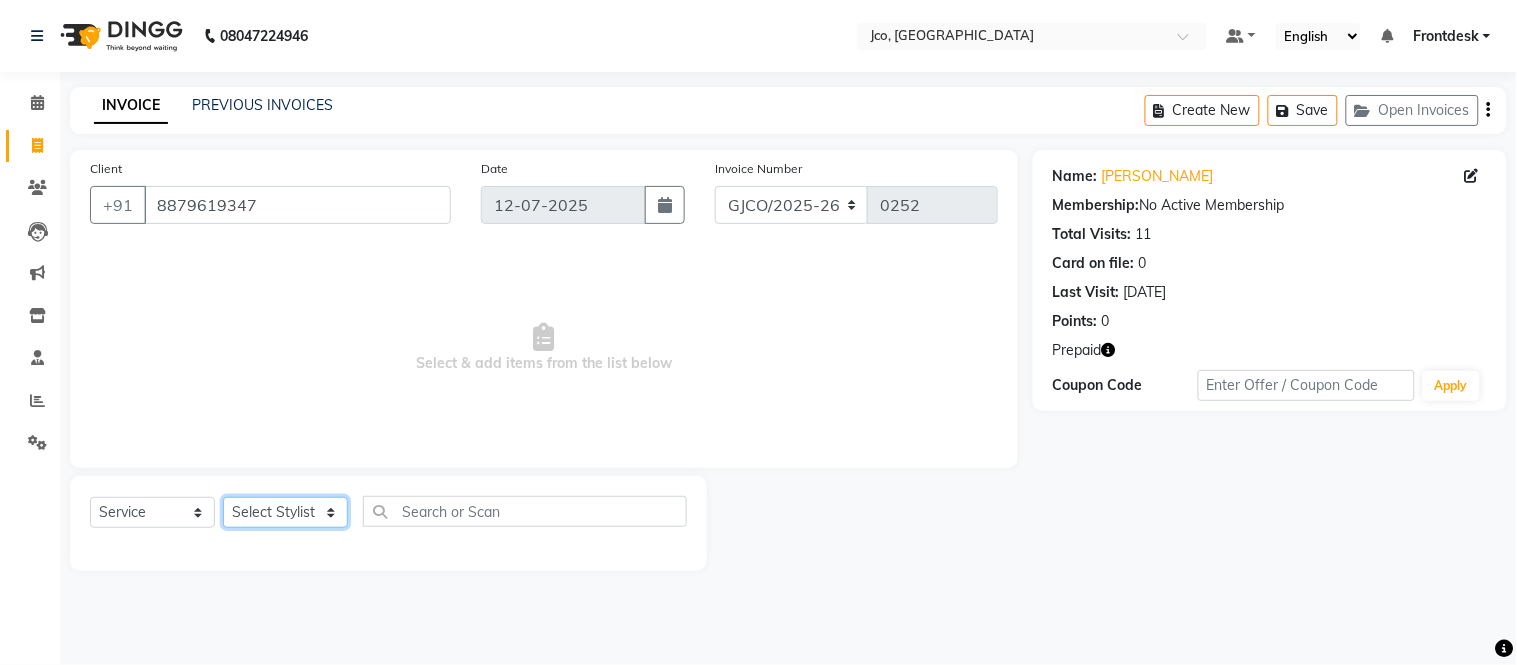 click on "Select Stylist [PERSON_NAME]  [PERSON_NAME]  [PERSON_NAME] Gopal Jouyi [PERSON_NAME] [PERSON_NAME] [DATE] [PERSON_NAME] [PERSON_NAME] [PERSON_NAME] Thakur Sanatan [PERSON_NAME] Shilpa [PERSON_NAME] Thotsem as [PERSON_NAME] [PERSON_NAME] Zing Kumwon Shatsang" 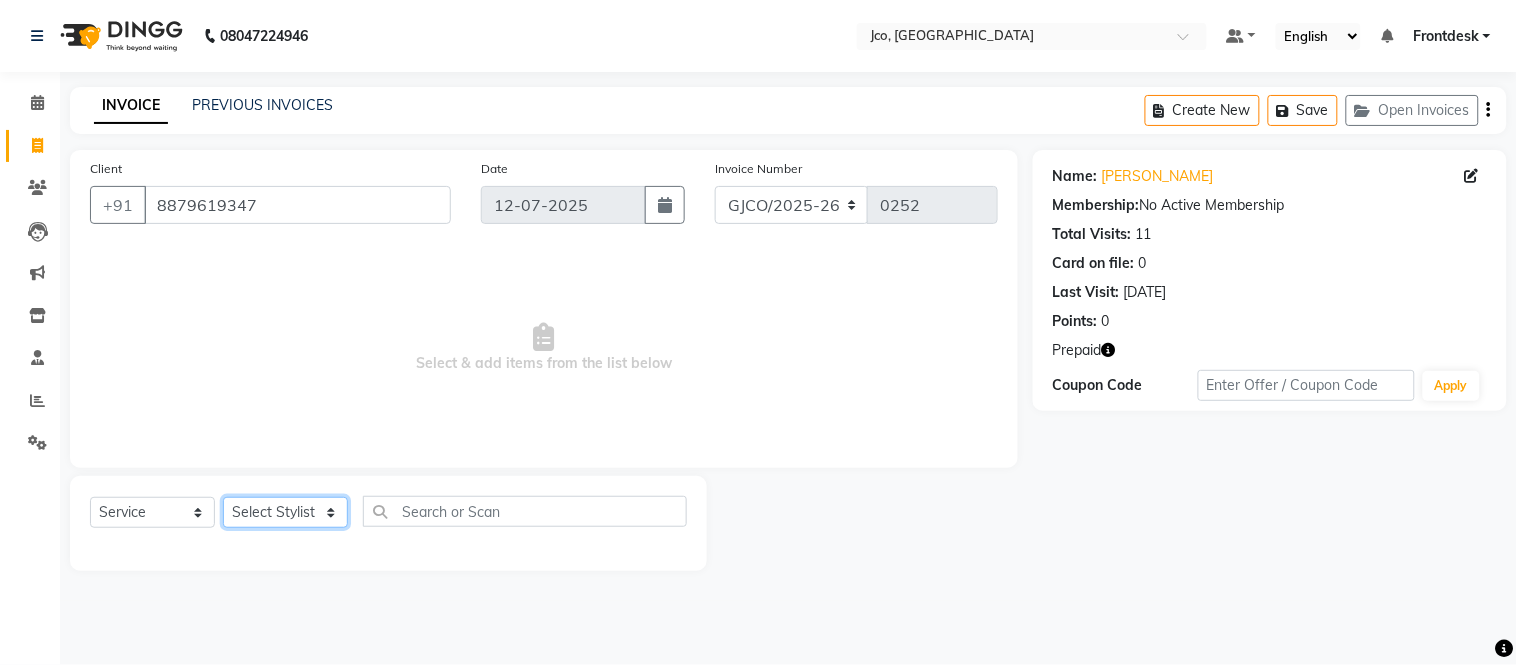 select on "80186" 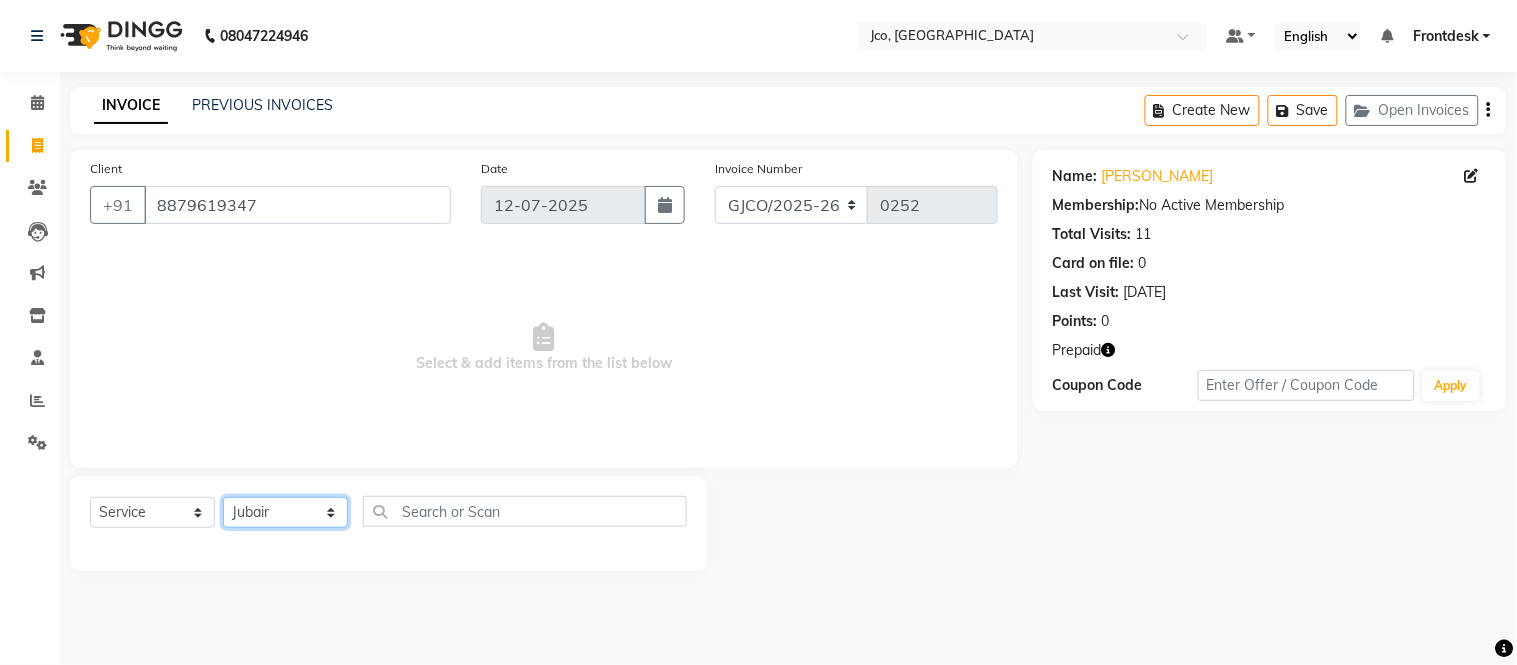 click on "Select Stylist [PERSON_NAME]  [PERSON_NAME]  [PERSON_NAME] Gopal Jouyi [PERSON_NAME] [PERSON_NAME] [DATE] [PERSON_NAME] [PERSON_NAME] [PERSON_NAME] Thakur Sanatan [PERSON_NAME] Shilpa [PERSON_NAME] Thotsem as [PERSON_NAME] [PERSON_NAME] Zing Kumwon Shatsang" 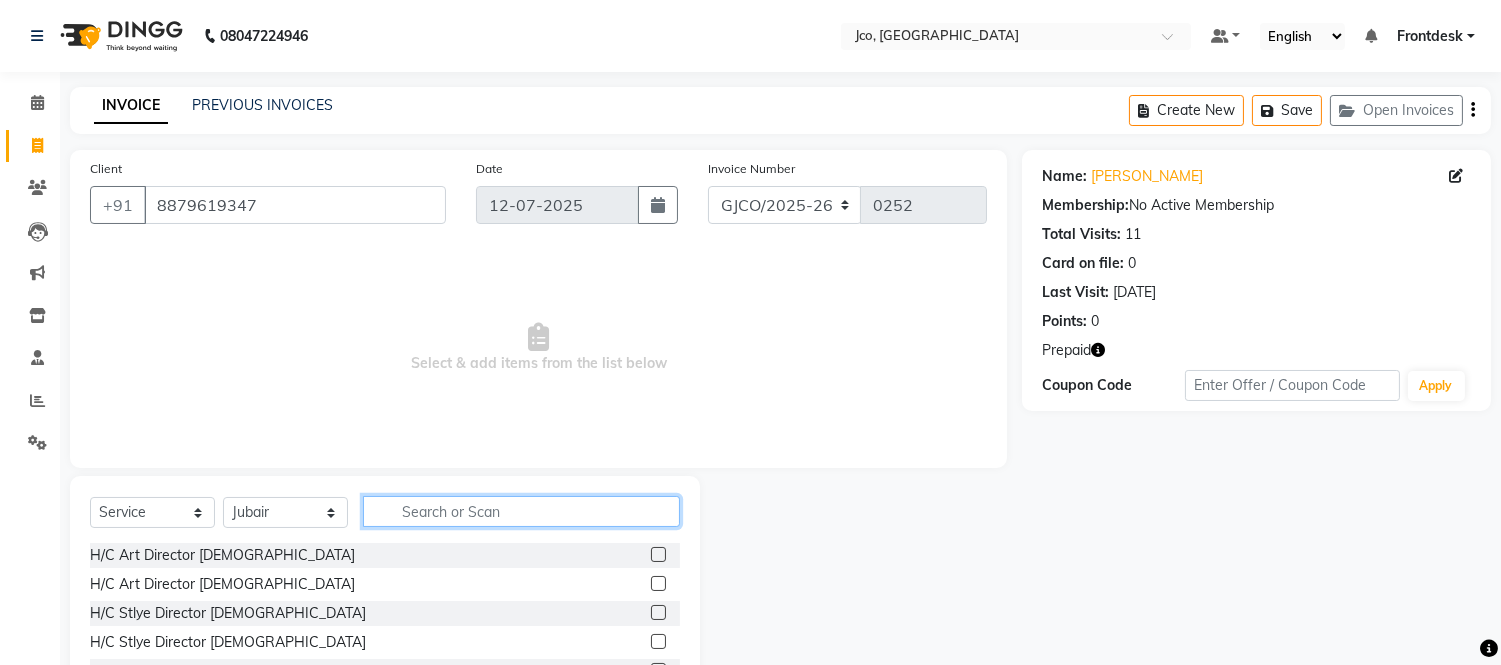 click 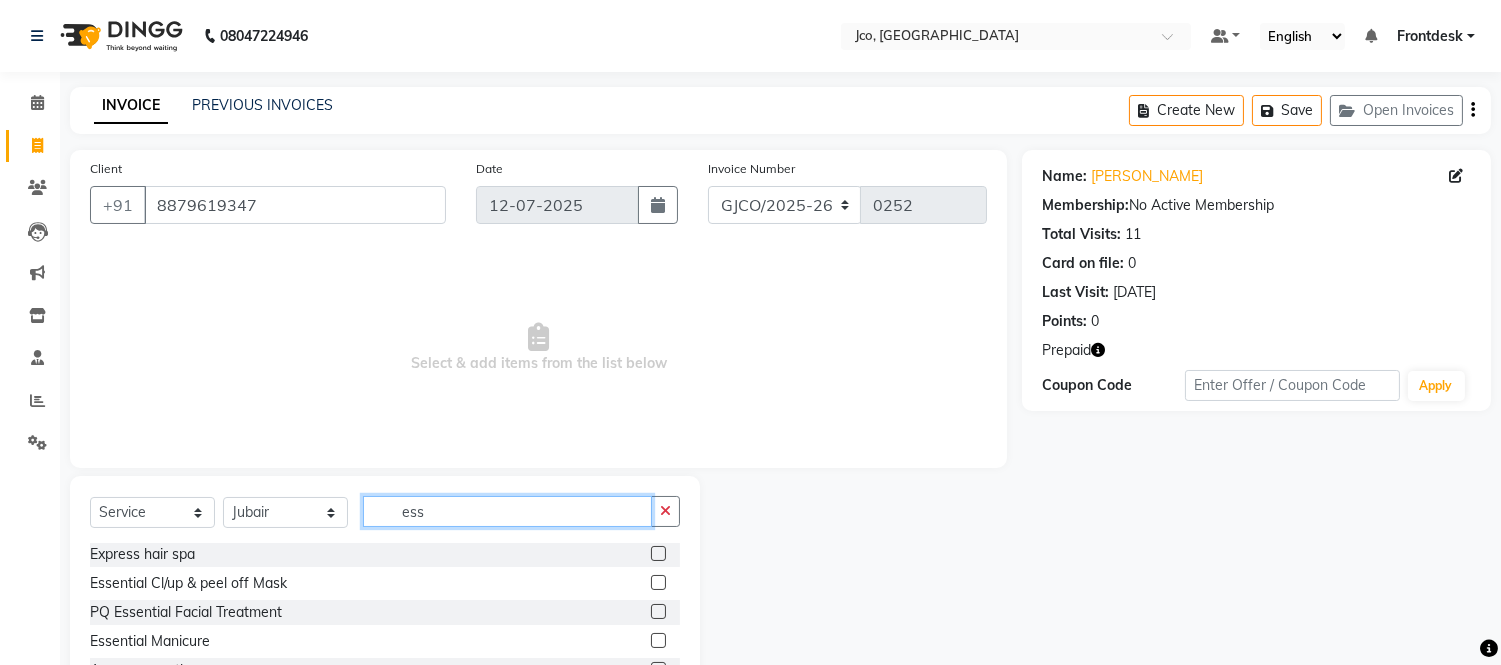 scroll, scrollTop: 3, scrollLeft: 0, axis: vertical 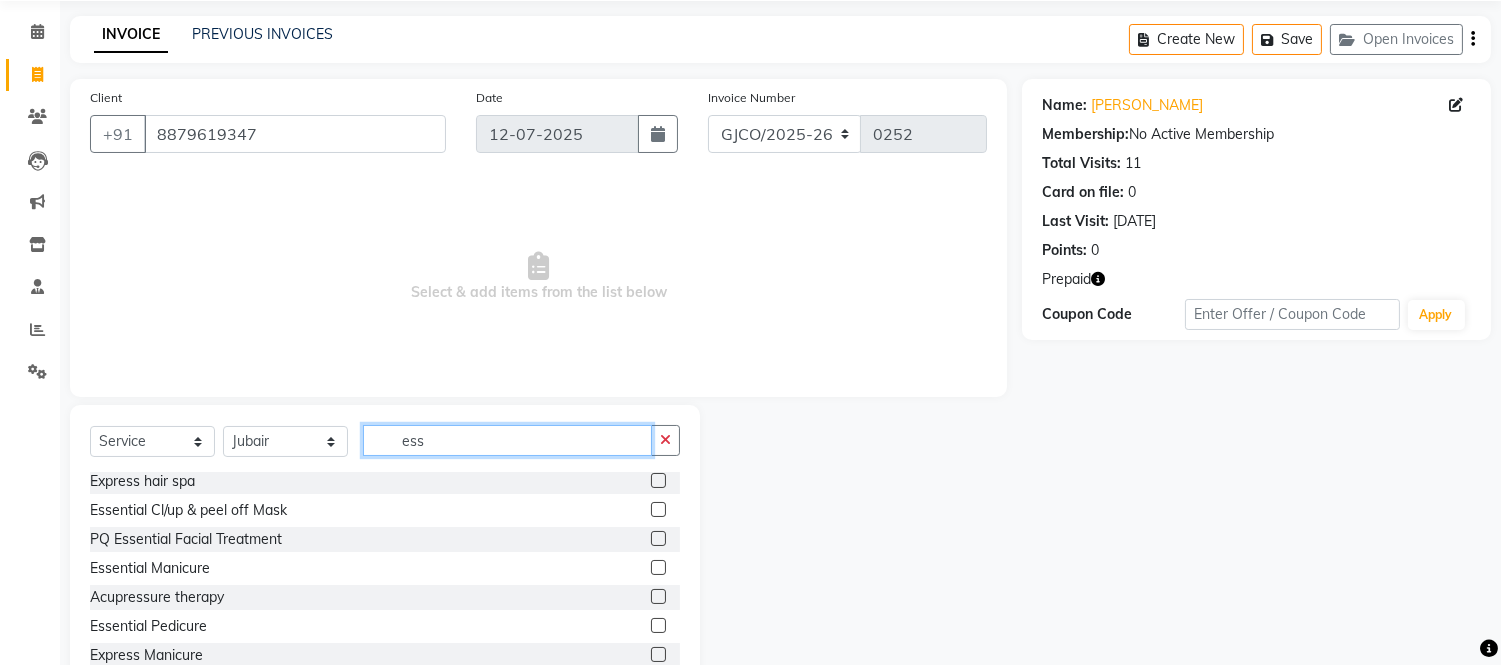 type on "ess" 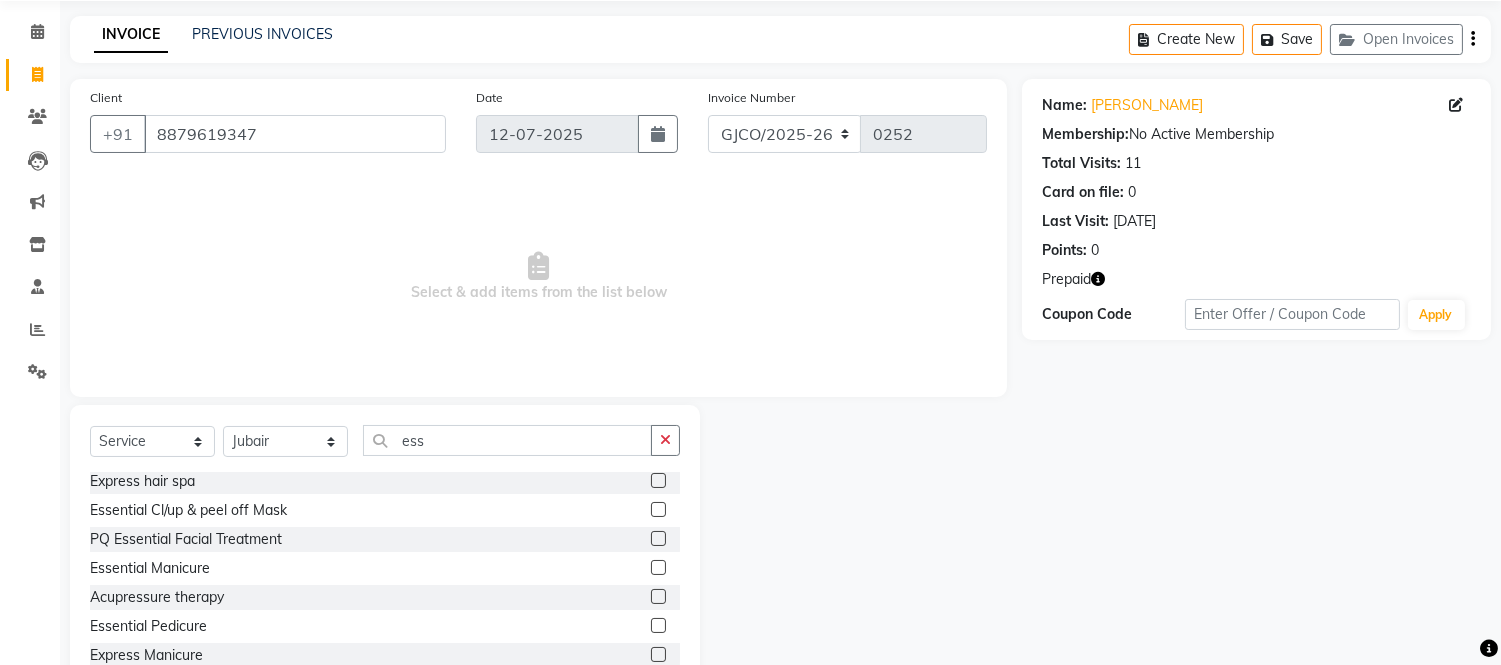 click 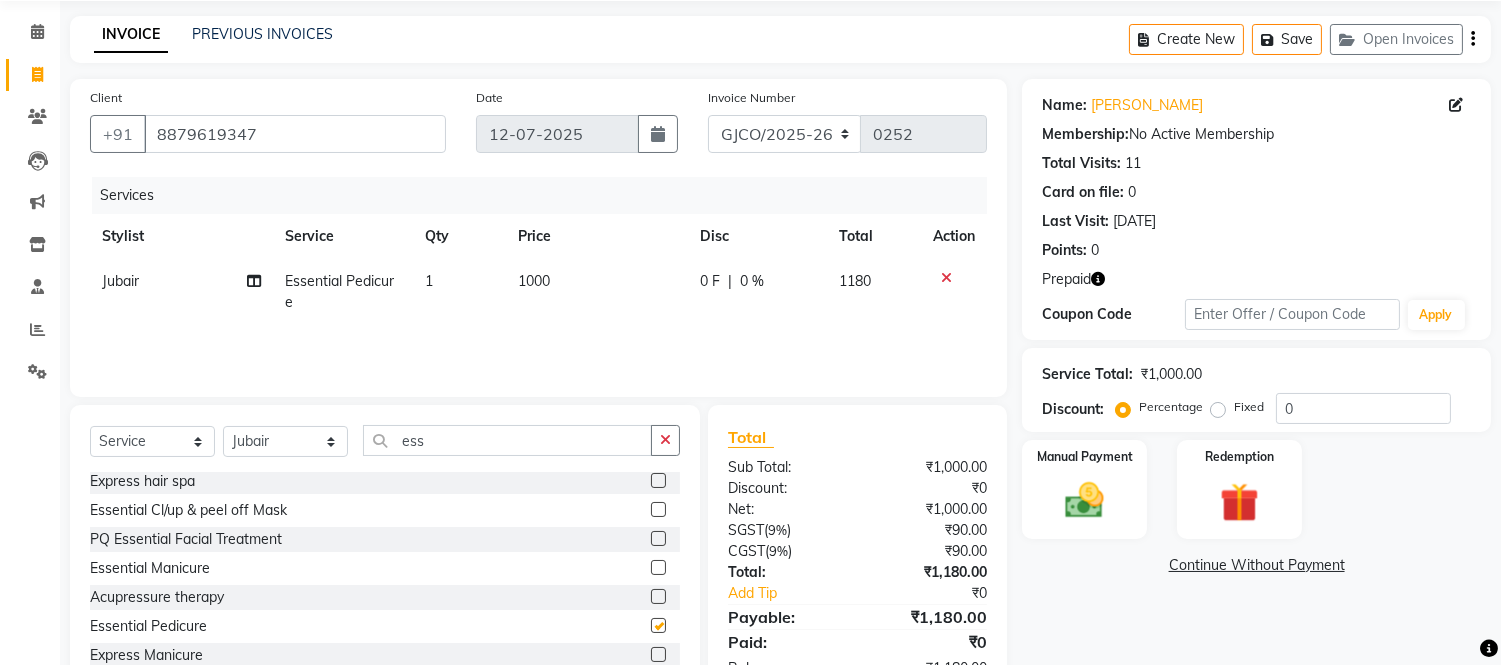 checkbox on "false" 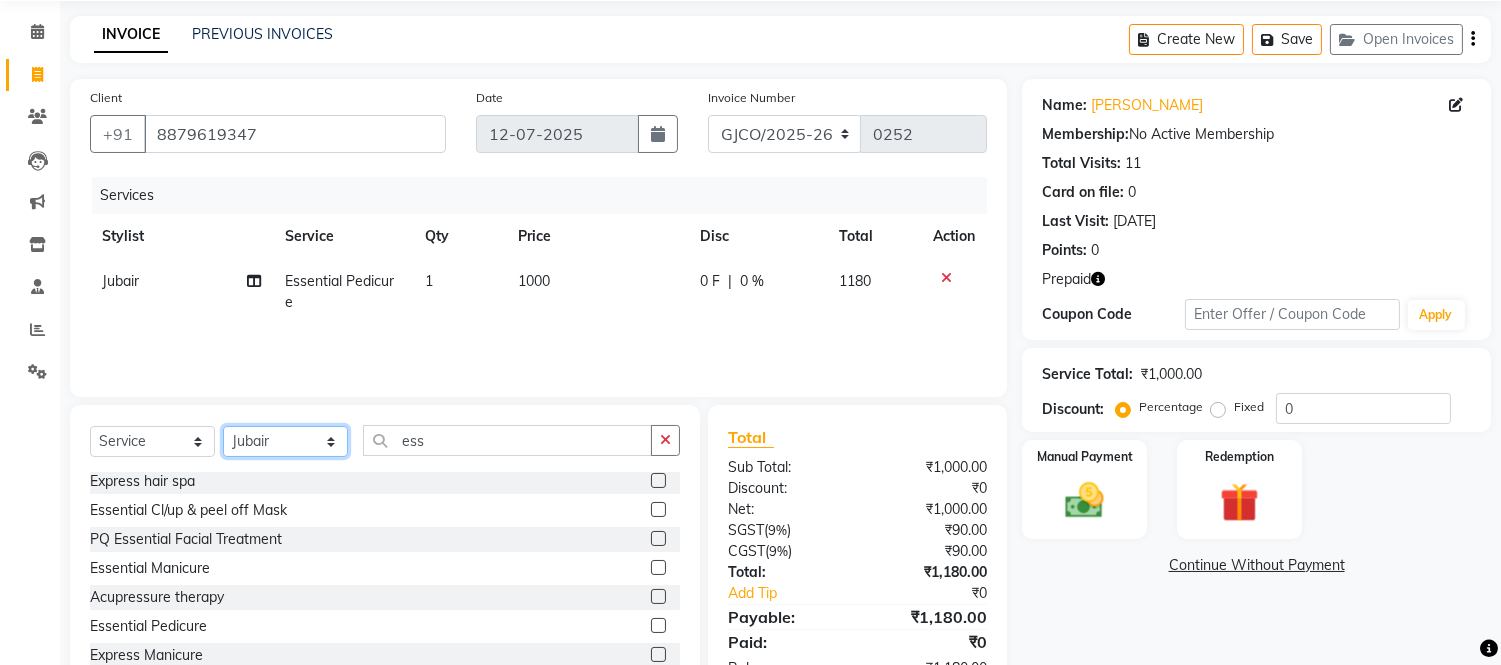 click on "Select Stylist [PERSON_NAME]  [PERSON_NAME]  [PERSON_NAME] Gopal Jouyi [PERSON_NAME] [PERSON_NAME] [DATE] [PERSON_NAME] [PERSON_NAME] [PERSON_NAME] Thakur Sanatan [PERSON_NAME] Shilpa [PERSON_NAME] Thotsem as [PERSON_NAME] [PERSON_NAME] Zing Kumwon Shatsang" 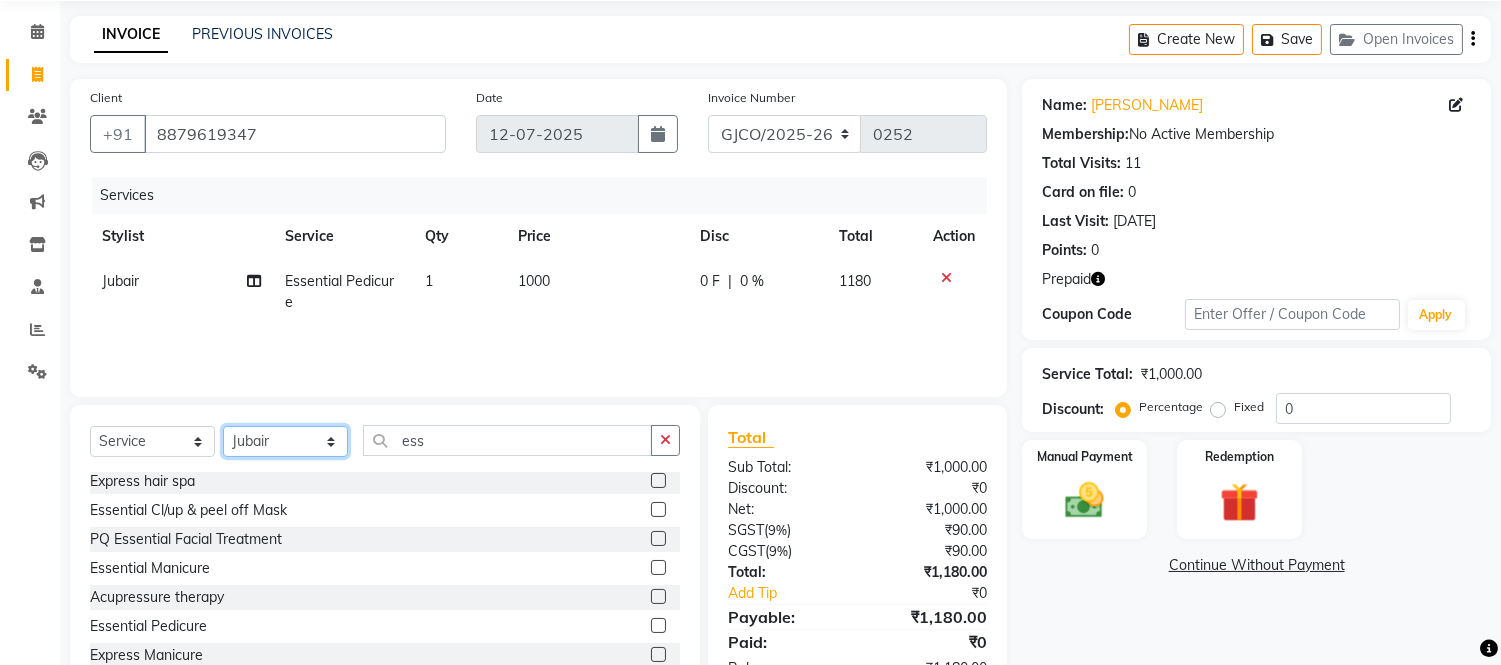 select on "79221" 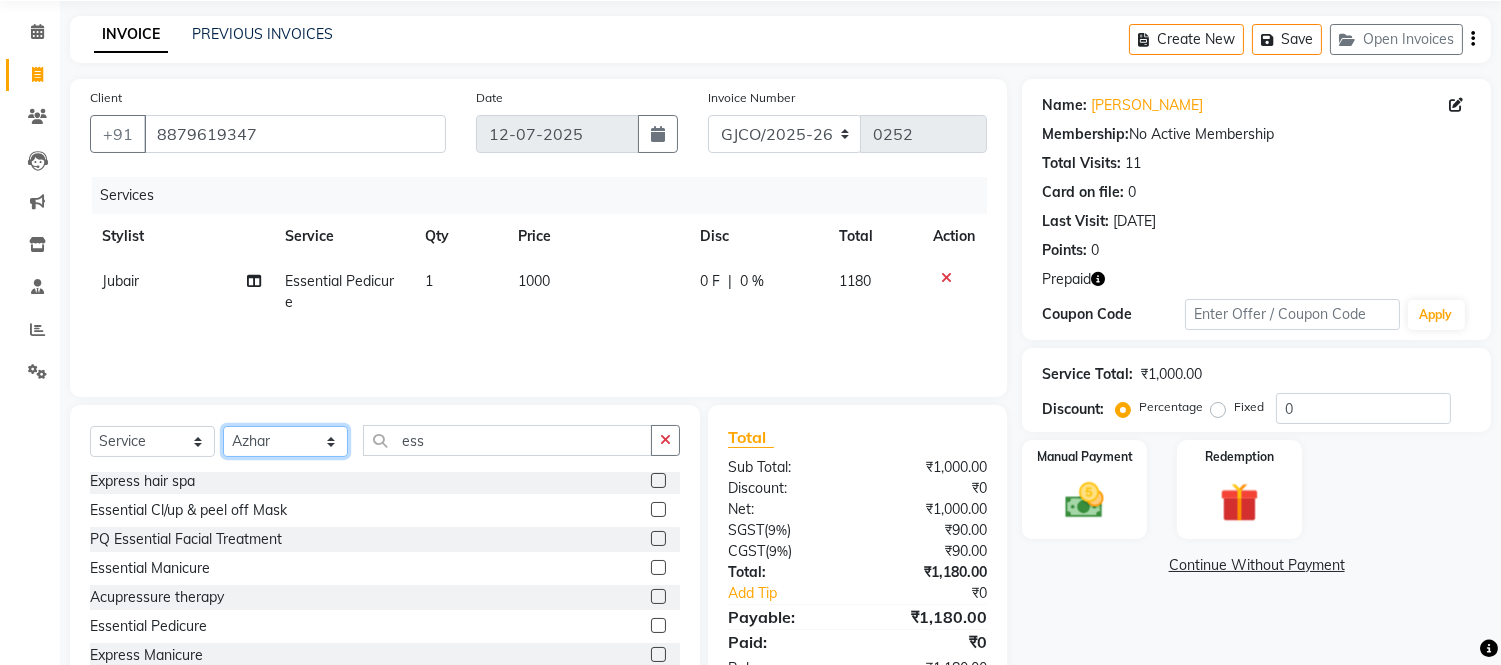 click on "Select Stylist [PERSON_NAME]  [PERSON_NAME]  [PERSON_NAME] Gopal Jouyi [PERSON_NAME] [PERSON_NAME] [DATE] [PERSON_NAME] [PERSON_NAME] [PERSON_NAME] Thakur Sanatan [PERSON_NAME] Shilpa [PERSON_NAME] Thotsem as [PERSON_NAME] [PERSON_NAME] Zing Kumwon Shatsang" 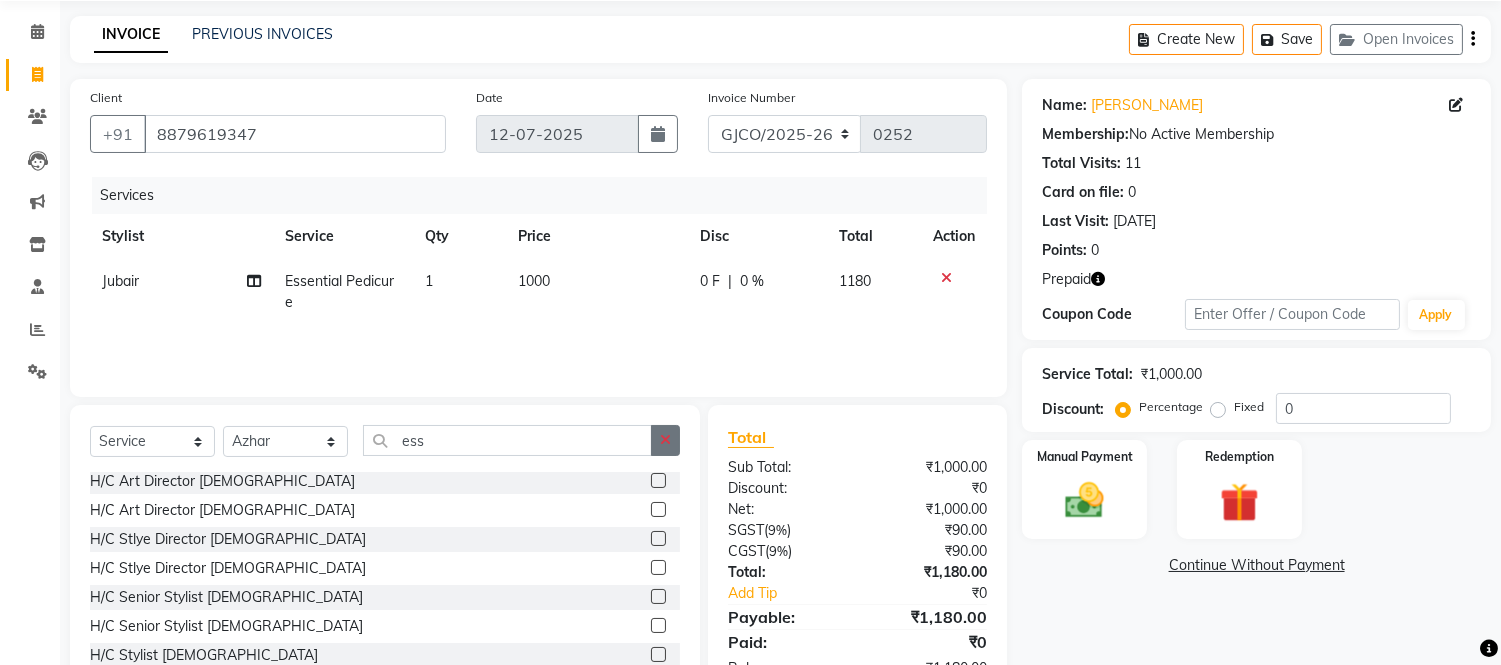 click 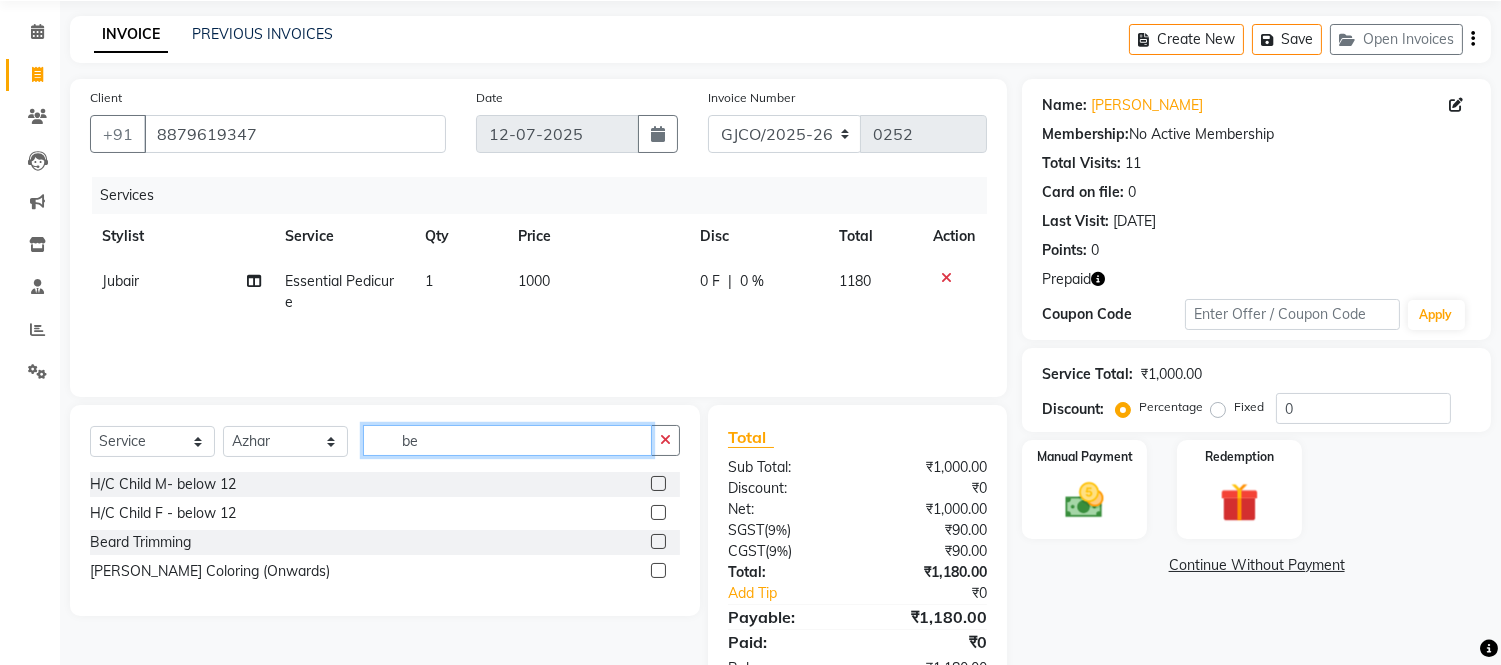 scroll, scrollTop: 0, scrollLeft: 0, axis: both 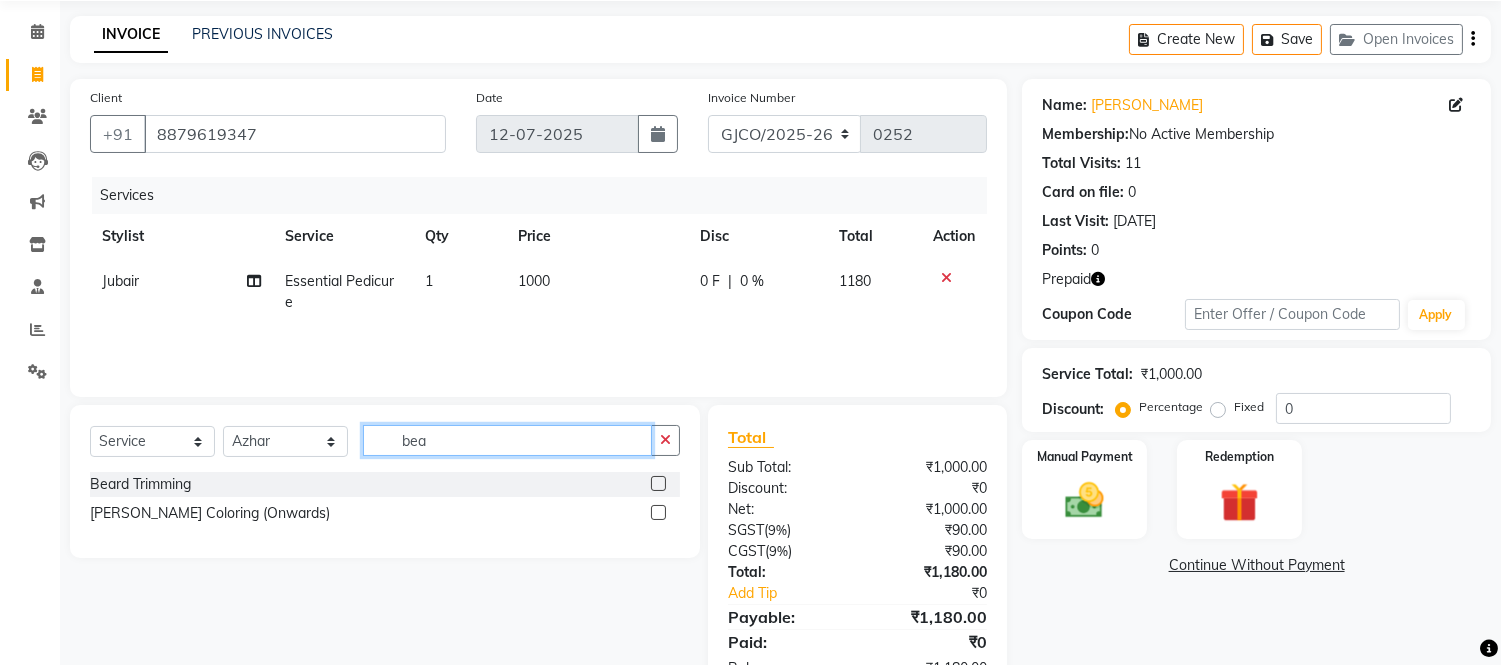 type on "bea" 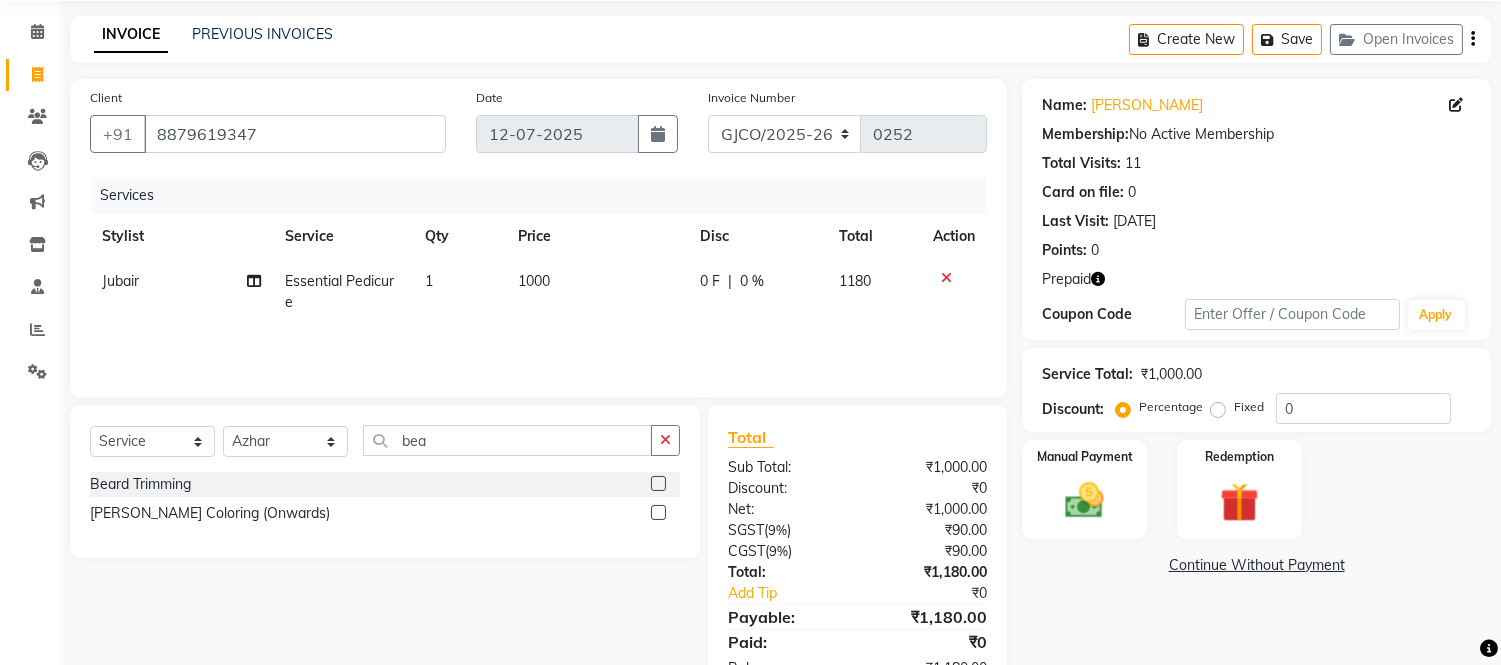 click 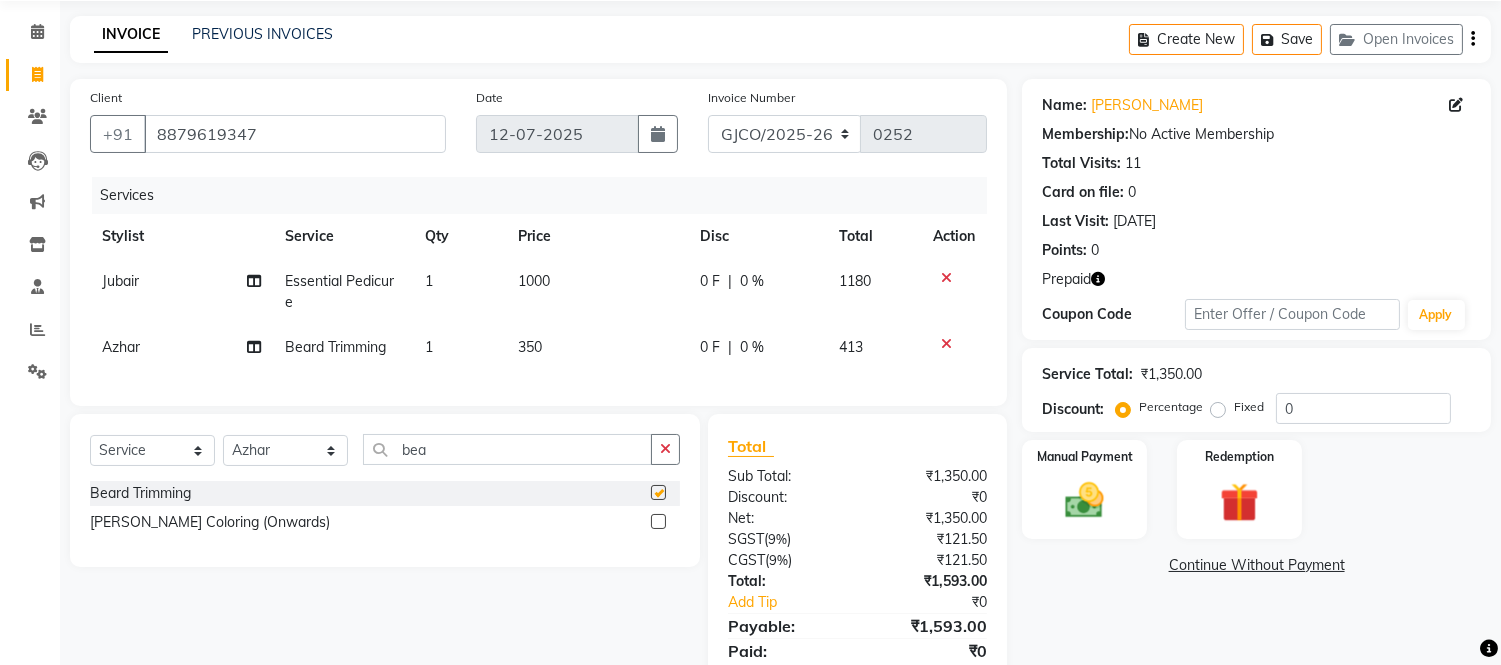click on "350" 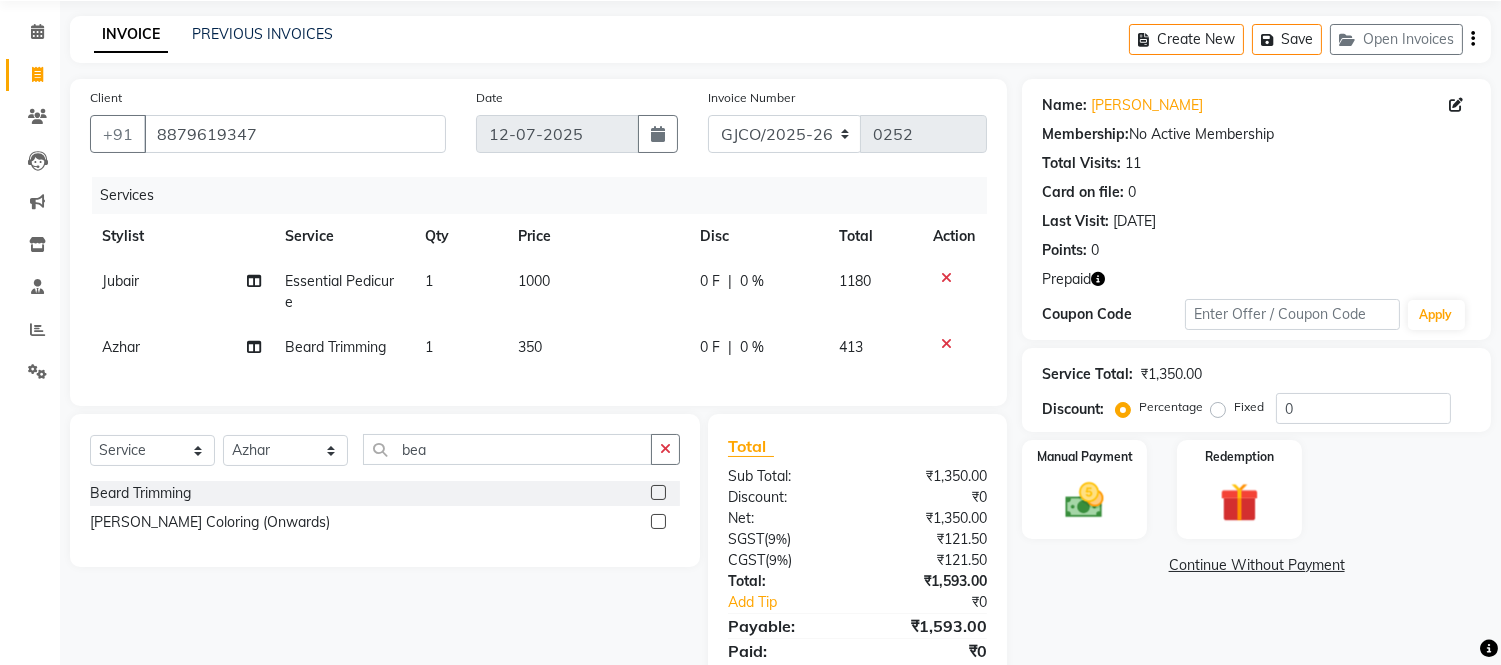 checkbox on "false" 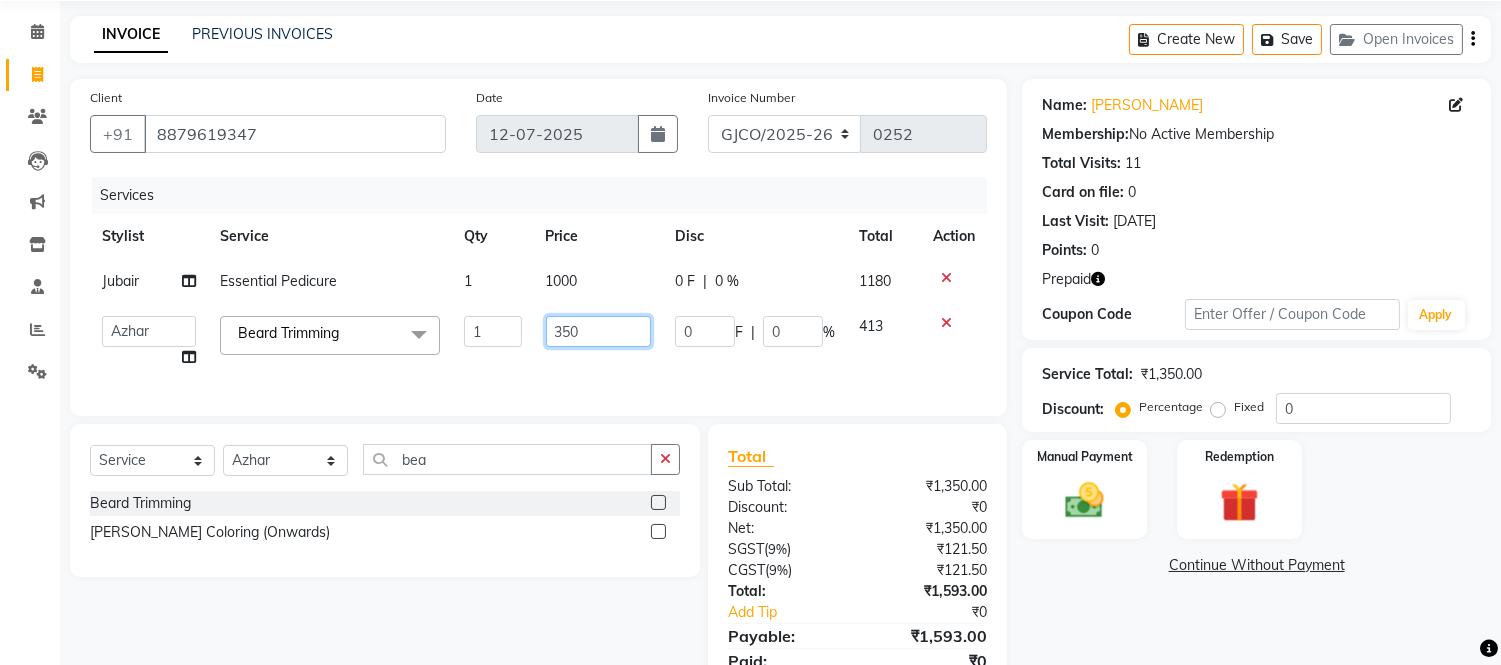 click on "350" 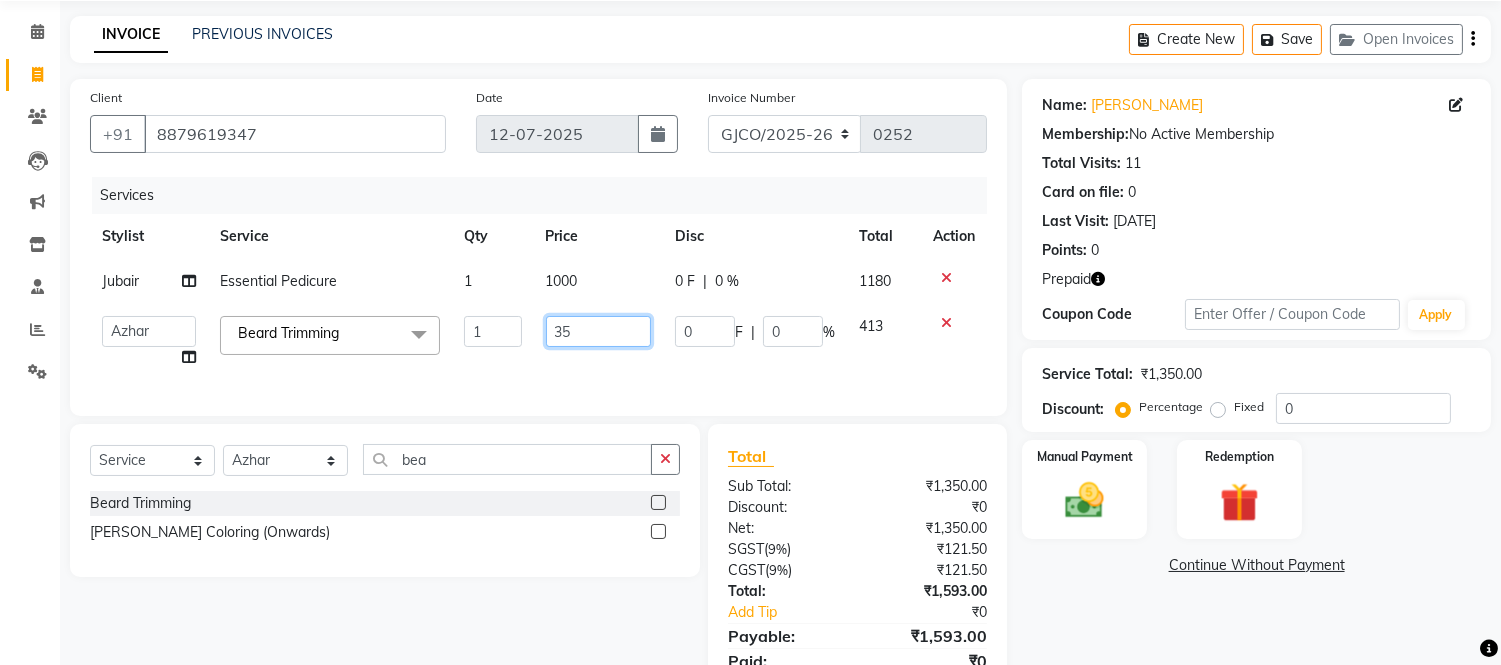 type on "3" 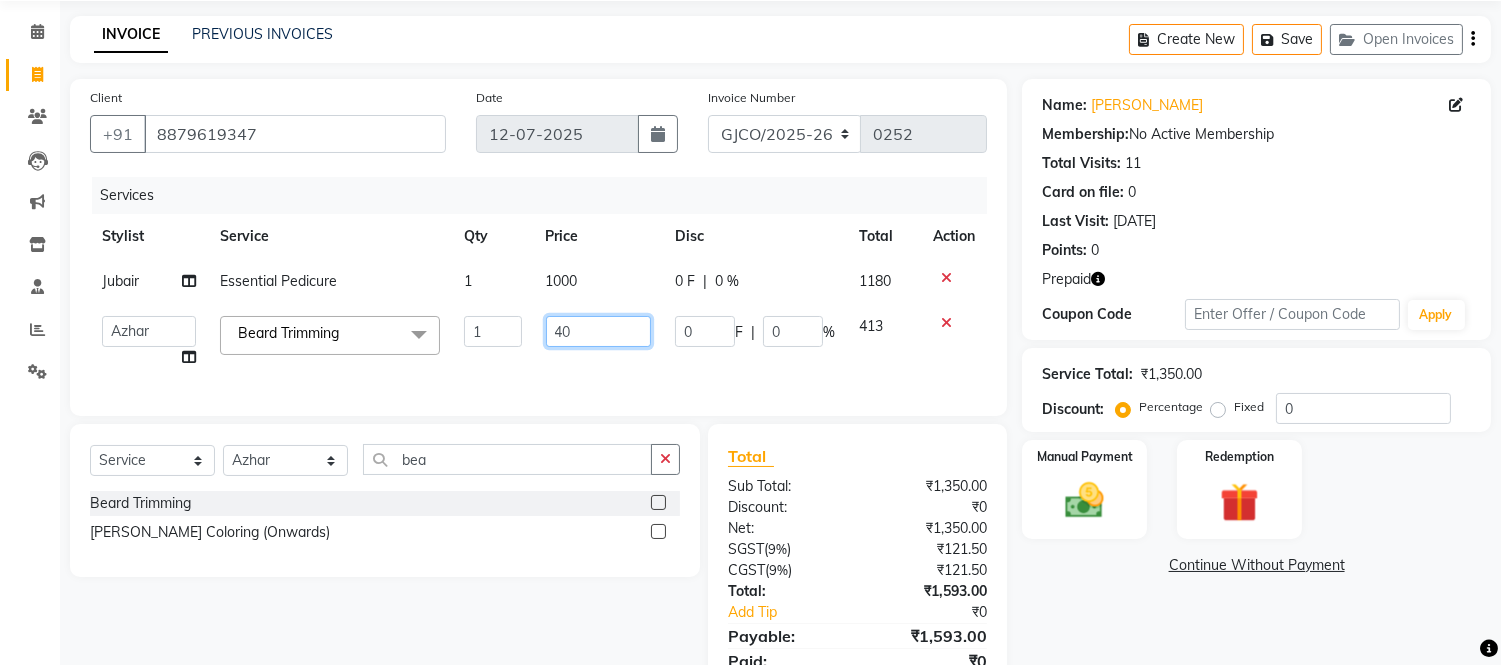 type on "400" 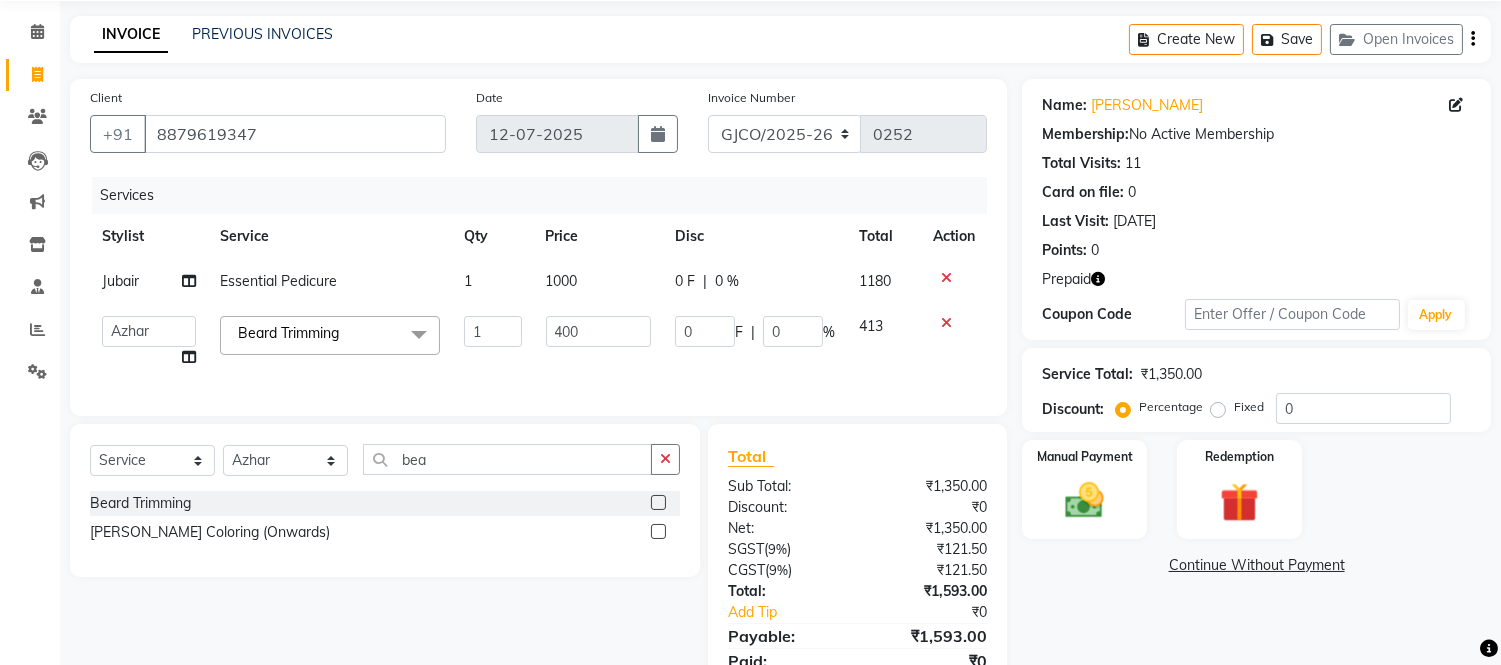 click on "Services Stylist Service Qty Price Disc Total Action Jubair  Essential Pedicure 1 1000 0 F | 0 % 1180  Abdul   Abid    Afsha Shaikh    Ajmal   Aphy   Araslan   Ashfaque   Aslam   Azhar   Frontdesk   Gopal   Jouyi   Jubair   Komal Tiwari   Naomi   Raaj   Raja   Rose   Ruchita Sunil katkar   Sachin Kumar Thakur   Sanatan   sanjay   Shilpa   Shimrei   Somya   Thotsem as   Tulika   Wasim salmani   Zing Kumwon Shatsang   Beard Trimming  x H/C Art Director Male  H/C Art Director Female  H/C Stlye Director male  H/C Stlye Director female  H/C Senior Stylist Female H/C Senior Stylist male H/C Stylist Male  H/C Stylist Female H/C Child M- below 12 H/C Child  F - below 12 H/C - Fringes/Locks  PQ Hair Wash Male +Styling Wash & Blow Dry short Wash & Blow Dry medium  Wash & Blow Dry long Wash & Paddle Dry Wash & Blast Dry  Shampoo & conditioner  Add on Mask/ Deep Conditioning Extension Wash (onwards) Blow Dry  Hair Ironing Short Hair Tong (Onwards)  Hair do (Onwards)  Crimping /Braiding(Onwards) Up Style (Onwards)  Shave" 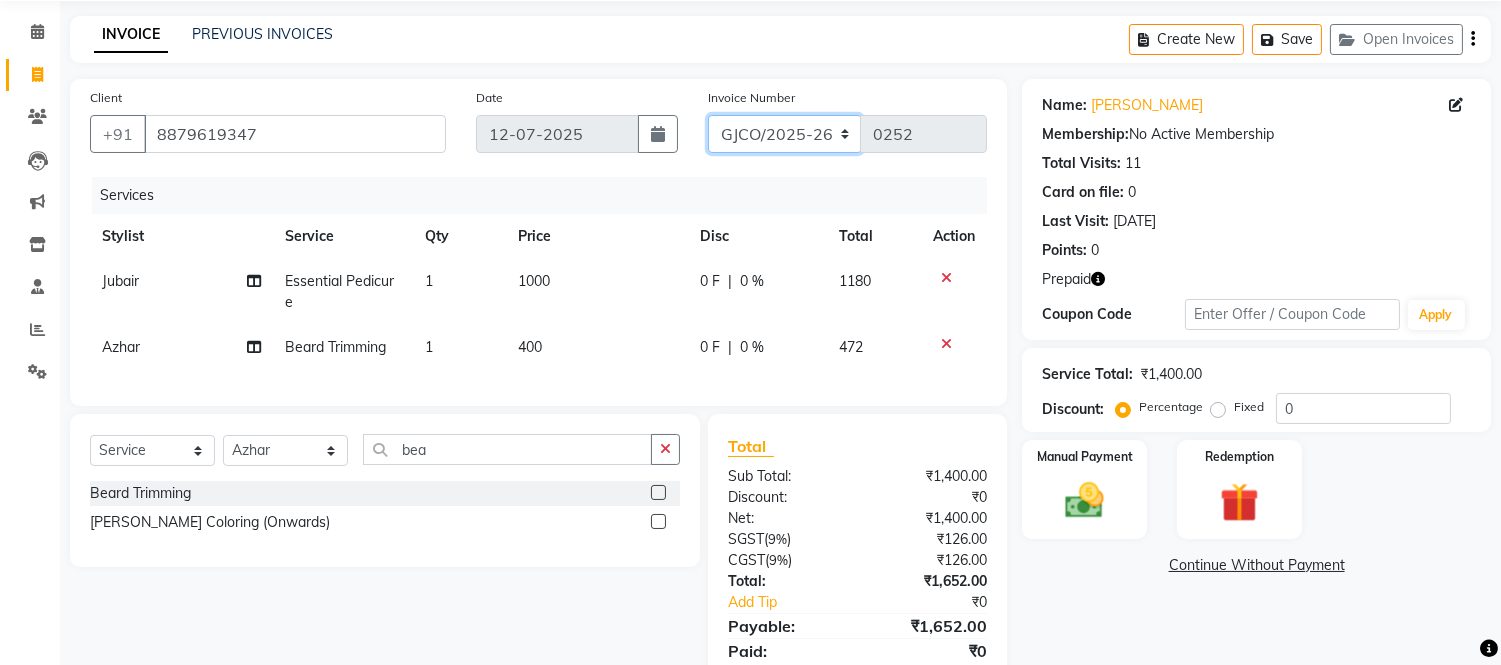 click on "GJCO/2025-26 SCG/2025-26 Gpre/2025-26" 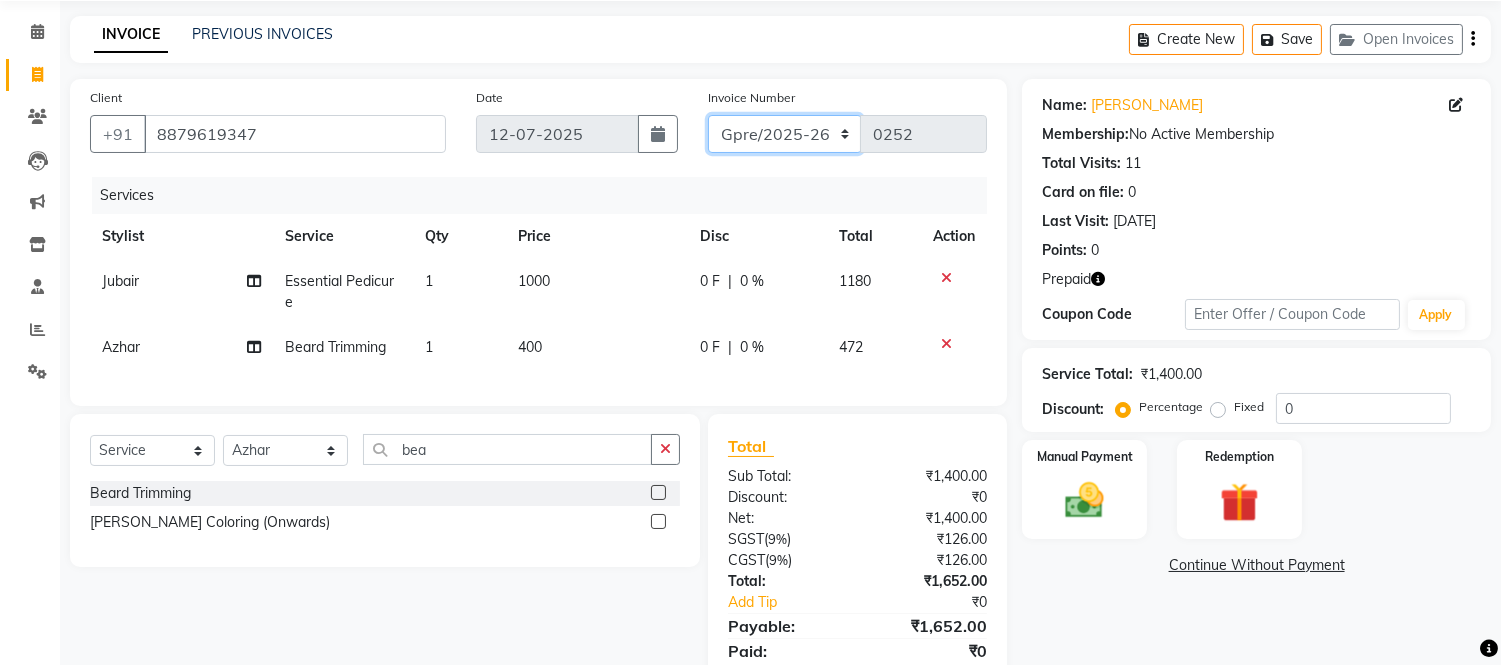 click on "GJCO/2025-26 SCG/2025-26 Gpre/2025-26" 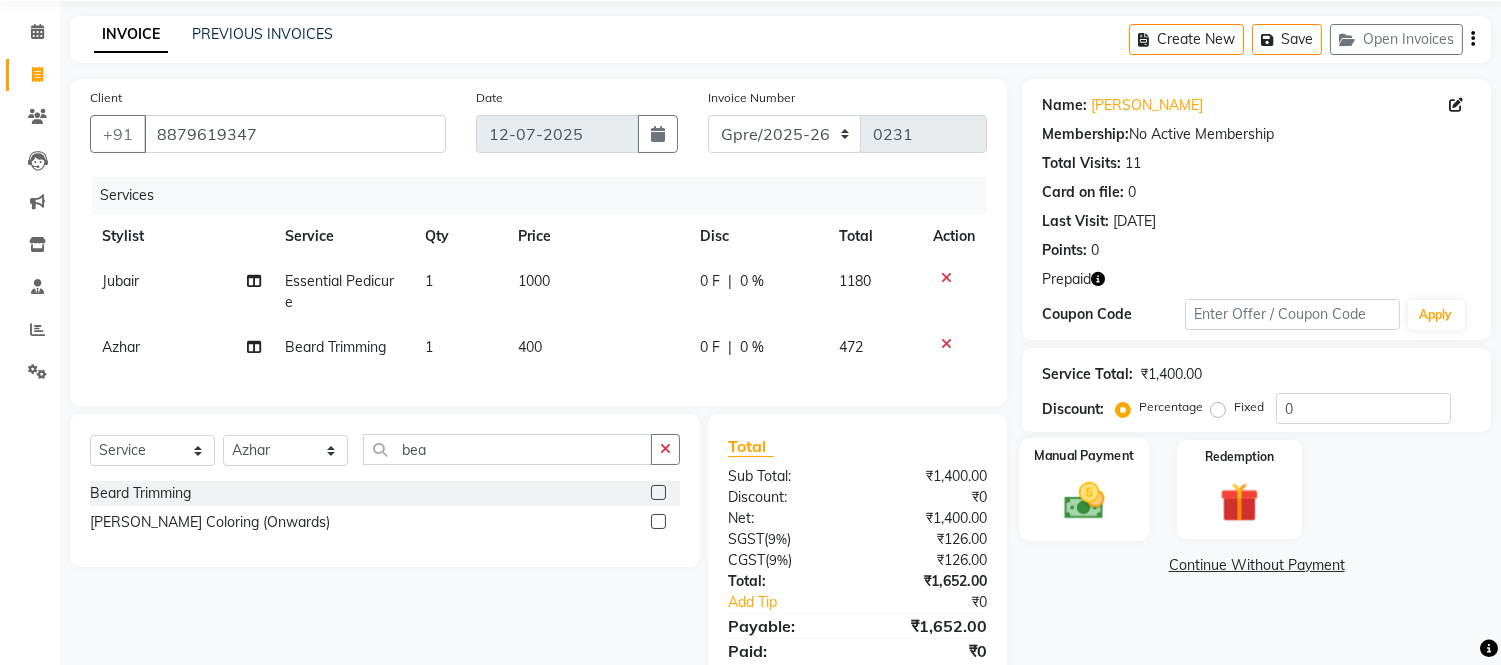click 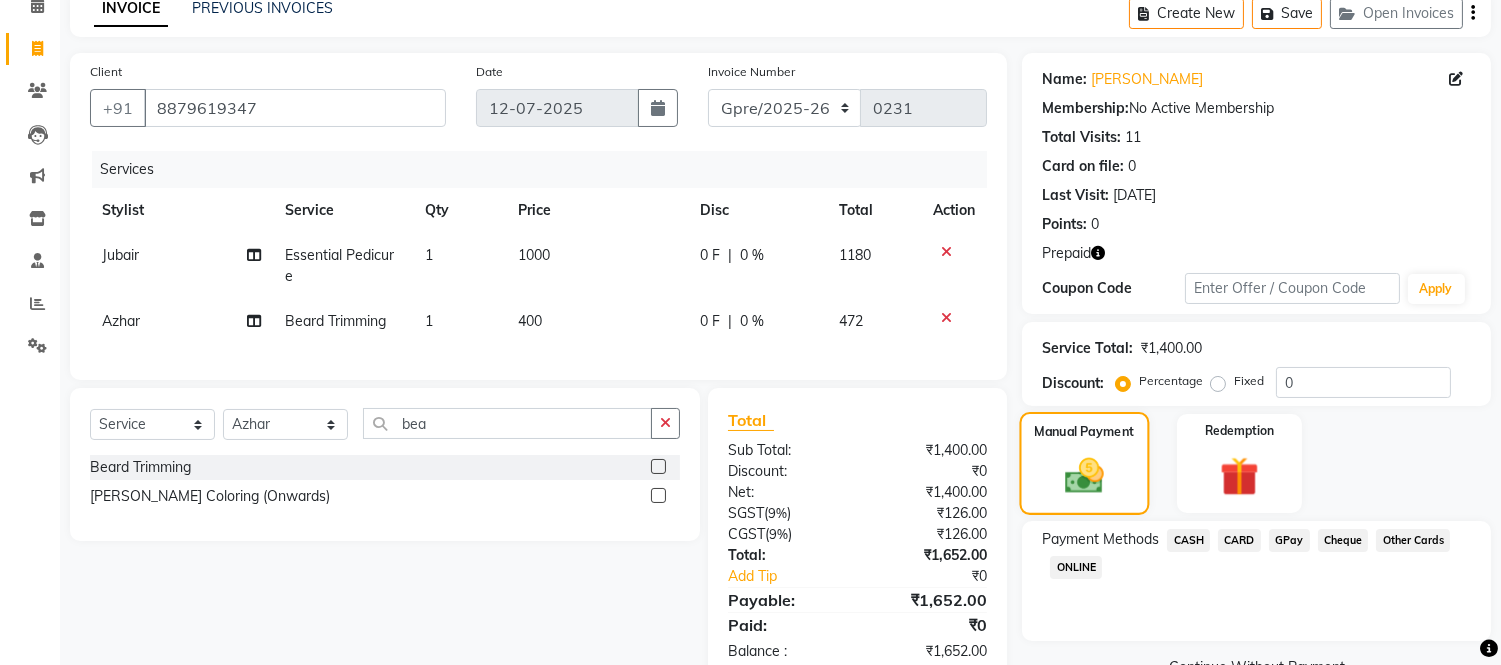 scroll, scrollTop: 160, scrollLeft: 0, axis: vertical 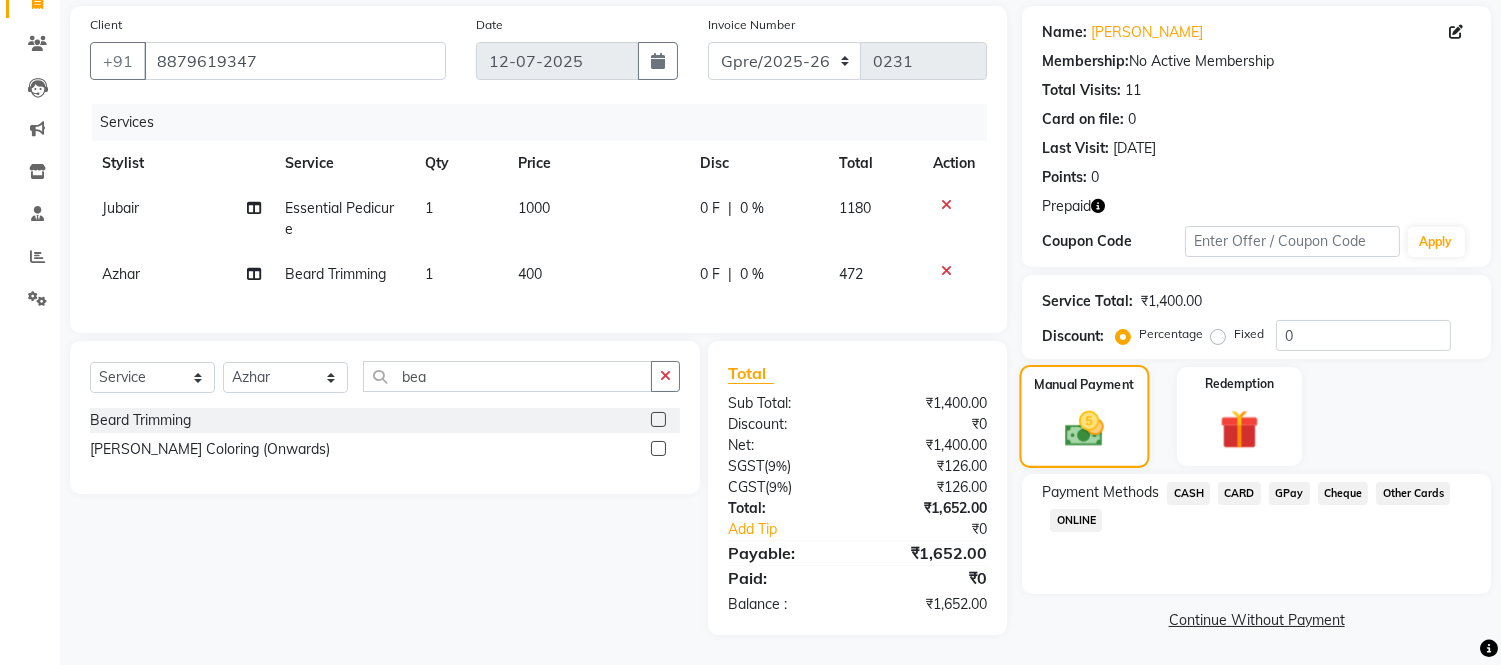 click 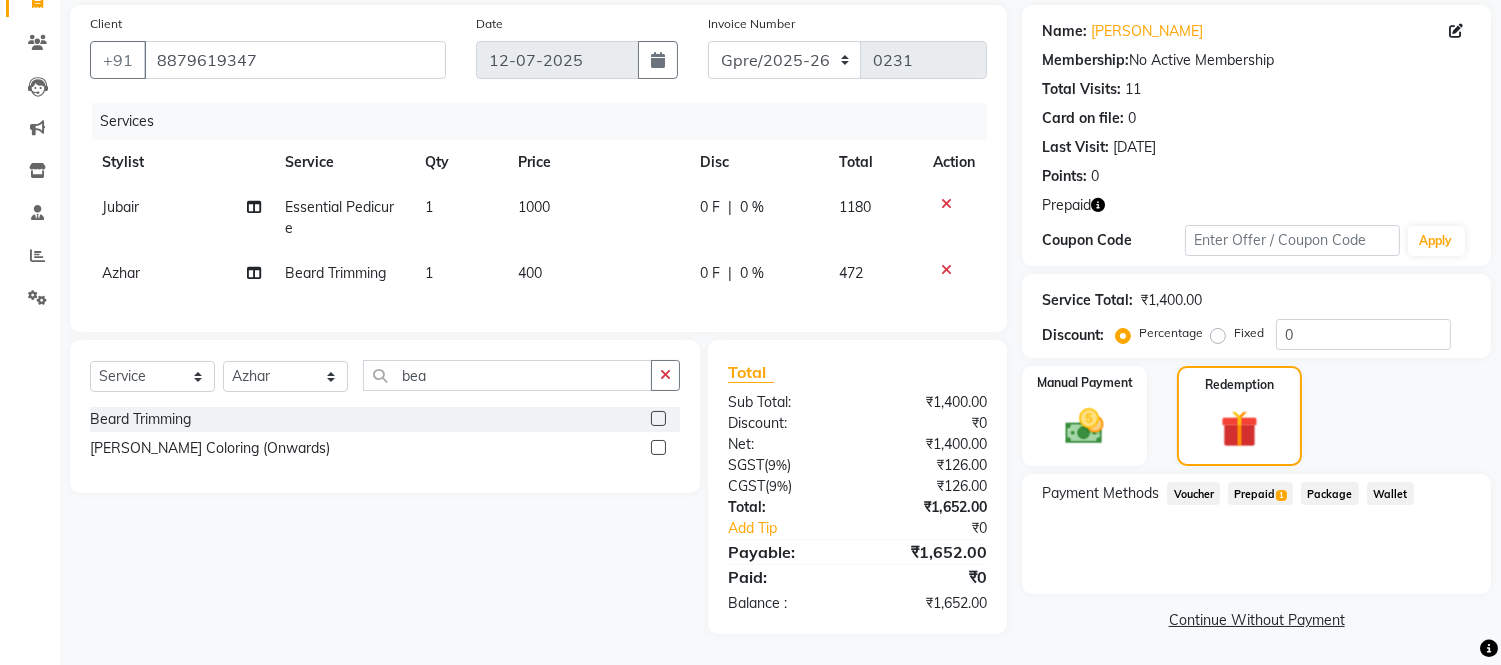 click on "Prepaid  1" 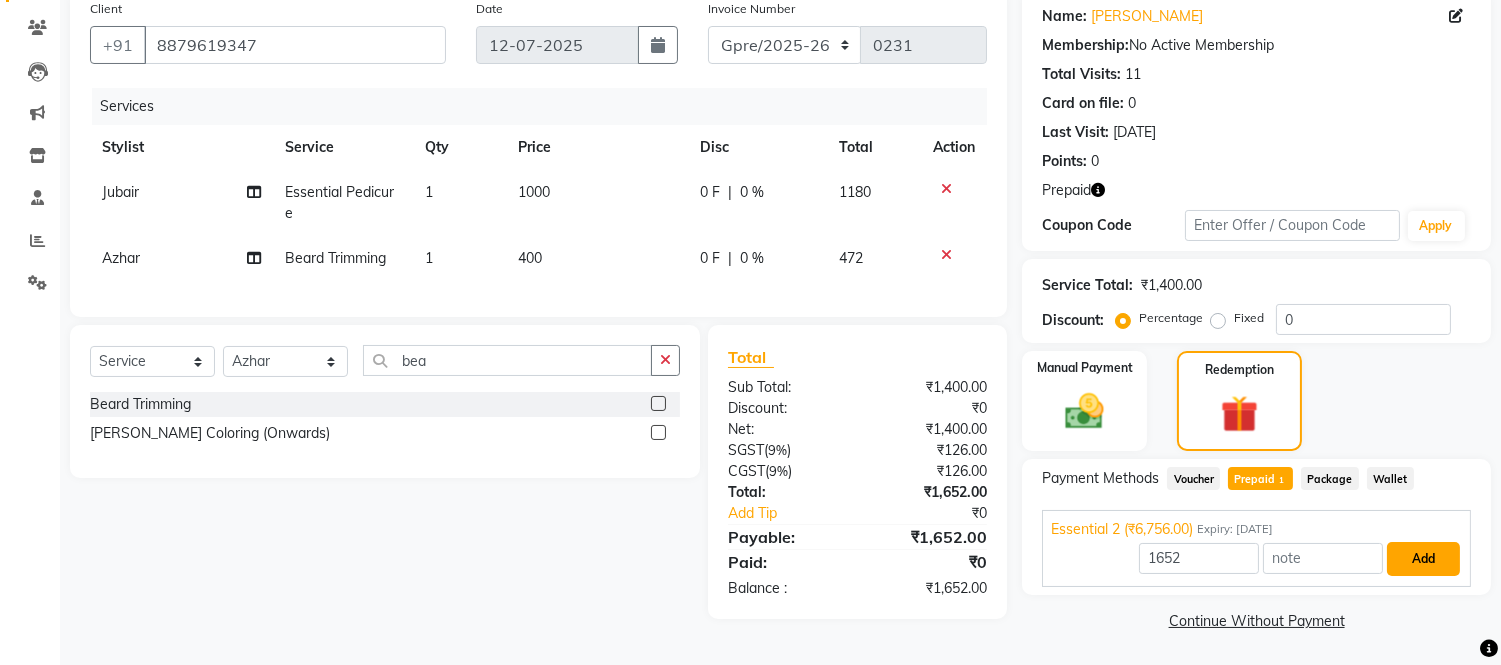 click on "Add" at bounding box center [1423, 559] 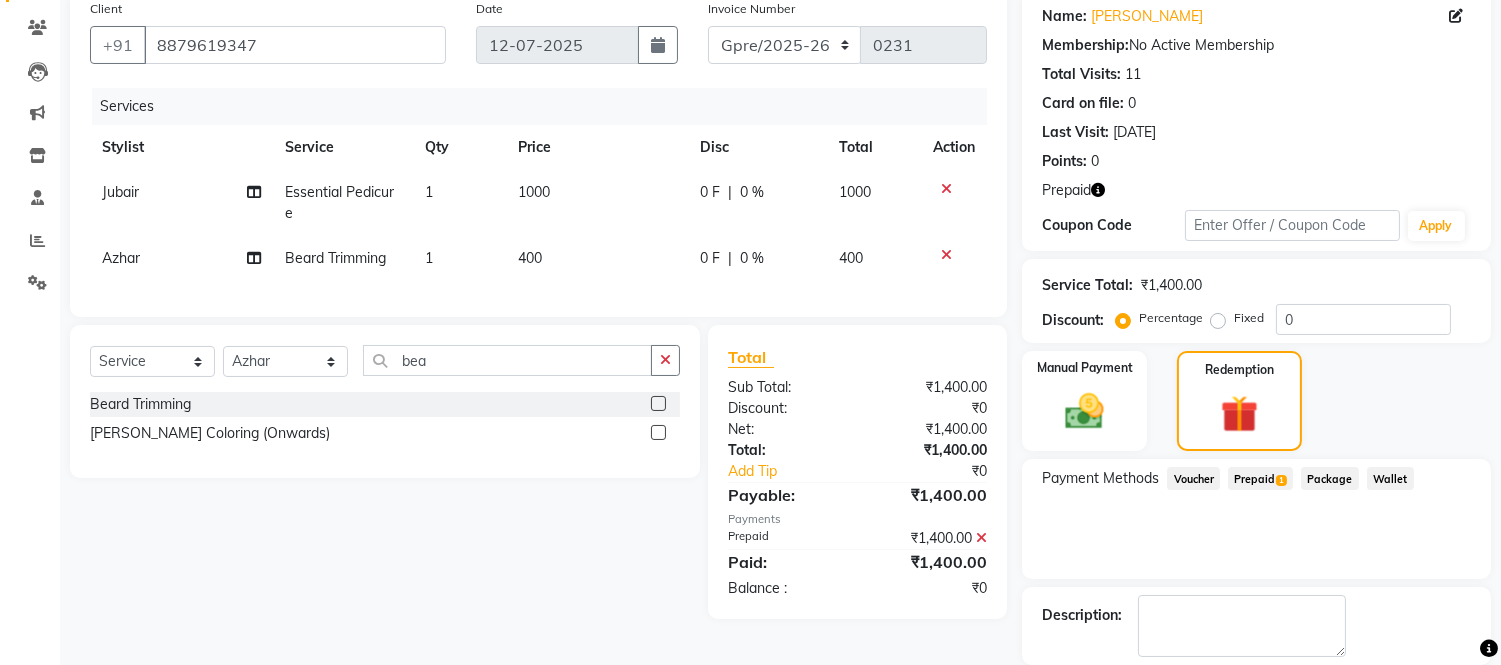 scroll, scrollTop: 256, scrollLeft: 0, axis: vertical 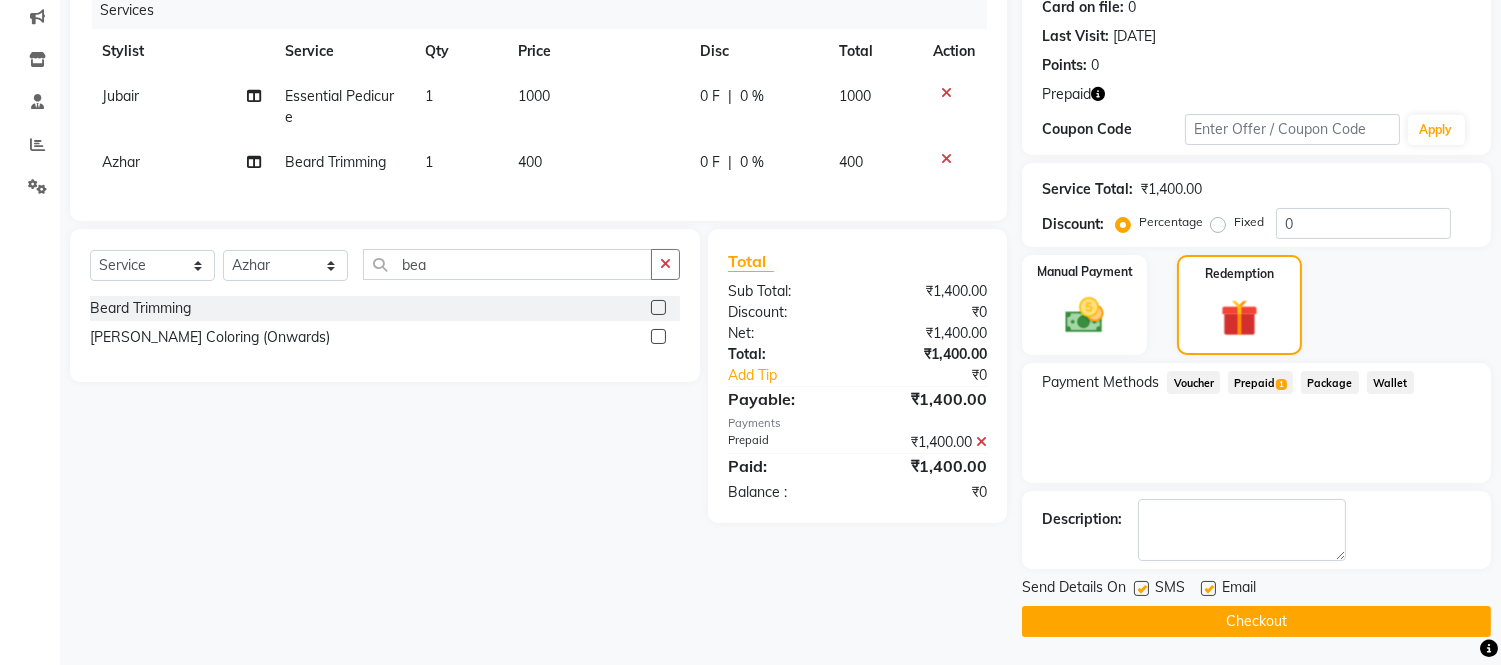 click on "Checkout" 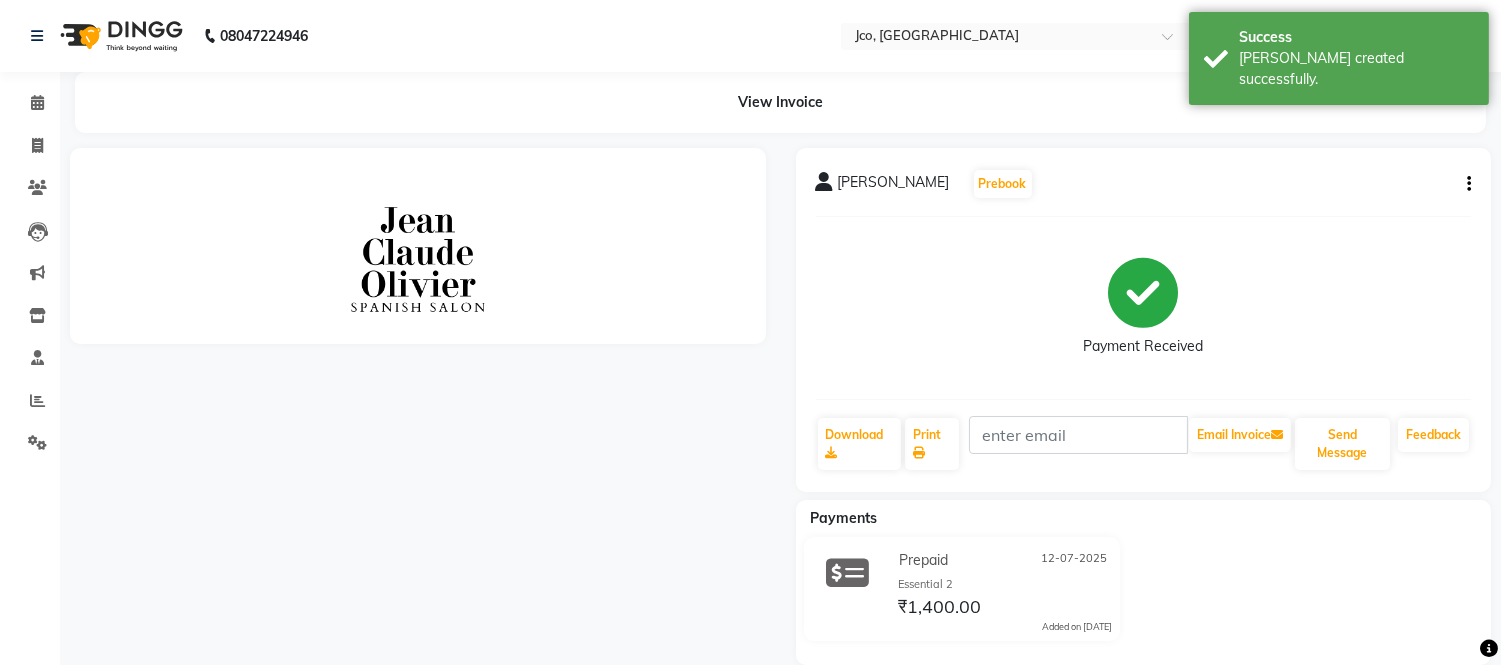 scroll, scrollTop: 0, scrollLeft: 0, axis: both 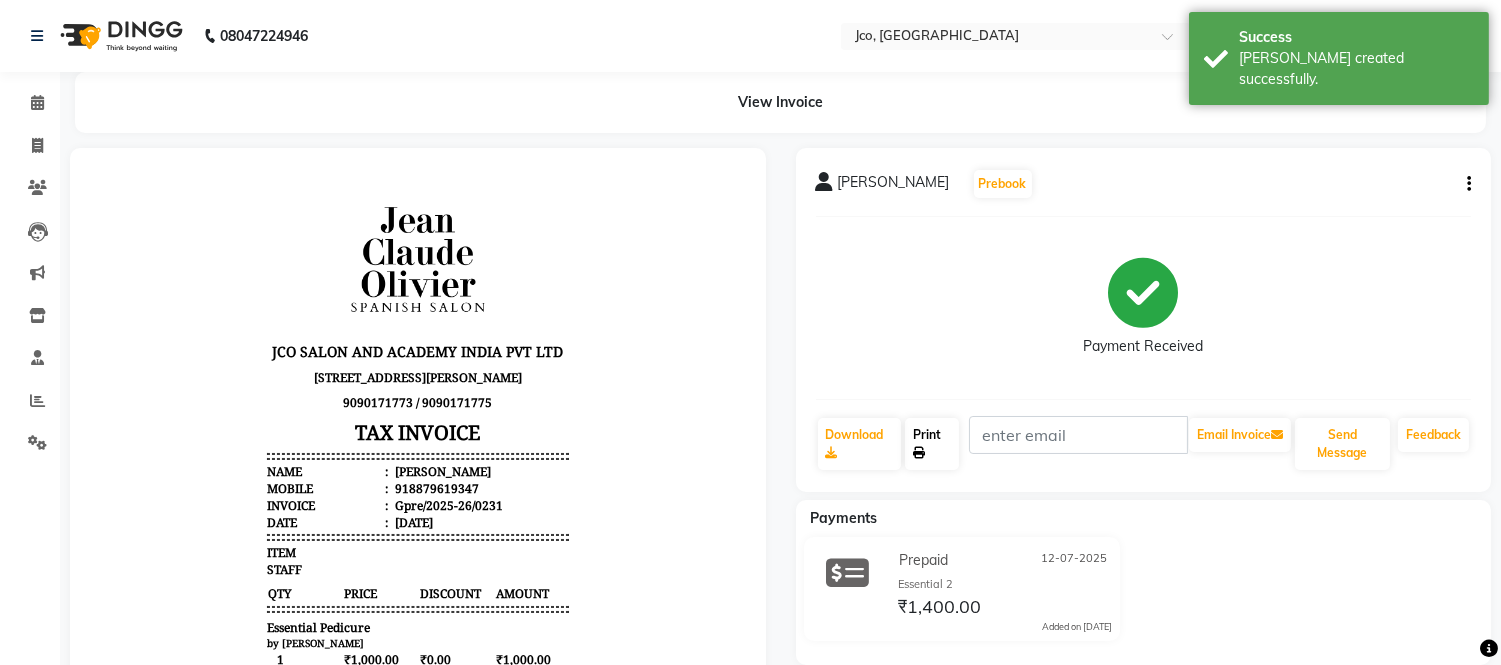 click on "Print" 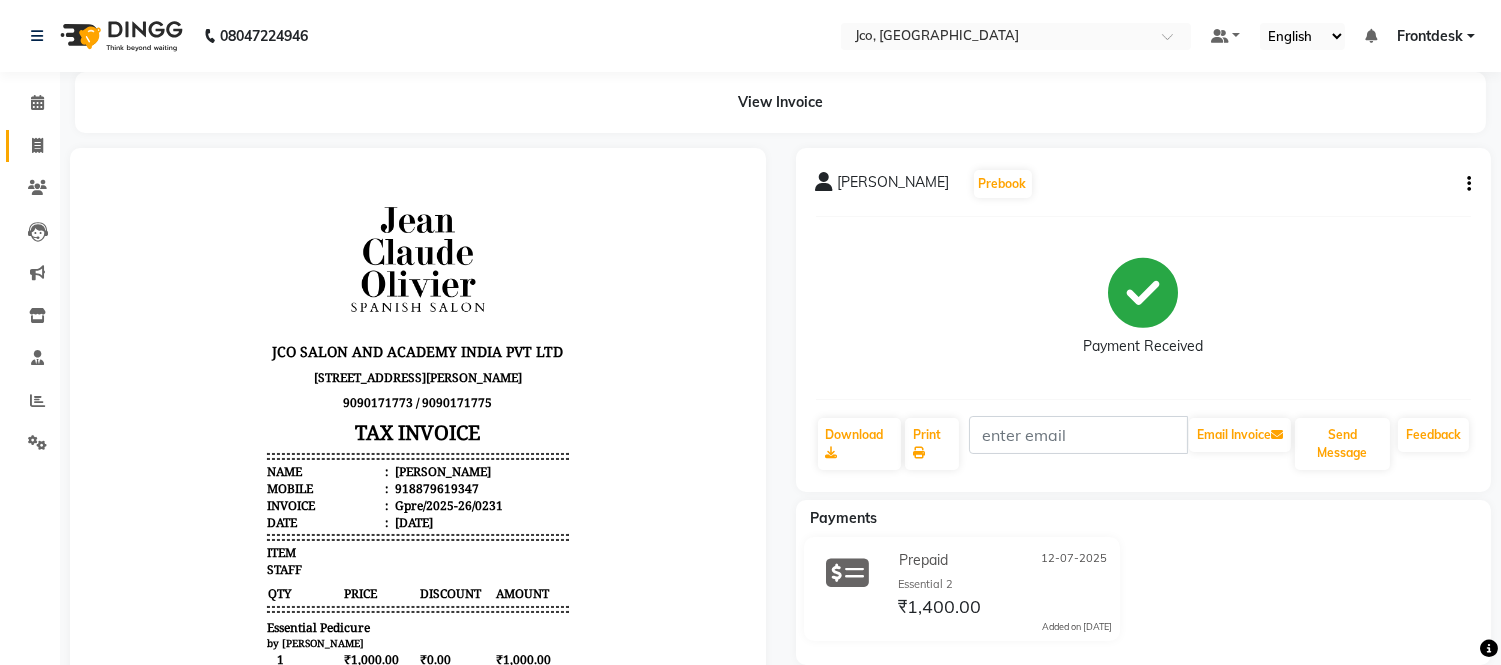 click 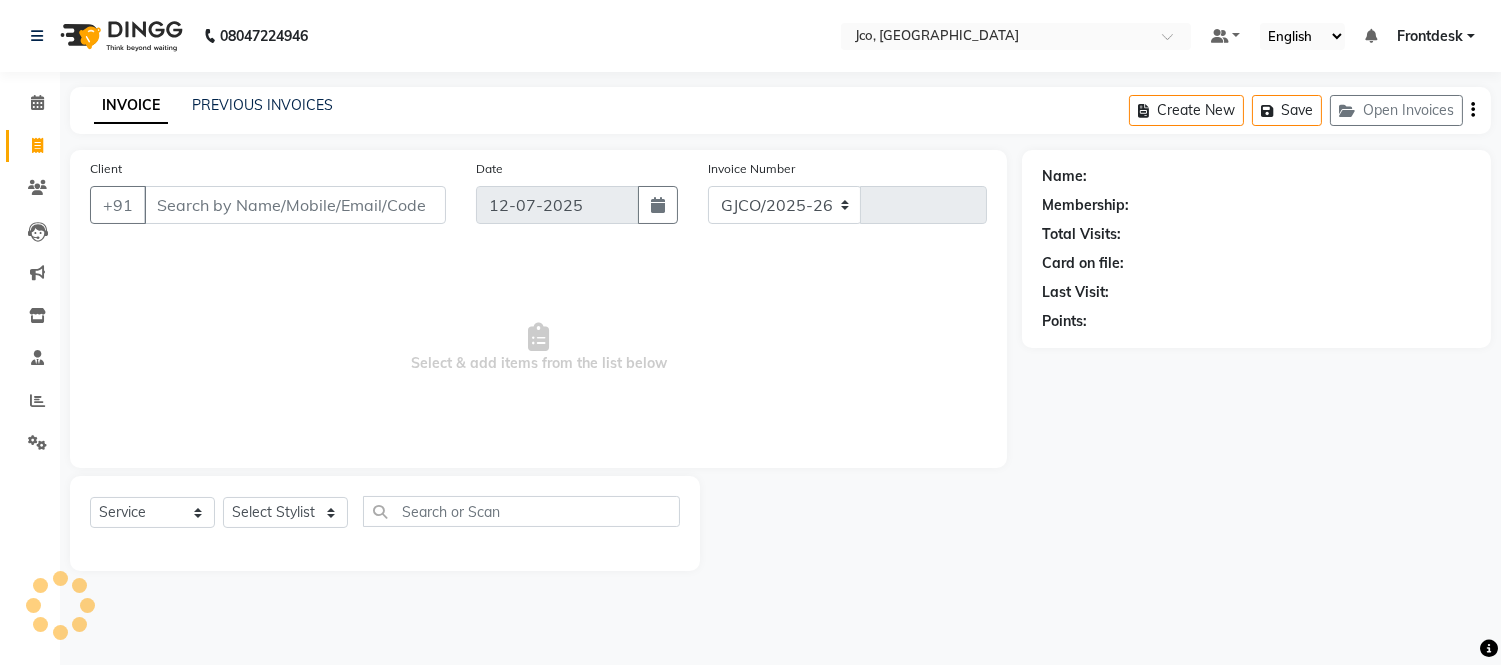 select on "8000" 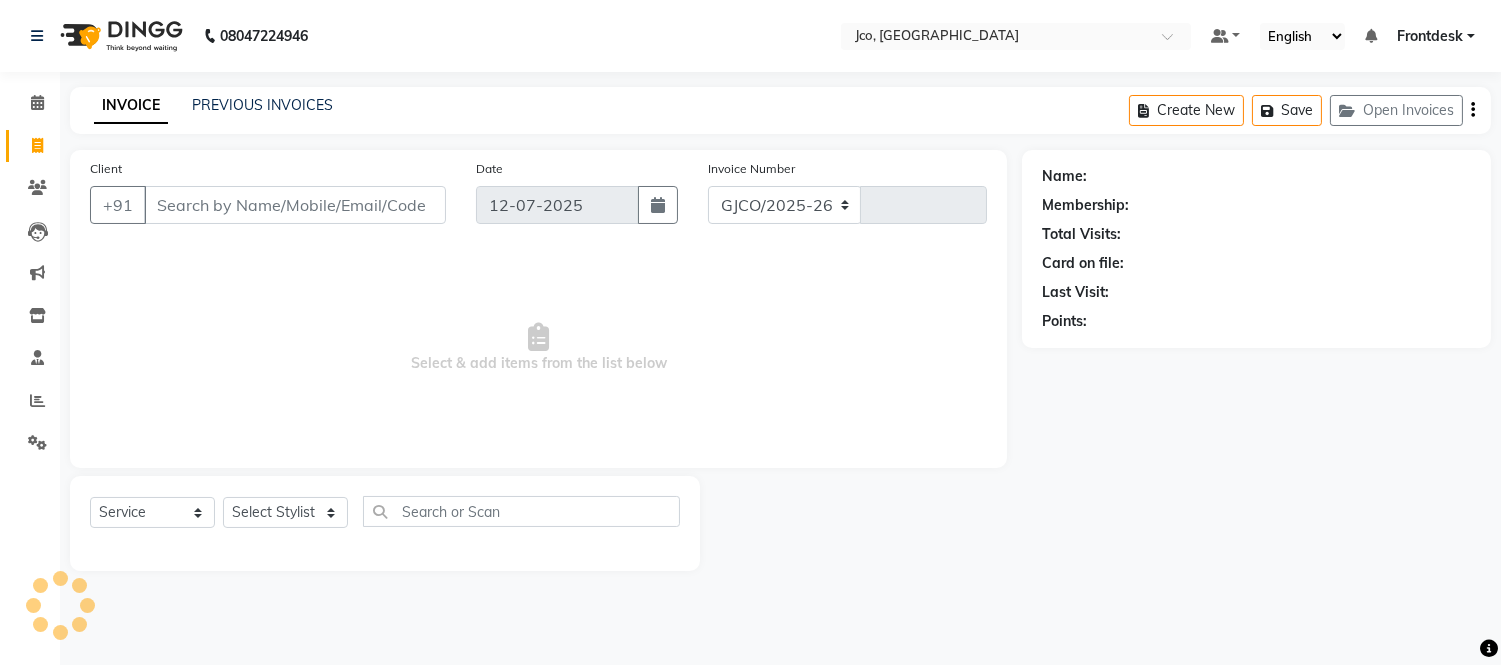 type on "0252" 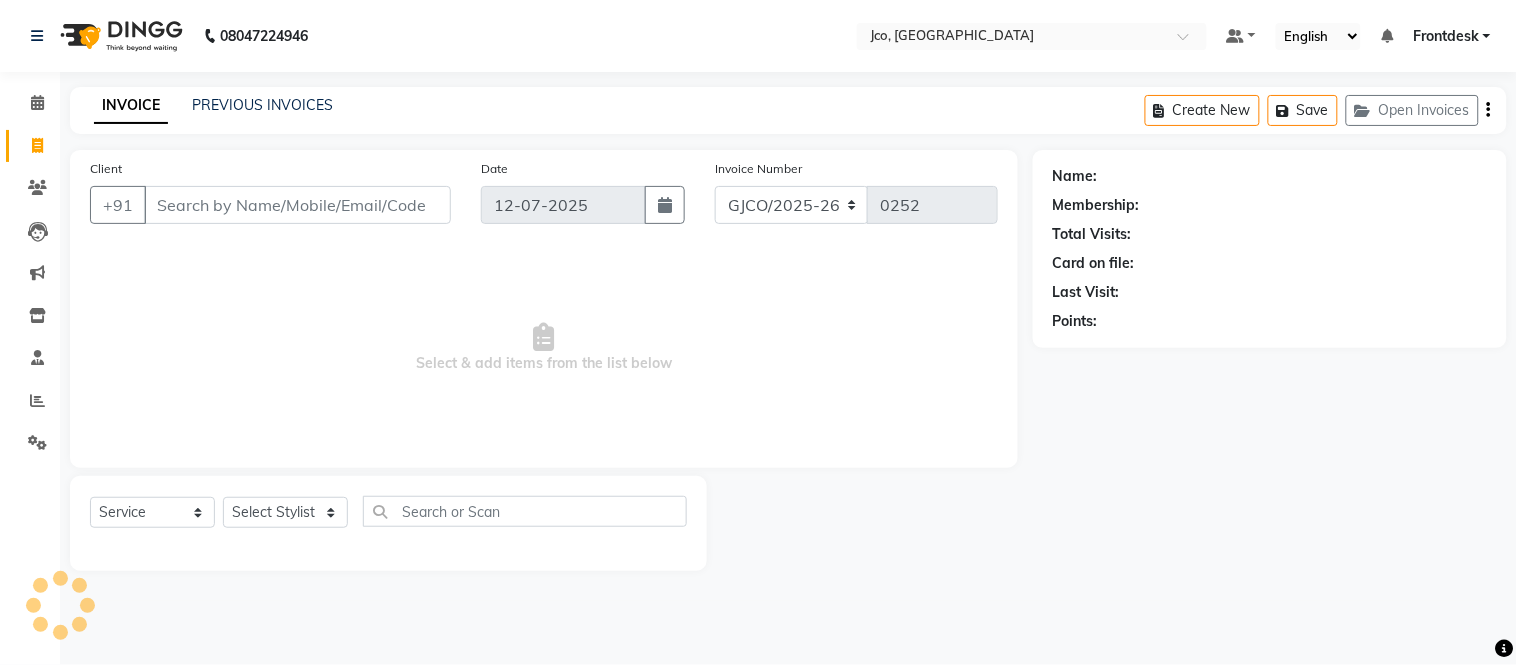click on "Client" at bounding box center (297, 205) 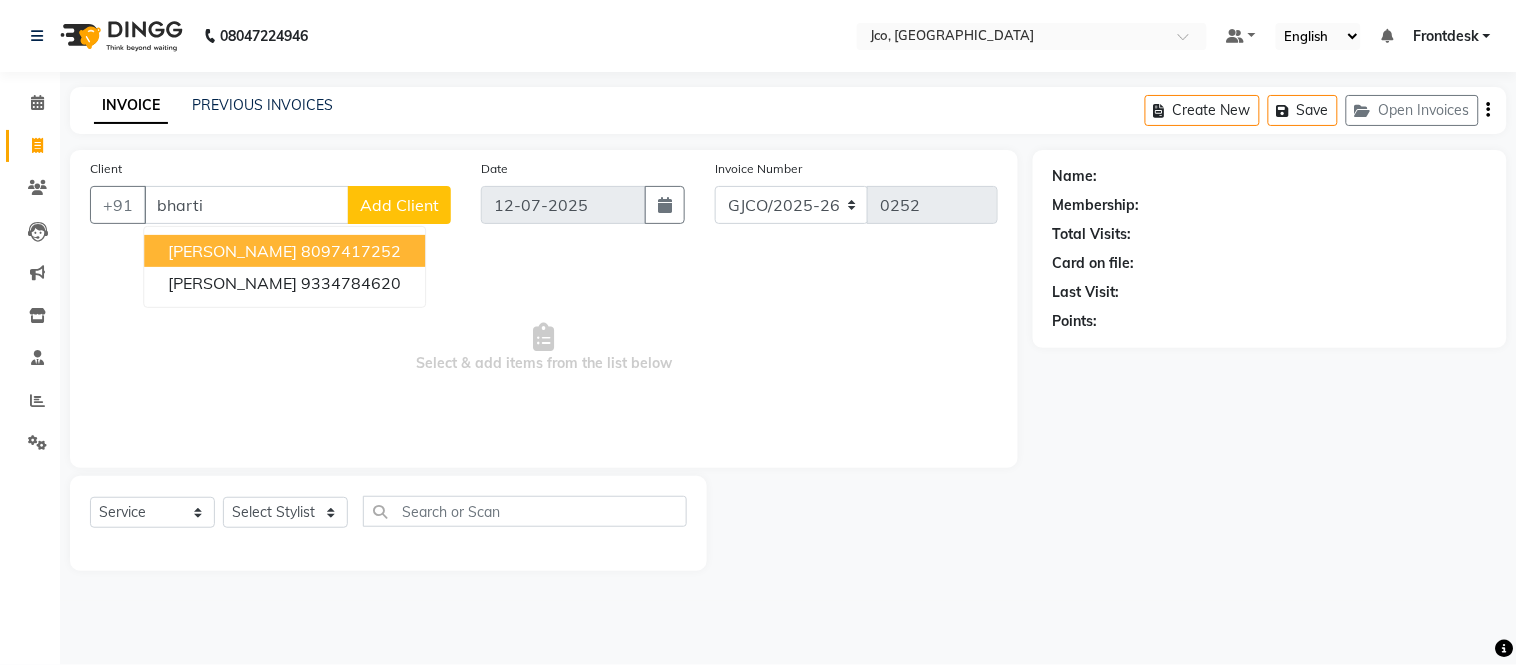 click on "8097417252" at bounding box center [351, 251] 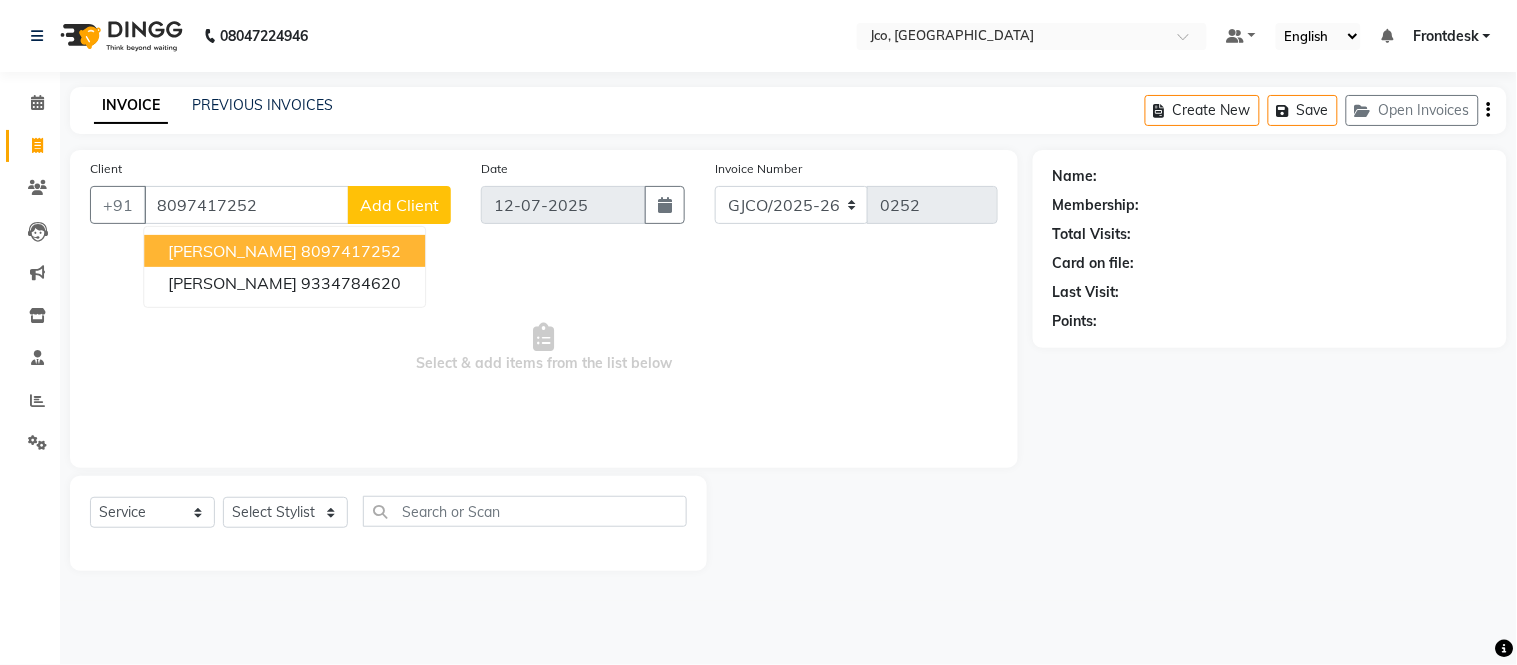 type on "8097417252" 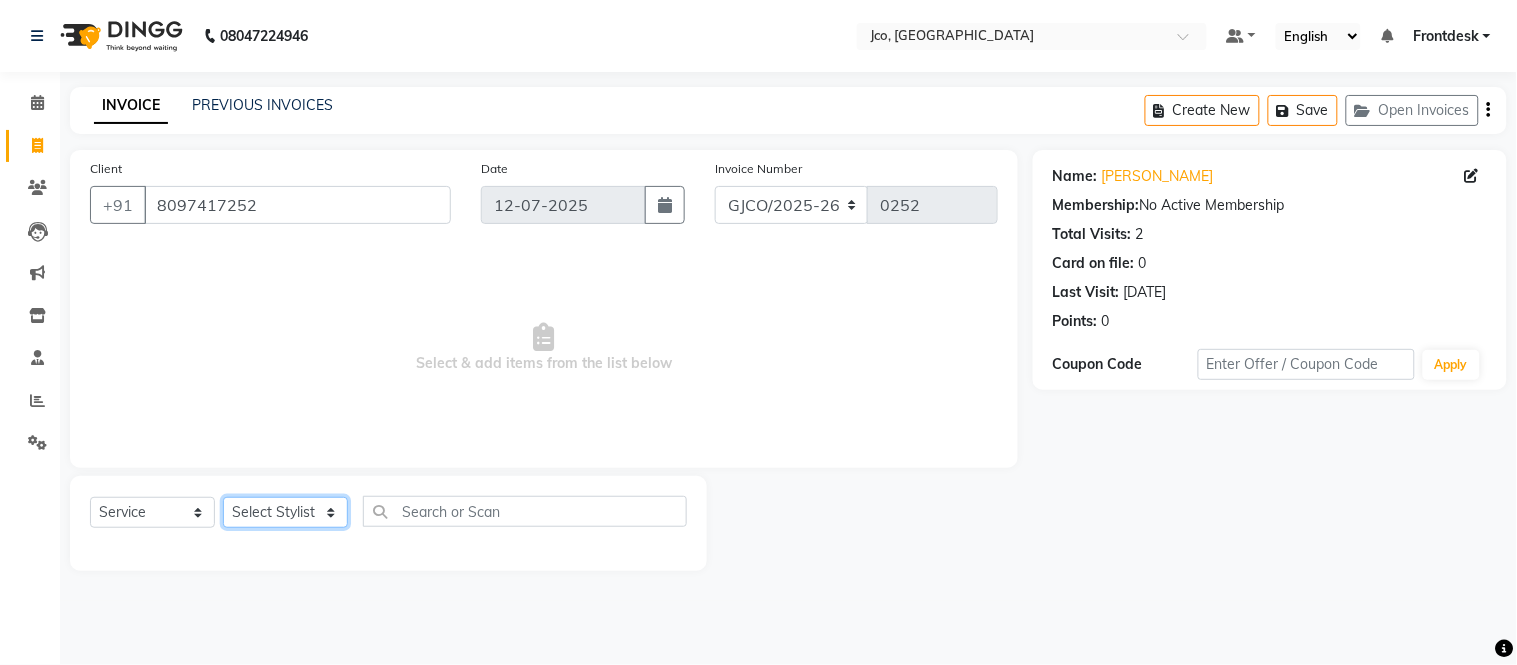 click on "Select Stylist [PERSON_NAME]  [PERSON_NAME]  [PERSON_NAME] Gopal Jouyi [PERSON_NAME] [PERSON_NAME] [DATE] [PERSON_NAME] [PERSON_NAME] [PERSON_NAME] Thakur Sanatan [PERSON_NAME] Shilpa [PERSON_NAME] Thotsem as [PERSON_NAME] [PERSON_NAME] Zing Kumwon Shatsang" 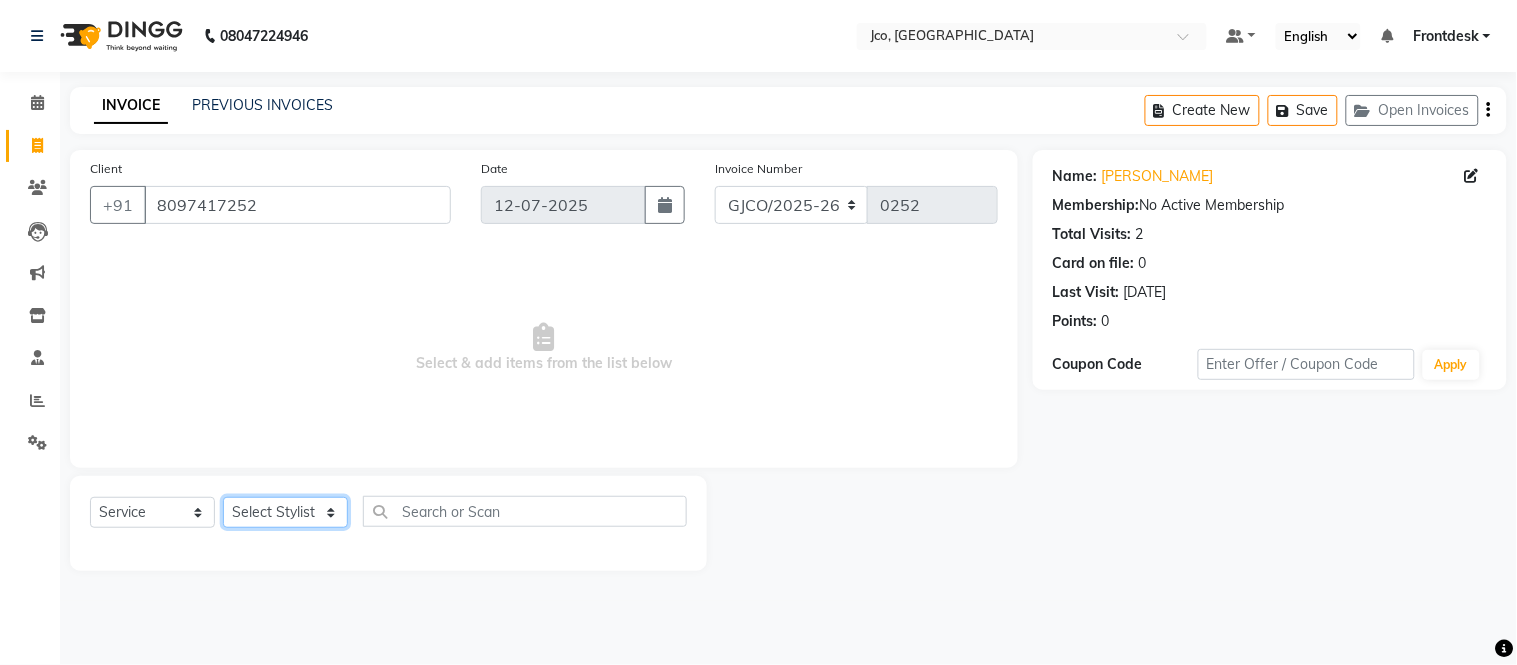 select on "72355" 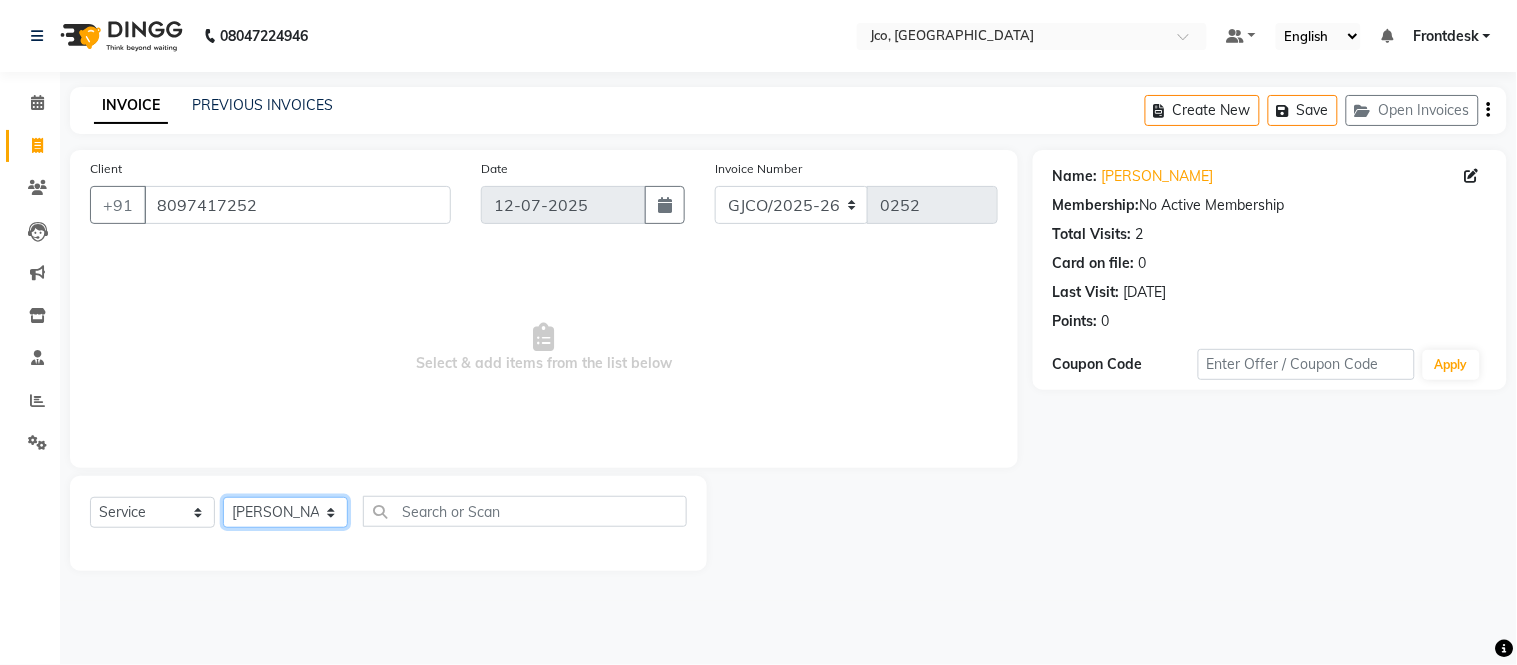 click on "Select Stylist [PERSON_NAME]  [PERSON_NAME]  [PERSON_NAME] Gopal Jouyi [PERSON_NAME] [PERSON_NAME] [DATE] [PERSON_NAME] [PERSON_NAME] [PERSON_NAME] Thakur Sanatan [PERSON_NAME] Shilpa [PERSON_NAME] Thotsem as [PERSON_NAME] [PERSON_NAME] Zing Kumwon Shatsang" 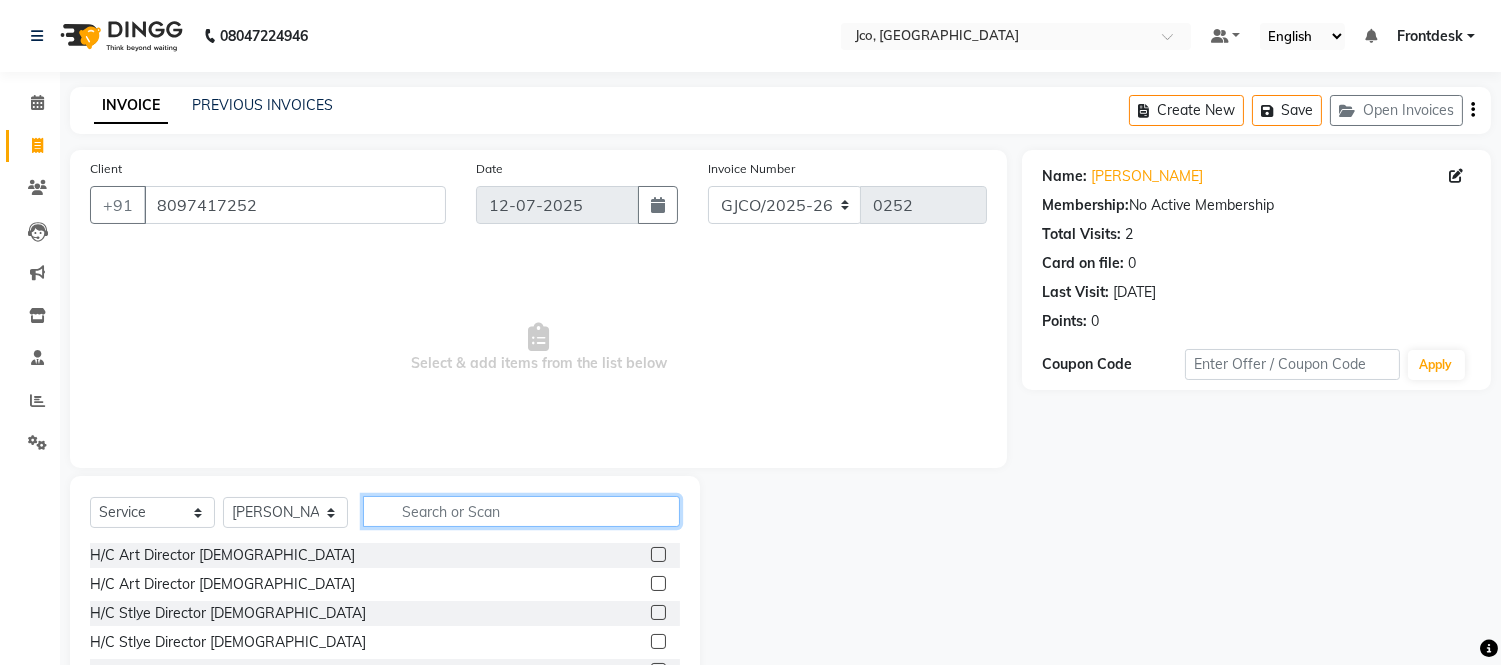 click 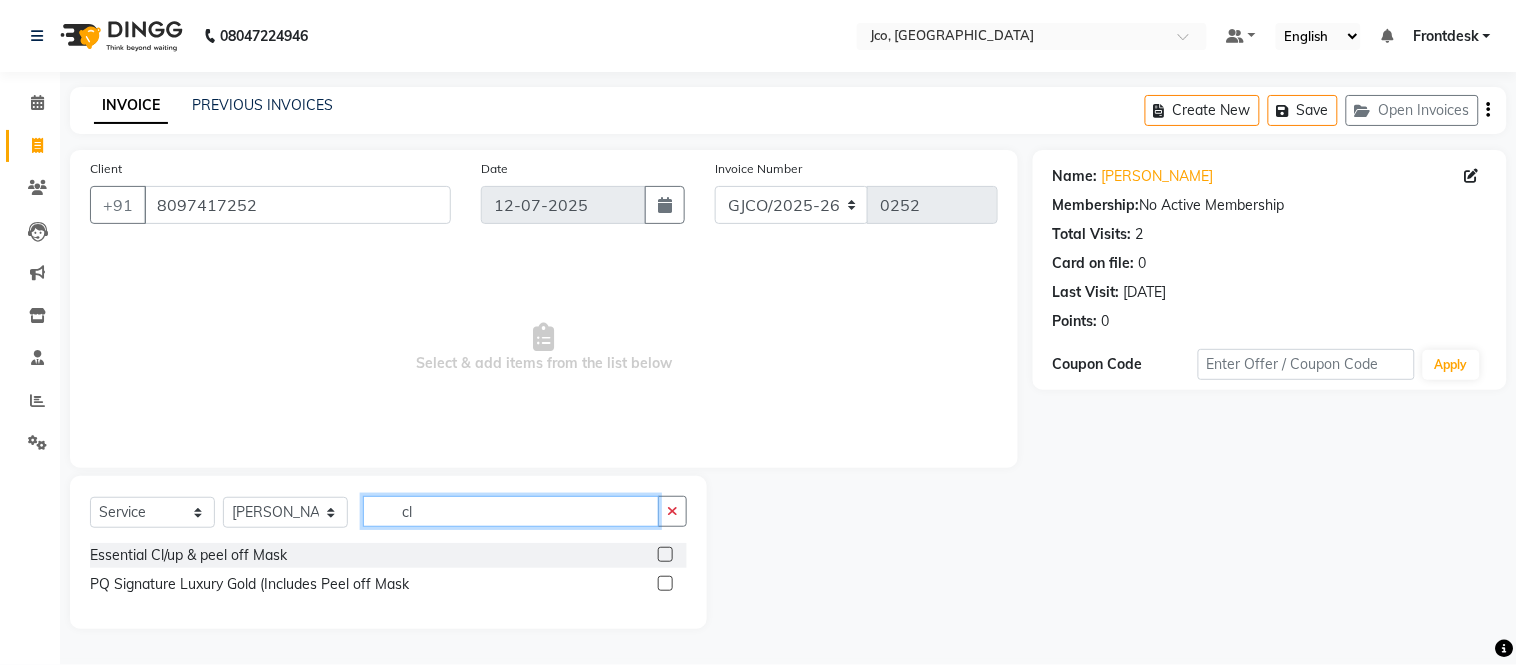 type on "cl" 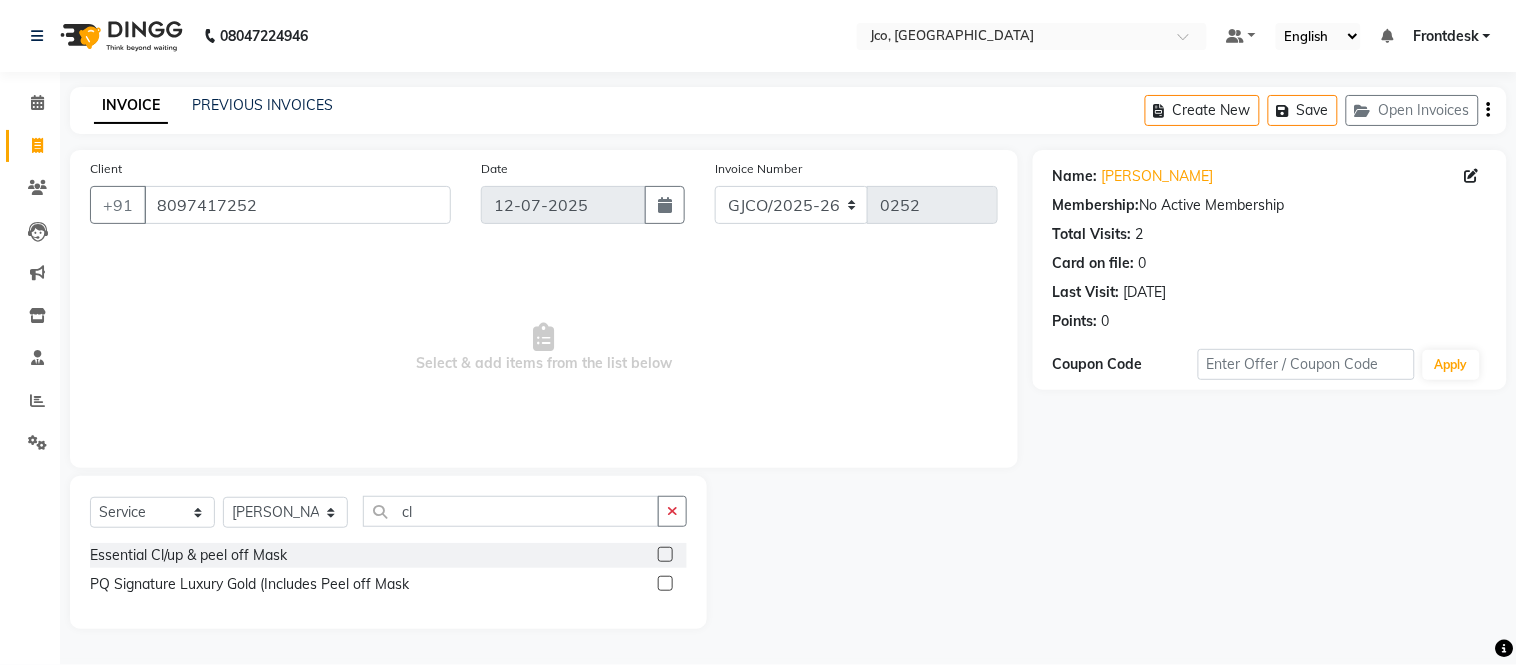 click 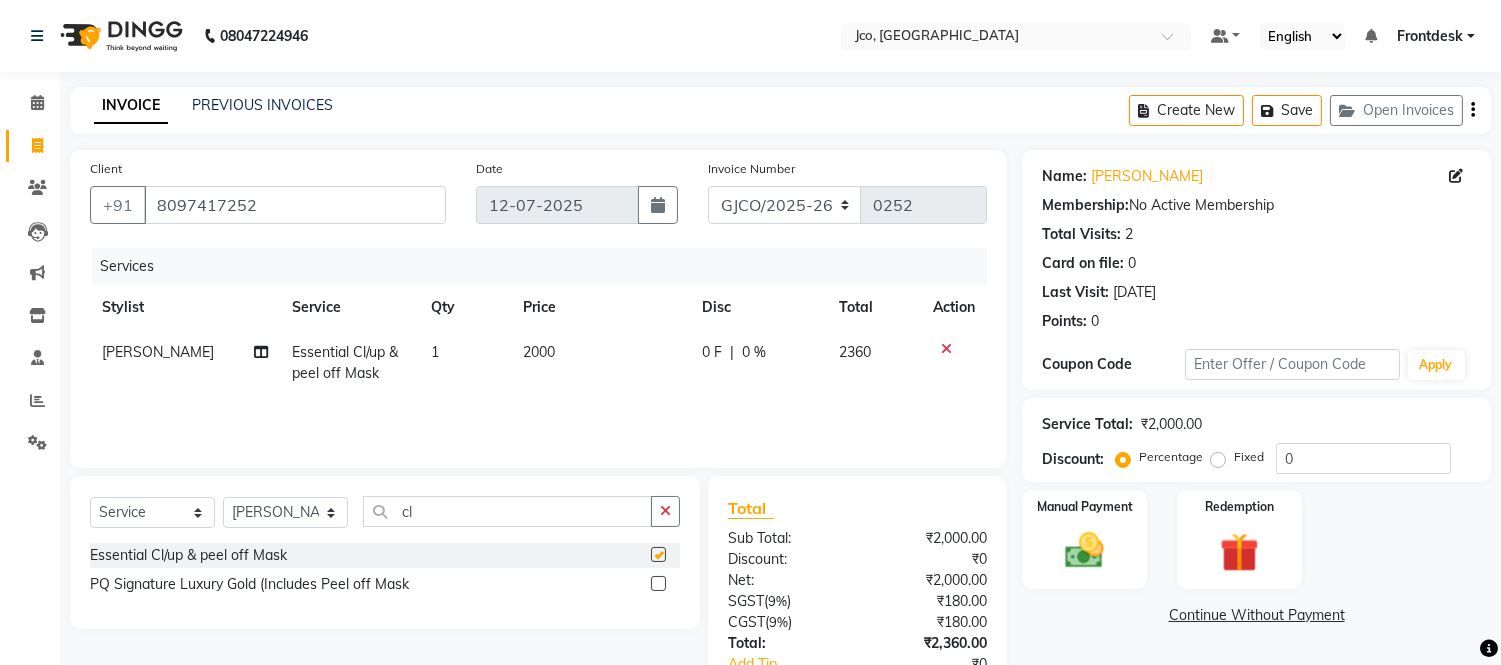checkbox on "false" 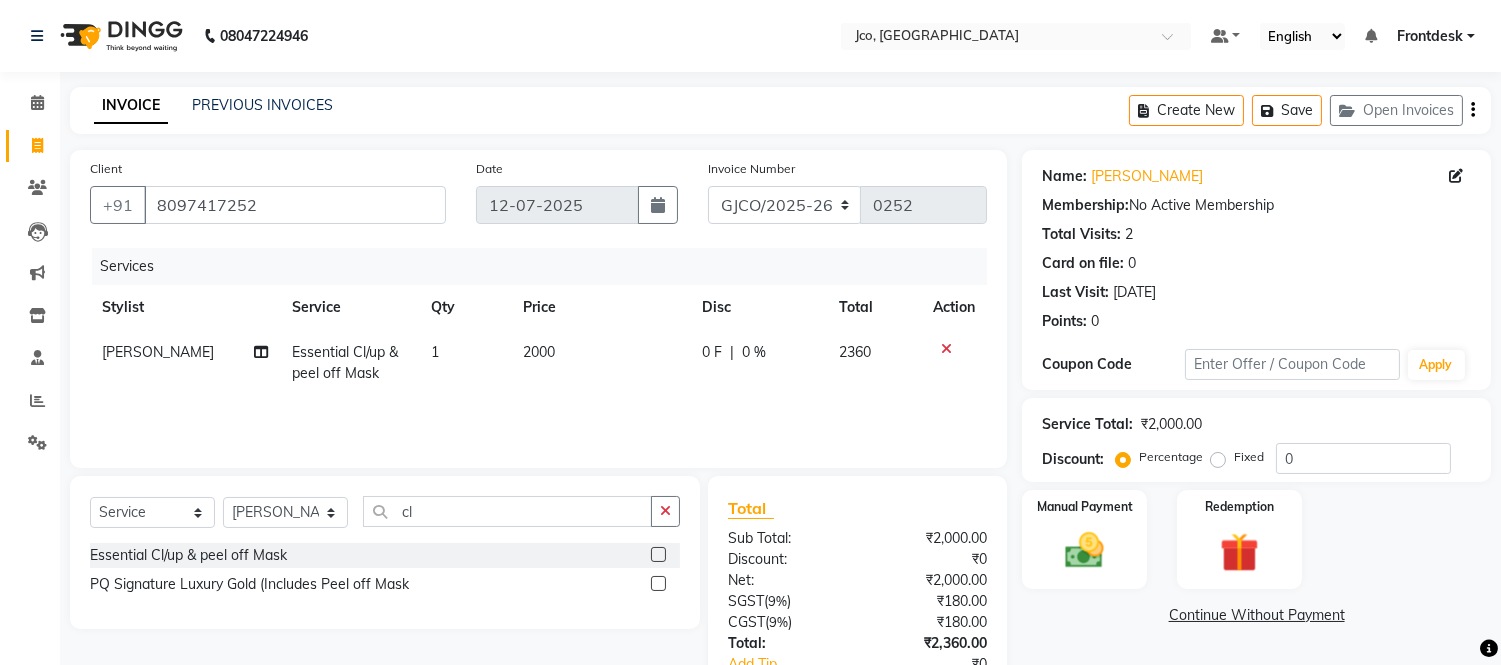 click 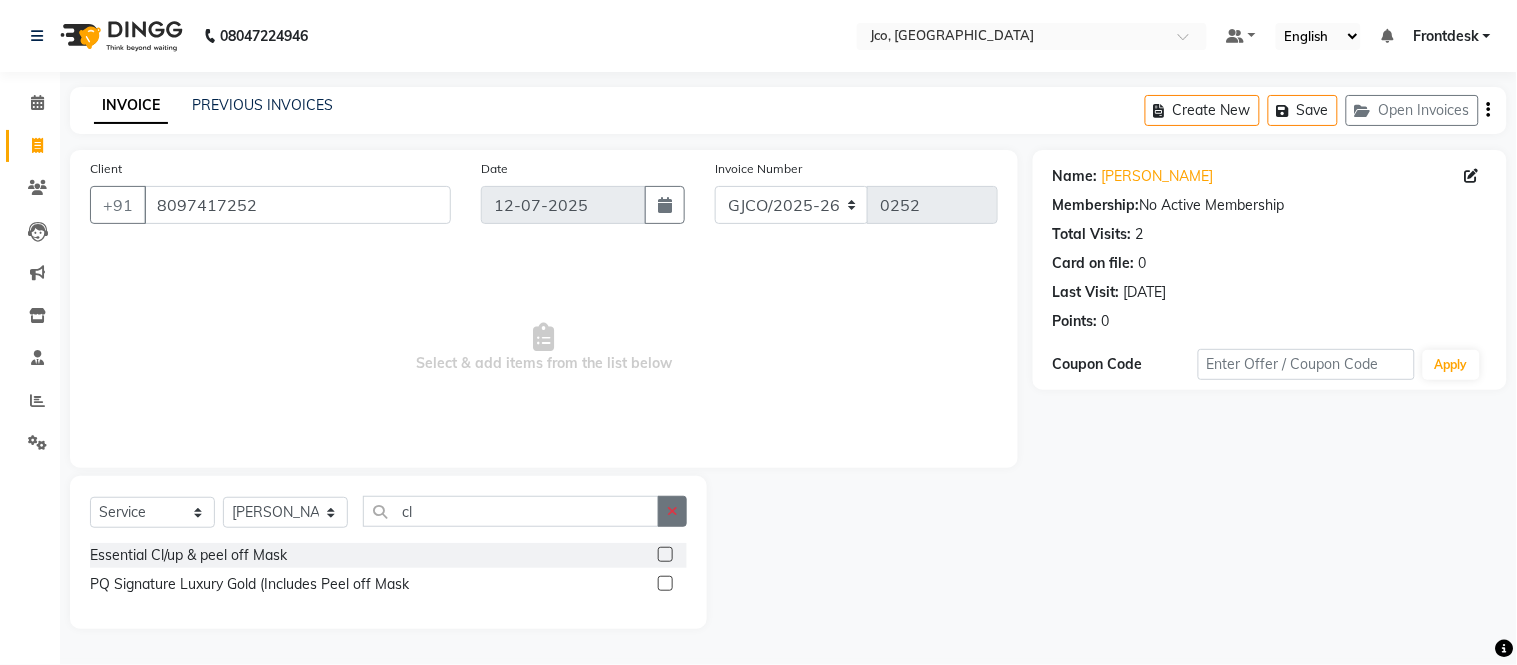 click 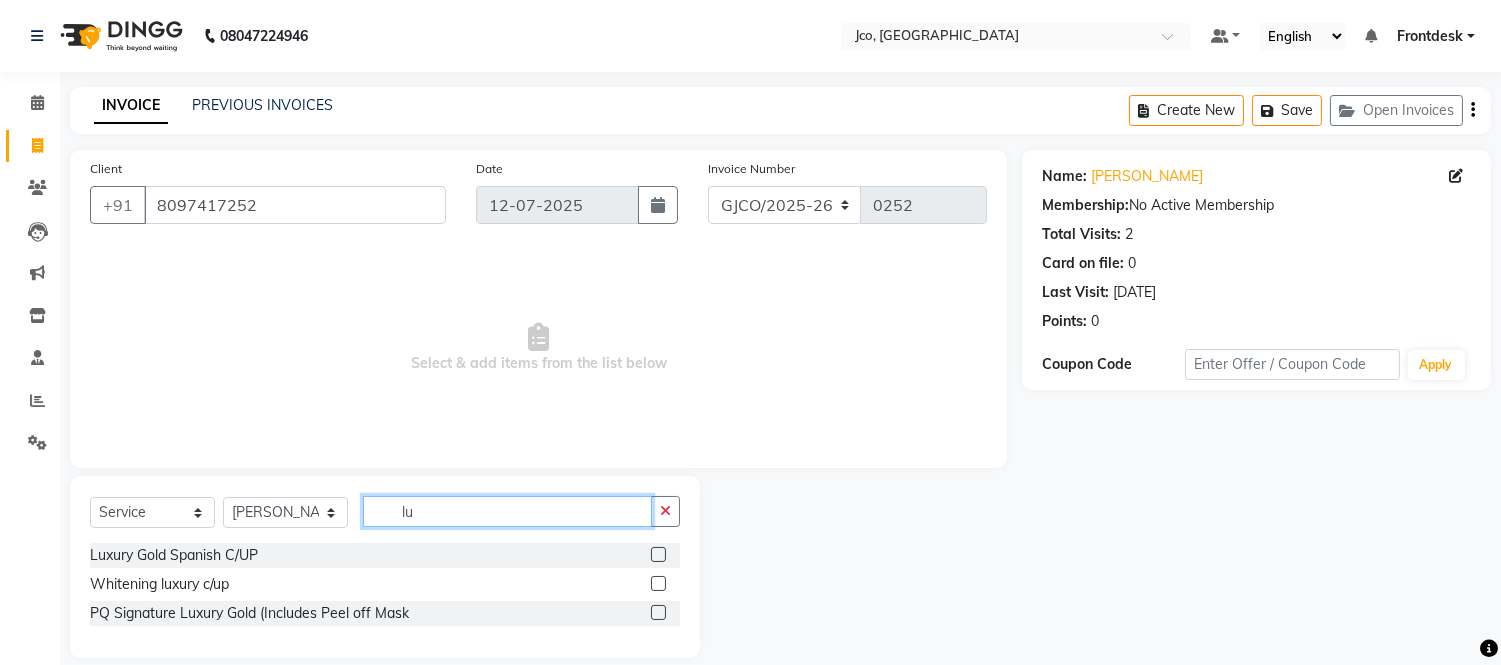 type on "lu" 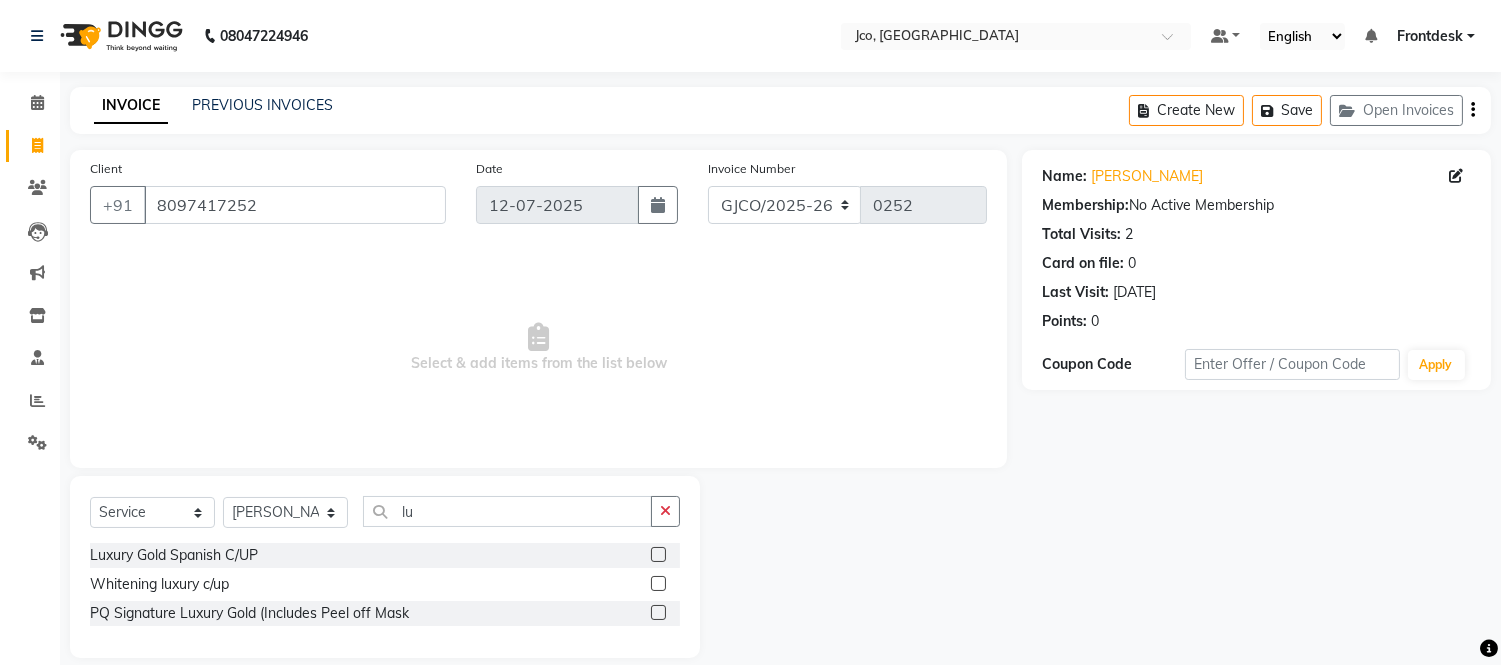 click 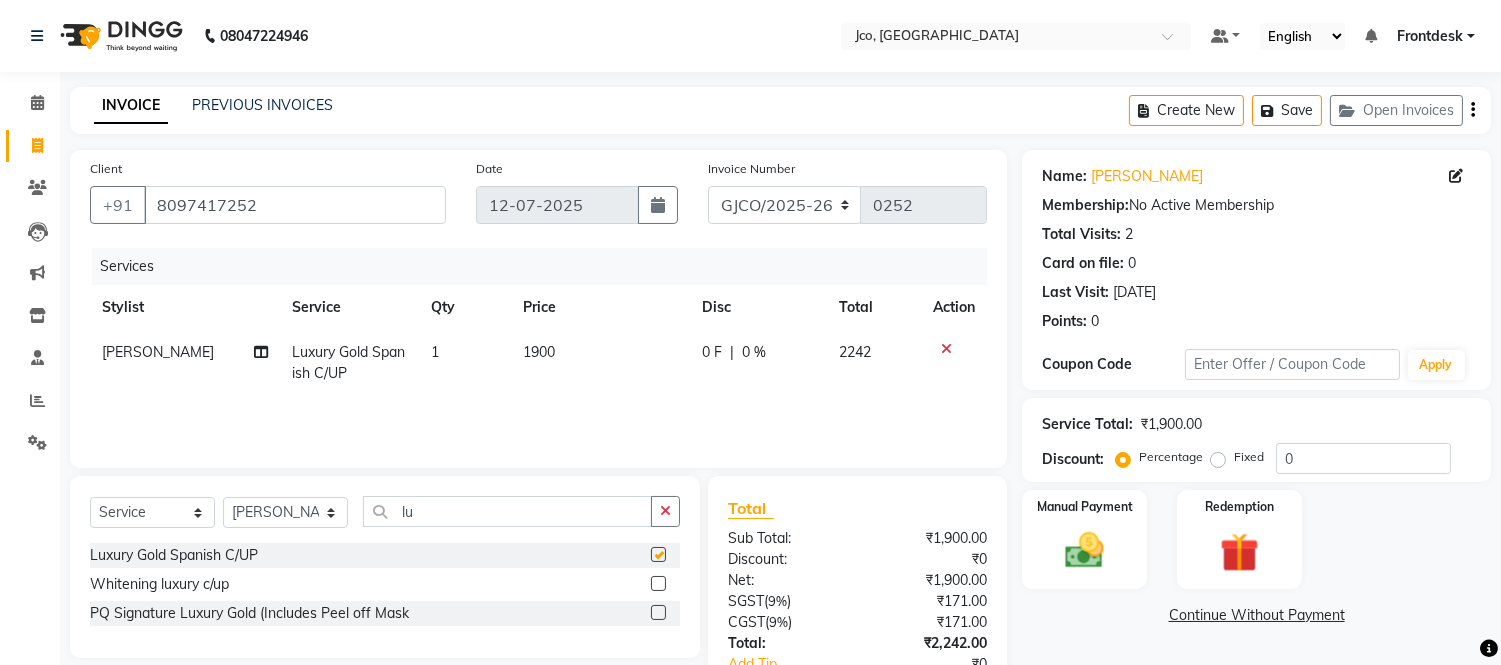 checkbox on "false" 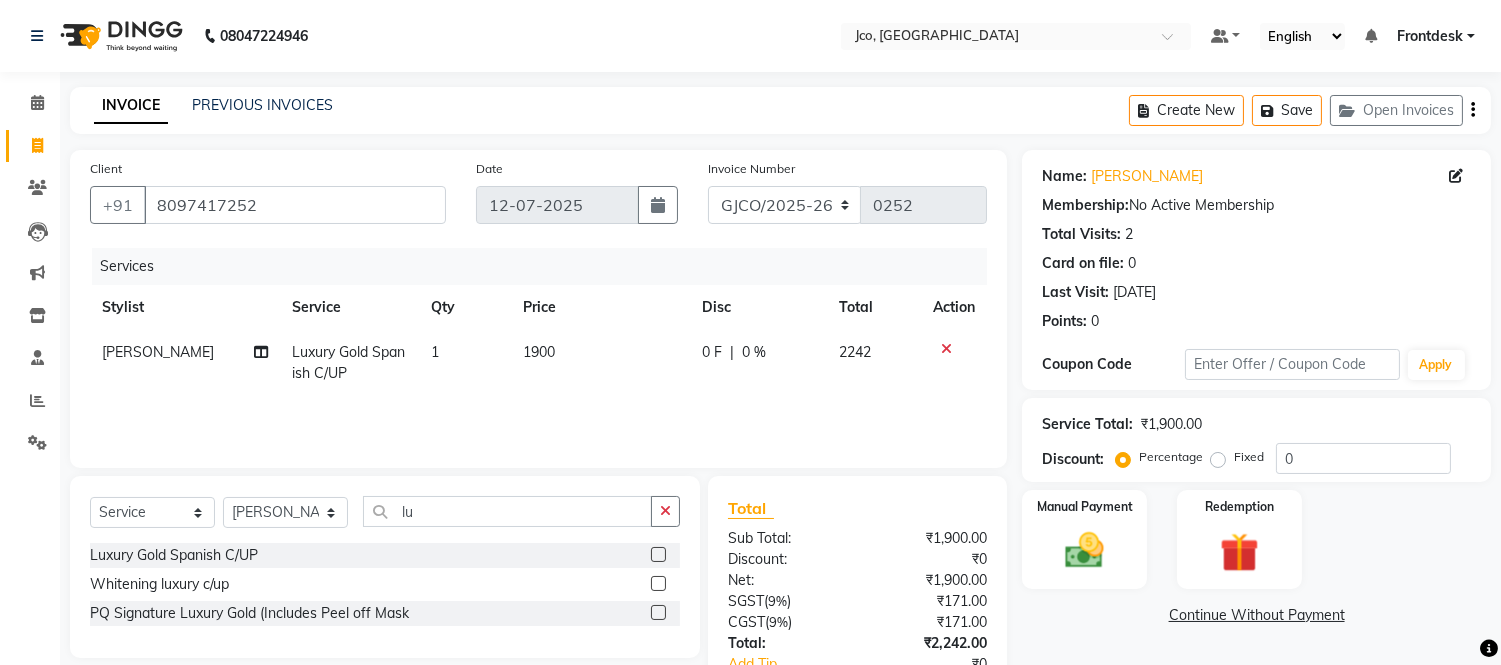 click on "0 F" 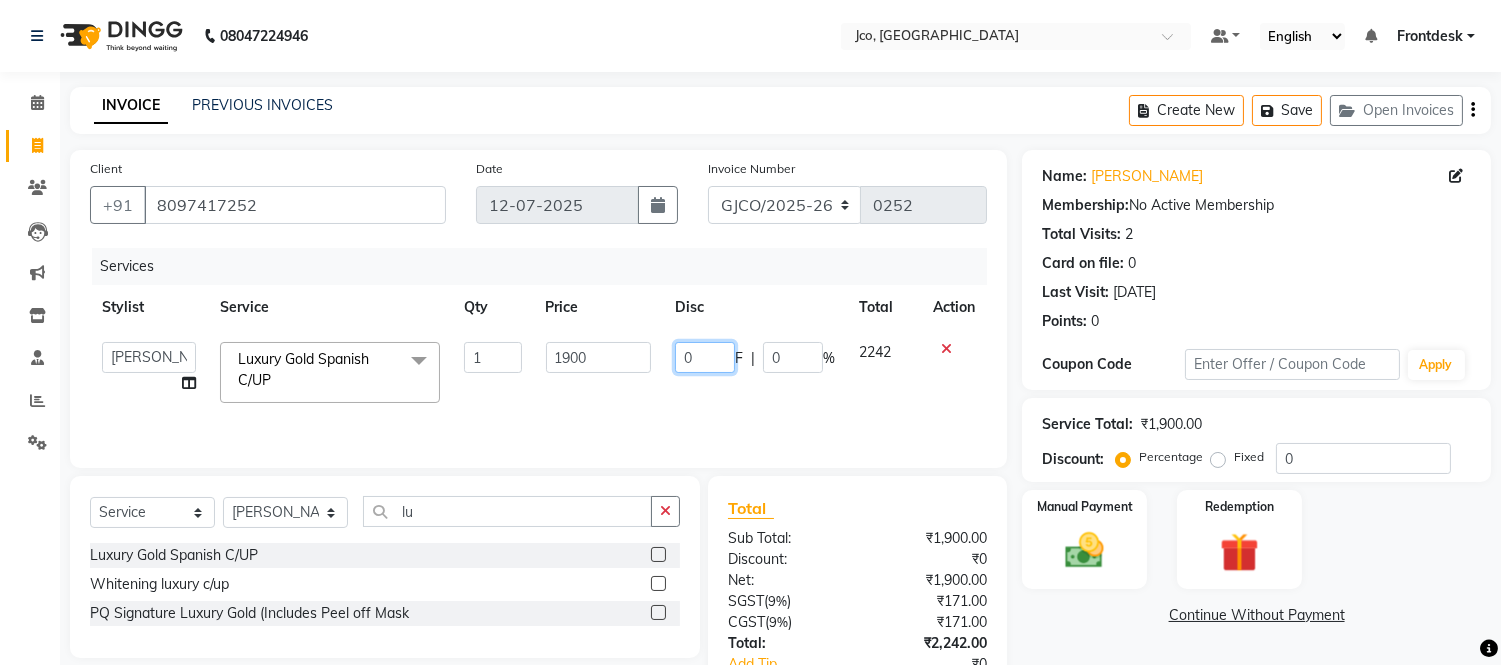 click on "0" 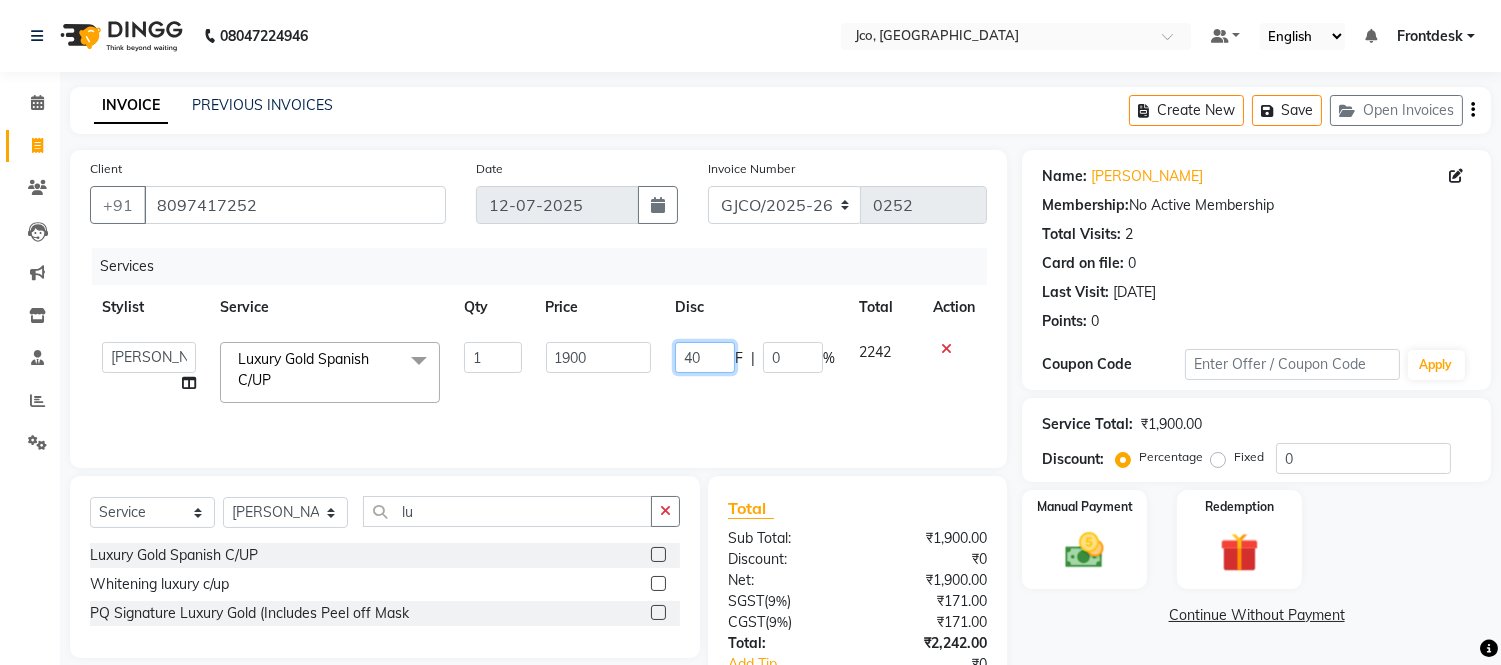 type on "400" 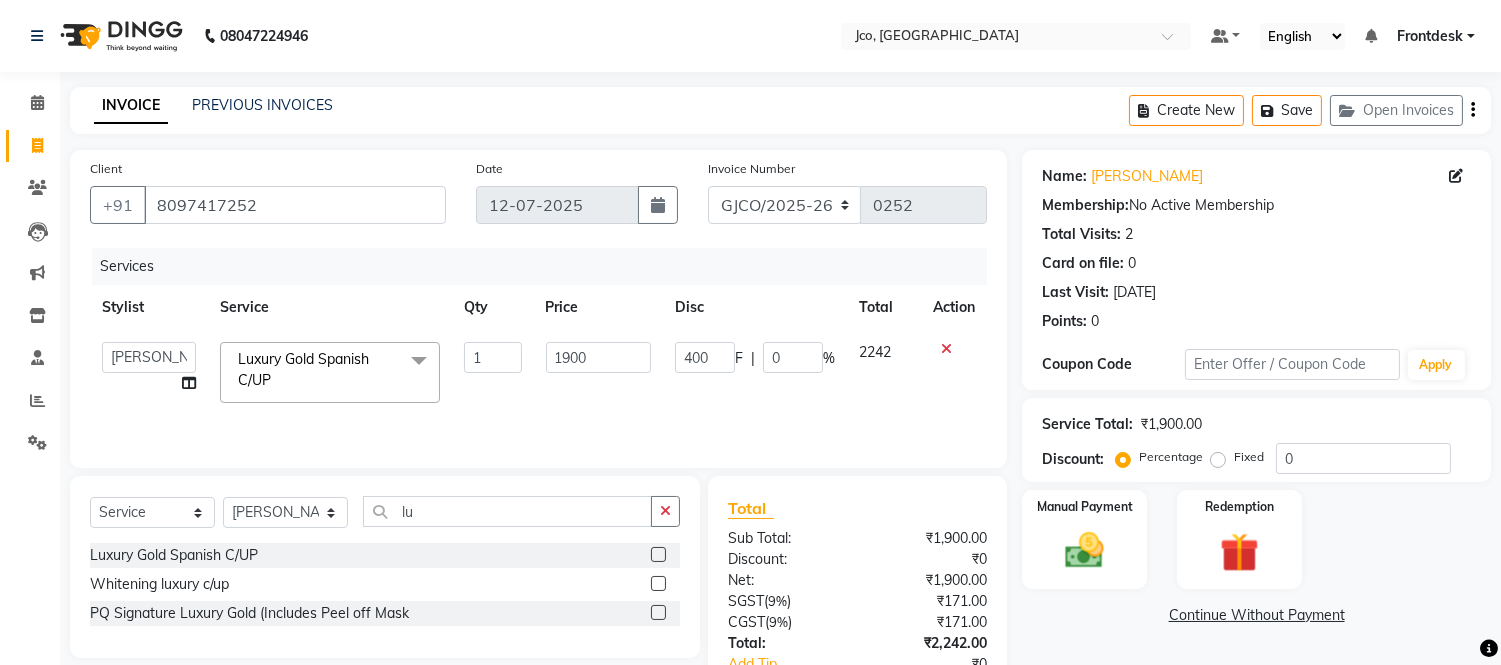click on "400 F | 0 %" 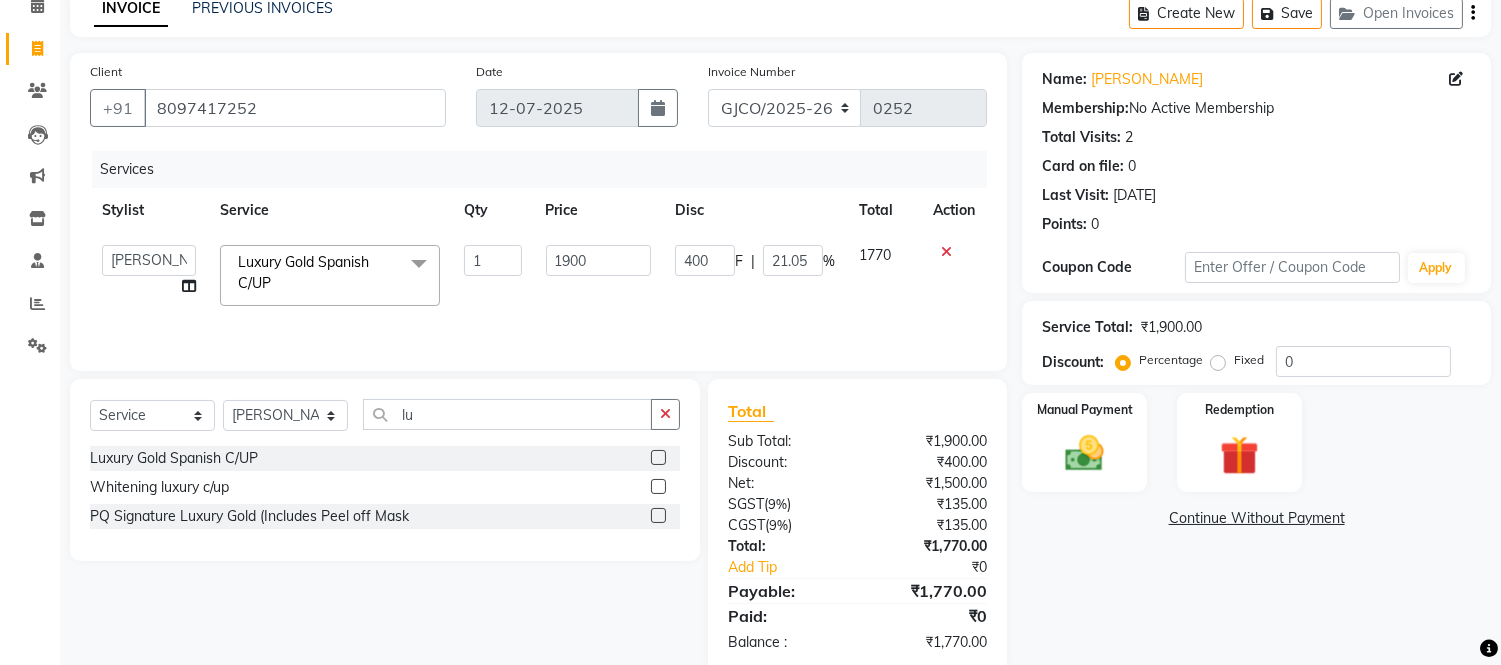 scroll, scrollTop: 134, scrollLeft: 0, axis: vertical 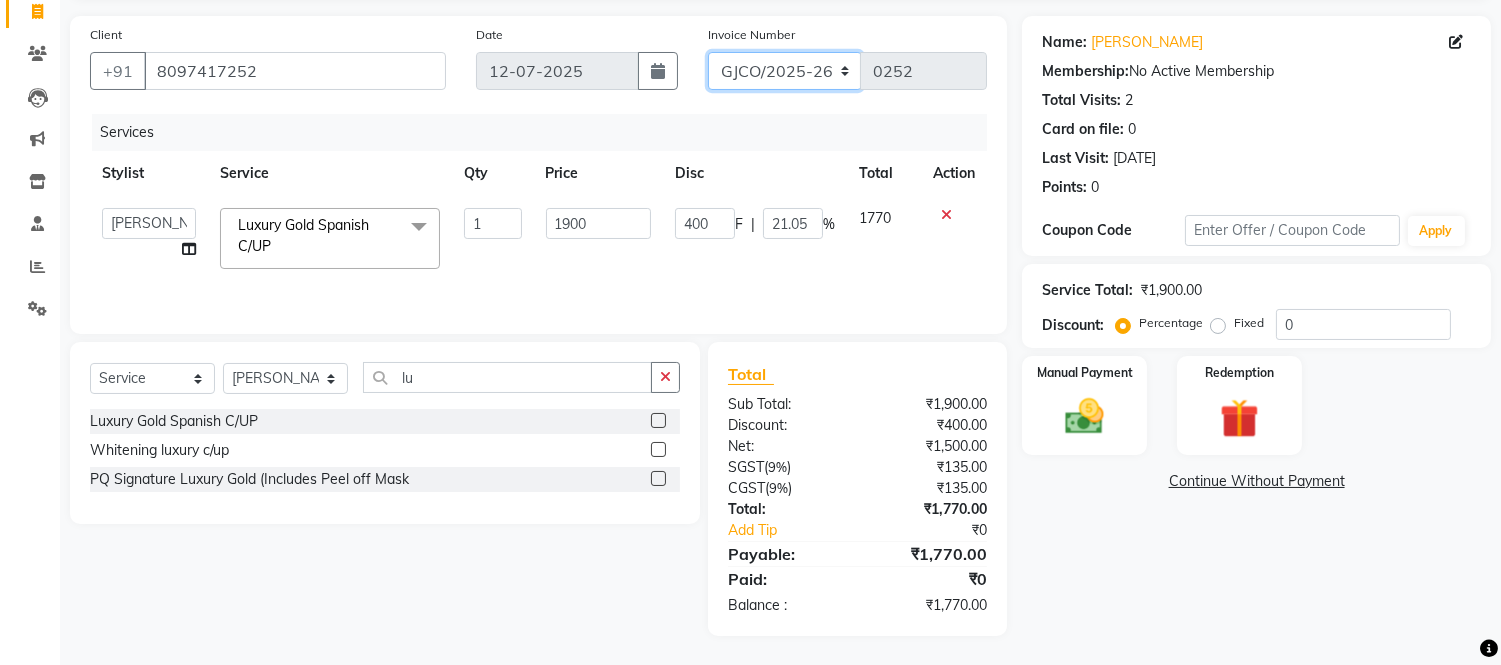 click on "GJCO/2025-26 SCG/2025-26 Gpre/2025-26" 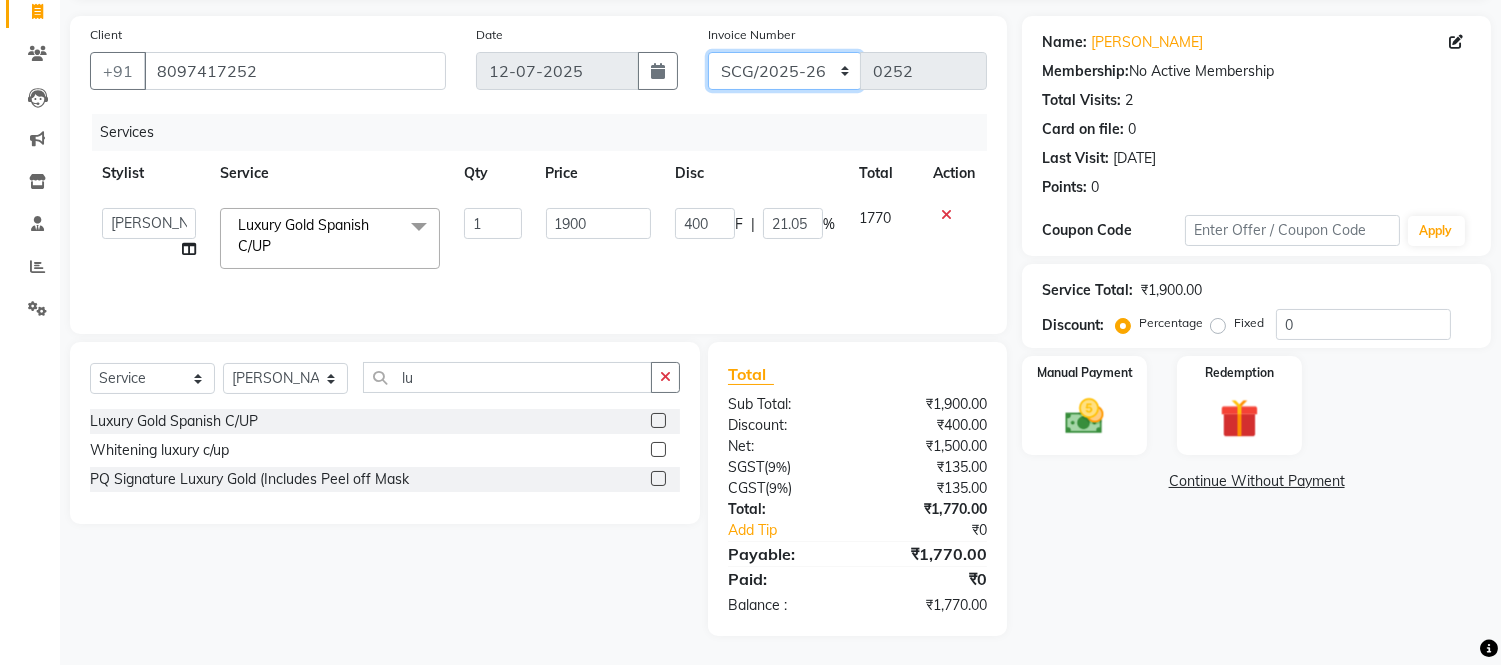 click on "GJCO/2025-26 SCG/2025-26 Gpre/2025-26" 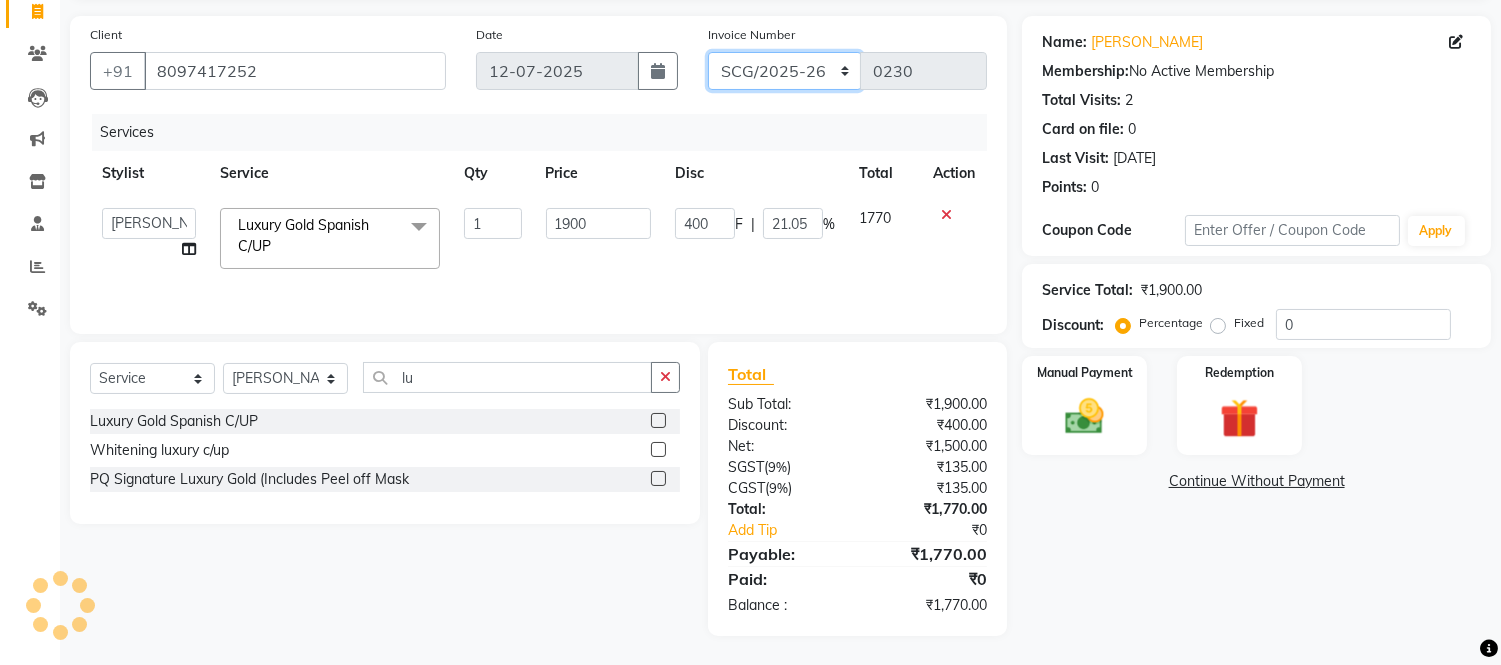 click on "GJCO/2025-26 SCG/2025-26 Gpre/2025-26" 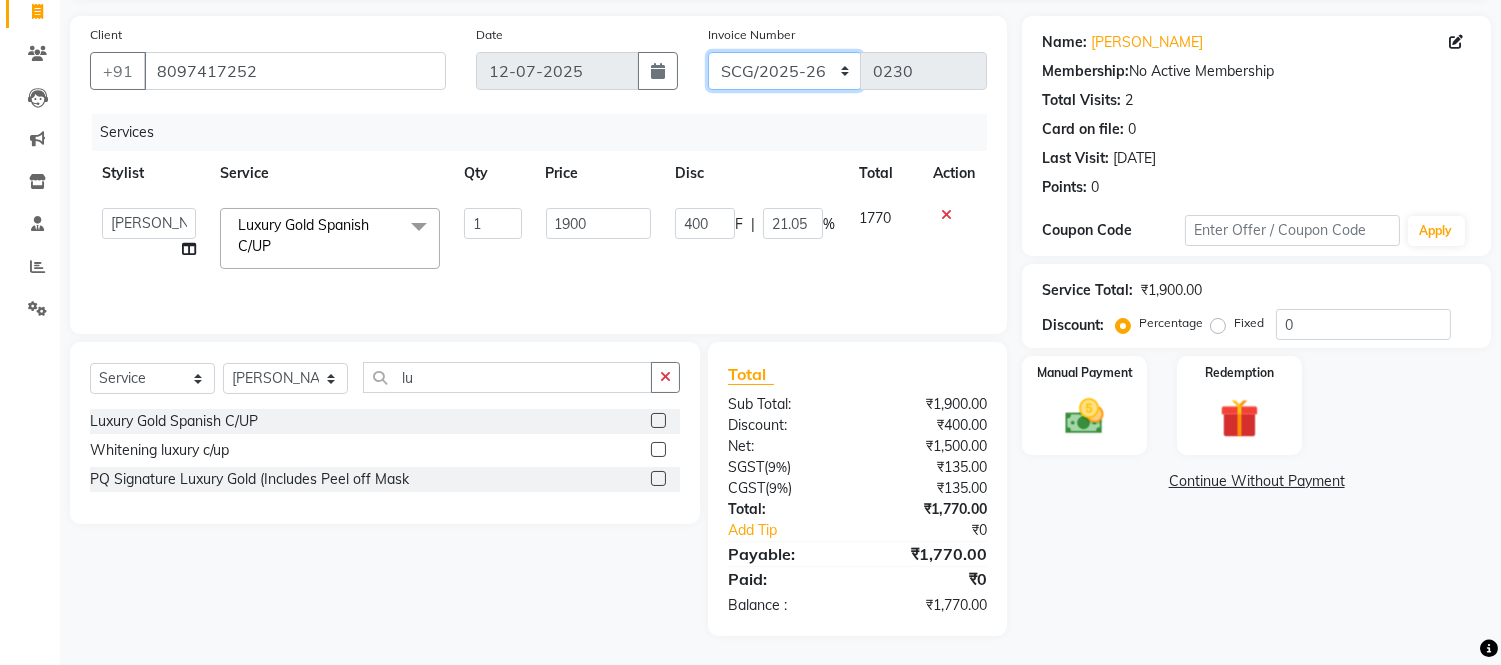 select on "8000" 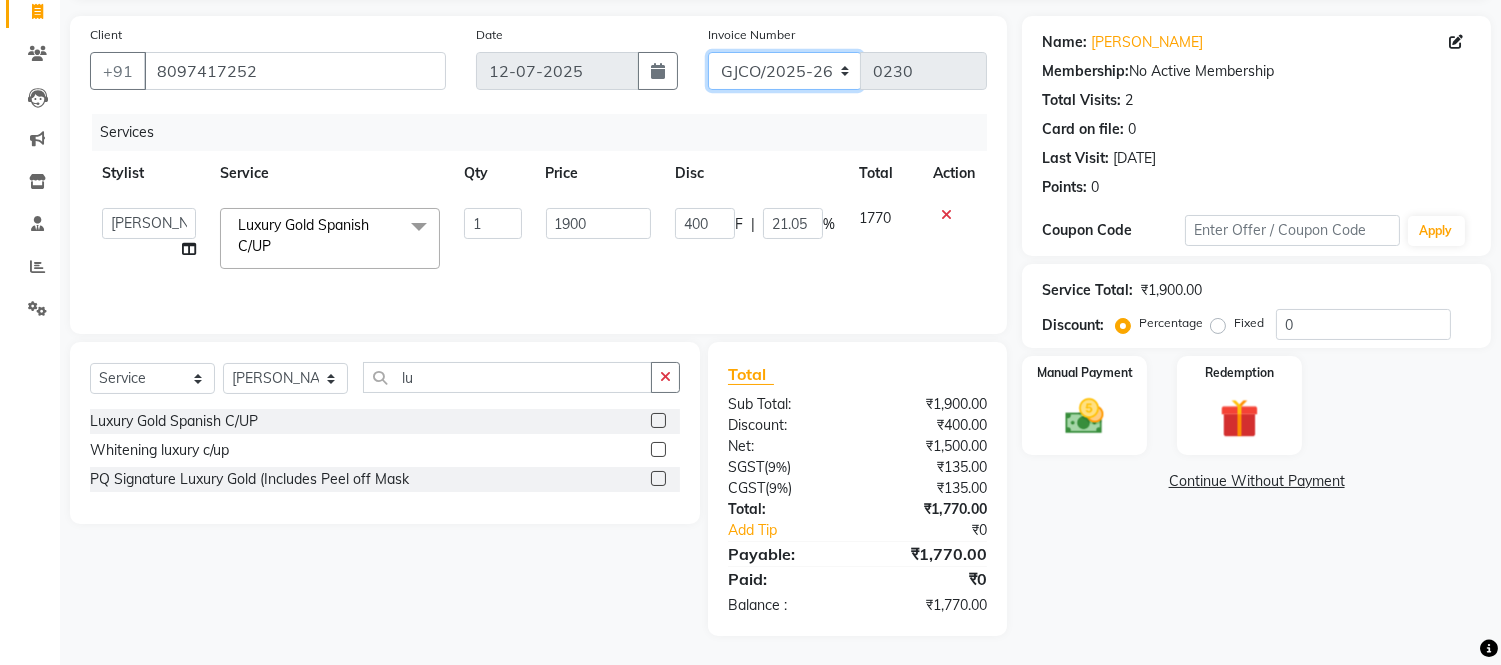 click on "GJCO/2025-26 SCG/2025-26 Gpre/2025-26" 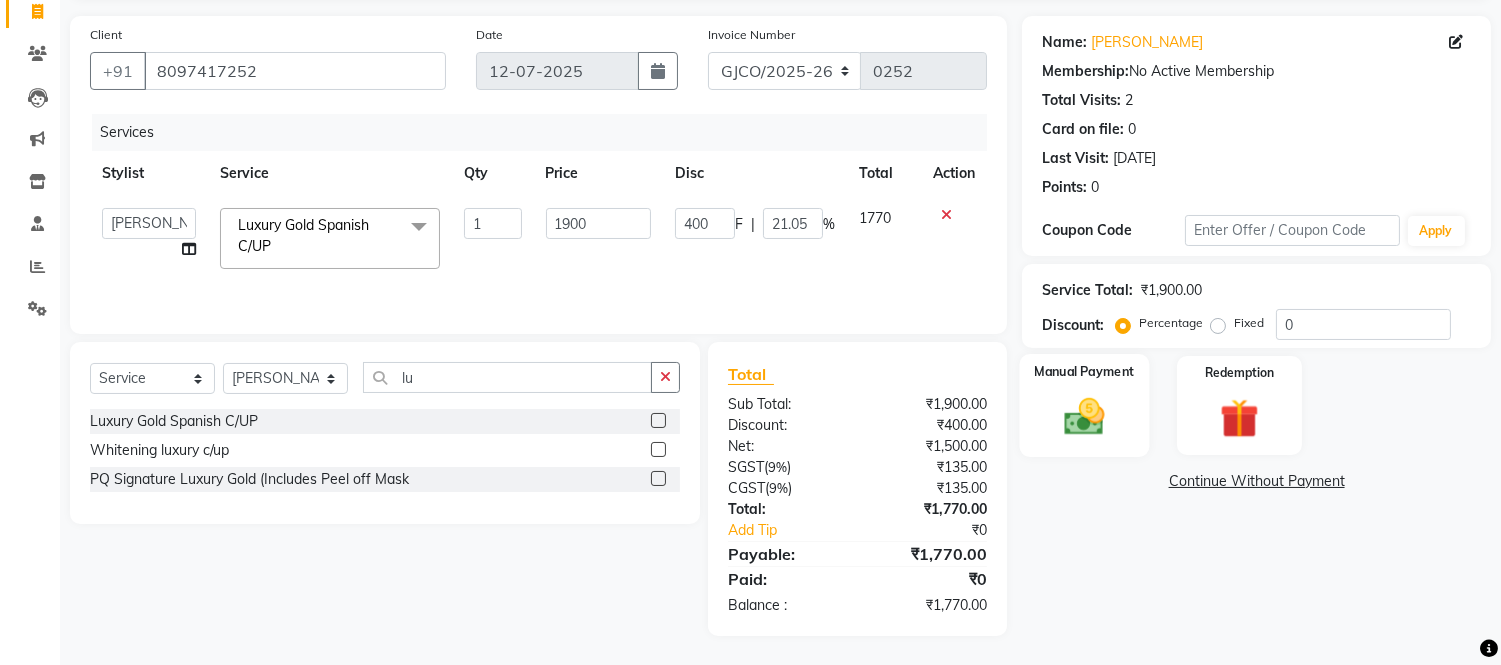 click 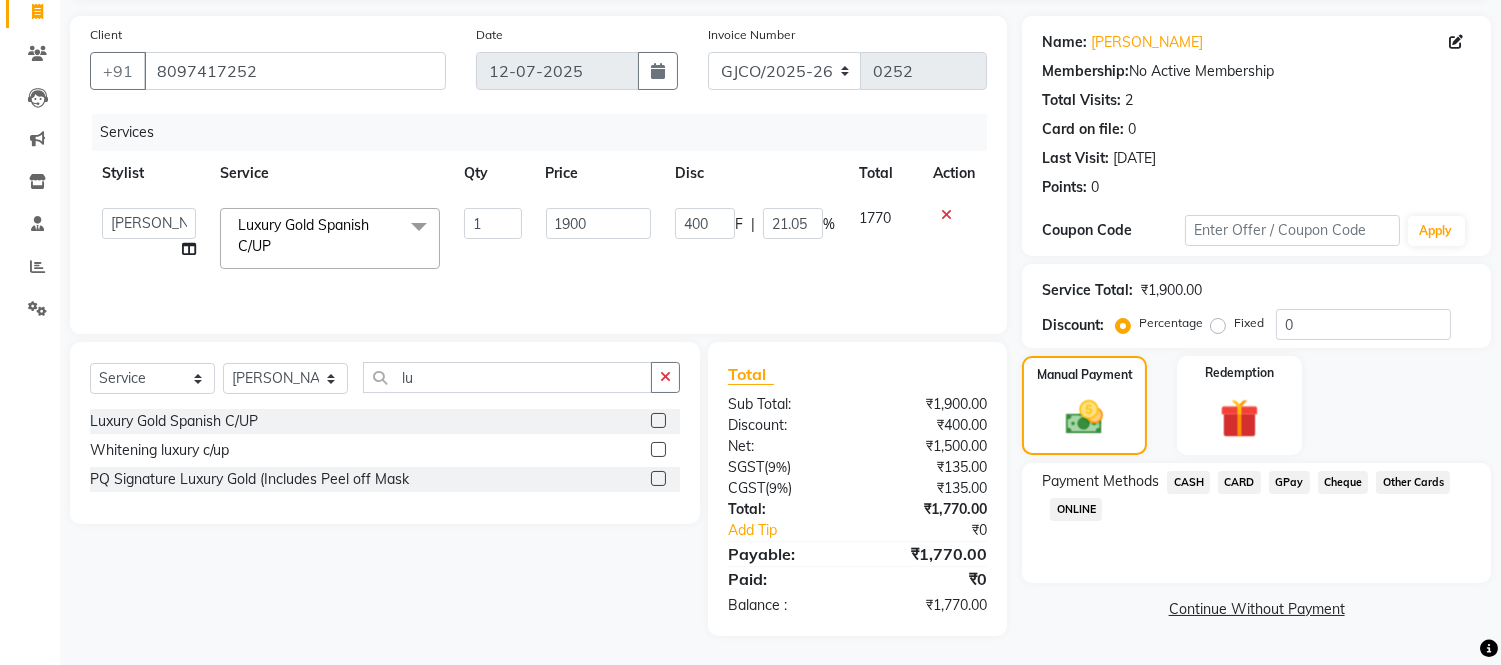 click on "GPay" 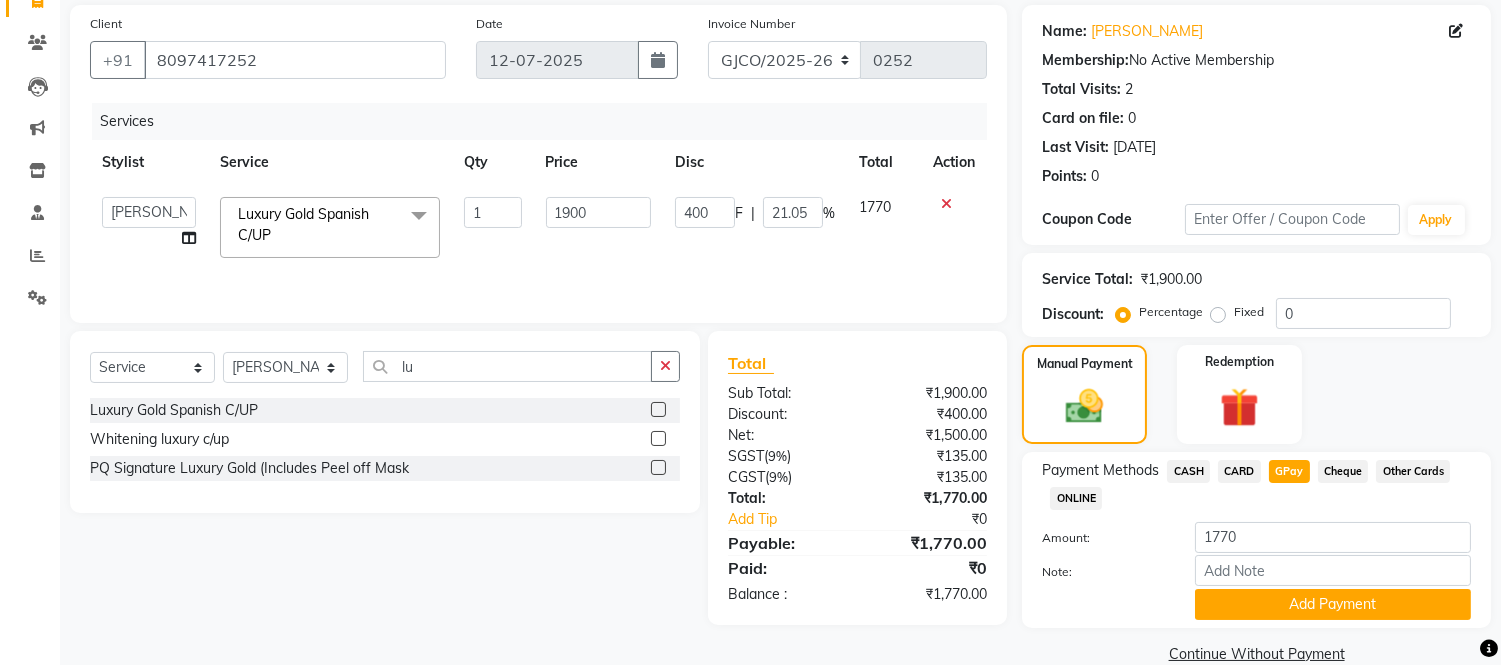 scroll, scrollTop: 156, scrollLeft: 0, axis: vertical 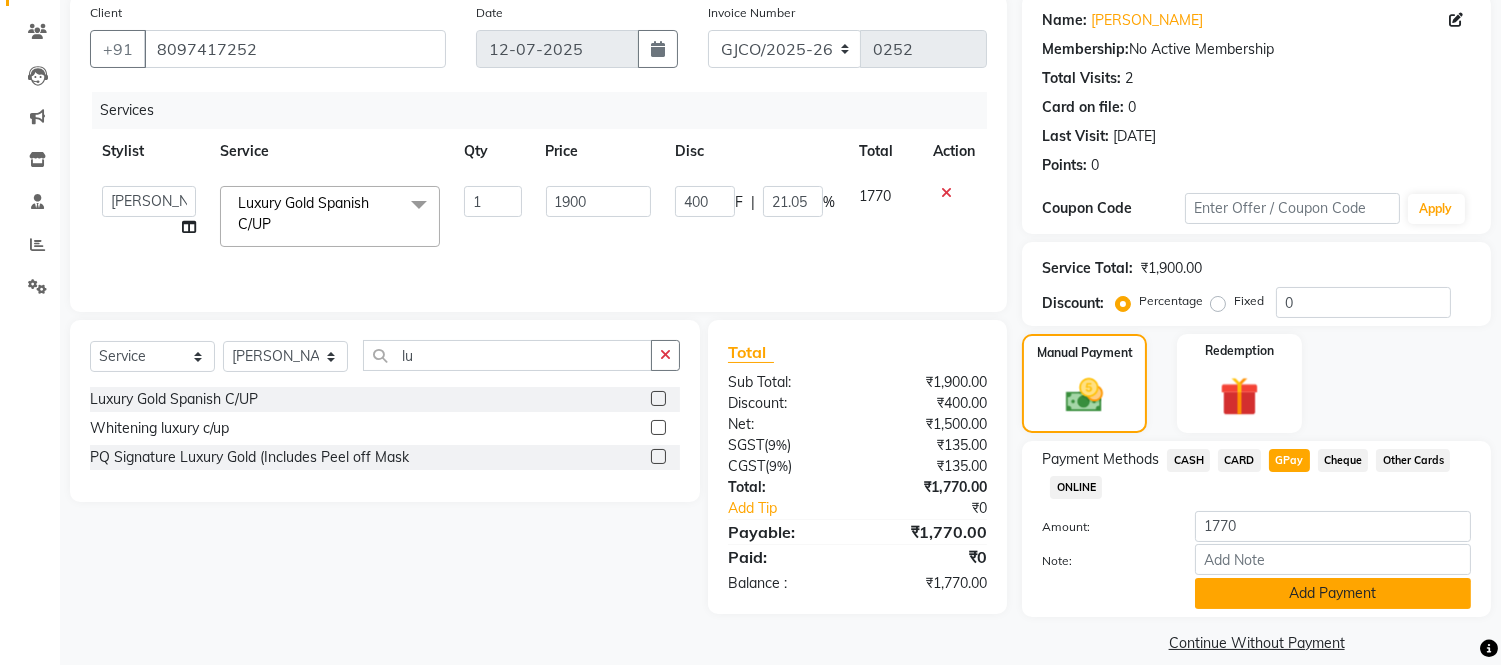 click on "Add Payment" 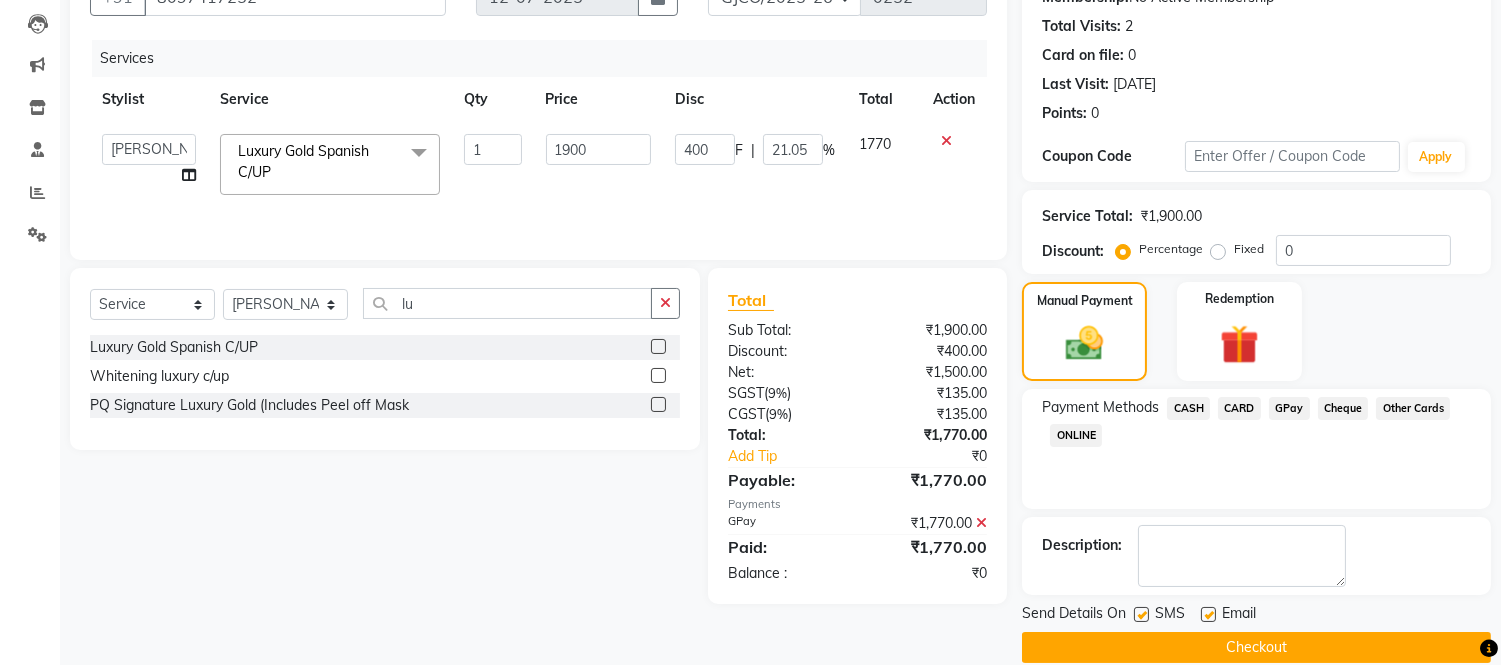 scroll, scrollTop: 234, scrollLeft: 0, axis: vertical 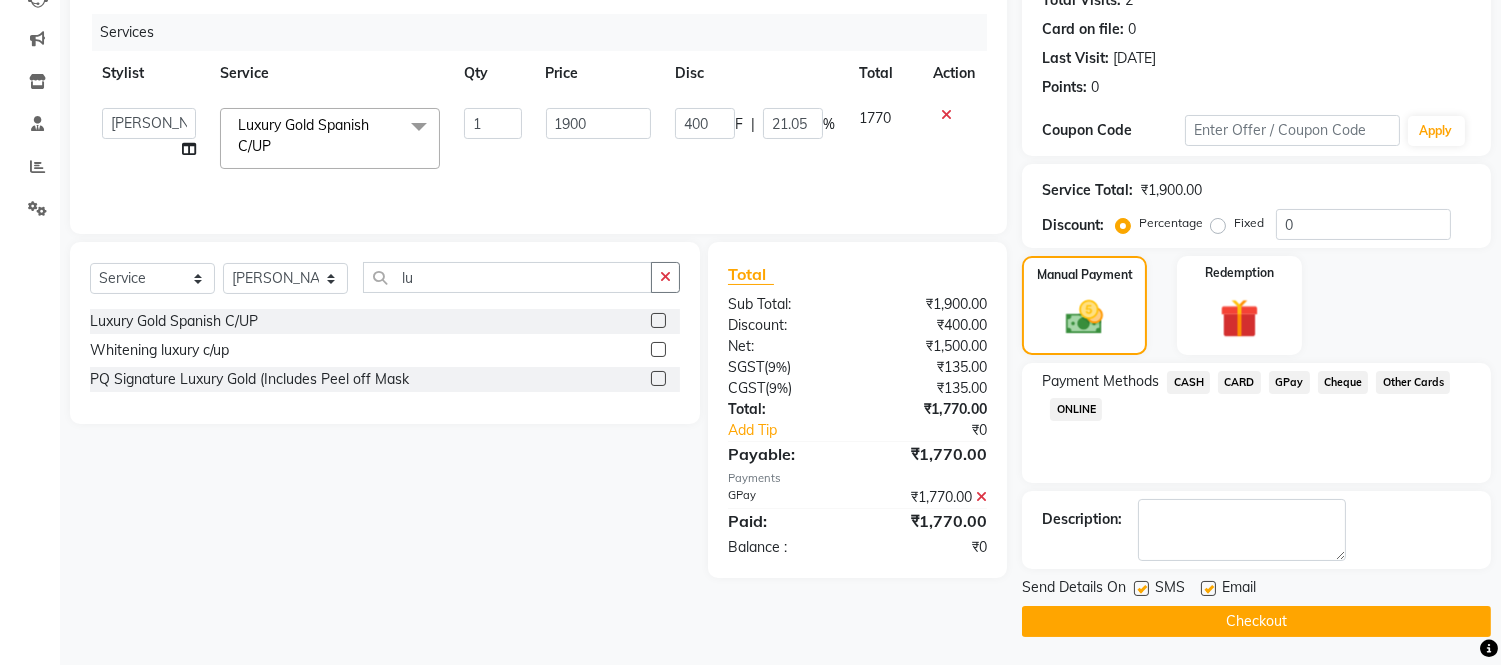 click on "Checkout" 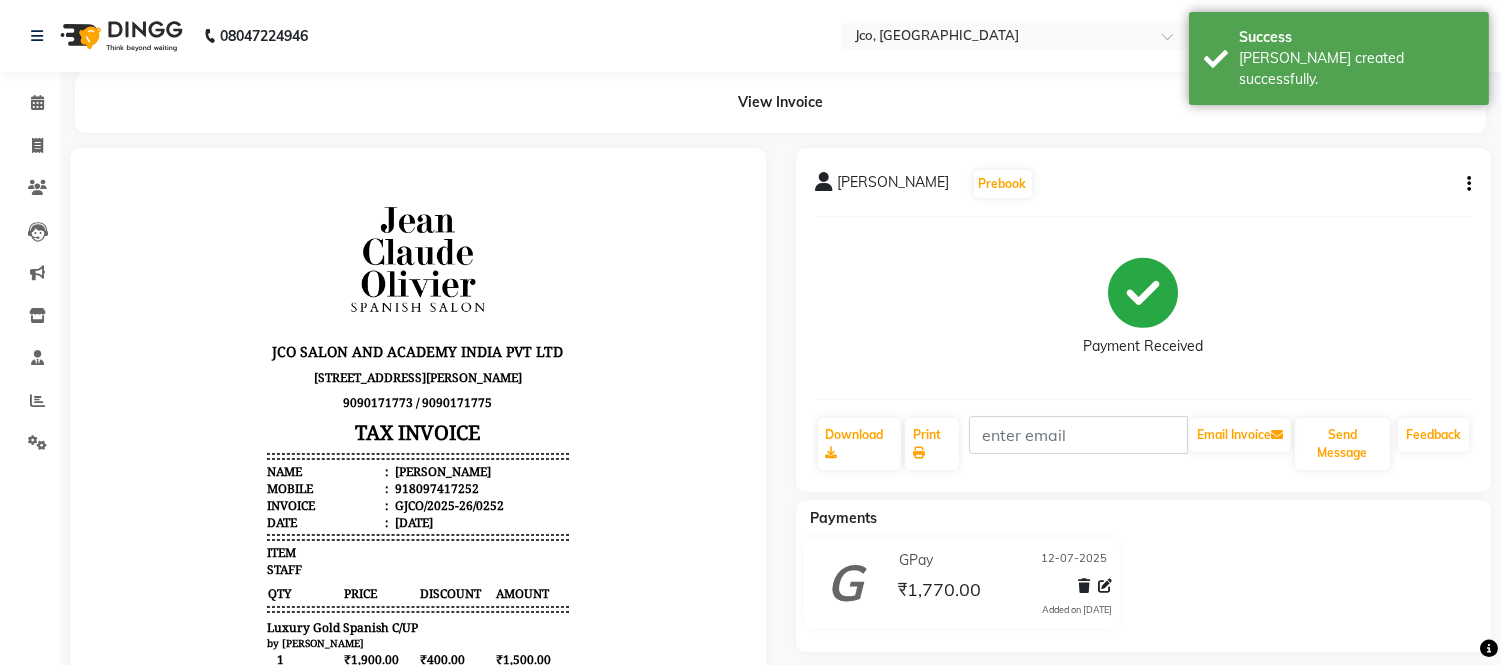 scroll, scrollTop: 0, scrollLeft: 0, axis: both 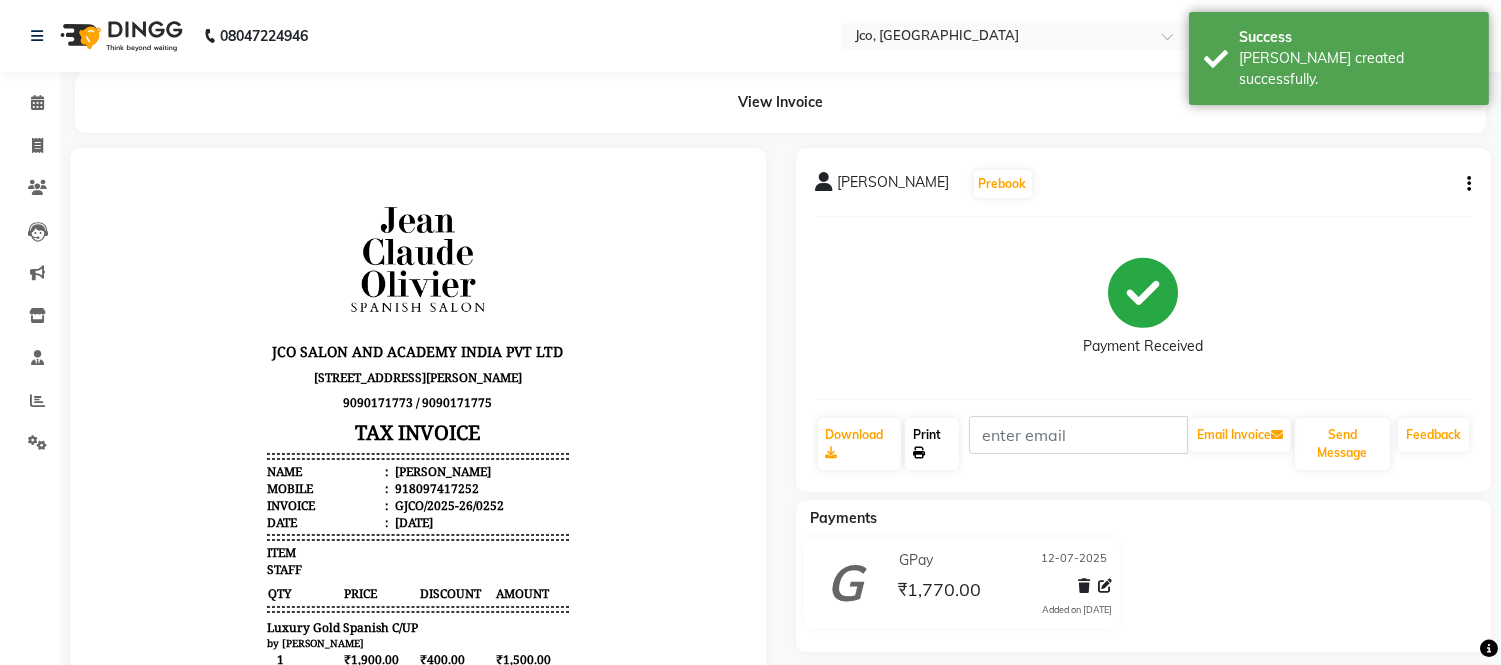 click on "Print" 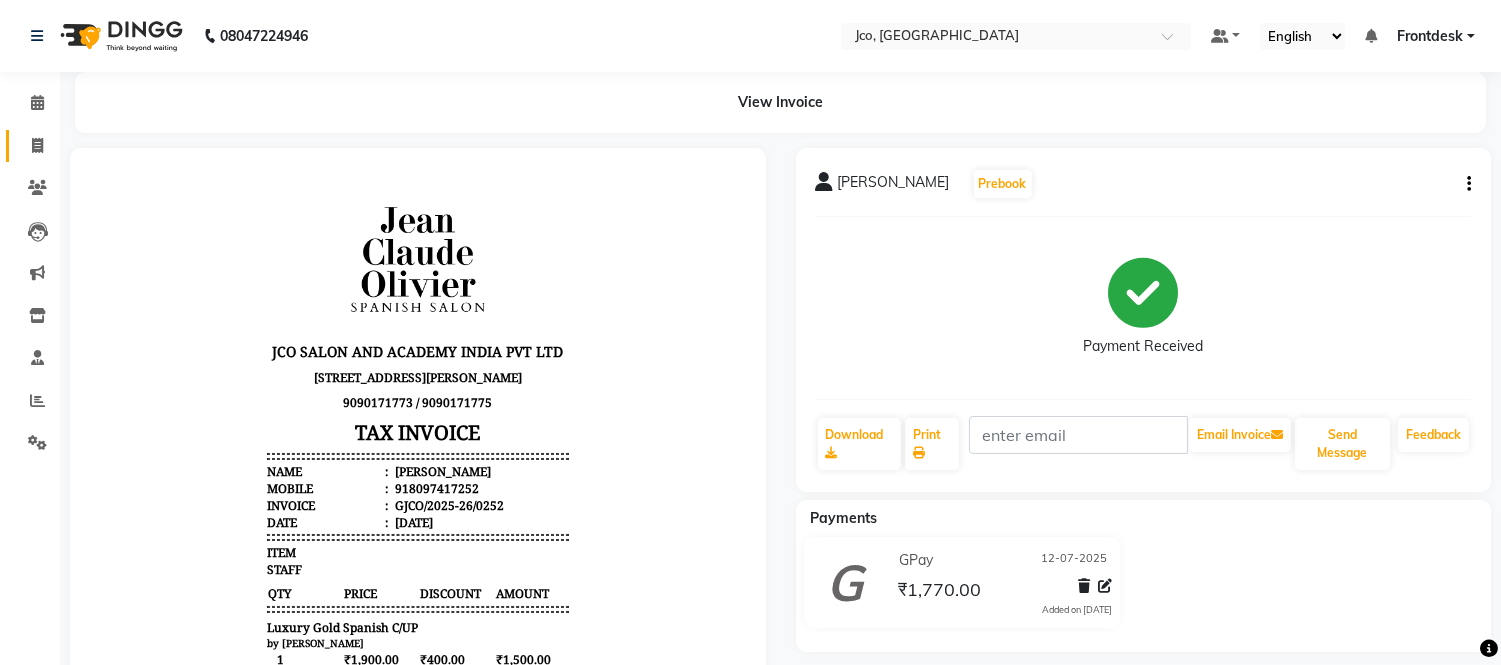 click 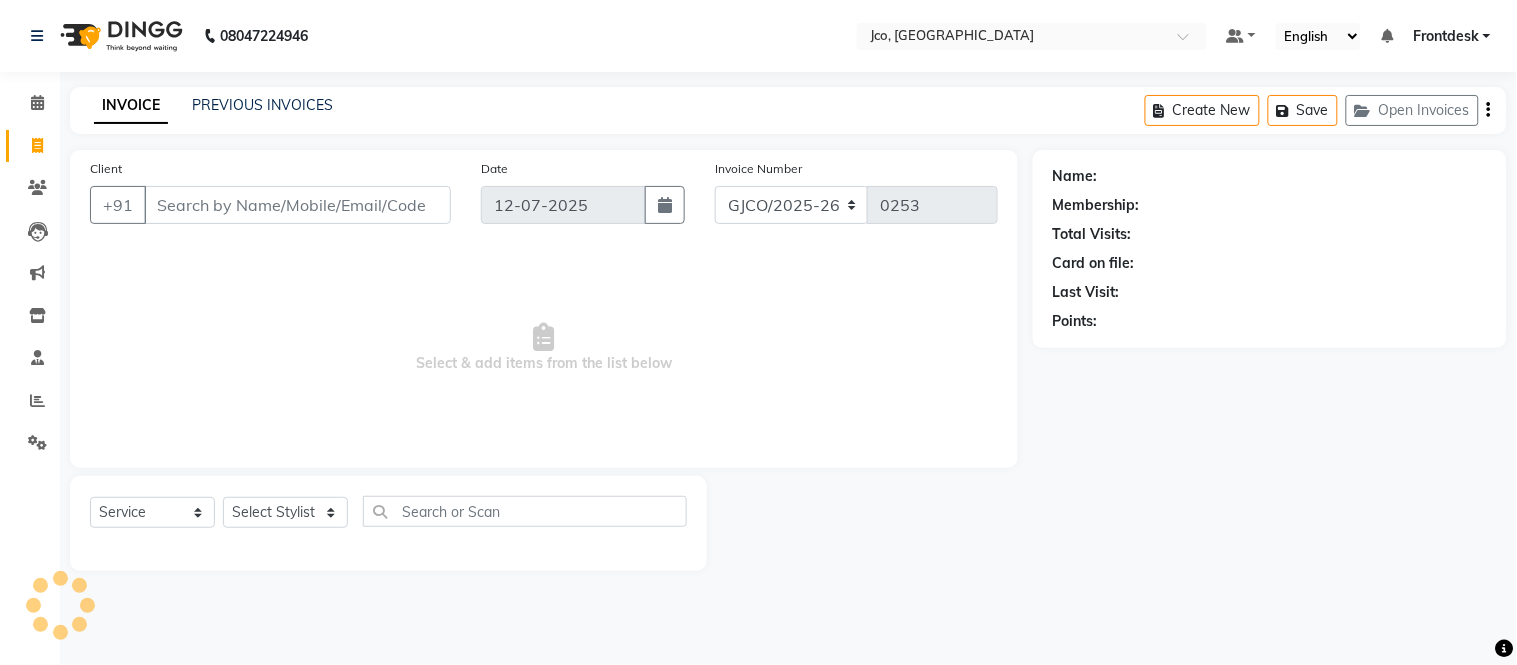 click on "Client" at bounding box center (297, 205) 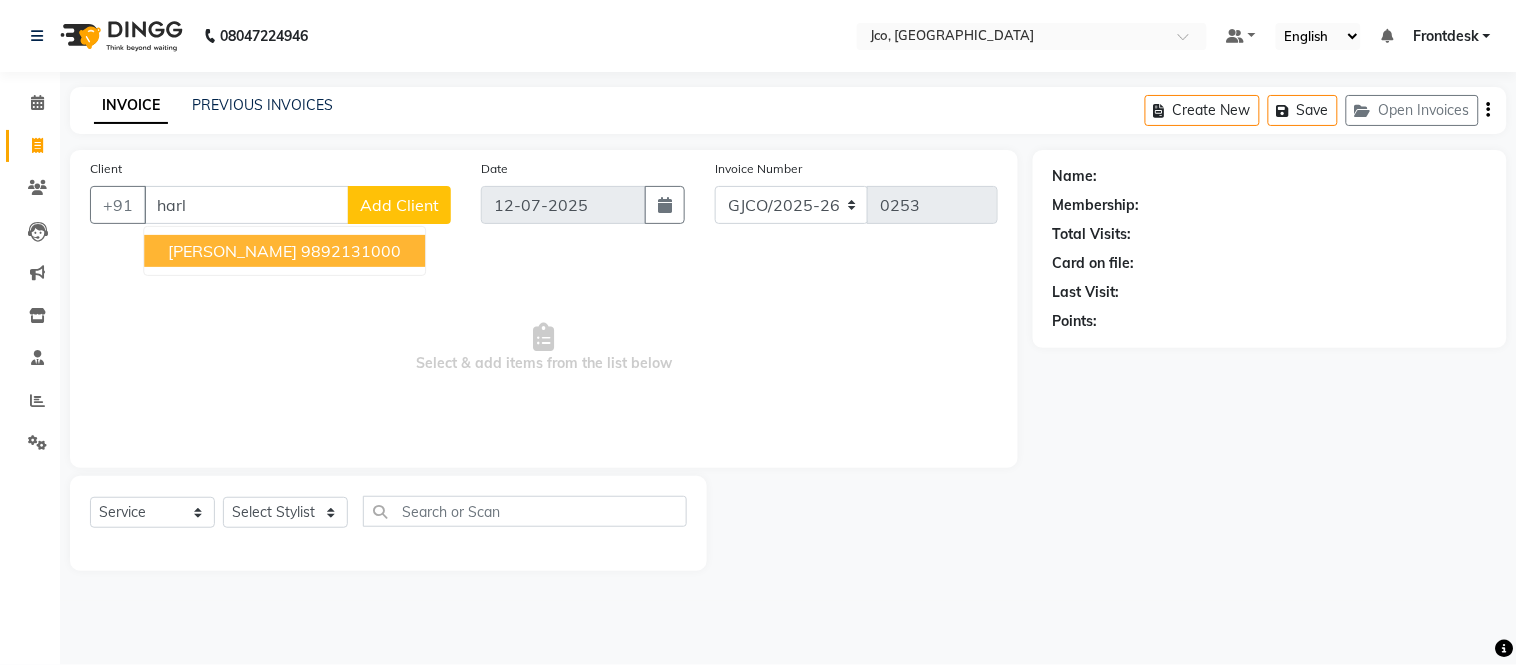 click on "9892131000" at bounding box center [351, 251] 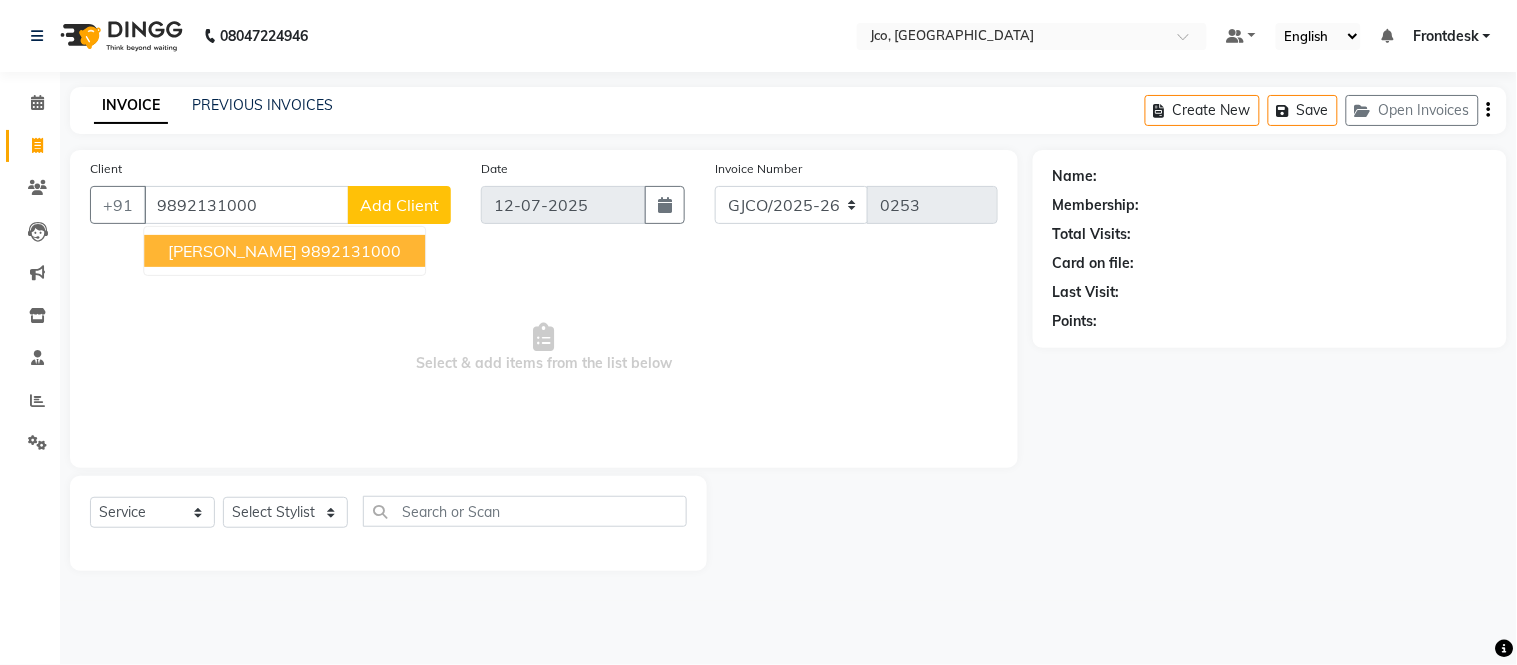 type on "9892131000" 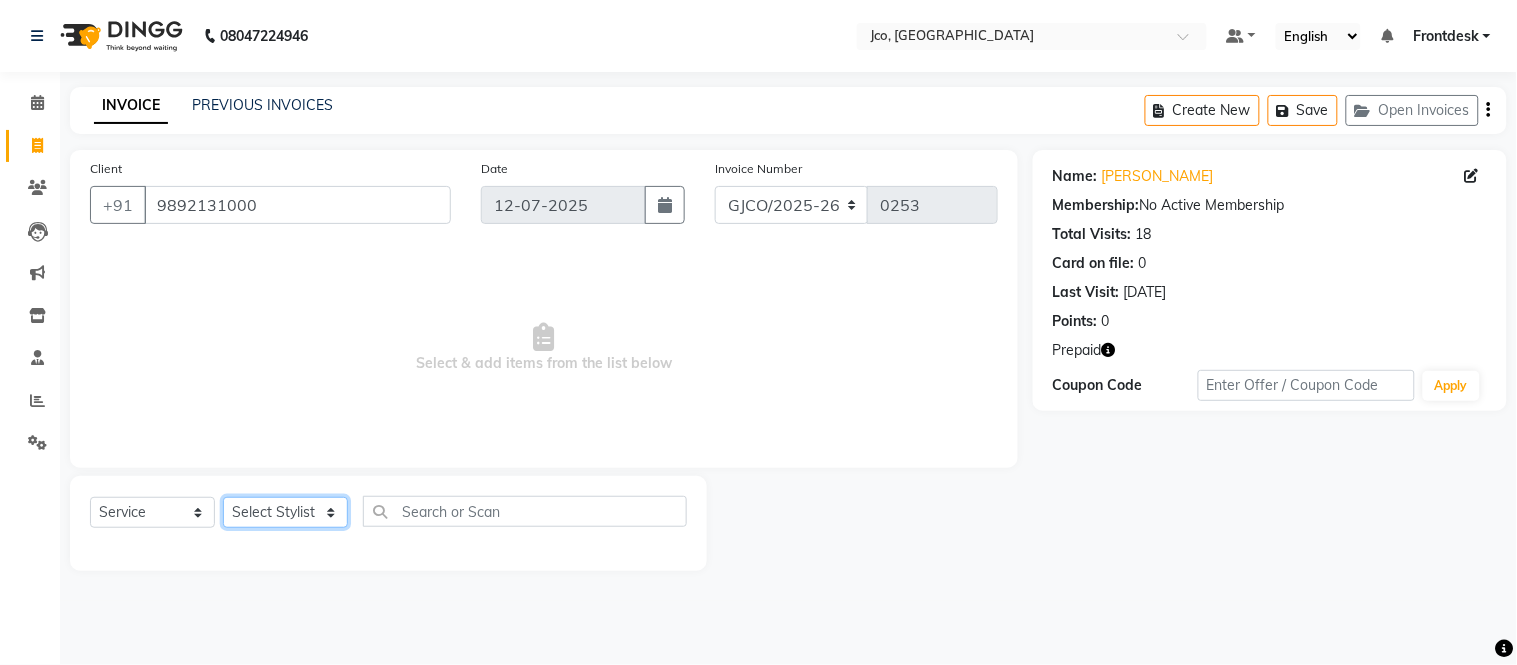 click on "Select Stylist [PERSON_NAME]  [PERSON_NAME]  [PERSON_NAME] Gopal Jouyi [PERSON_NAME] [PERSON_NAME] [DATE] [PERSON_NAME] [PERSON_NAME] [PERSON_NAME] Thakur Sanatan [PERSON_NAME] Shilpa [PERSON_NAME] Thotsem as [PERSON_NAME] [PERSON_NAME] Zing Kumwon Shatsang" 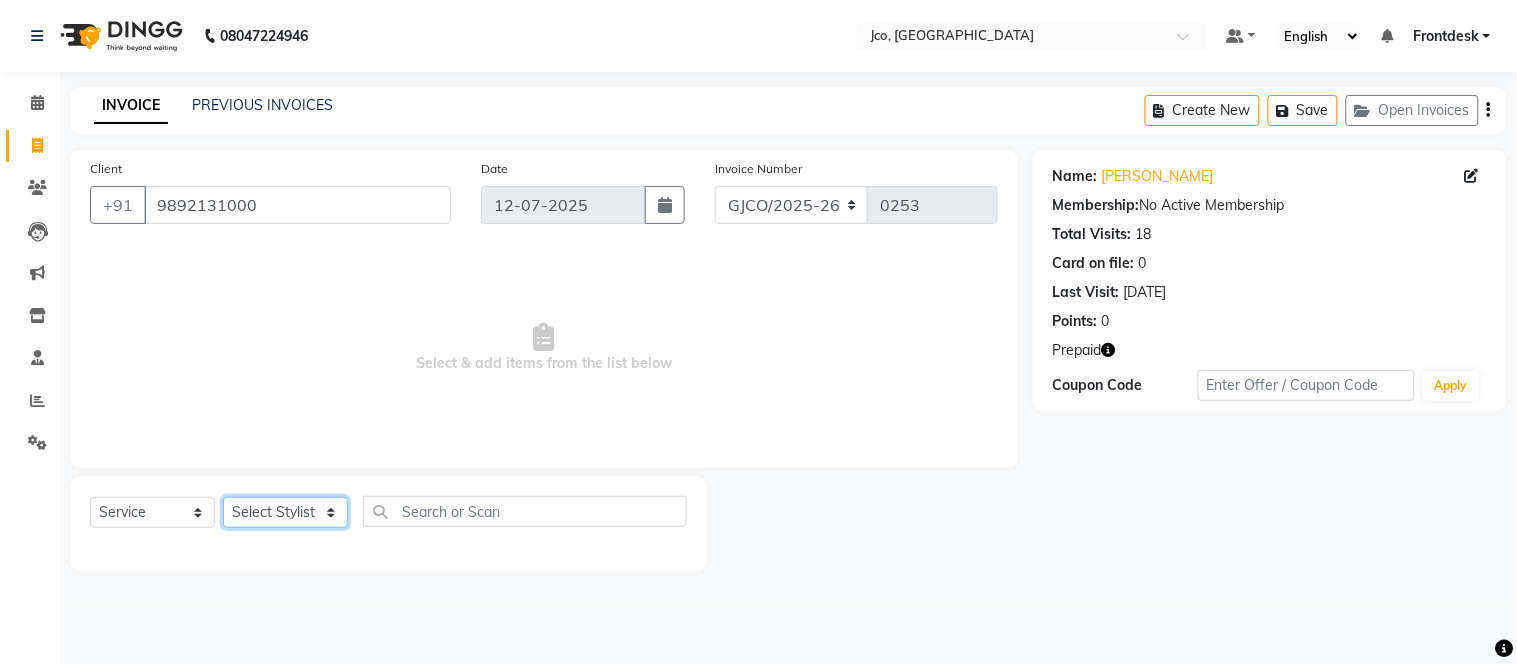 select on "68597" 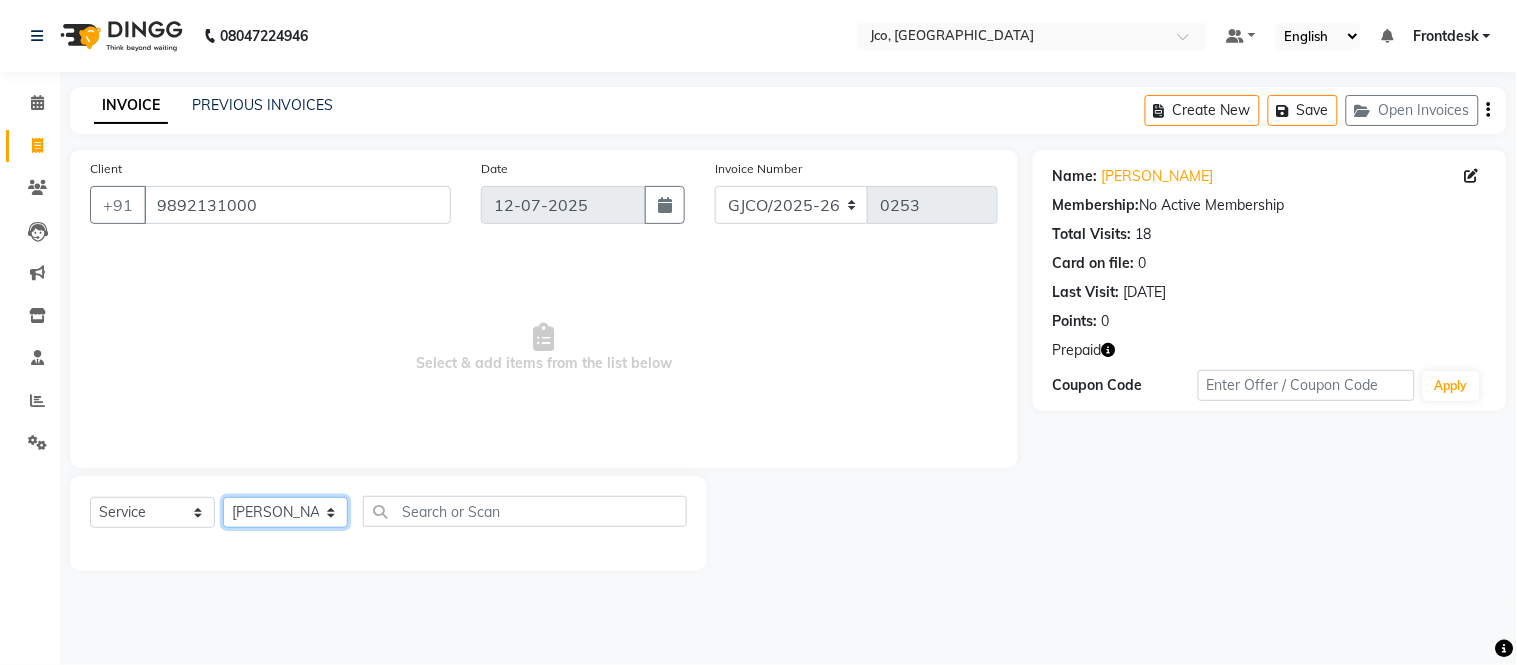 click on "Select Stylist [PERSON_NAME]  [PERSON_NAME]  [PERSON_NAME] Gopal Jouyi [PERSON_NAME] [PERSON_NAME] [DATE] [PERSON_NAME] [PERSON_NAME] [PERSON_NAME] Thakur Sanatan [PERSON_NAME] Shilpa [PERSON_NAME] Thotsem as [PERSON_NAME] [PERSON_NAME] Zing Kumwon Shatsang" 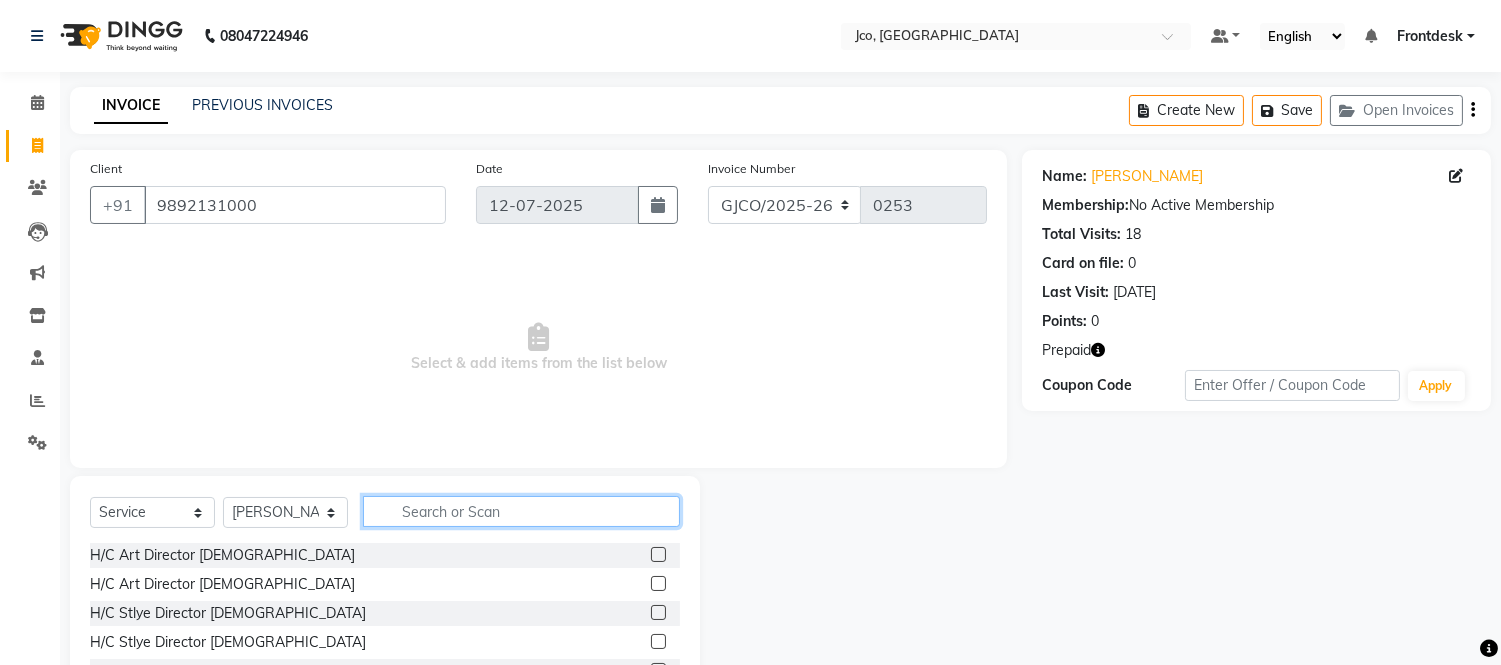 click 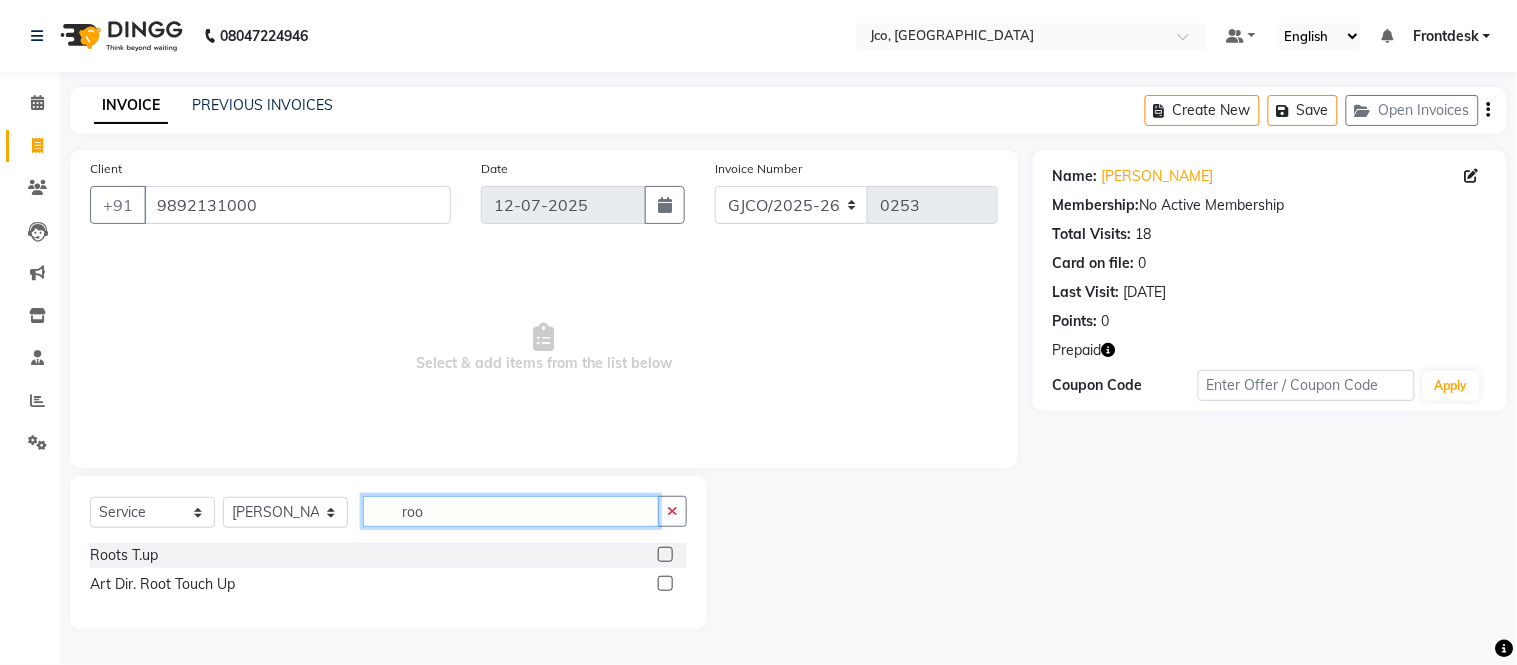 type on "roo" 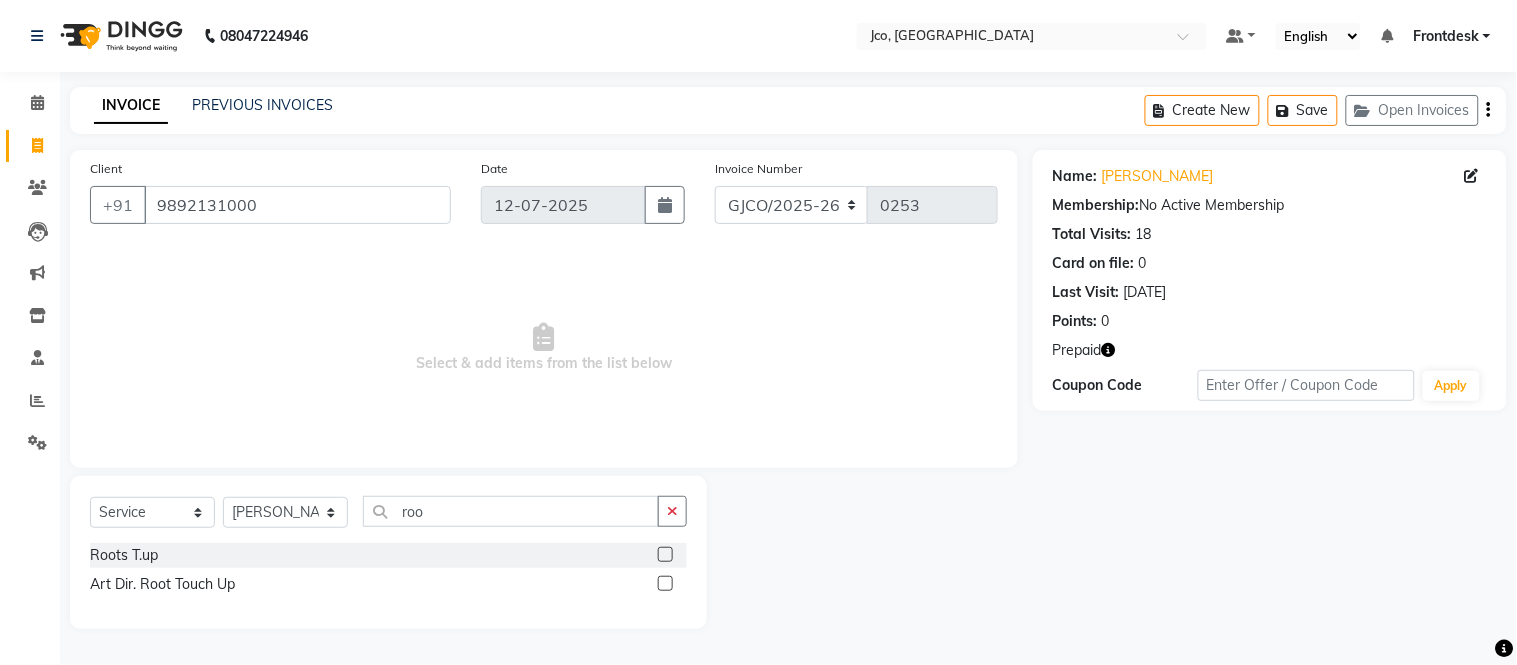 click 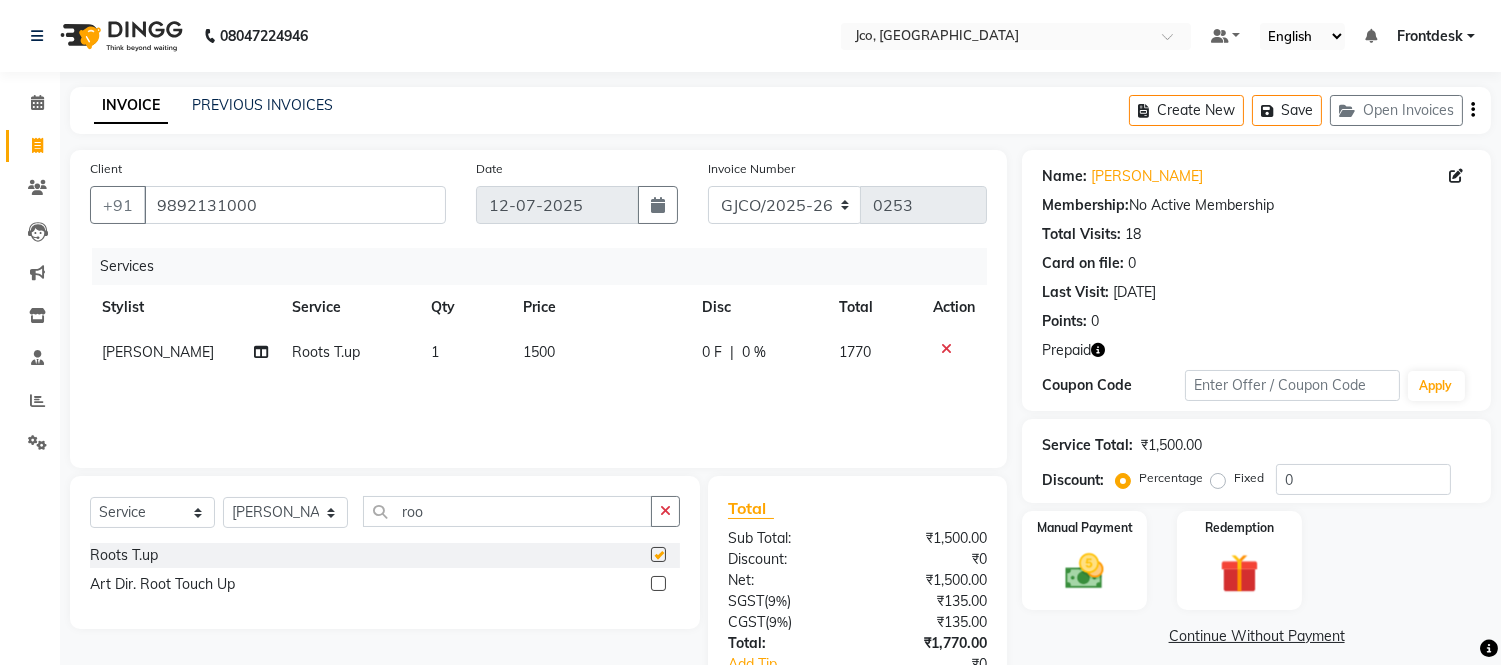 checkbox on "false" 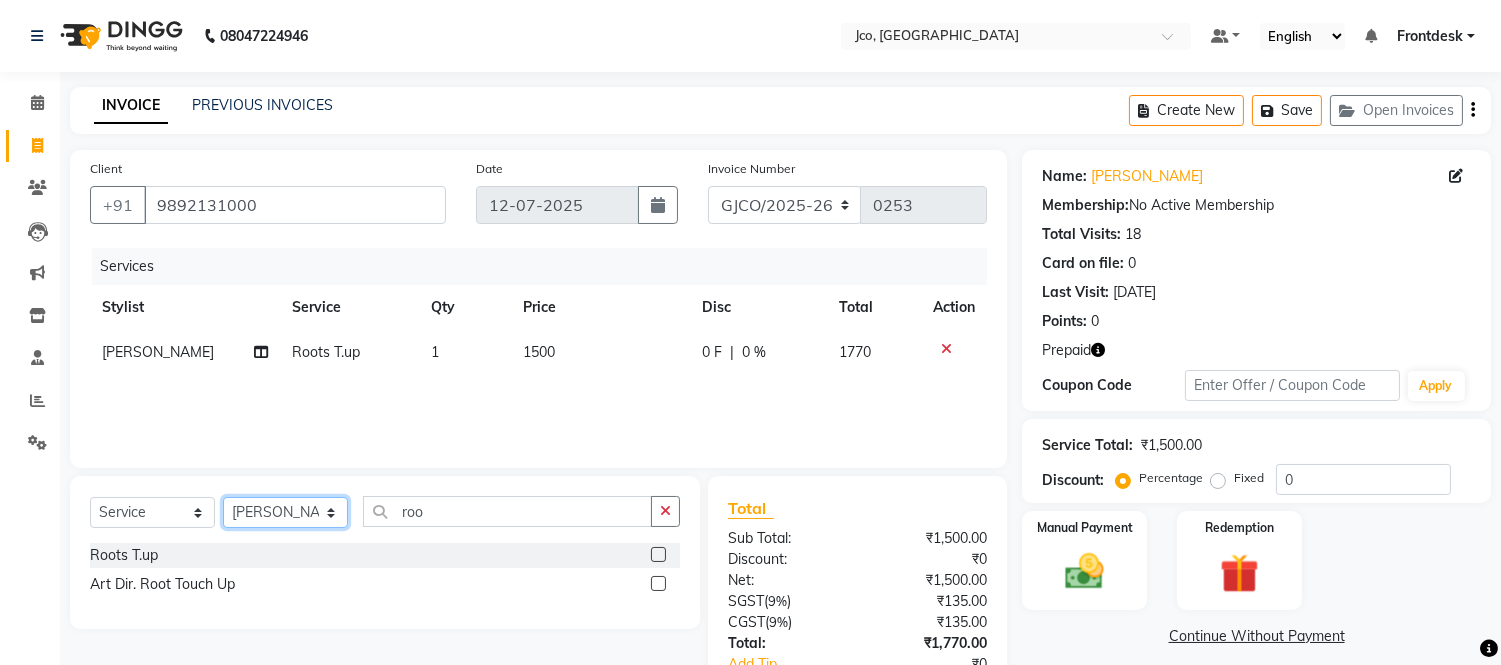 click on "Select Stylist [PERSON_NAME]  [PERSON_NAME]  [PERSON_NAME] Gopal Jouyi [PERSON_NAME] [PERSON_NAME] [DATE] [PERSON_NAME] [PERSON_NAME] [PERSON_NAME] Thakur Sanatan [PERSON_NAME] Shilpa [PERSON_NAME] Thotsem as [PERSON_NAME] [PERSON_NAME] Zing Kumwon Shatsang" 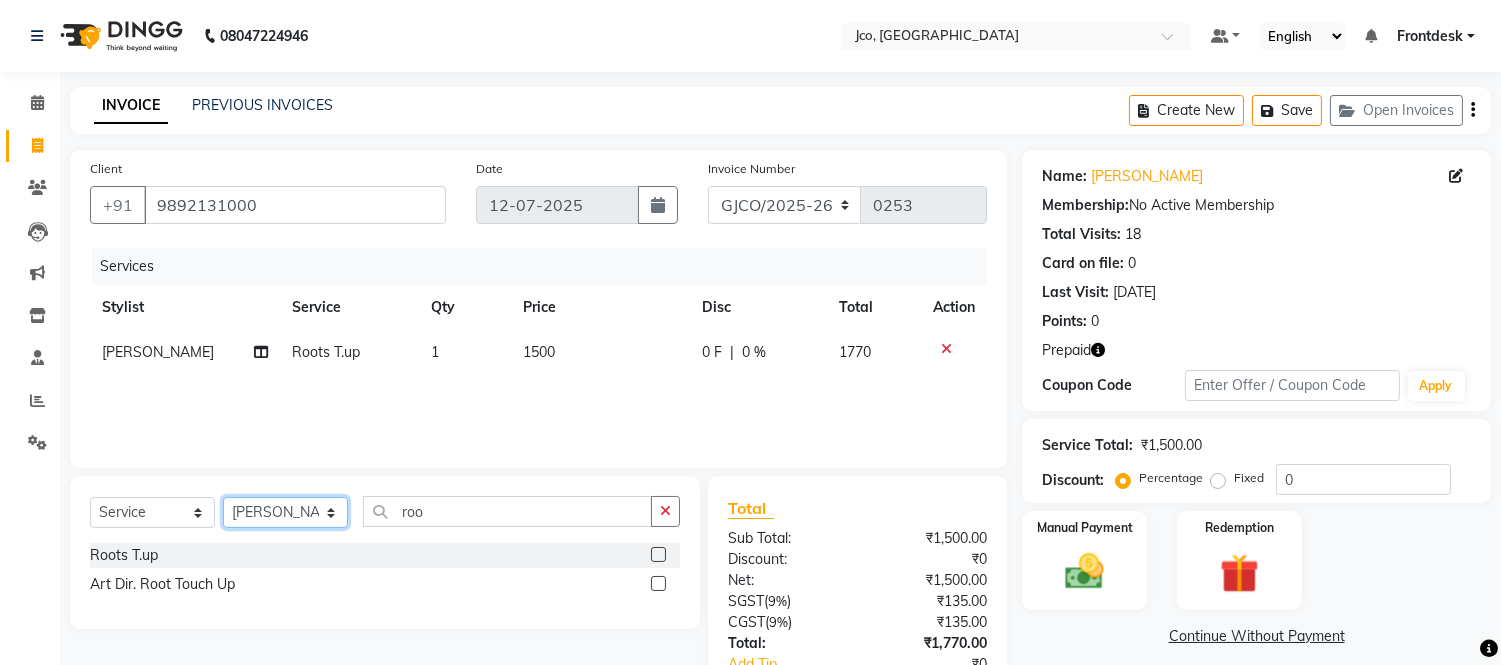select on "74042" 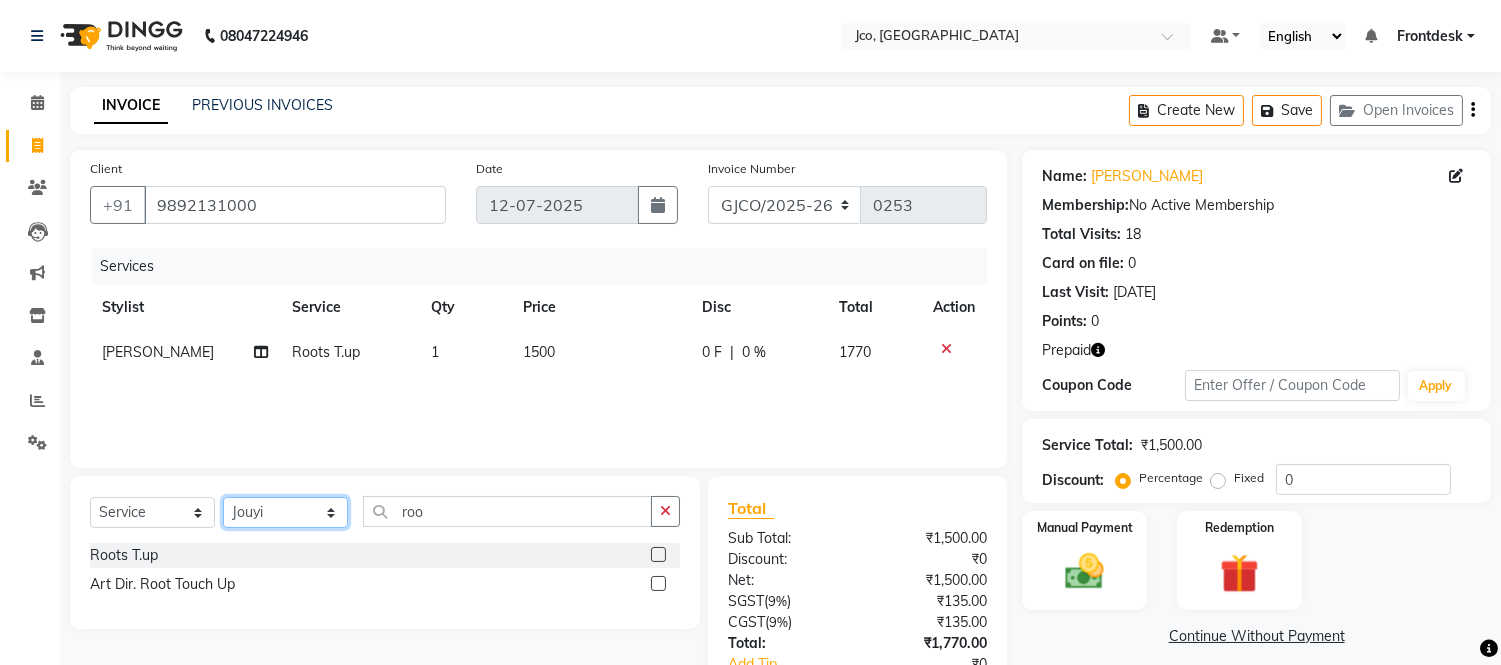 click on "Select Stylist [PERSON_NAME]  [PERSON_NAME]  [PERSON_NAME] Gopal Jouyi [PERSON_NAME] [PERSON_NAME] [DATE] [PERSON_NAME] [PERSON_NAME] [PERSON_NAME] Thakur Sanatan [PERSON_NAME] Shilpa [PERSON_NAME] Thotsem as [PERSON_NAME] [PERSON_NAME] Zing Kumwon Shatsang" 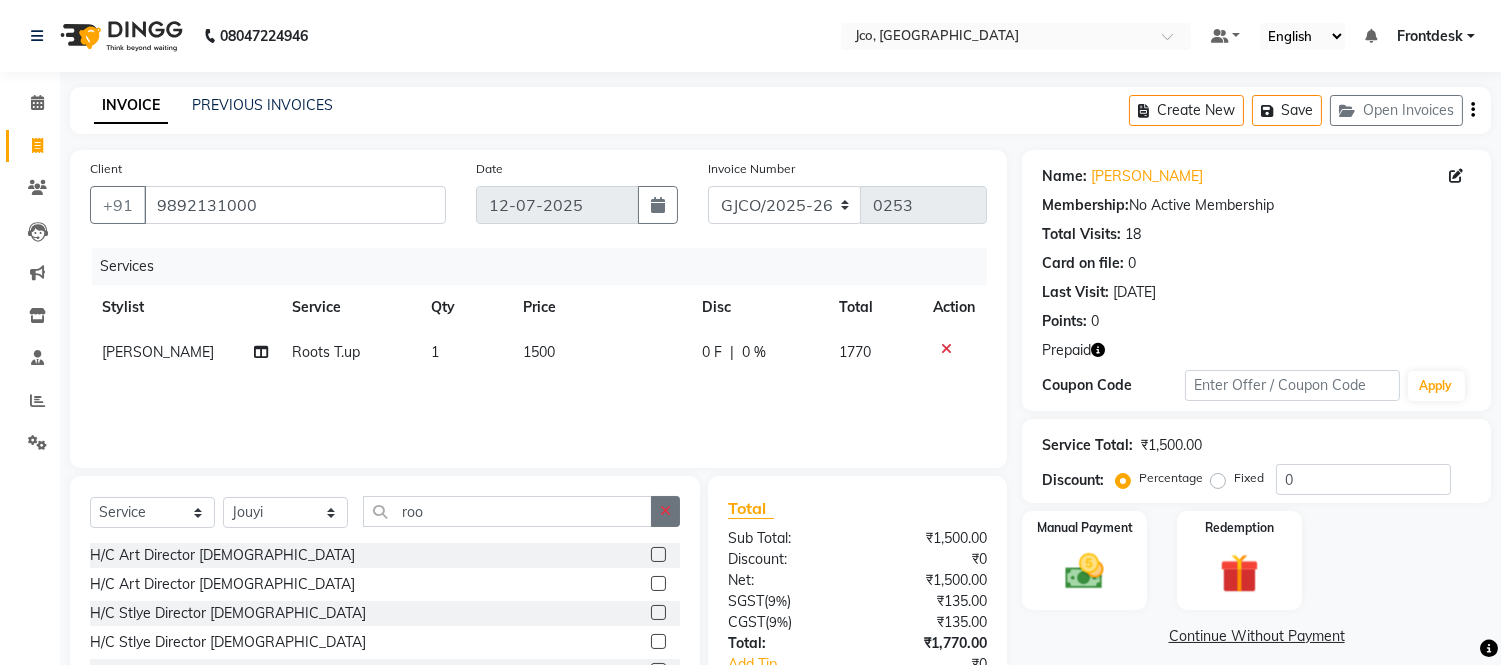 click 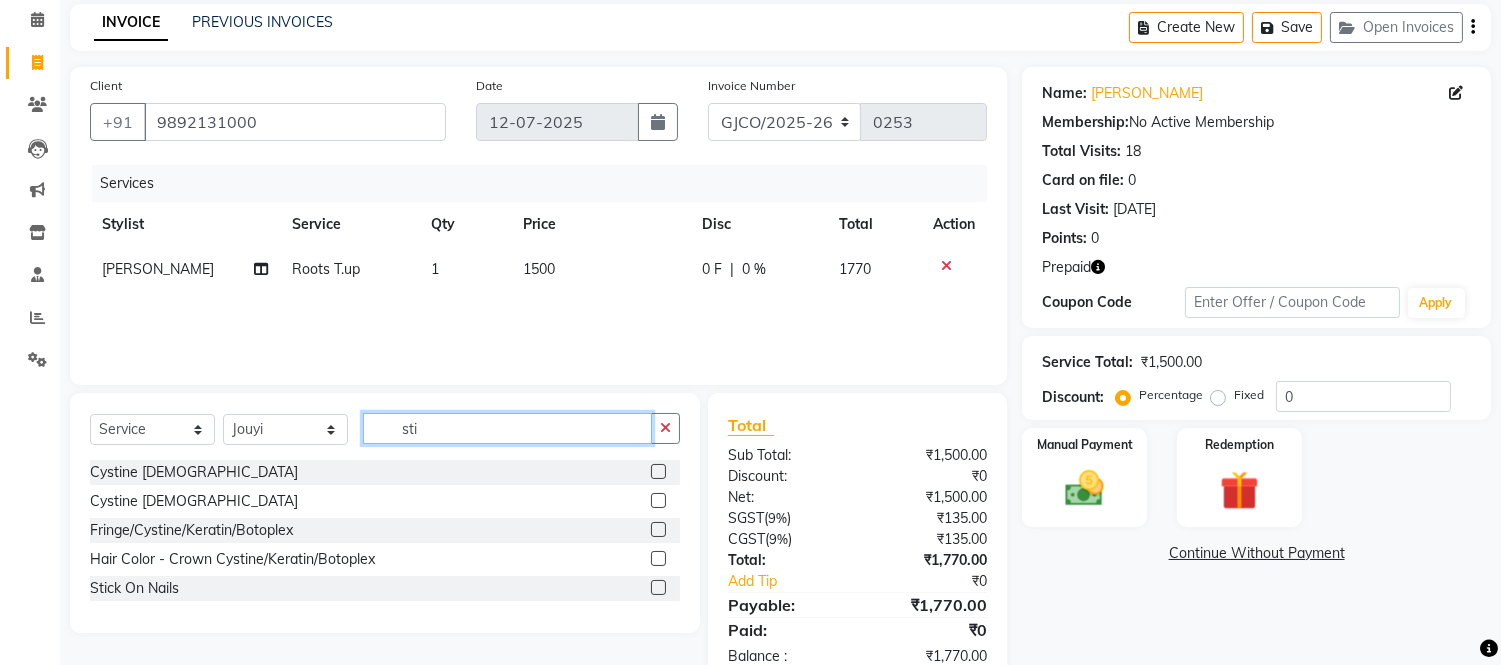scroll, scrollTop: 124, scrollLeft: 0, axis: vertical 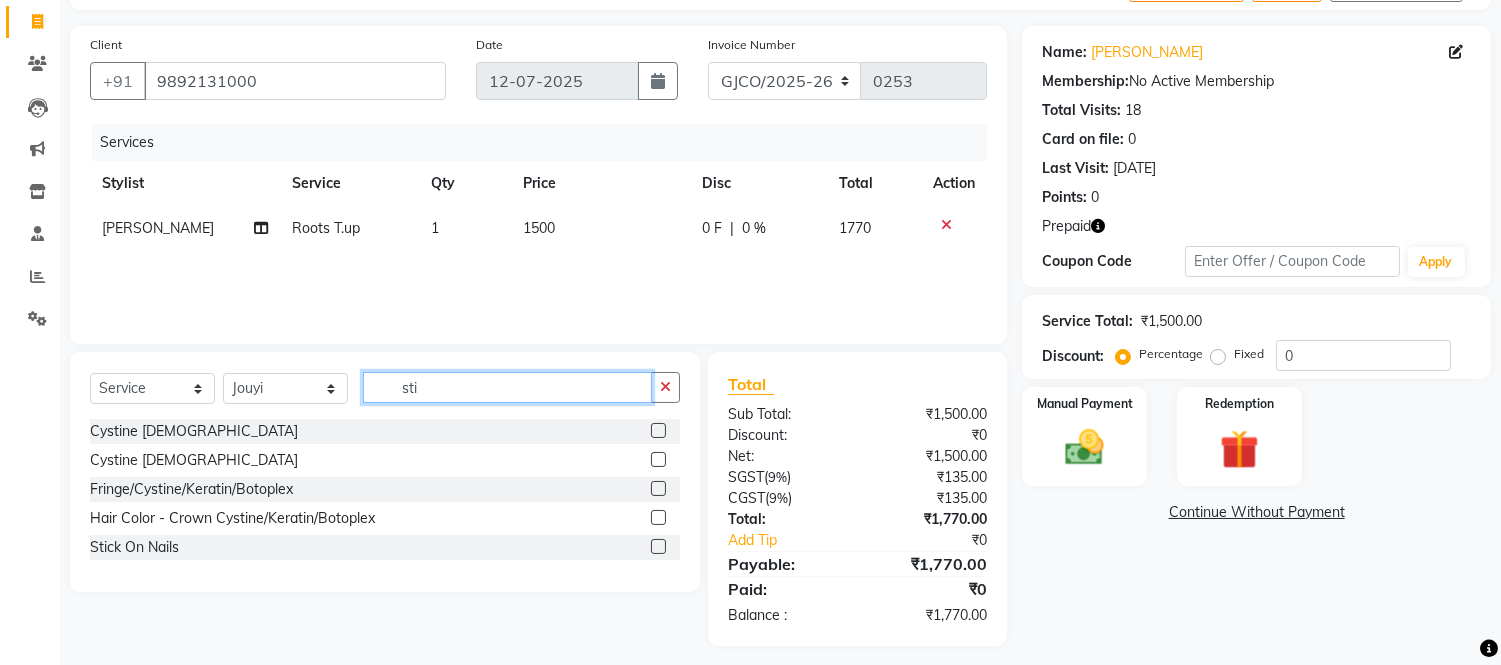 type on "sti" 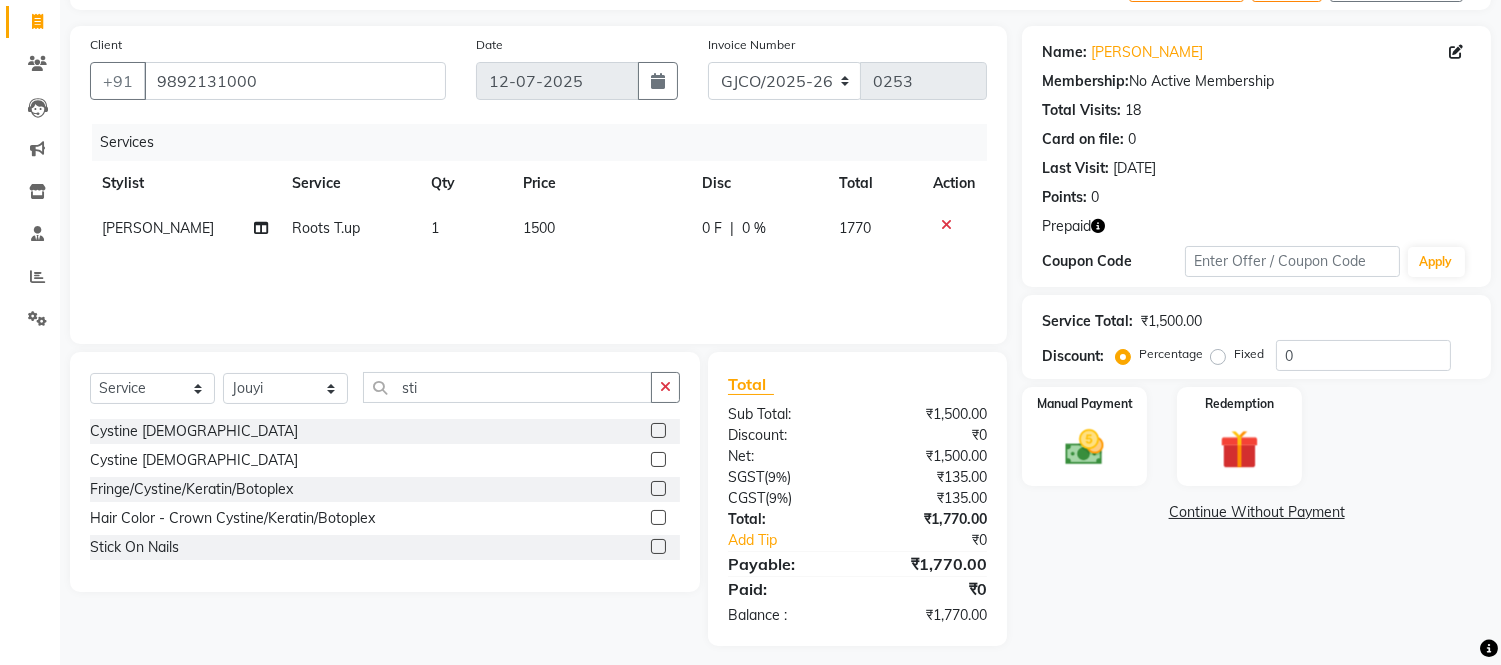 click 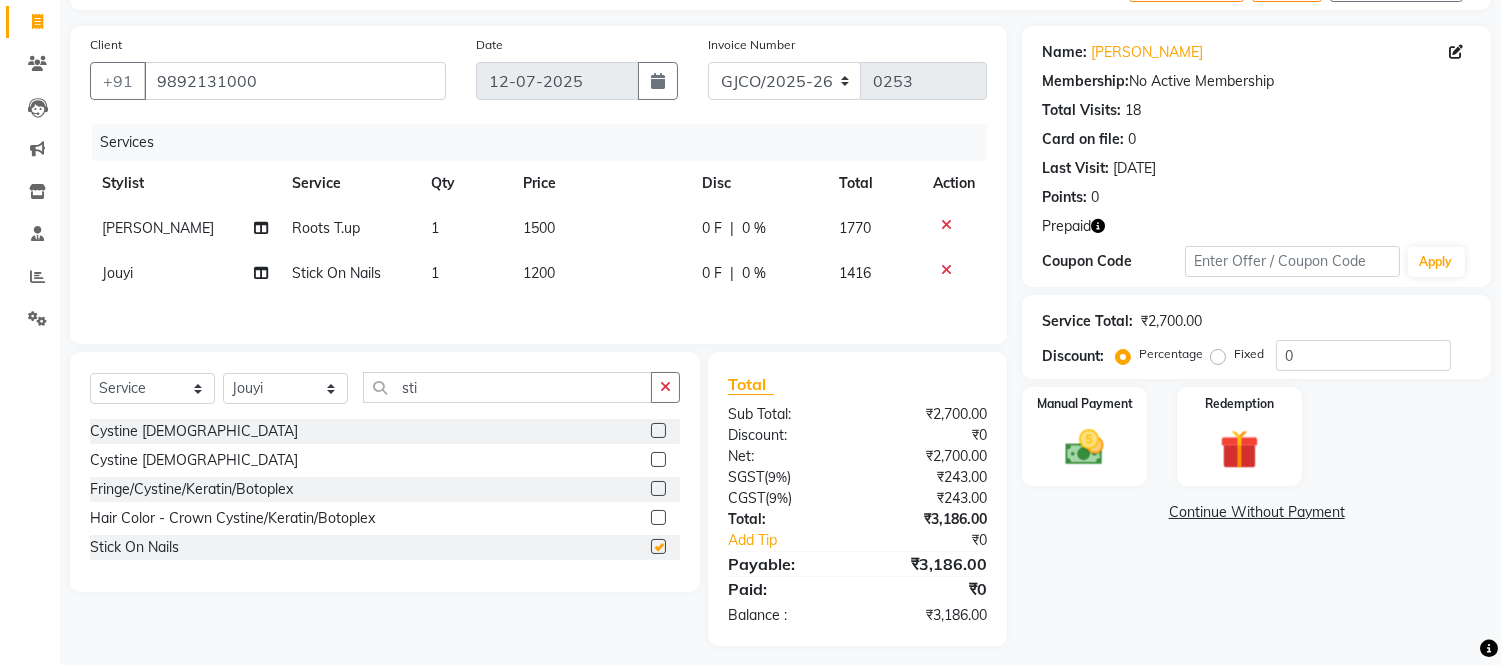 checkbox on "false" 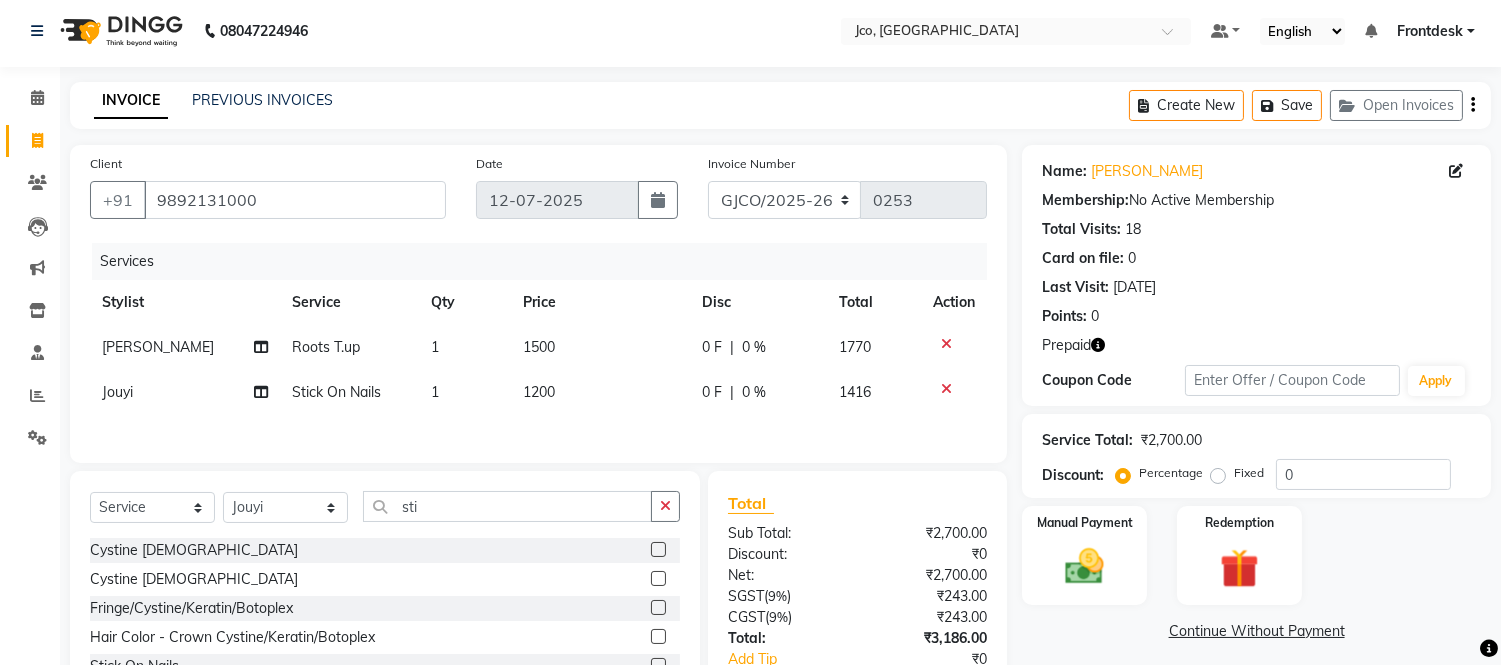 scroll, scrollTop: 7, scrollLeft: 0, axis: vertical 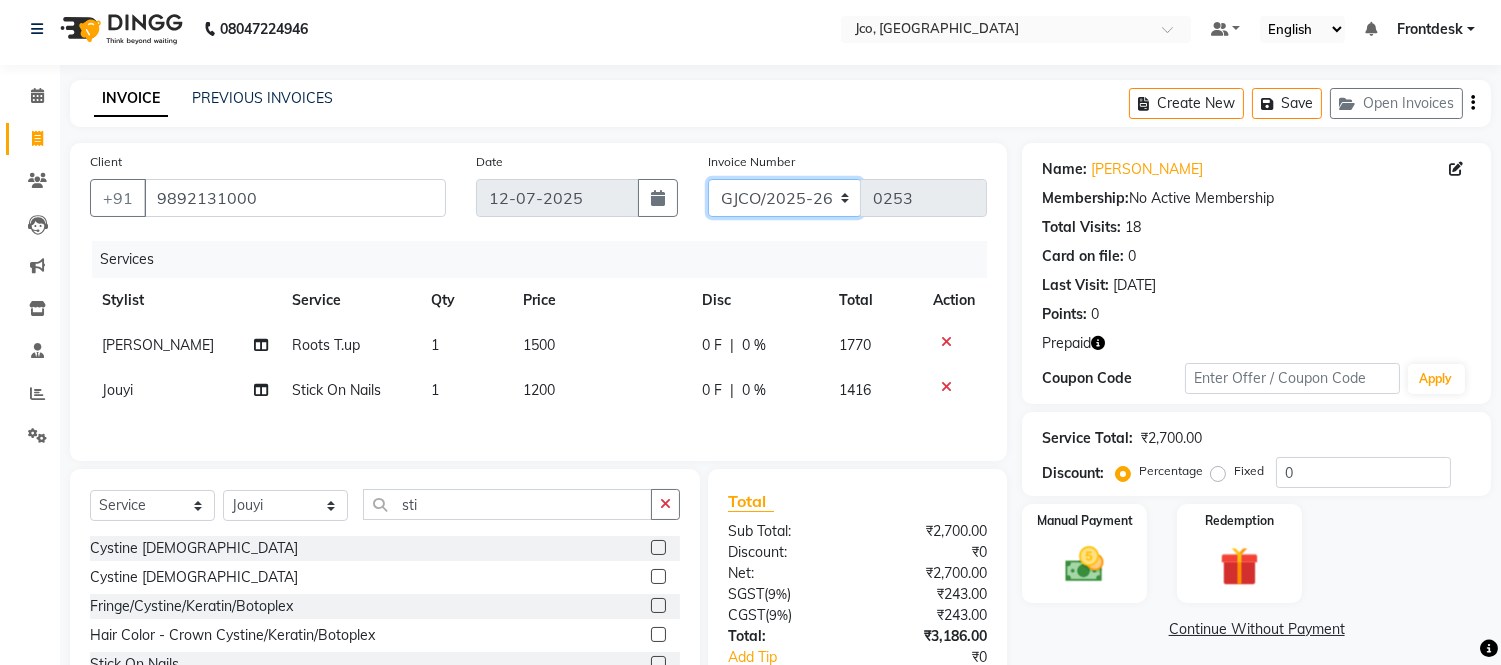 click on "GJCO/2025-26 SCG/2025-26 Gpre/2025-26" 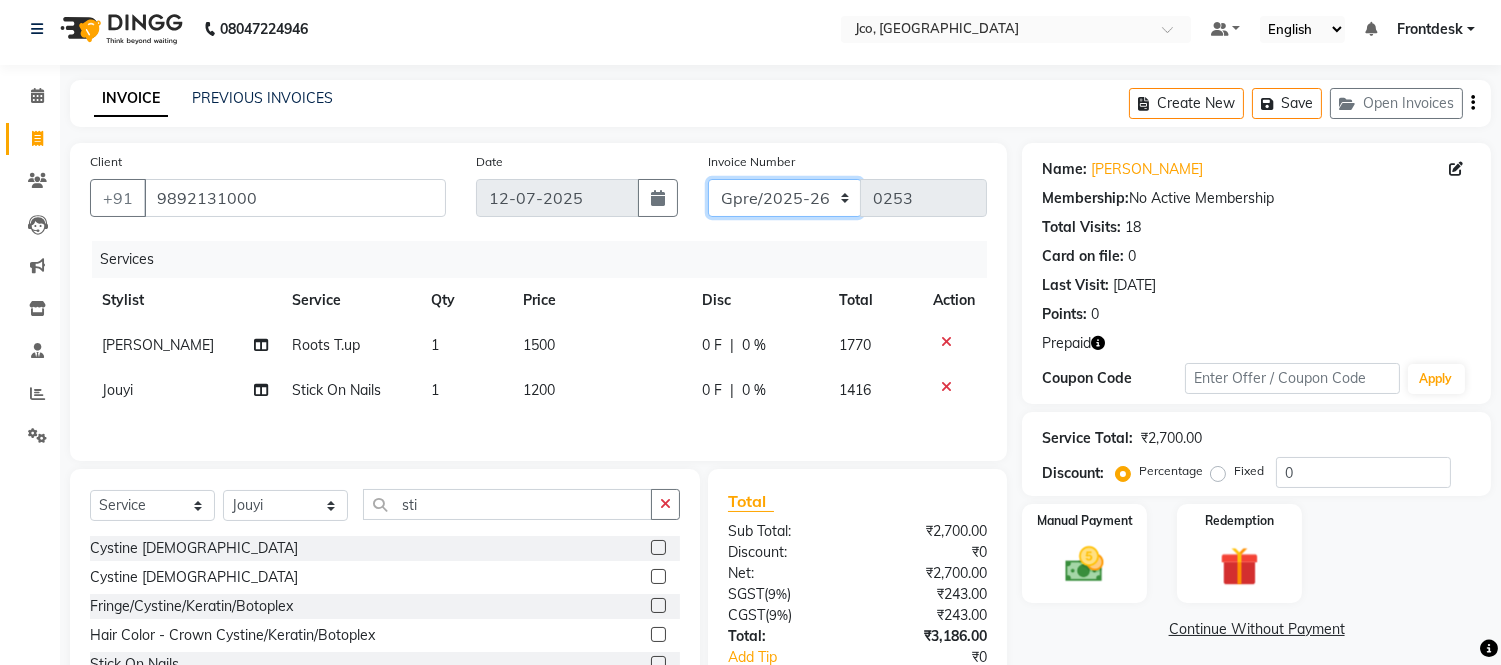 click on "GJCO/2025-26 SCG/2025-26 Gpre/2025-26" 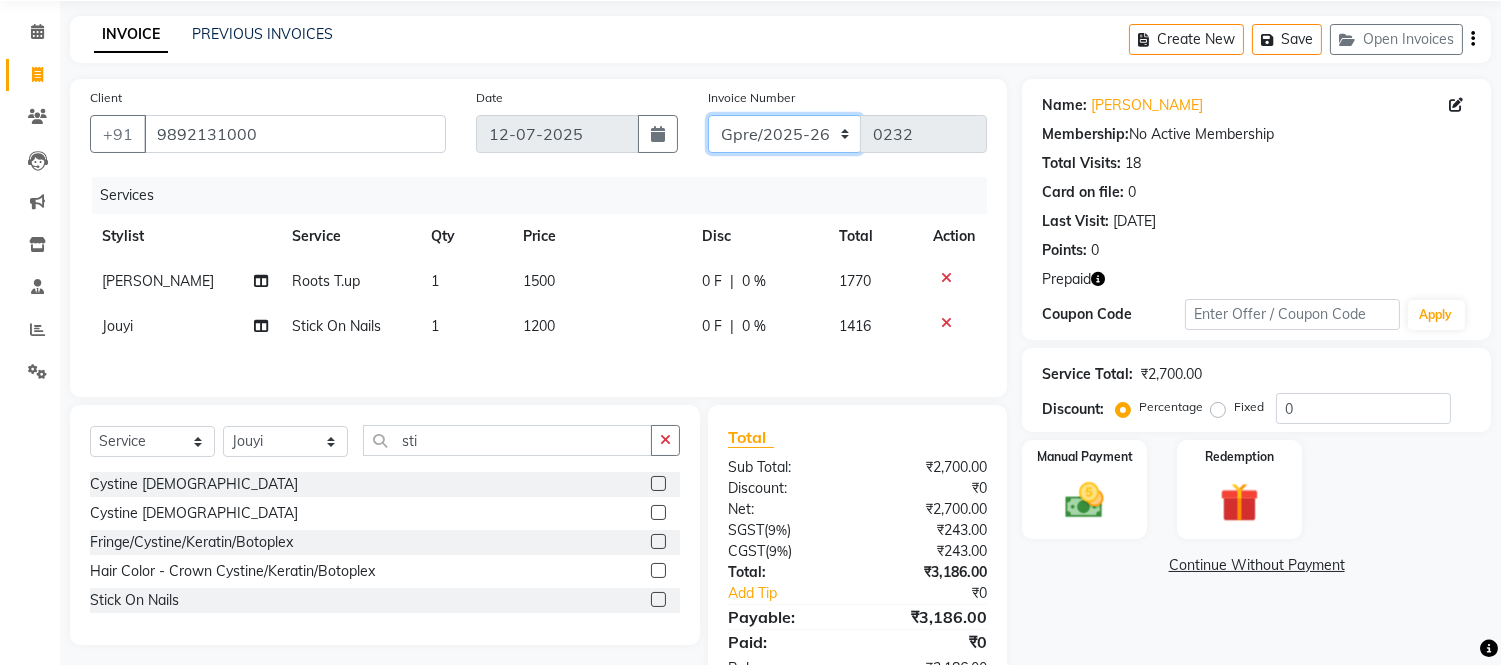 scroll, scrollTop: 138, scrollLeft: 0, axis: vertical 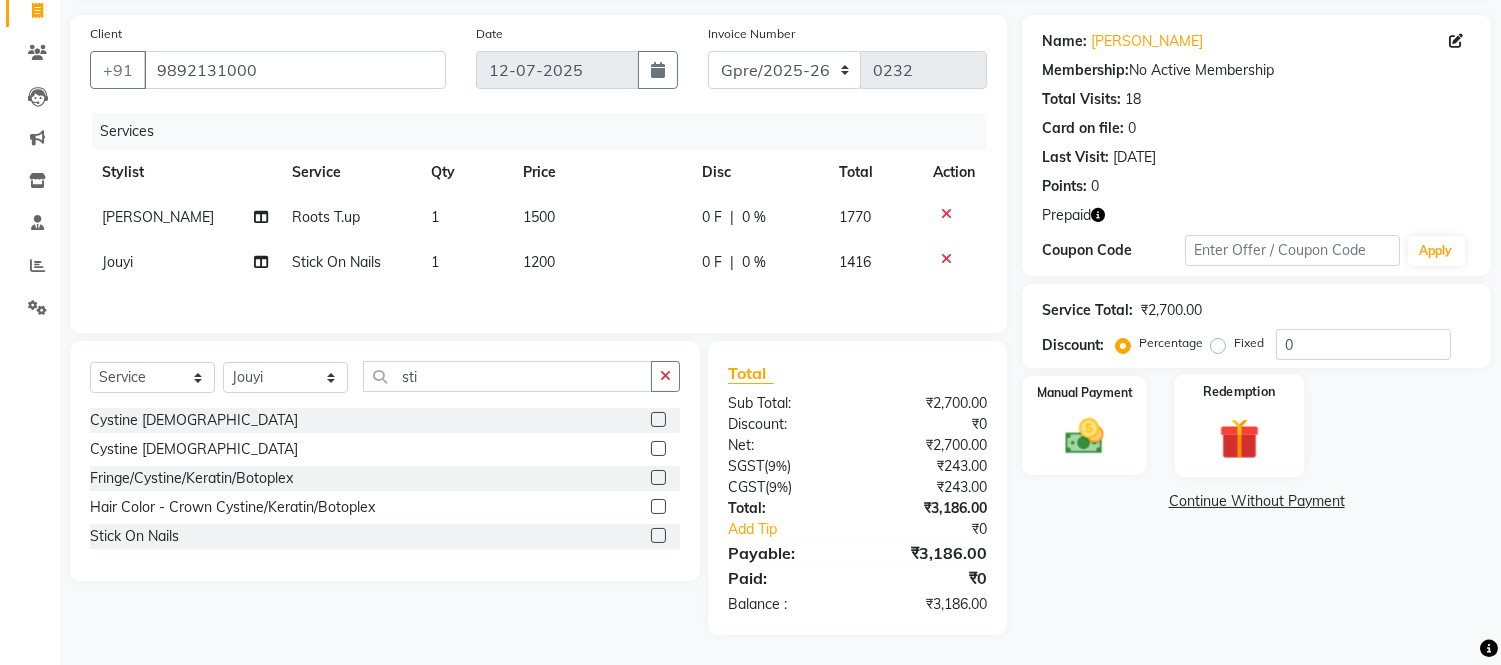 click 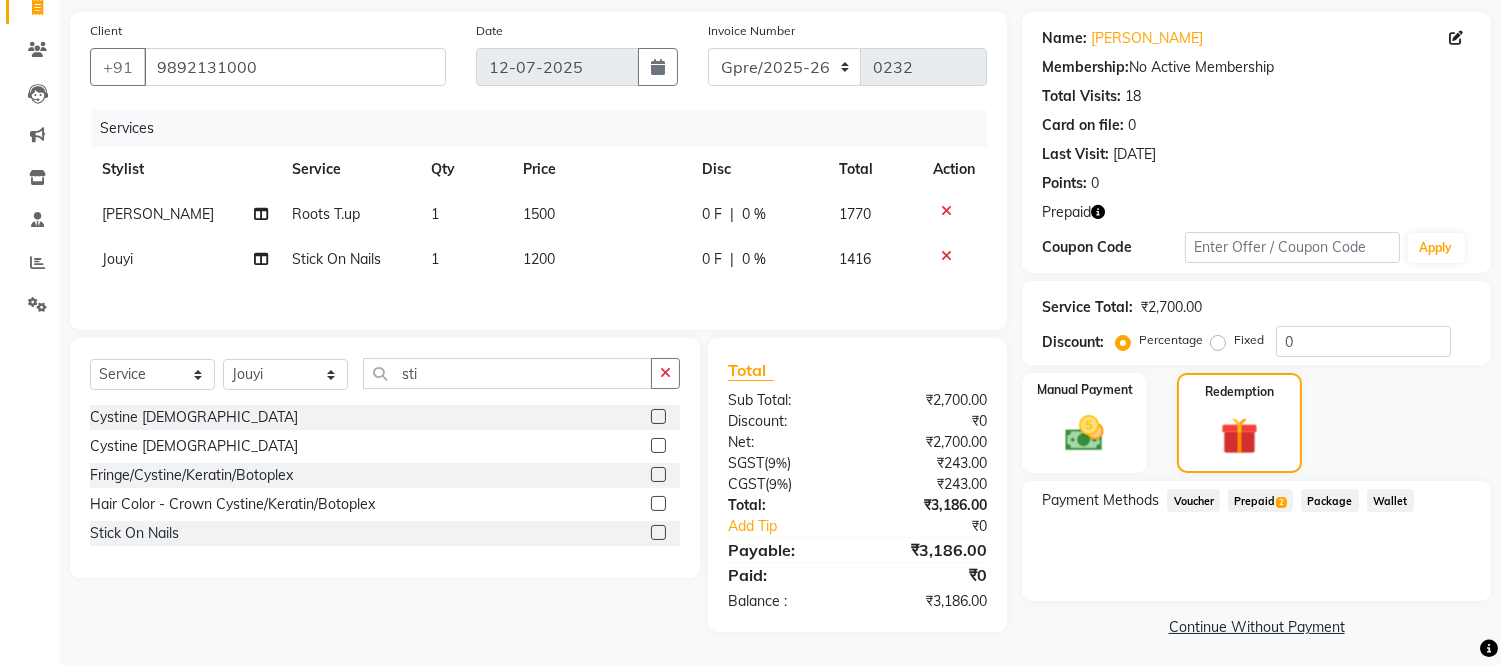 click on "Prepaid  2" 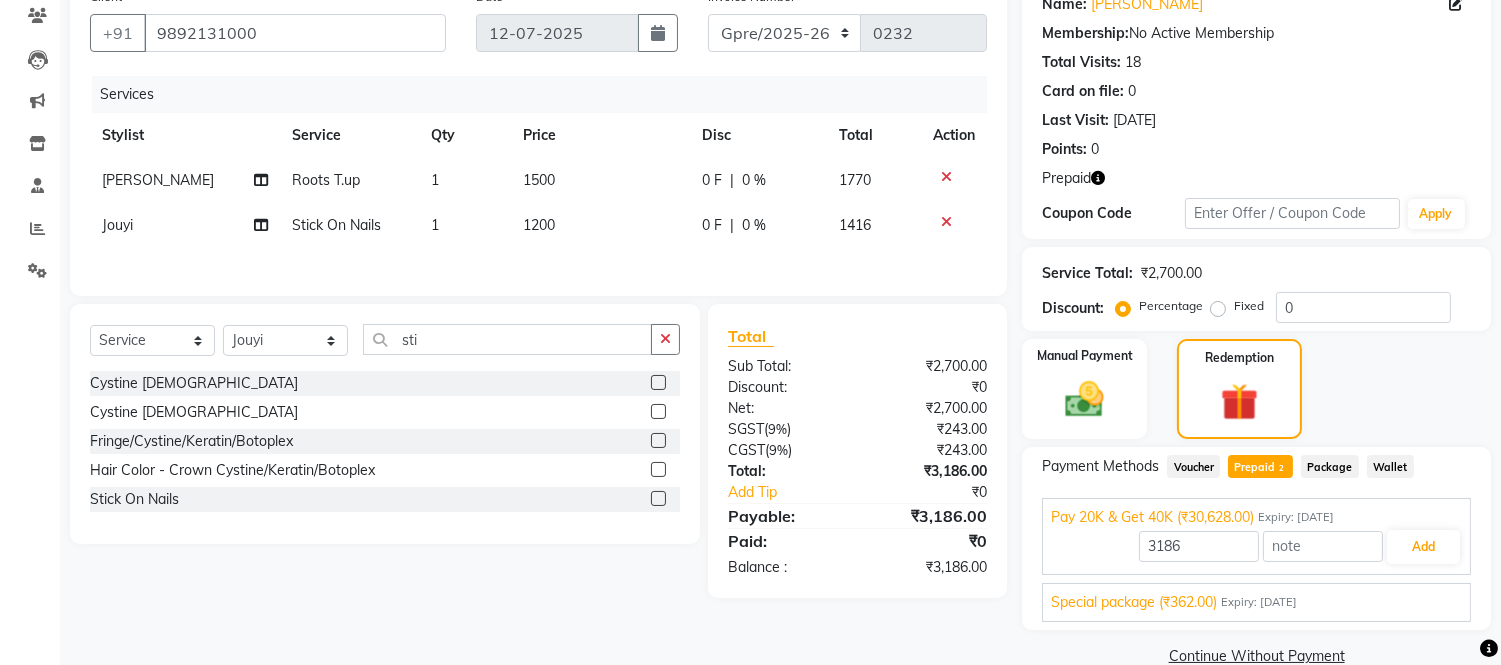 scroll, scrollTop: 206, scrollLeft: 0, axis: vertical 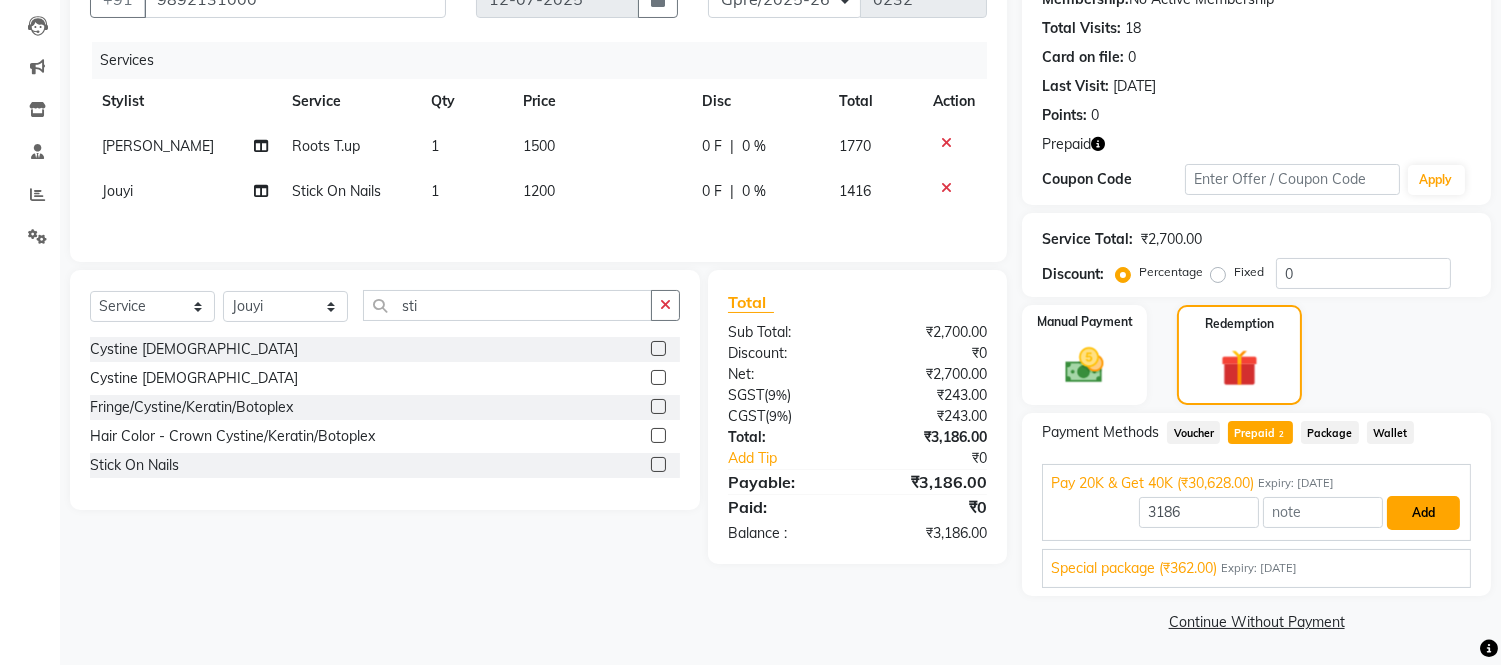 click on "Add" at bounding box center (1423, 513) 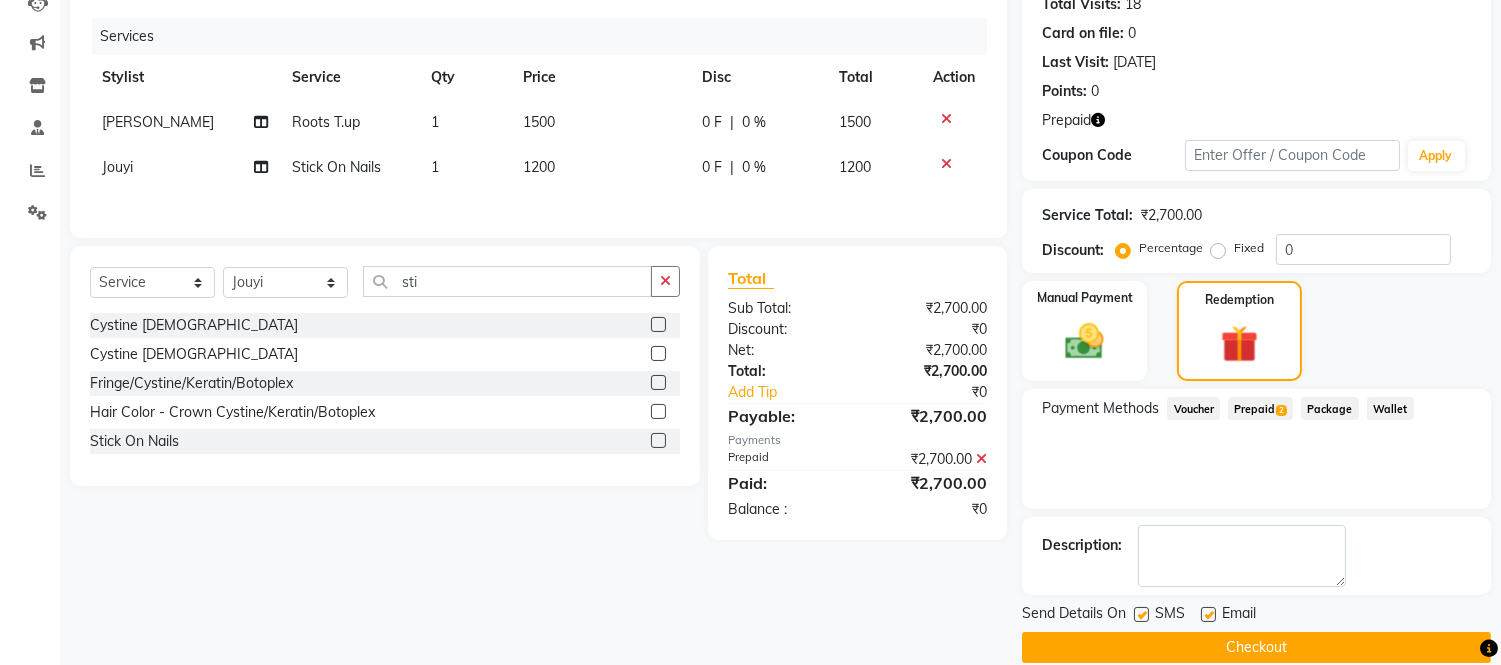 scroll, scrollTop: 256, scrollLeft: 0, axis: vertical 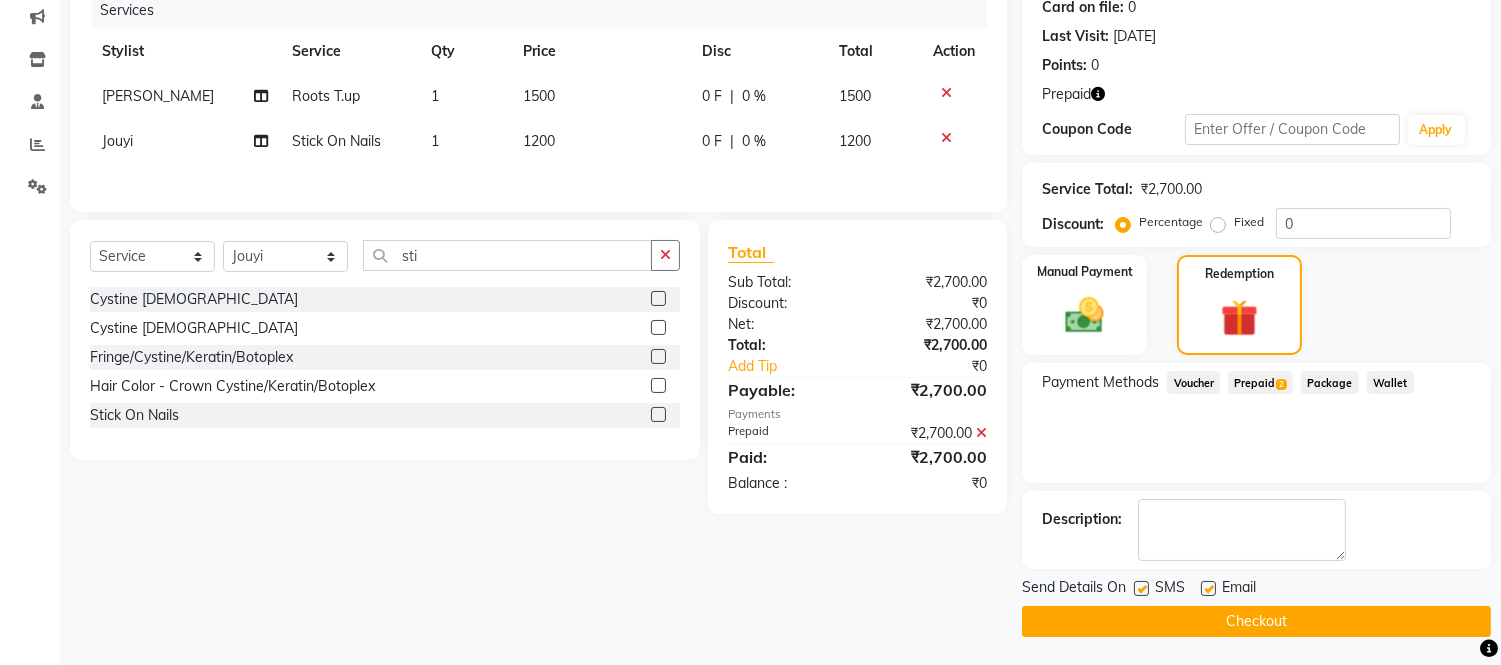 click on "Checkout" 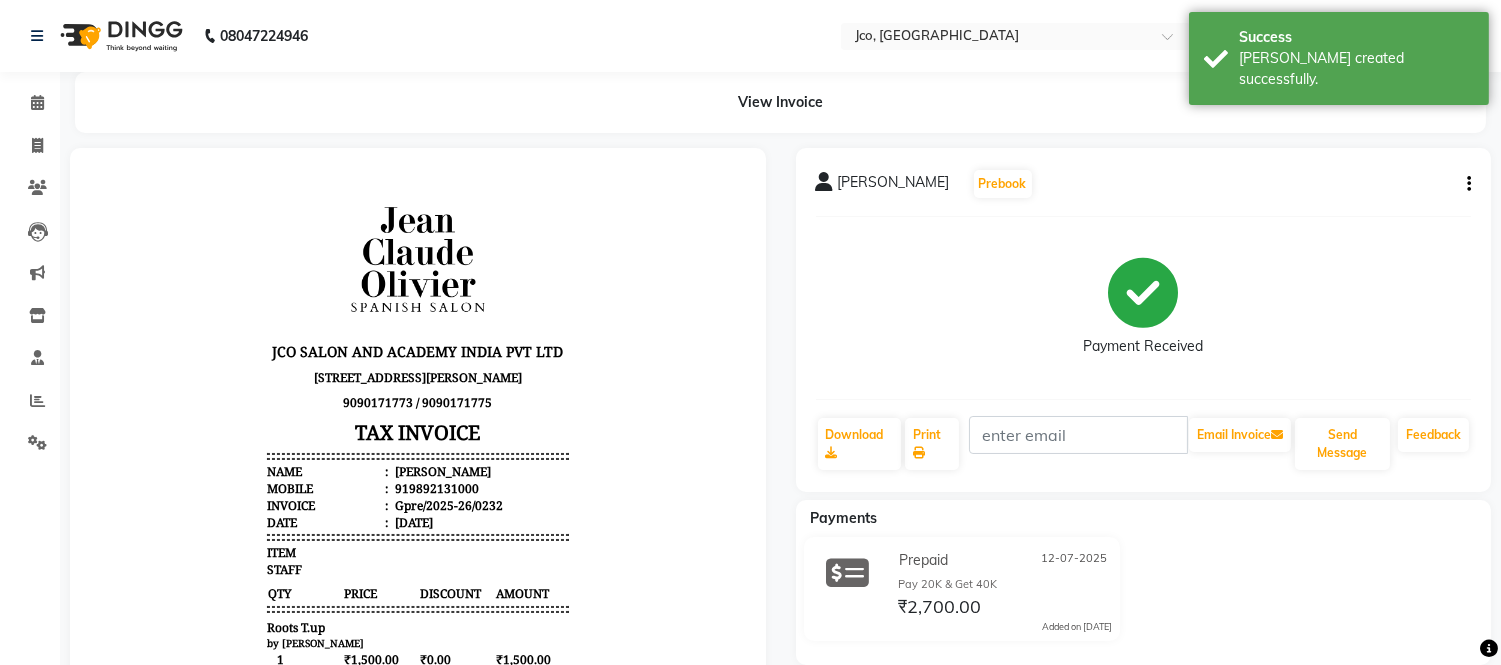 scroll, scrollTop: 0, scrollLeft: 0, axis: both 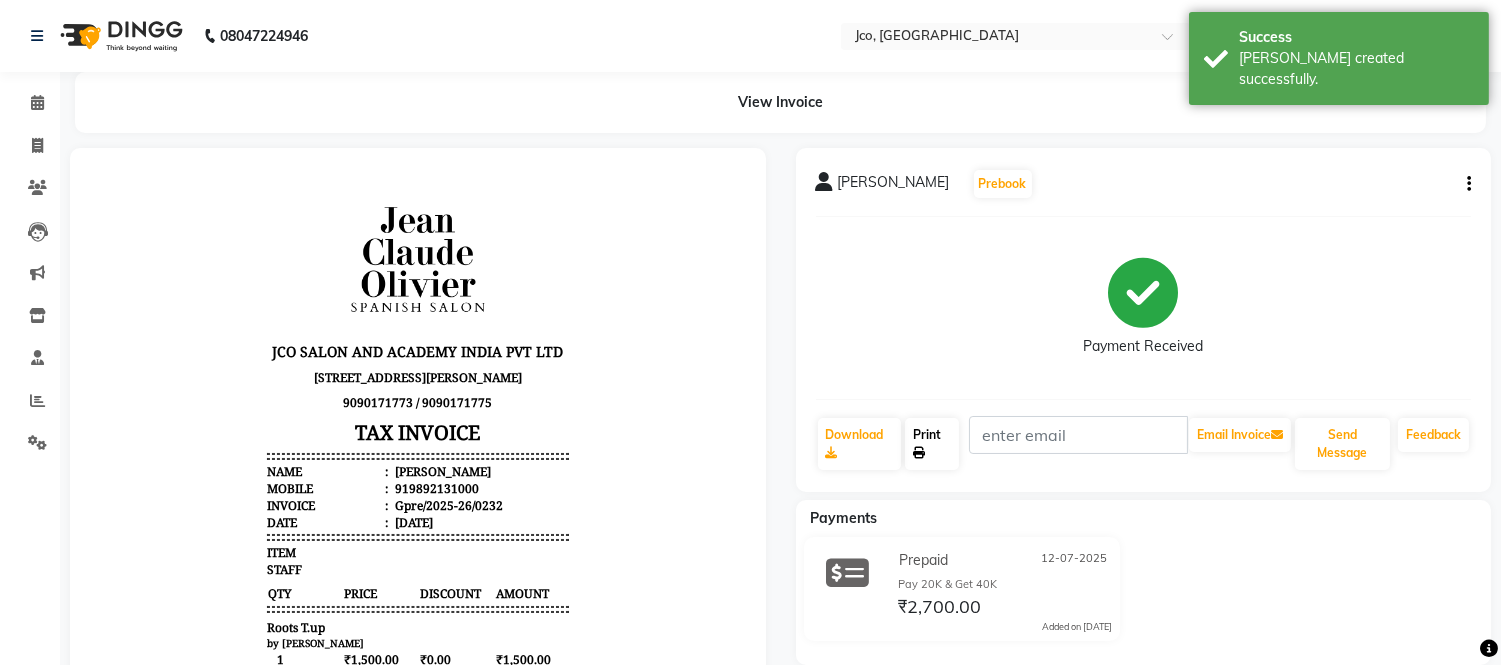 click 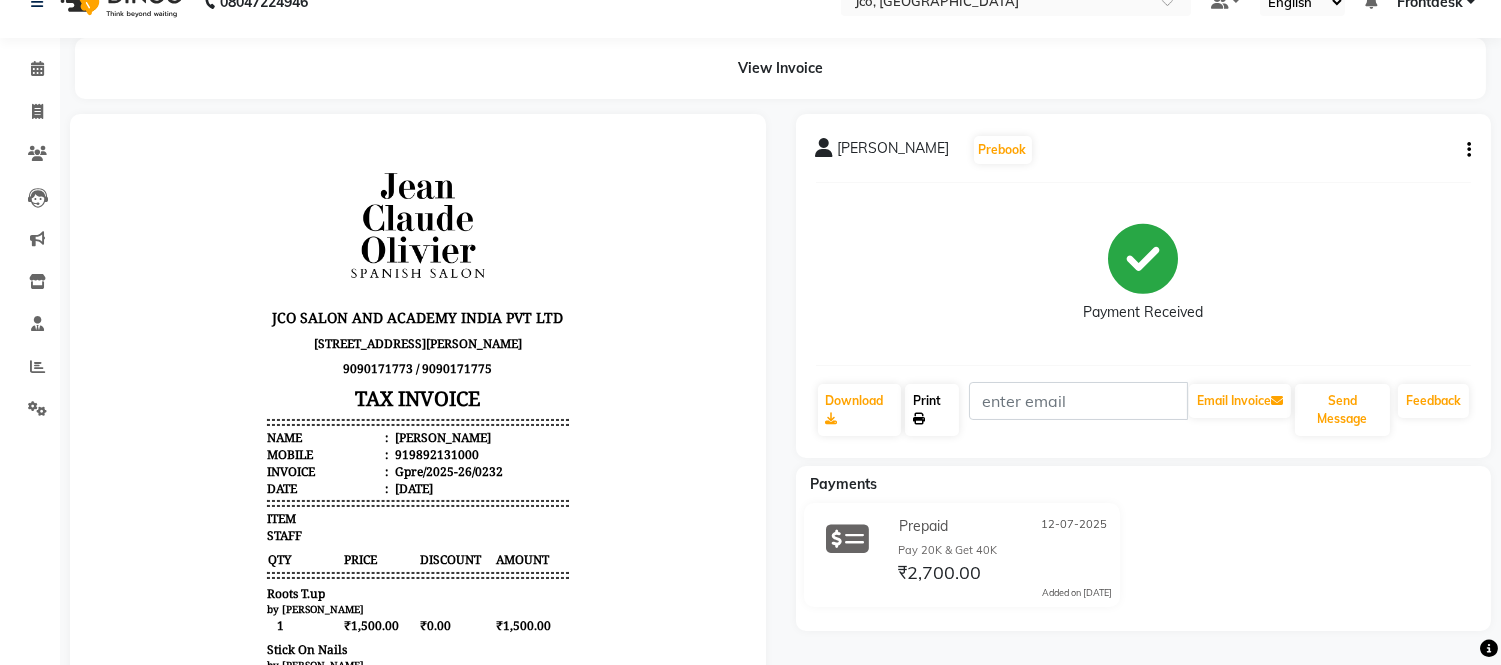scroll, scrollTop: 0, scrollLeft: 0, axis: both 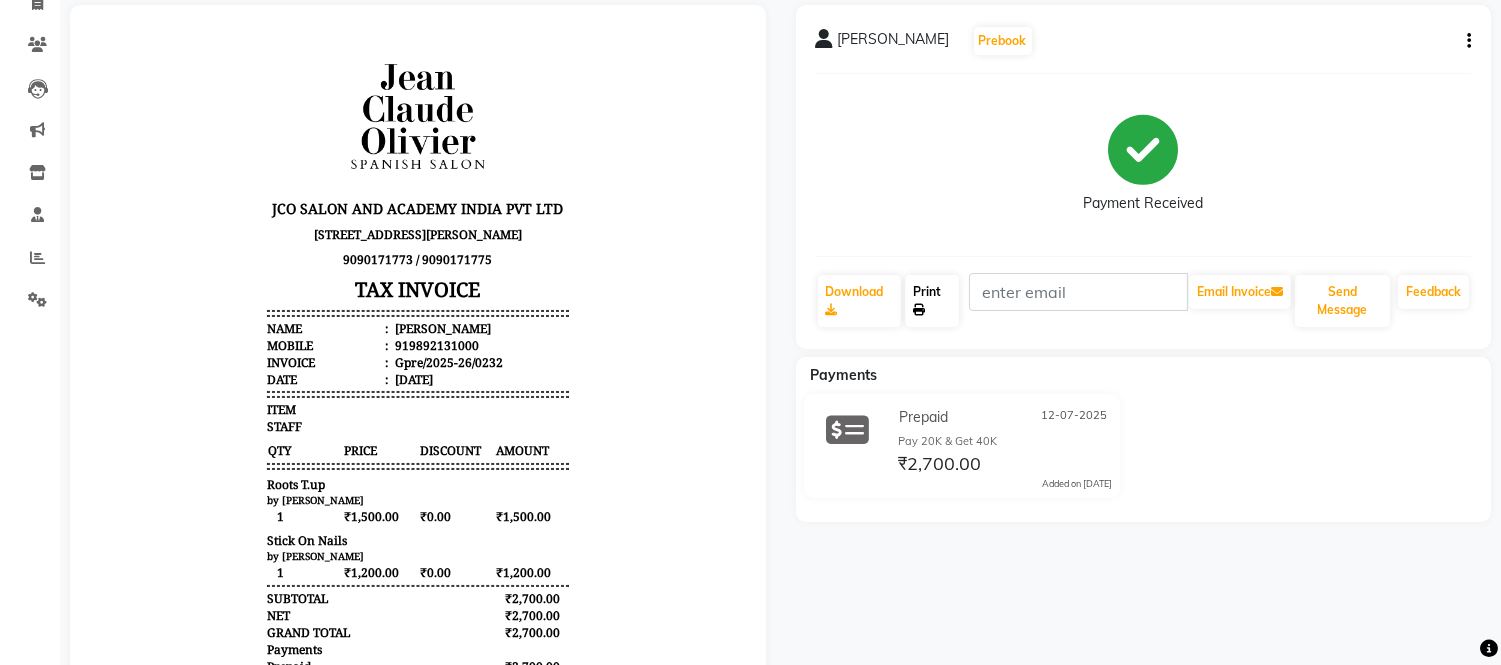 click 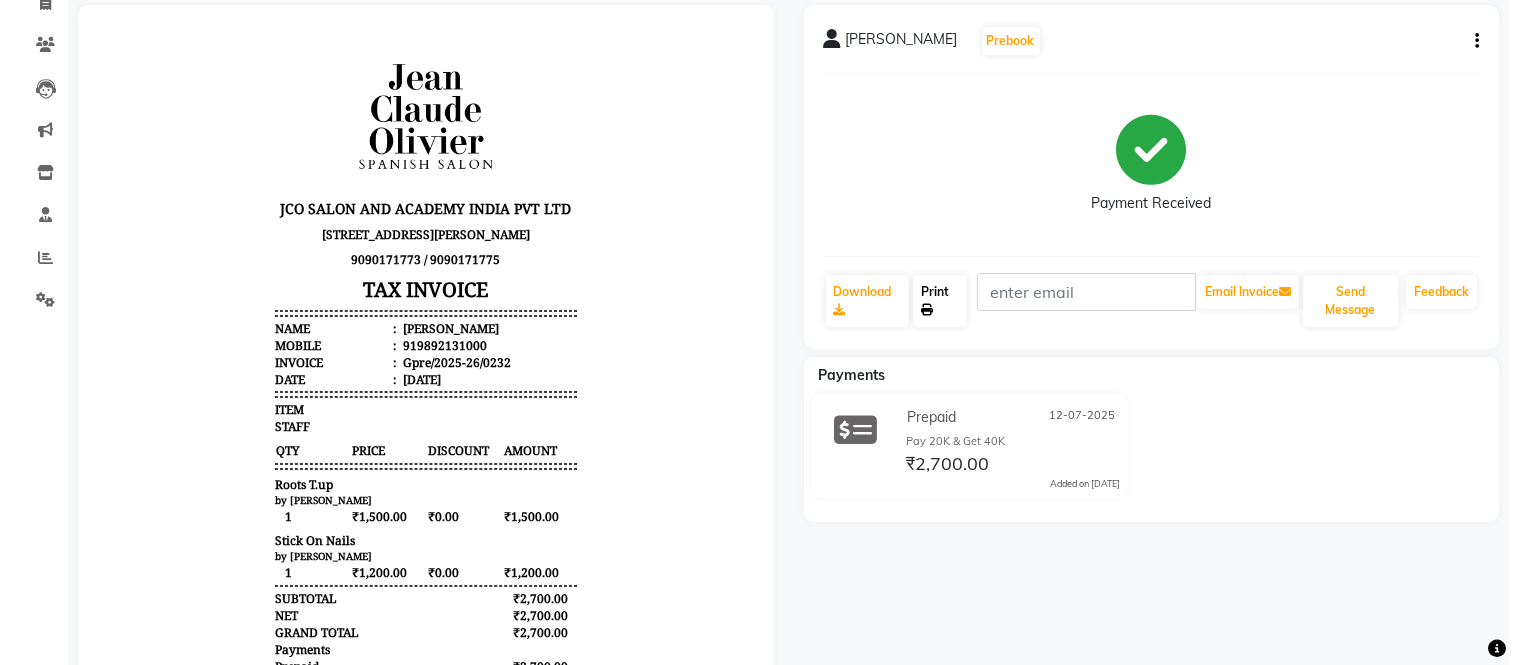 scroll, scrollTop: 0, scrollLeft: 0, axis: both 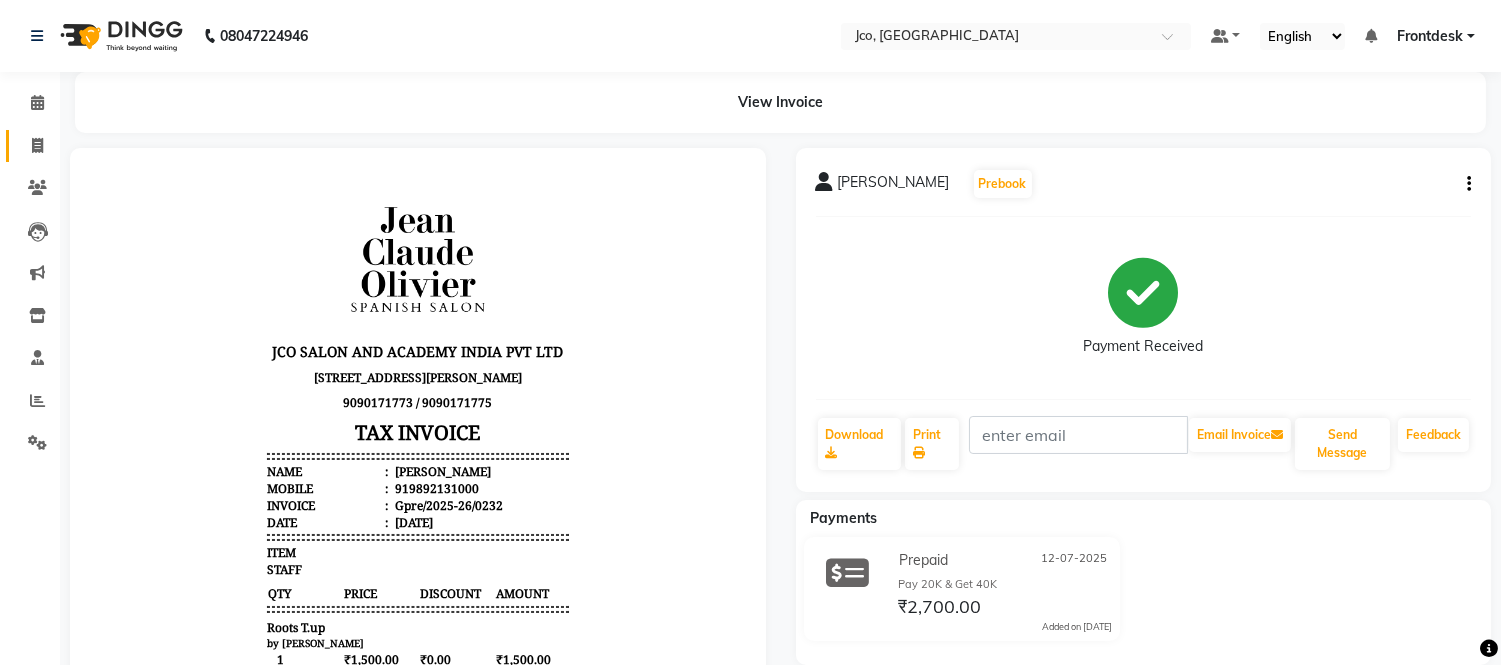 click 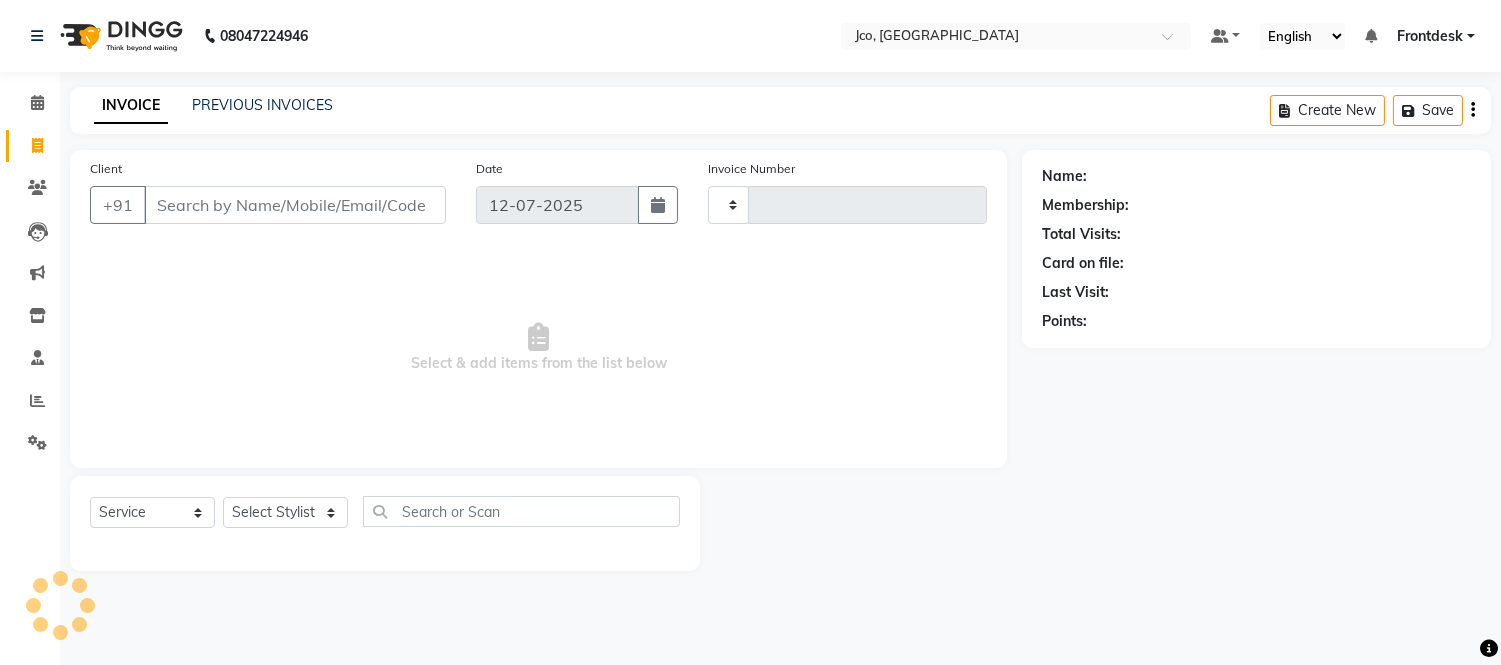 type on "0253" 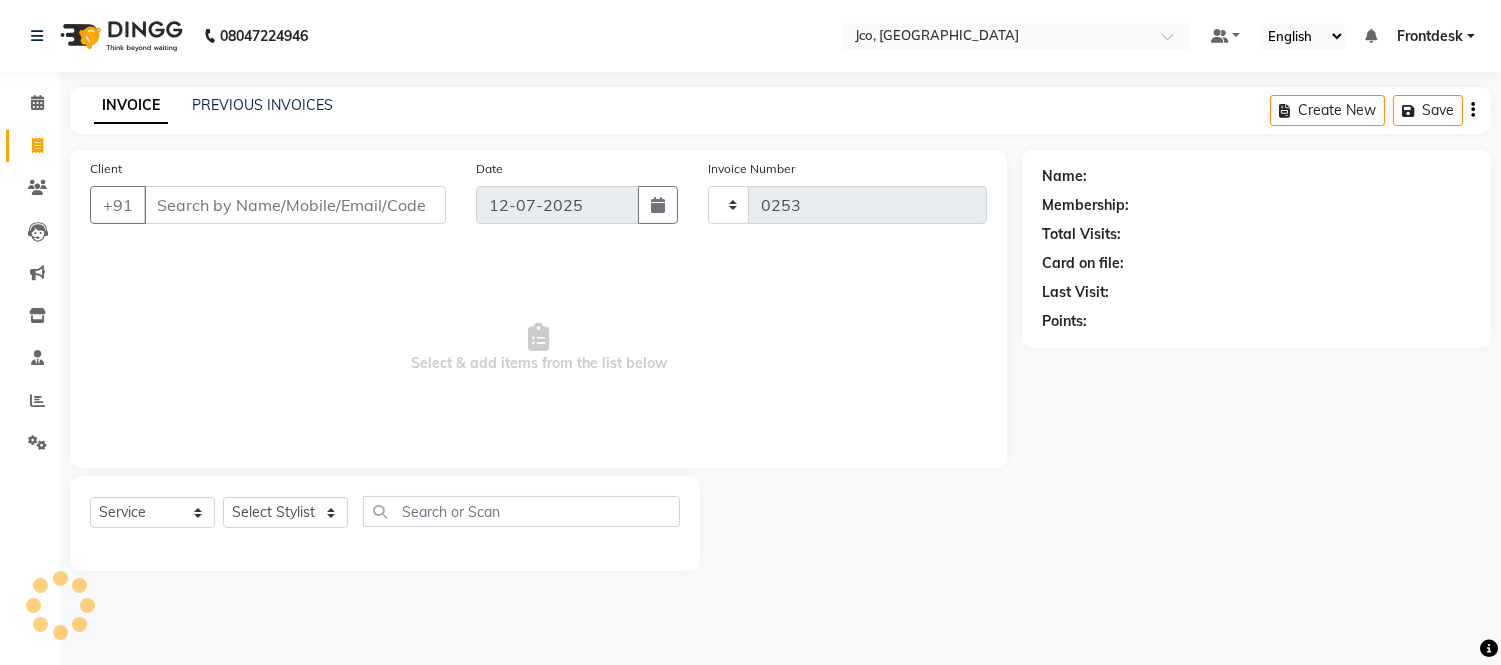 select on "8000" 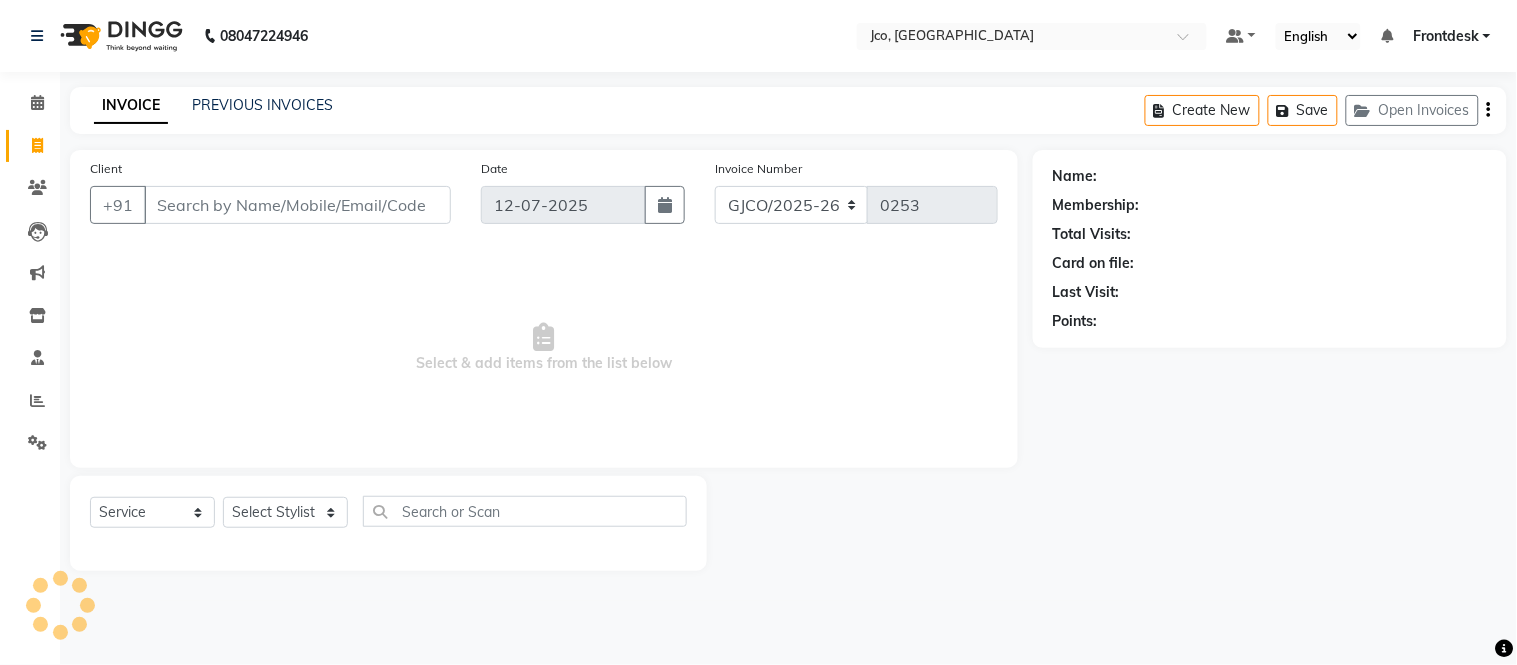 click on "Client" at bounding box center (297, 205) 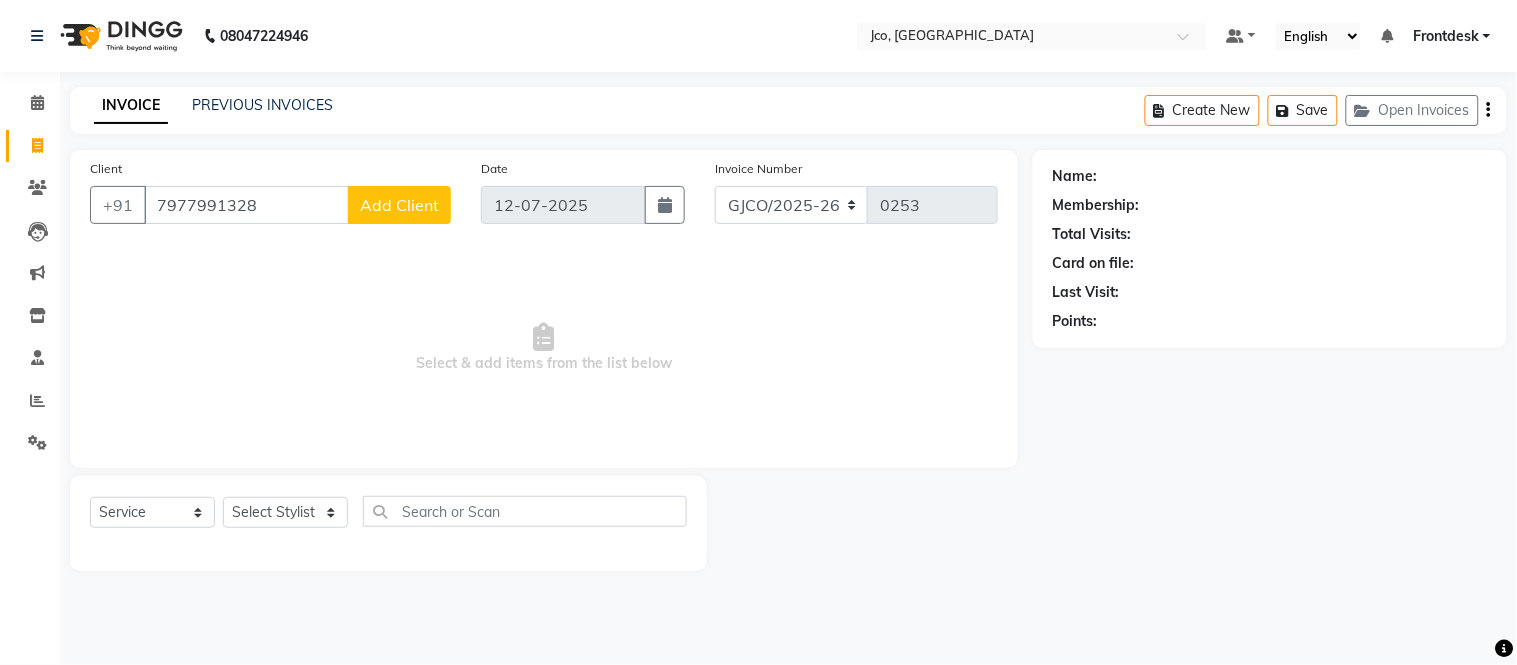 type on "7977991328" 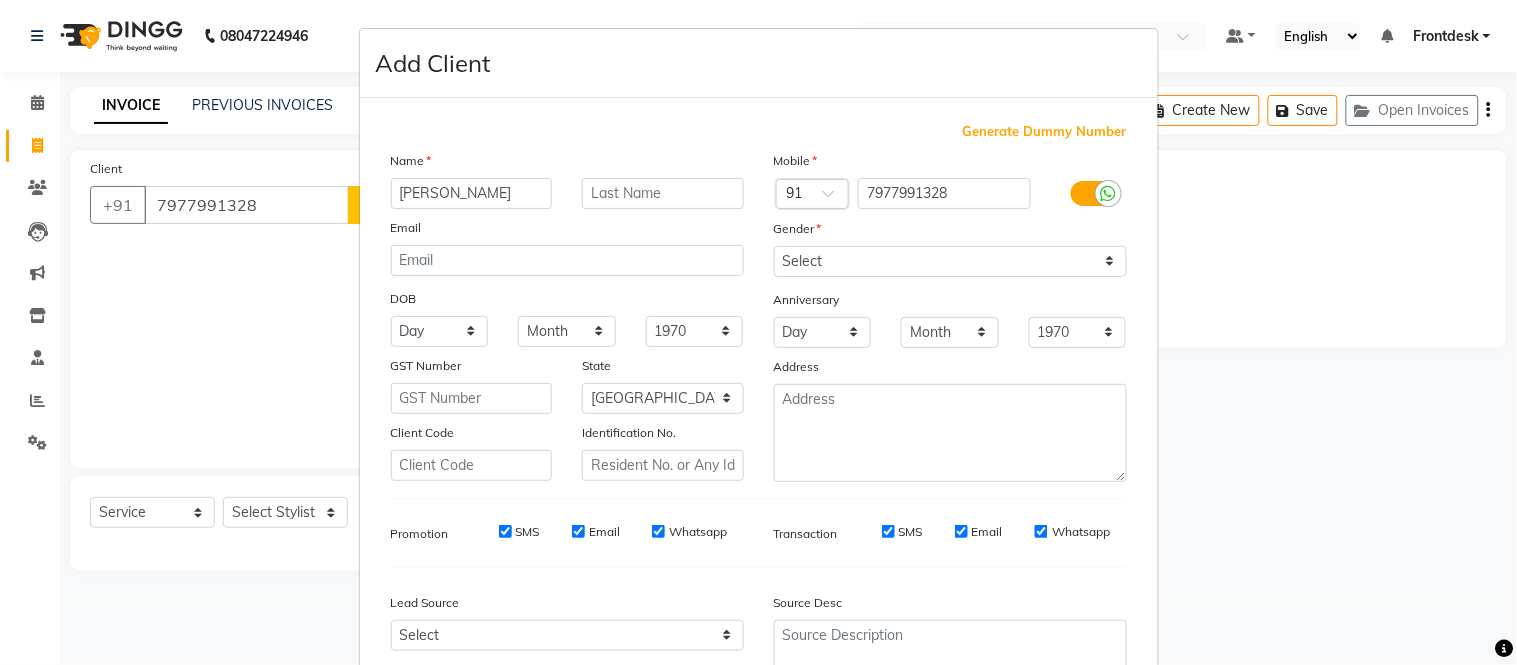 type on "[PERSON_NAME]" 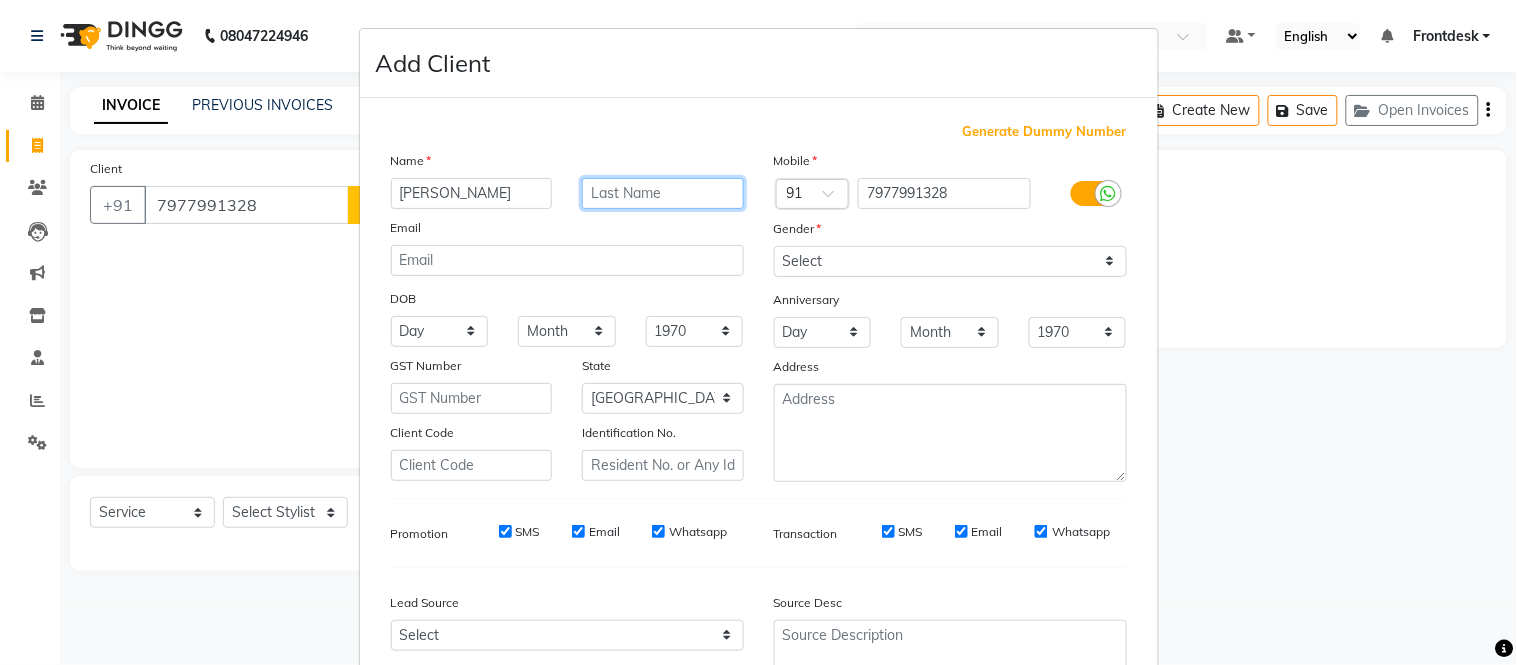 click at bounding box center [663, 193] 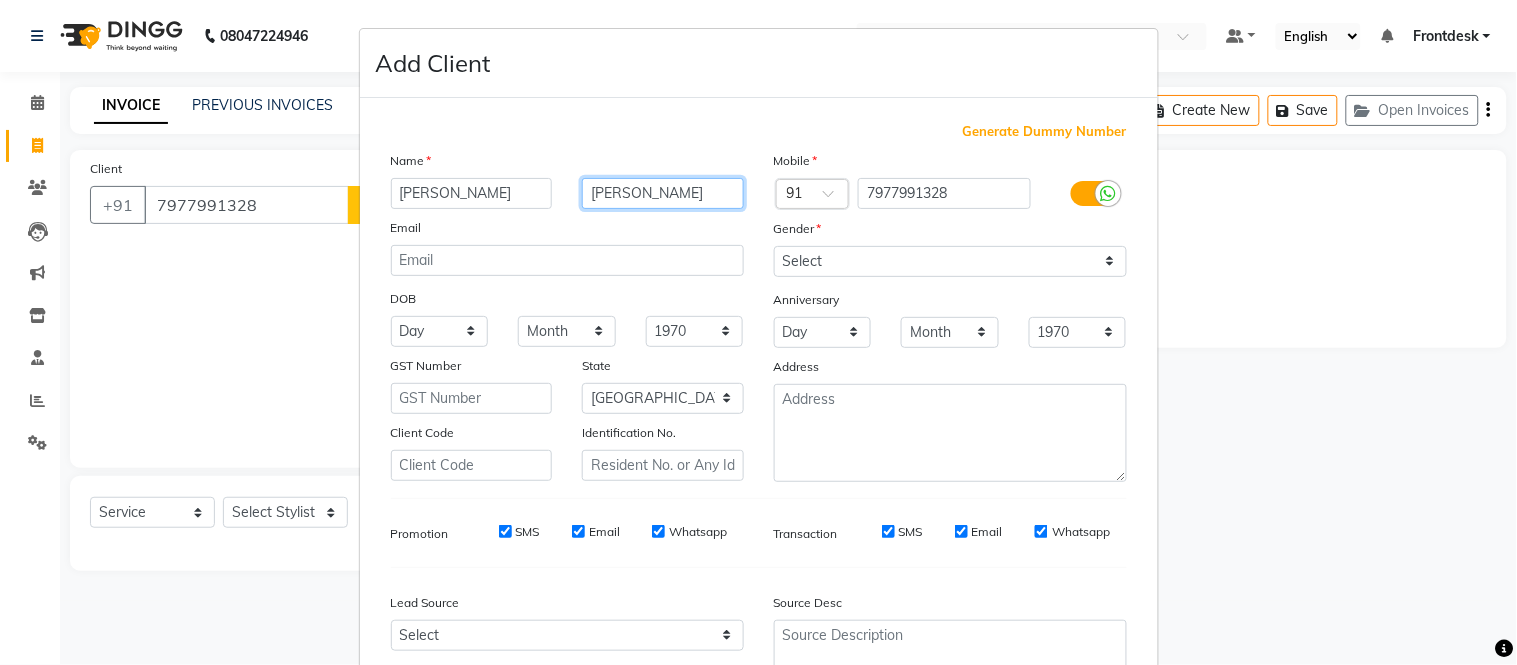 type on "[PERSON_NAME]" 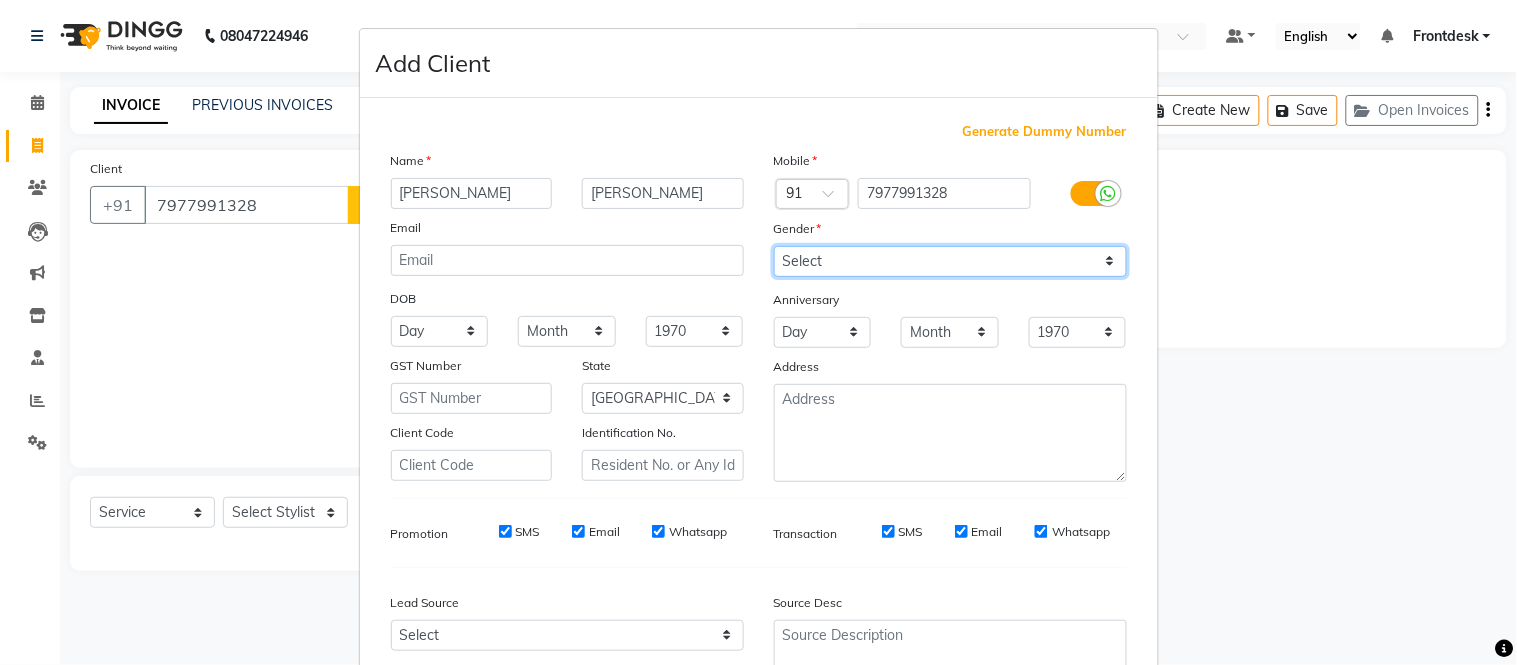 click on "Select Male Female Other Prefer Not To Say" at bounding box center (950, 261) 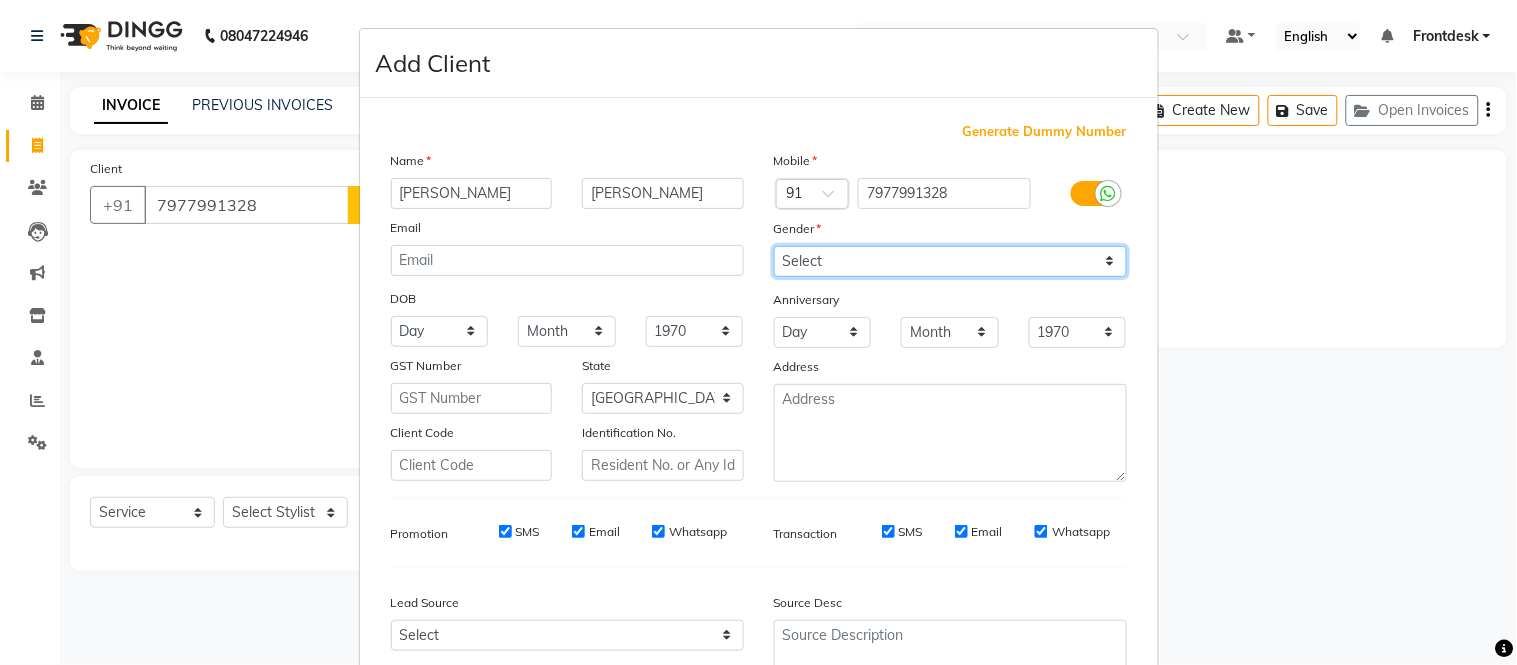 select on "[DEMOGRAPHIC_DATA]" 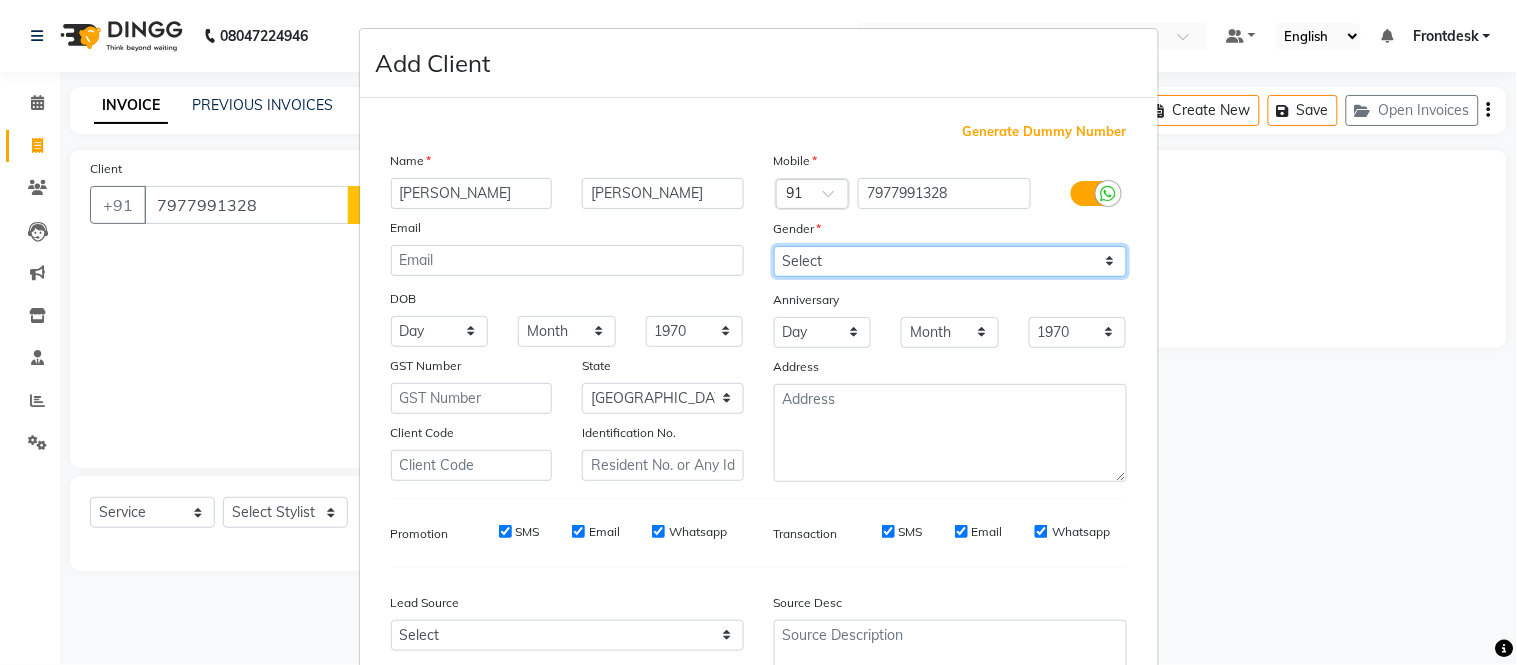 click on "Select Male Female Other Prefer Not To Say" at bounding box center (950, 261) 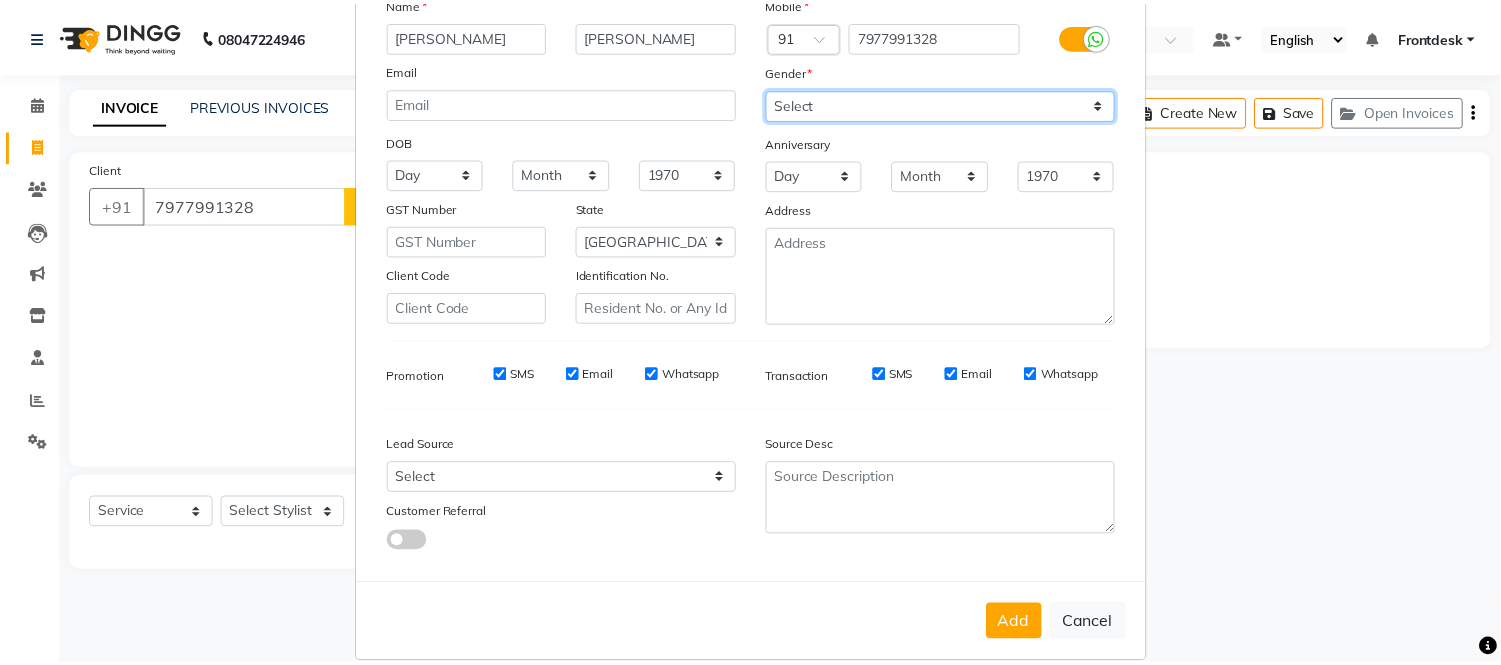 scroll, scrollTop: 185, scrollLeft: 0, axis: vertical 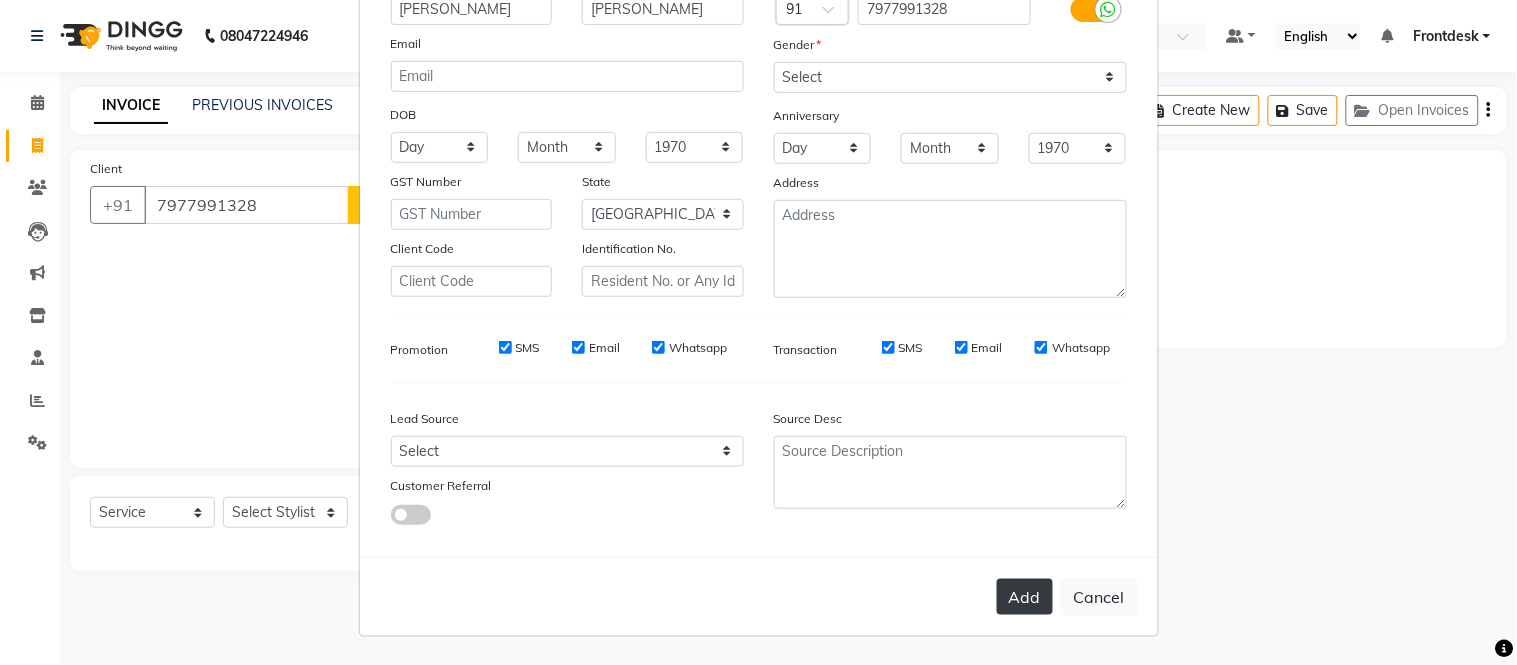 click on "Add" at bounding box center [1025, 597] 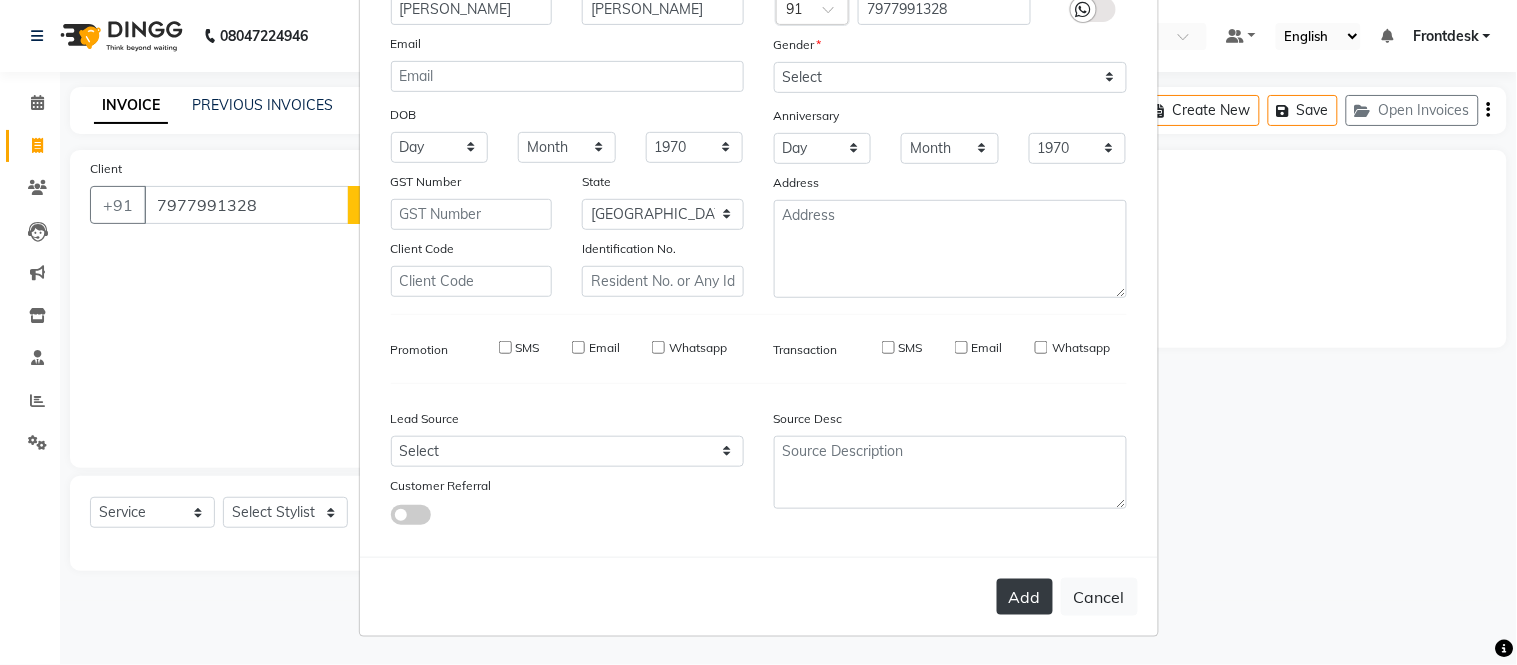 type 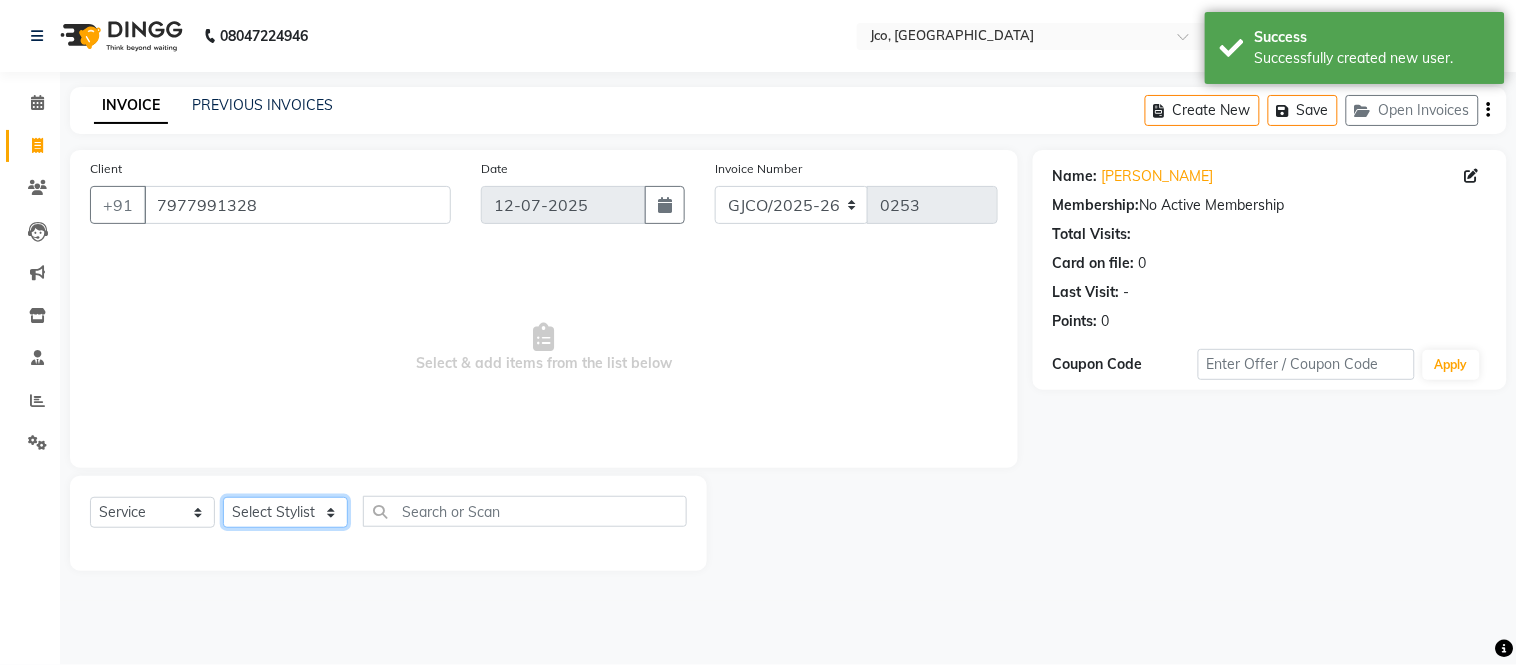 click on "Select Stylist [PERSON_NAME]  [PERSON_NAME]  [PERSON_NAME] Gopal Jouyi [PERSON_NAME] [PERSON_NAME] [DATE] [PERSON_NAME] [PERSON_NAME] [PERSON_NAME] Thakur Sanatan [PERSON_NAME] Shilpa [PERSON_NAME] Thotsem as [PERSON_NAME] [PERSON_NAME] Zing Kumwon Shatsang" 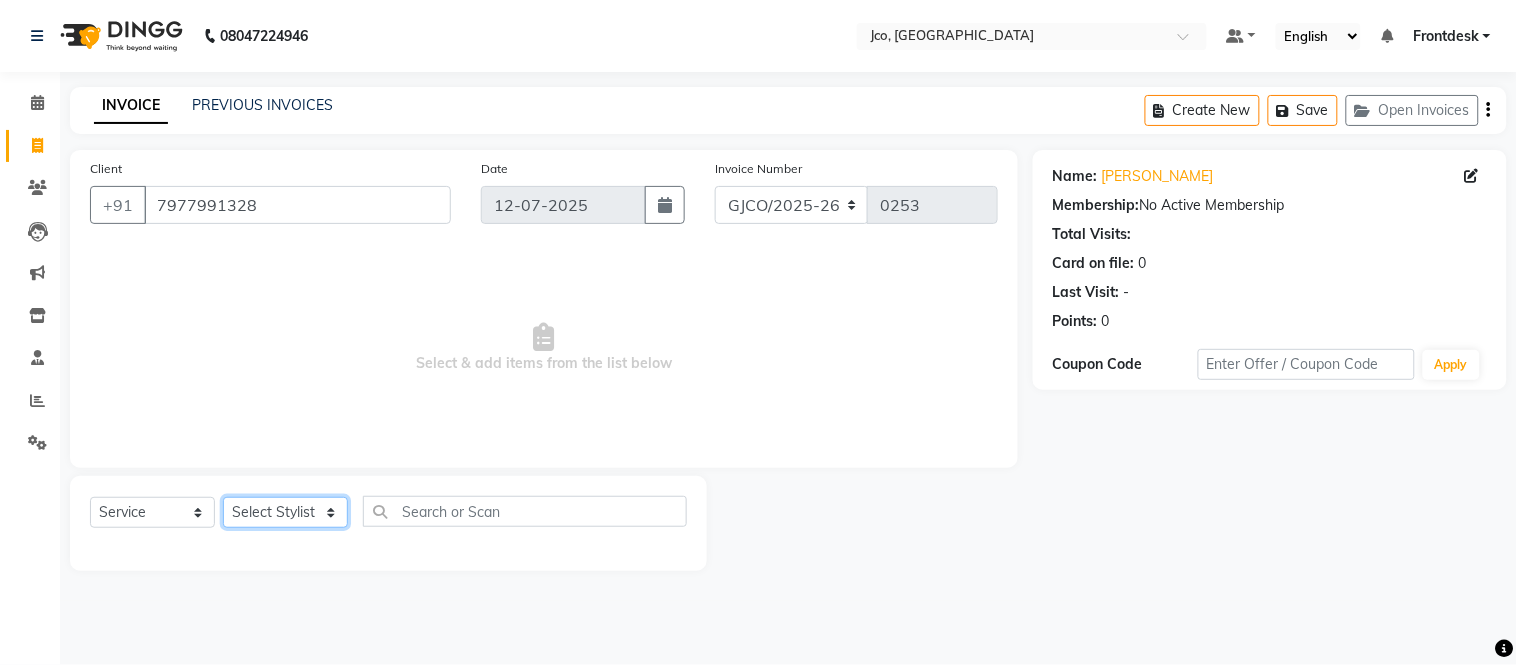 select on "68867" 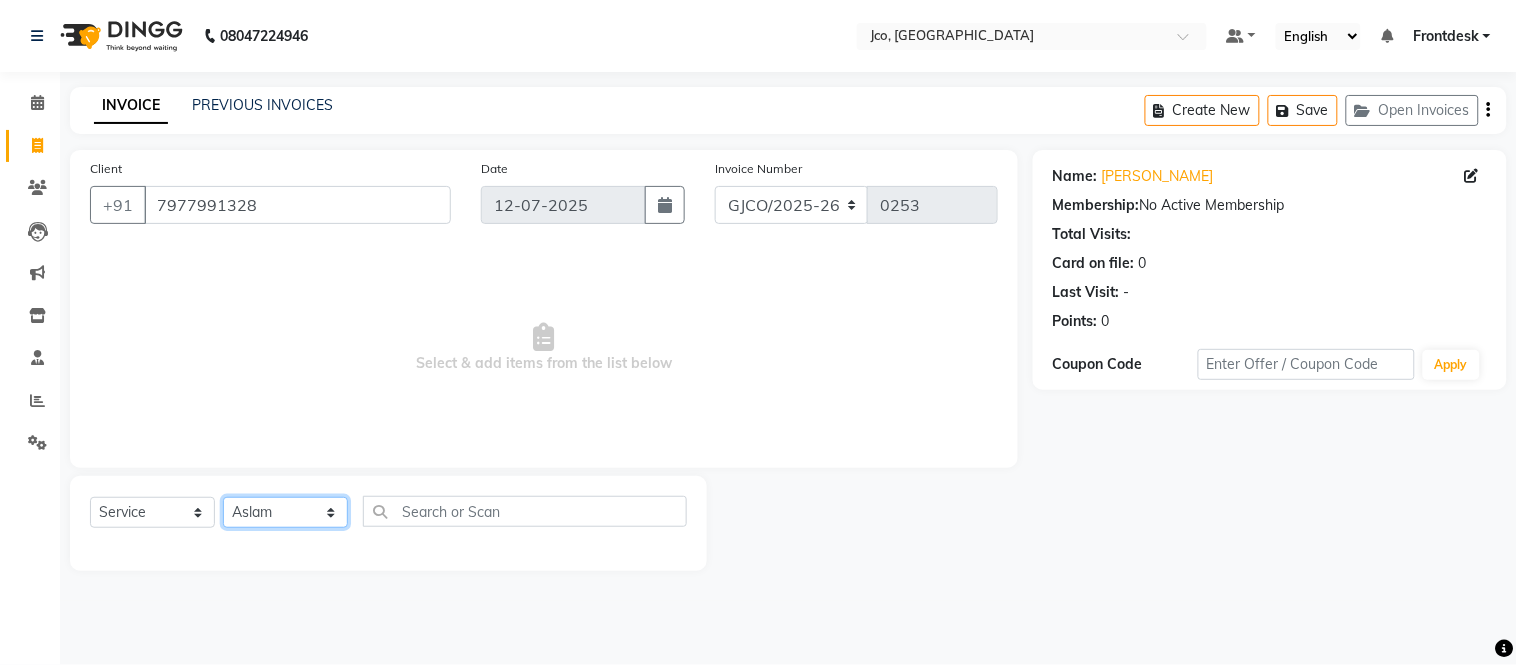 click on "Select Stylist [PERSON_NAME]  [PERSON_NAME]  [PERSON_NAME] Gopal Jouyi [PERSON_NAME] [PERSON_NAME] [DATE] [PERSON_NAME] [PERSON_NAME] [PERSON_NAME] Thakur Sanatan [PERSON_NAME] Shilpa [PERSON_NAME] Thotsem as [PERSON_NAME] [PERSON_NAME] Zing Kumwon Shatsang" 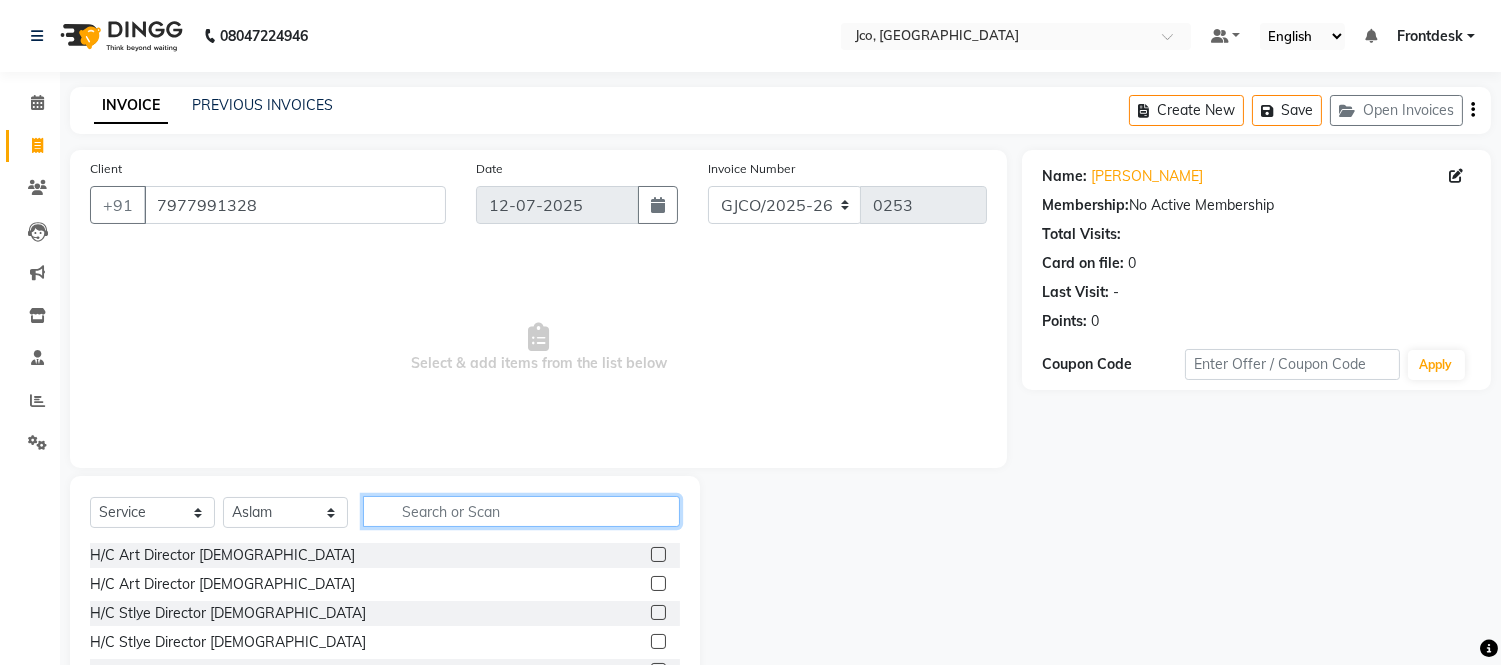 click 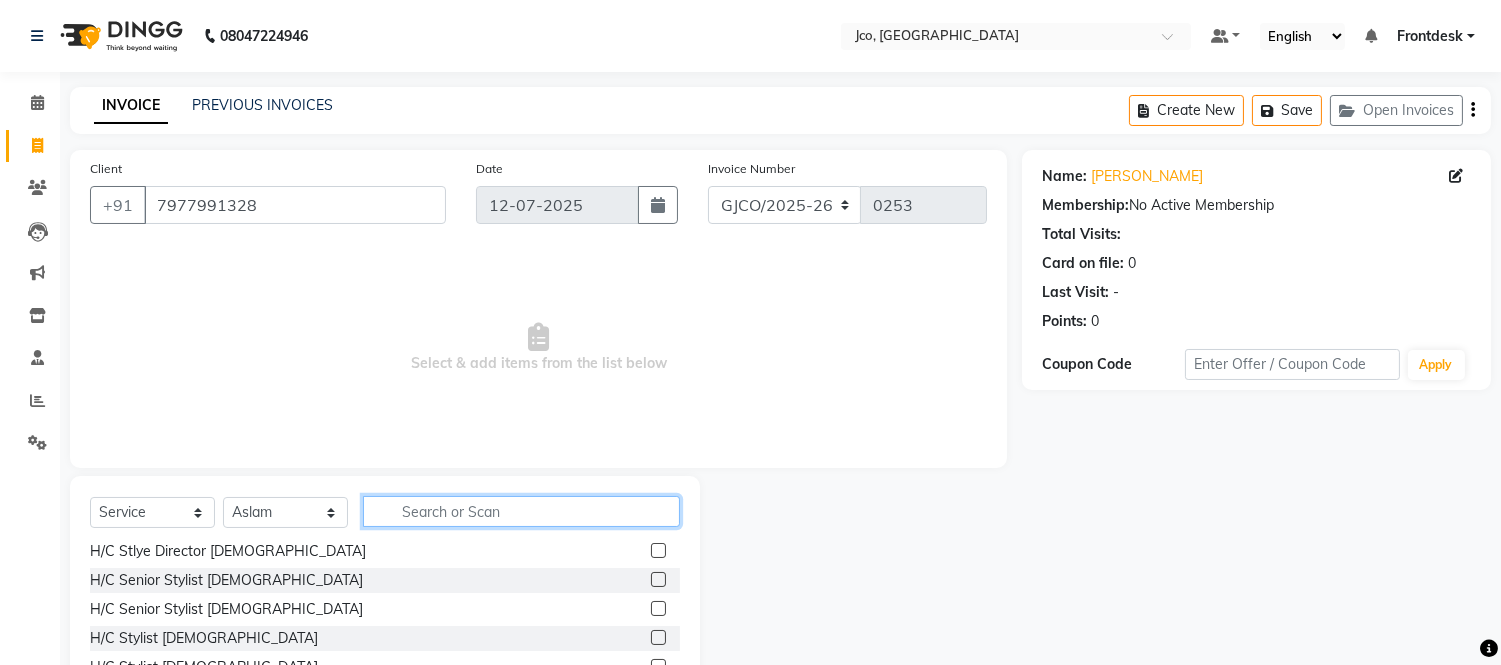 scroll, scrollTop: 96, scrollLeft: 0, axis: vertical 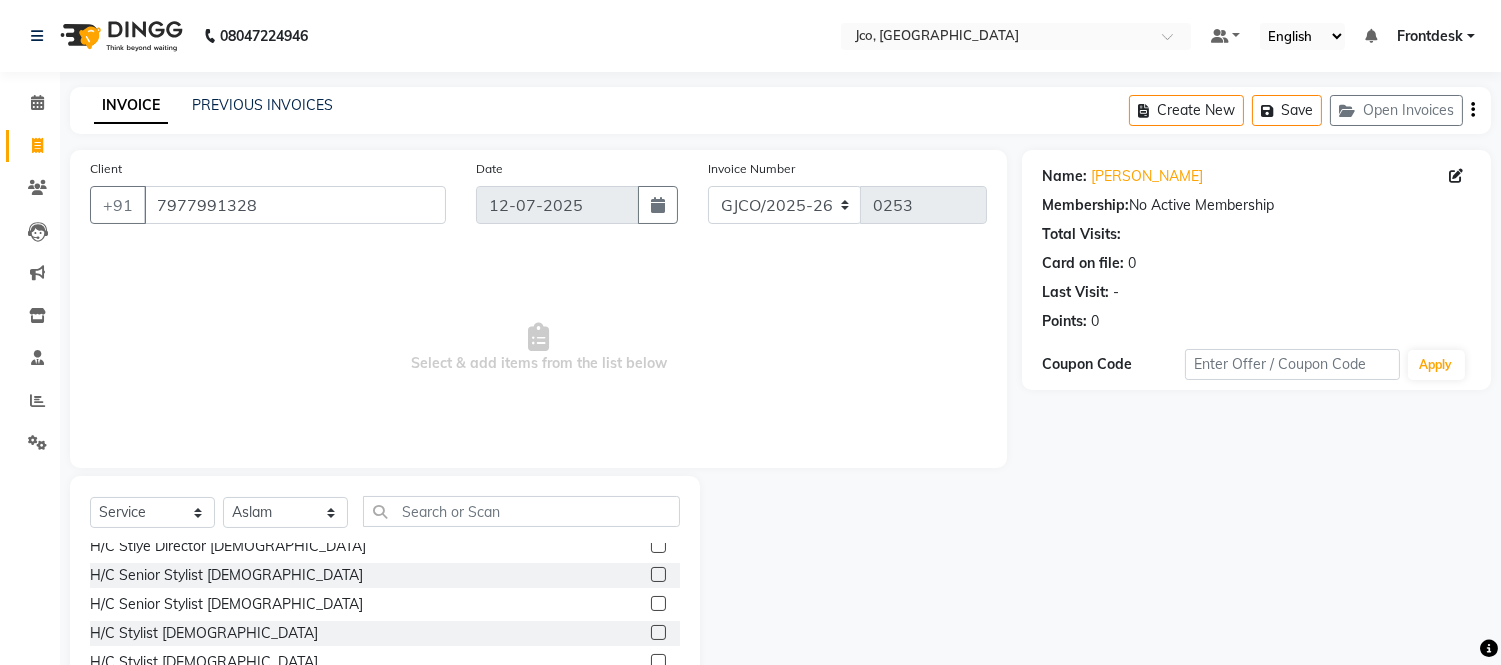 click 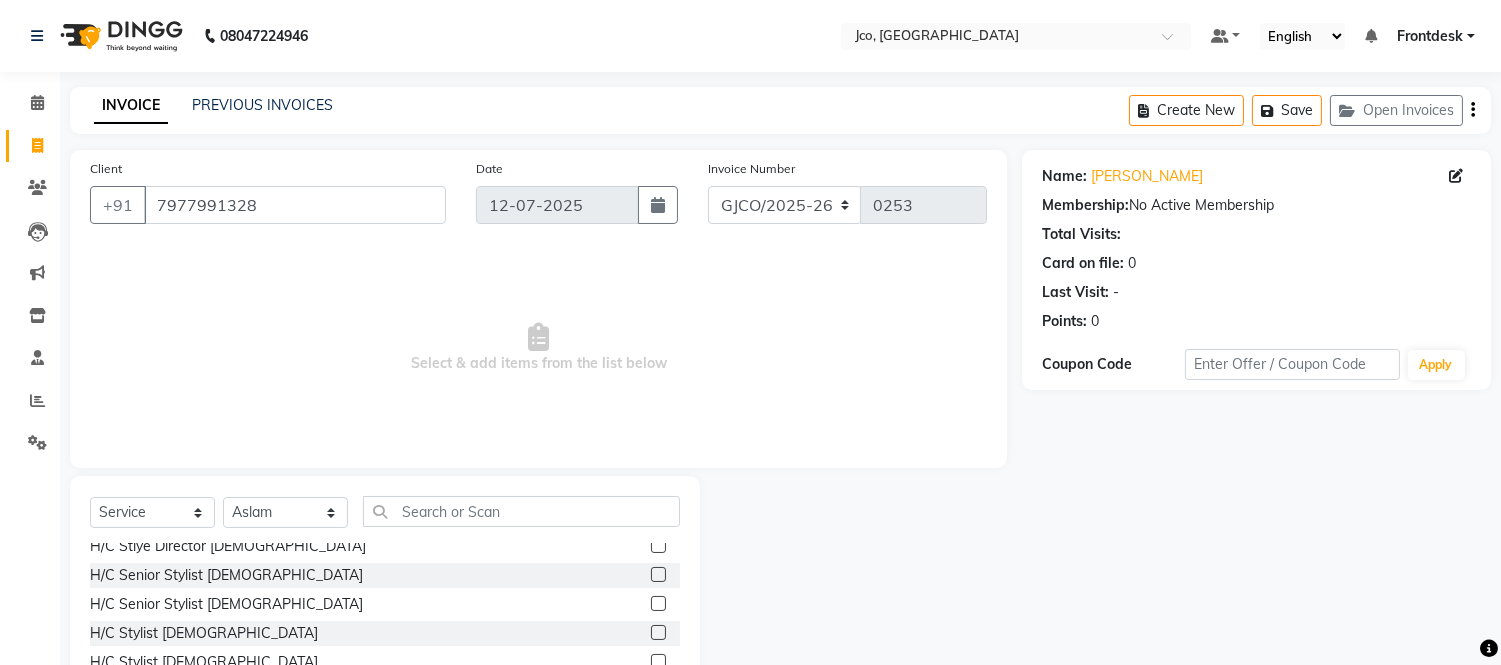 click 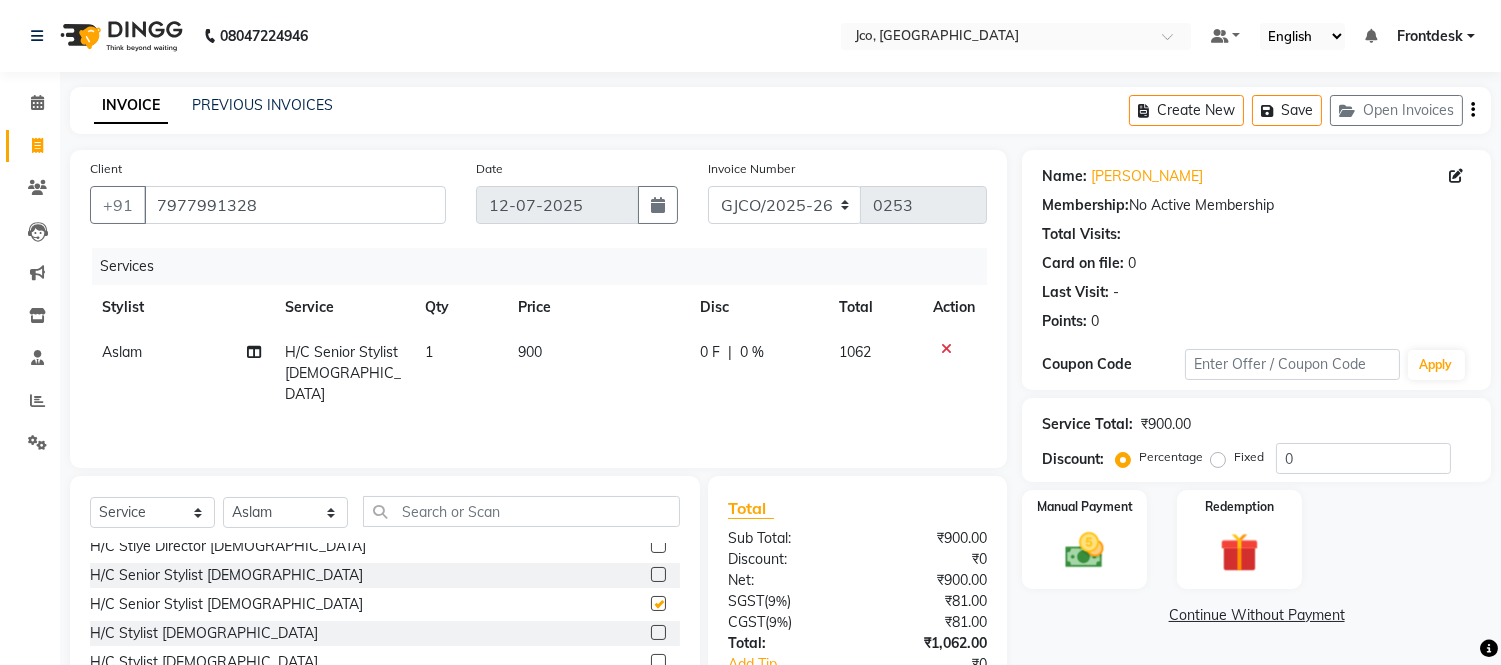 checkbox on "false" 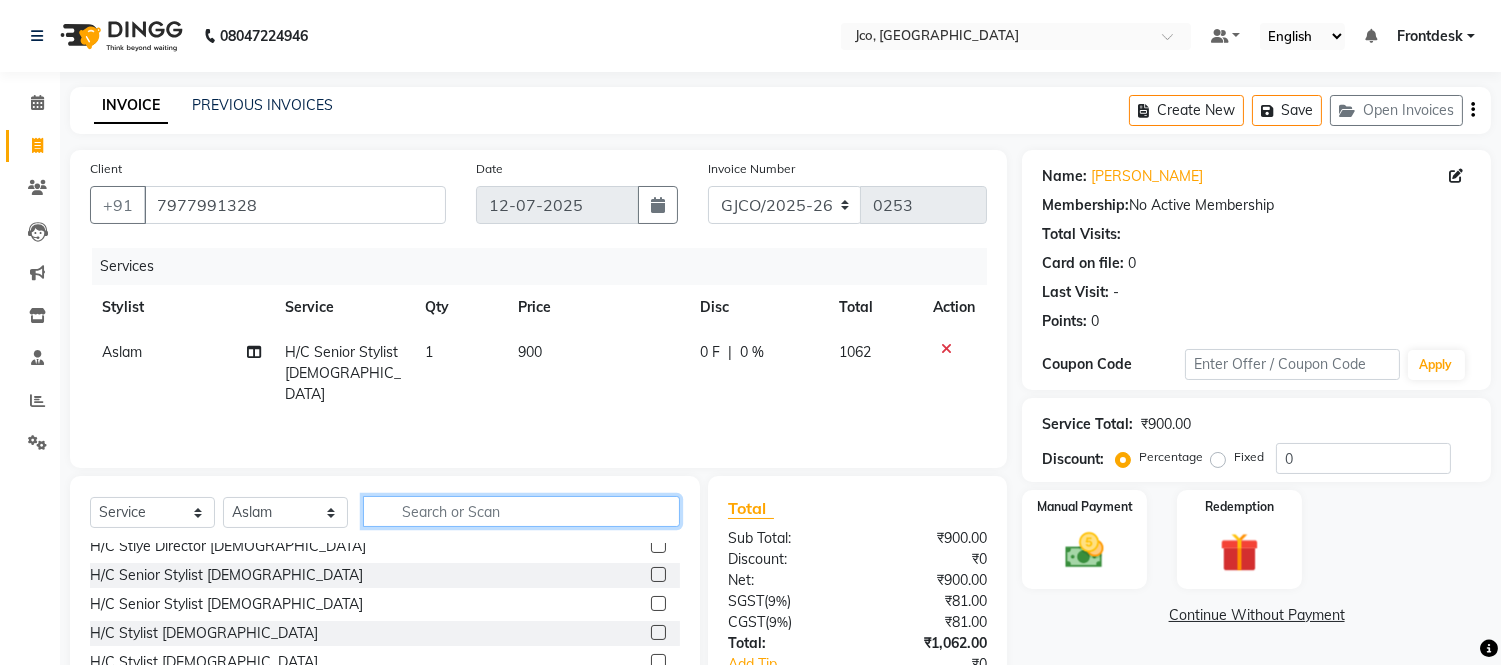 click 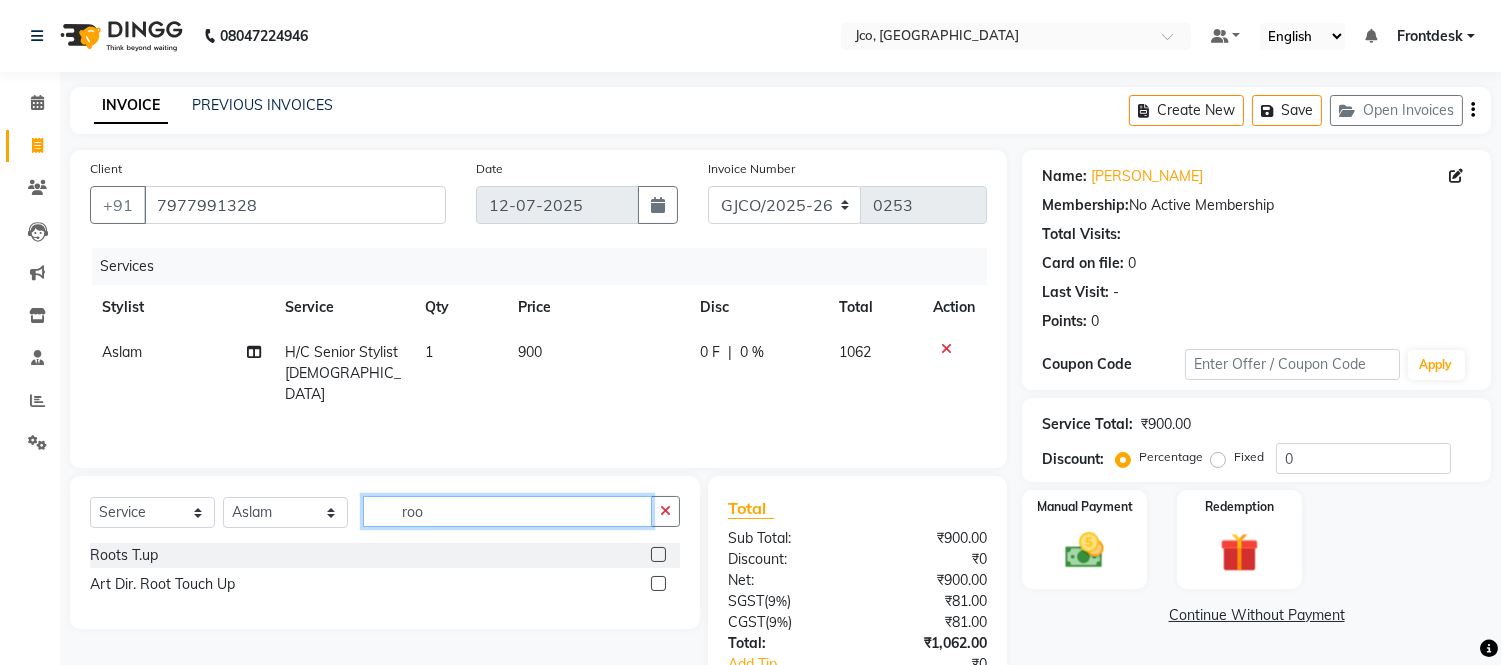 scroll, scrollTop: 0, scrollLeft: 0, axis: both 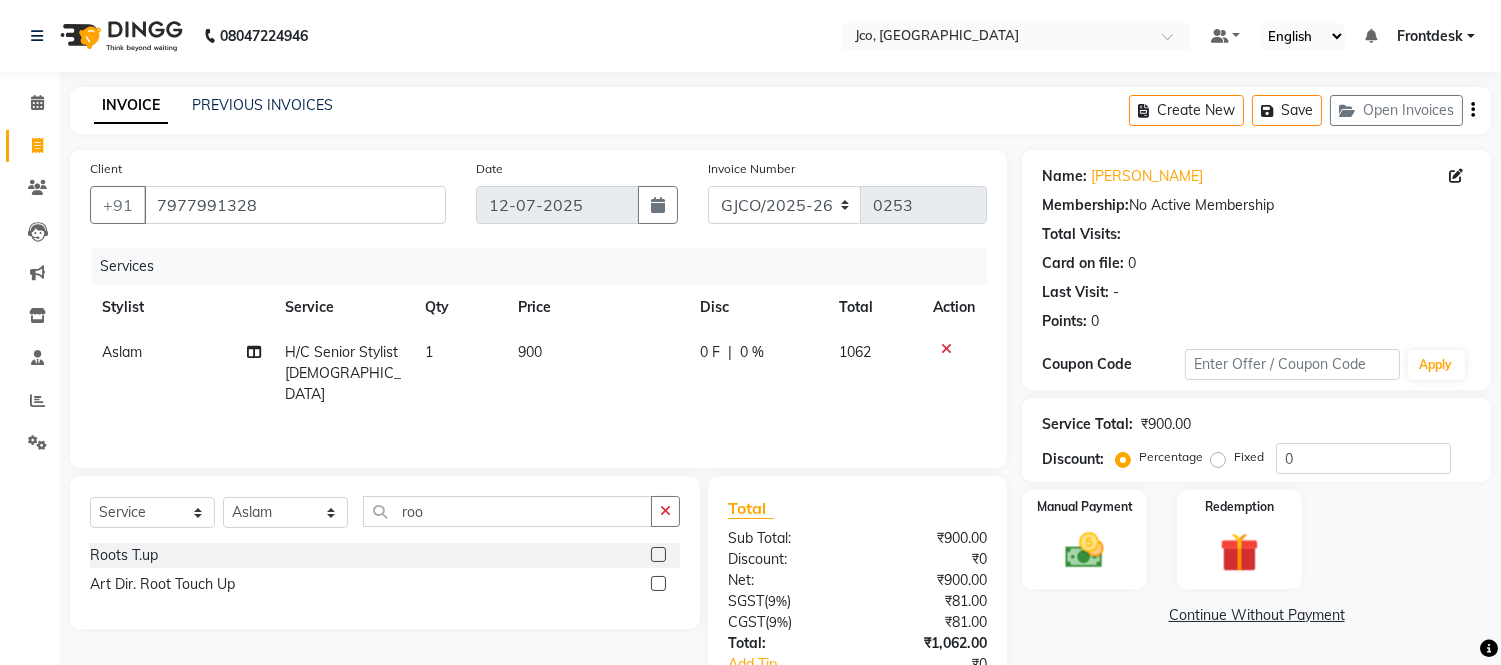 click 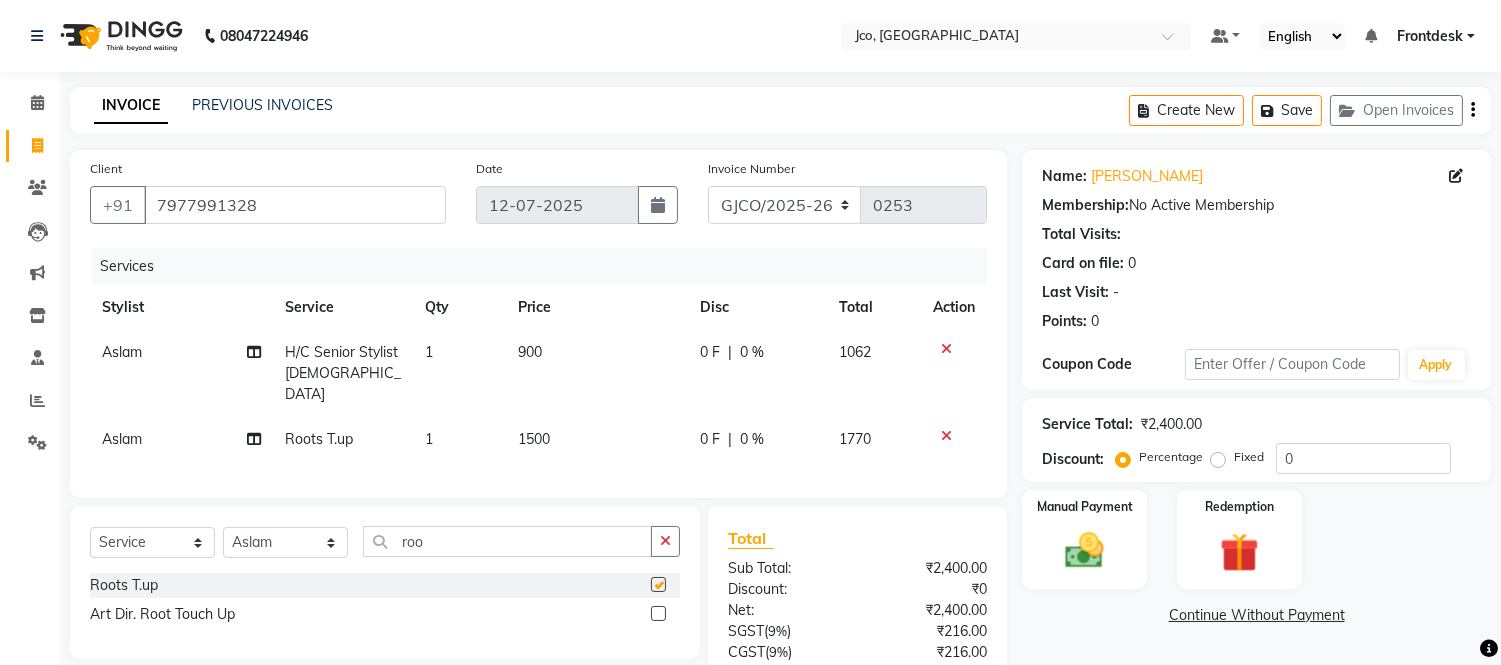 checkbox on "false" 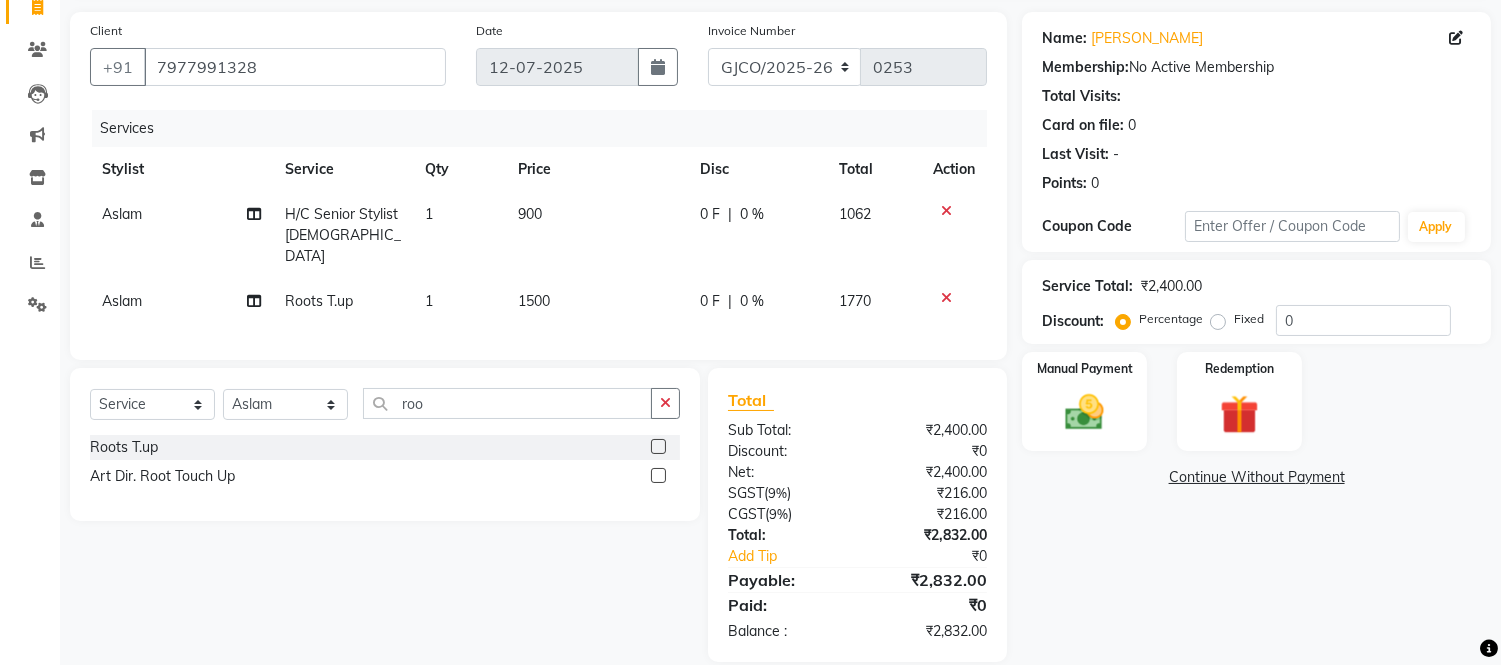 scroll, scrollTop: 160, scrollLeft: 0, axis: vertical 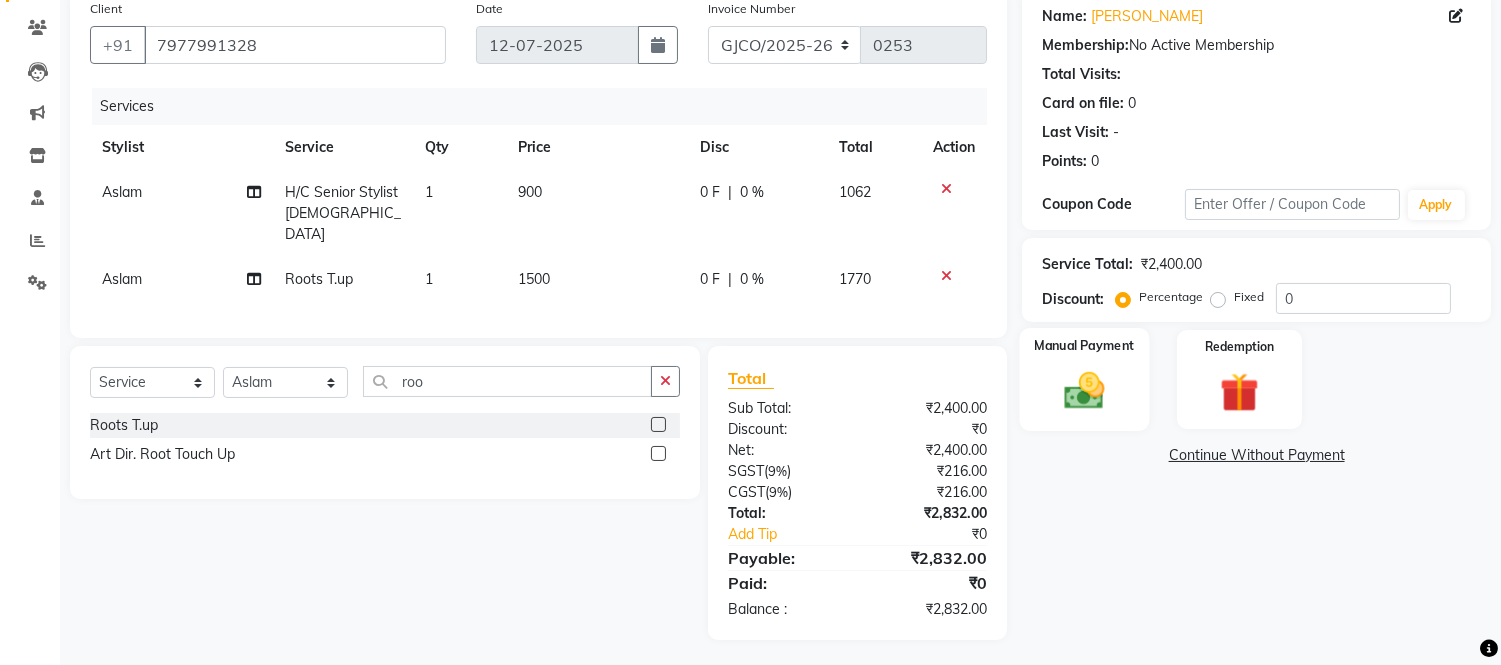 click 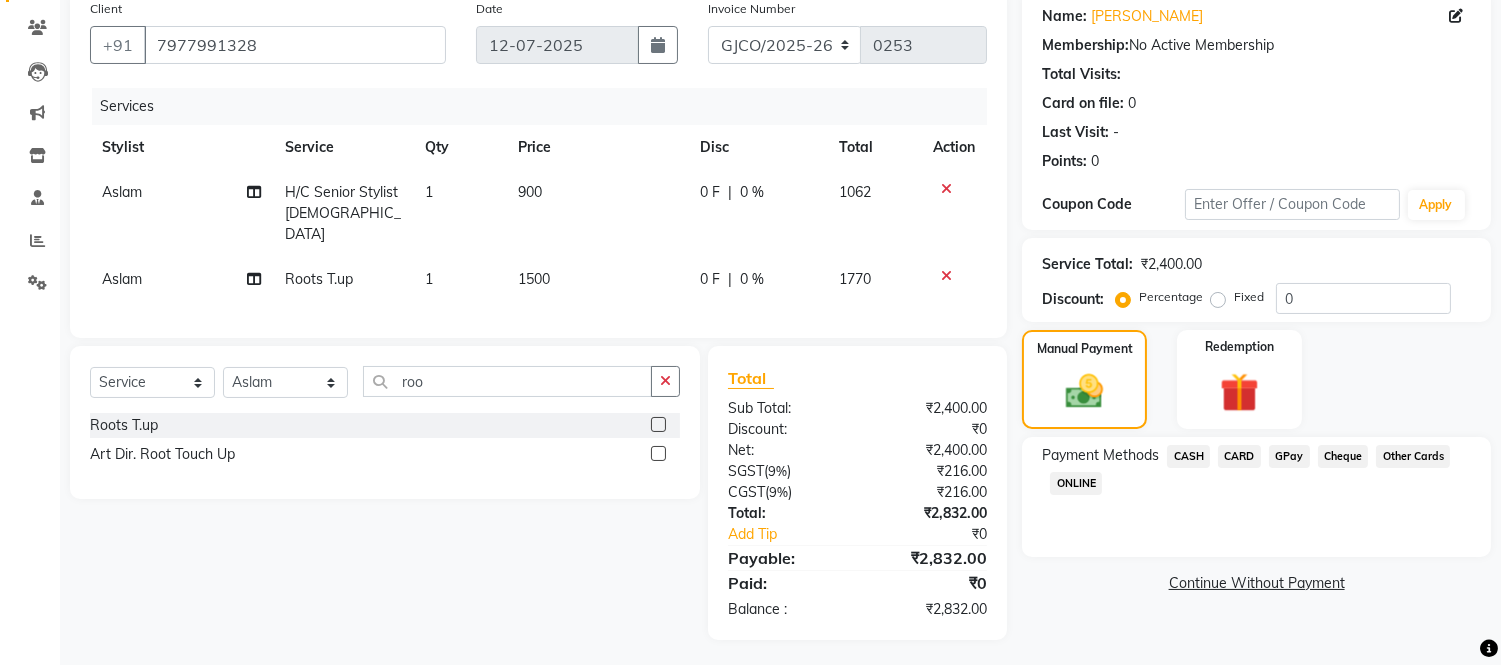 click on "CARD" 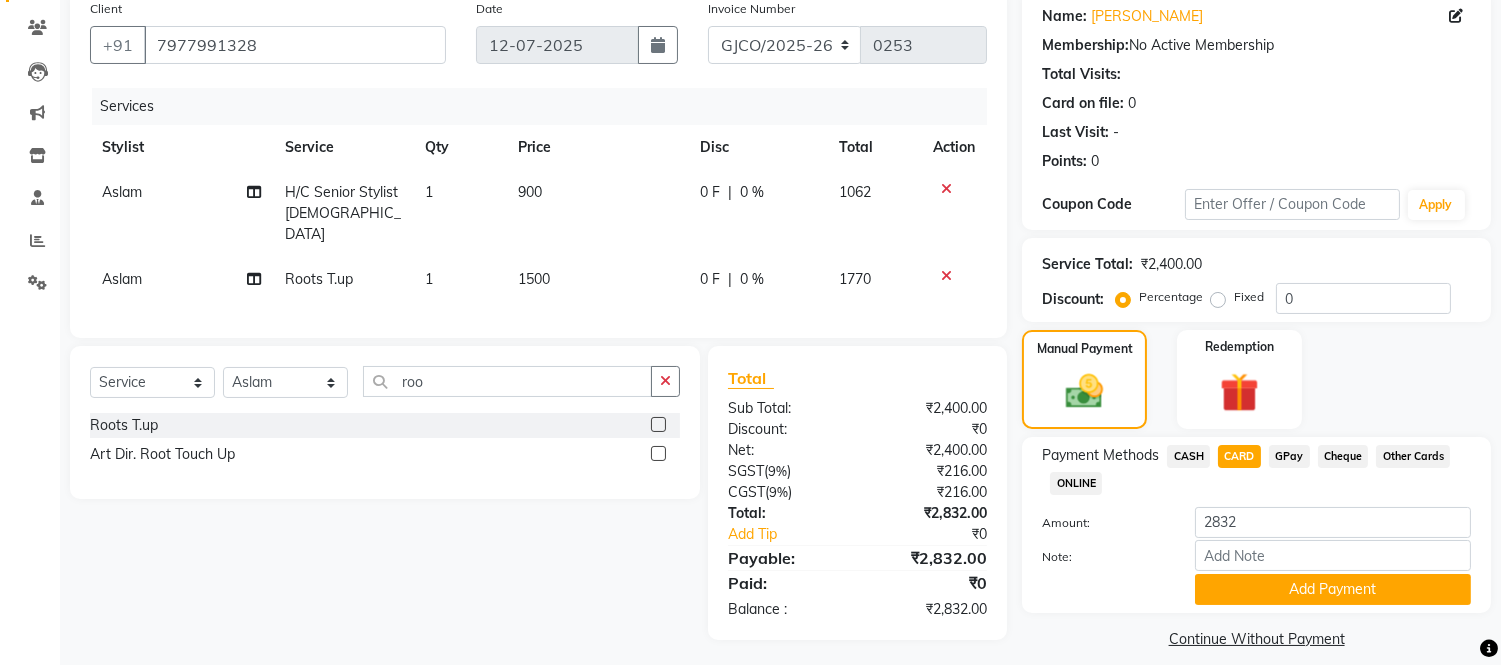 scroll, scrollTop: 178, scrollLeft: 0, axis: vertical 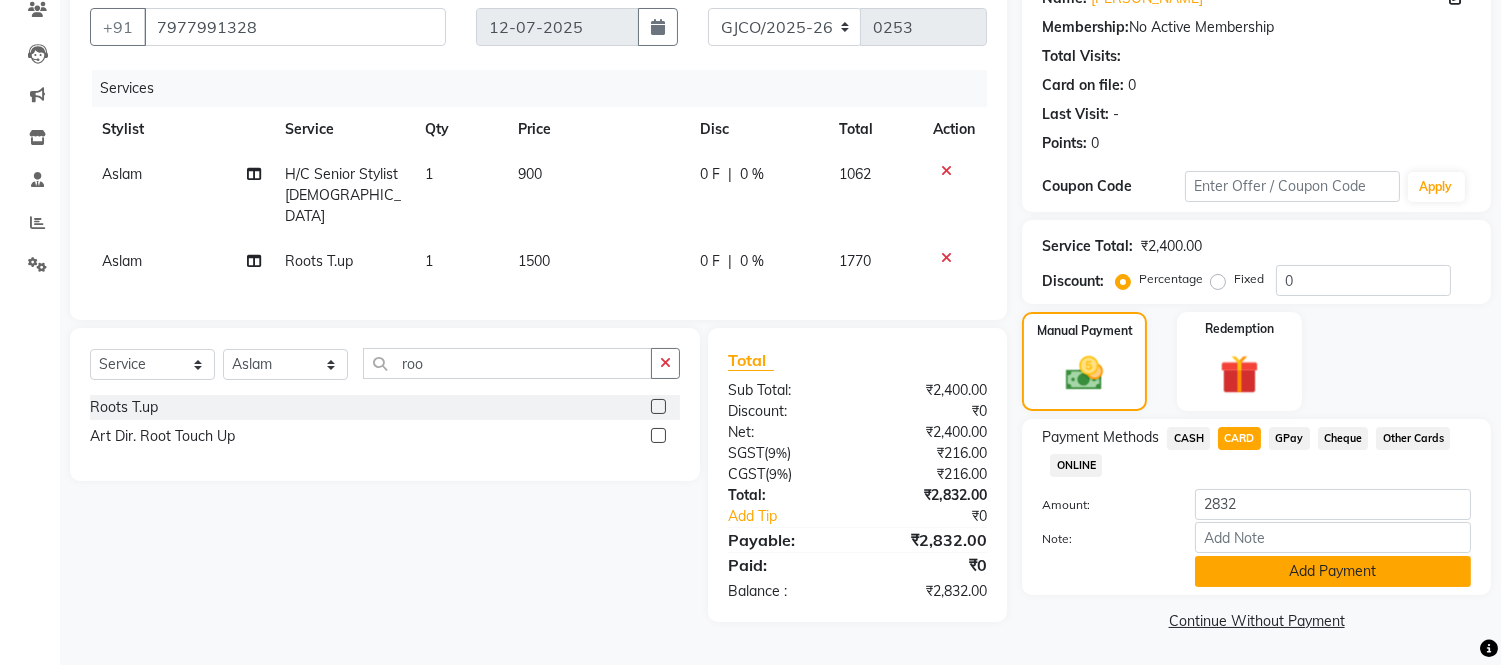 click on "Add Payment" 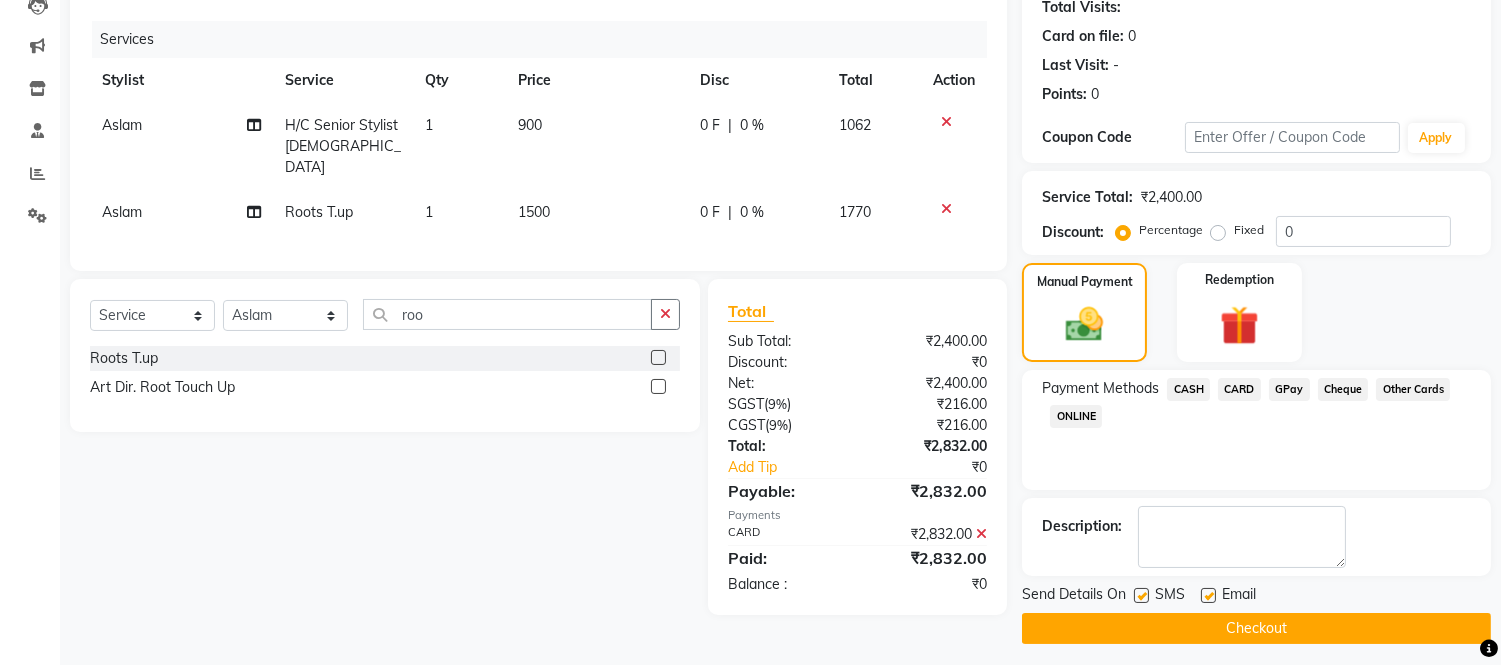 scroll, scrollTop: 234, scrollLeft: 0, axis: vertical 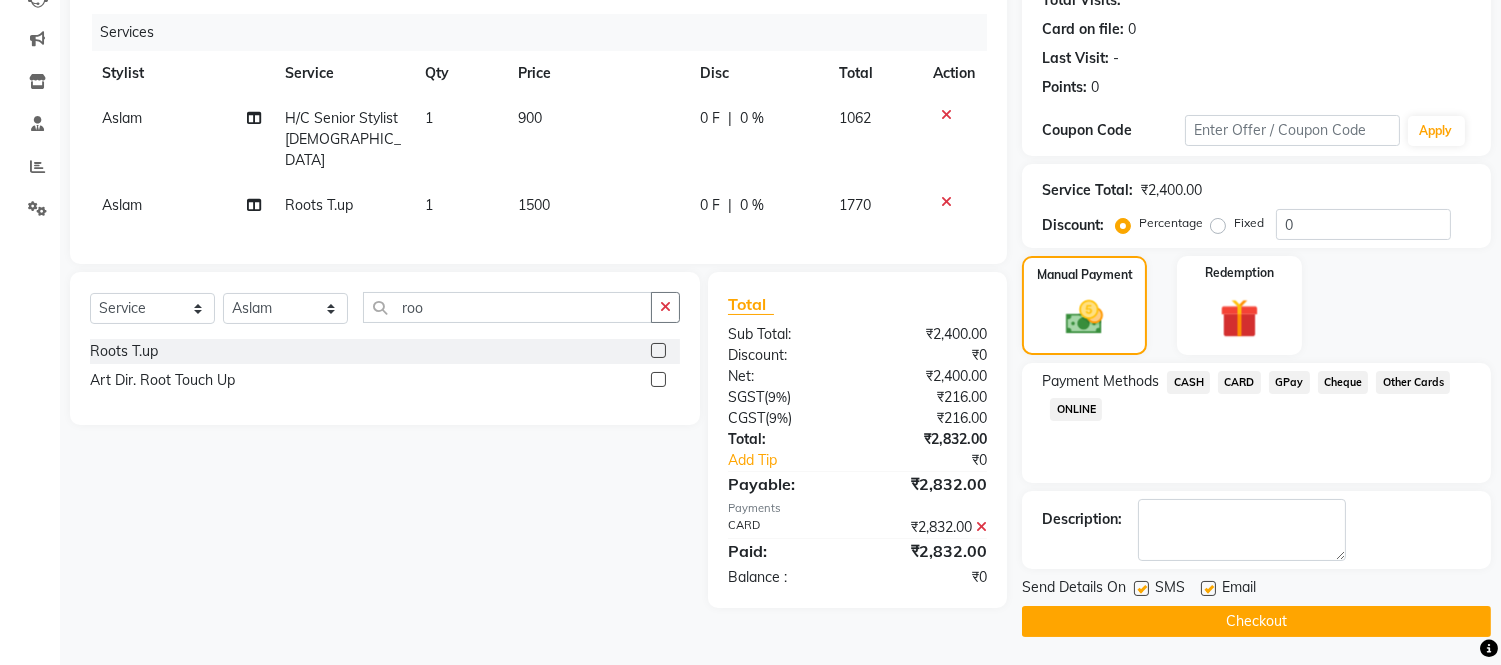 click on "Checkout" 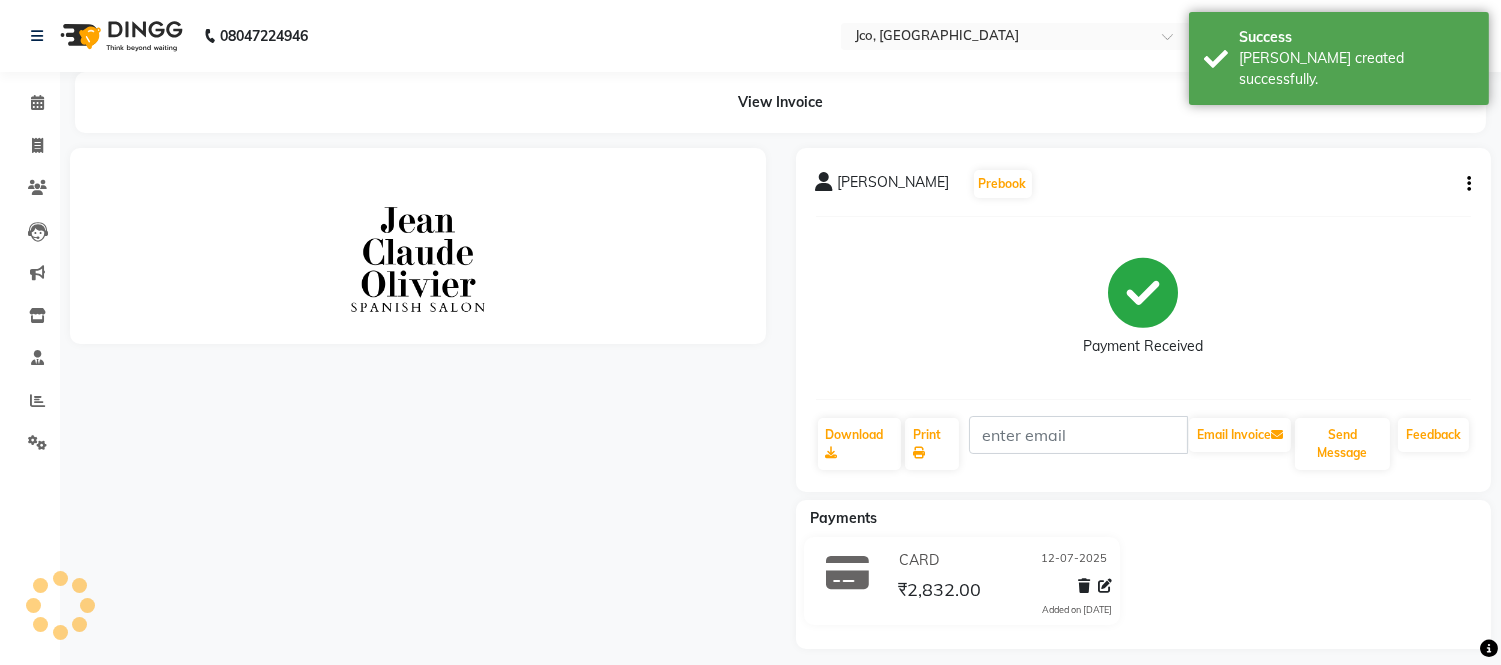 scroll, scrollTop: 0, scrollLeft: 0, axis: both 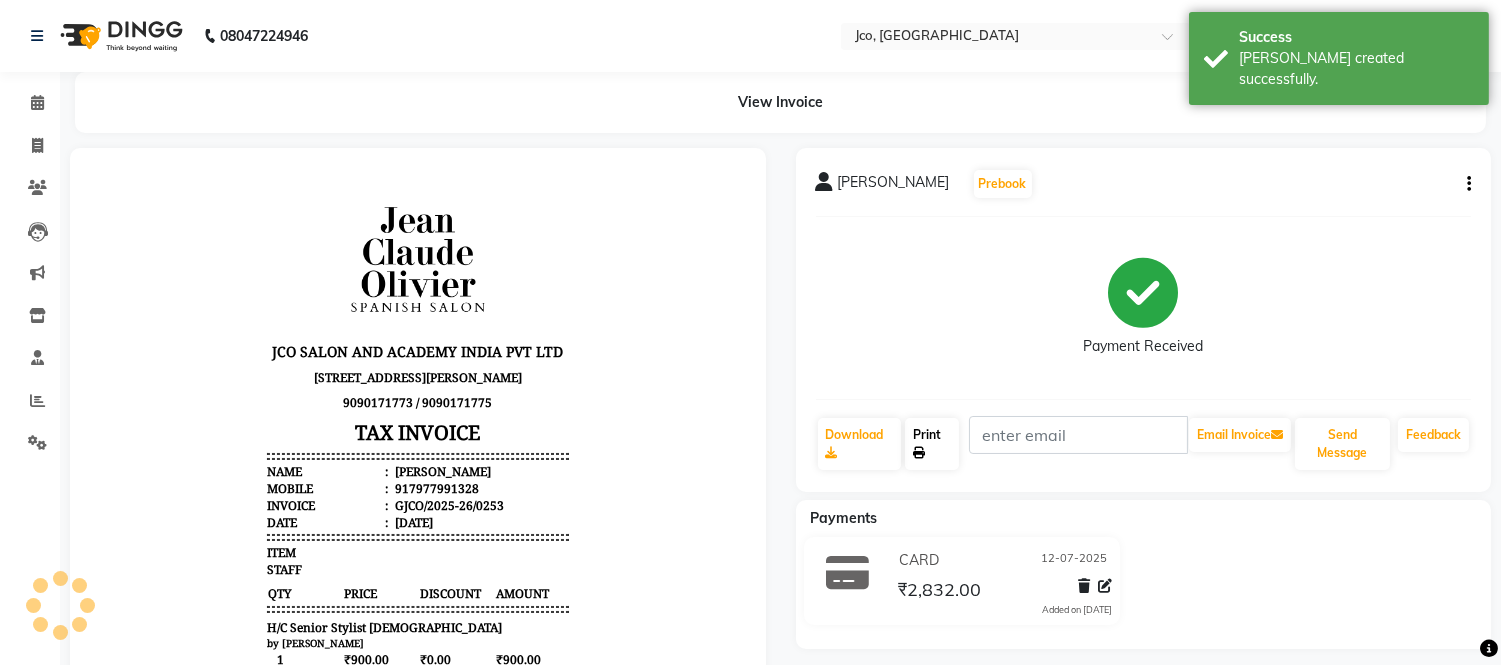 click 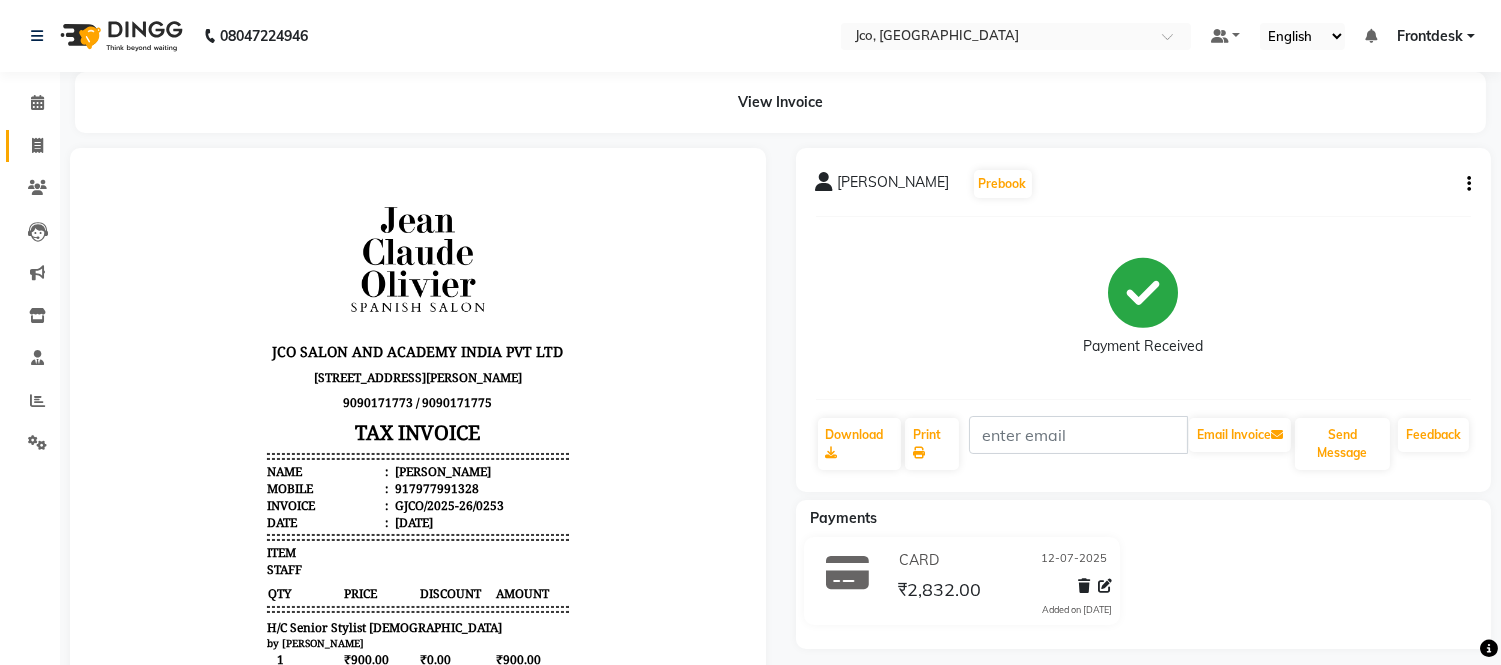 click 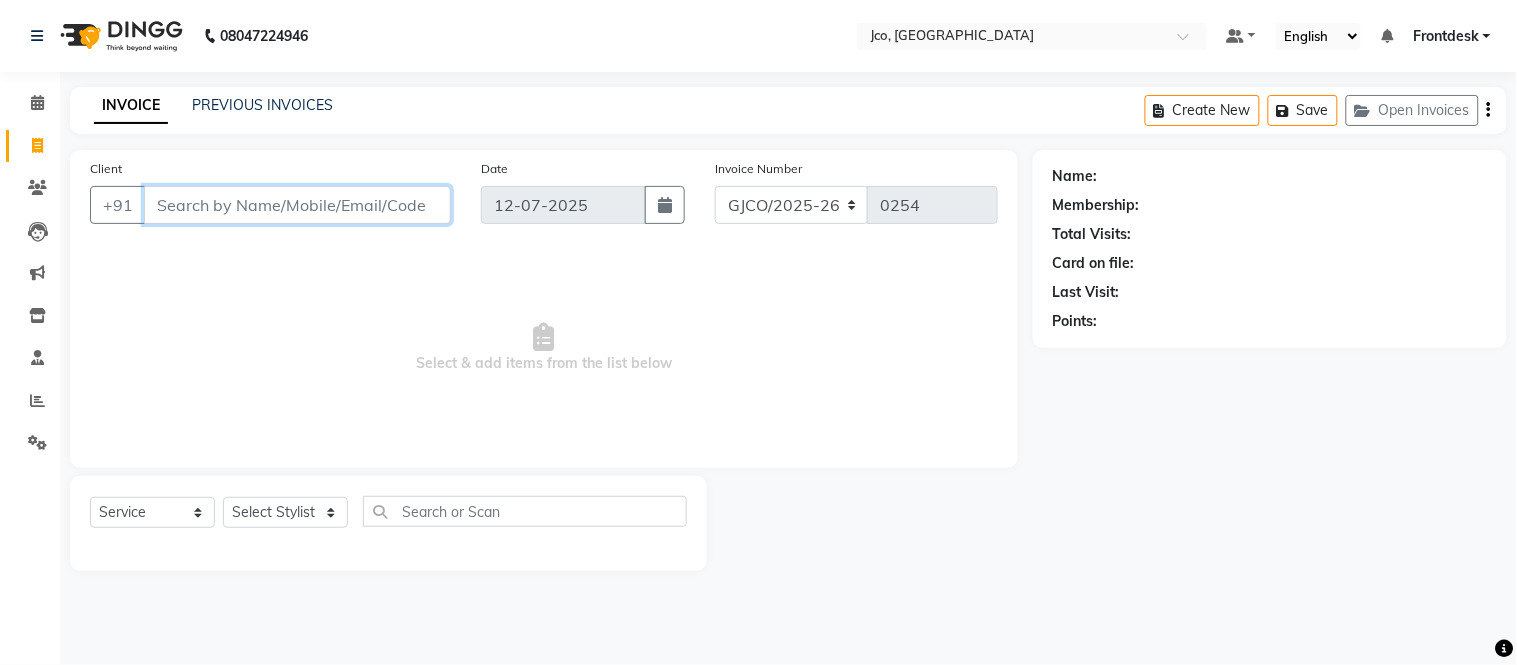 click on "Client" at bounding box center [297, 205] 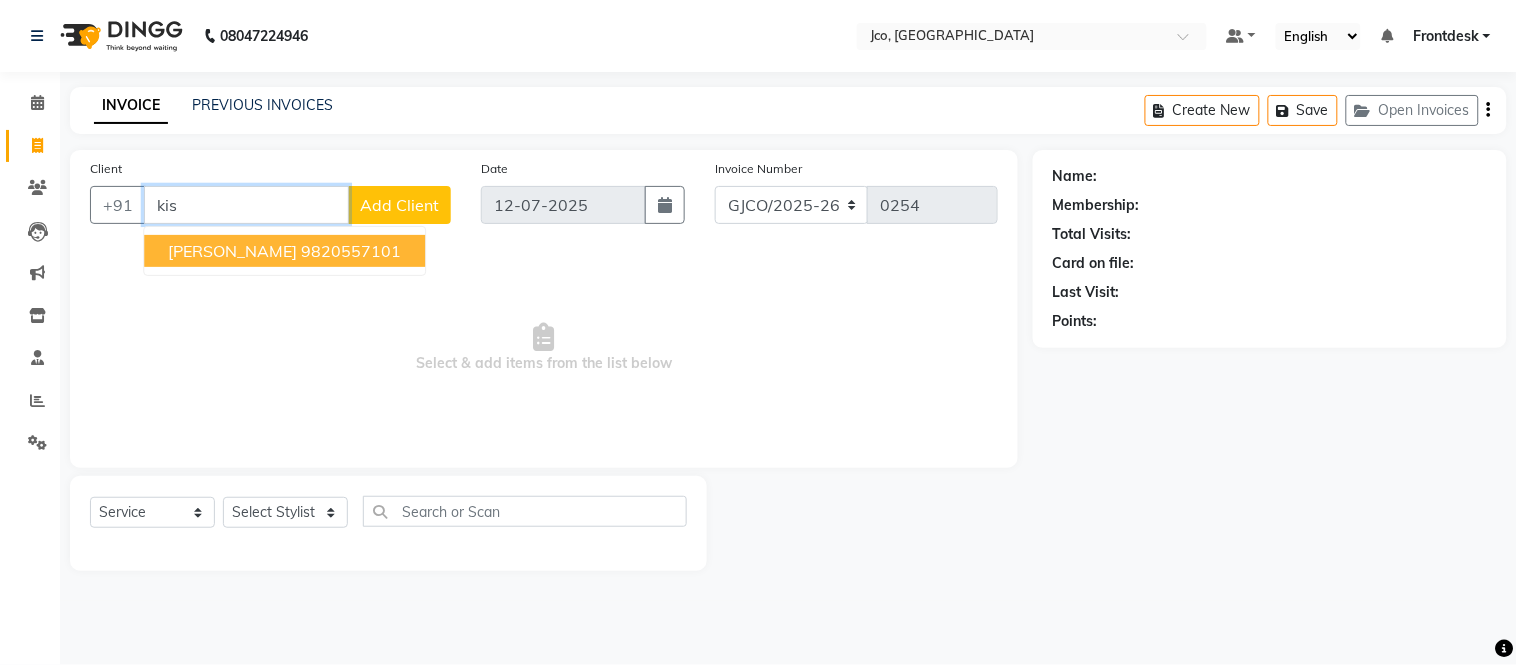 click on "9820557101" at bounding box center [351, 251] 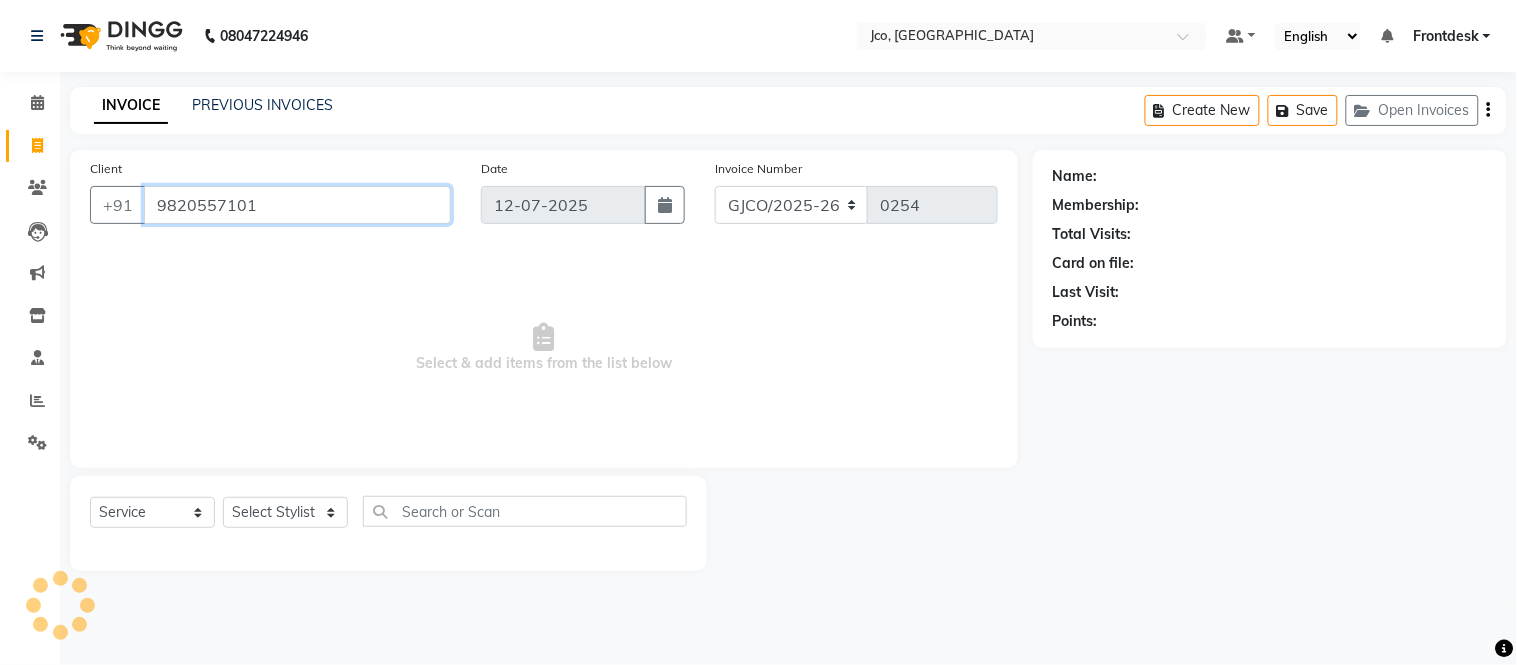 type on "9820557101" 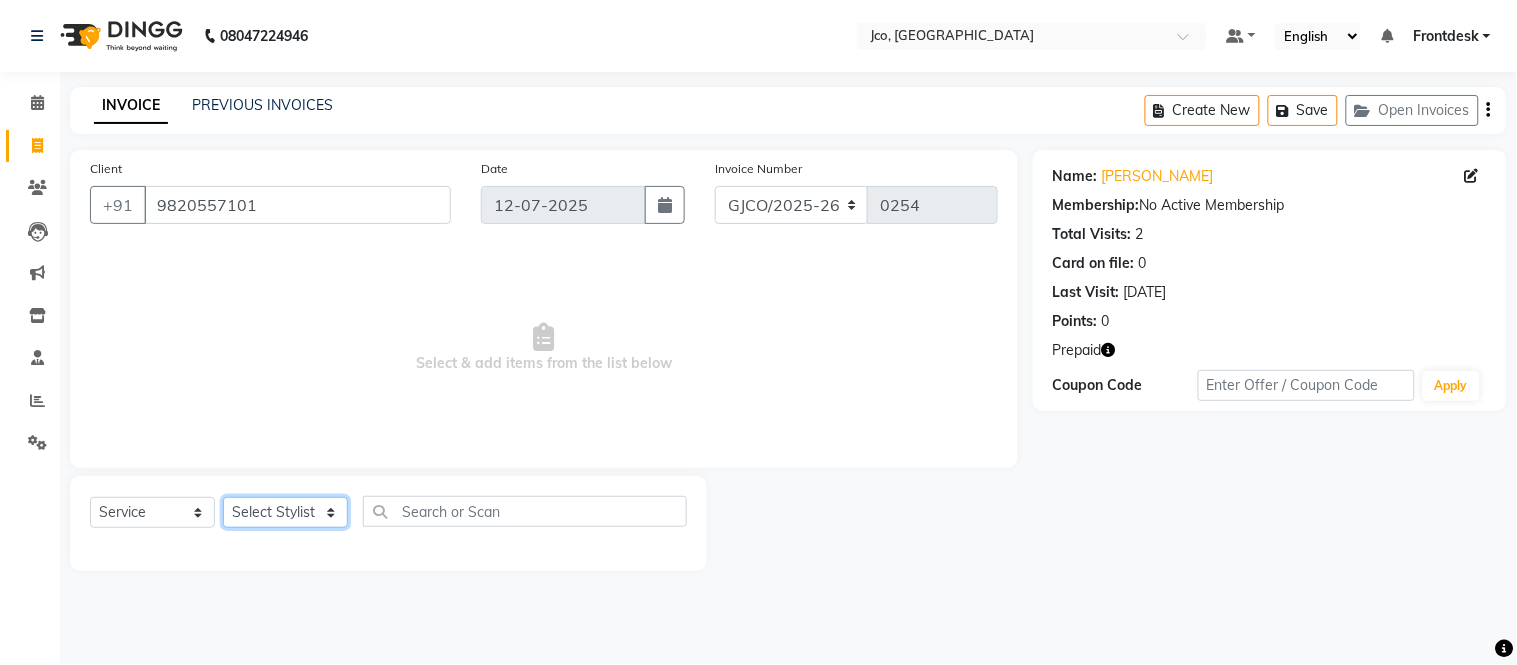click on "Select Stylist [PERSON_NAME]  [PERSON_NAME]  [PERSON_NAME] Gopal Jouyi [PERSON_NAME] [PERSON_NAME] [DATE] [PERSON_NAME] [PERSON_NAME] [PERSON_NAME] Thakur Sanatan [PERSON_NAME] Shilpa [PERSON_NAME] Thotsem as [PERSON_NAME] [PERSON_NAME] Zing Kumwon Shatsang" 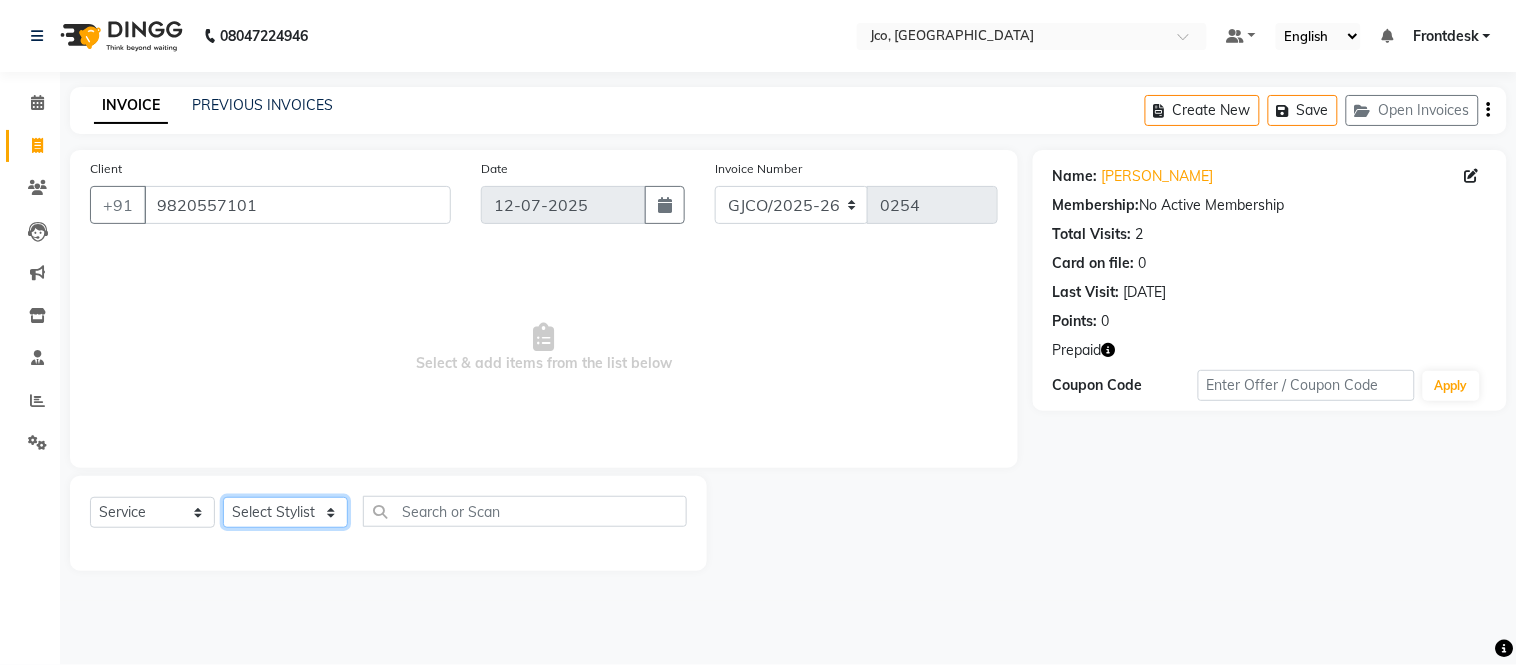 select on "80186" 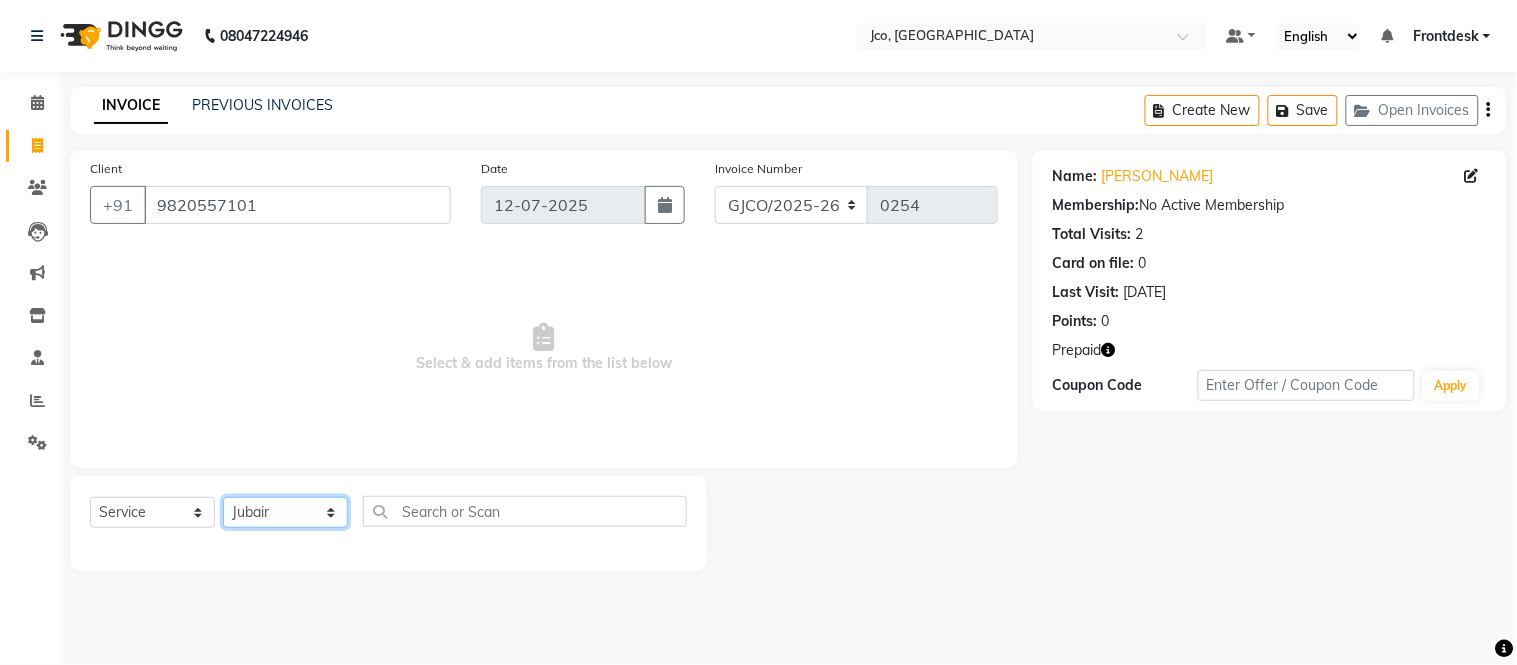 click on "Select Stylist [PERSON_NAME]  [PERSON_NAME]  [PERSON_NAME] Gopal Jouyi [PERSON_NAME] [PERSON_NAME] [DATE] [PERSON_NAME] [PERSON_NAME] [PERSON_NAME] Thakur Sanatan [PERSON_NAME] Shilpa [PERSON_NAME] Thotsem as [PERSON_NAME] [PERSON_NAME] Zing Kumwon Shatsang" 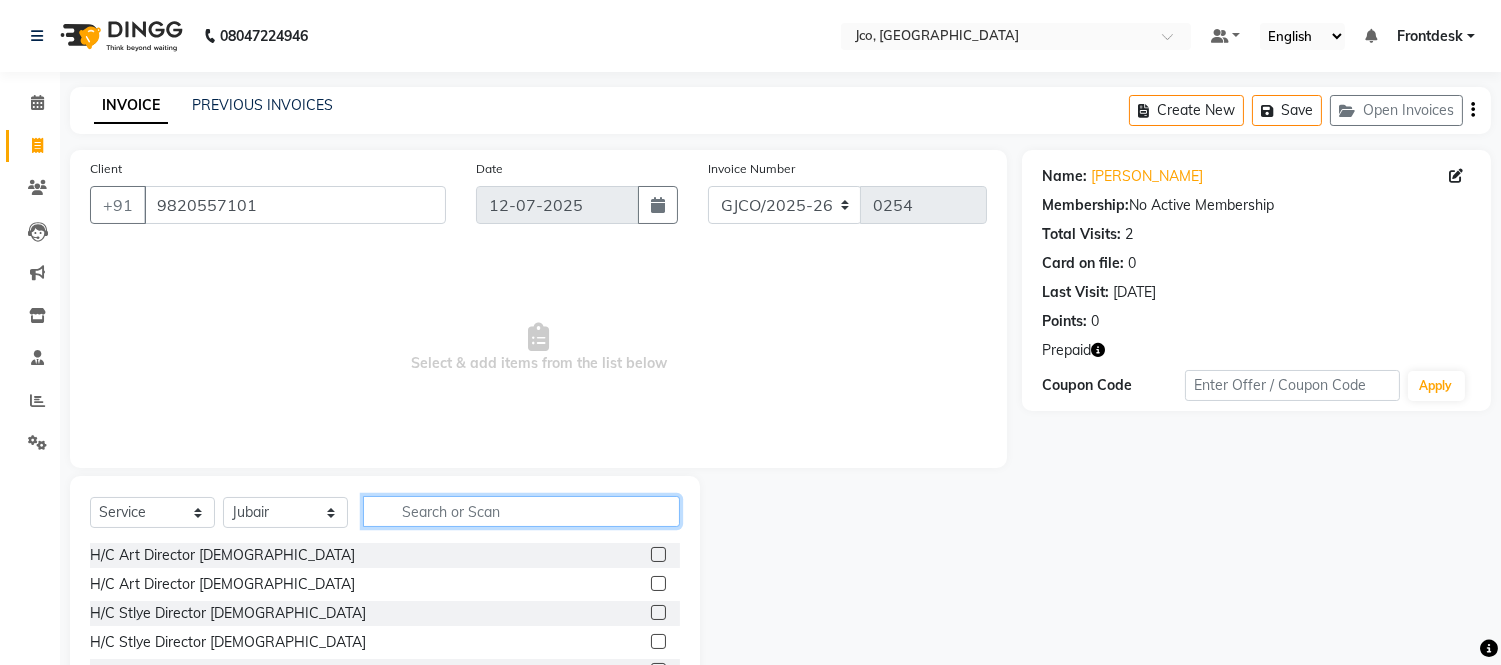 click 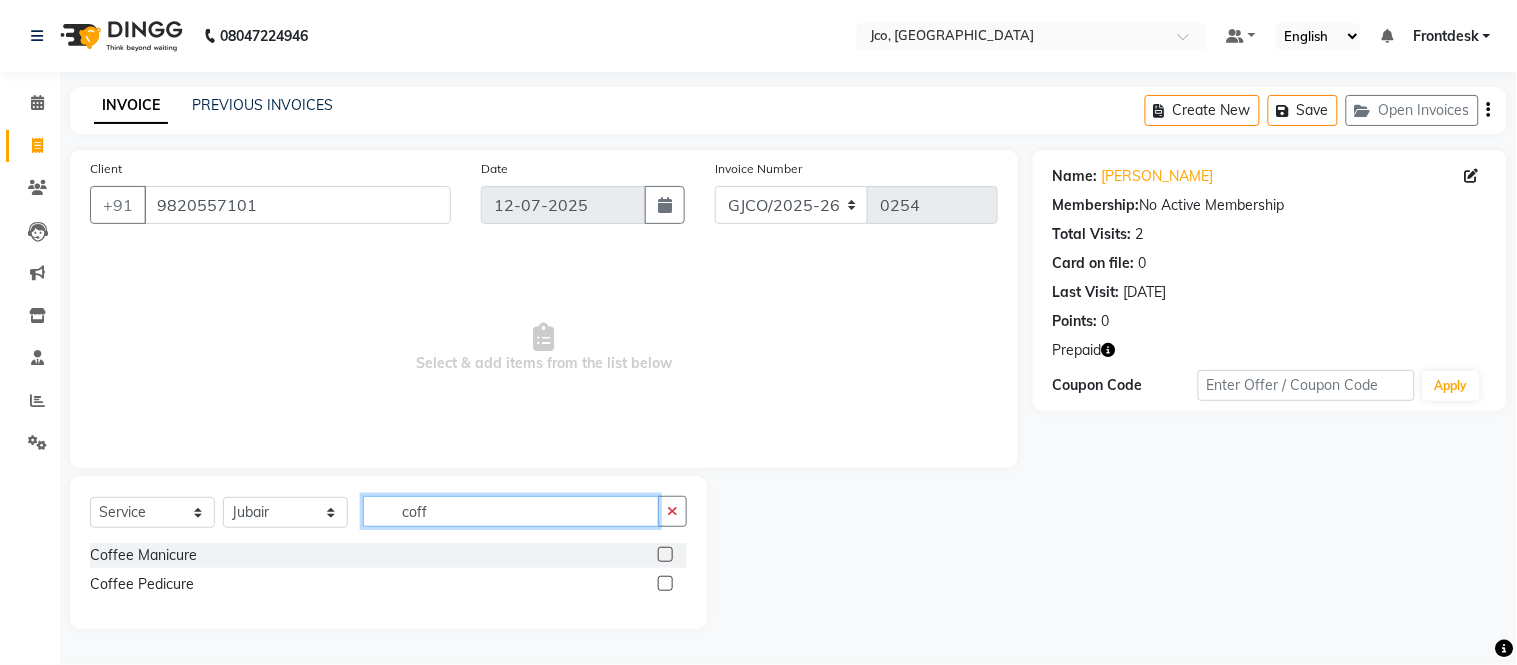 type on "coff" 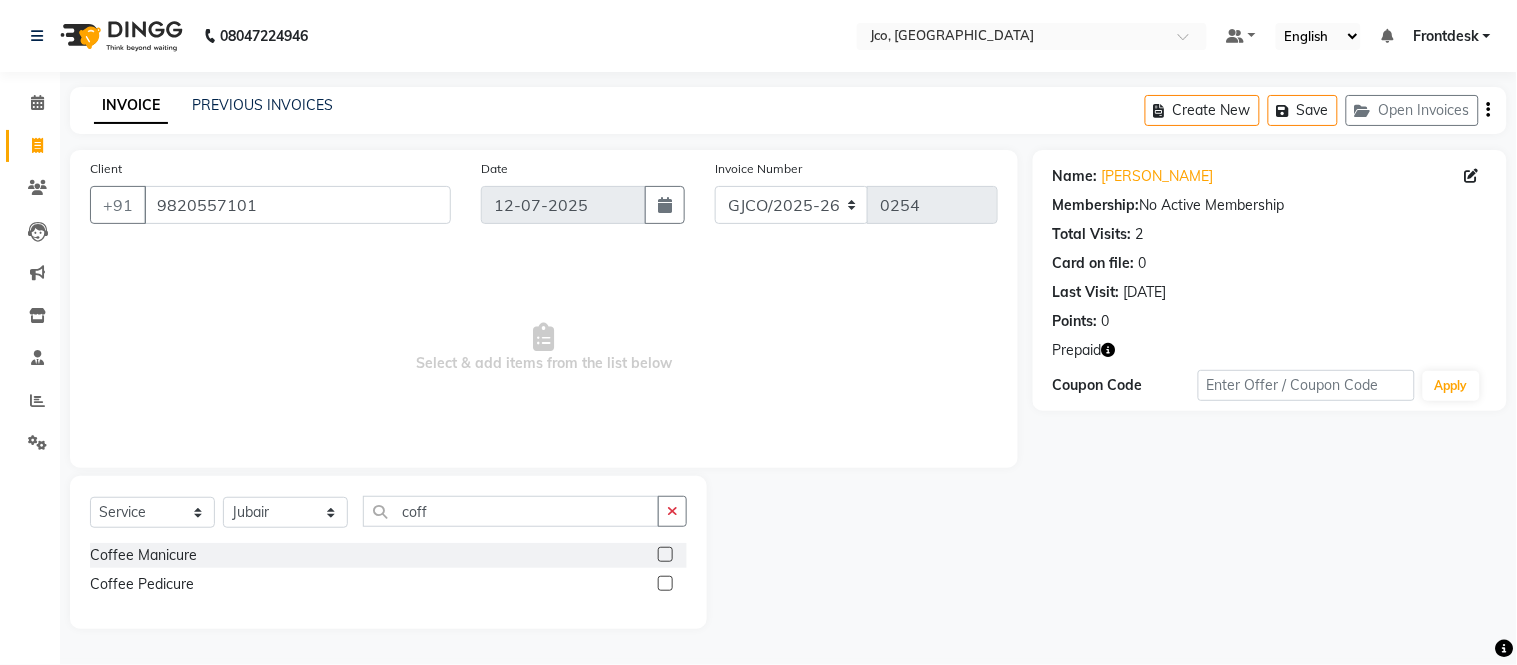 click 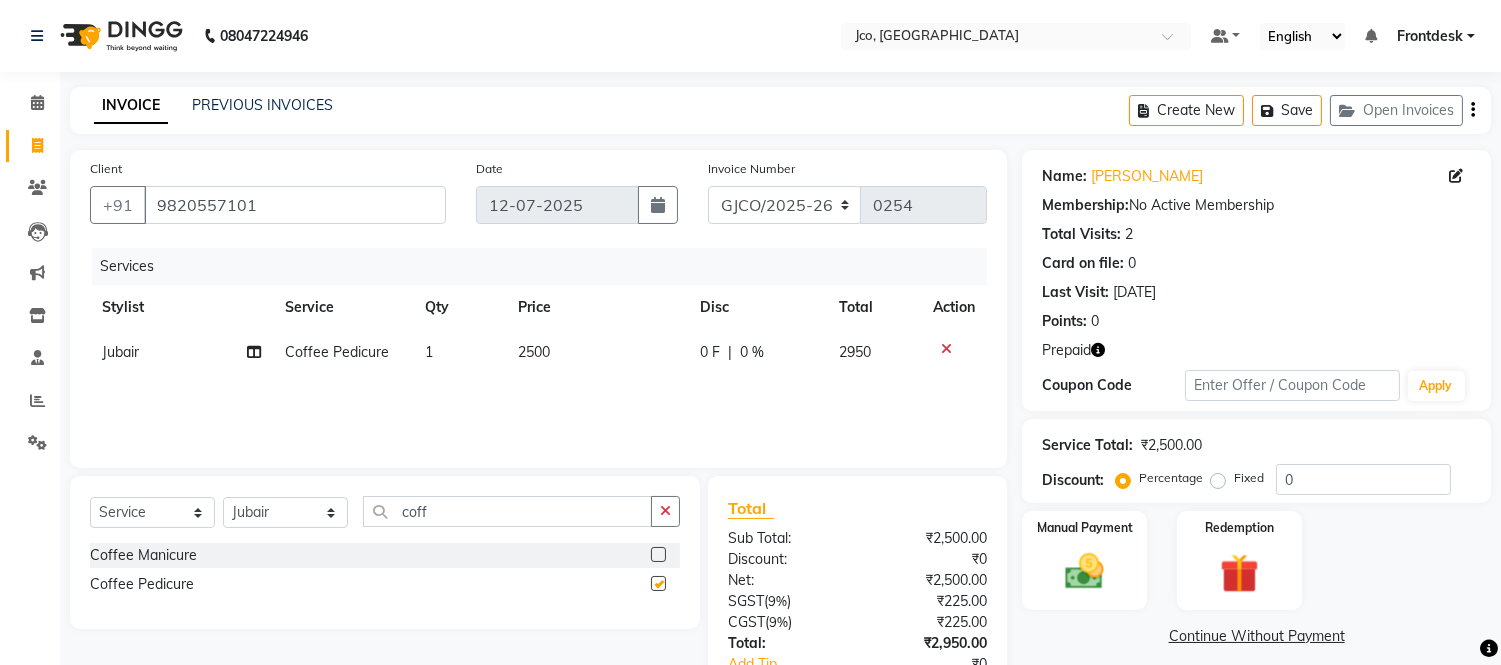 checkbox on "false" 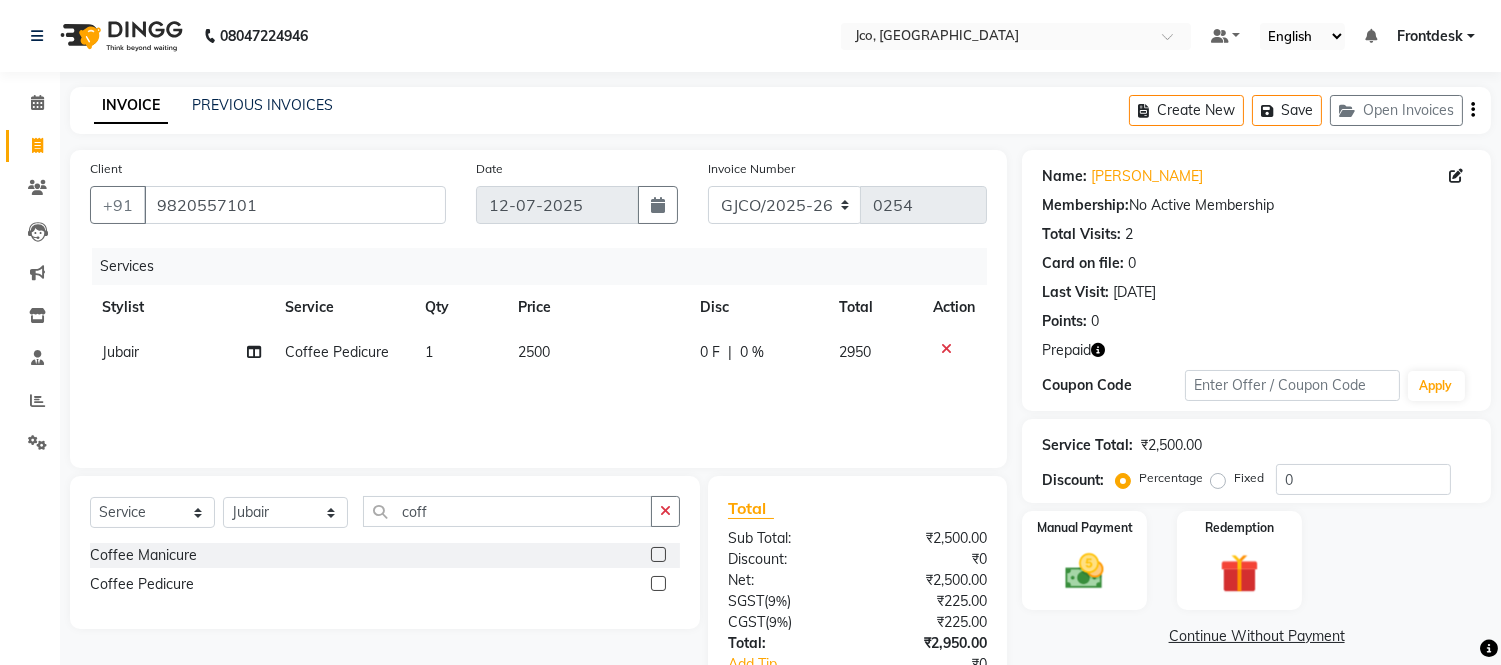 click on "2500" 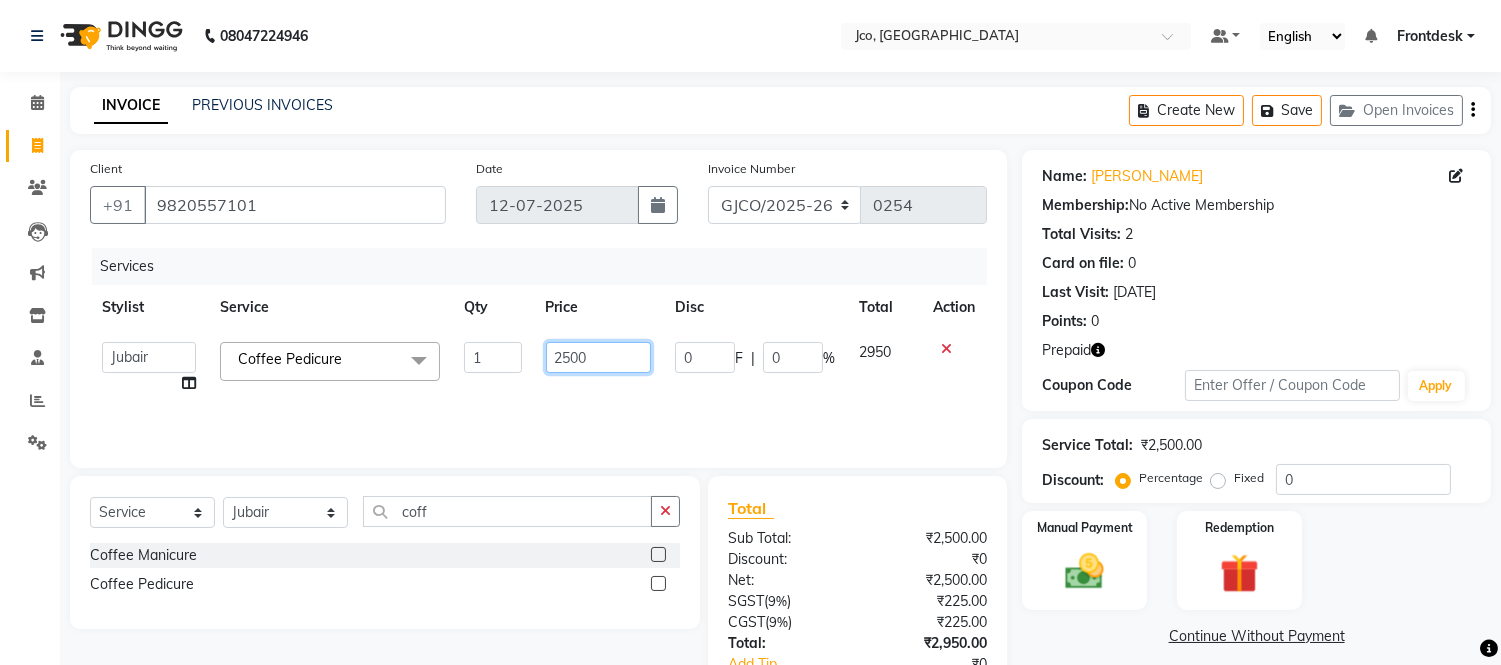 click on "2500" 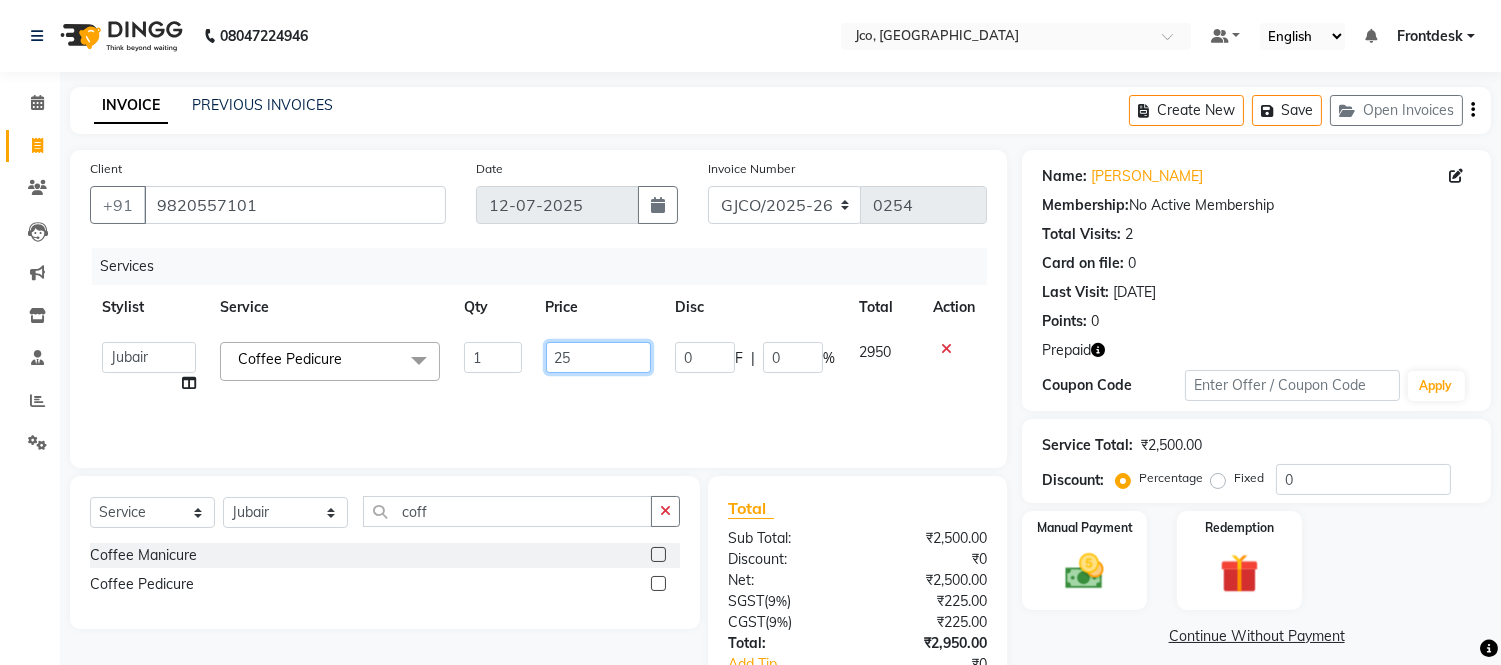 type on "2" 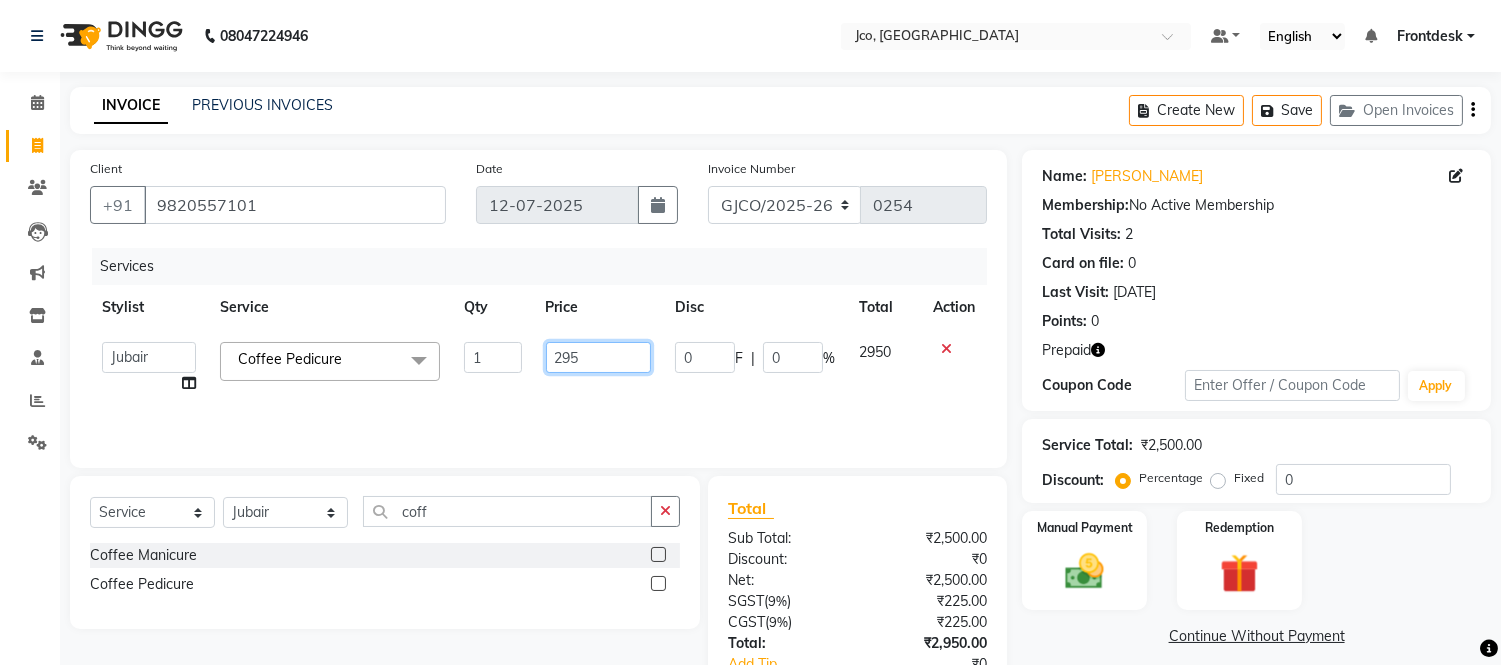 type on "2950" 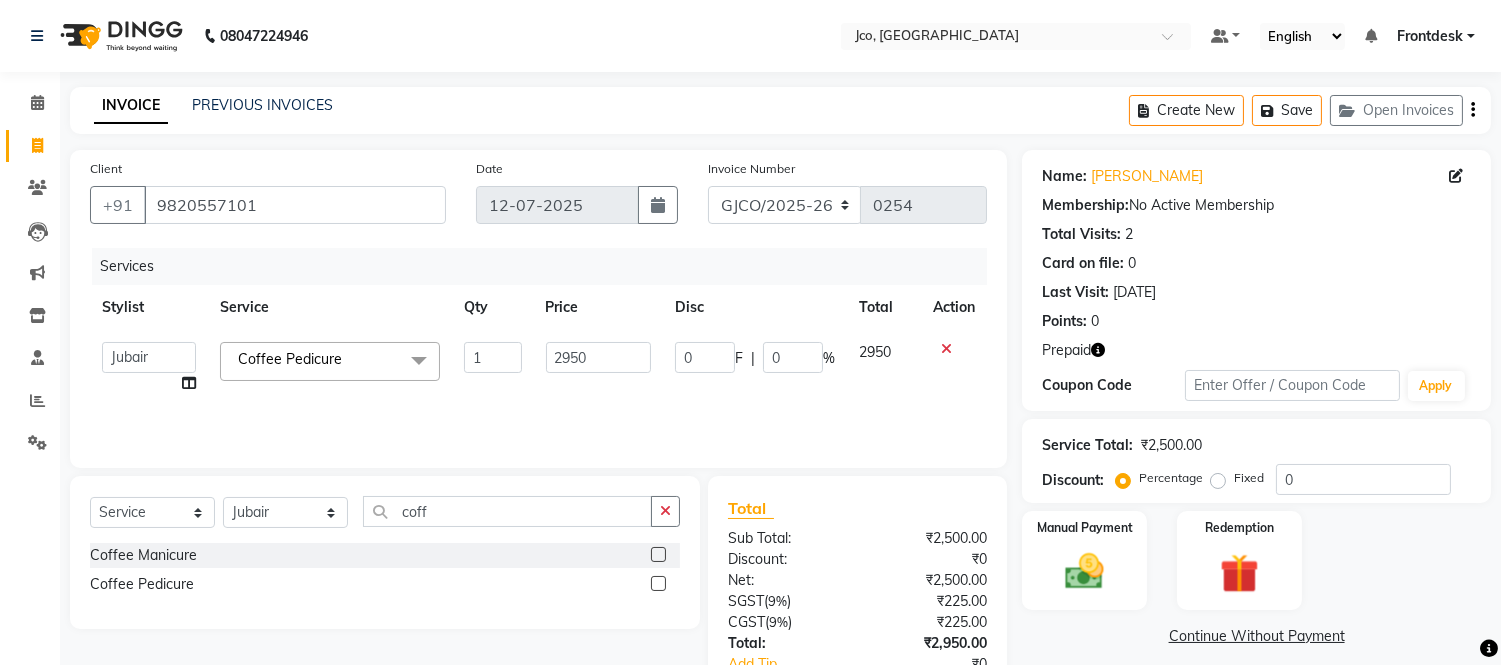 click on "Services Stylist Service Qty Price Disc Total Action  Abdul   Abid    Afsha Shaikh    Ajmal   Aphy   Araslan   Ashfaque   Aslam   Azhar   Frontdesk   Gopal   Jouyi   Jubair   Komal Tiwari   Naomi   Raaj   Raja   Rose   Ruchita Sunil katkar   Sachin Kumar Thakur   Sanatan   sanjay   Shilpa   Shimrei   Somya   Thotsem as   Tulika   Wasim salmani   Zing Kumwon Shatsang     Coffee Pedicure  x H/C Art Director Male  H/C Art Director Female  H/C Stlye Director male  H/C Stlye Director female  H/C Senior Stylist Female H/C Senior Stylist male H/C Stylist Male  H/C Stylist Female H/C Child M- below 12 H/C Child  F - below 12 H/C - Fringes/Locks  PQ Hair Wash Male +Styling Wash & Blow Dry short Wash & Blow Dry medium  Wash & Blow Dry long Wash & Paddle Dry Wash & Blast Dry  Shampoo & conditioner  Add on Mask/ Deep Conditioning Extension Wash (onwards) Blow Dry  Hair Ironing Short Hair Tong (Onwards)  Hair do (Onwards)  Crimping /Braiding(Onwards) Up Style (Onwards) Hair per Strand (Onwards) Hair Braid ( onwards) Ear" 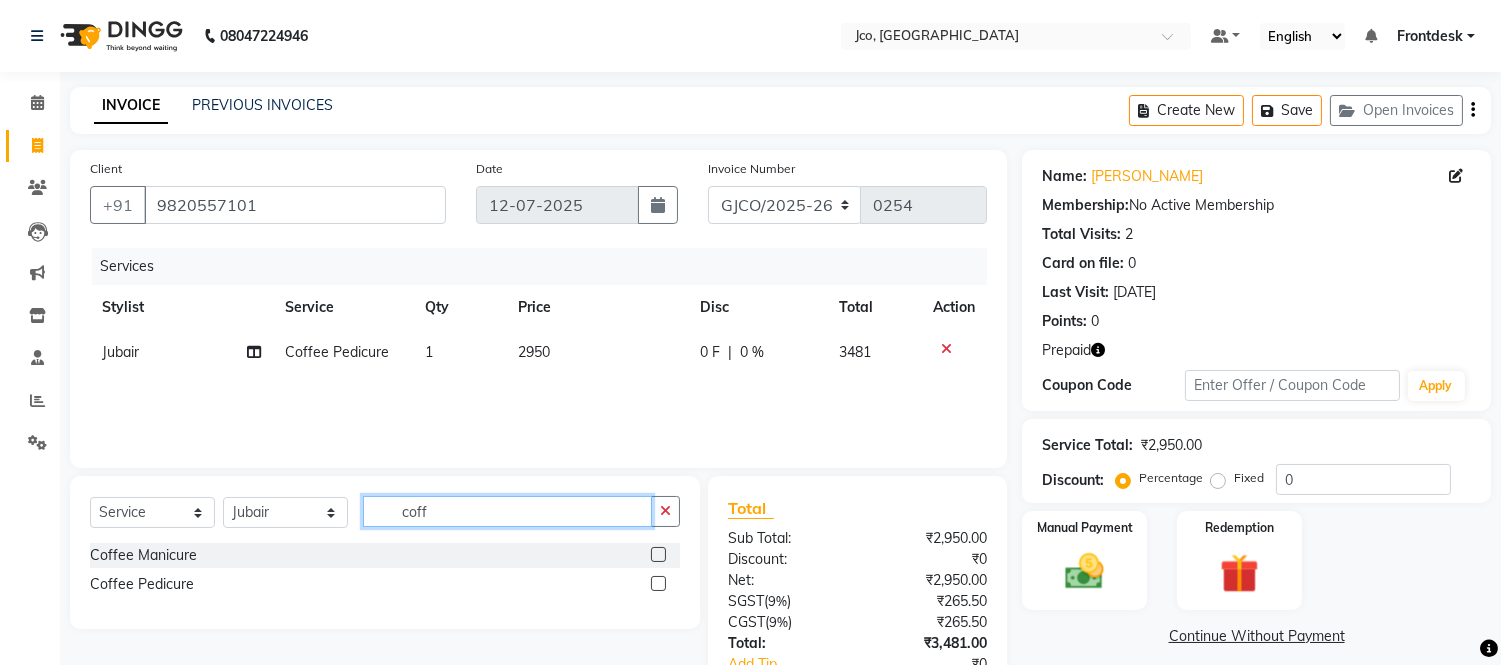 click on "coff" 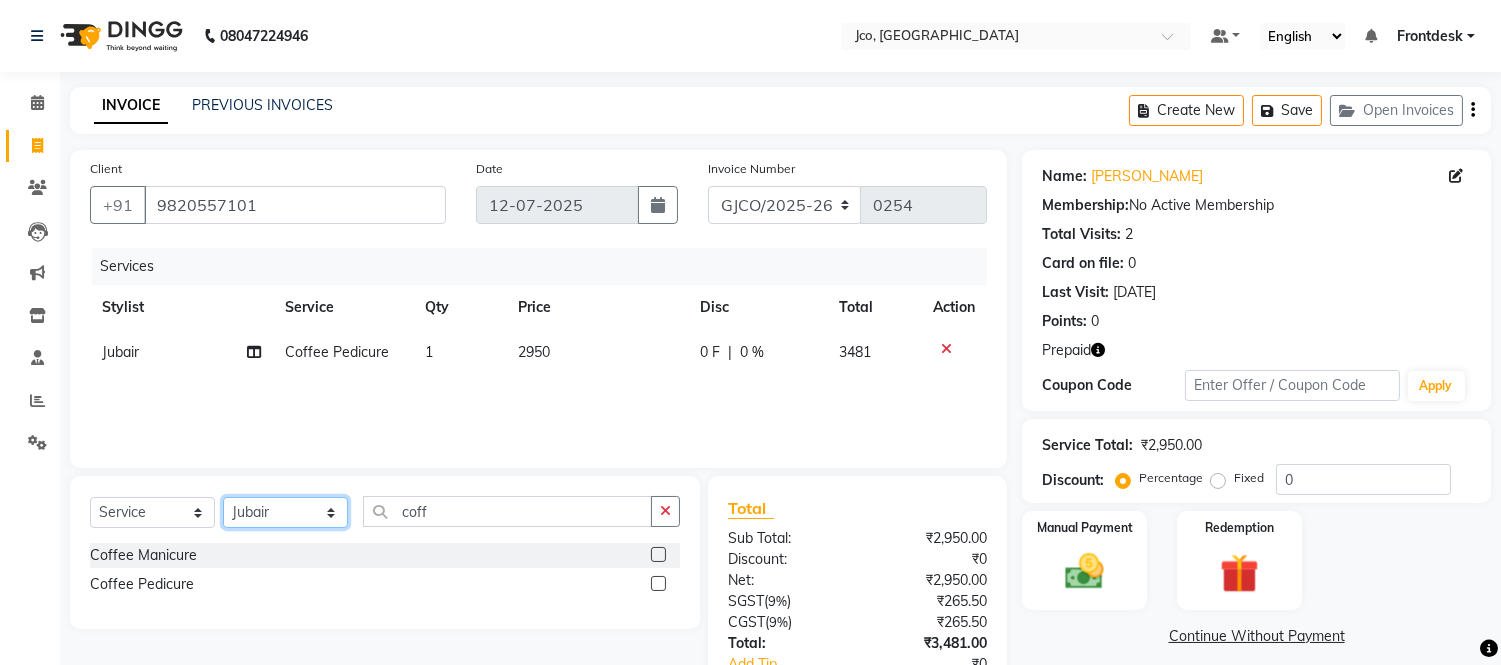 click on "Select Stylist [PERSON_NAME]  [PERSON_NAME]  [PERSON_NAME] Gopal Jouyi [PERSON_NAME] [PERSON_NAME] [DATE] [PERSON_NAME] [PERSON_NAME] [PERSON_NAME] Thakur Sanatan [PERSON_NAME] Shilpa [PERSON_NAME] Thotsem as [PERSON_NAME] [PERSON_NAME] Zing Kumwon Shatsang" 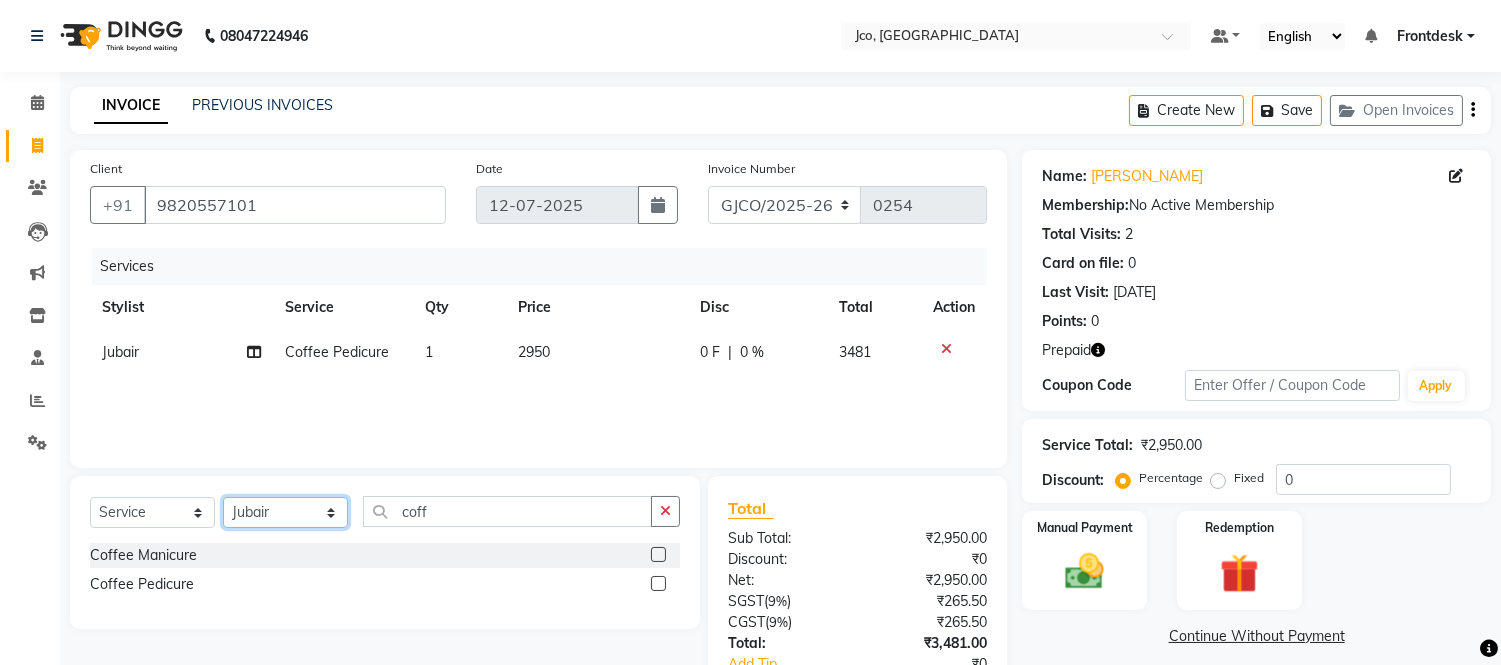 click on "Select Stylist [PERSON_NAME]  [PERSON_NAME]  [PERSON_NAME] Gopal Jouyi [PERSON_NAME] [PERSON_NAME] [DATE] [PERSON_NAME] [PERSON_NAME] [PERSON_NAME] Thakur Sanatan [PERSON_NAME] Shilpa [PERSON_NAME] Thotsem as [PERSON_NAME] [PERSON_NAME] Zing Kumwon Shatsang" 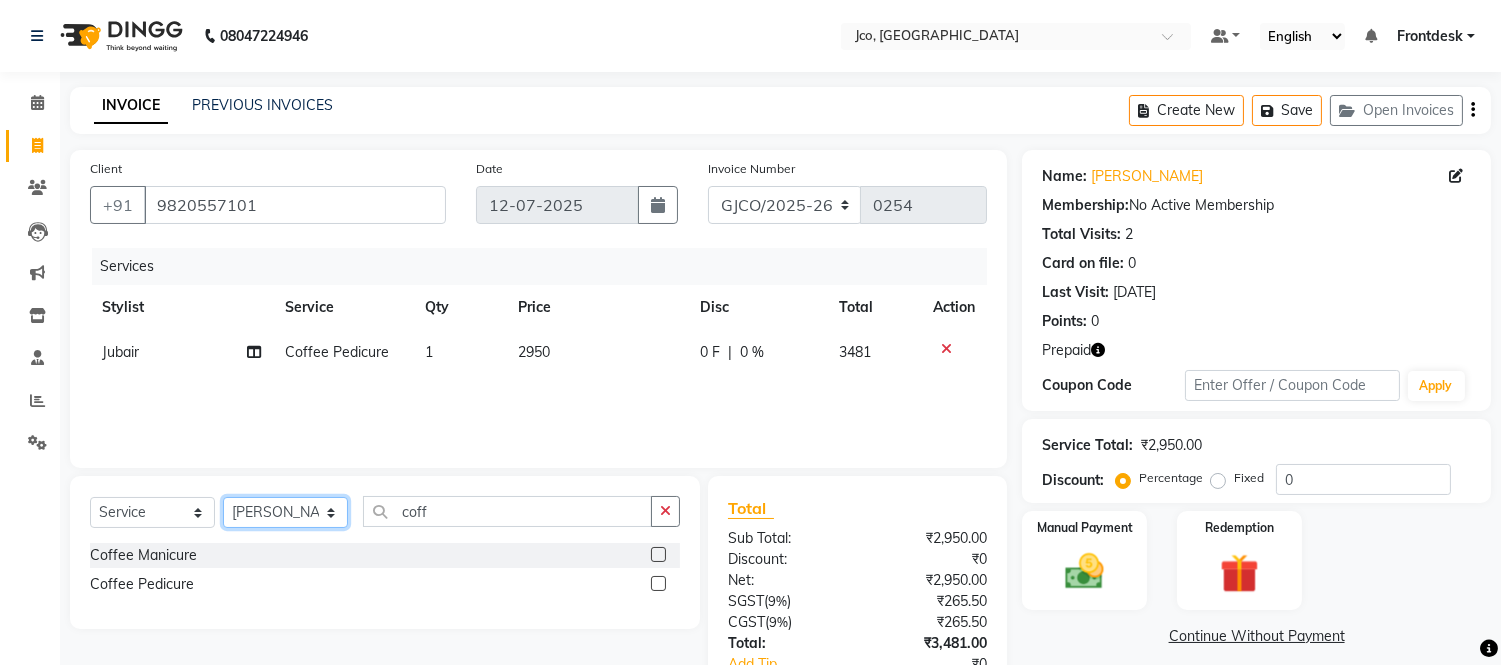 click on "Select Stylist [PERSON_NAME]  [PERSON_NAME]  [PERSON_NAME] Gopal Jouyi [PERSON_NAME] [PERSON_NAME] [DATE] [PERSON_NAME] [PERSON_NAME] [PERSON_NAME] Thakur Sanatan [PERSON_NAME] Shilpa [PERSON_NAME] Thotsem as [PERSON_NAME] [PERSON_NAME] Zing Kumwon Shatsang" 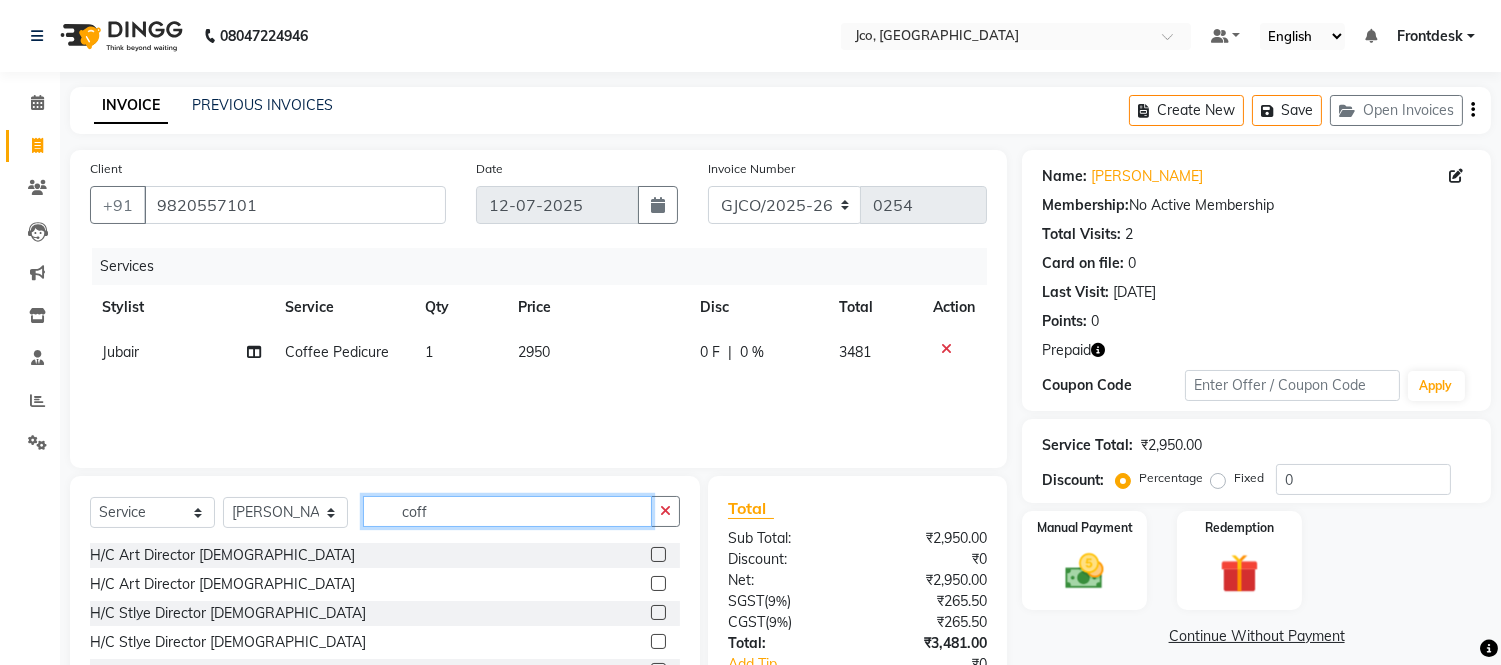 click on "coff" 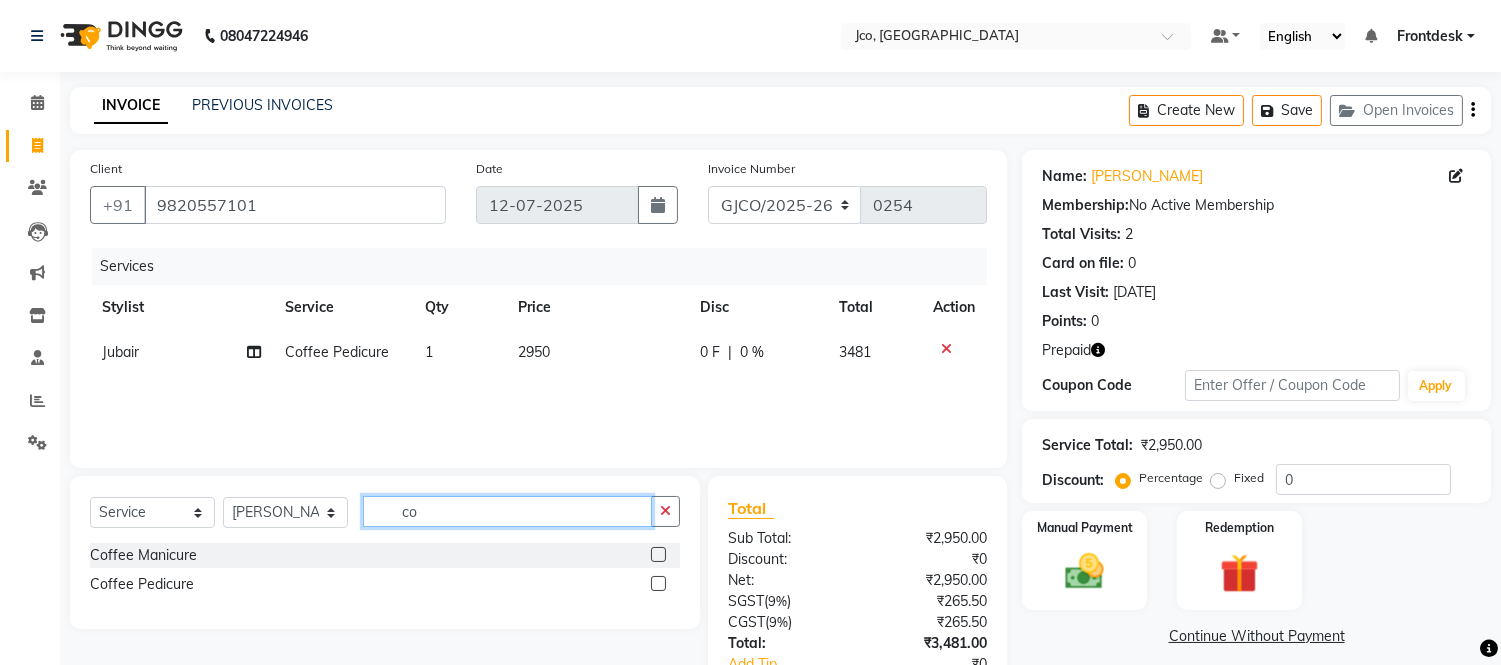 type on "c" 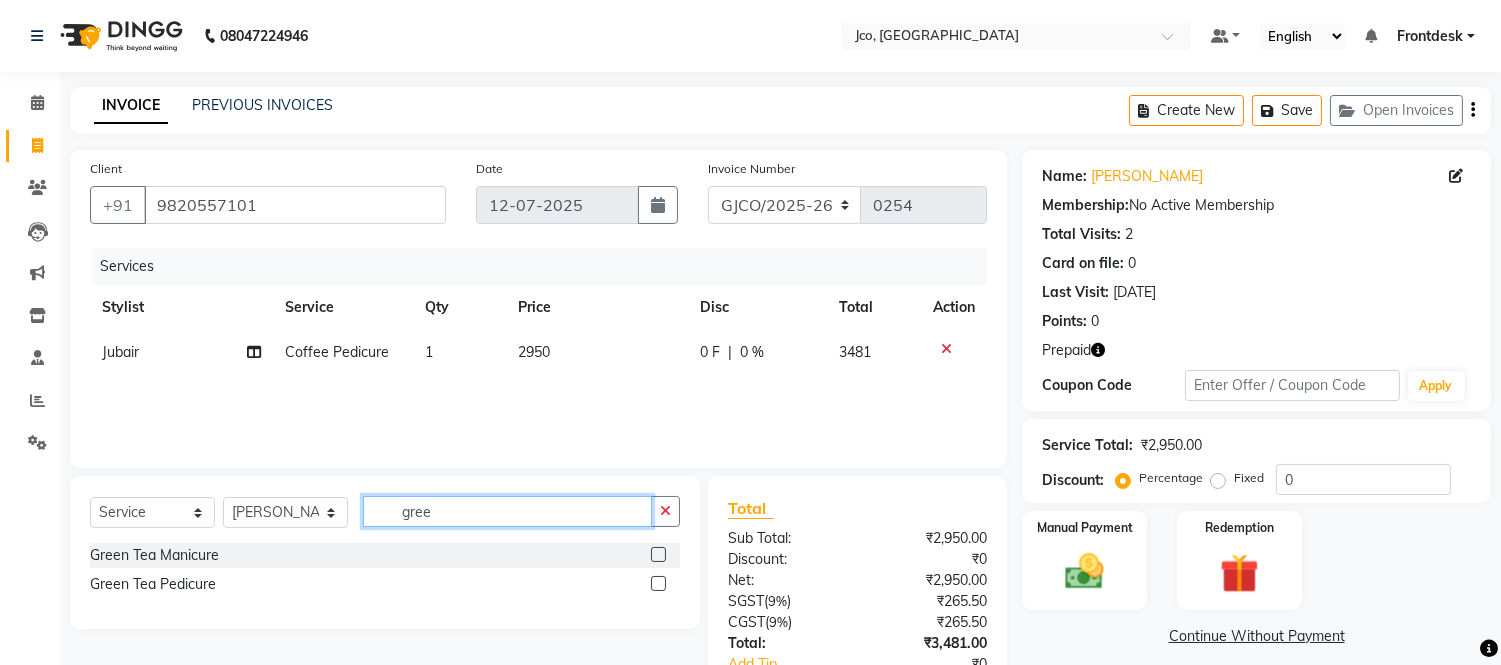 type on "gree" 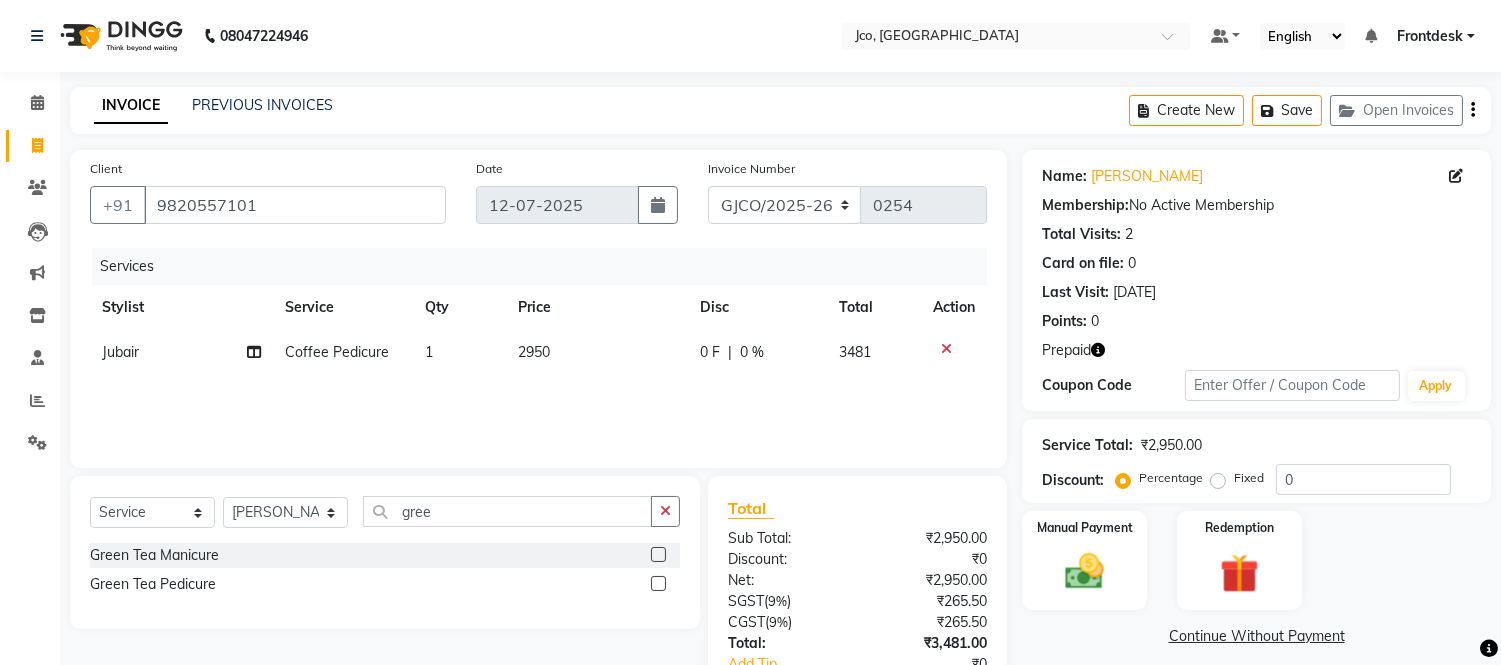 click 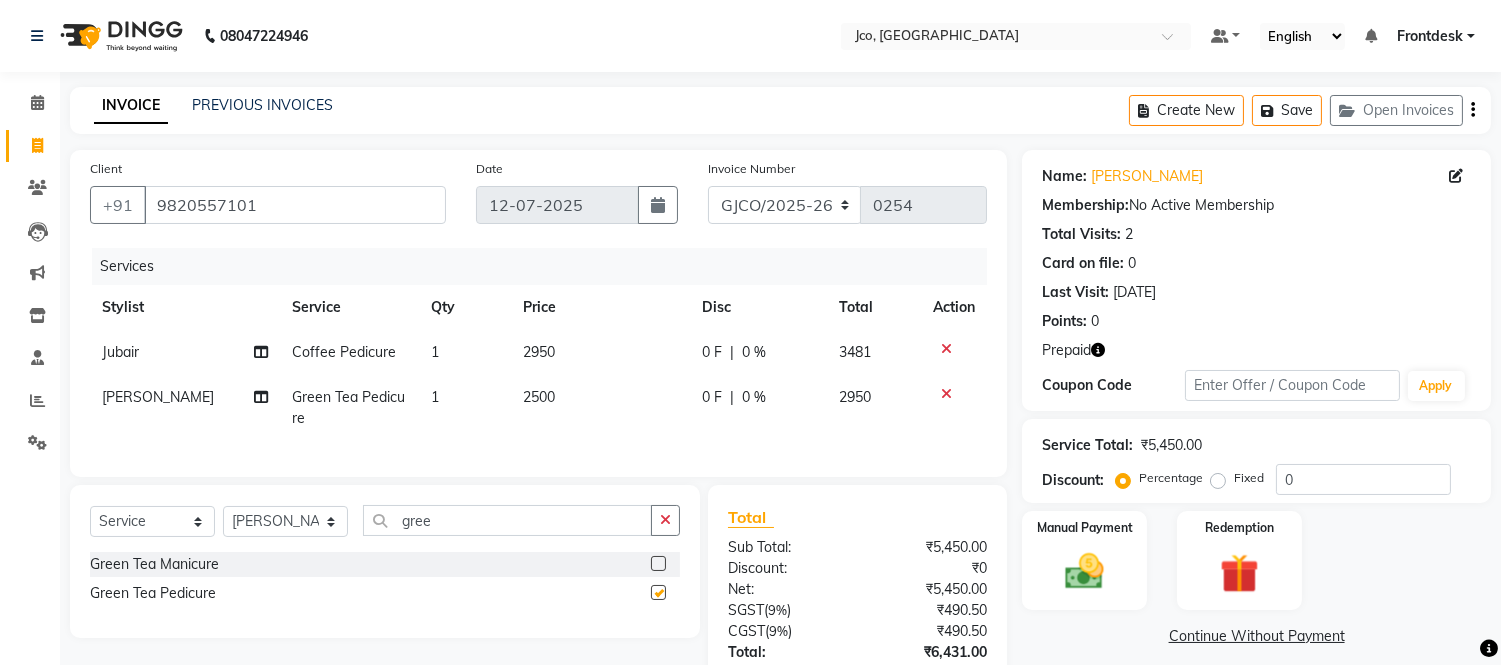 checkbox on "false" 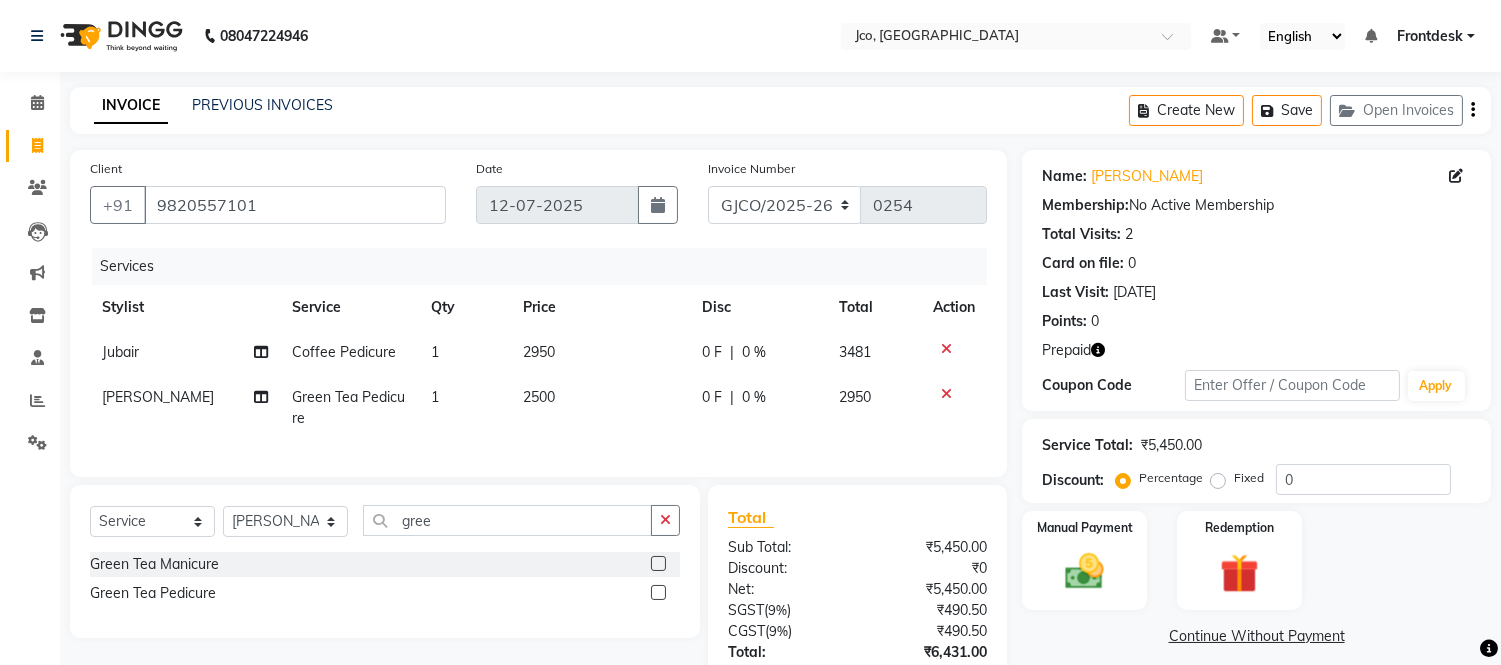 click on "2500" 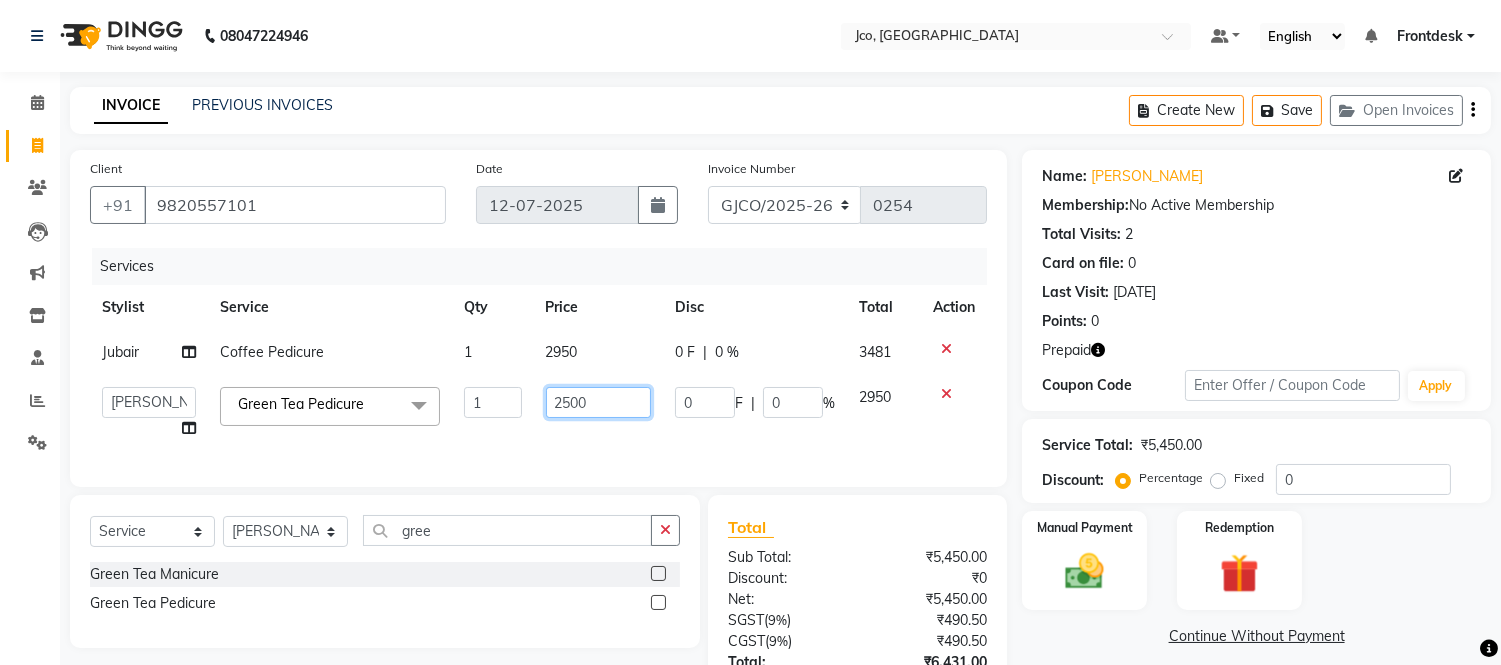 click on "2500" 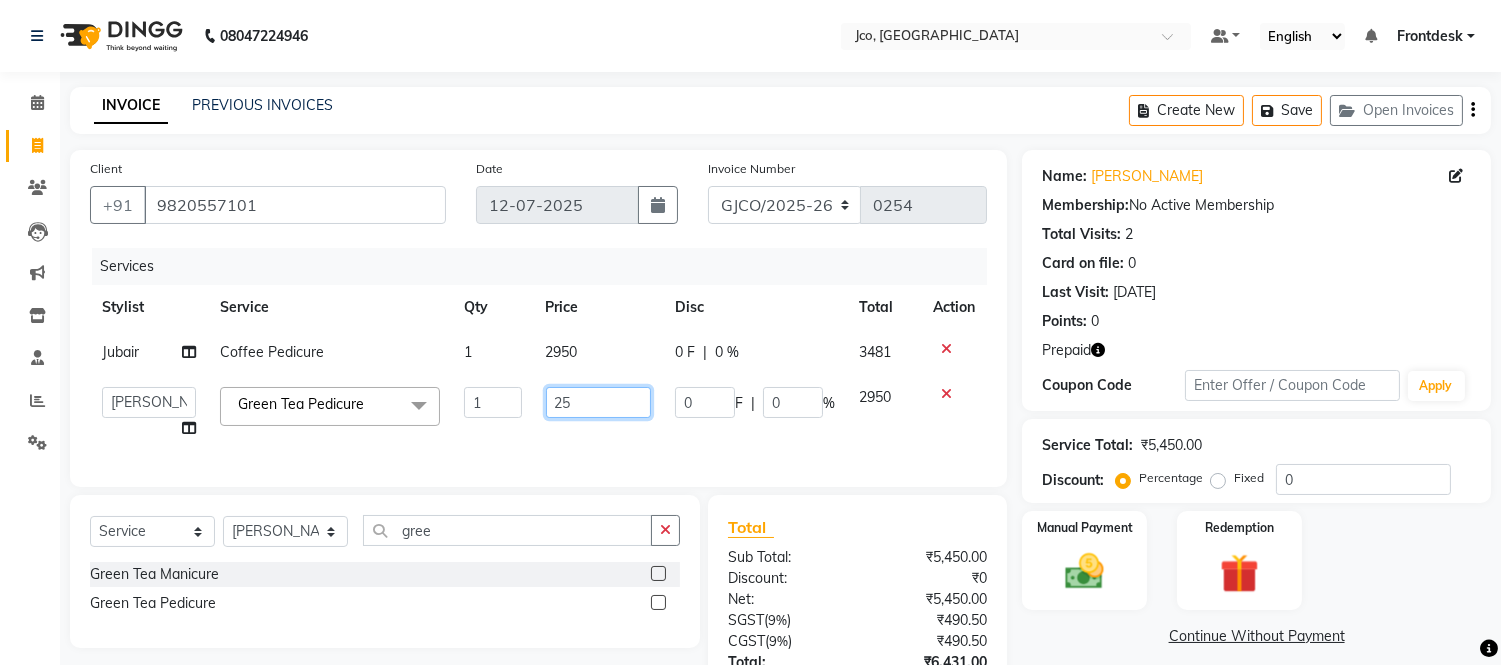 type on "2" 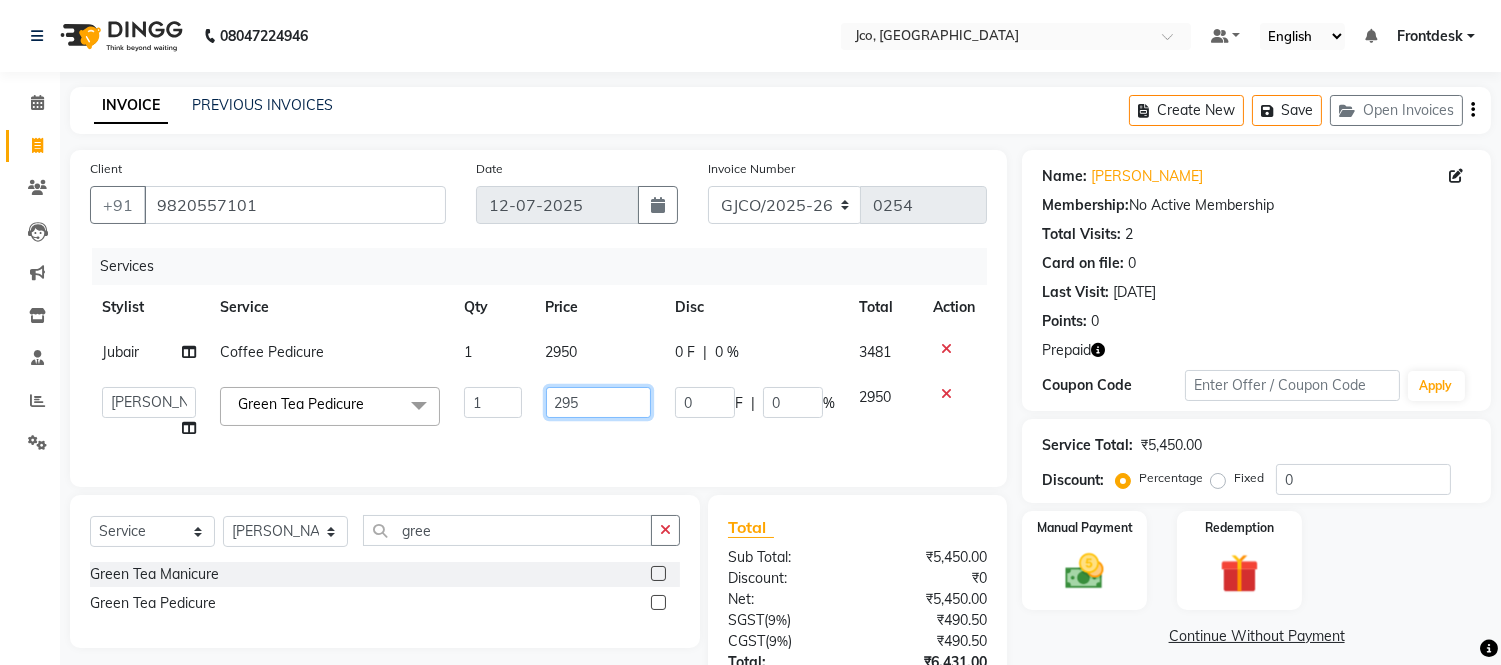 type on "2950" 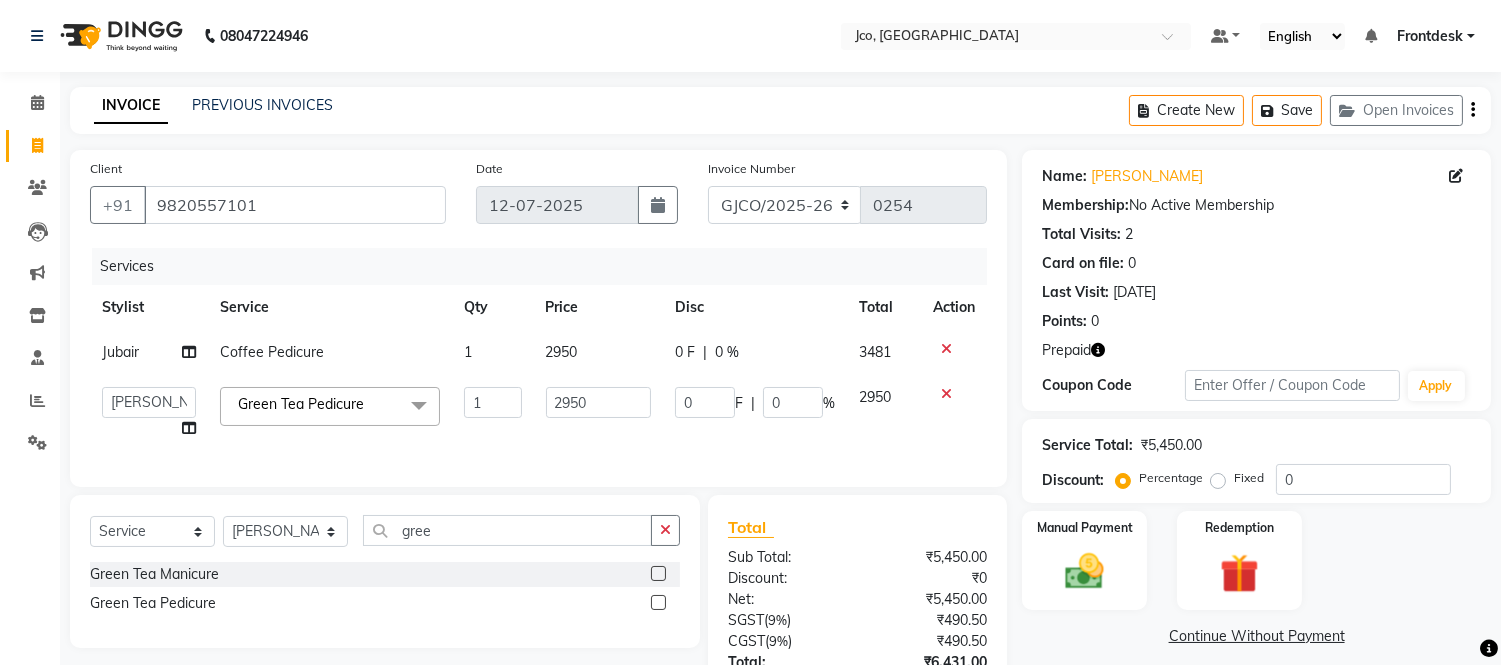 click on "Services Stylist Service Qty Price Disc Total Action Jubair   Coffee Pedicure 1 2950 0 F | 0 % 3481  Abdul   Abid    Afsha Shaikh    Ajmal   Aphy   Araslan   Ashfaque   Aslam   Azhar   Frontdesk   Gopal   Jouyi   Jubair   Komal Tiwari   Naomi   Raaj   Raja   Rose   Ruchita Sunil katkar   Sachin Kumar Thakur   Sanatan   sanjay   Shilpa   Shimrei   Somya   Thotsem as   Tulika   Wasim salmani   Zing Kumwon Shatsang    Green Tea Pedicure  x H/C Art Director Male  H/C Art Director Female  H/C Stlye Director male  H/C Stlye Director female  H/C Senior Stylist Female H/C Senior Stylist male H/C Stylist Male  H/C Stylist Female H/C Child M- below 12 H/C Child  F - below 12 H/C - Fringes/Locks  PQ Hair Wash Male +Styling Wash & Blow Dry short Wash & Blow Dry medium  Wash & Blow Dry long Wash & Paddle Dry Wash & Blast Dry  Shampoo & conditioner  Add on Mask/ Deep Conditioning Extension Wash (onwards) Blow Dry  Hair Ironing Short Hair Tong (Onwards)  Hair do (Onwards)  Crimping /Braiding(Onwards) Up Style (Onwards) 1 0" 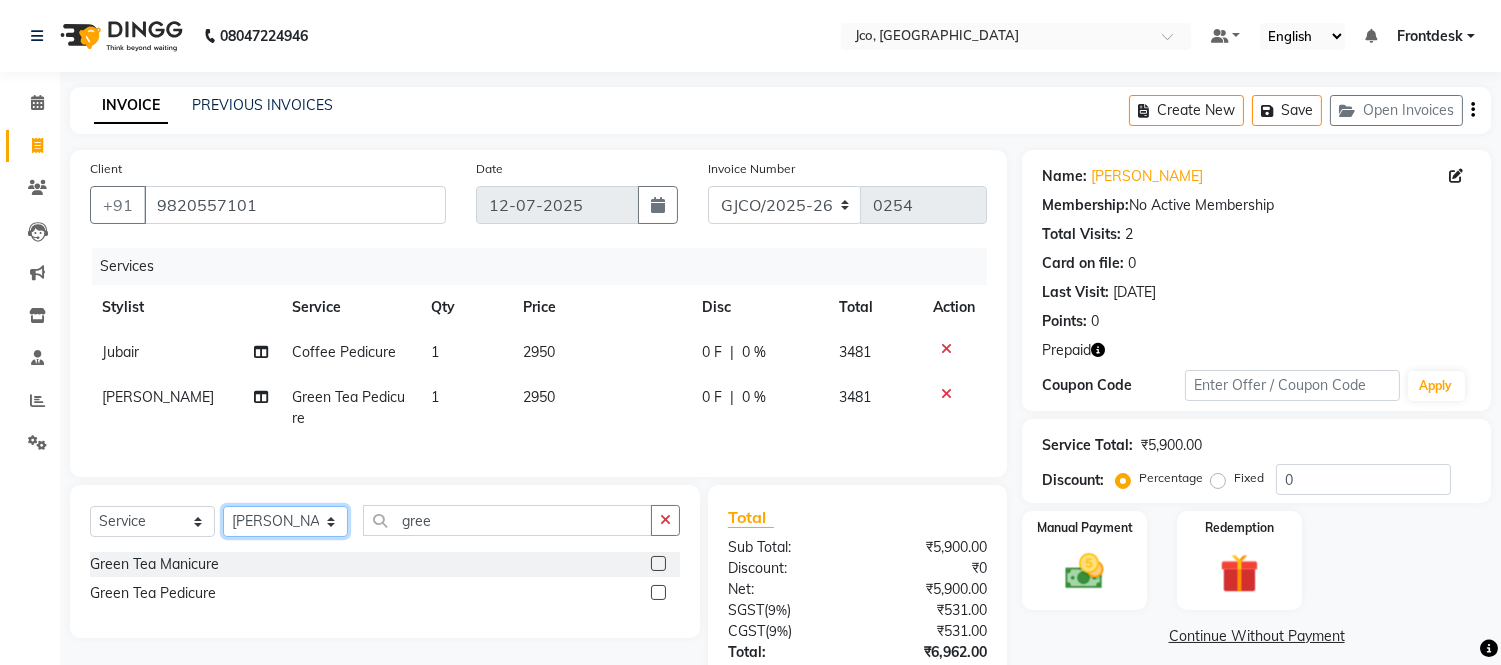 click on "Select Stylist [PERSON_NAME]  [PERSON_NAME]  [PERSON_NAME] Gopal Jouyi [PERSON_NAME] [PERSON_NAME] [DATE] [PERSON_NAME] [PERSON_NAME] [PERSON_NAME] Thakur Sanatan [PERSON_NAME] Shilpa [PERSON_NAME] Thotsem as [PERSON_NAME] [PERSON_NAME] Zing Kumwon Shatsang" 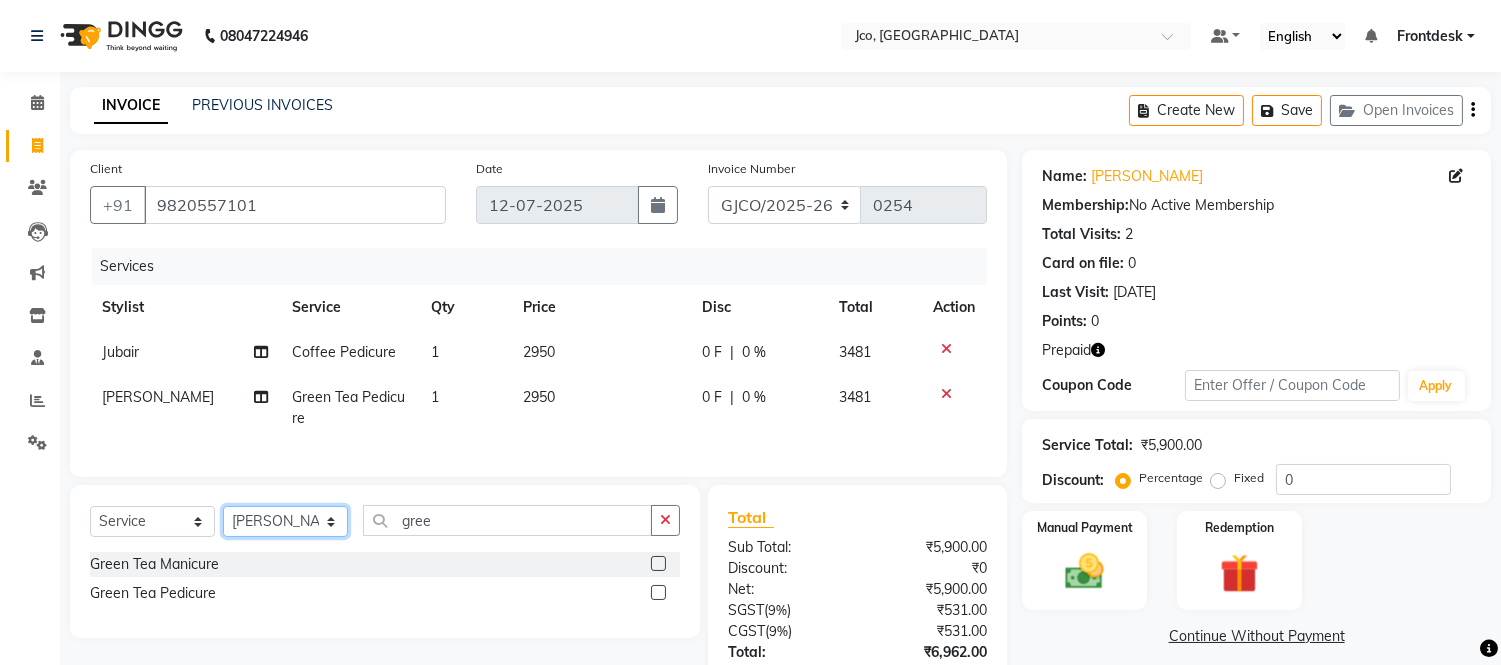 select on "68597" 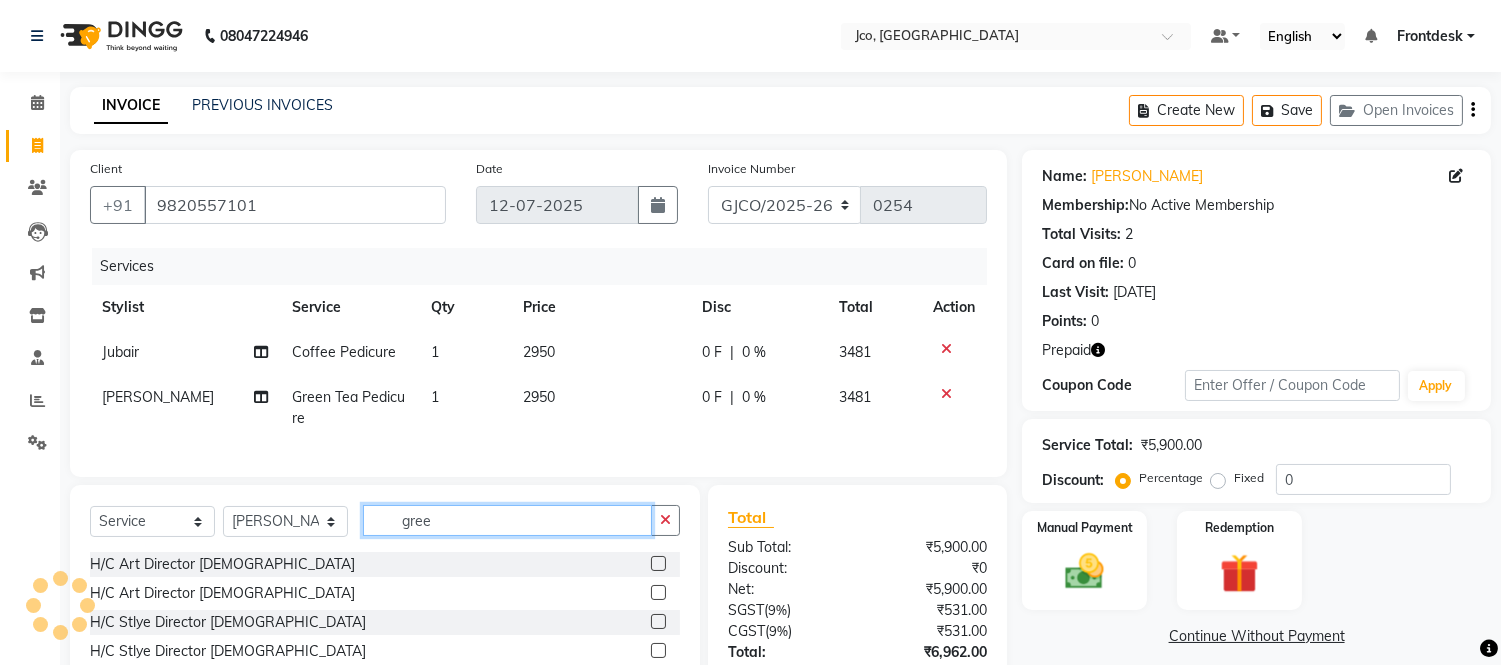 click on "gree" 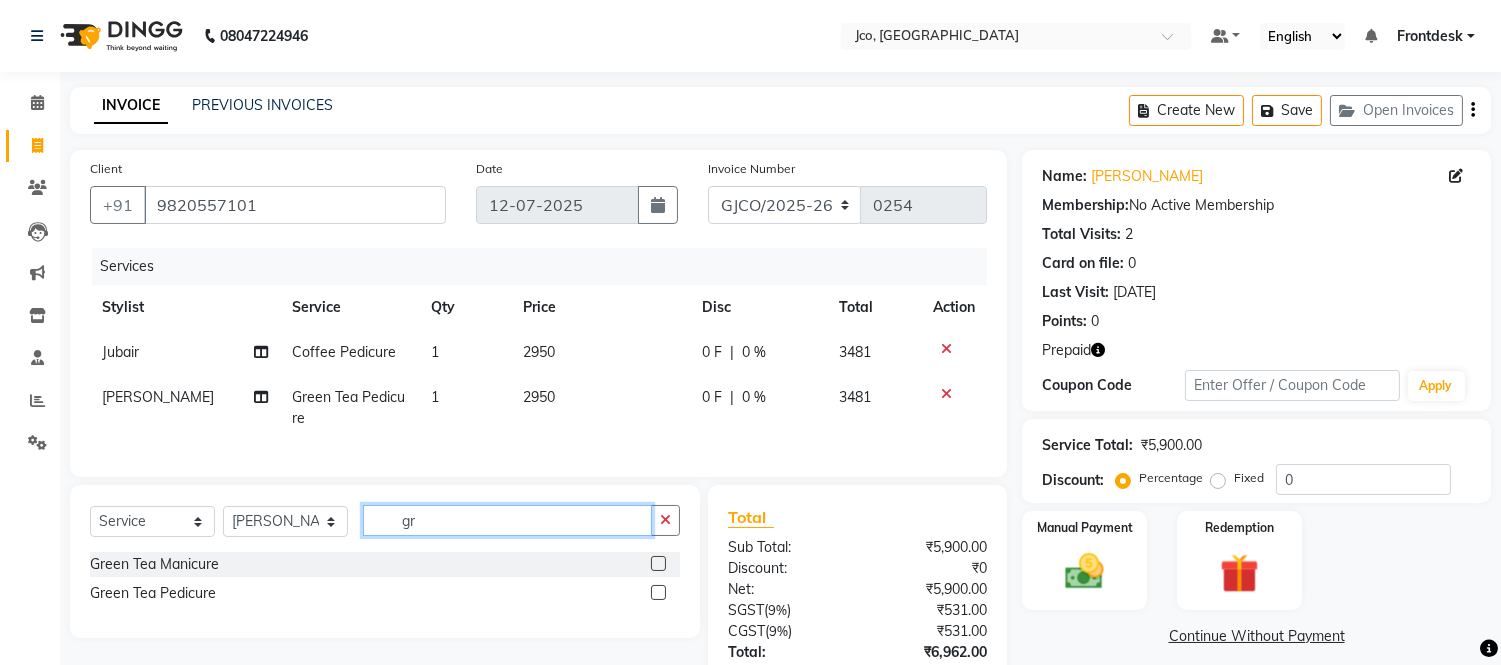 type on "g" 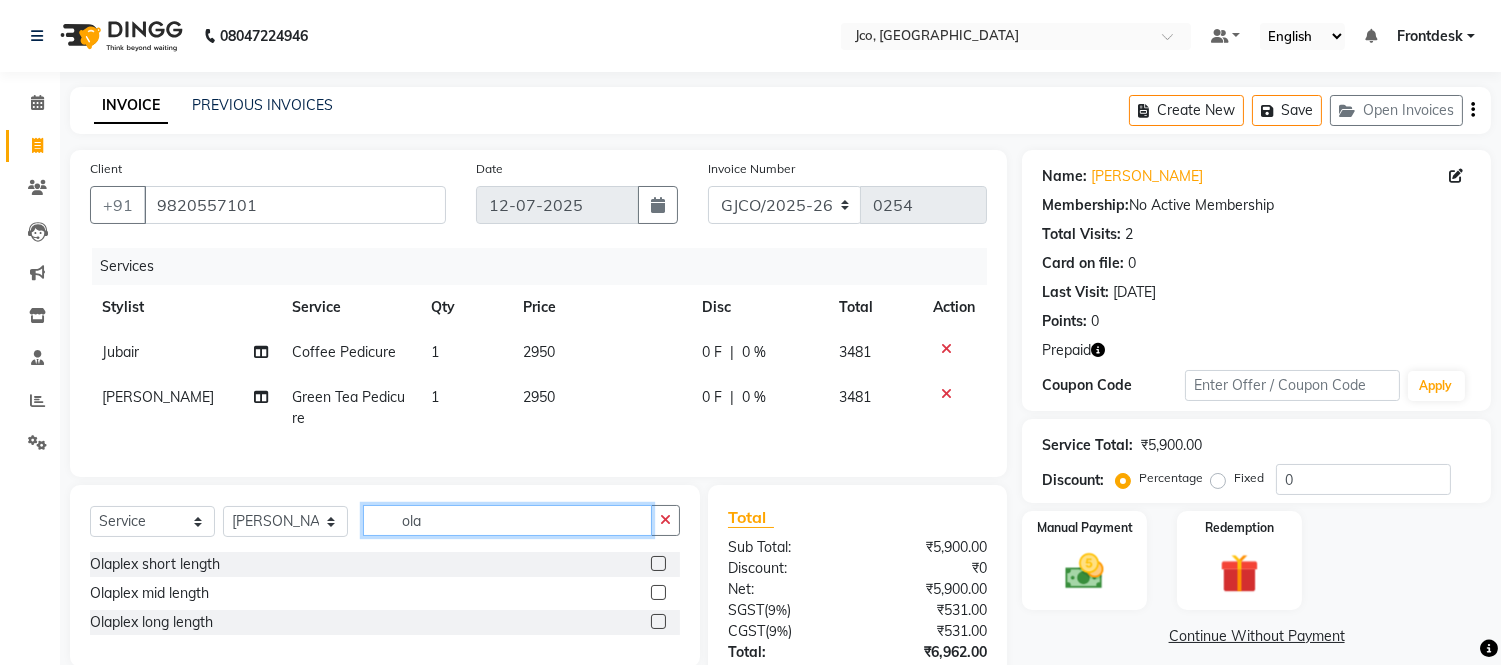 type on "ola" 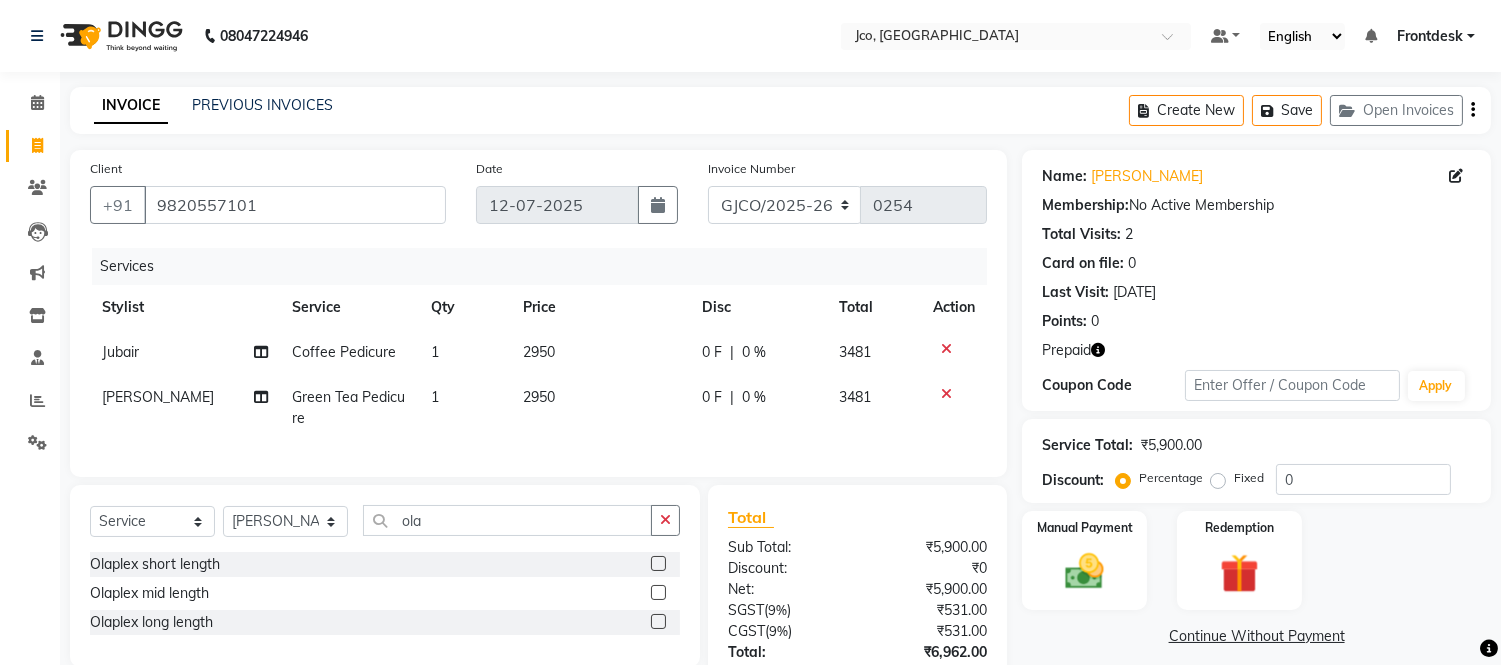 click 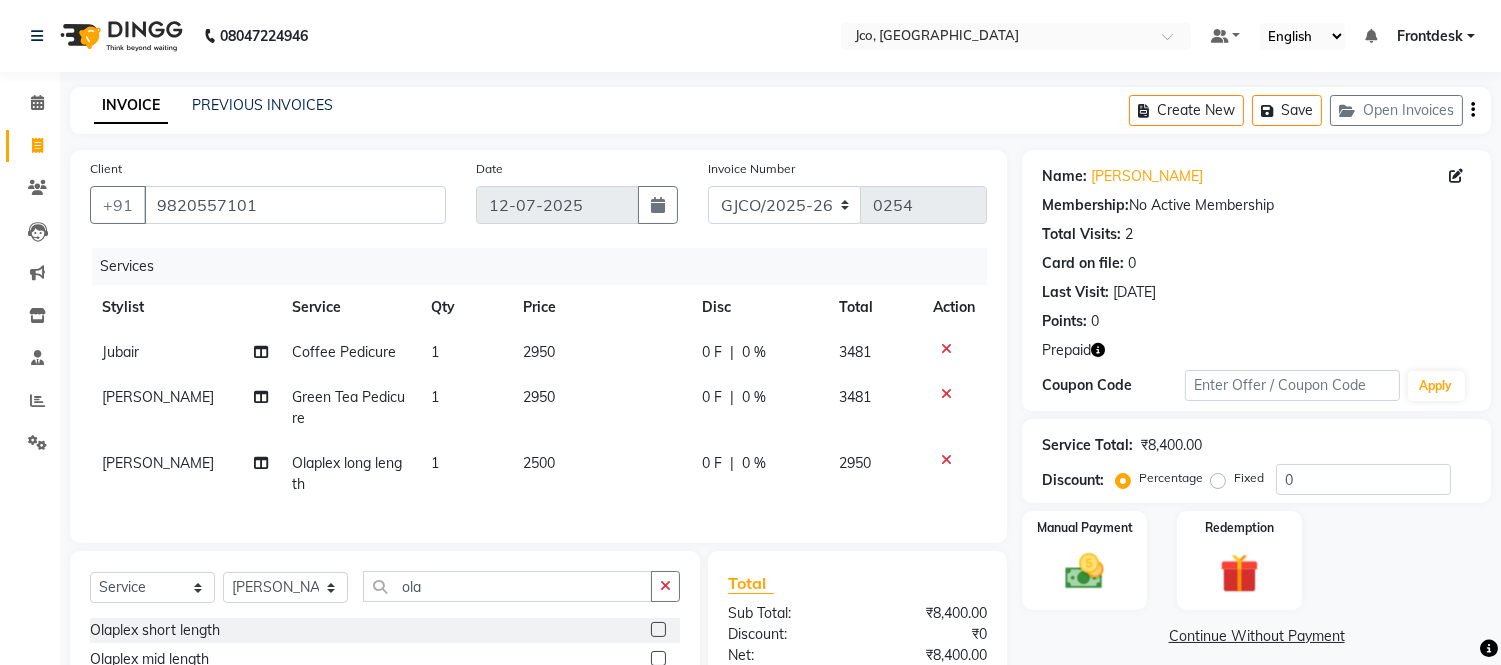 checkbox on "false" 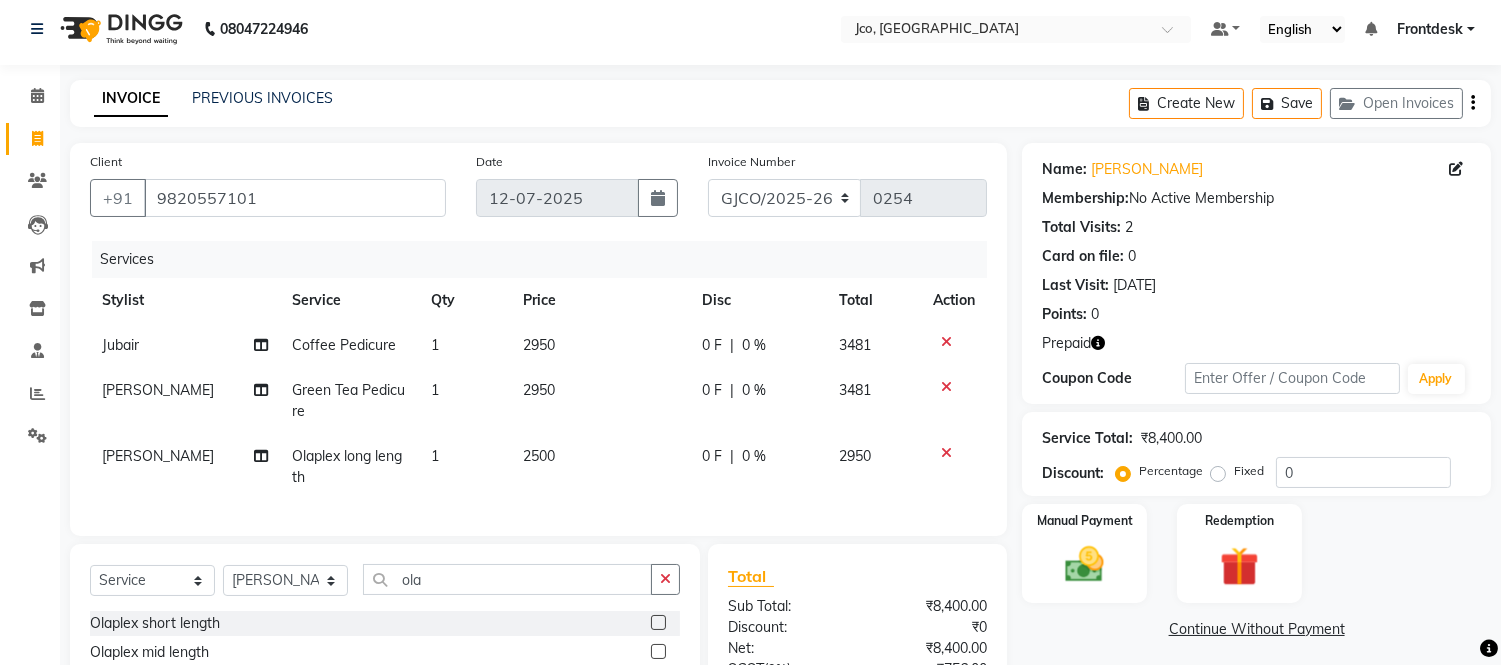 scroll, scrollTop: 0, scrollLeft: 0, axis: both 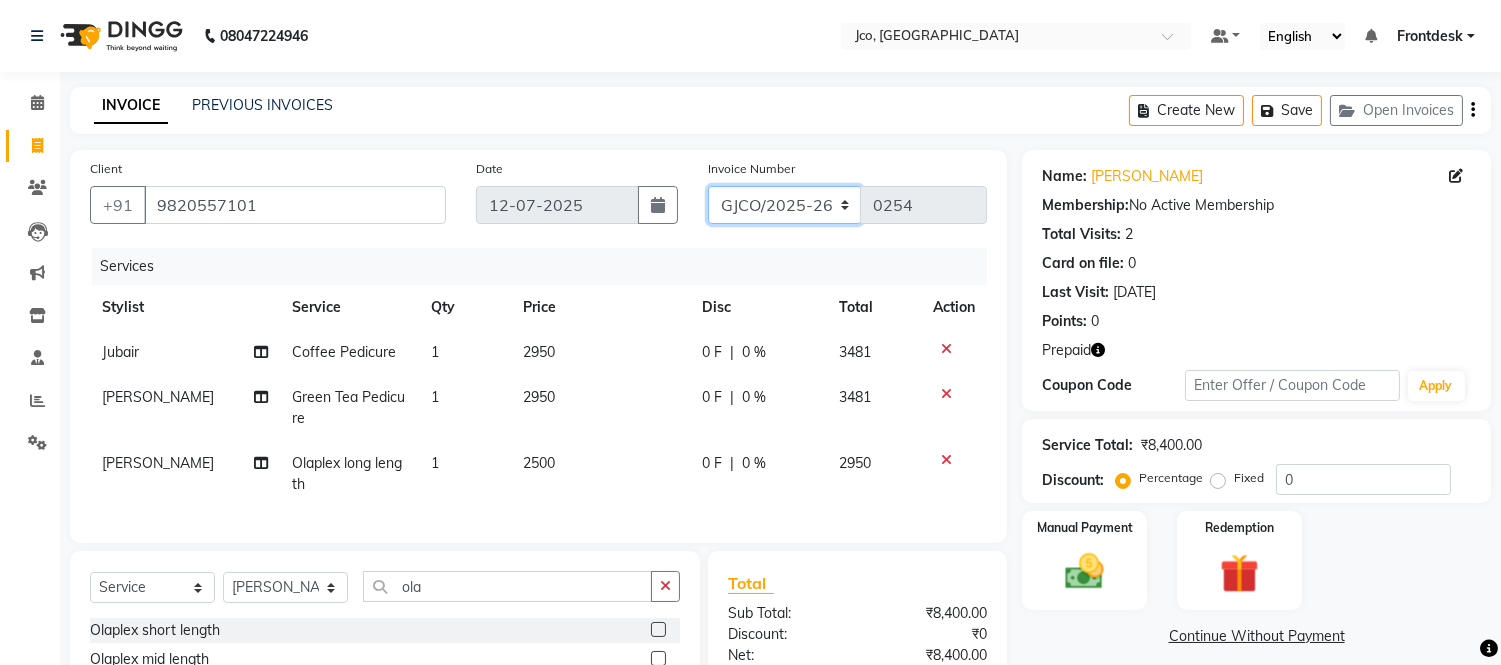 click on "GJCO/2025-26 SCG/2025-26 Gpre/2025-26" 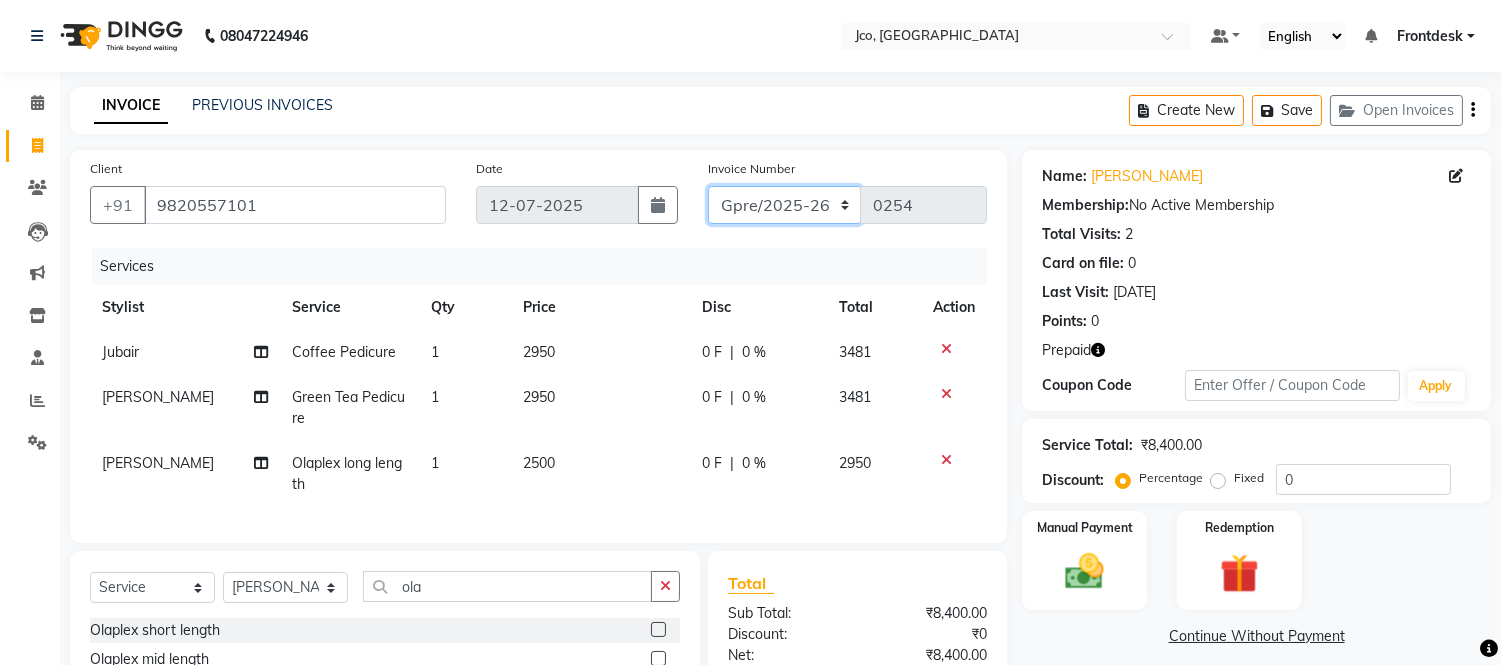 click on "GJCO/2025-26 SCG/2025-26 Gpre/2025-26" 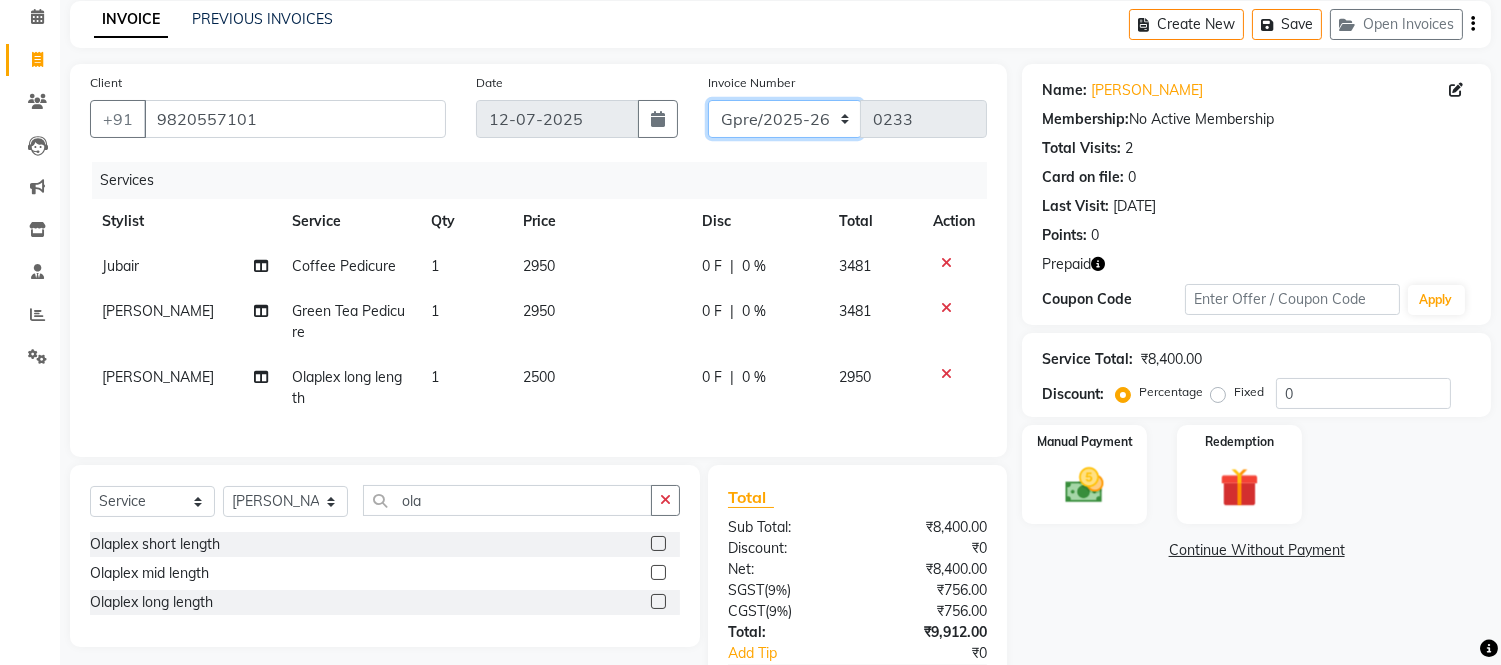 scroll, scrollTop: 226, scrollLeft: 0, axis: vertical 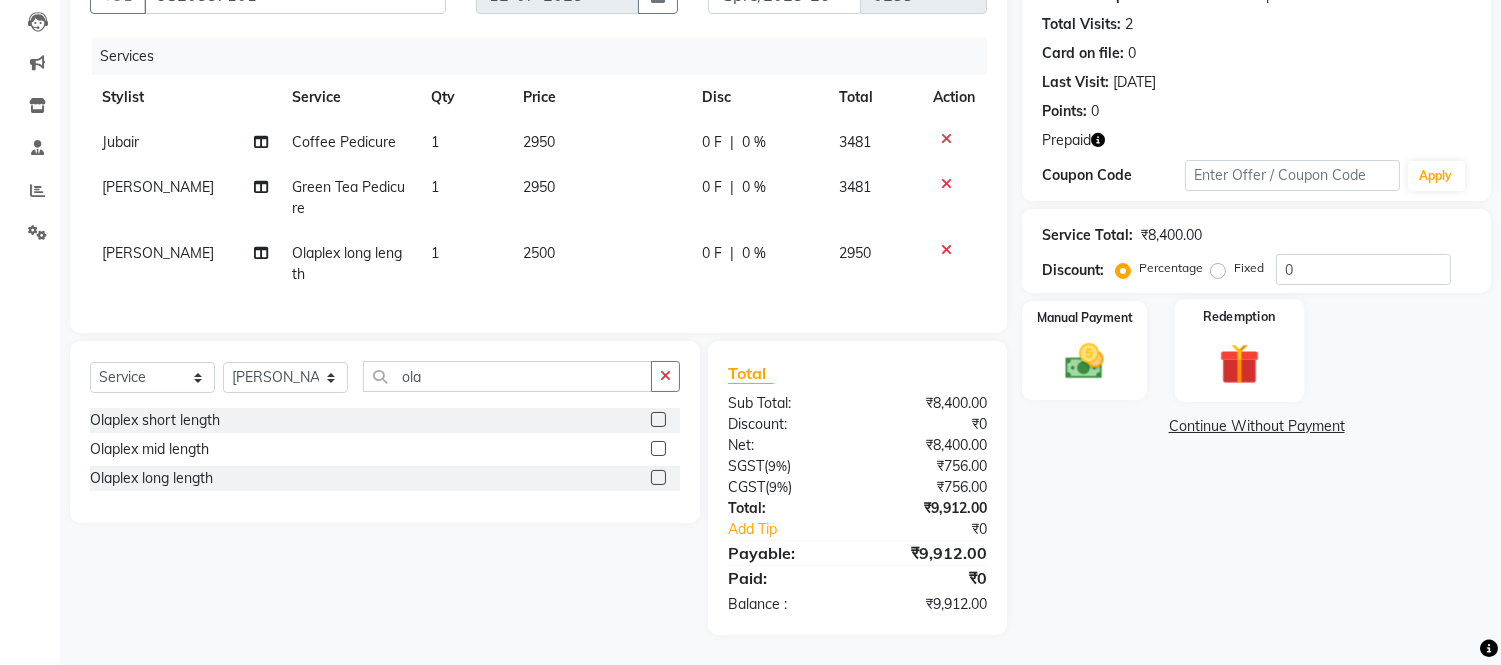 click 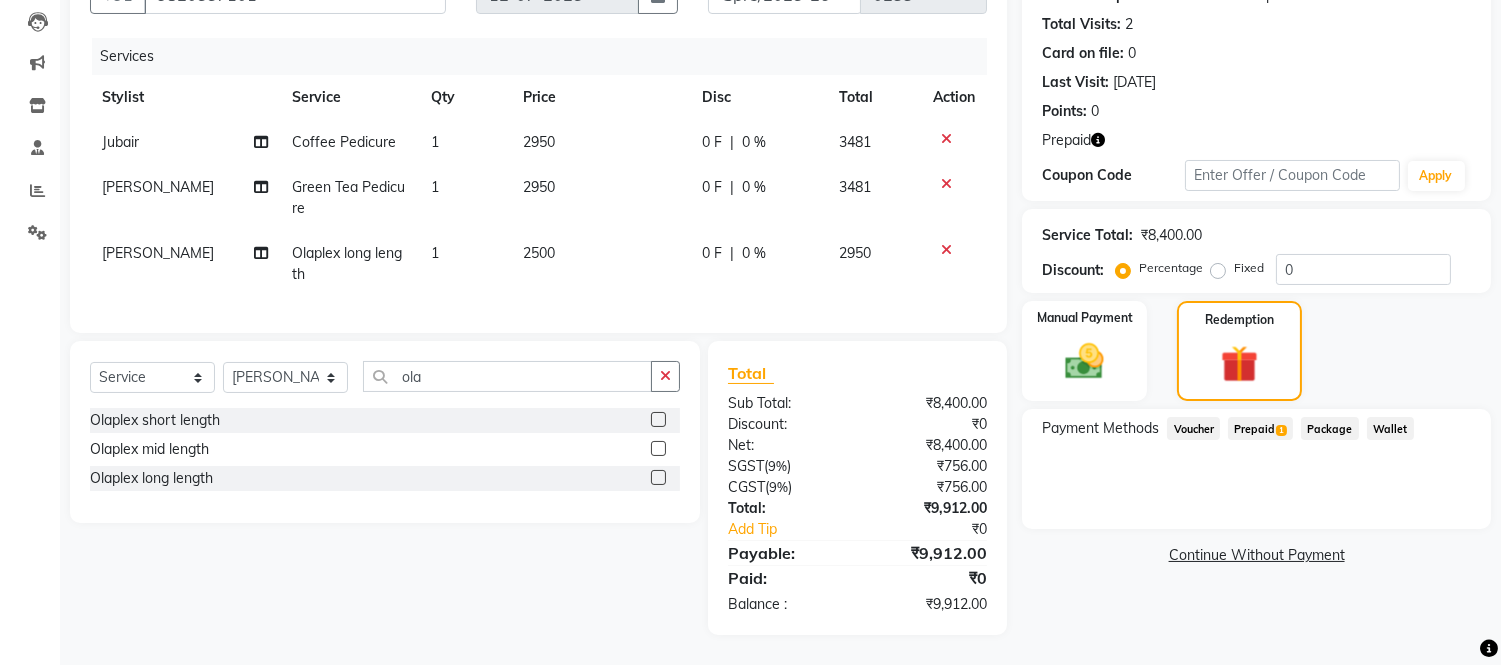 click on "Prepaid  1" 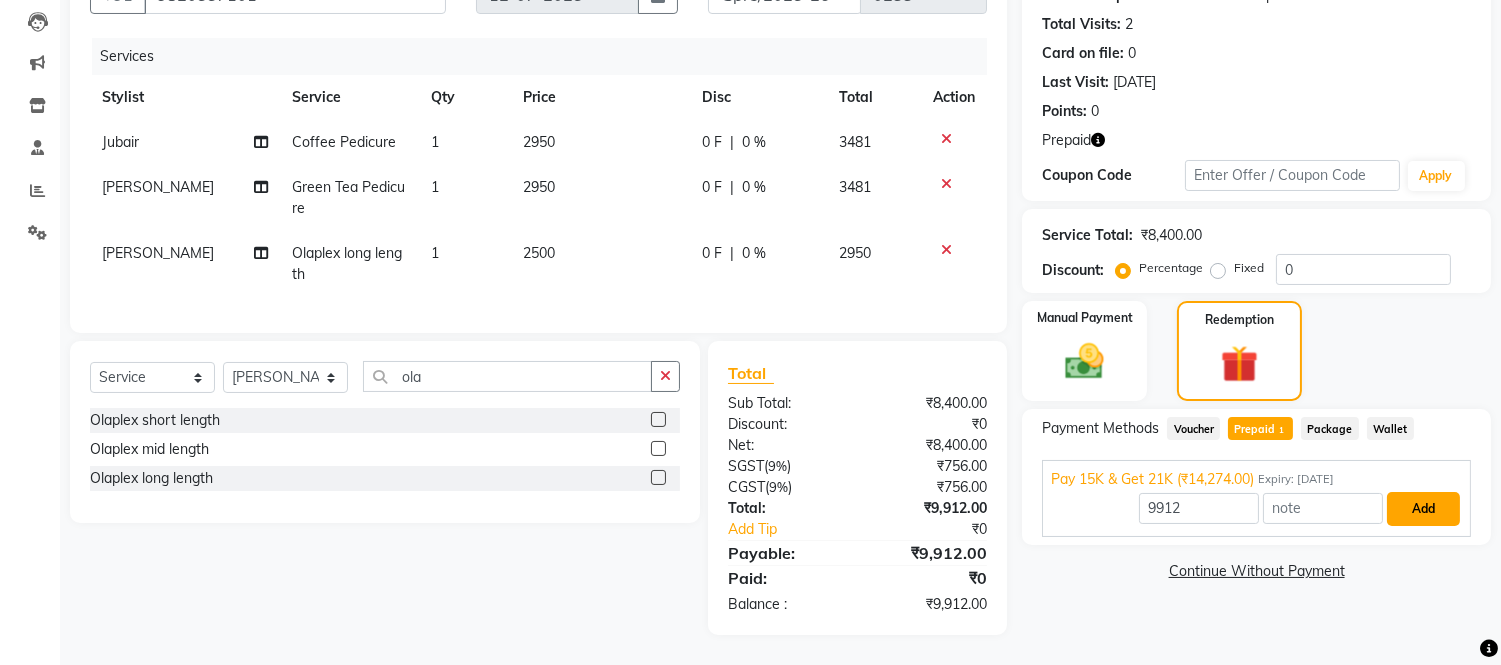 click on "Add" at bounding box center [1423, 509] 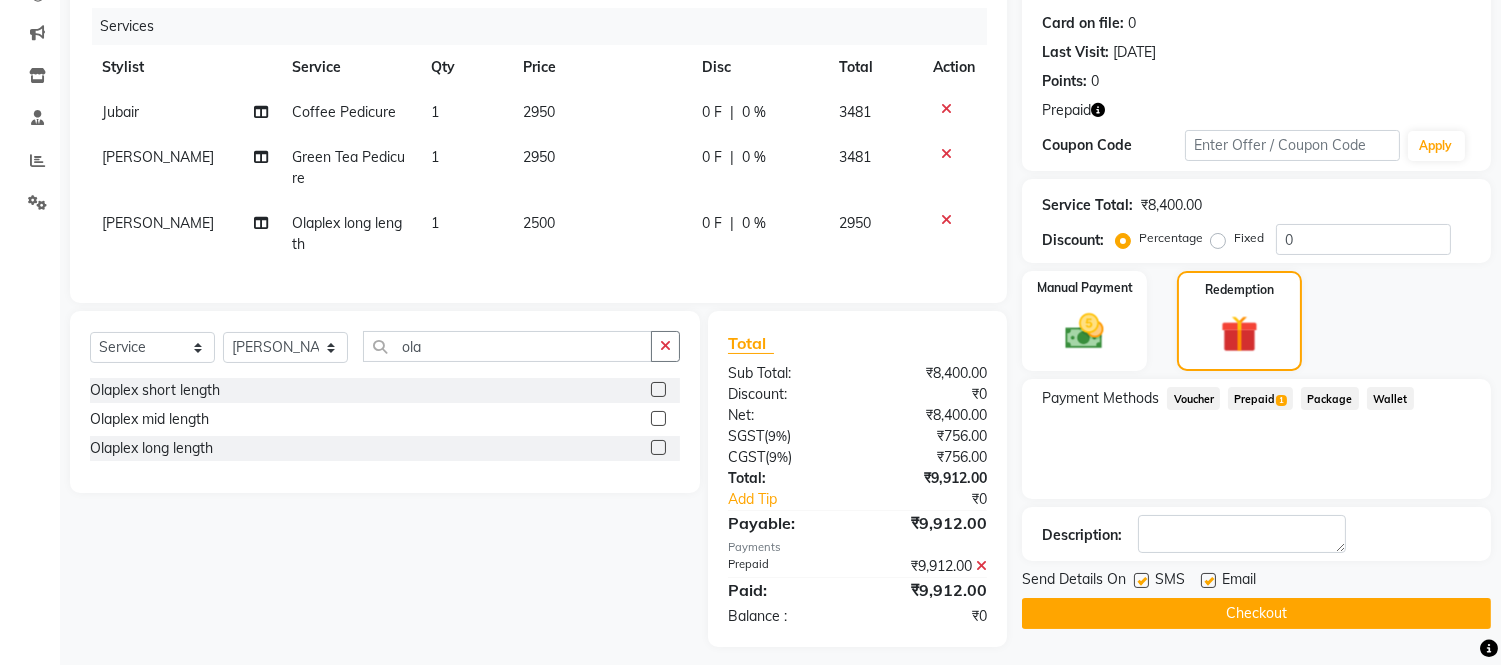 scroll, scrollTop: 258, scrollLeft: 0, axis: vertical 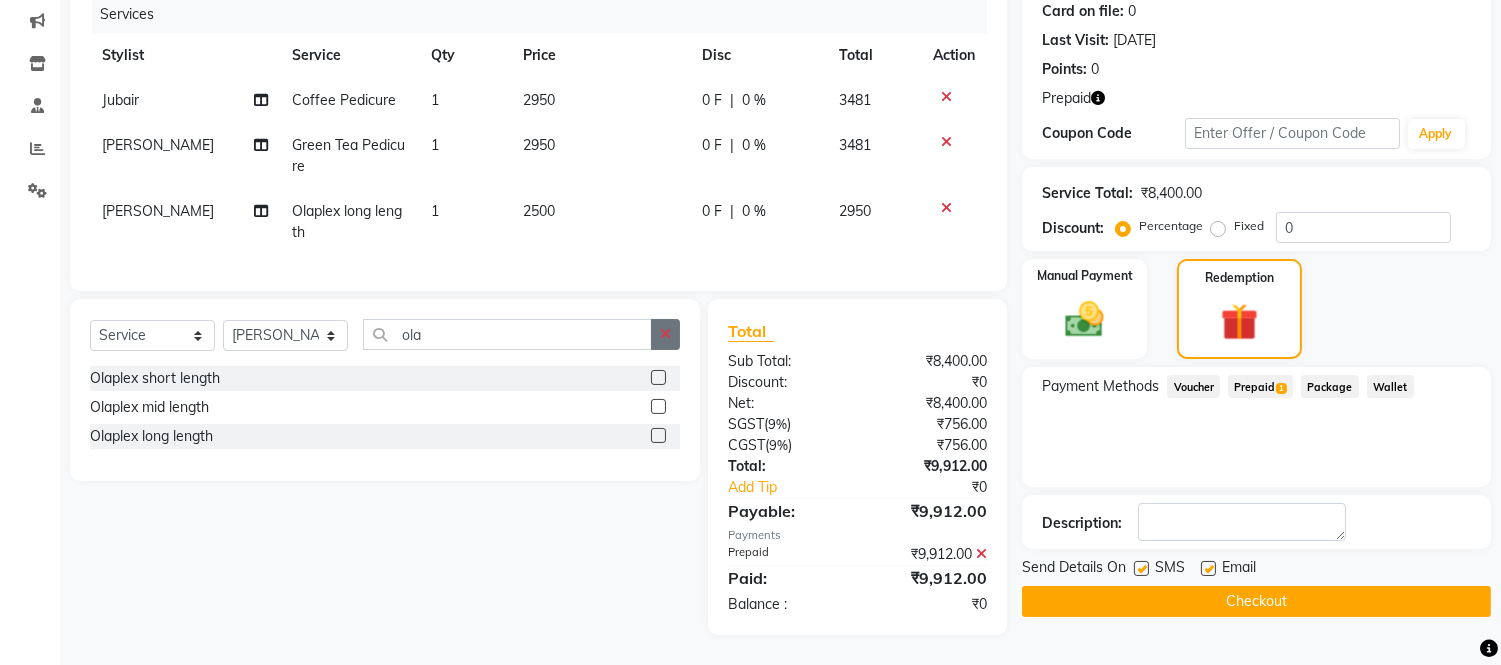 click 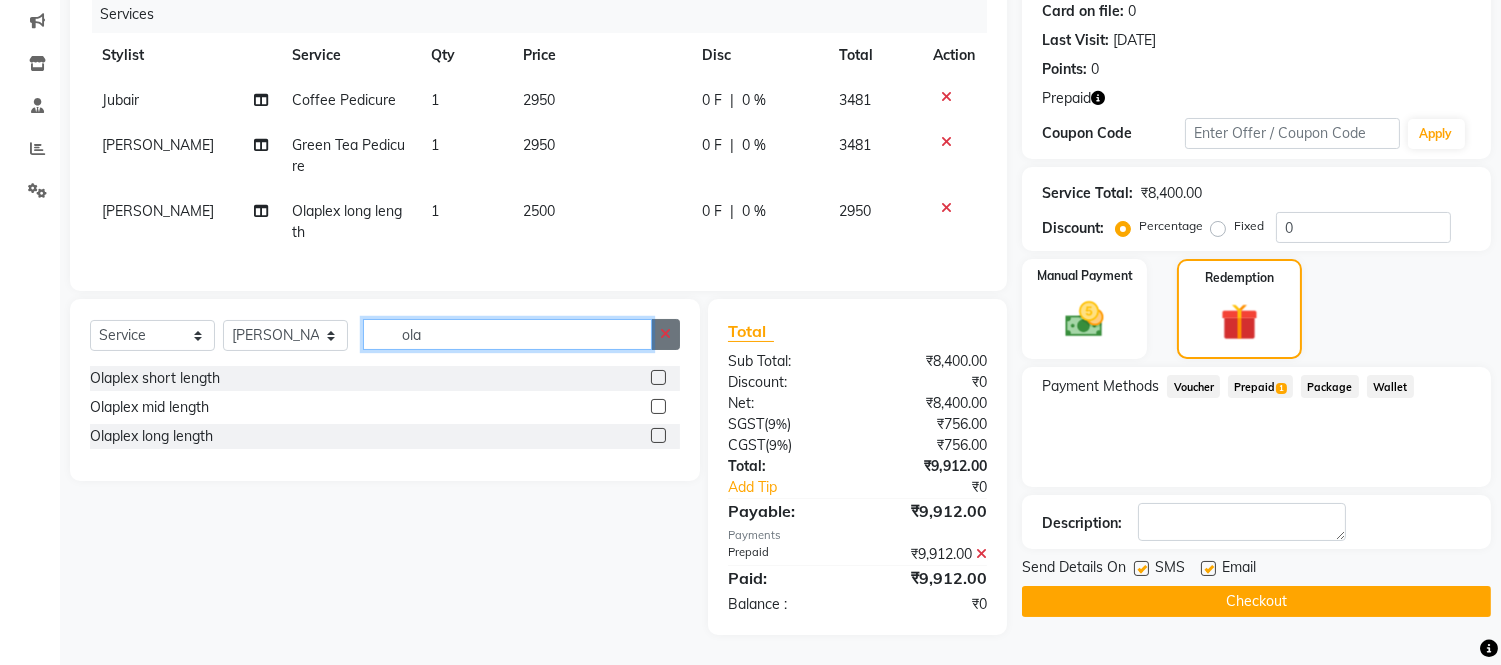 type 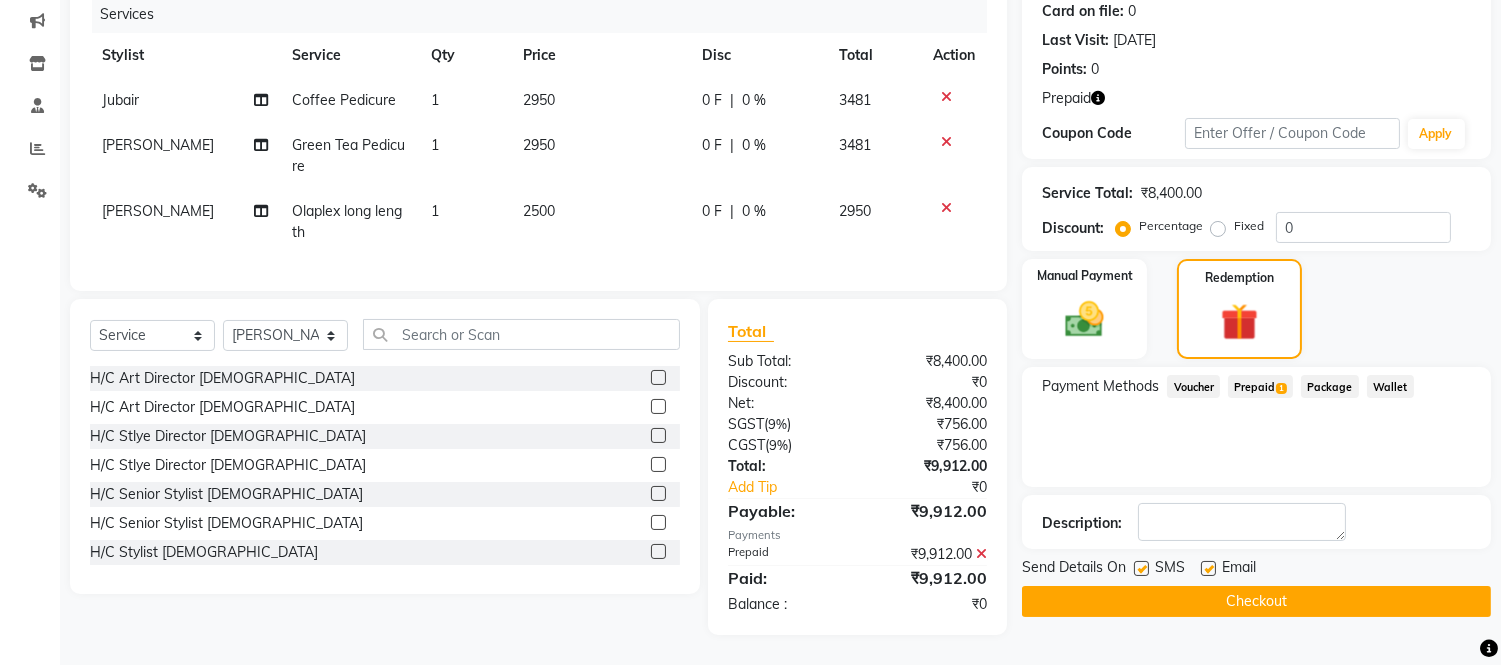 click on "Checkout" 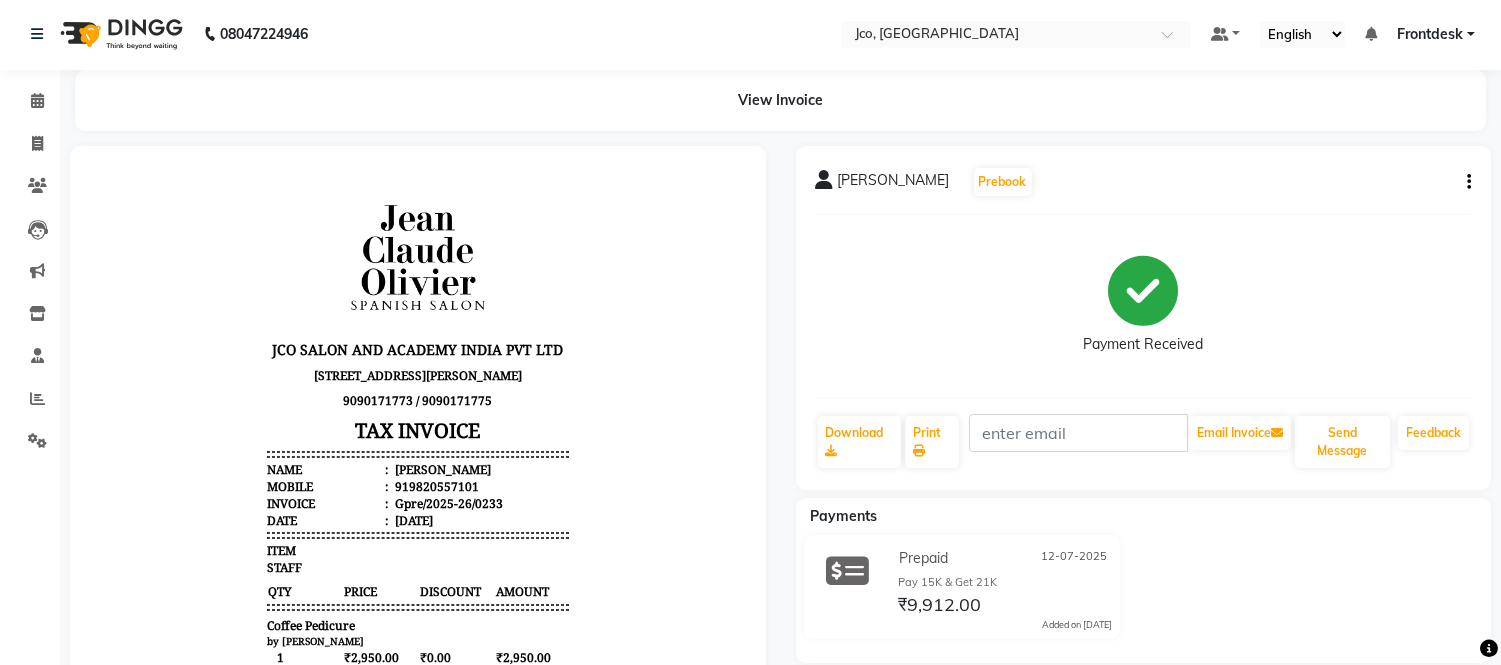 scroll, scrollTop: 0, scrollLeft: 0, axis: both 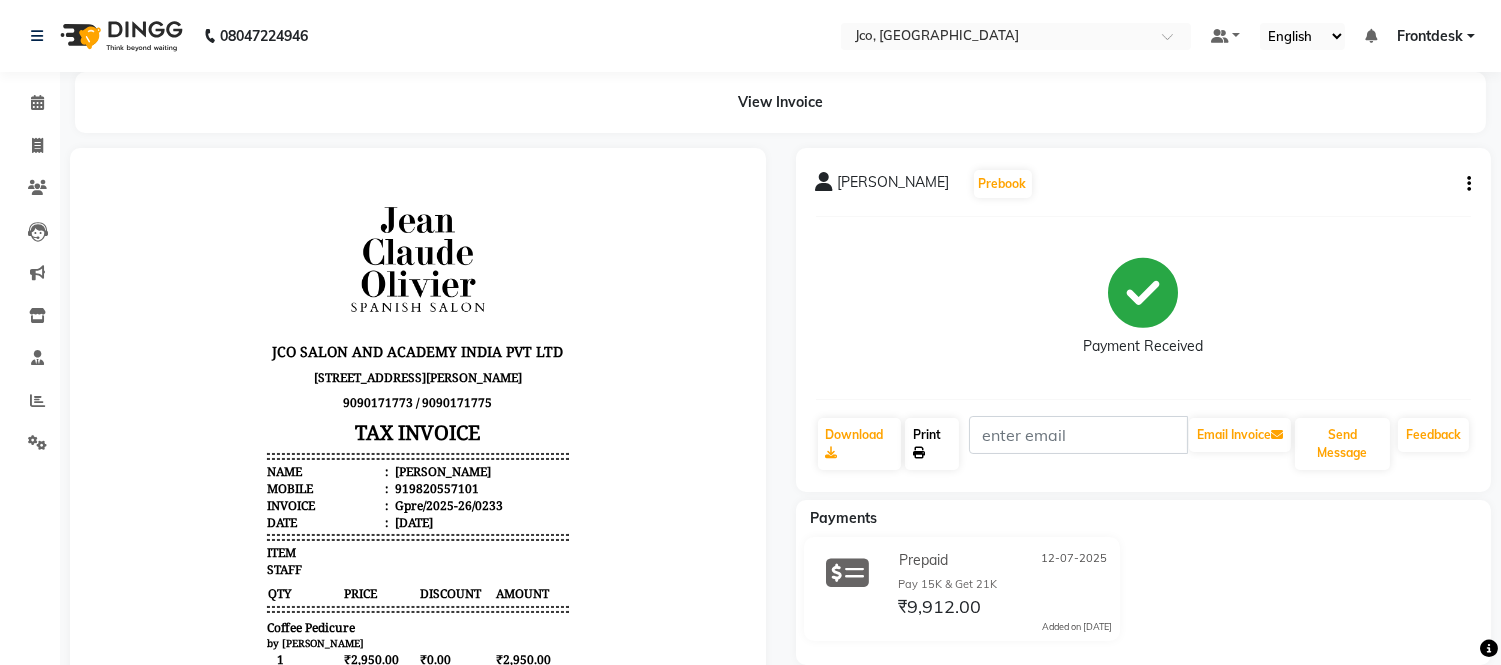 click on "Print" 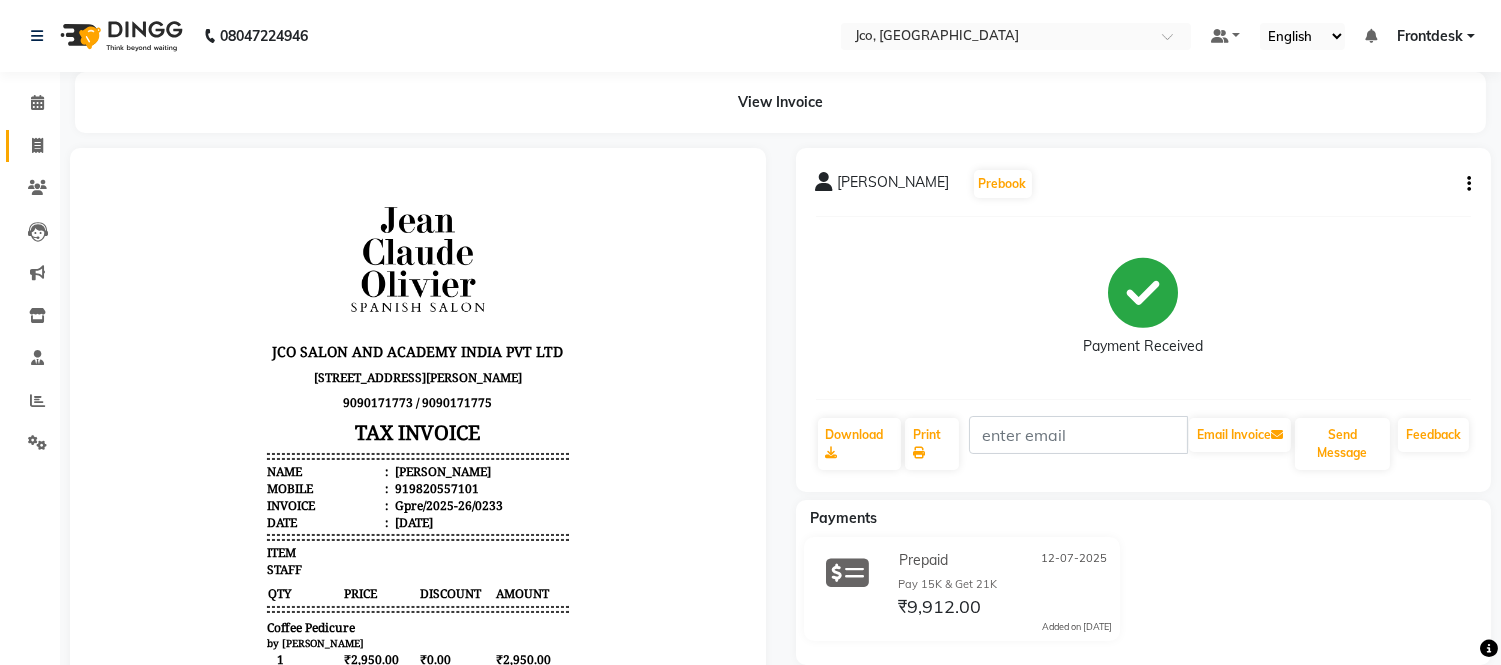 click 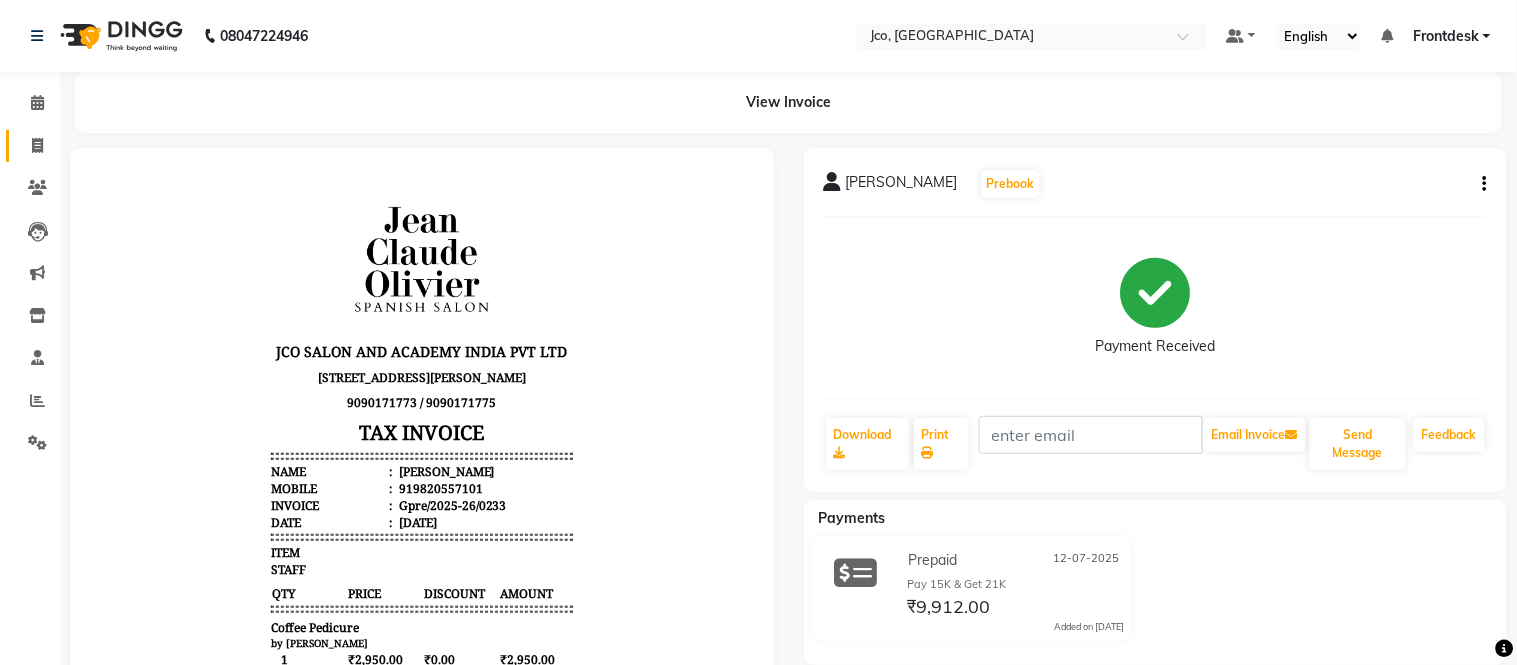 select on "service" 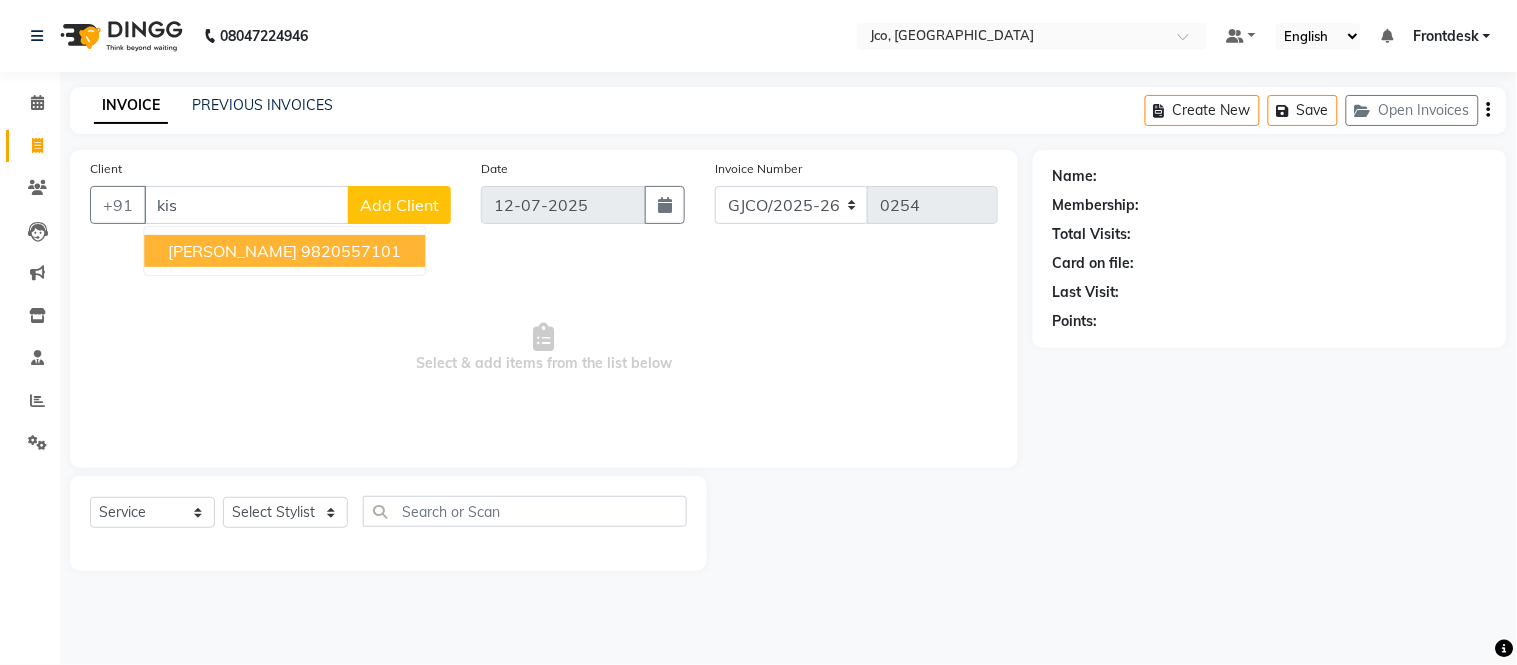 click on "9820557101" at bounding box center (351, 251) 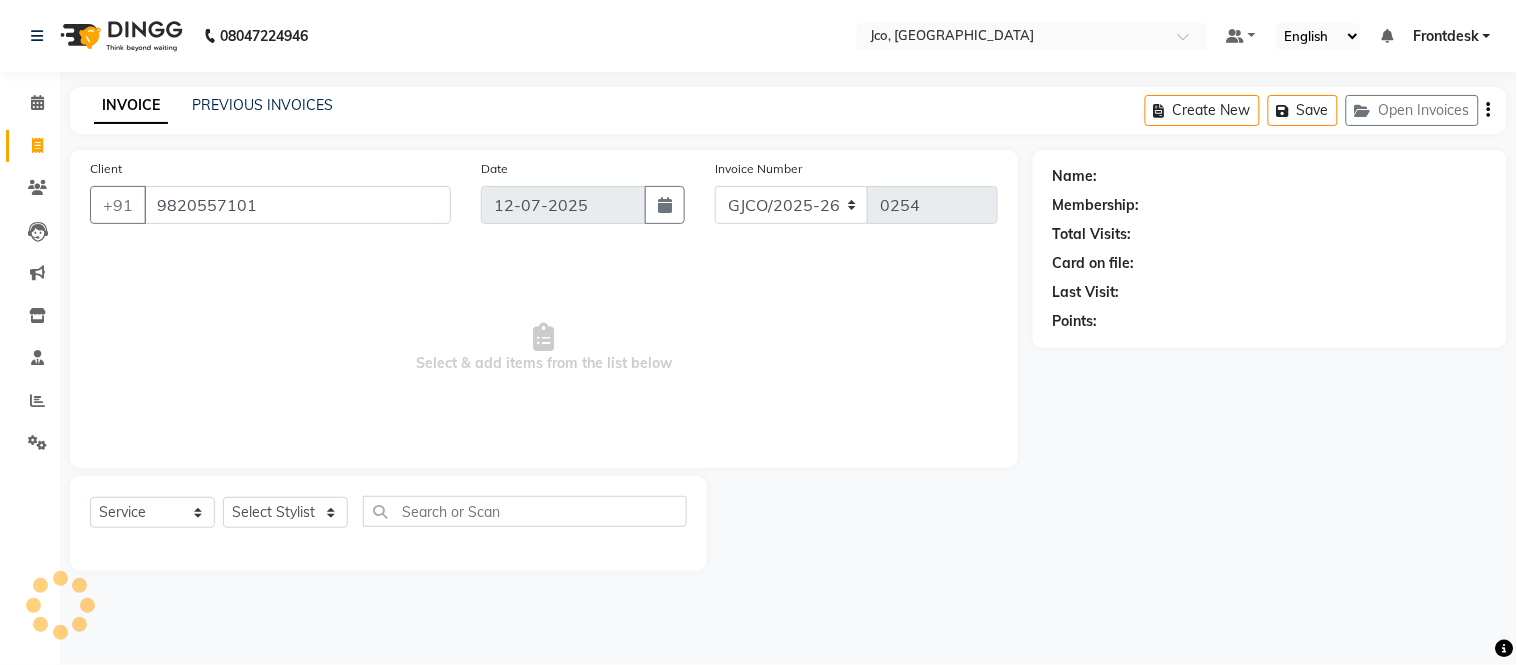 type on "9820557101" 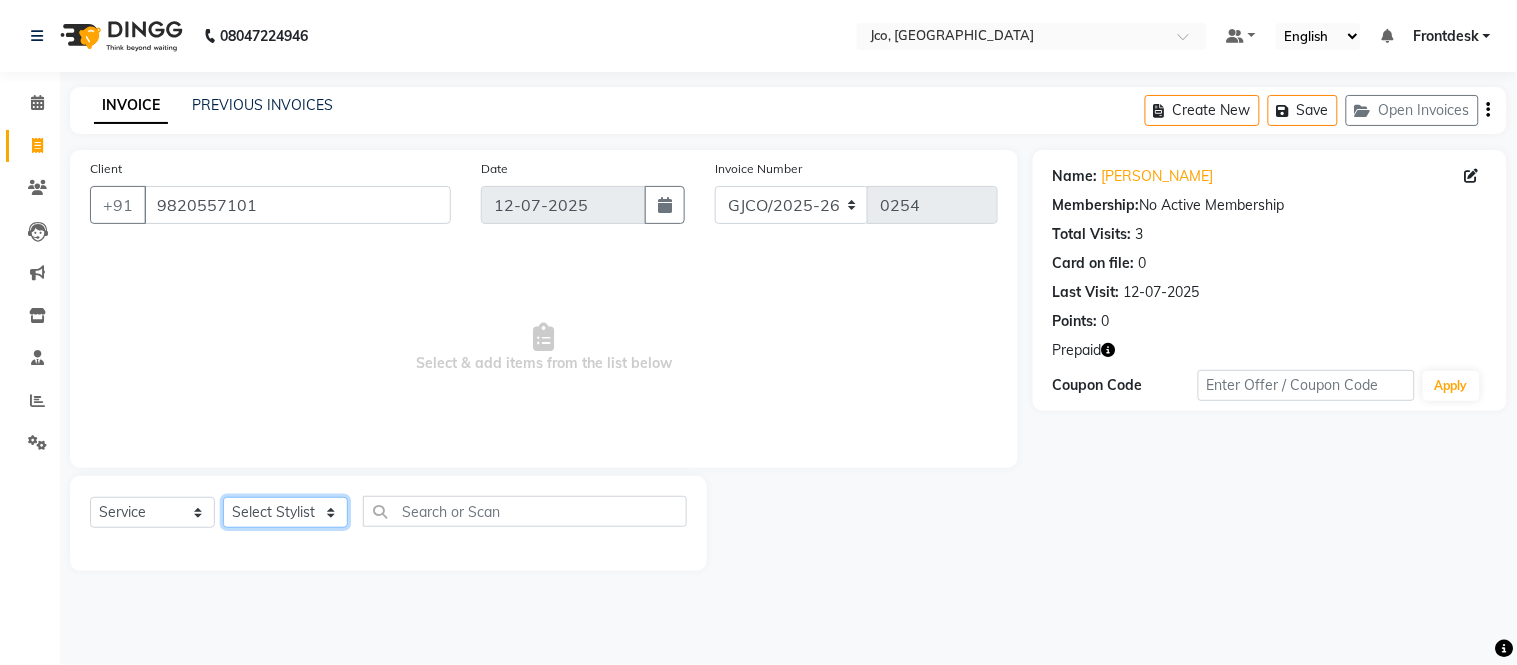 click on "Select Stylist [PERSON_NAME]  [PERSON_NAME]  [PERSON_NAME] Gopal Jouyi [PERSON_NAME] [PERSON_NAME] [DATE] [PERSON_NAME] [PERSON_NAME] [PERSON_NAME] Thakur Sanatan [PERSON_NAME] Shilpa [PERSON_NAME] Thotsem as [PERSON_NAME] [PERSON_NAME] Zing Kumwon Shatsang" 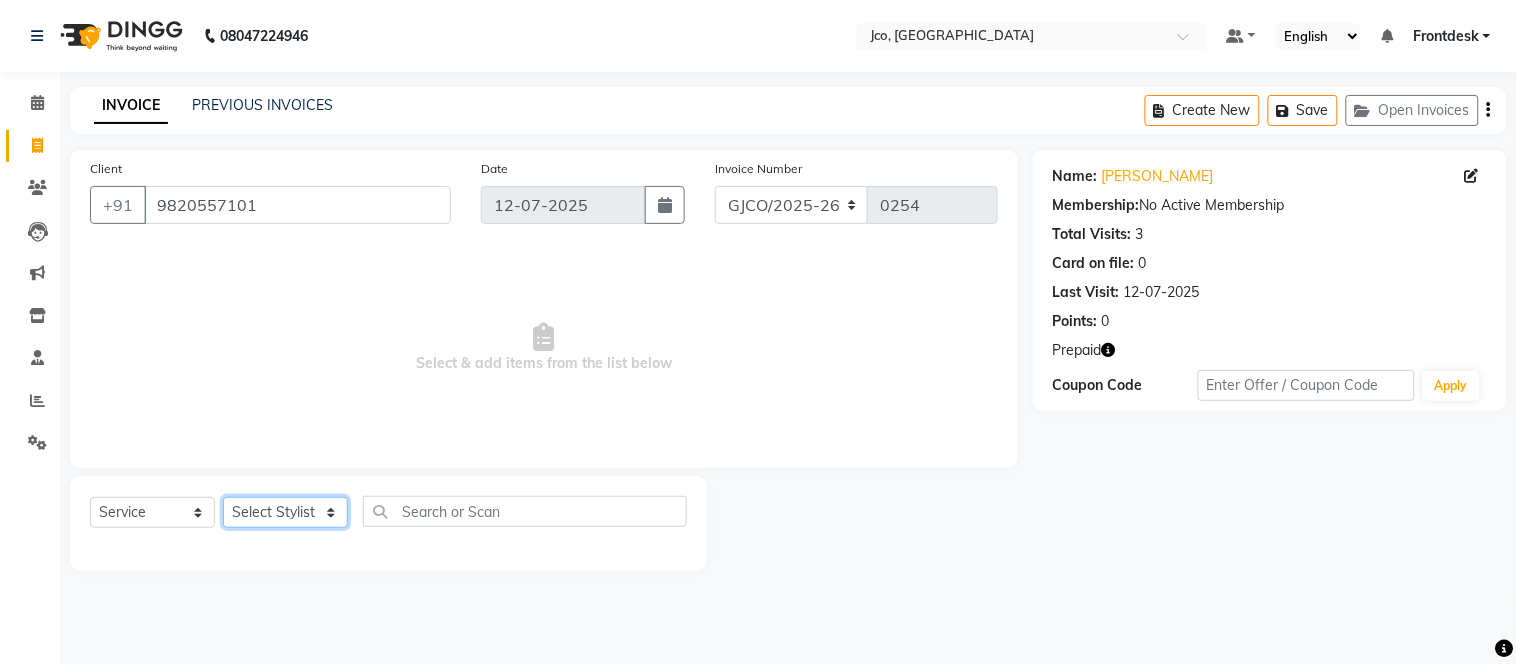 select on "68867" 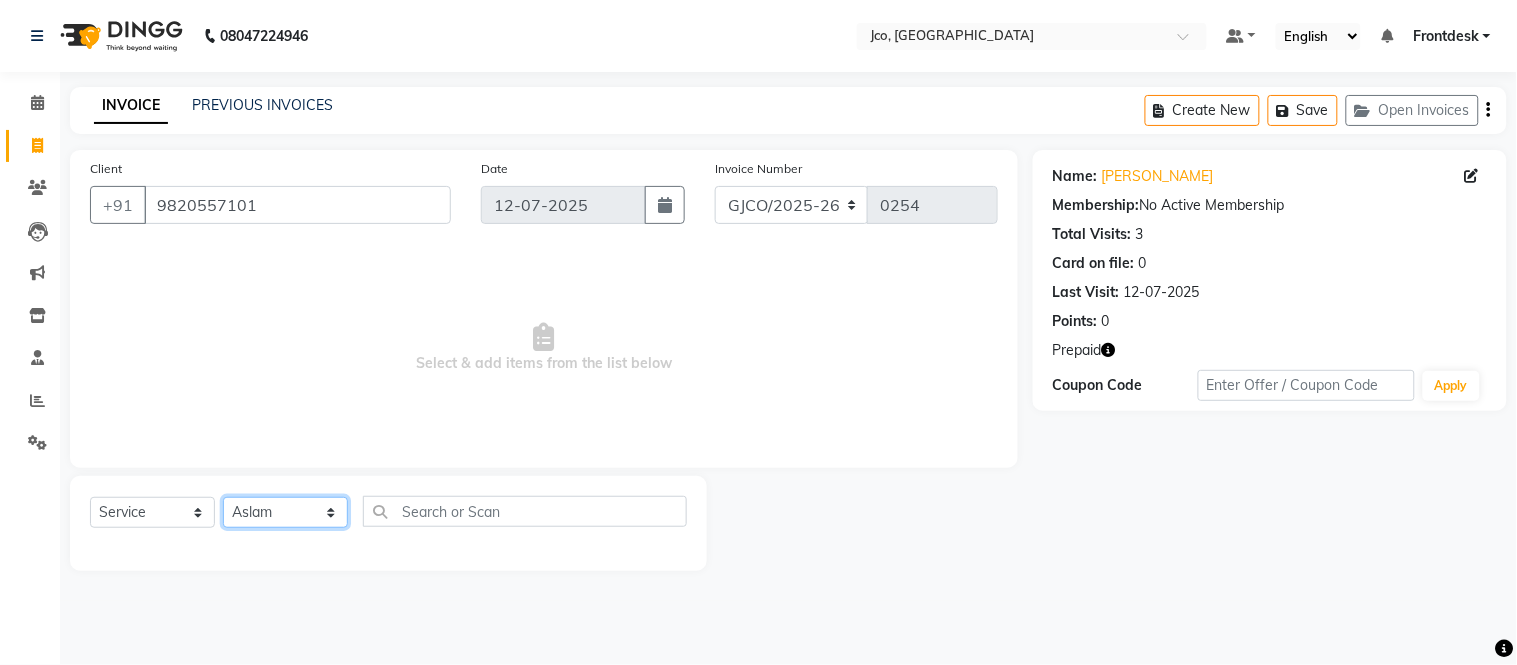 click on "Select Stylist [PERSON_NAME]  [PERSON_NAME]  [PERSON_NAME] Gopal Jouyi [PERSON_NAME] [PERSON_NAME] [DATE] [PERSON_NAME] [PERSON_NAME] [PERSON_NAME] Thakur Sanatan [PERSON_NAME] Shilpa [PERSON_NAME] Thotsem as [PERSON_NAME] [PERSON_NAME] Zing Kumwon Shatsang" 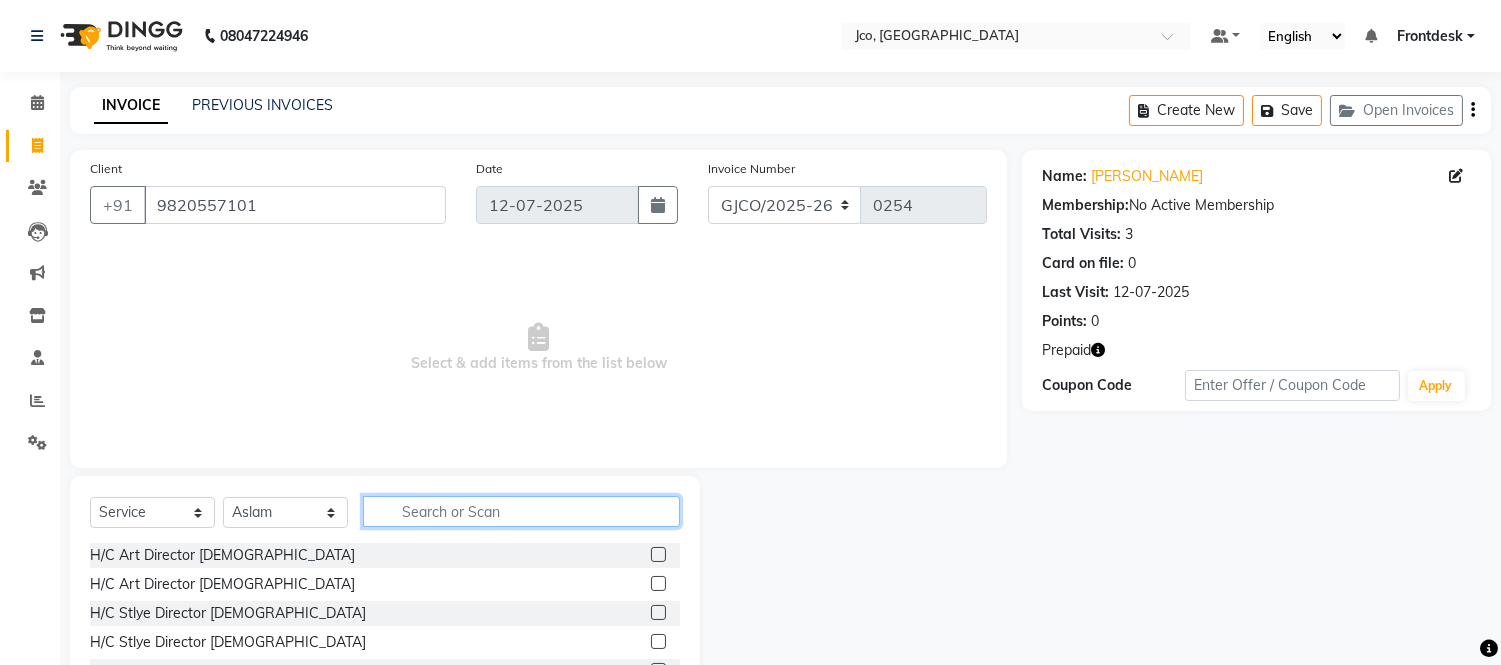 click 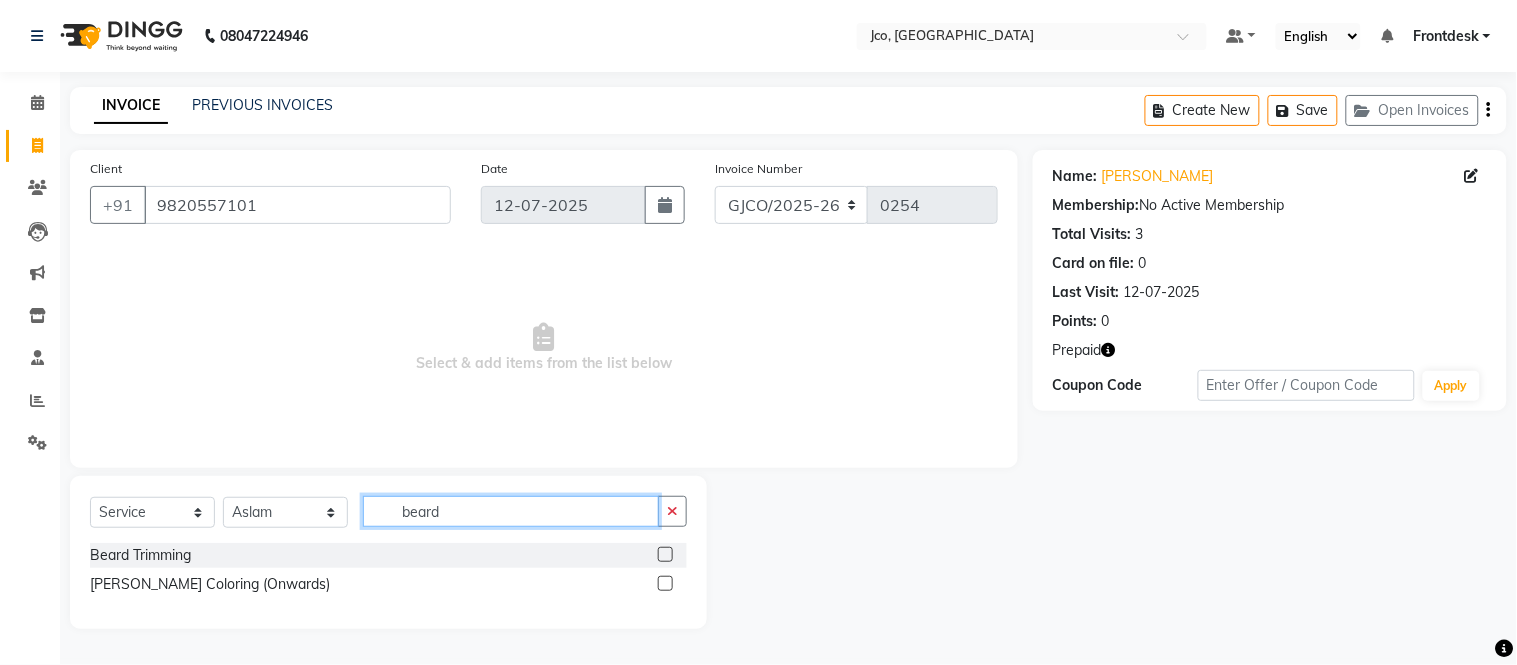 type on "beard" 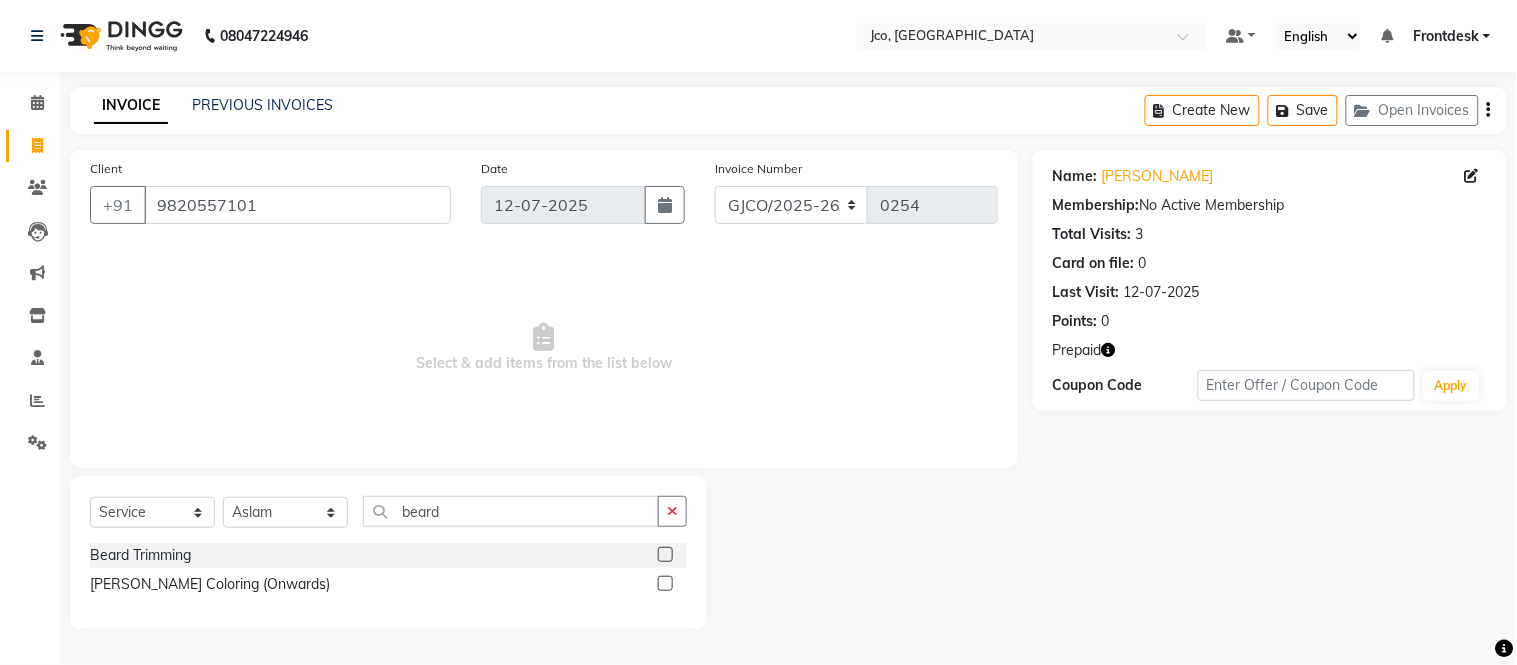 click 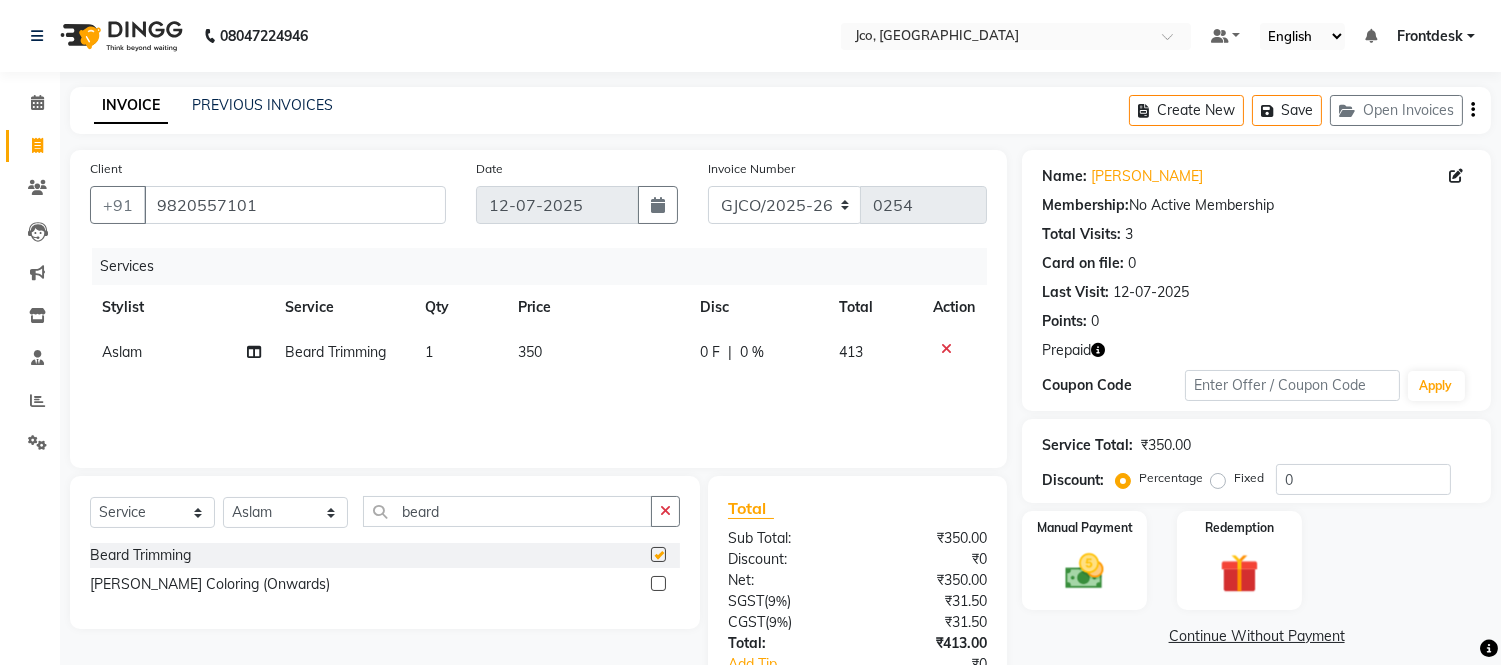 checkbox on "false" 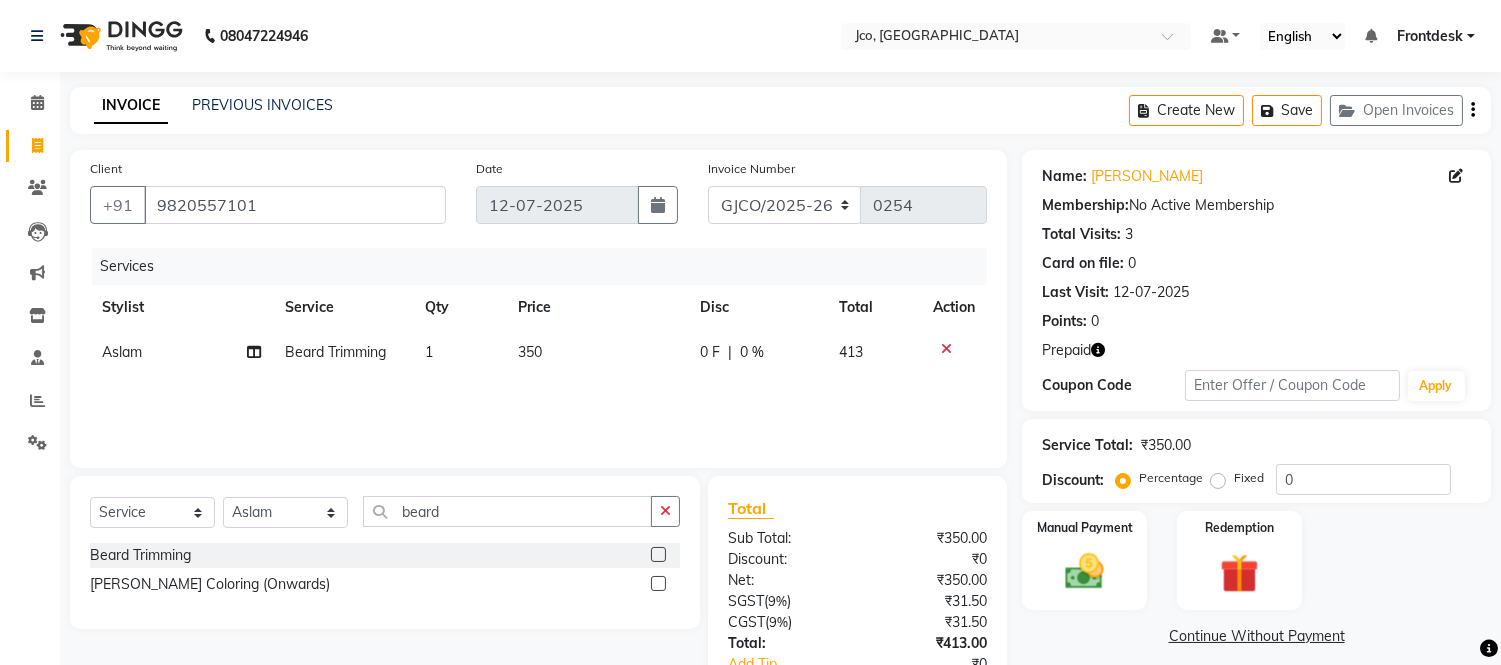 click on "350" 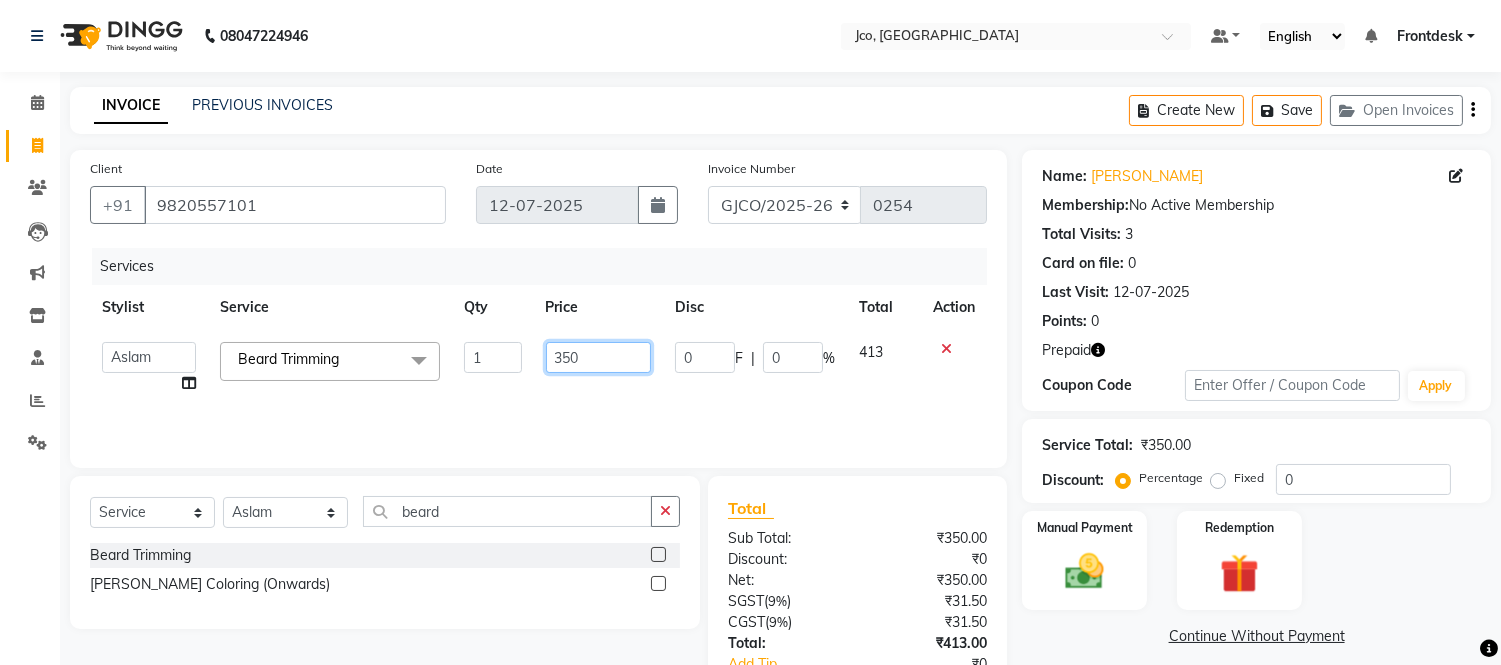 click on "350" 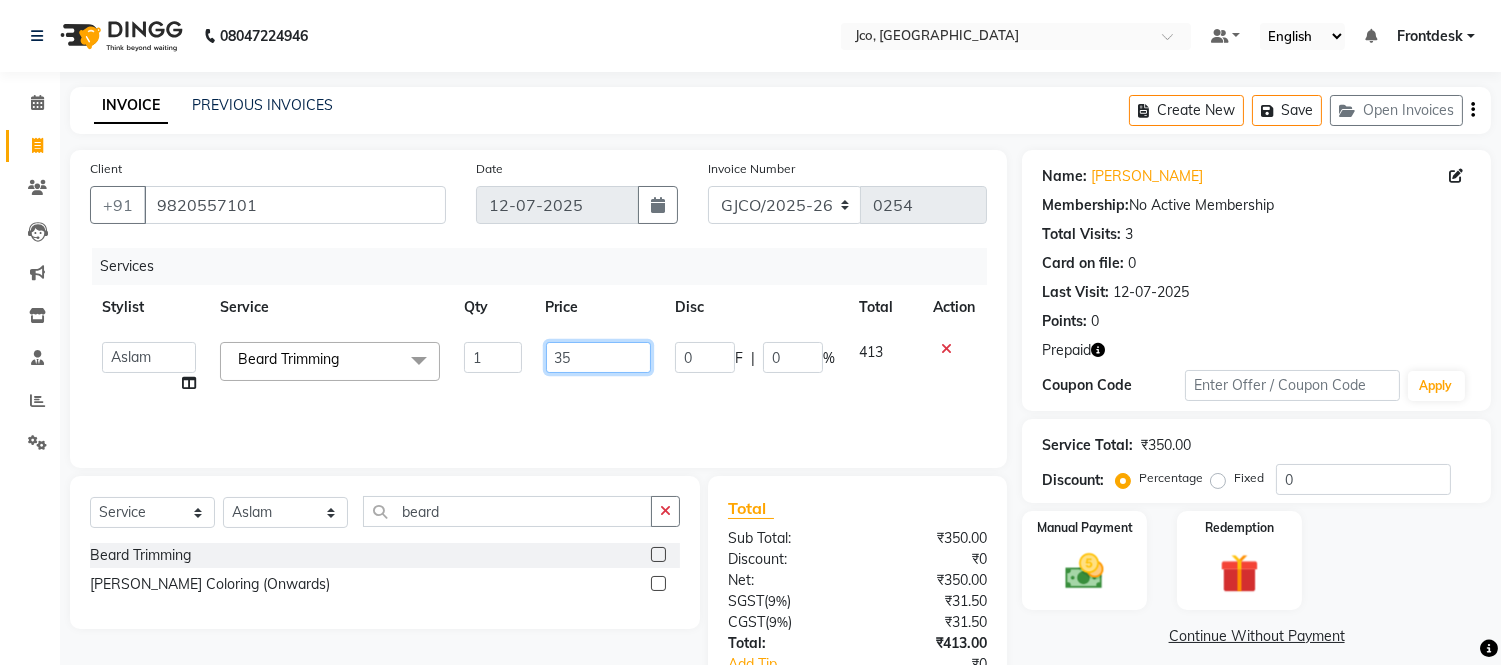 type on "3" 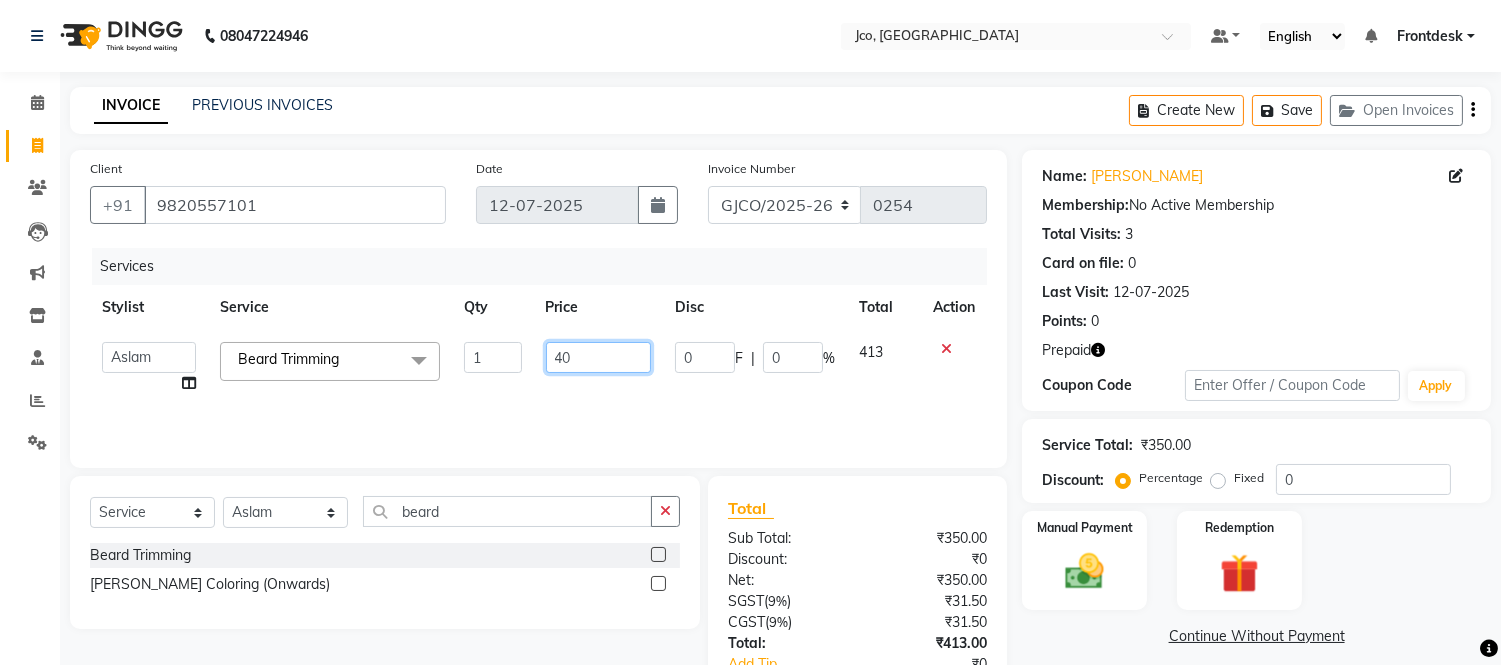 type on "400" 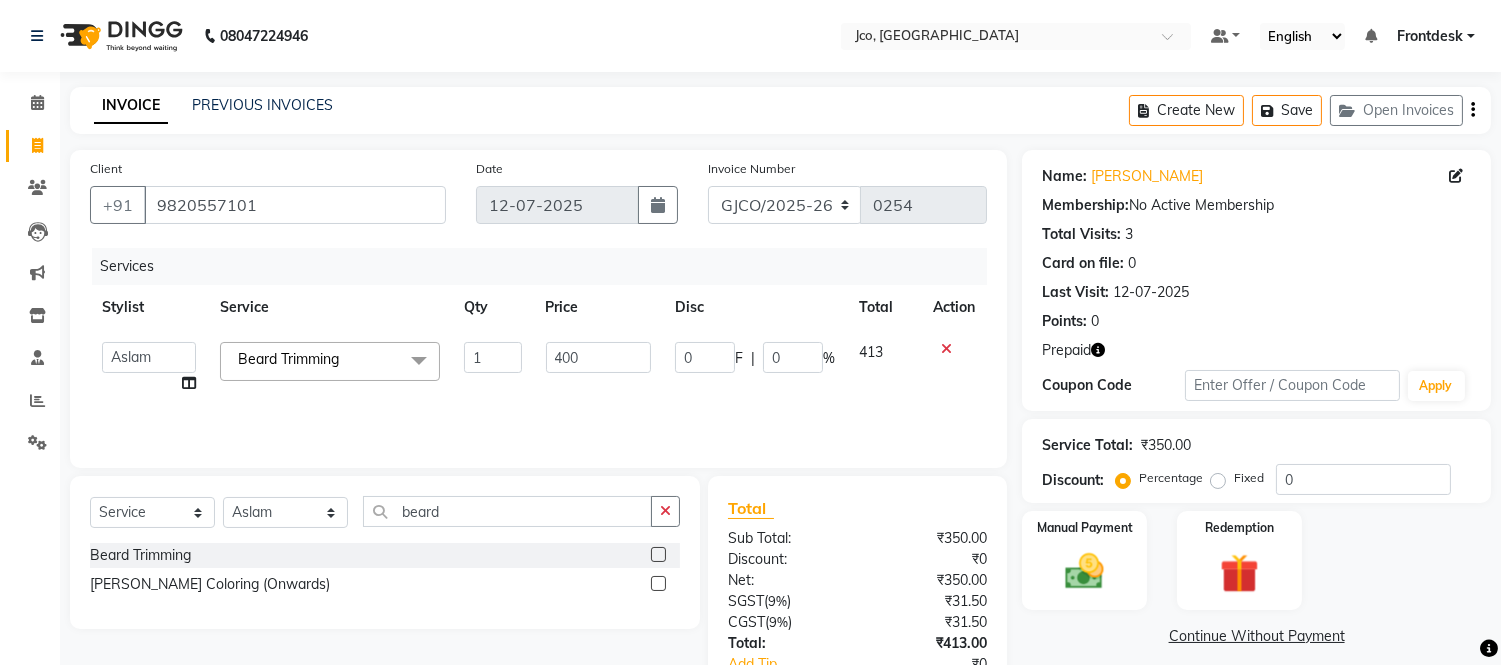 click on "Services Stylist Service Qty Price Disc Total Action  Abdul   Abid    Afsha Shaikh    Ajmal   Aphy   Araslan   Ashfaque   Aslam   Azhar   Frontdesk   Gopal   Jouyi   Jubair   Komal Tiwari   Naomi   Raaj   Raja   Rose   Ruchita Sunil katkar   Sachin Kumar Thakur   Sanatan   sanjay   Shilpa   Shimrei   Somya   Thotsem as   Tulika   Wasim salmani   Zing Kumwon Shatsang   Beard Trimming  x H/C Art Director Male  H/C Art Director Female  H/C Stlye Director male  H/C Stlye Director female  H/C Senior Stylist Female H/C Senior Stylist male H/C Stylist Male  H/C Stylist Female H/C Child M- below 12 H/C Child  F - below 12 H/C - Fringes/Locks  PQ Hair Wash Male +Styling Wash & Blow Dry short Wash & Blow Dry medium  Wash & Blow Dry long Wash & Paddle Dry Wash & Blast Dry  Shampoo & conditioner  Add on Mask/ Deep Conditioning Extension Wash (onwards) Blow Dry  Hair Ironing Short Hair Tong (Onwards)  Hair do (Onwards)  Crimping /Braiding(Onwards) Up Style (Onwards) Hair per Strand (Onwards) Hair Braid ( onwards)  Shave" 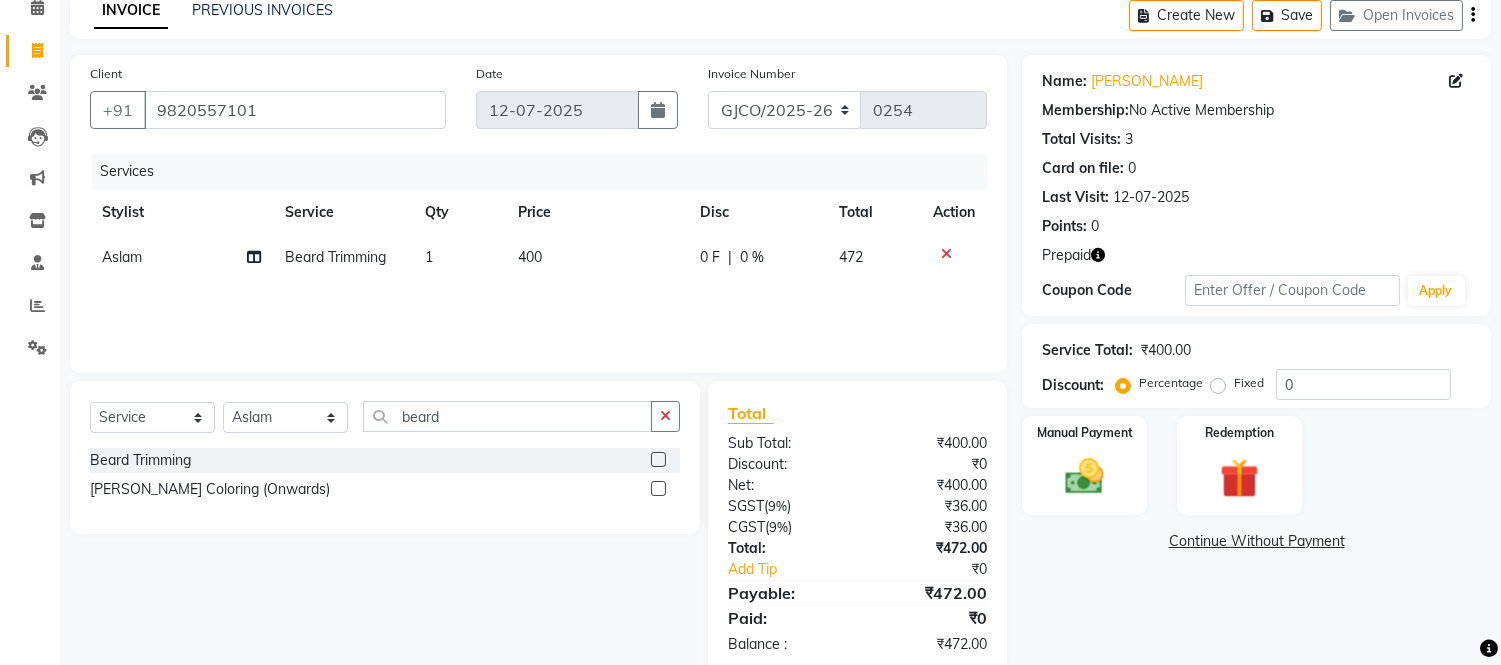 scroll, scrollTop: 134, scrollLeft: 0, axis: vertical 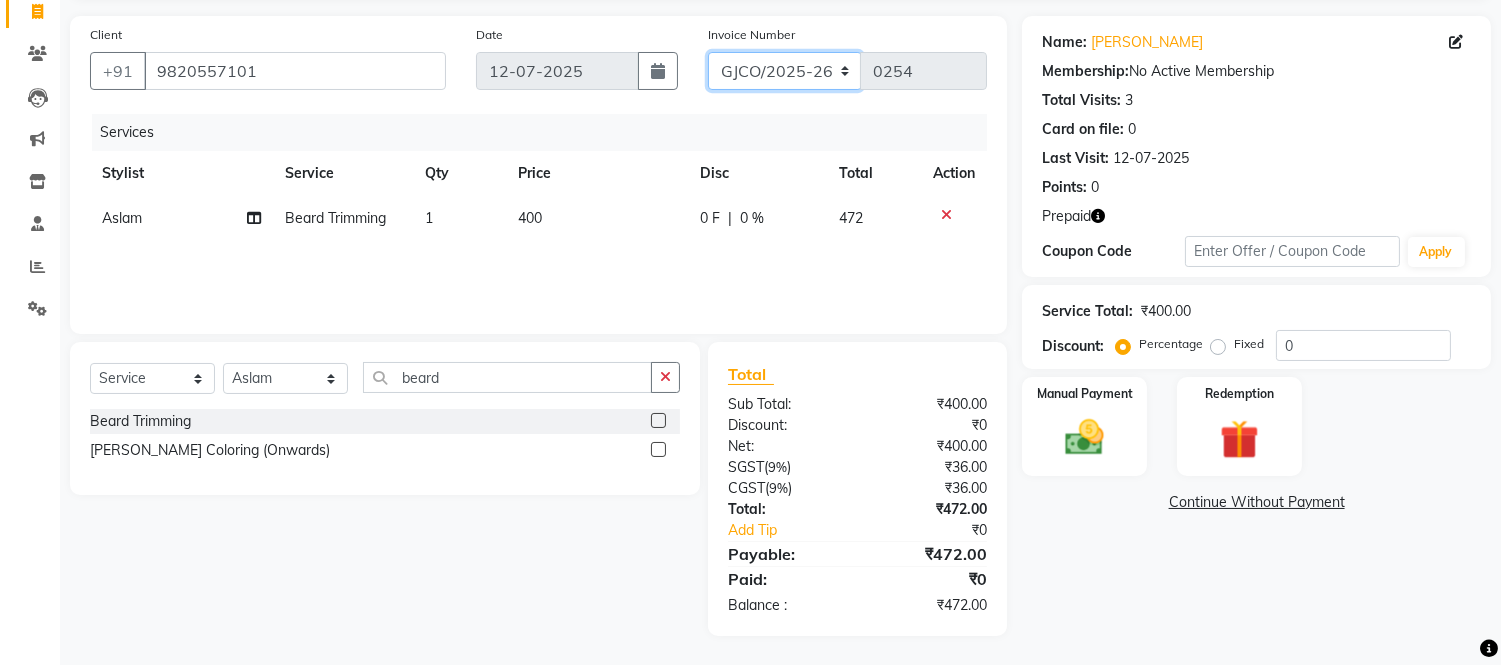 click on "GJCO/2025-26 SCG/2025-26 Gpre/2025-26" 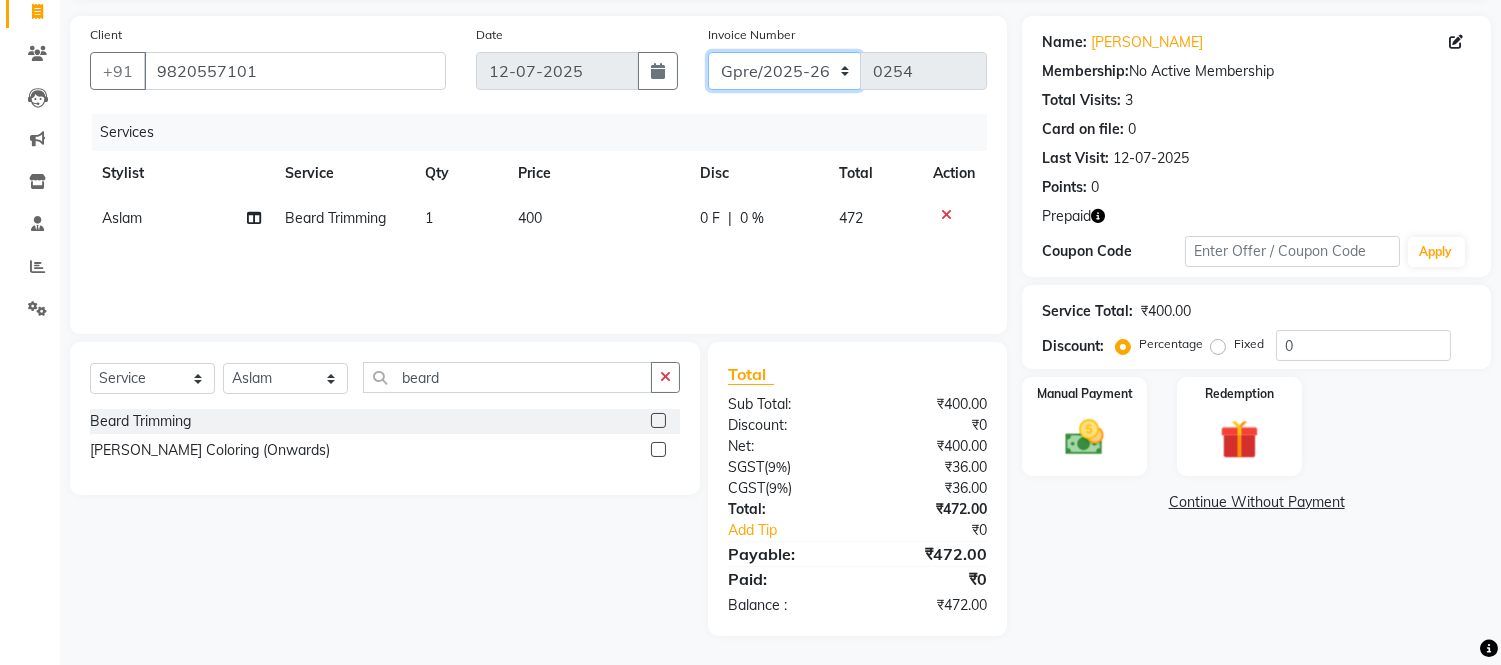 click on "GJCO/2025-26 SCG/2025-26 Gpre/2025-26" 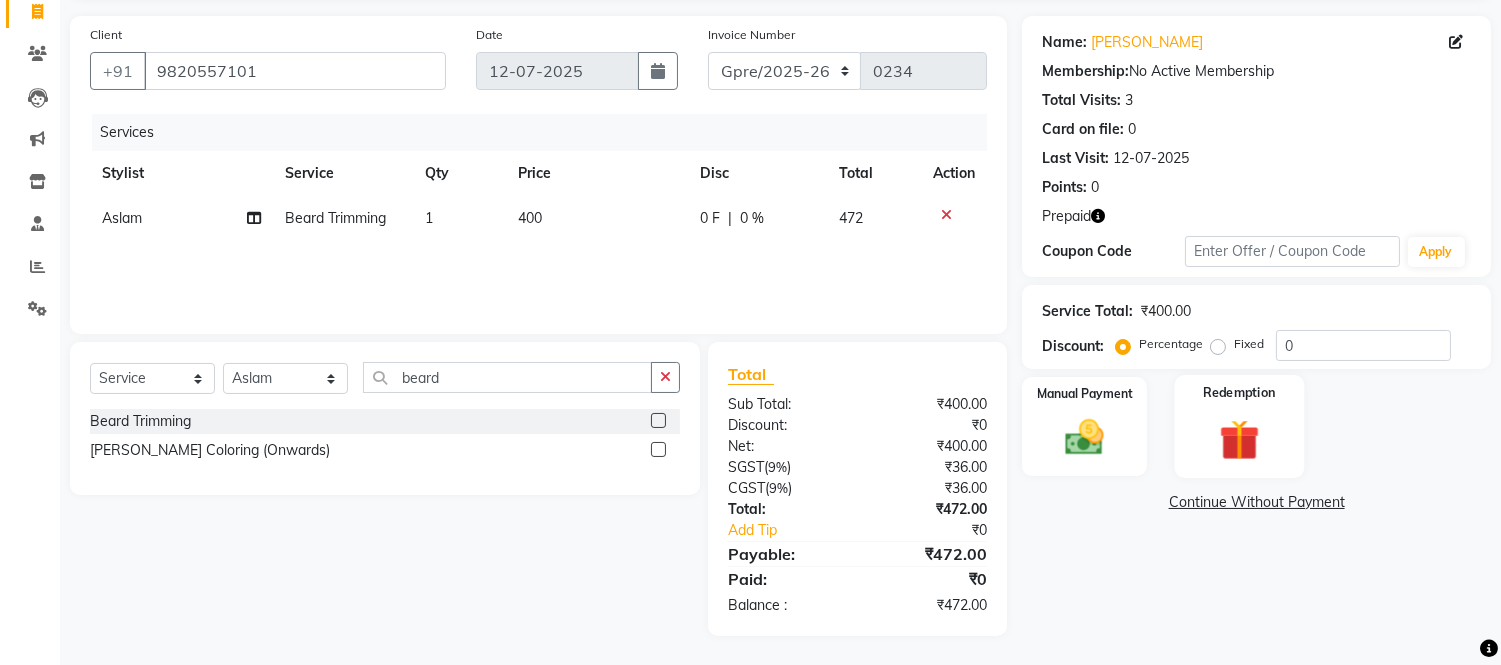 click 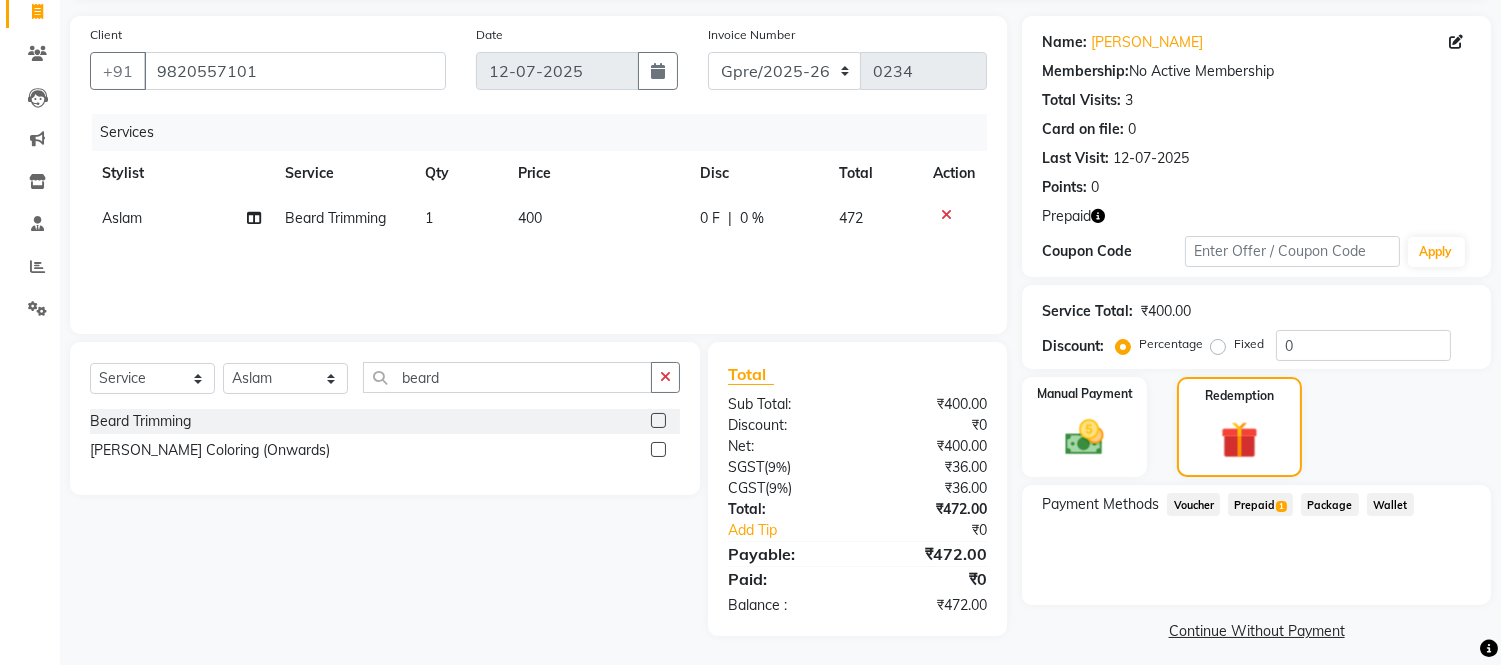 click on "Prepaid  1" 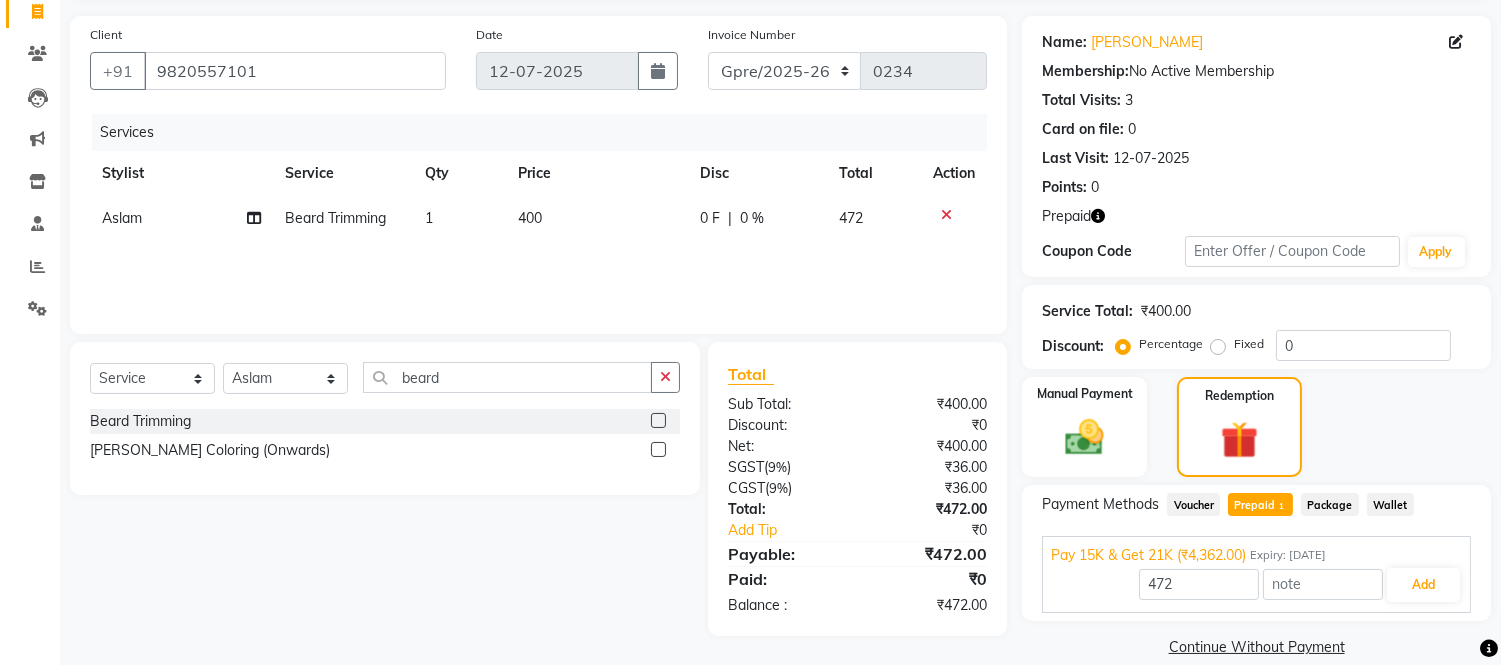 scroll, scrollTop: 160, scrollLeft: 0, axis: vertical 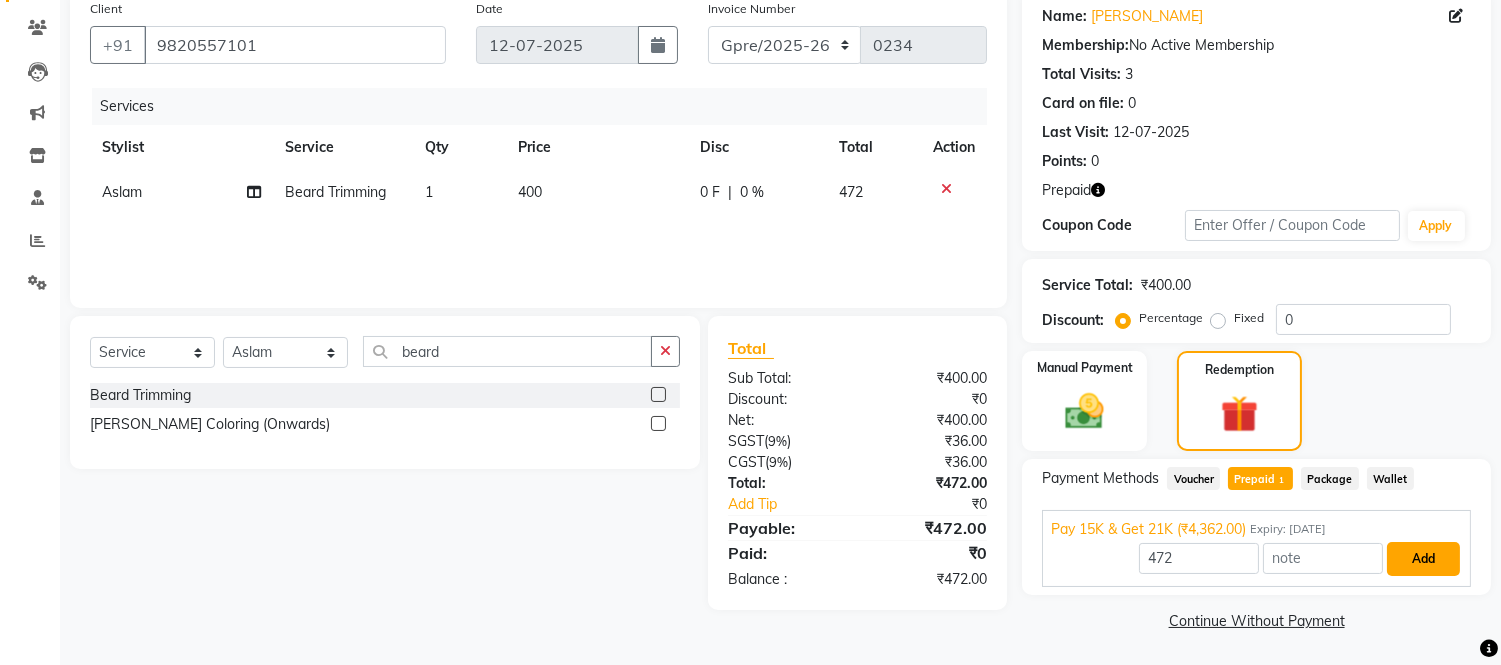 click on "Add" at bounding box center [1423, 559] 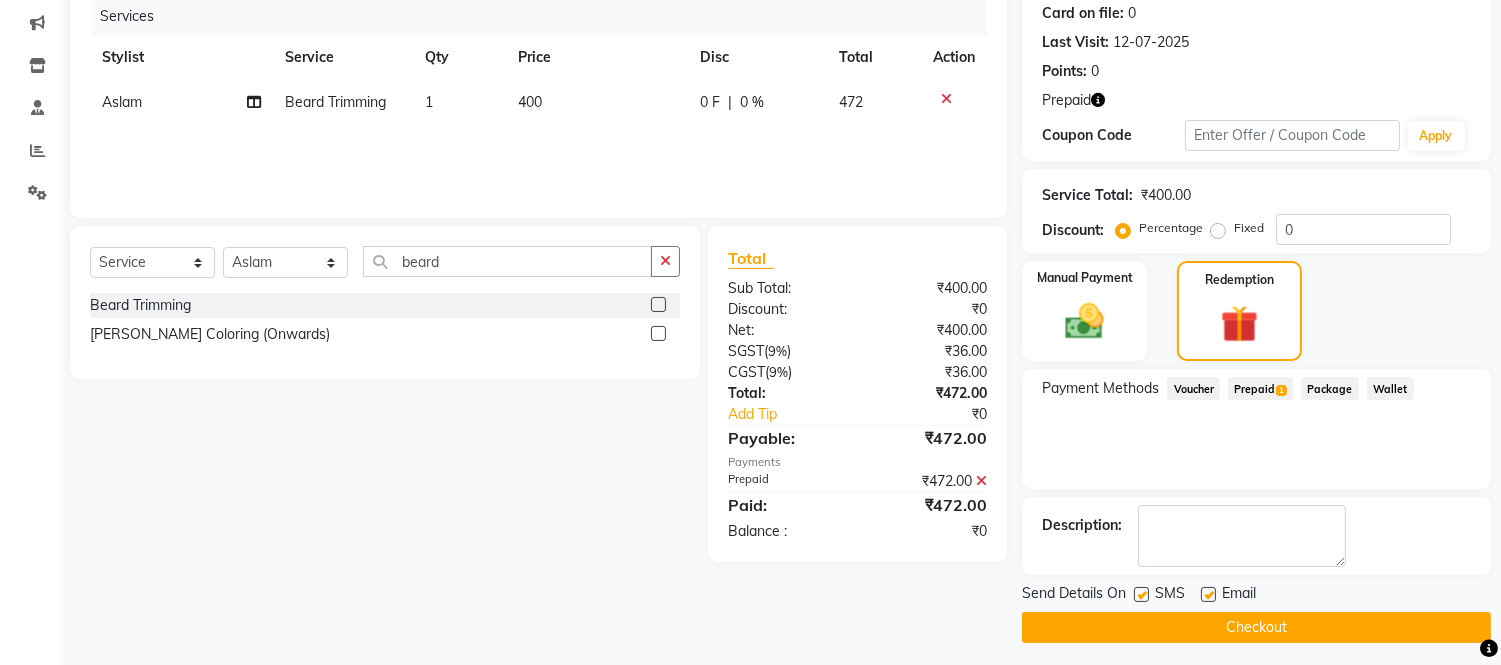 scroll, scrollTop: 256, scrollLeft: 0, axis: vertical 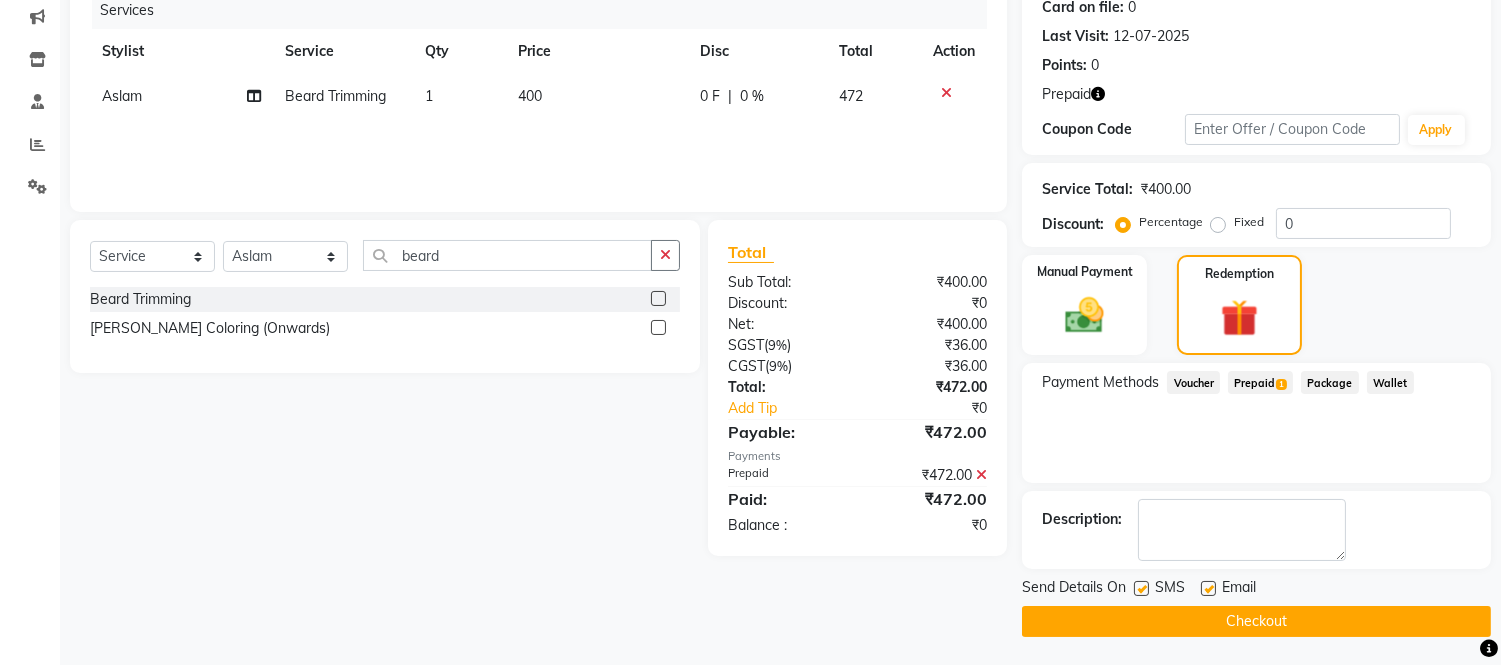 click on "Checkout" 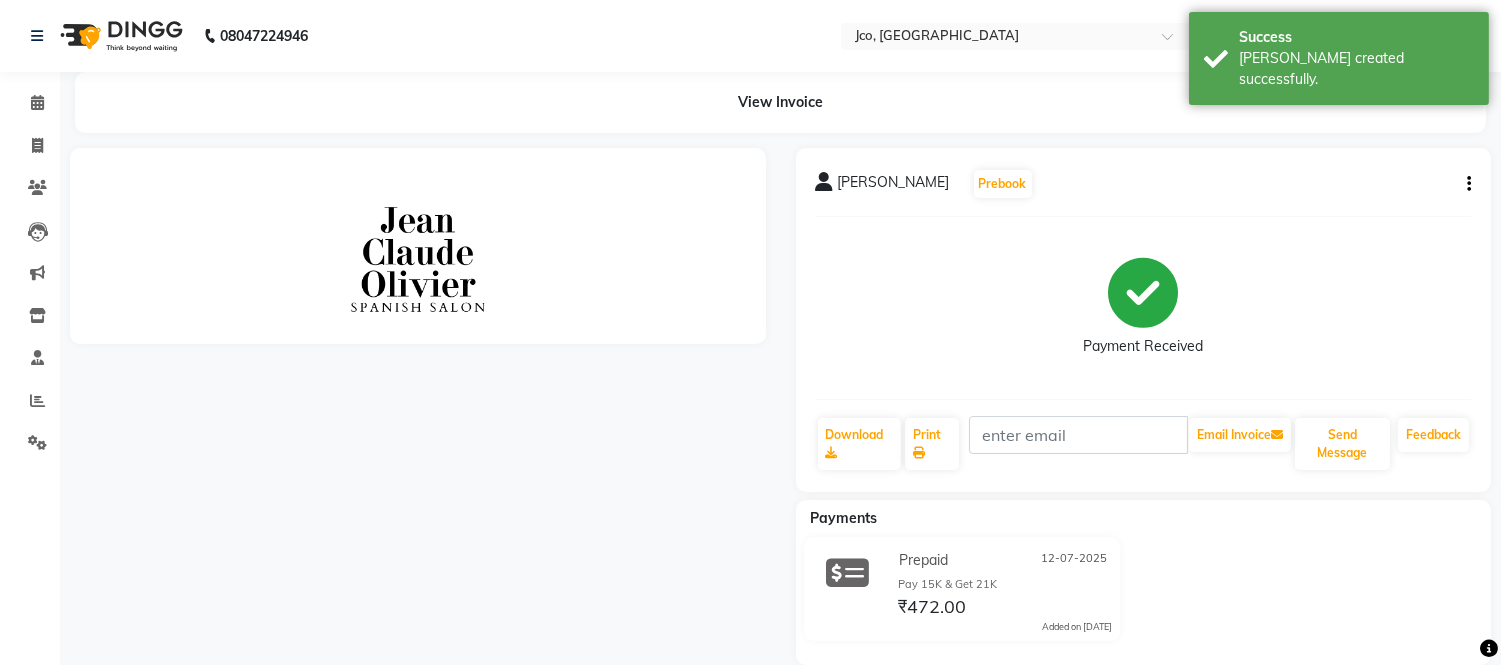 scroll, scrollTop: 0, scrollLeft: 0, axis: both 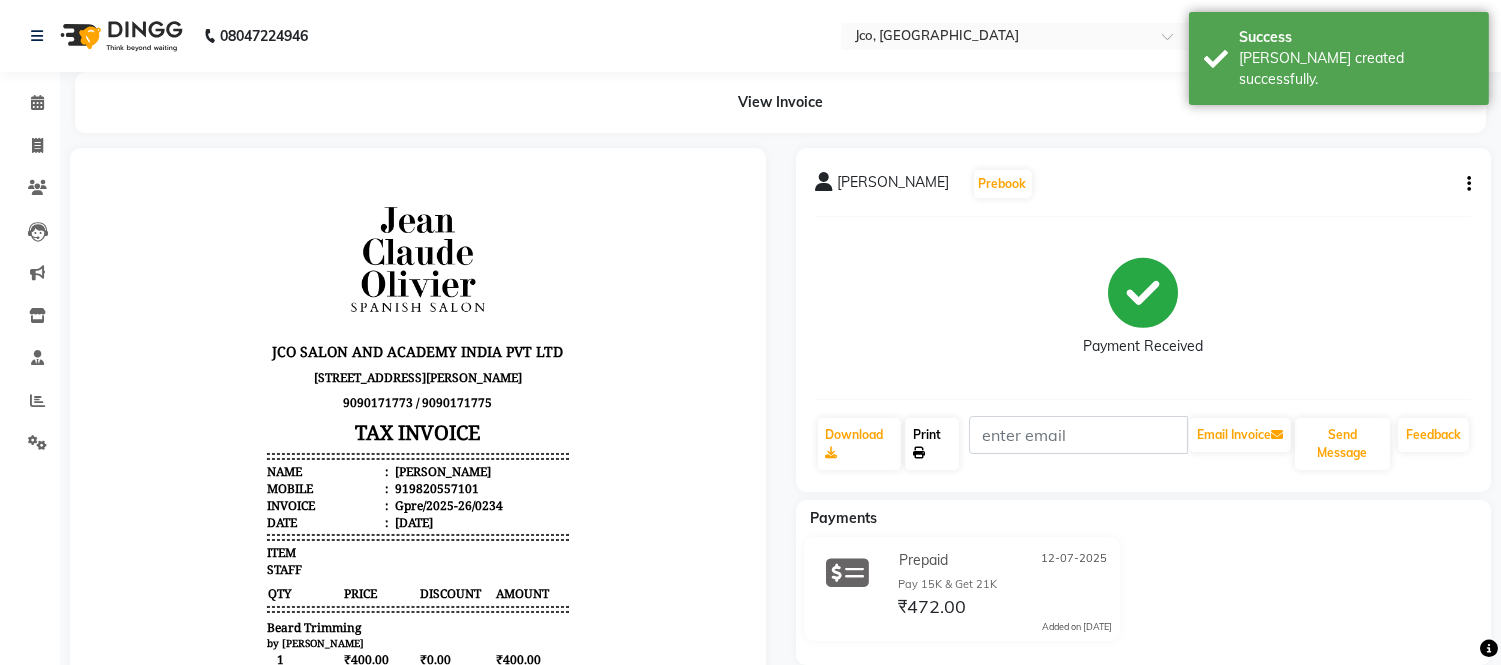 click on "Print" 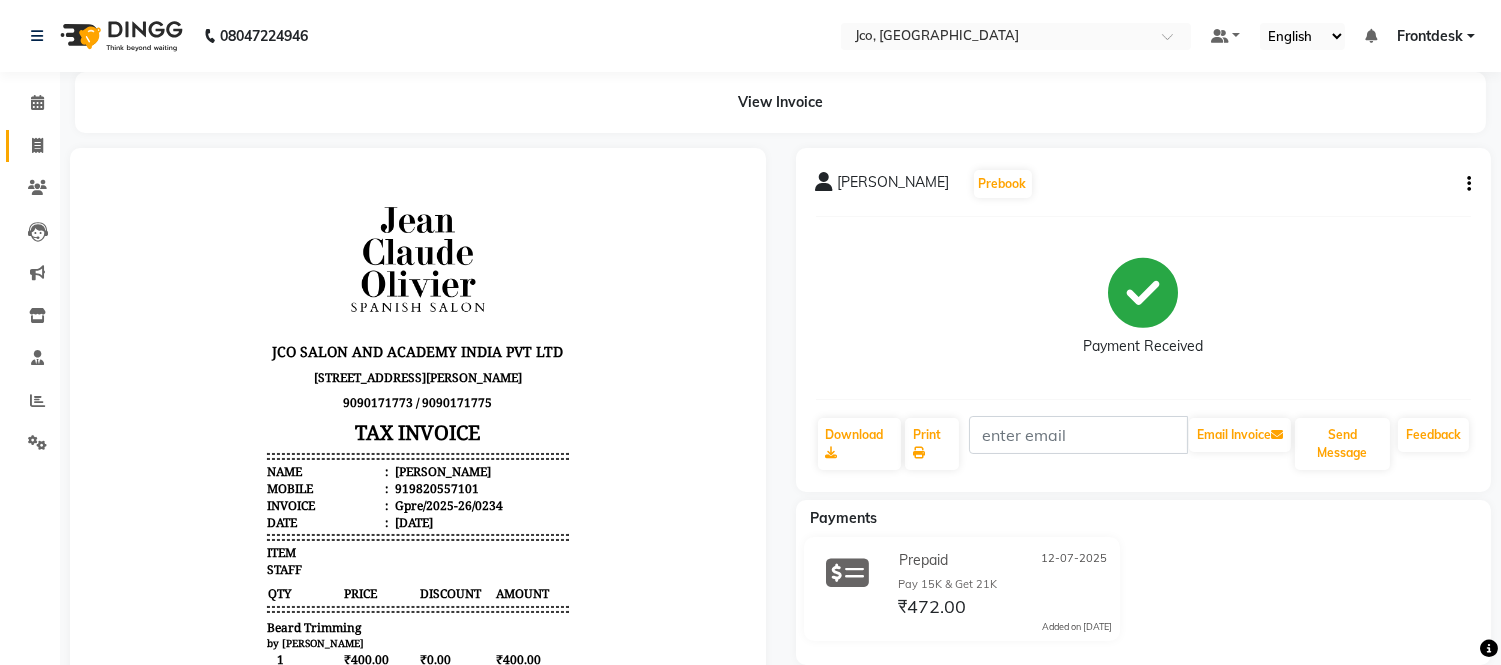 click 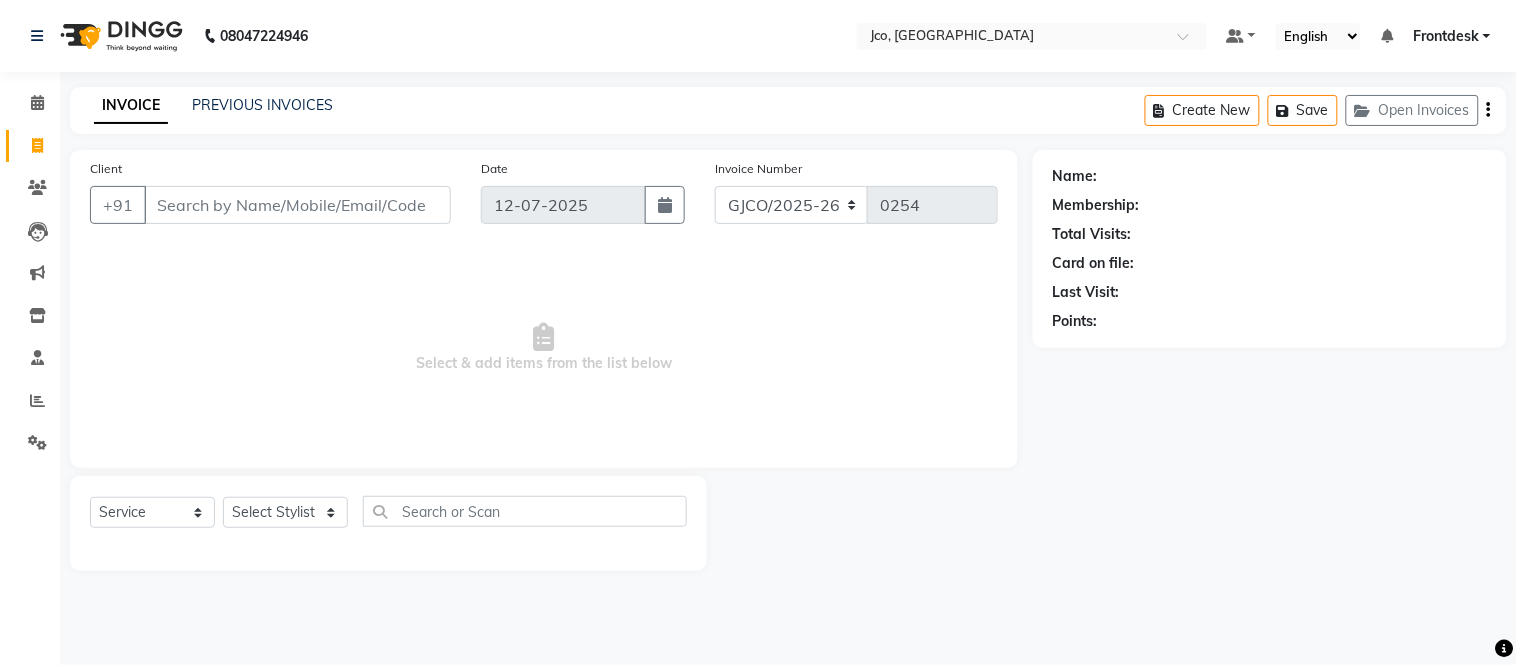 click on "Client" at bounding box center [297, 205] 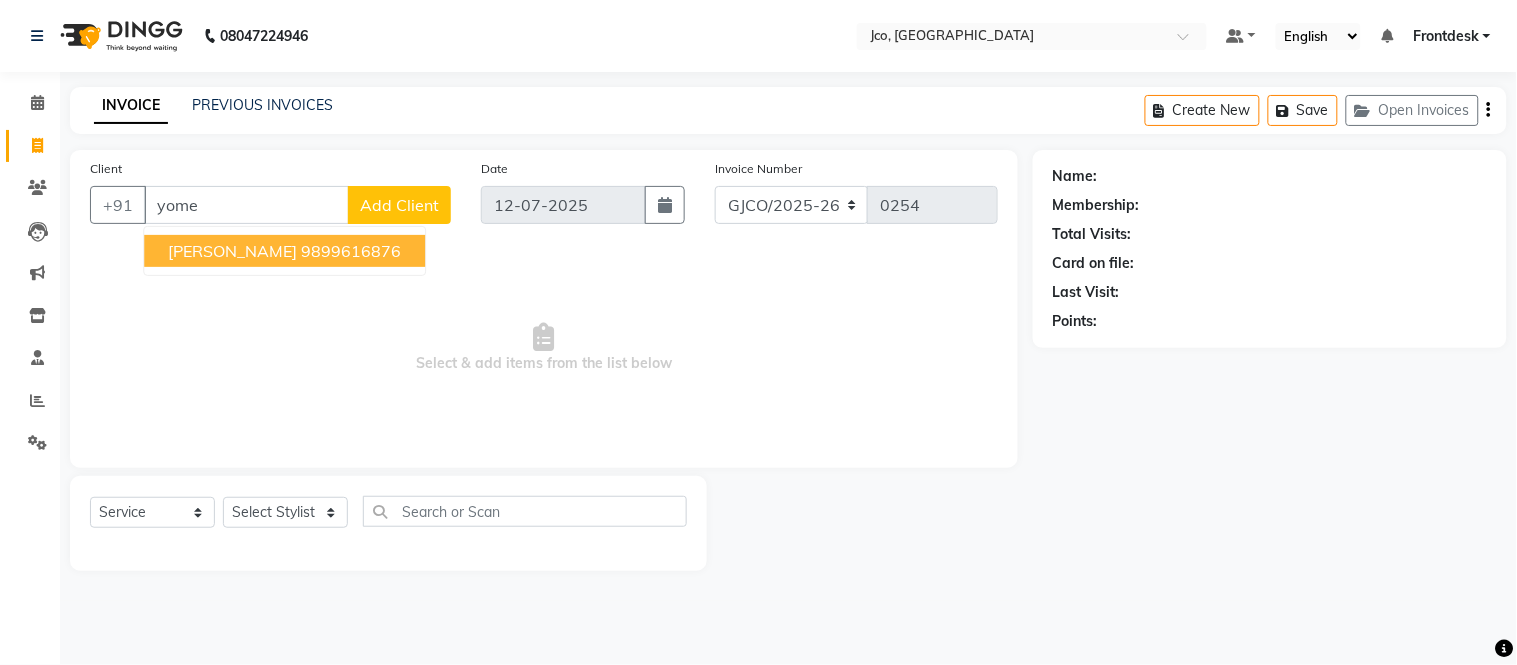 click on "9899616876" at bounding box center [351, 251] 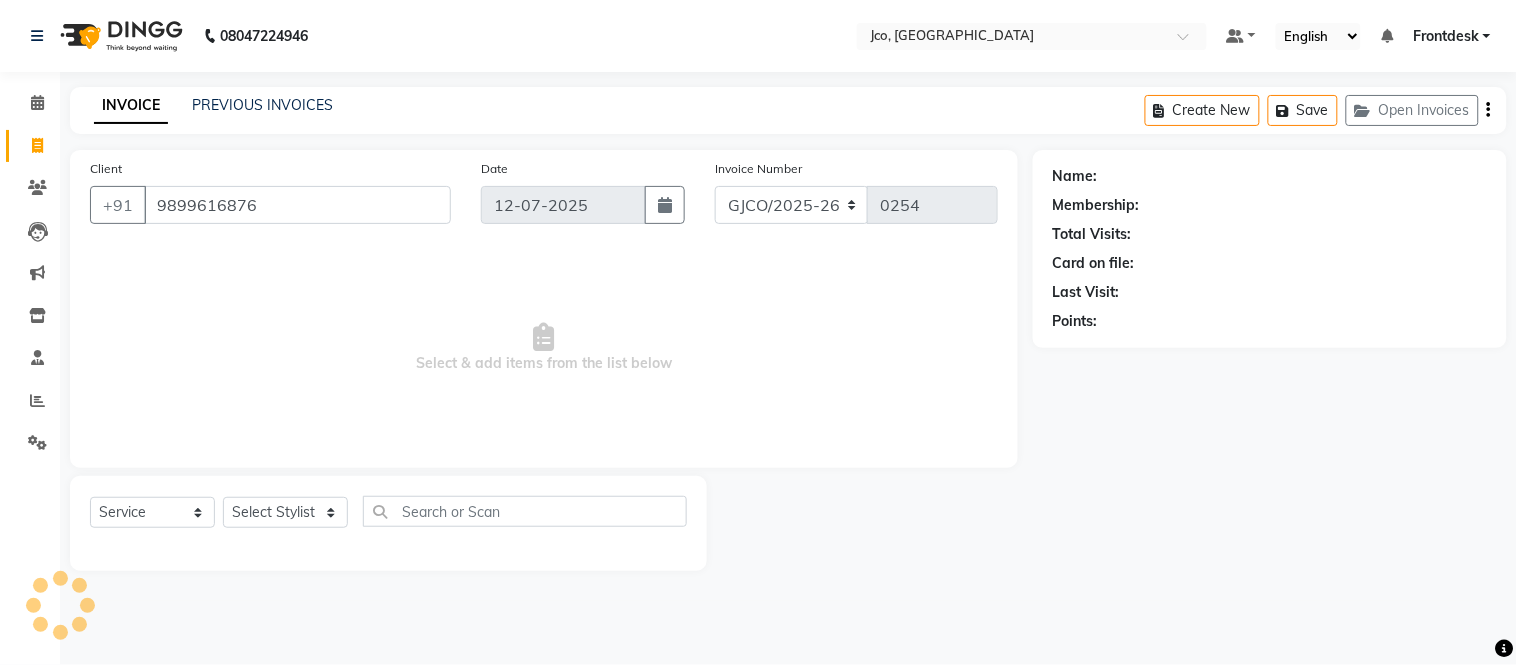 type on "9899616876" 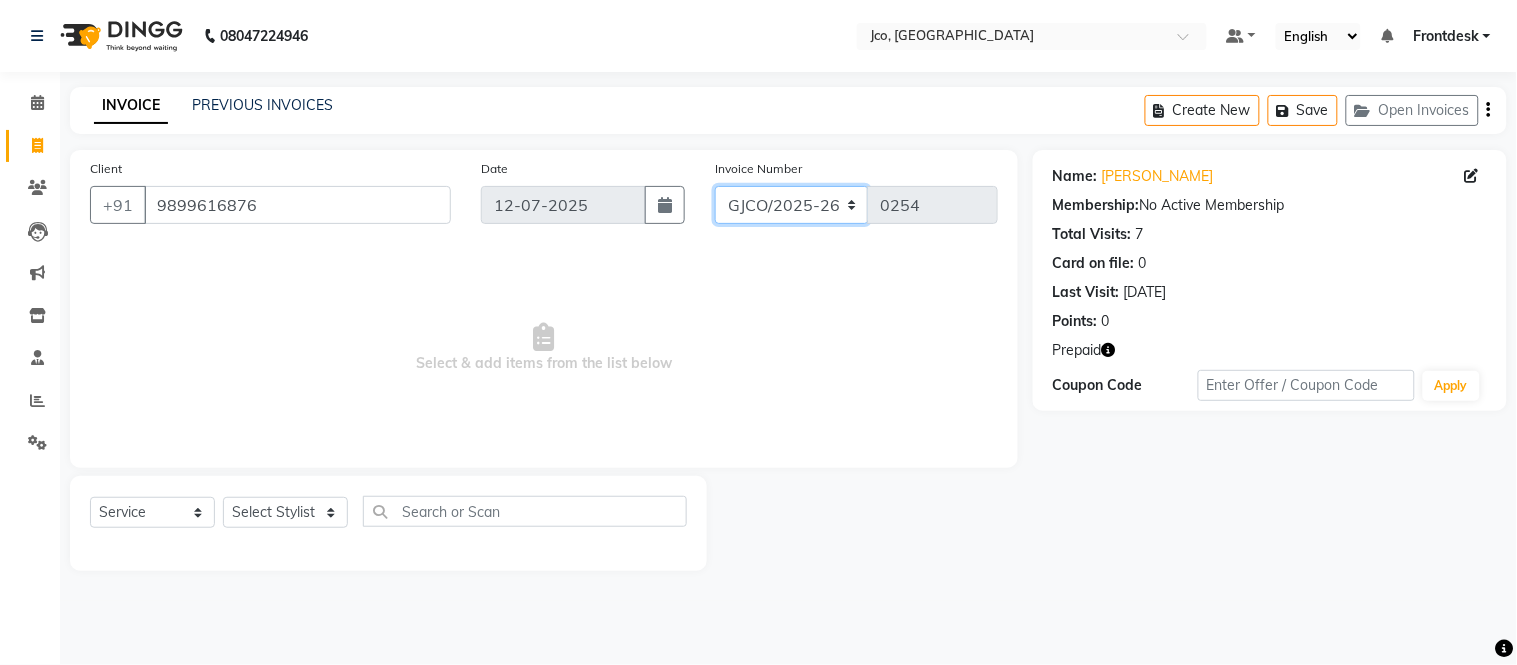 click on "GJCO/2025-26 SCG/2025-26 Gpre/2025-26" 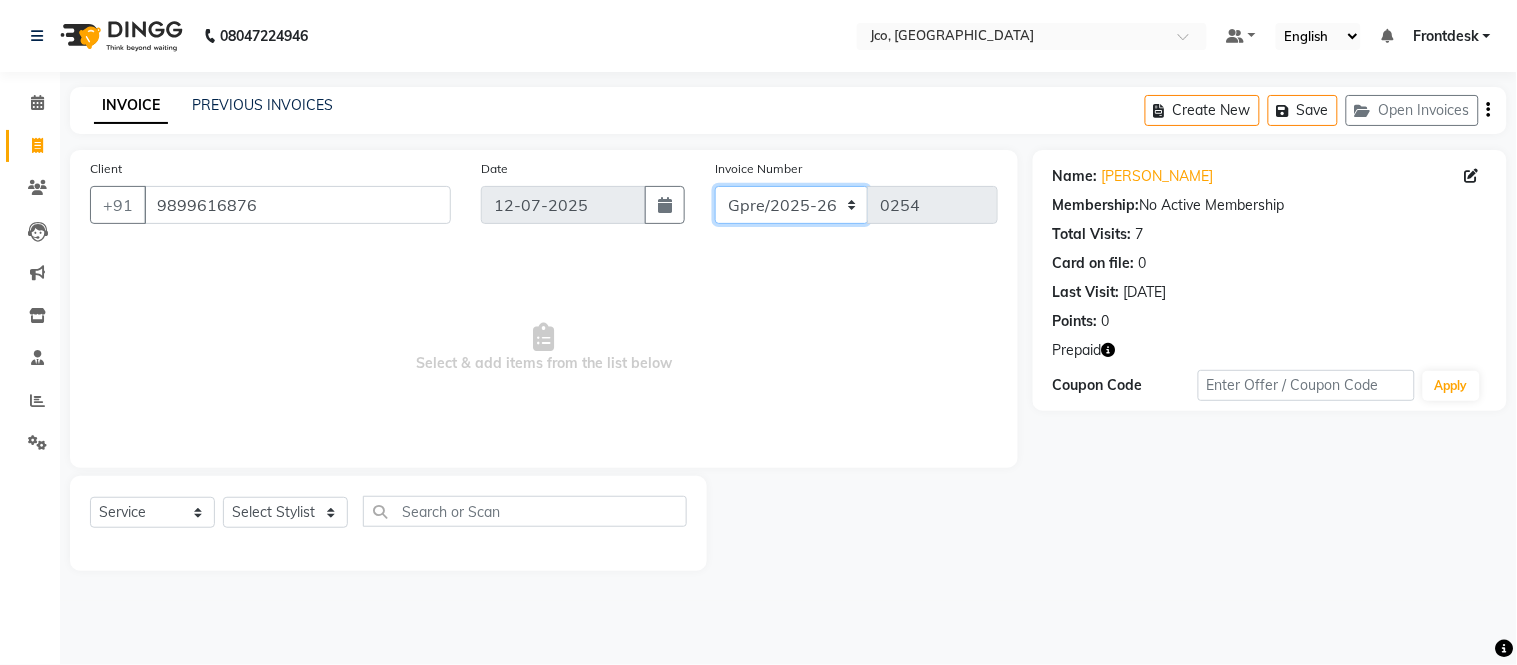 click on "GJCO/2025-26 SCG/2025-26 Gpre/2025-26" 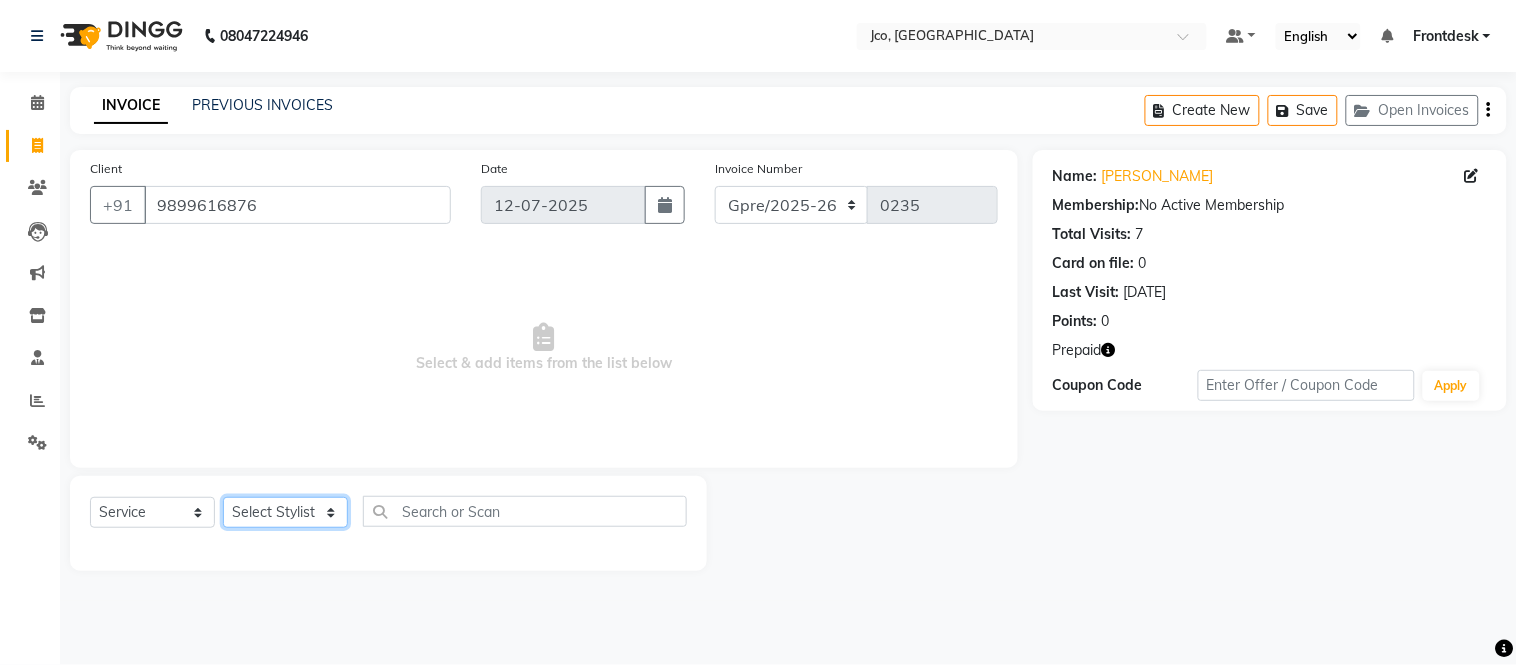 click on "Select Stylist [PERSON_NAME]  [PERSON_NAME]  [PERSON_NAME] Gopal Jouyi [PERSON_NAME] [PERSON_NAME] [DATE] [PERSON_NAME] [PERSON_NAME] [PERSON_NAME] Thakur Sanatan [PERSON_NAME] Shilpa [PERSON_NAME] Thotsem as [PERSON_NAME] [PERSON_NAME] Zing Kumwon Shatsang" 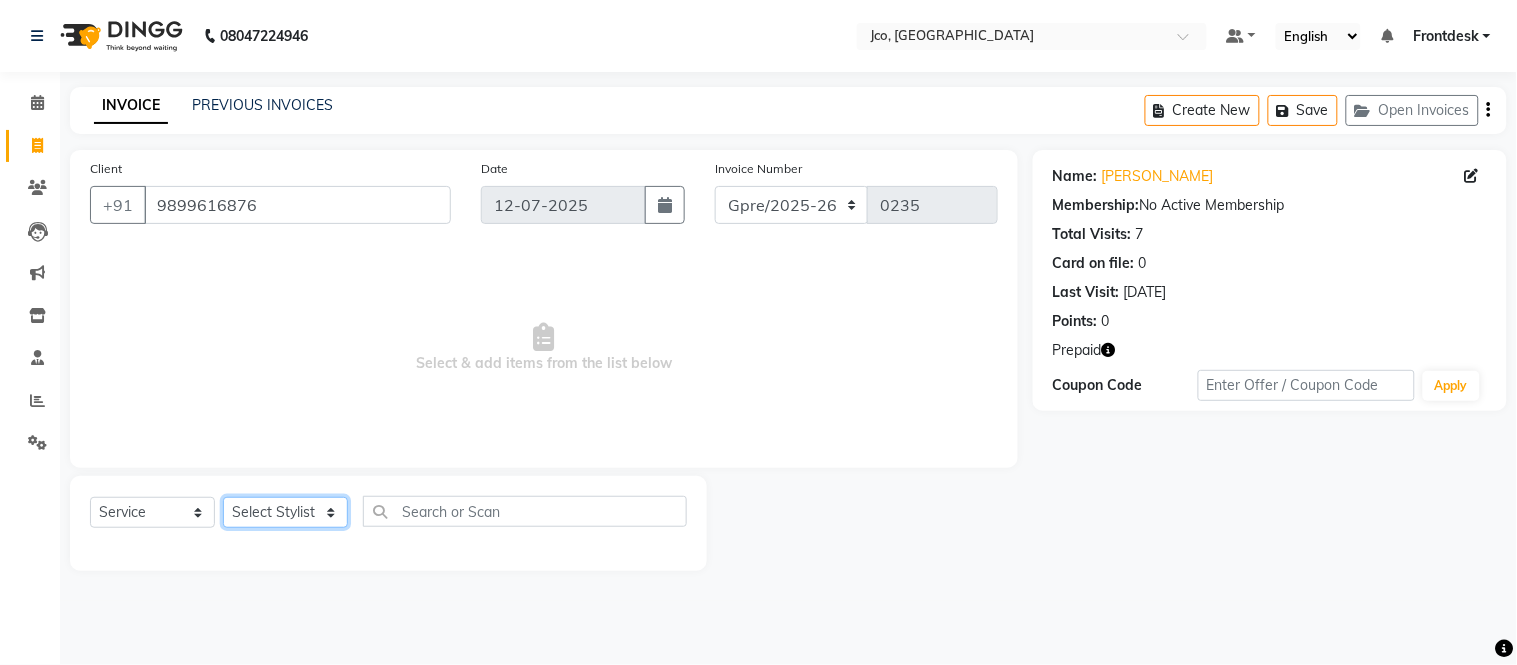 select on "80186" 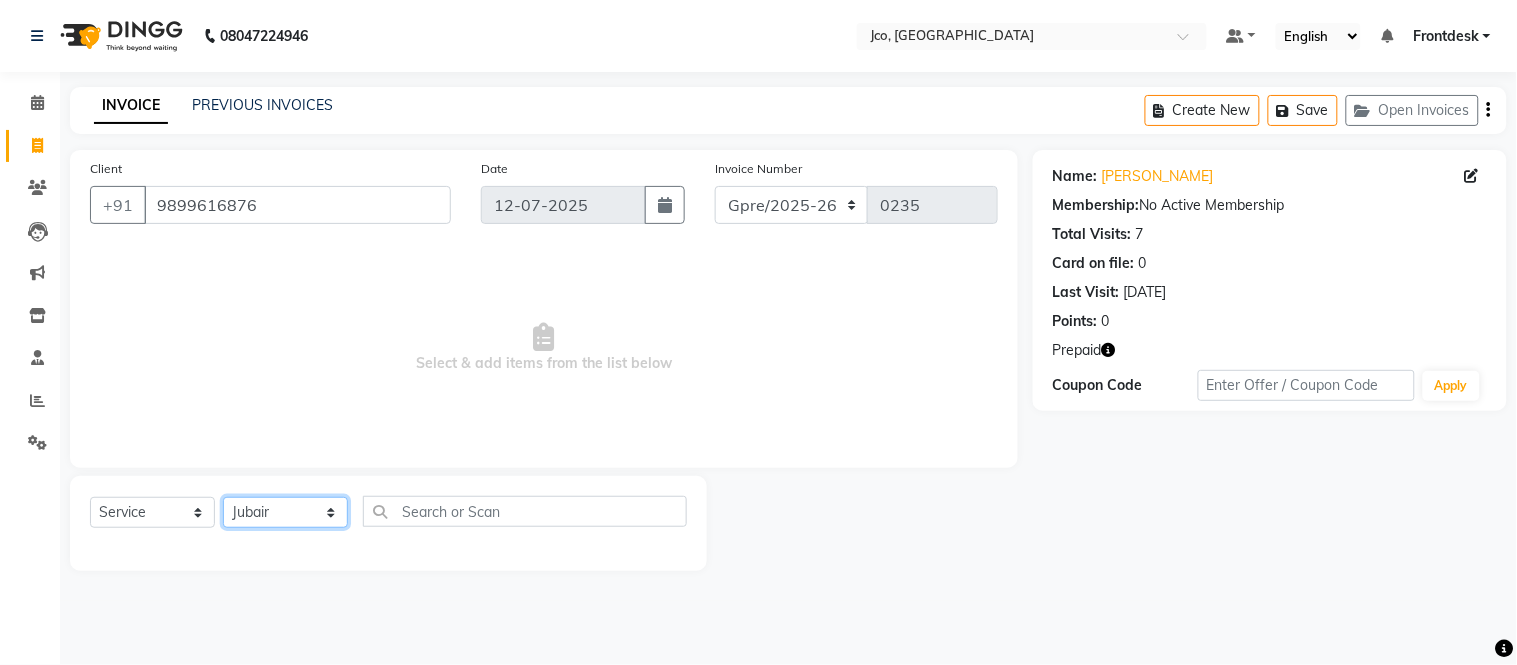 click on "Select Stylist [PERSON_NAME]  [PERSON_NAME]  [PERSON_NAME] Gopal Jouyi [PERSON_NAME] [PERSON_NAME] [DATE] [PERSON_NAME] [PERSON_NAME] [PERSON_NAME] Thakur Sanatan [PERSON_NAME] Shilpa [PERSON_NAME] Thotsem as [PERSON_NAME] [PERSON_NAME] Zing Kumwon Shatsang" 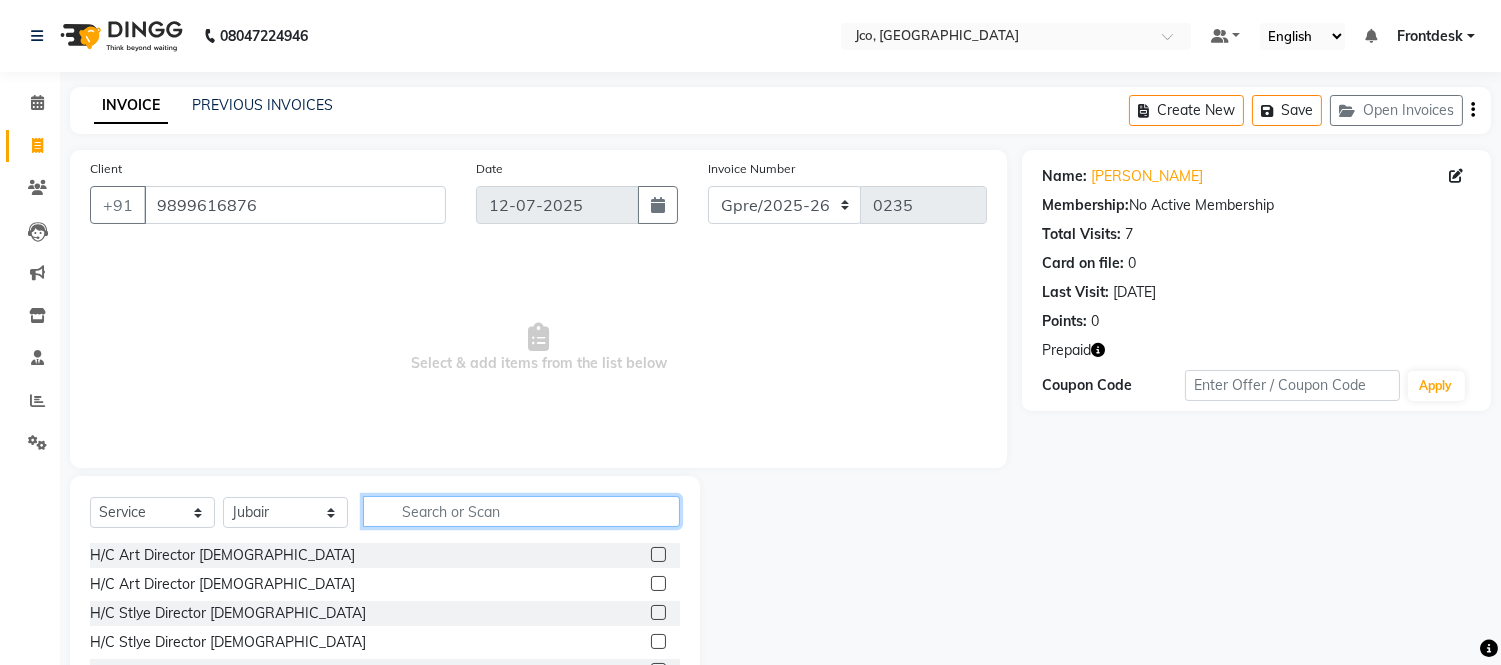 click 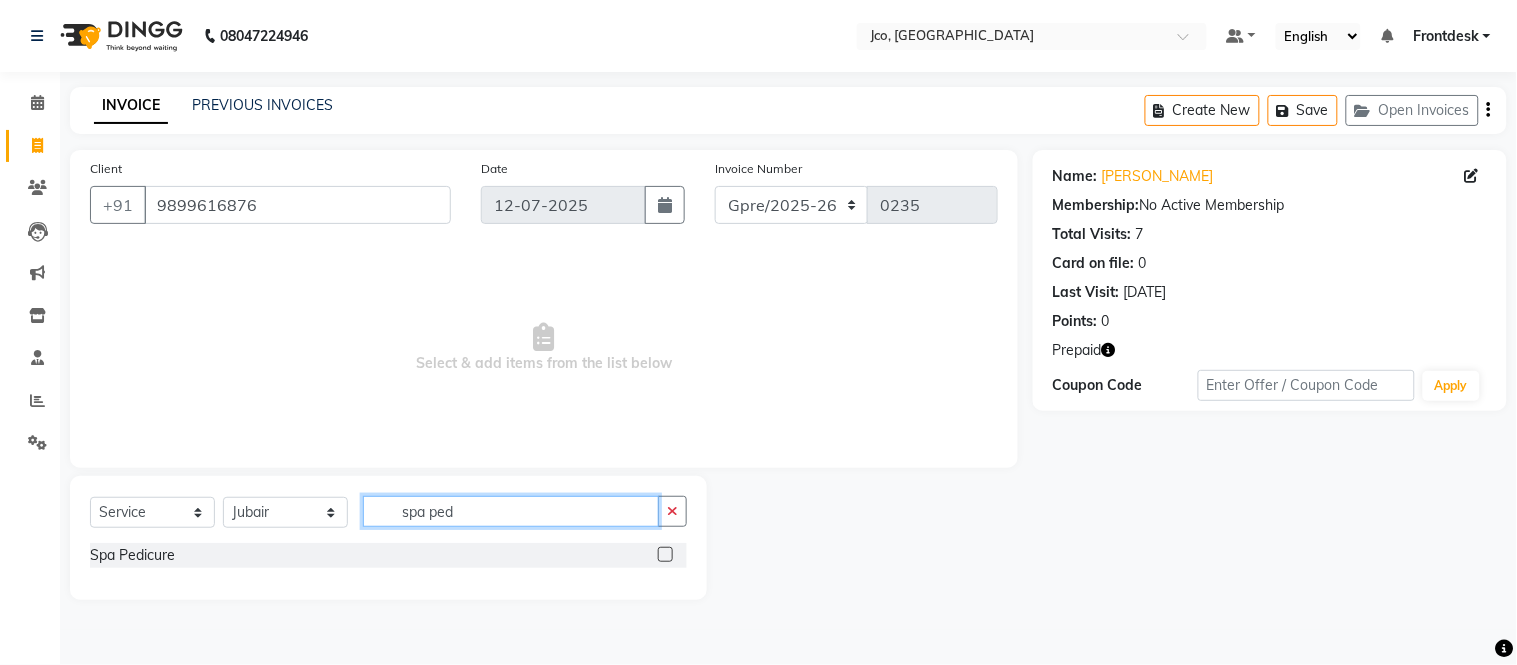 type on "spa ped" 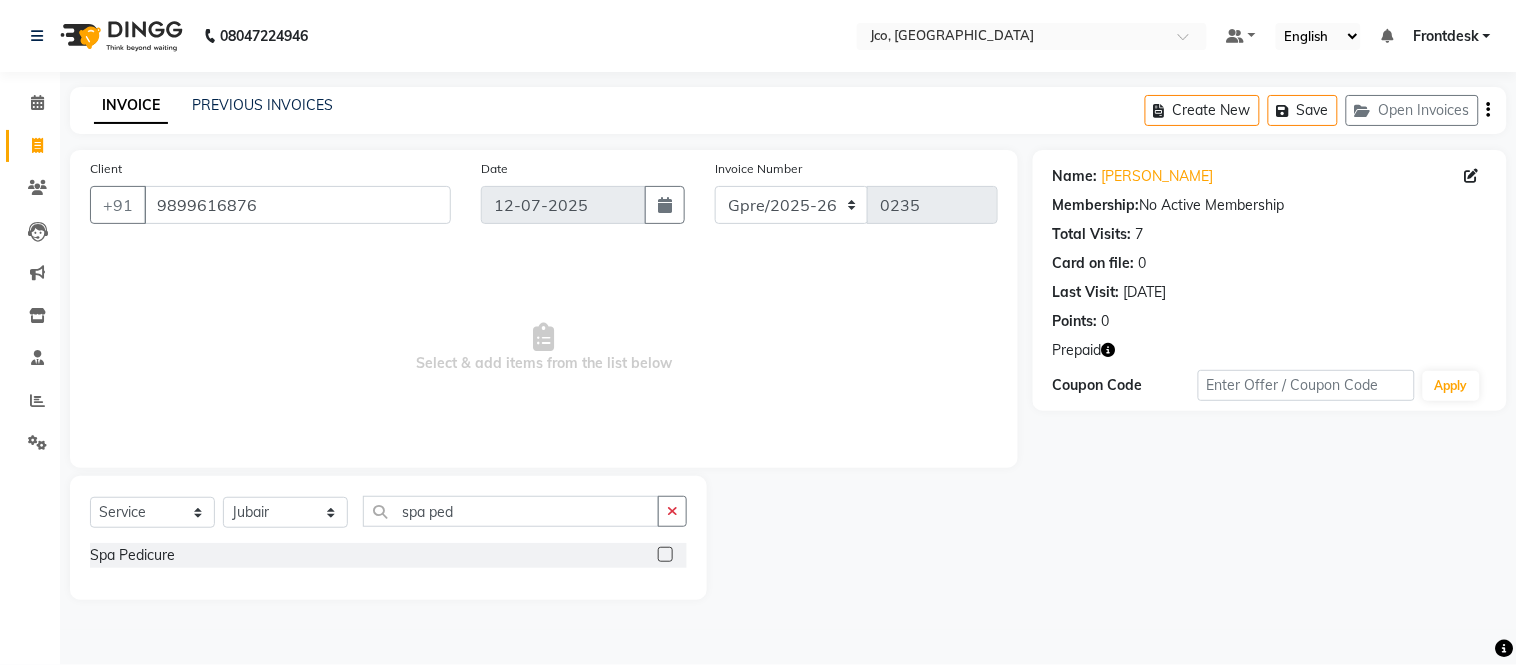 click 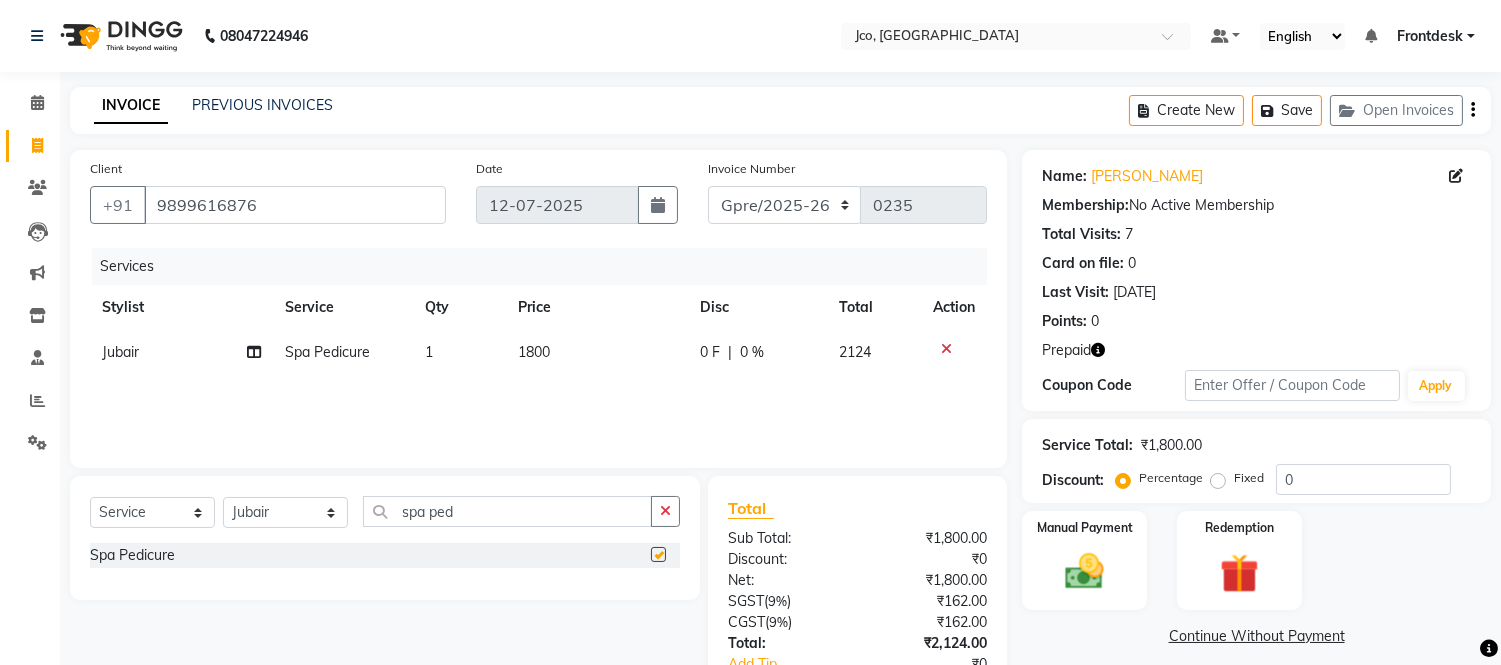 checkbox on "false" 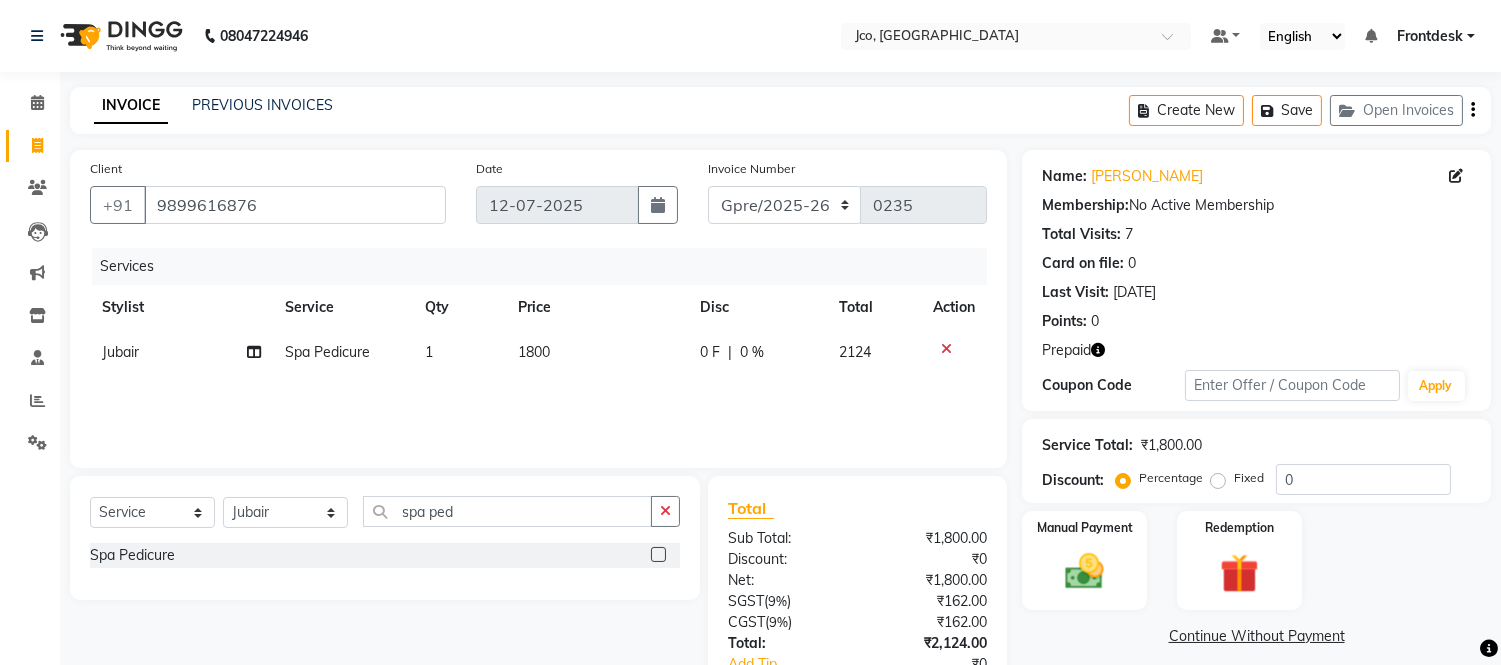 click on "1800" 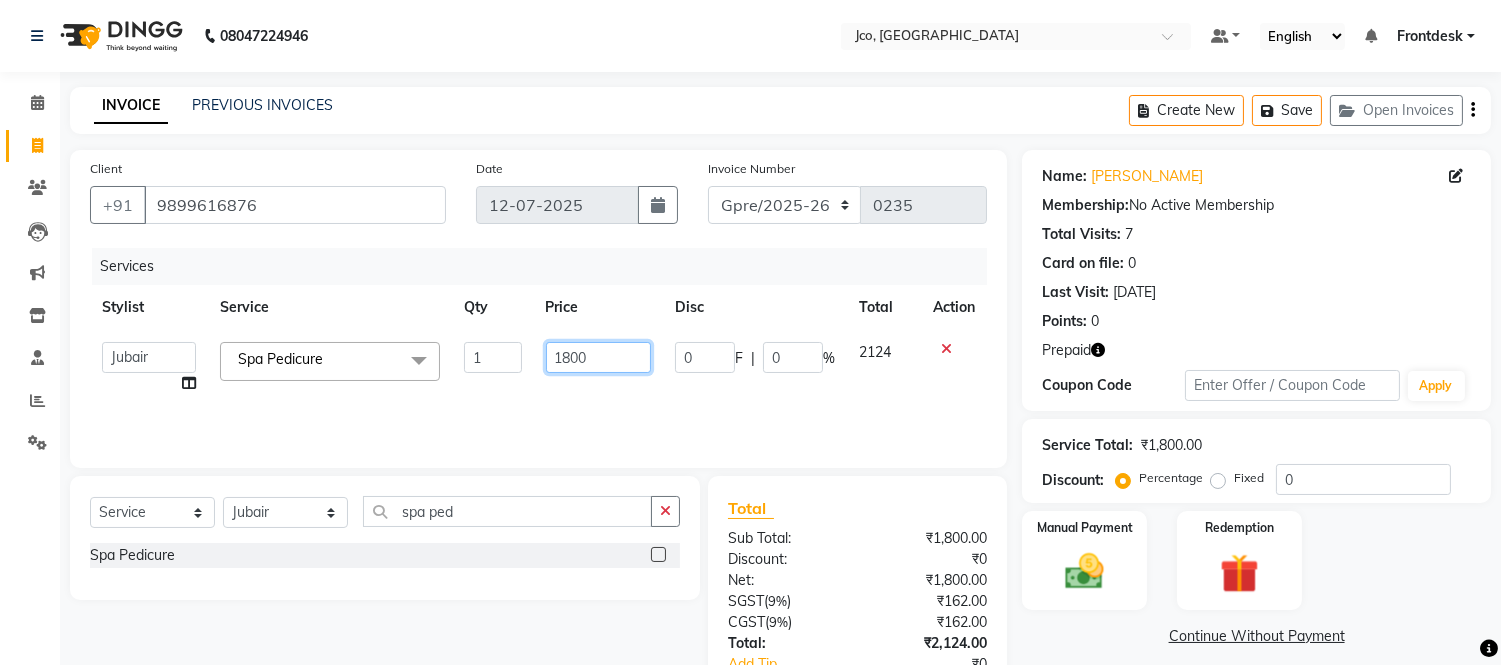 click on "1800" 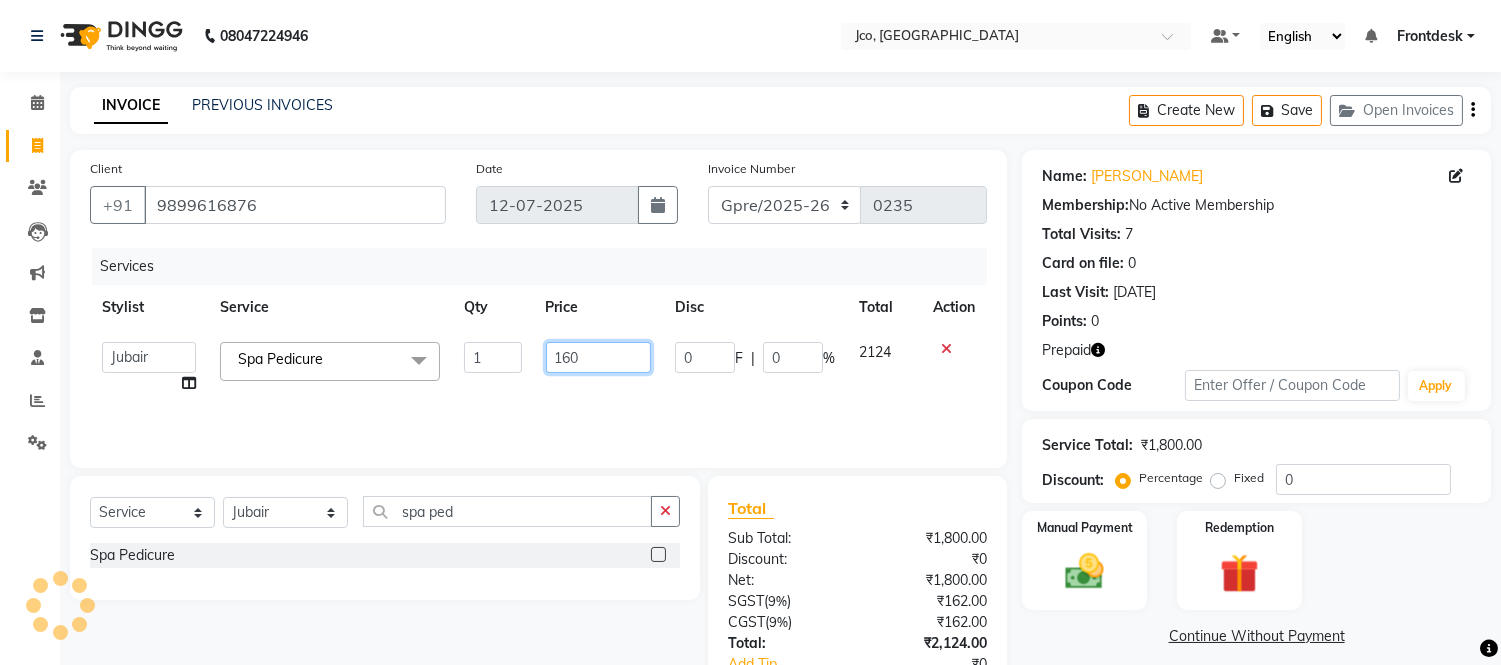 type on "1600" 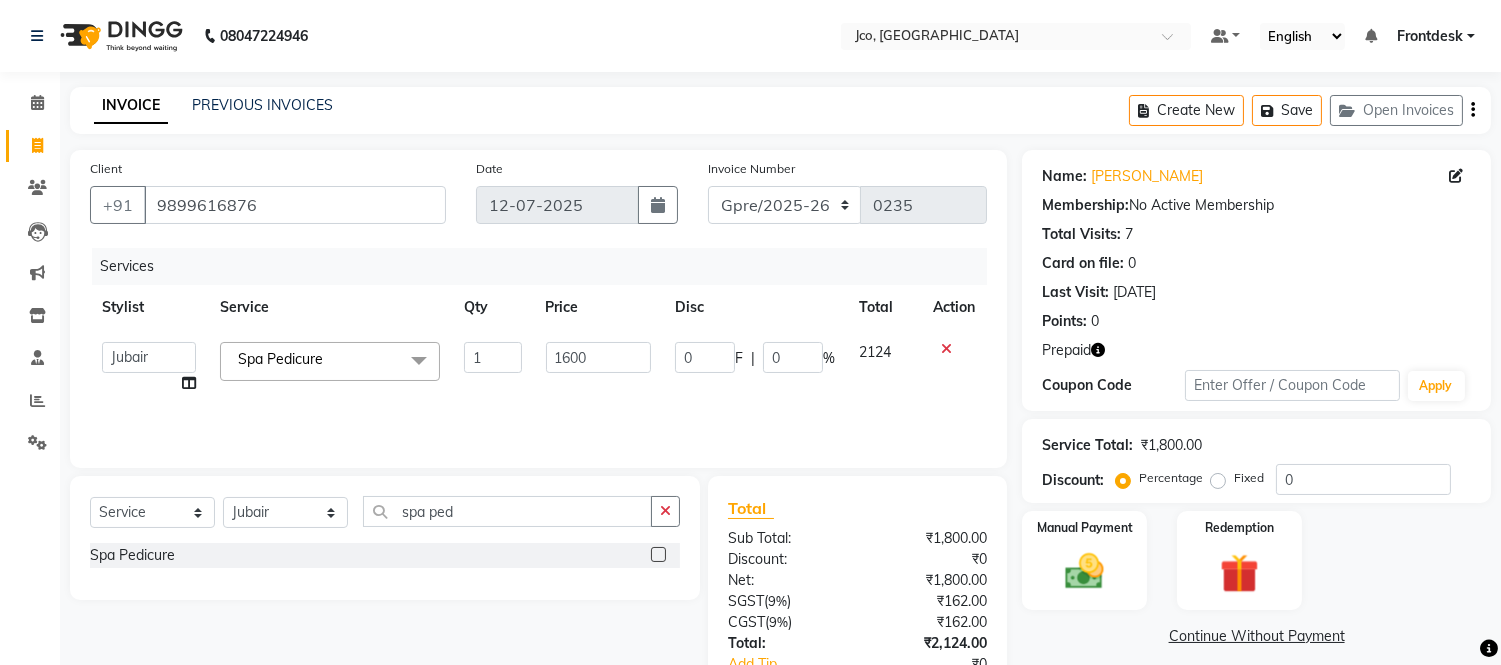 click on "Services Stylist Service Qty Price Disc Total Action  Abdul   Abid    Afsha Shaikh    Ajmal   Aphy   Araslan   Ashfaque   Aslam   Azhar   Frontdesk   Gopal   Jouyi   Jubair   Komal Tiwari   Naomi   Raaj   Raja   Rose   Ruchita Sunil katkar   Sachin Kumar Thakur   Sanatan   sanjay   Shilpa   Shimrei   Somya   Thotsem as   Tulika   Wasim salmani   Zing Kumwon Shatsang    Spa Pedicure  x H/C Art Director Male  H/C Art Director Female  H/C Stlye Director male  H/C Stlye Director female  H/C Senior Stylist Female H/C Senior Stylist male H/C Stylist Male  H/C Stylist Female H/C Child M- below 12 H/C Child  F - below 12 H/C - Fringes/Locks  PQ Hair Wash Male +Styling Wash & Blow Dry short Wash & Blow Dry medium  Wash & Blow Dry long Wash & Paddle Dry Wash & Blast Dry  Shampoo & conditioner  Add on Mask/ Deep Conditioning Extension Wash (onwards) Blow Dry  Hair Ironing Short Hair Tong (Onwards)  Hair do (Onwards)  Crimping /Braiding(Onwards) Up Style (Onwards) Hair per Strand (Onwards) Hair Braid ( onwards)  Shave 1" 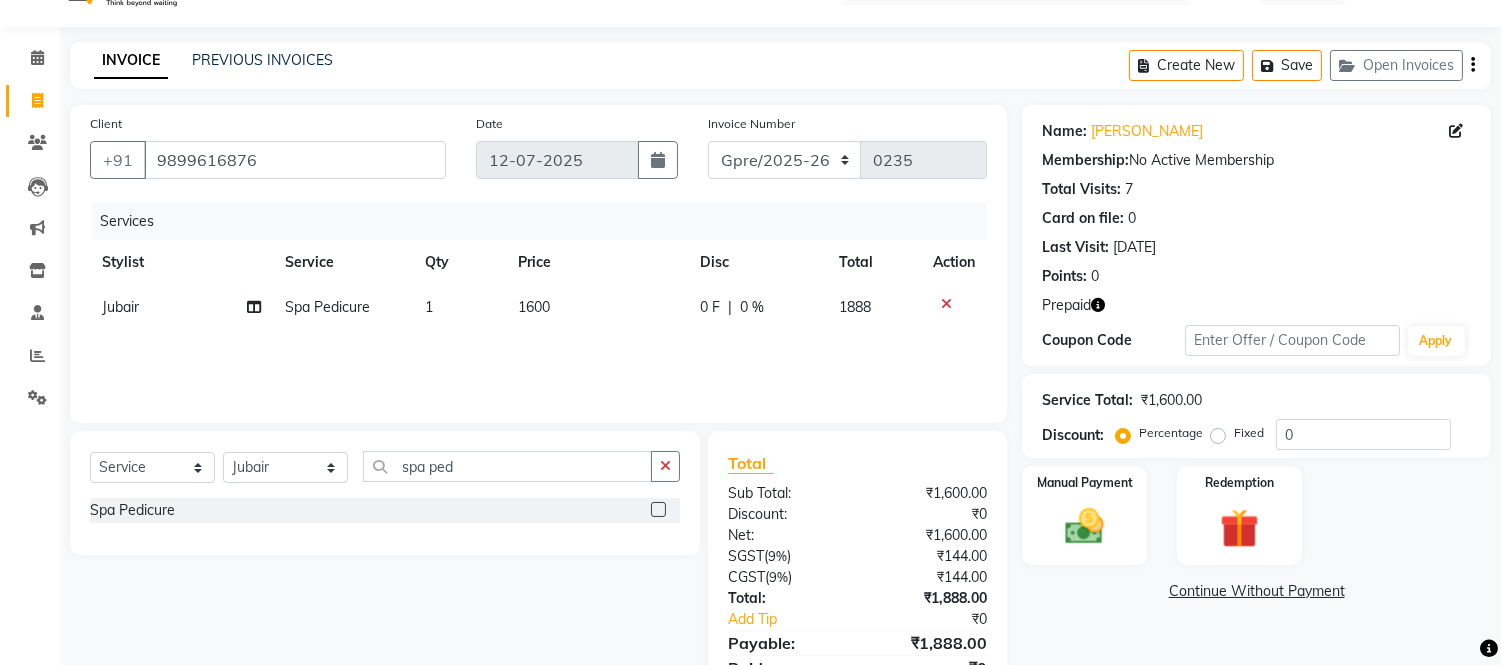 scroll, scrollTop: 134, scrollLeft: 0, axis: vertical 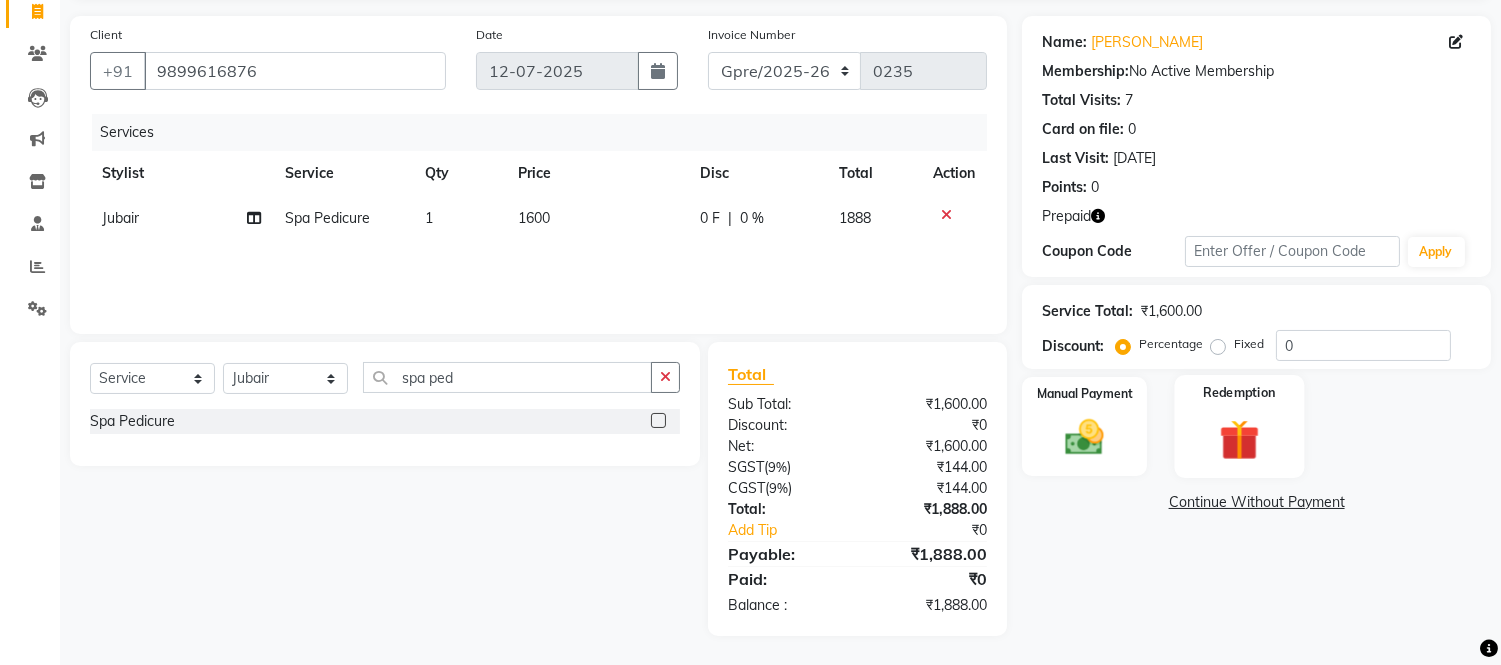 click 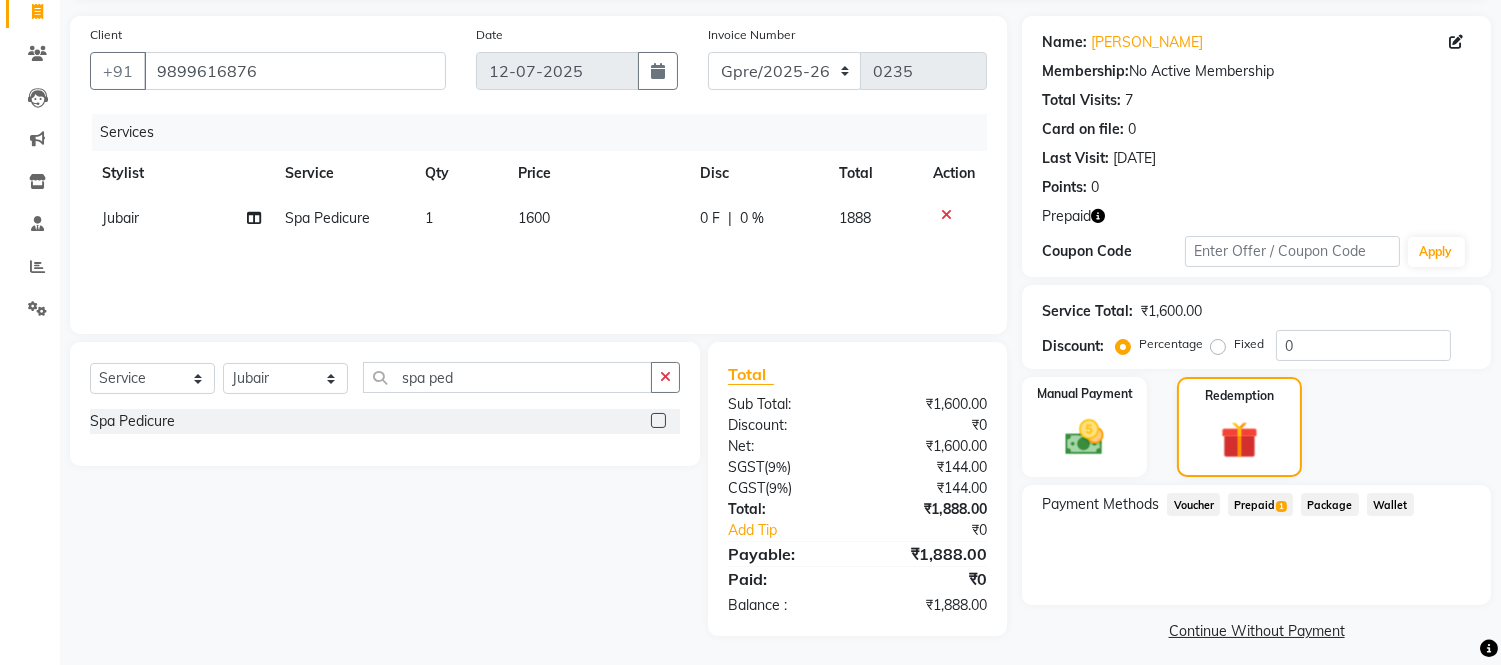 click on "Prepaid  1" 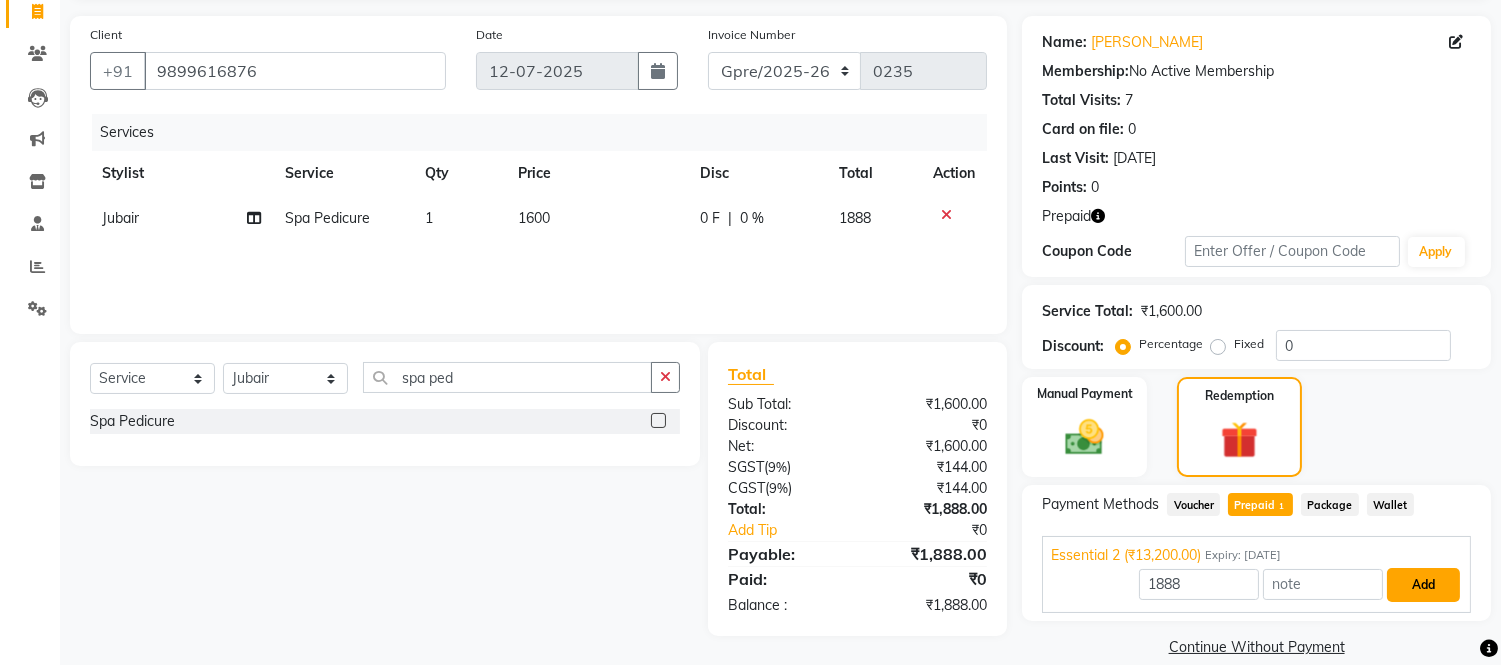 click on "Add" at bounding box center [1423, 585] 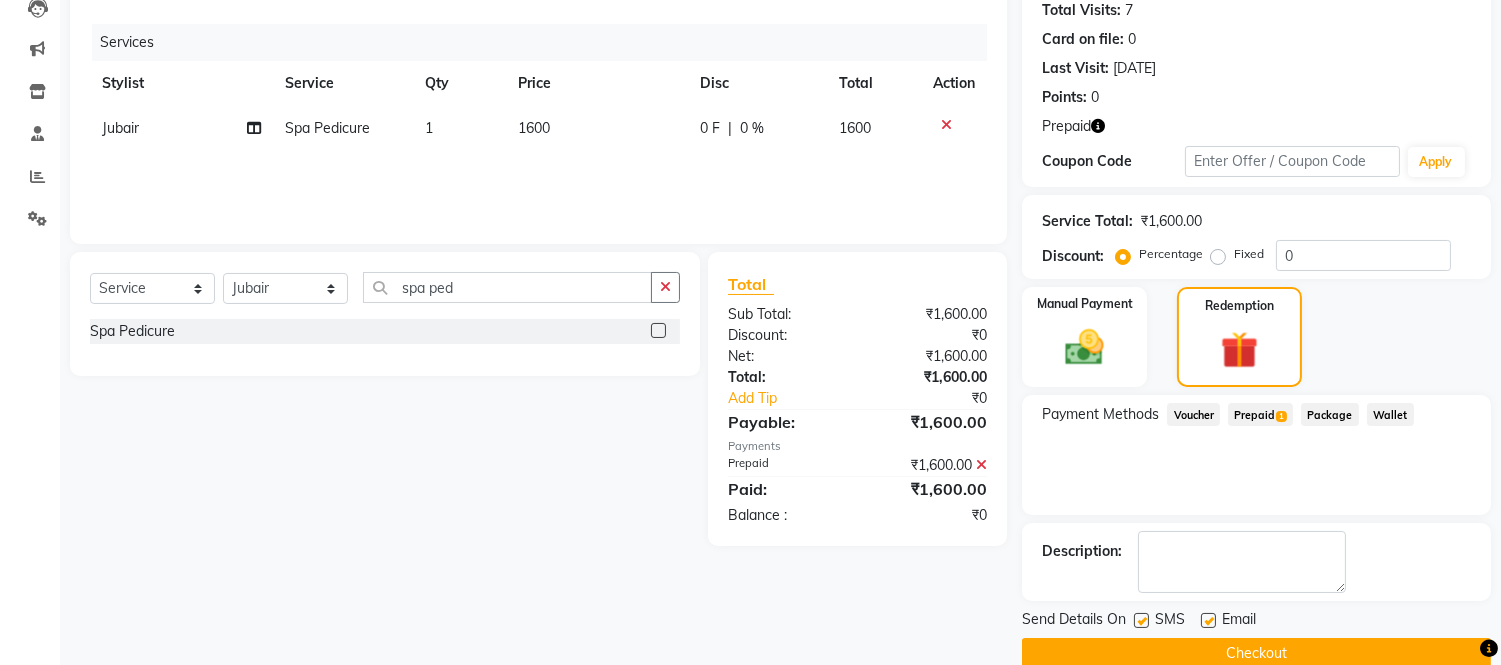 scroll, scrollTop: 256, scrollLeft: 0, axis: vertical 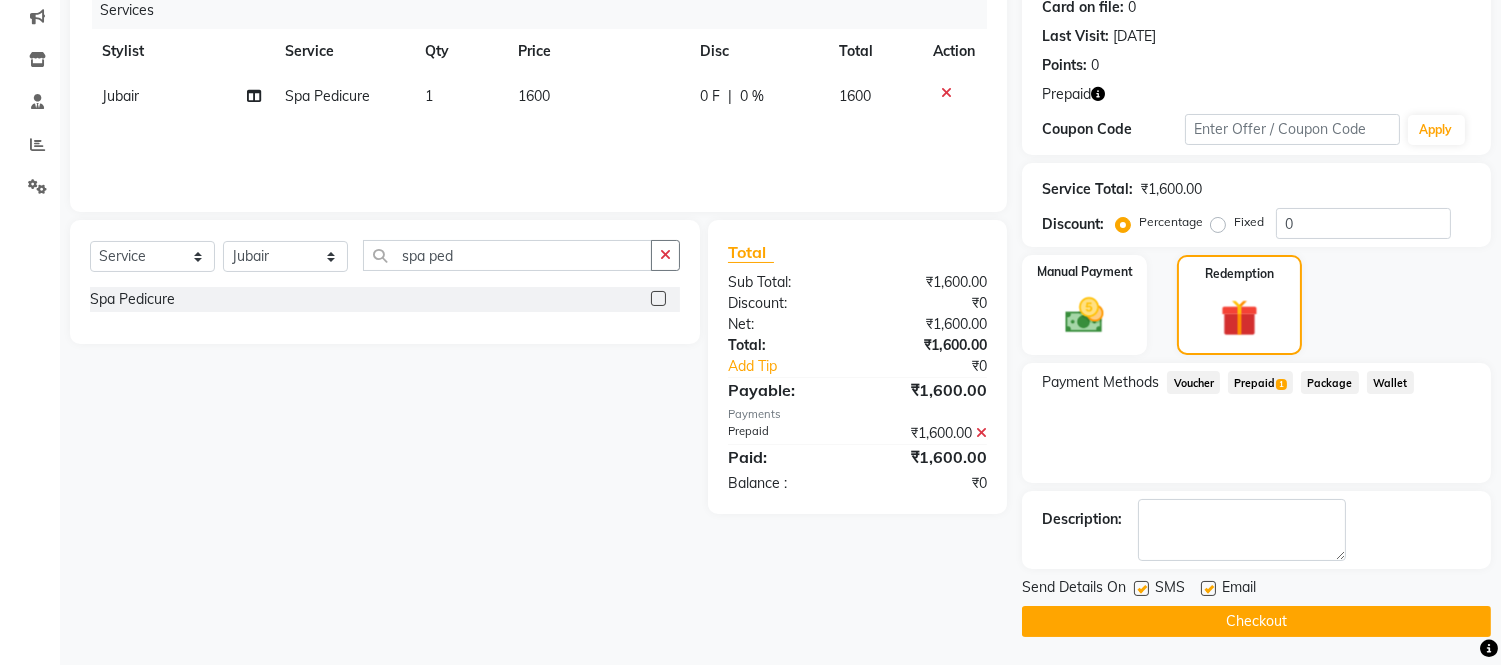 click on "Checkout" 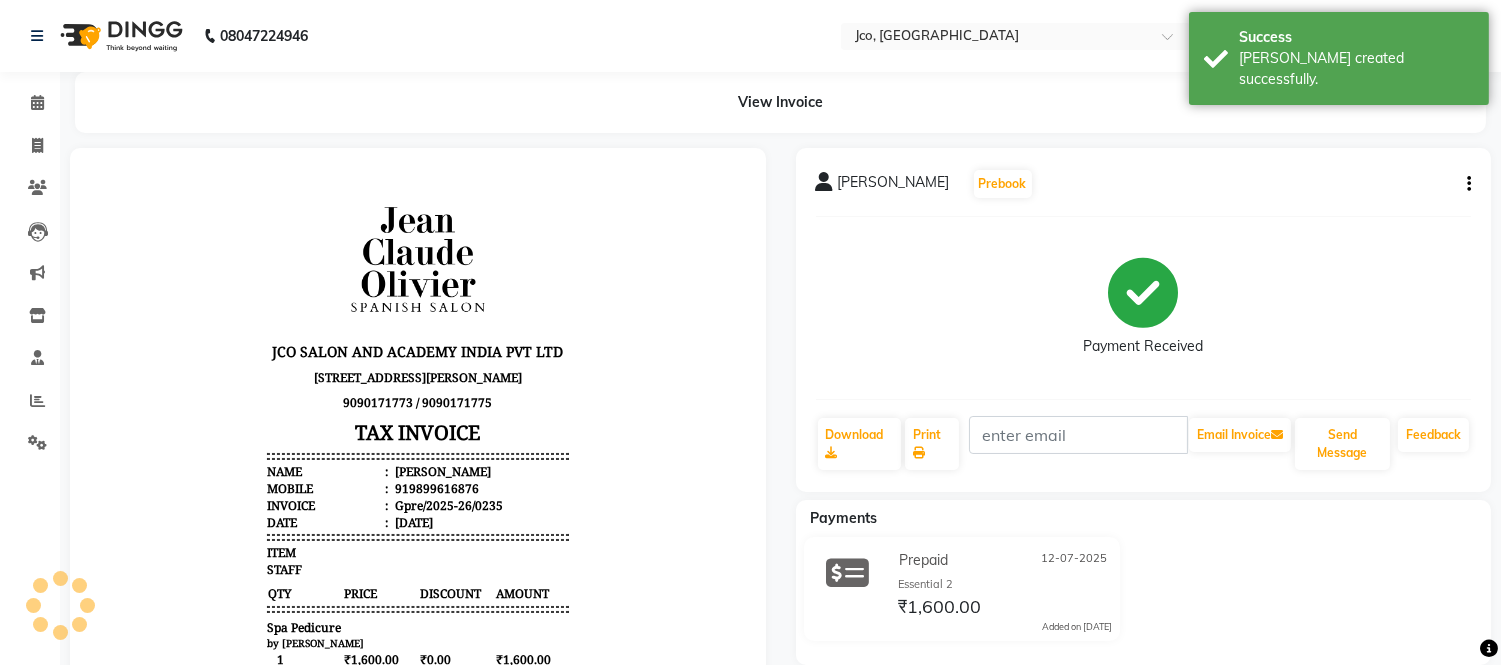scroll, scrollTop: 0, scrollLeft: 0, axis: both 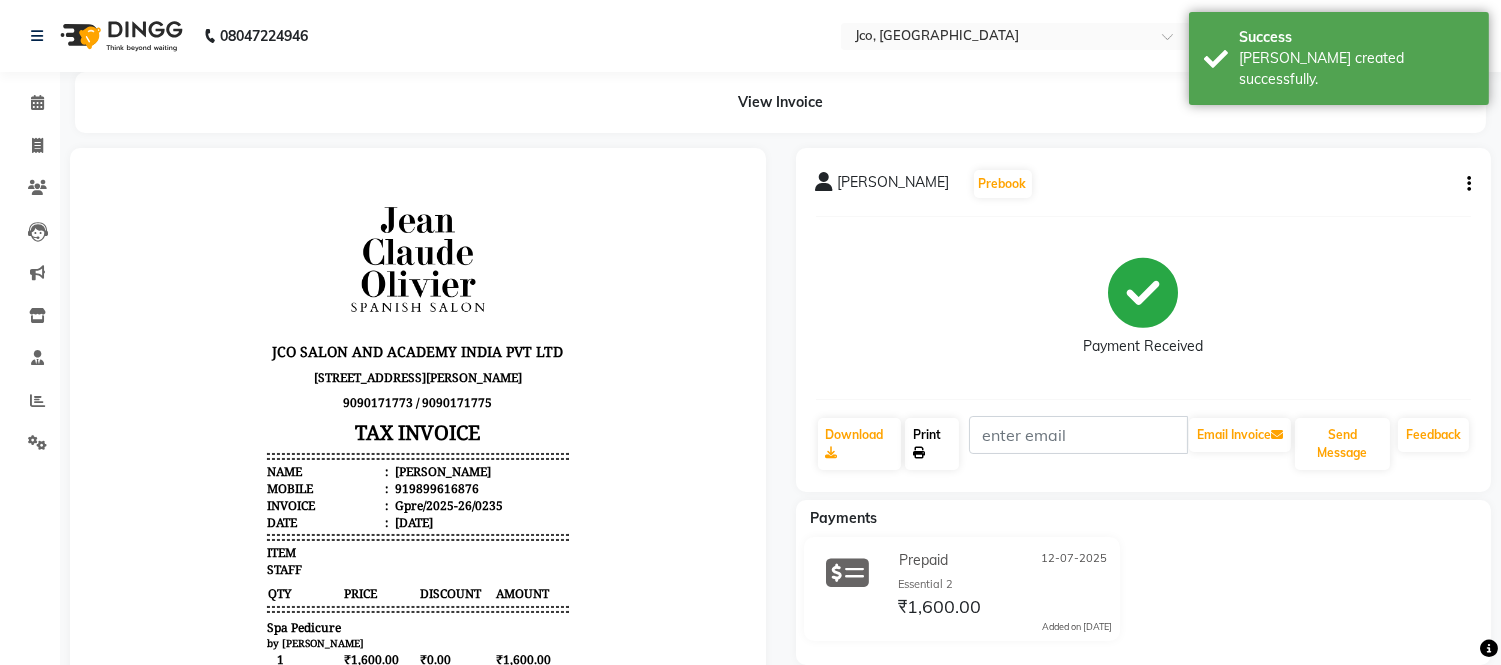 click on "Print" 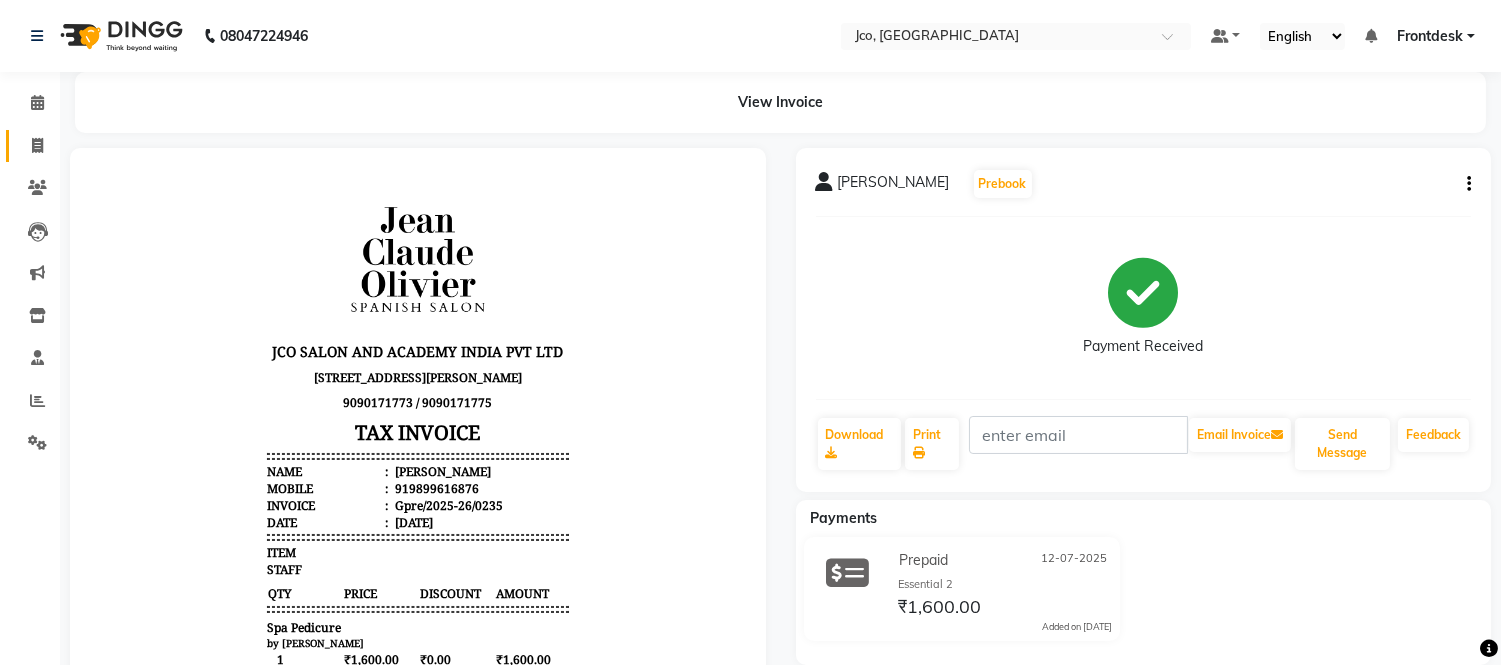 click 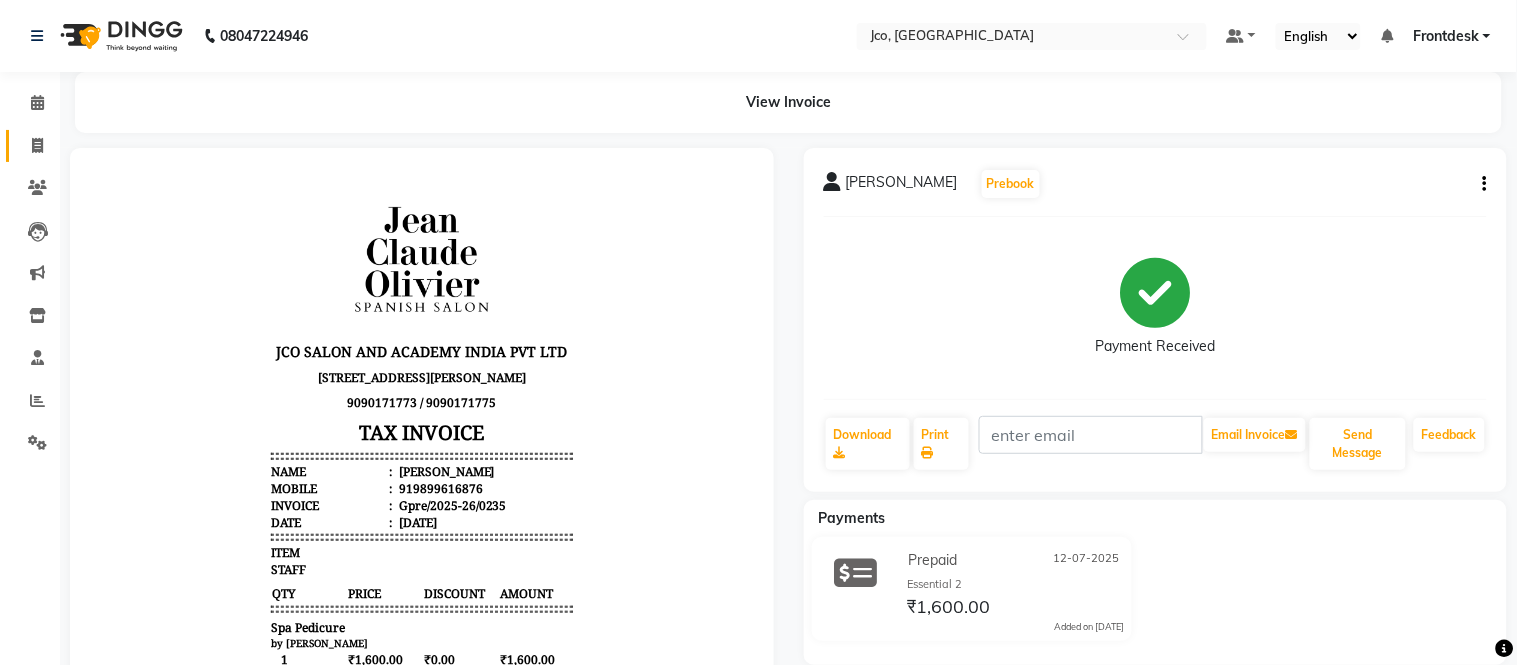 select on "service" 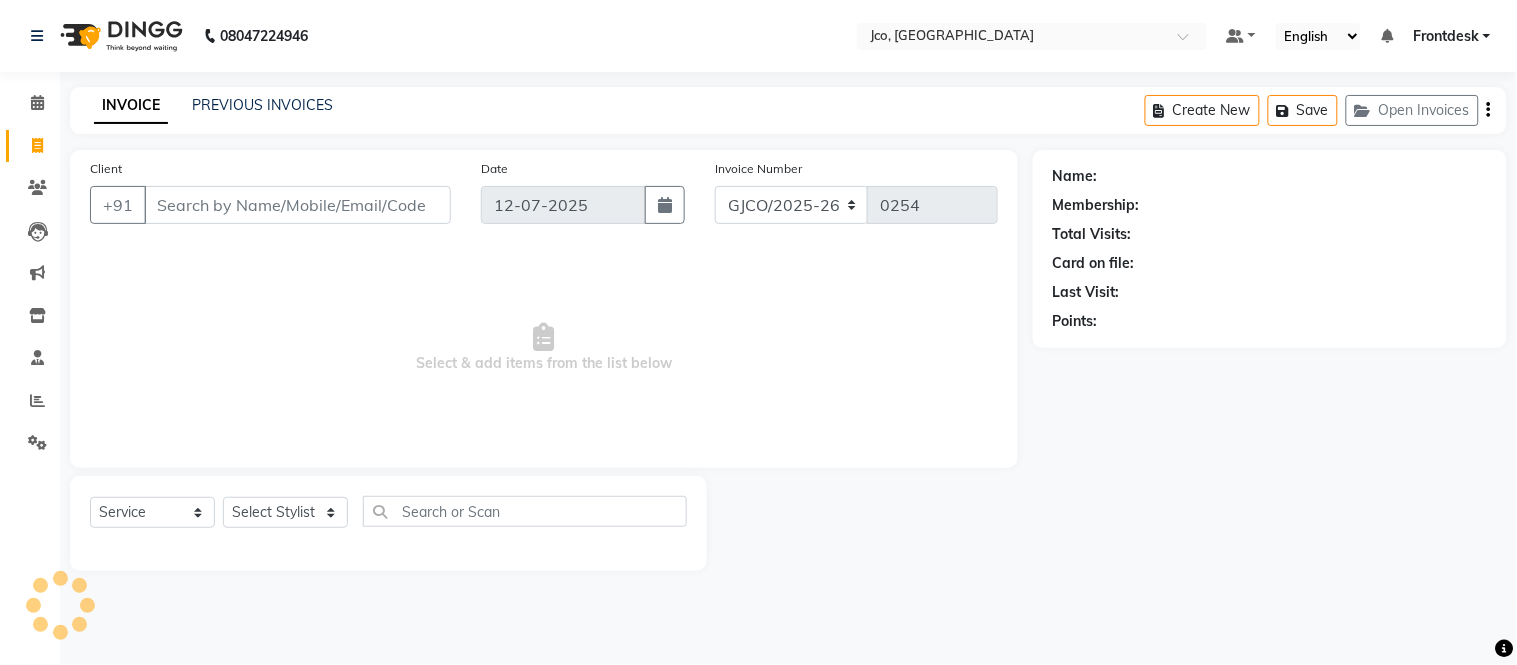 click on "Client" at bounding box center [297, 205] 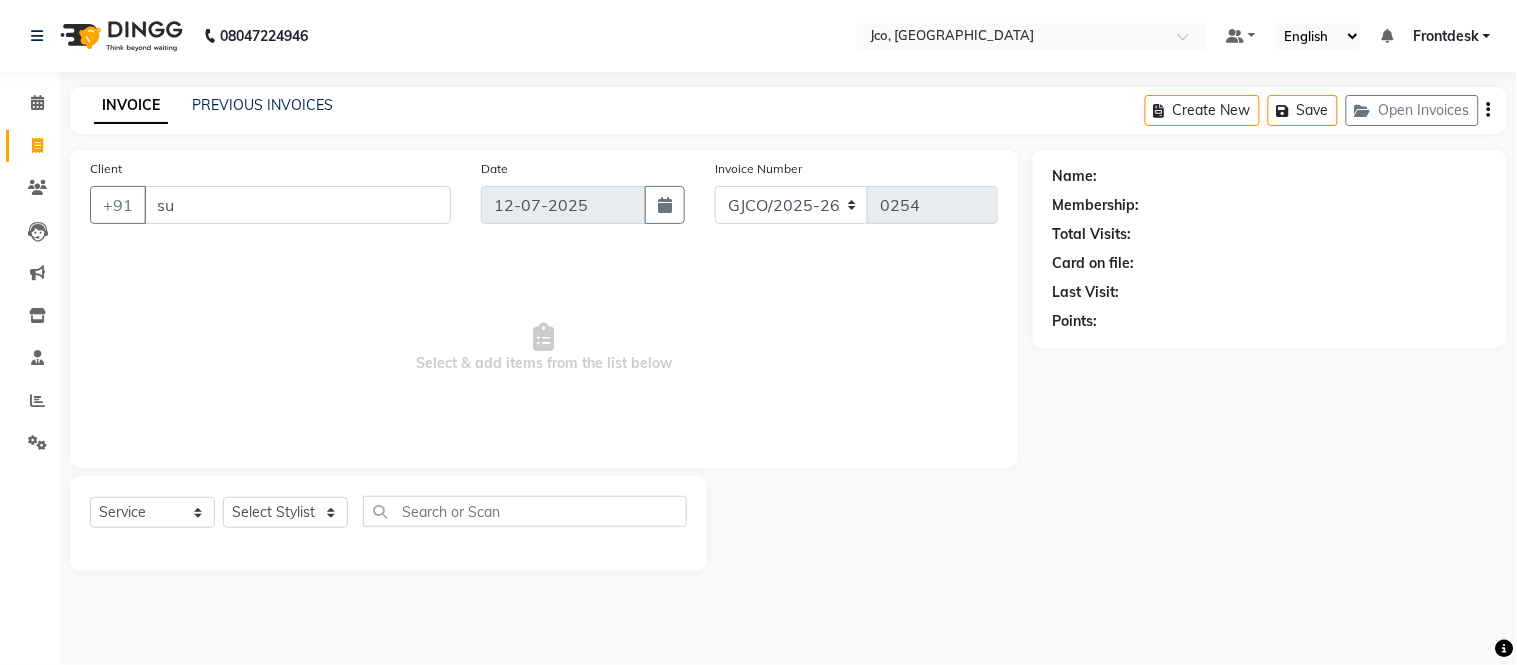 type on "s" 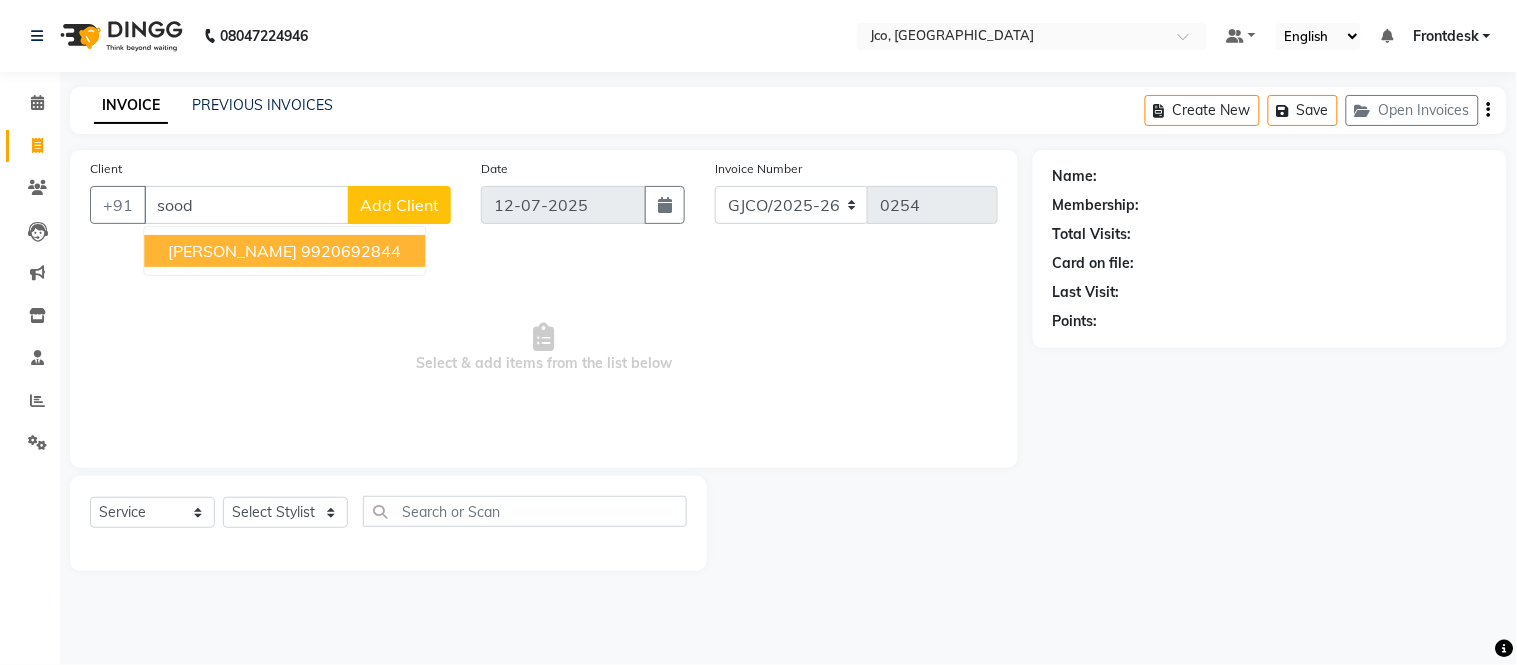 click on "Sugandha Sood  9920692844" at bounding box center (284, 251) 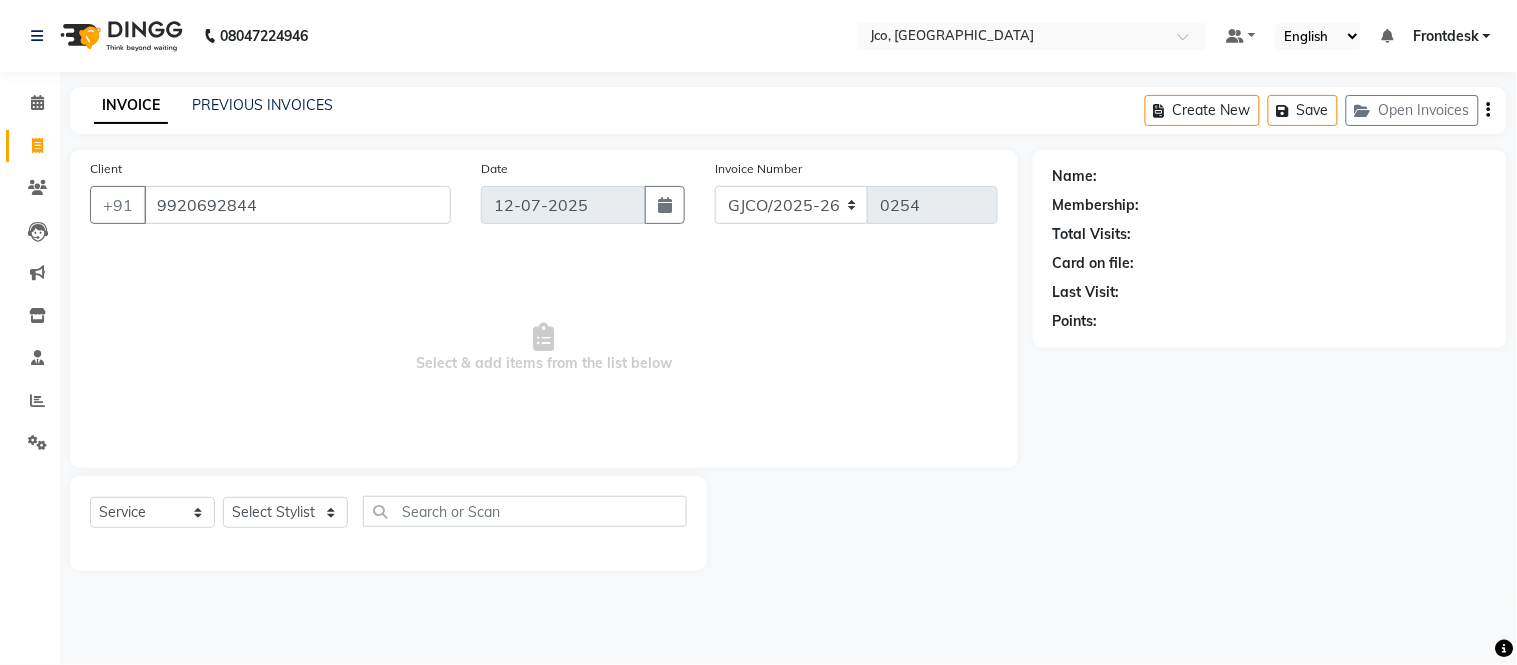type on "9920692844" 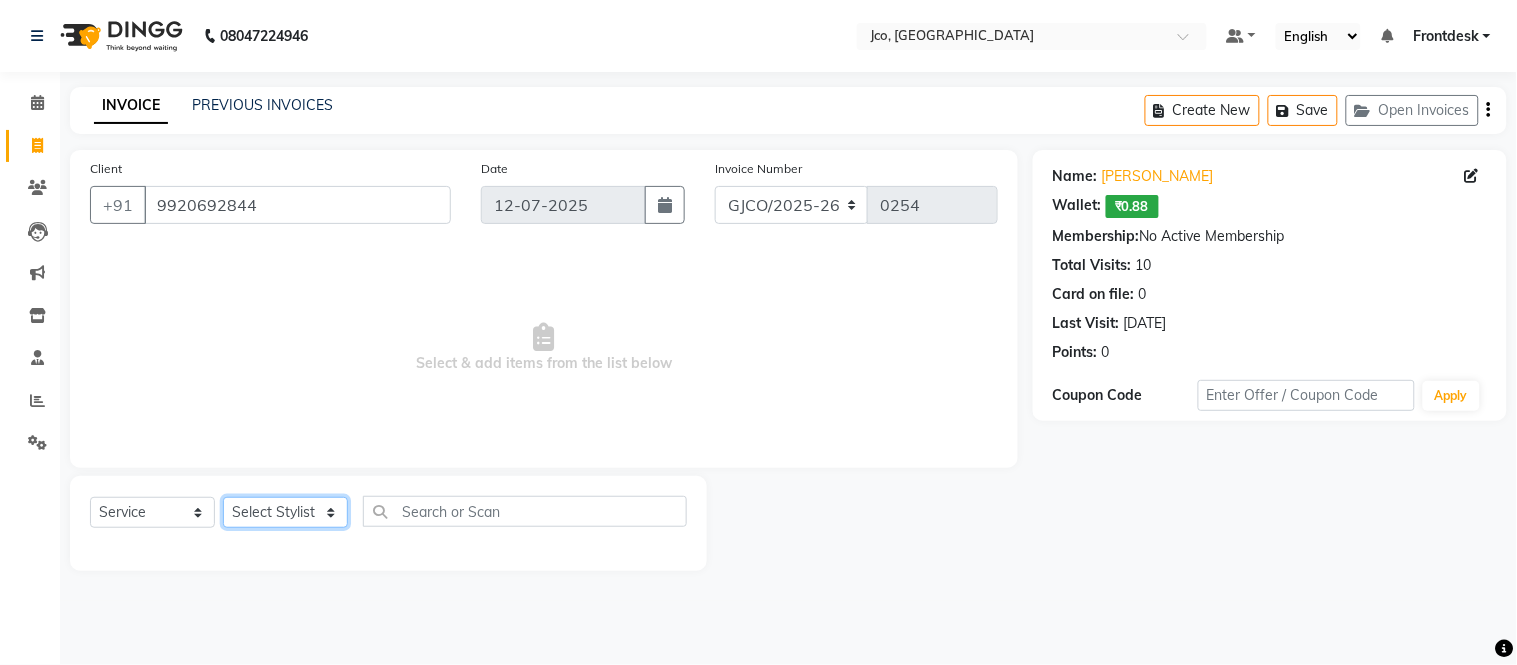 click on "Select Stylist [PERSON_NAME]  [PERSON_NAME]  [PERSON_NAME] Gopal Jouyi [PERSON_NAME] [PERSON_NAME] [DATE] [PERSON_NAME] [PERSON_NAME] [PERSON_NAME] Thakur Sanatan [PERSON_NAME] Shilpa [PERSON_NAME] Thotsem as [PERSON_NAME] [PERSON_NAME] Zing Kumwon Shatsang" 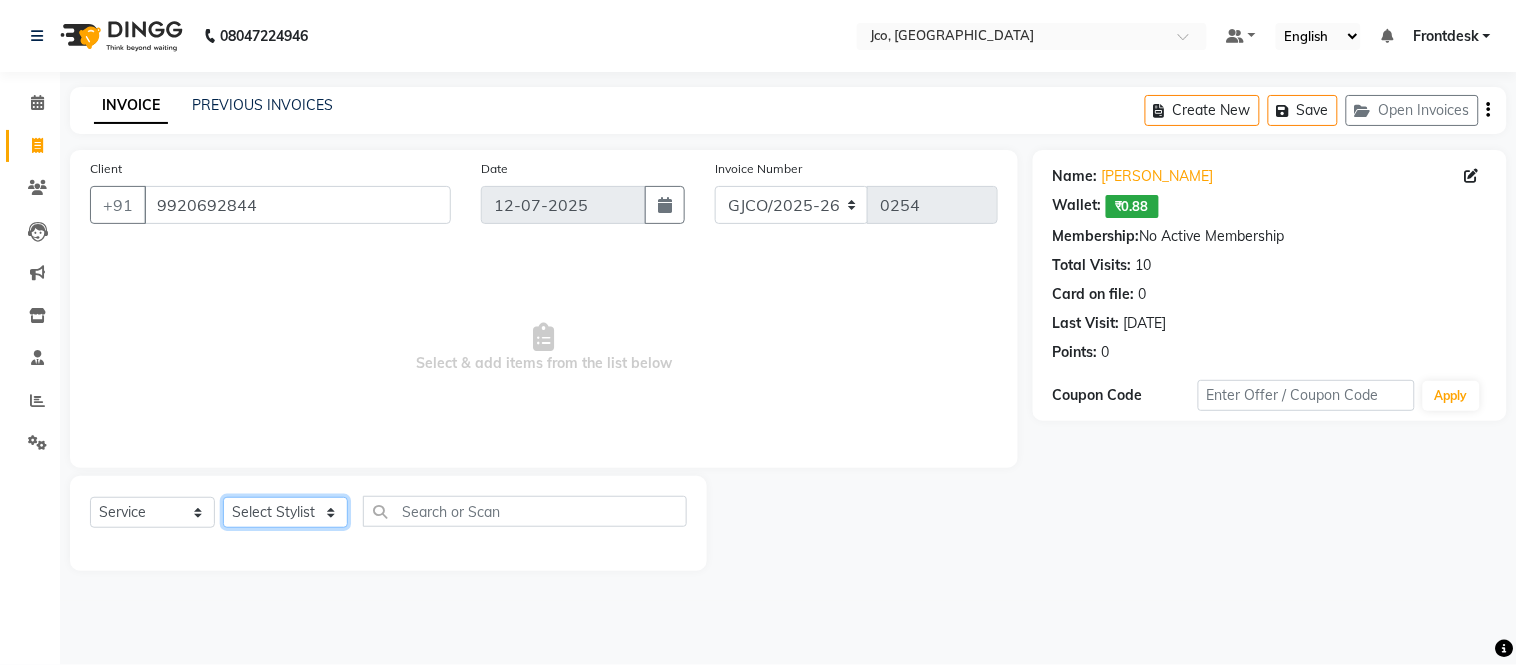 select on "74042" 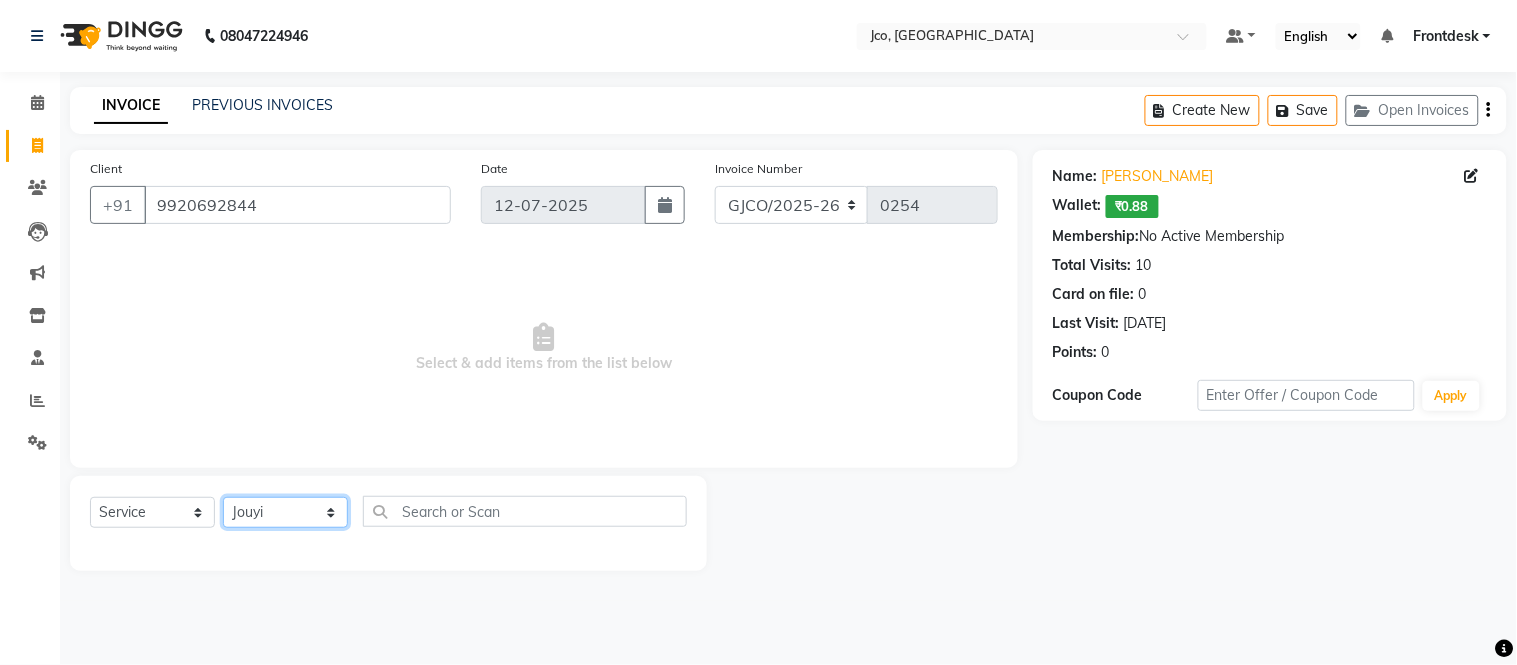 click on "Select Stylist [PERSON_NAME]  [PERSON_NAME]  [PERSON_NAME] Gopal Jouyi [PERSON_NAME] [PERSON_NAME] [DATE] [PERSON_NAME] [PERSON_NAME] [PERSON_NAME] Thakur Sanatan [PERSON_NAME] Shilpa [PERSON_NAME] Thotsem as [PERSON_NAME] [PERSON_NAME] Zing Kumwon Shatsang" 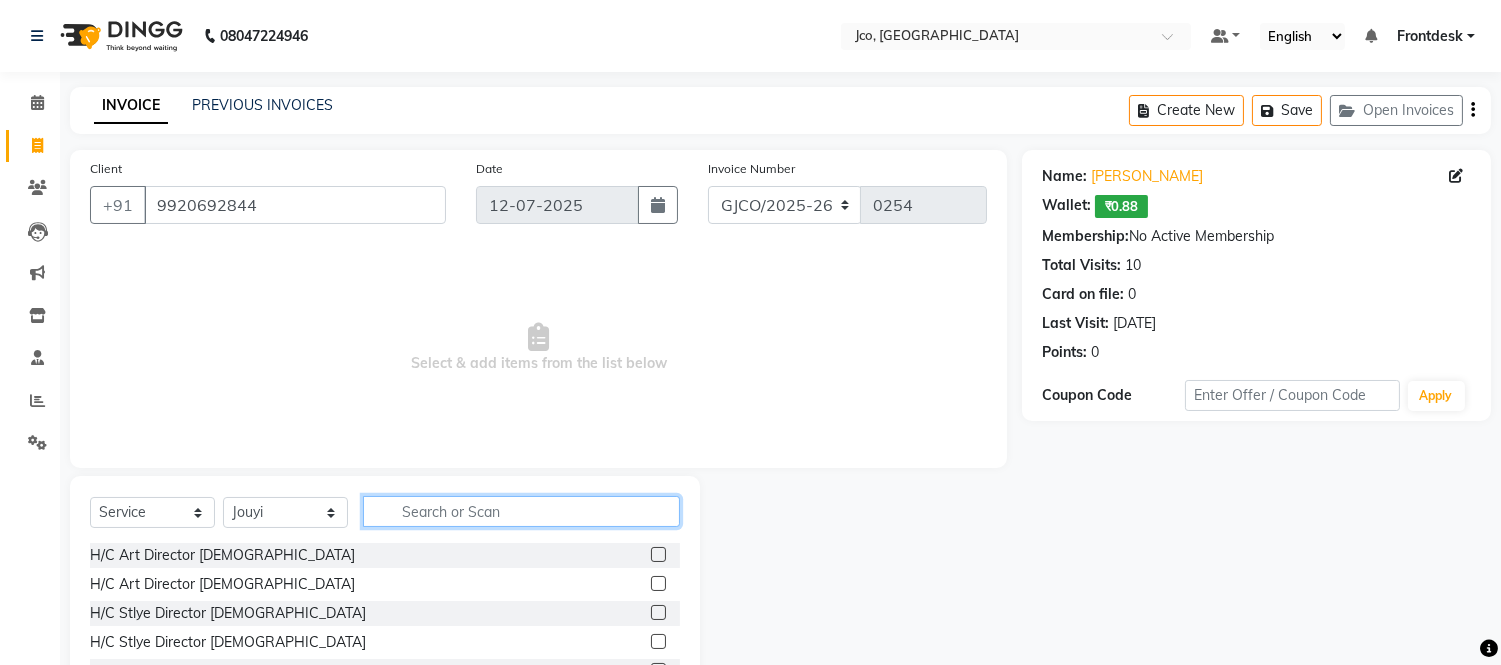 click 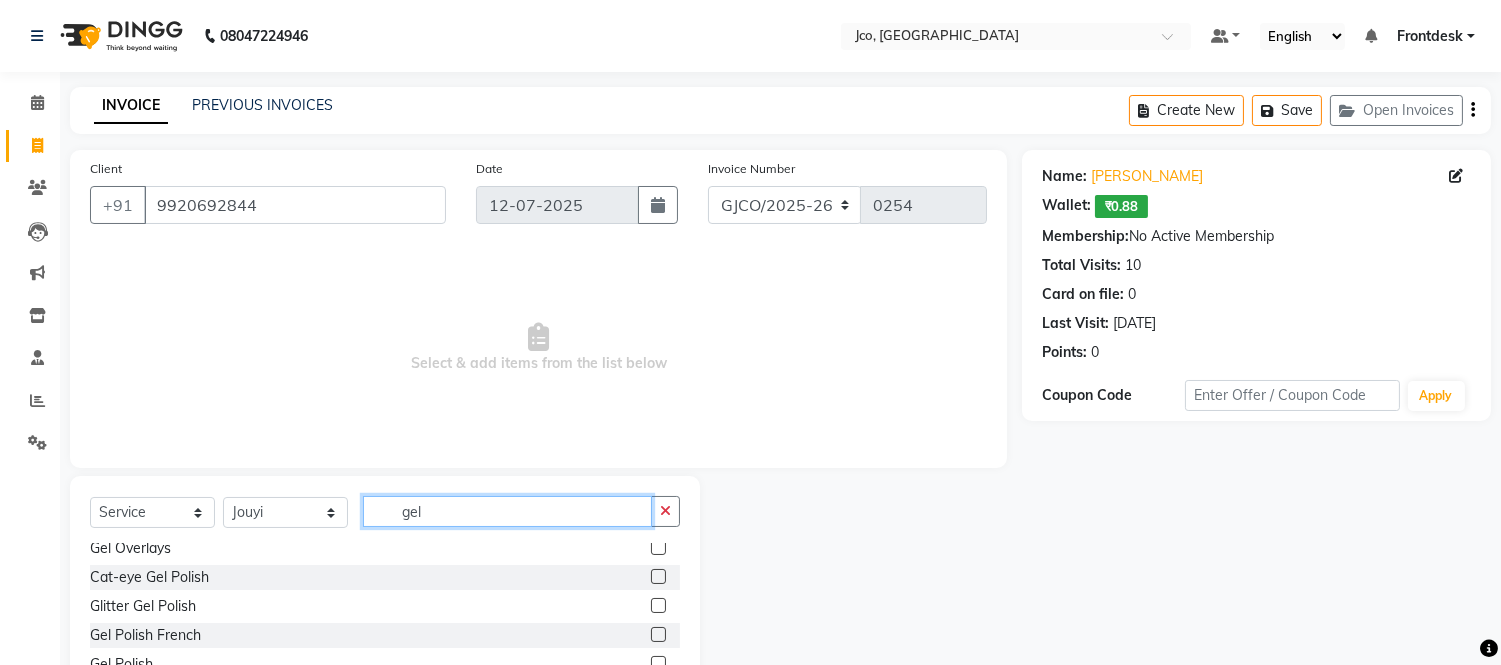 scroll, scrollTop: 61, scrollLeft: 0, axis: vertical 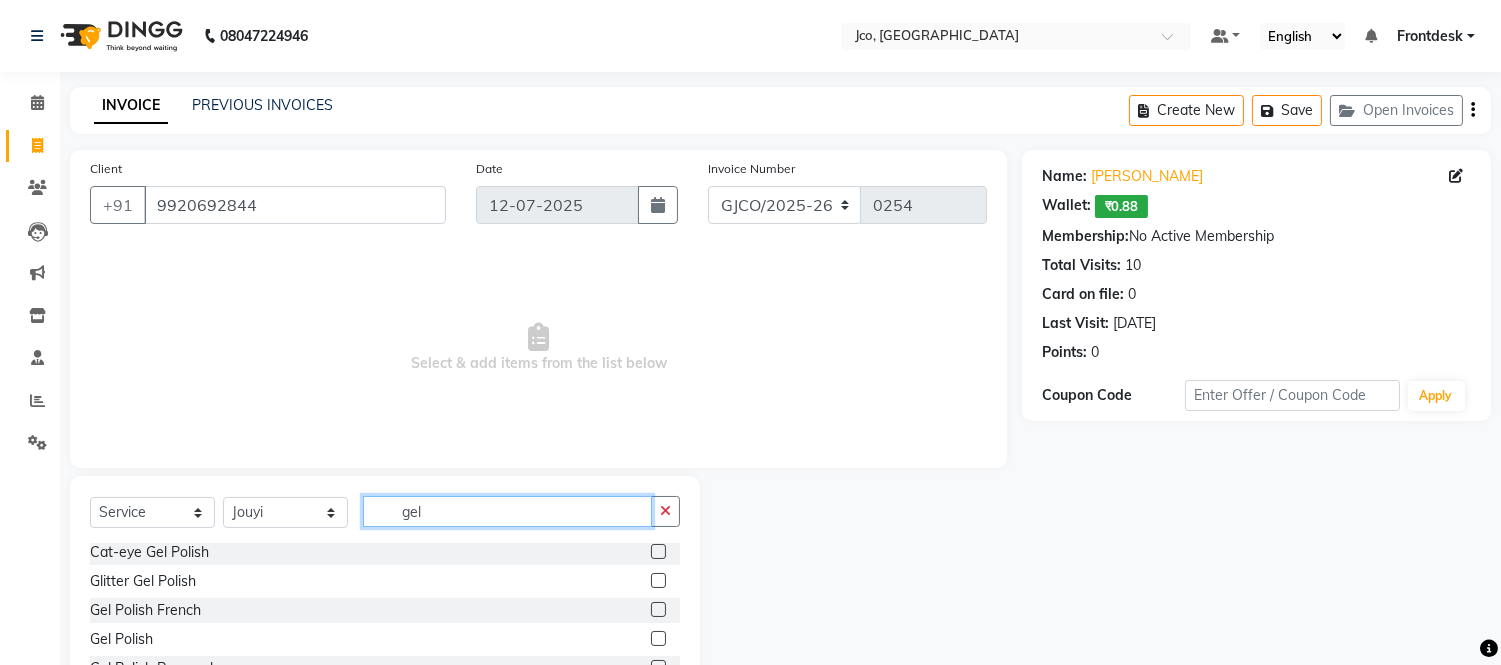 type on "gel" 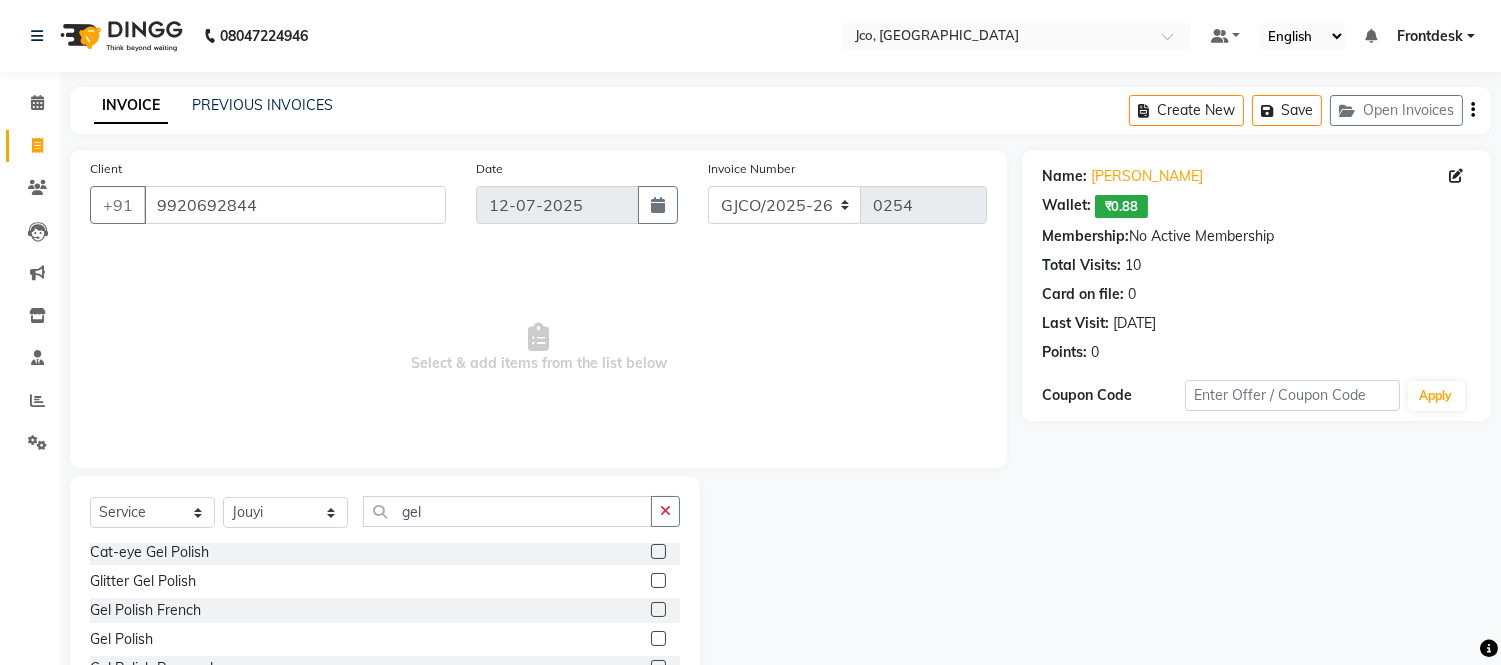 click 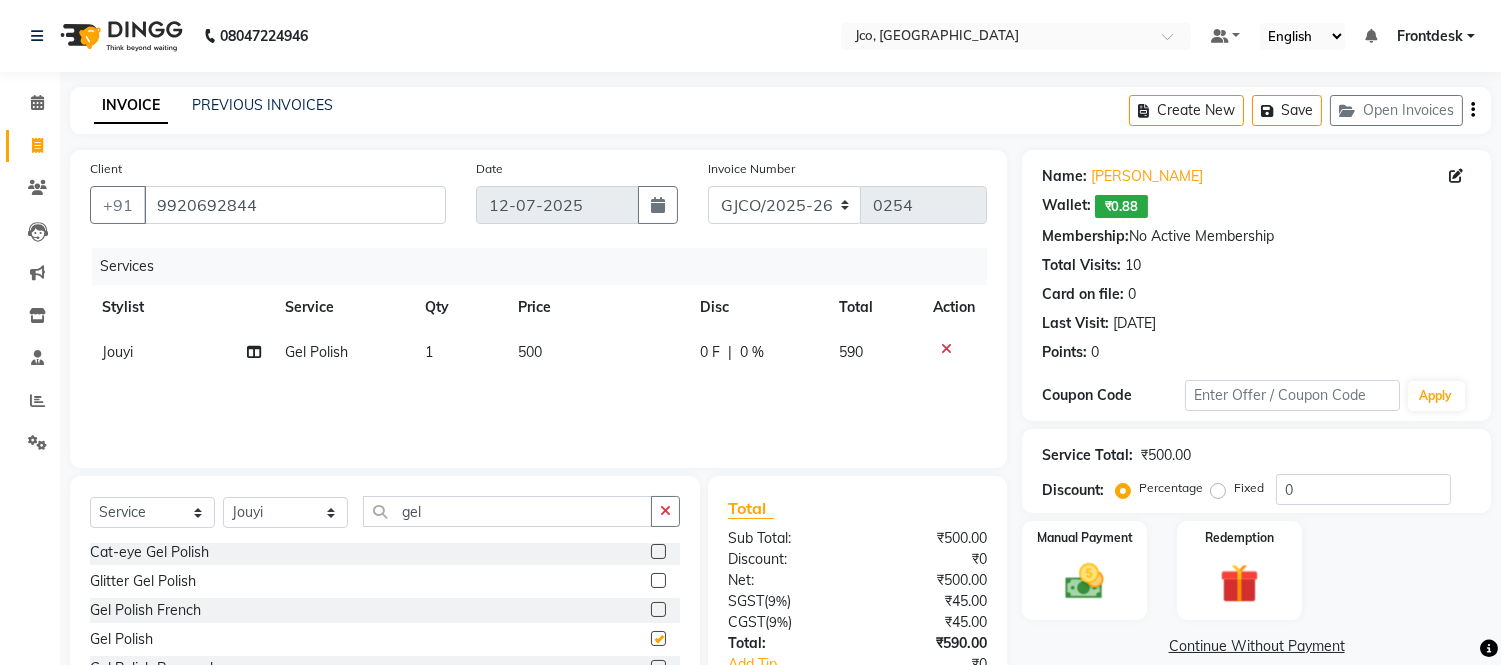 checkbox on "false" 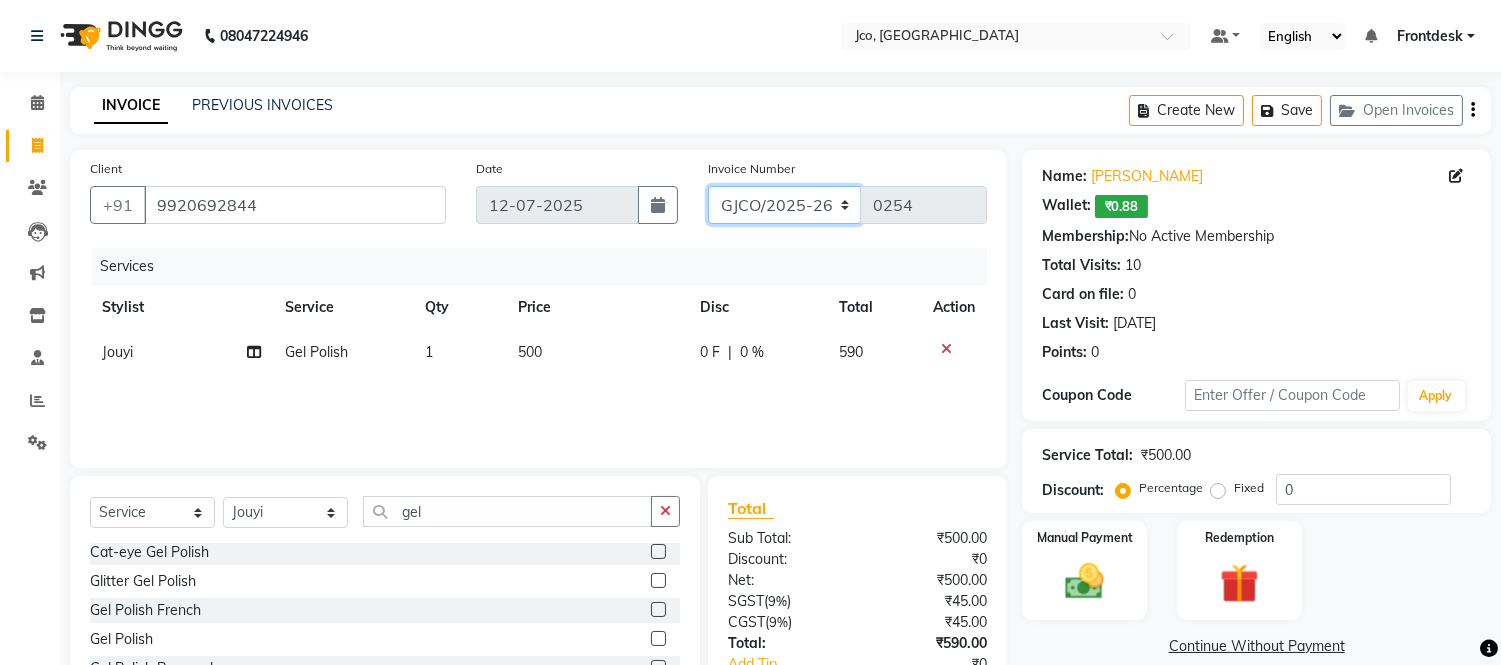 click on "GJCO/2025-26 SCG/2025-26 Gpre/2025-26" 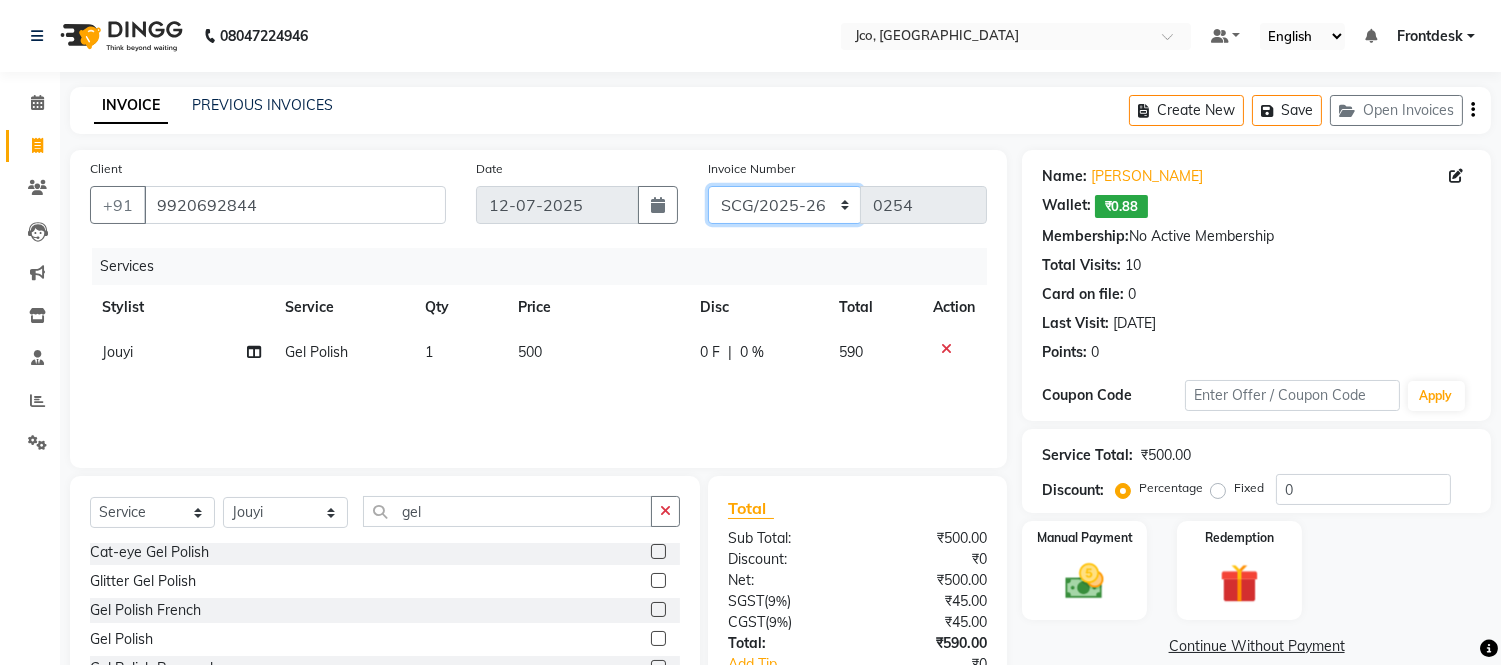 click on "GJCO/2025-26 SCG/2025-26 Gpre/2025-26" 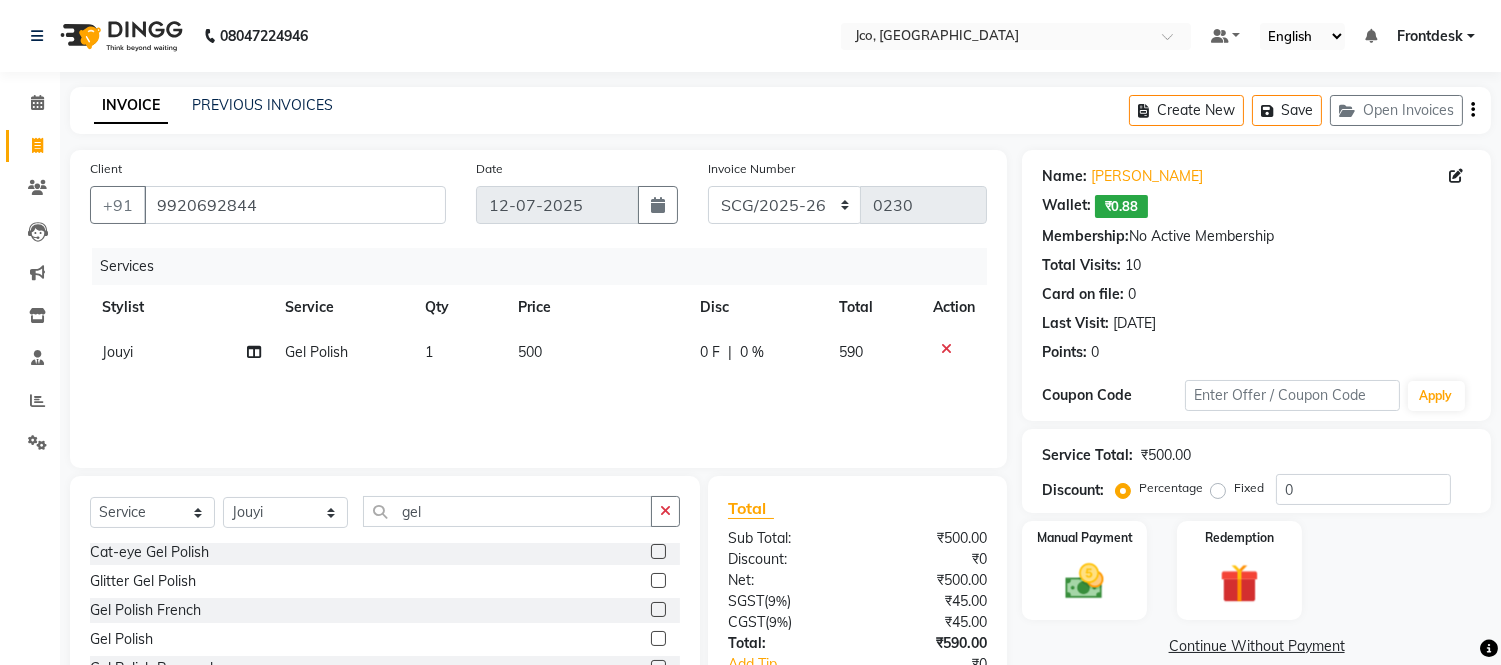 click 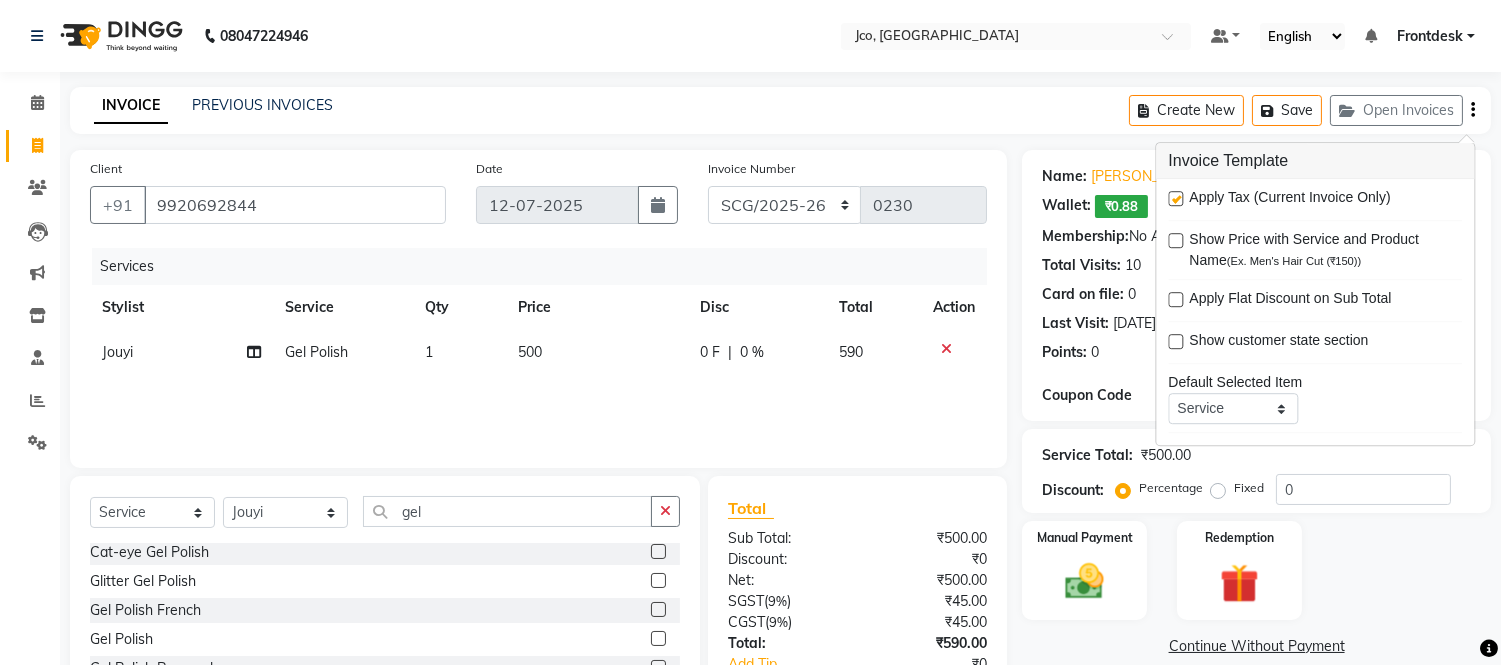 click at bounding box center (1175, 198) 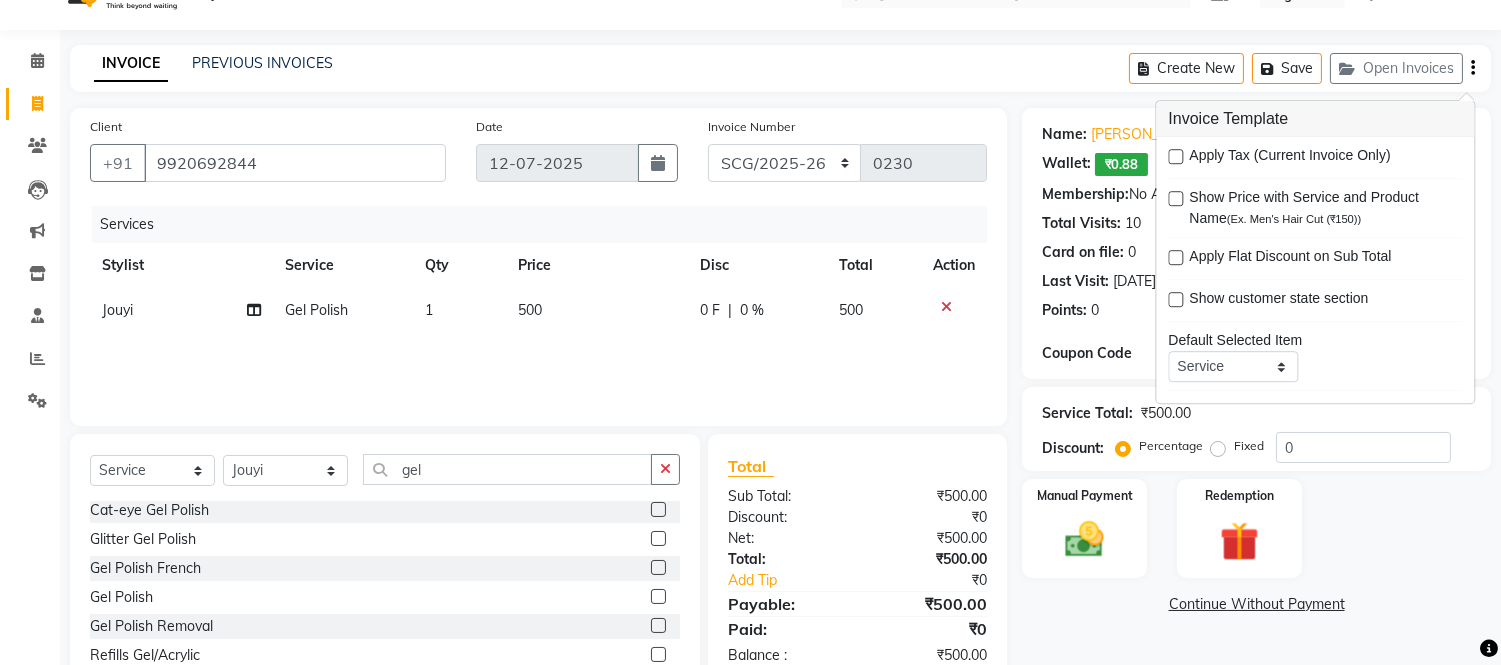 scroll, scrollTop: 135, scrollLeft: 0, axis: vertical 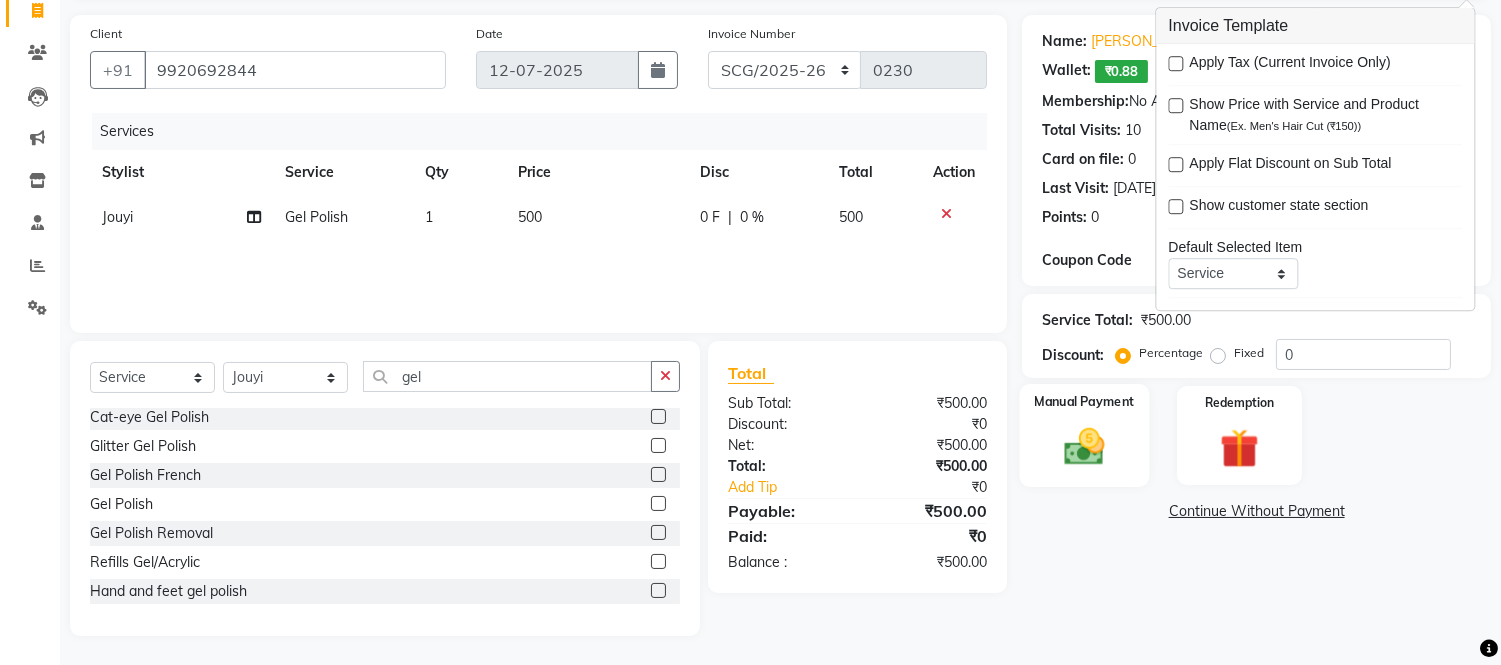 click 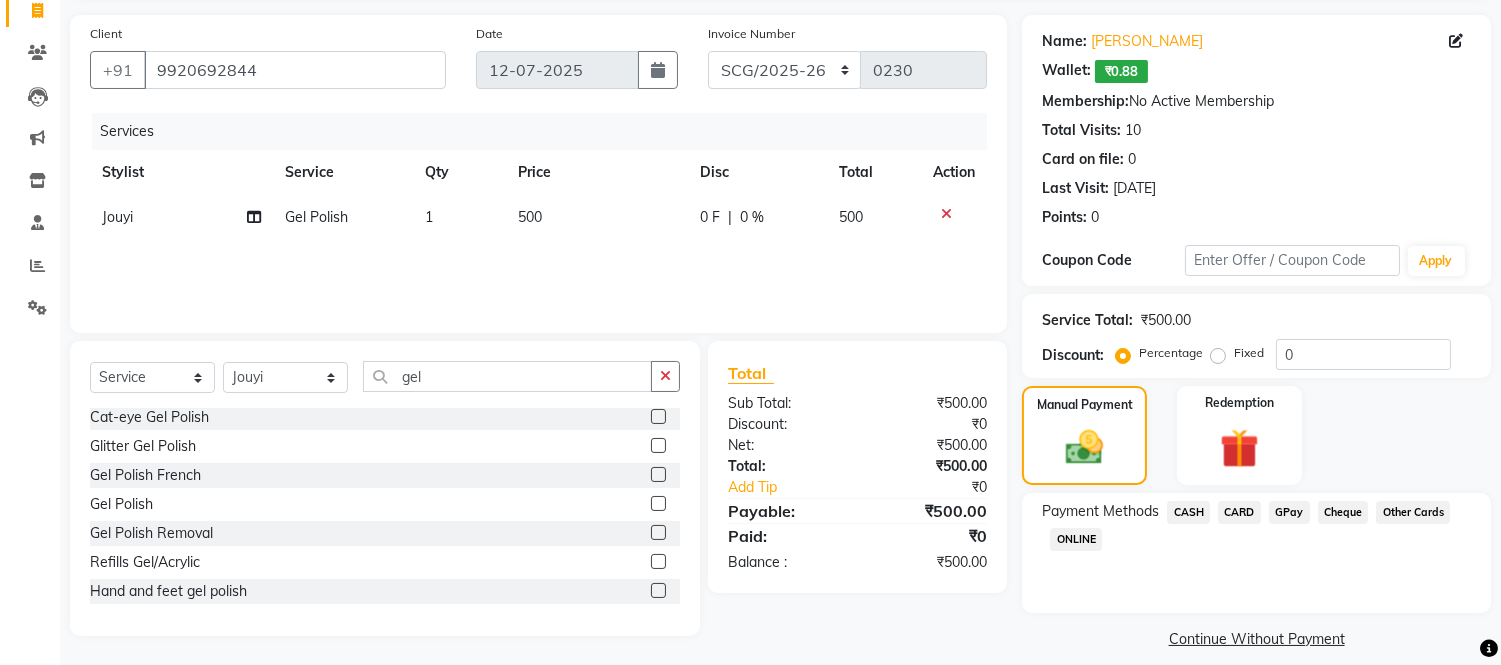 click on "CASH" 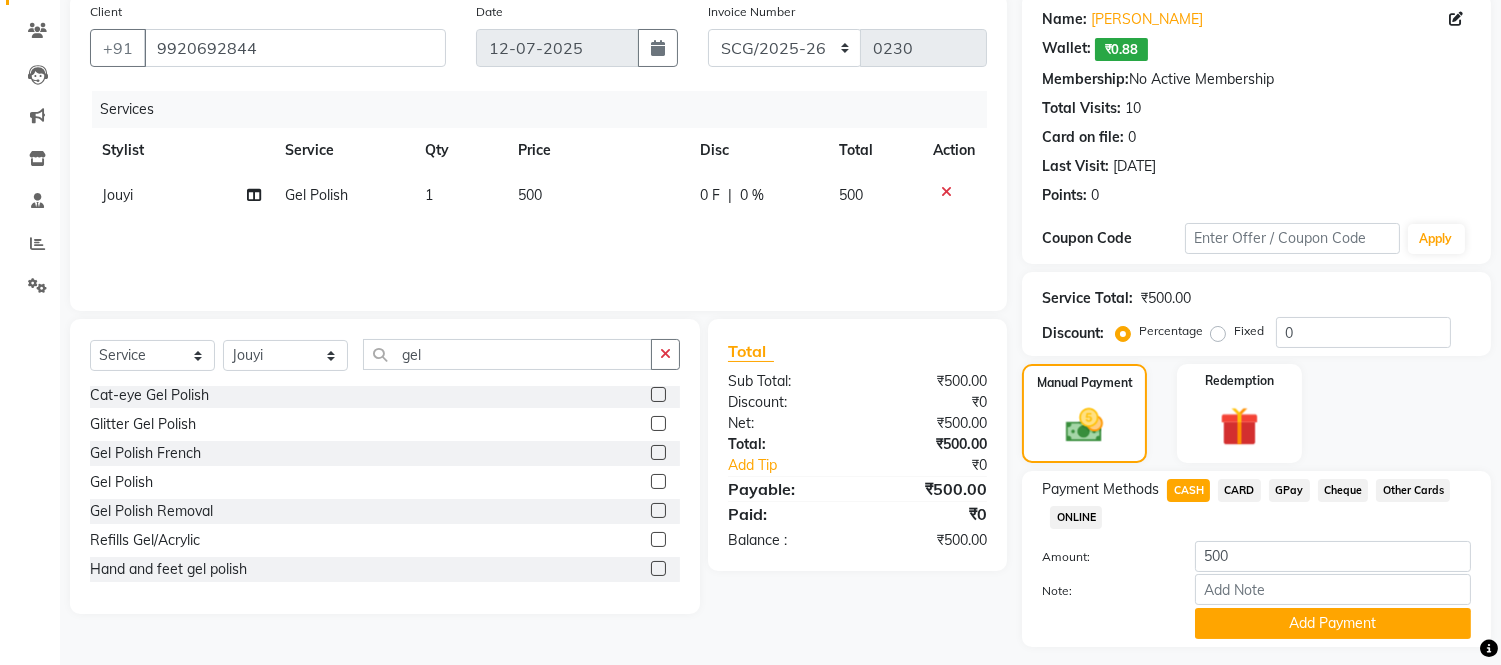 scroll, scrollTop: 210, scrollLeft: 0, axis: vertical 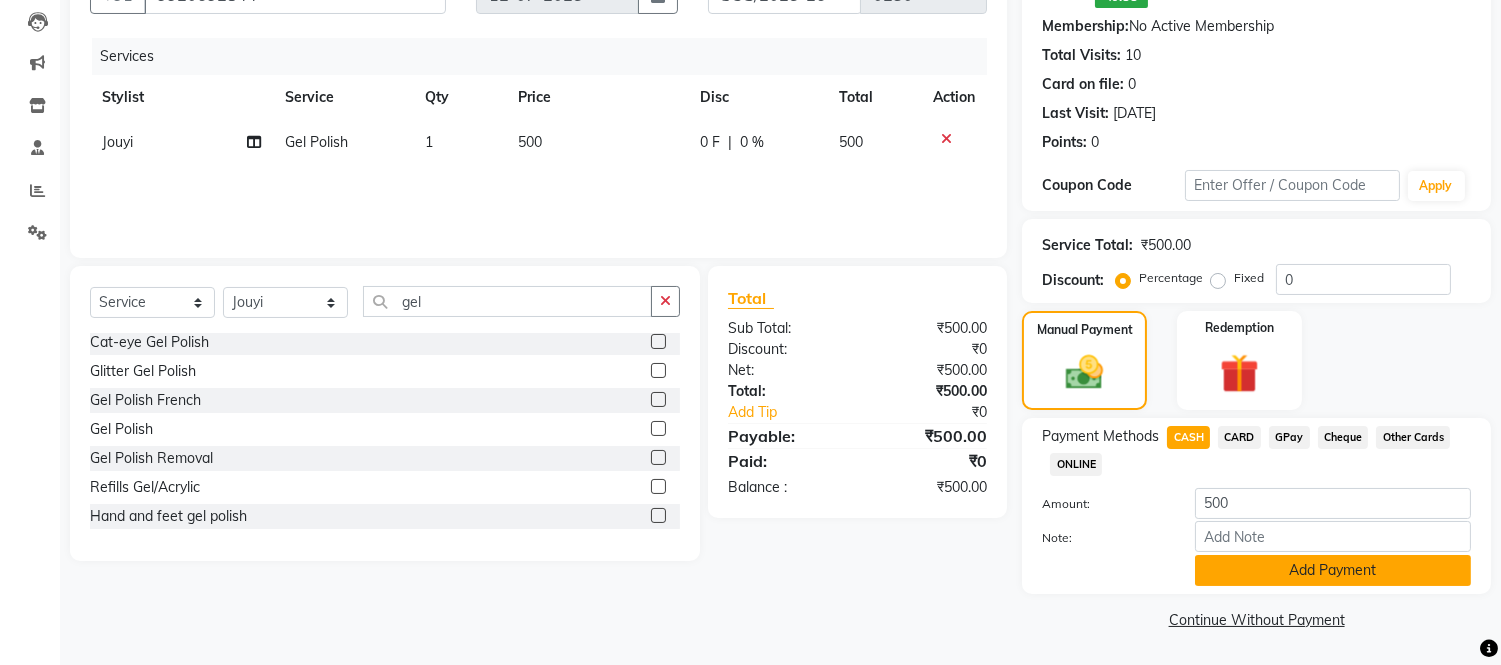 click on "Add Payment" 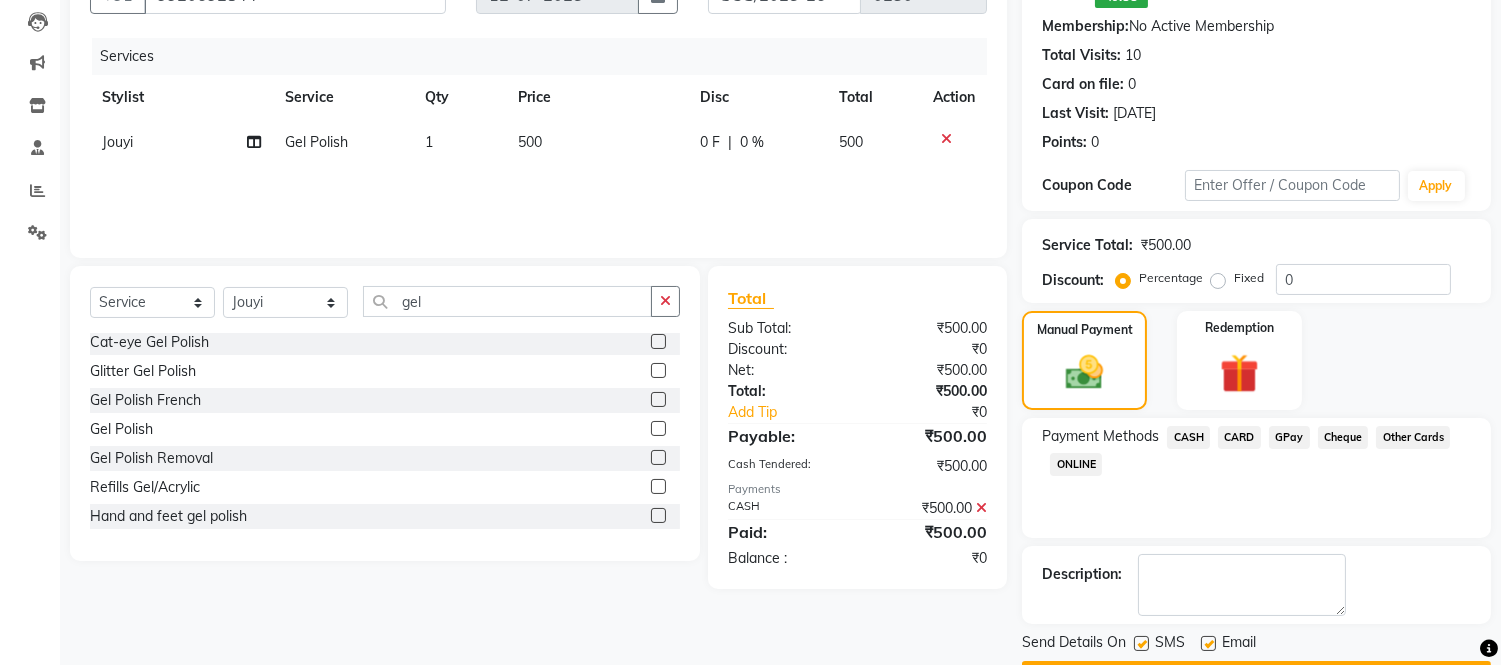 scroll, scrollTop: 265, scrollLeft: 0, axis: vertical 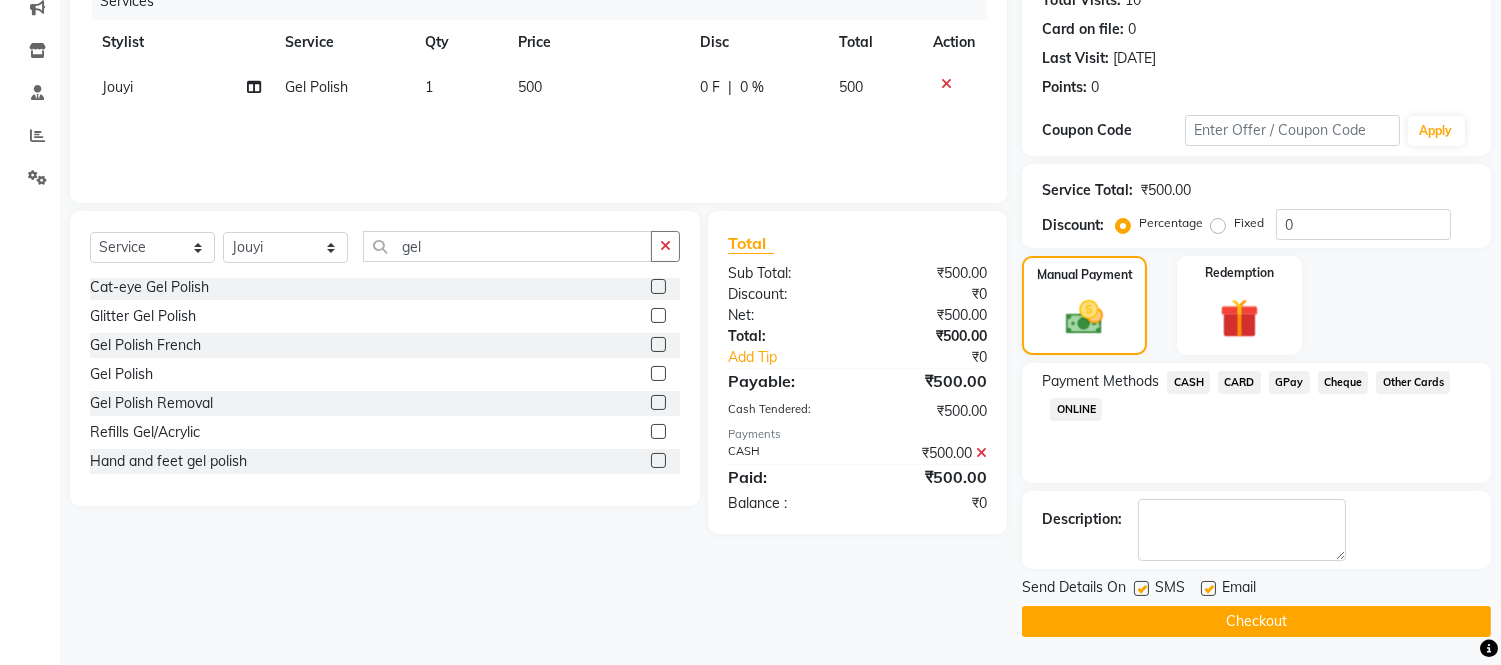 click on "Checkout" 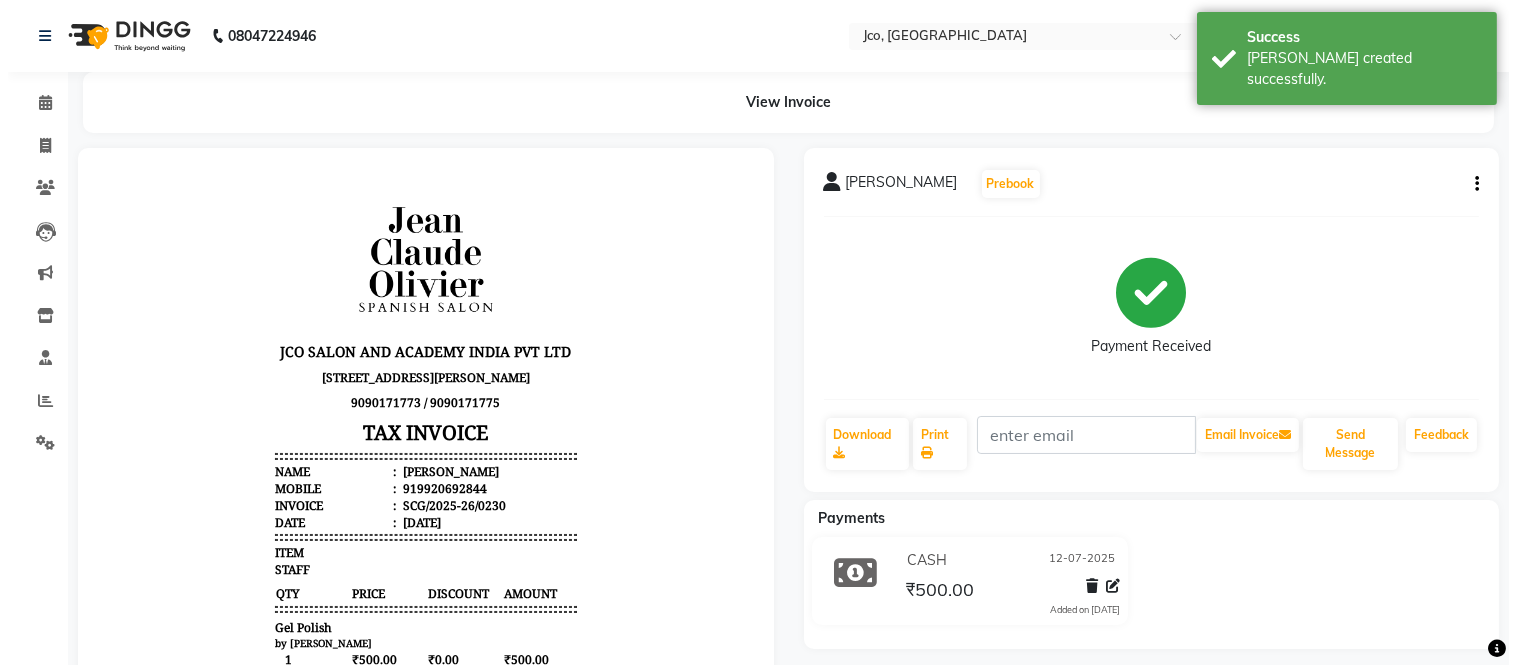 scroll, scrollTop: 0, scrollLeft: 0, axis: both 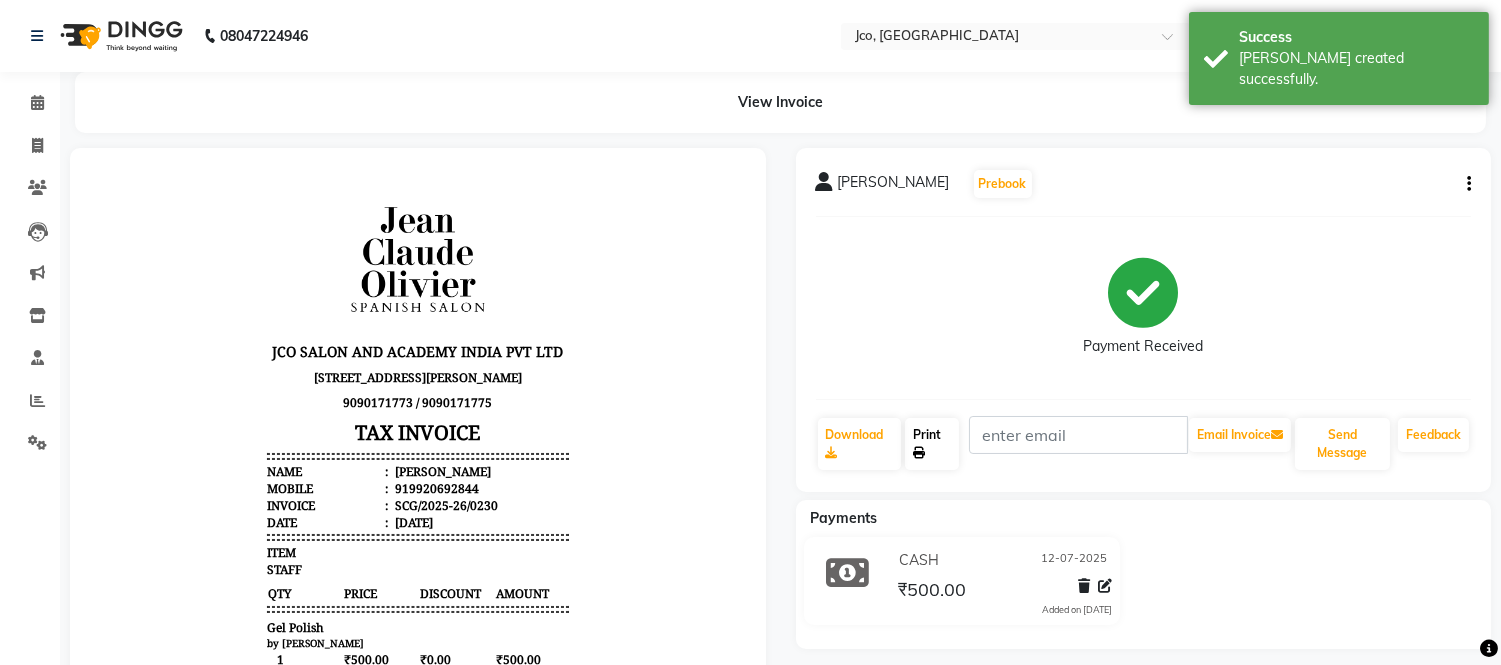 click on "Print" 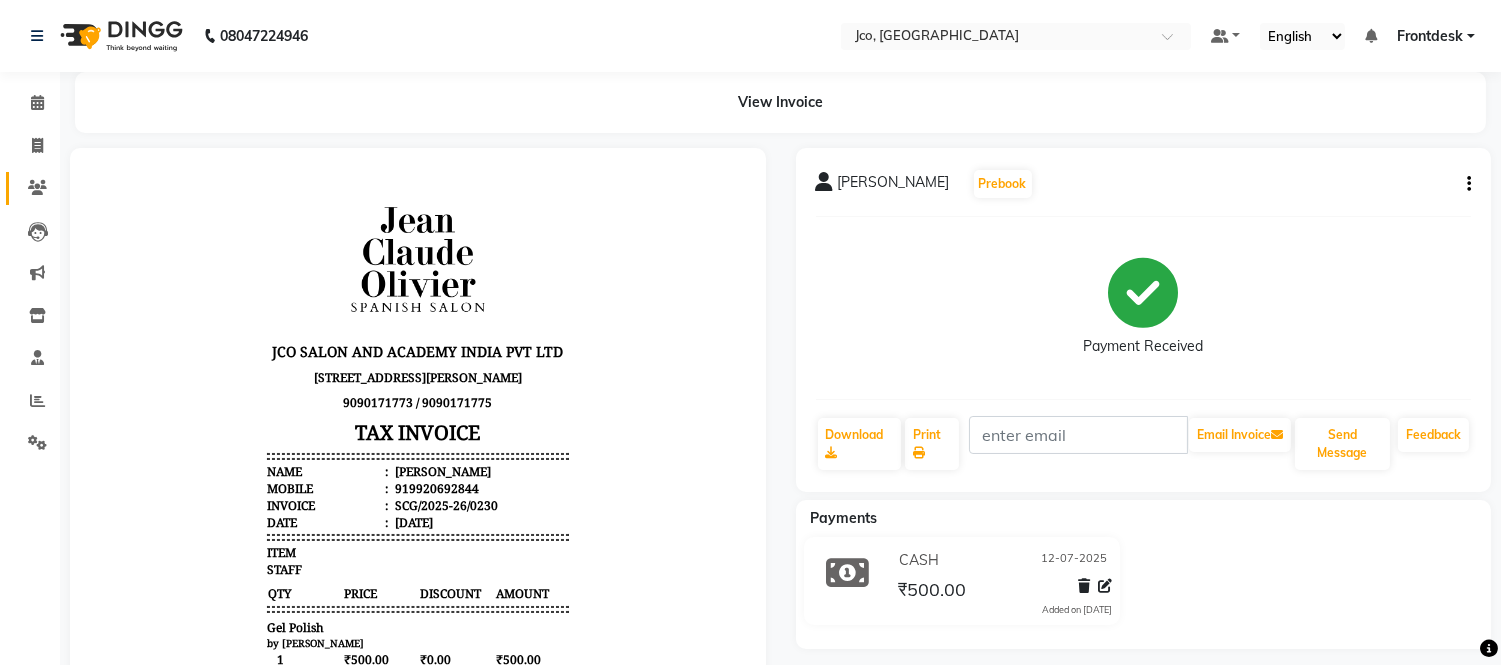 click 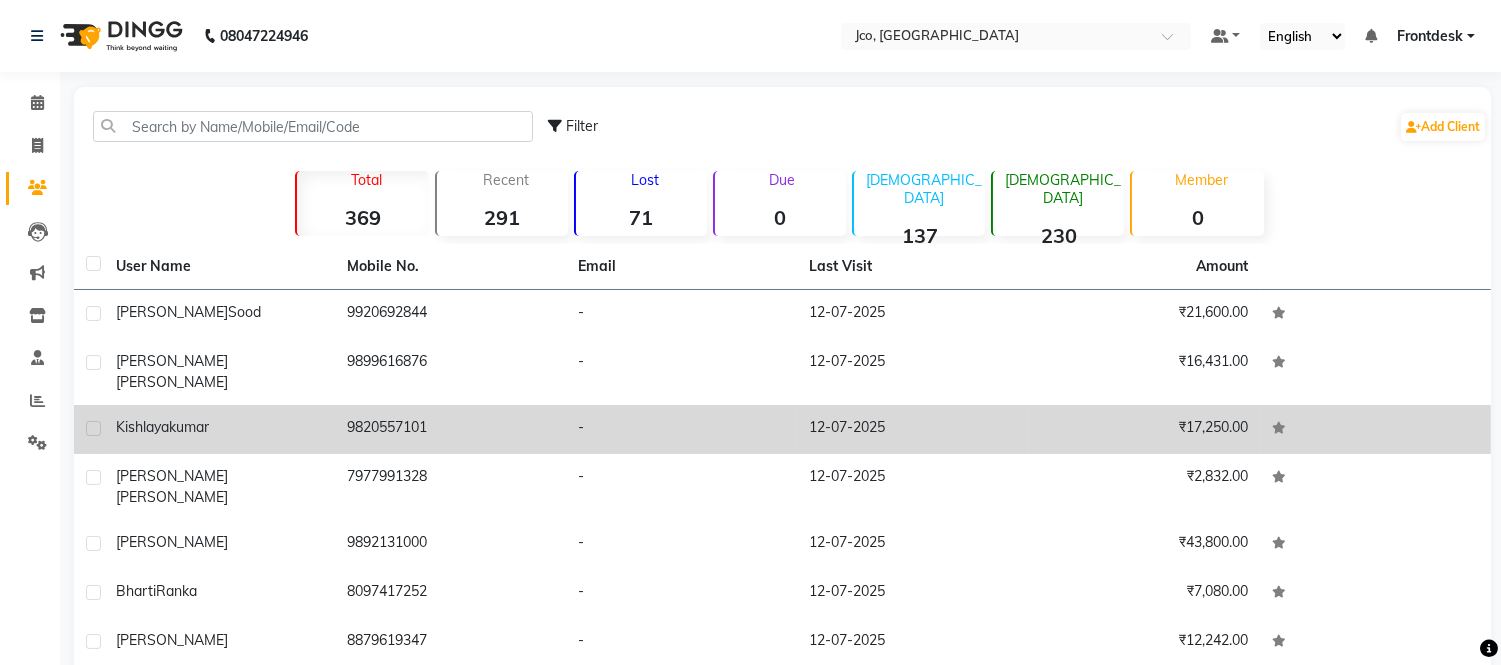 click on "Kishlaya  kumar" 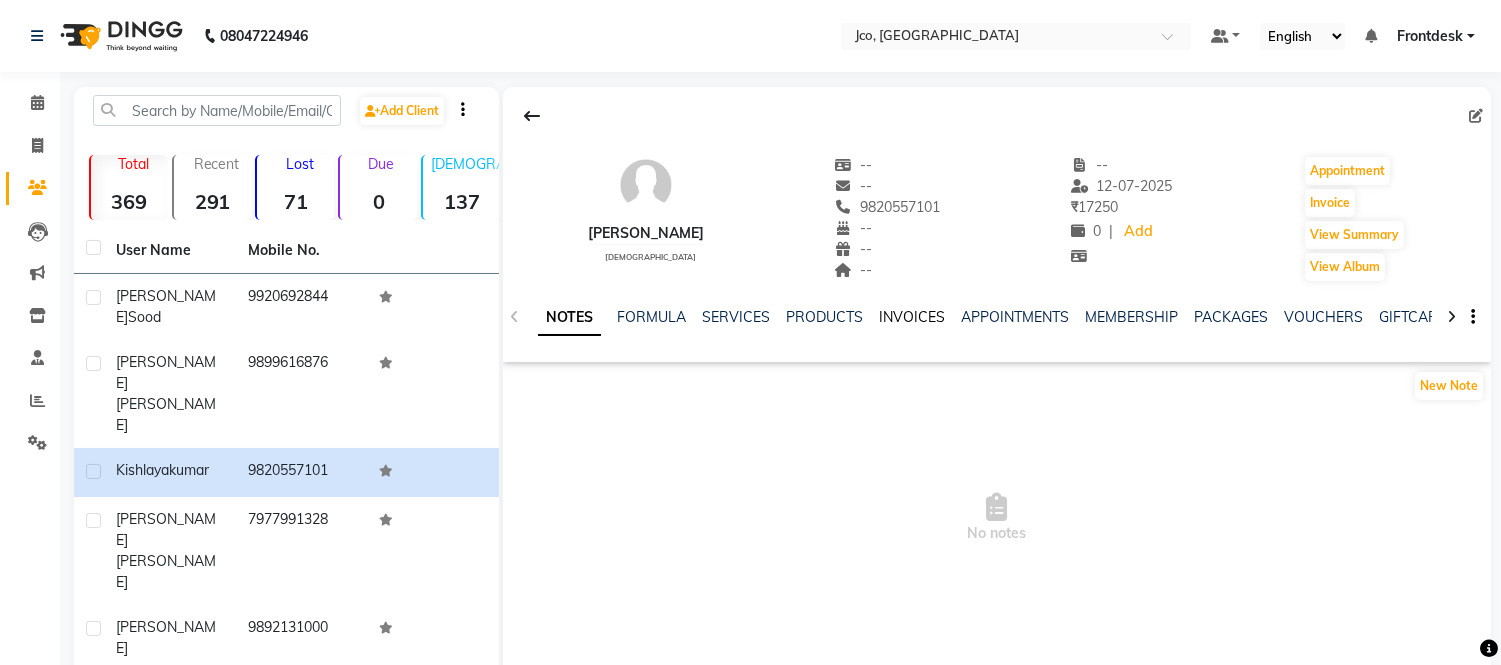 click on "INVOICES" 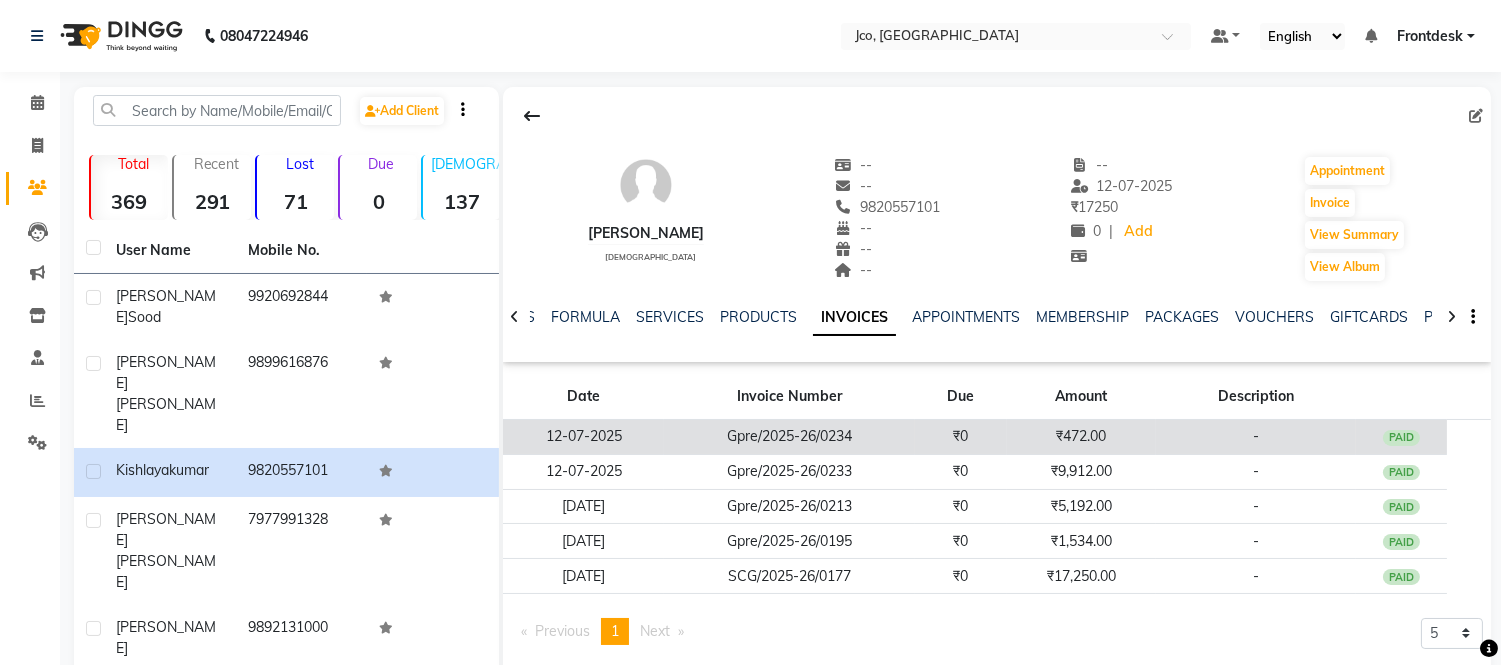 click on "₹472.00" 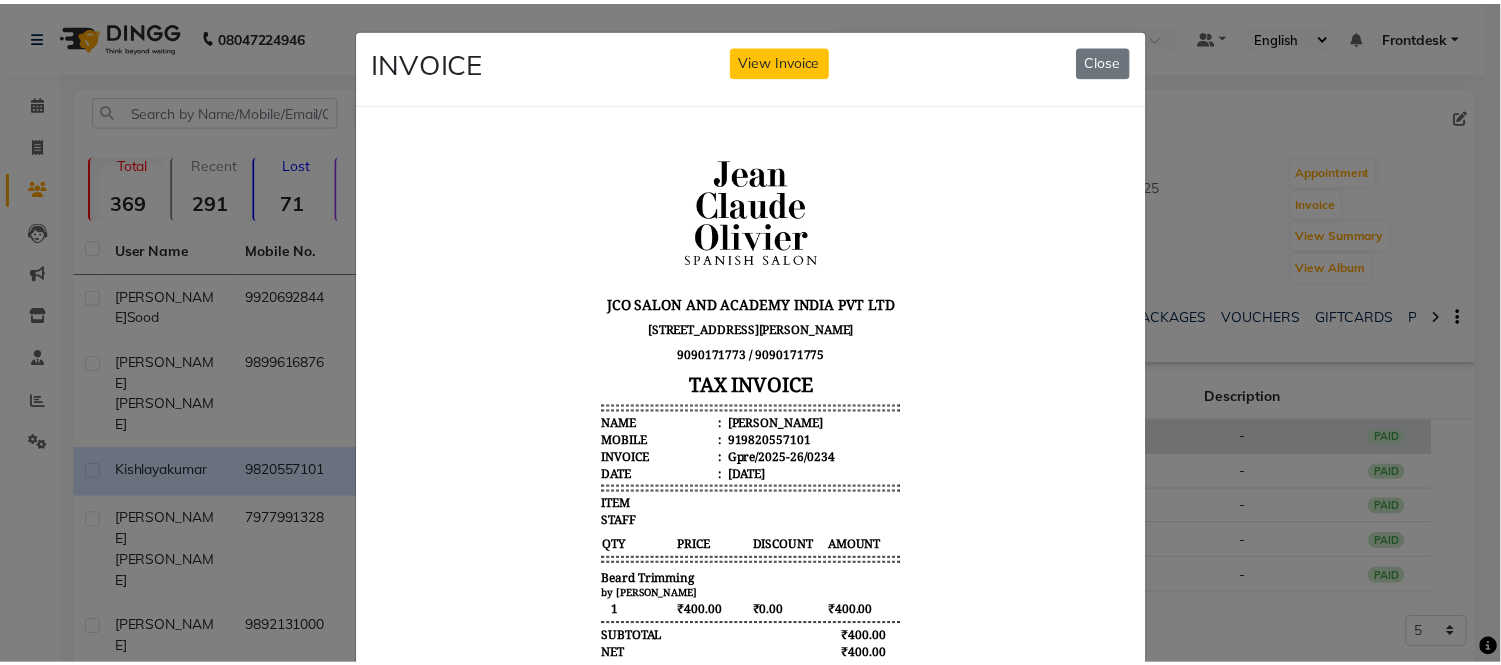scroll, scrollTop: 15, scrollLeft: 0, axis: vertical 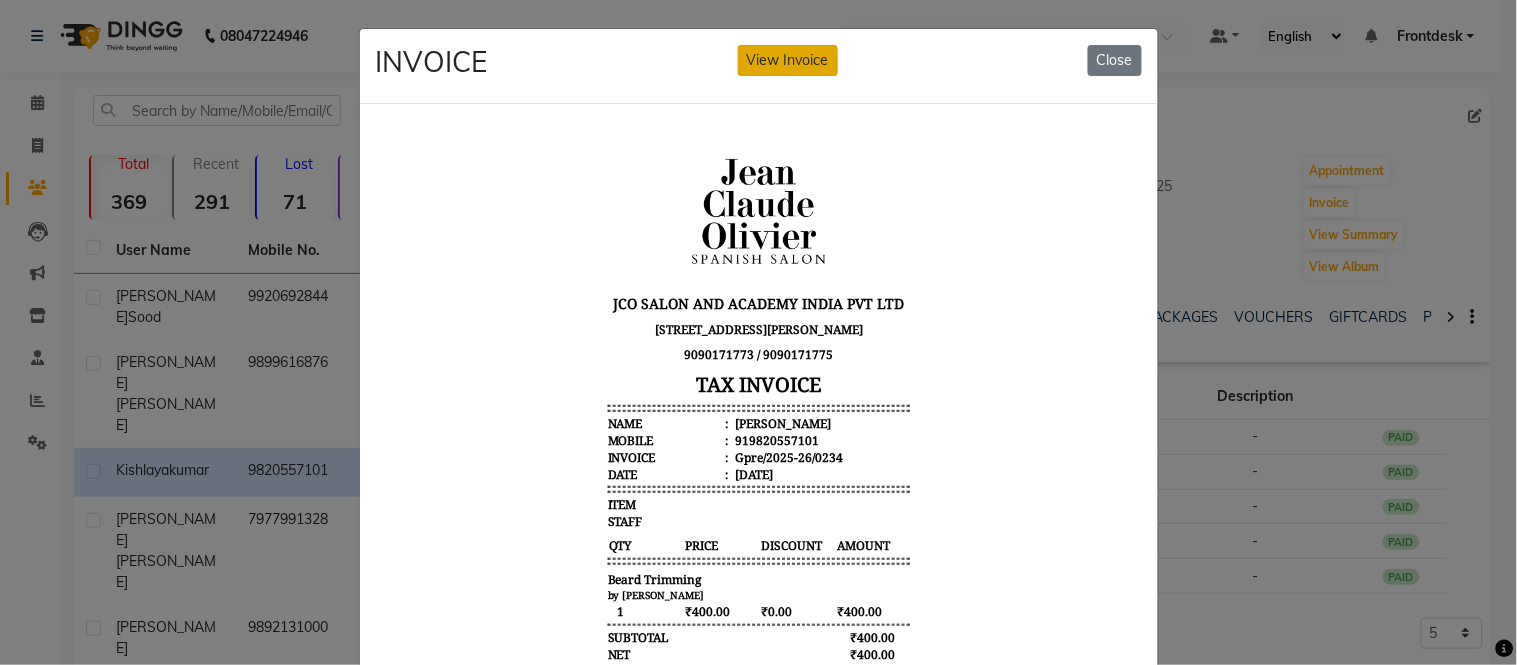 click on "View Invoice" 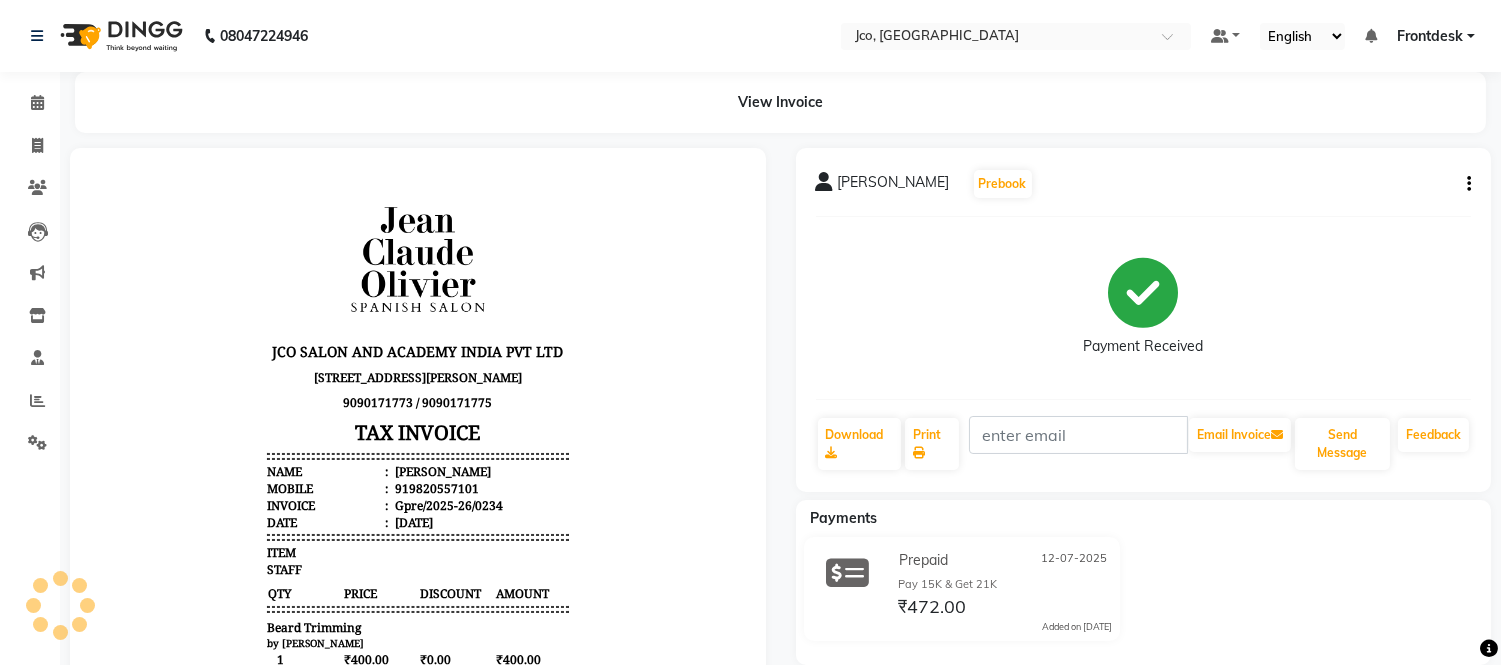 scroll, scrollTop: 0, scrollLeft: 0, axis: both 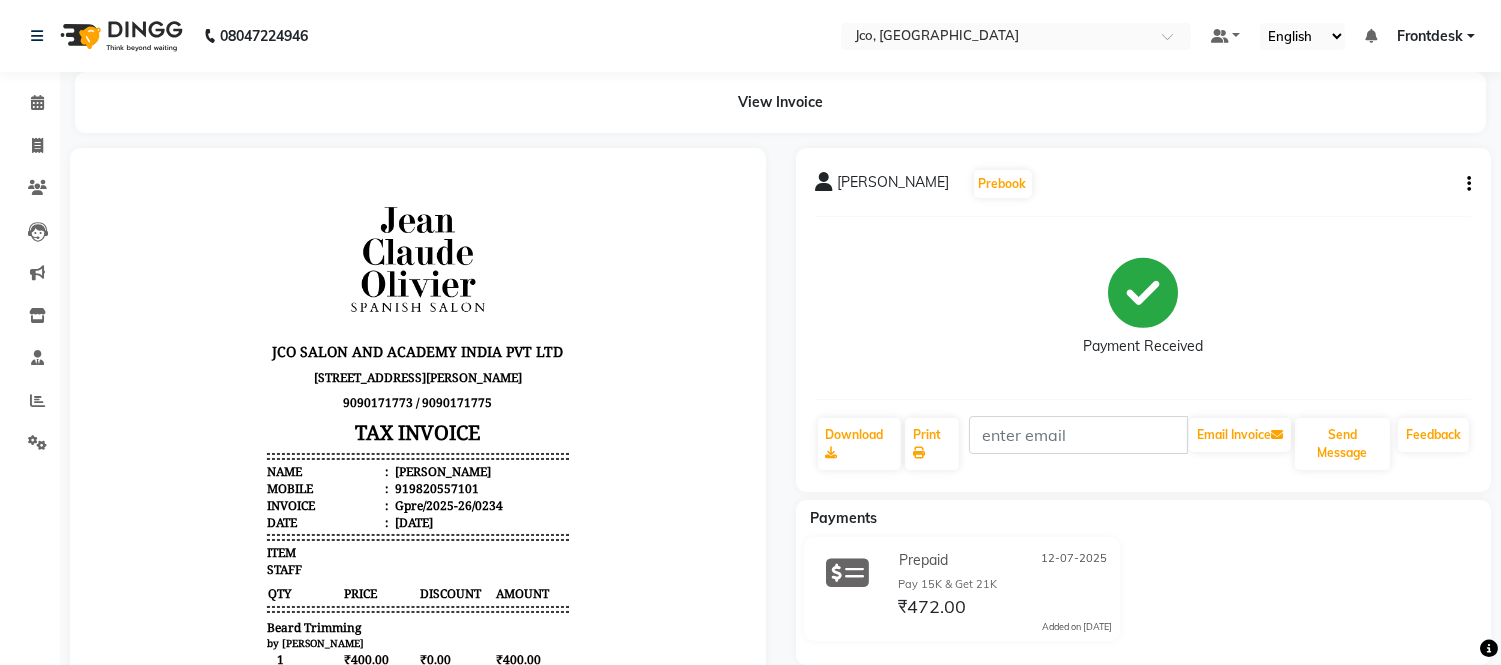 click 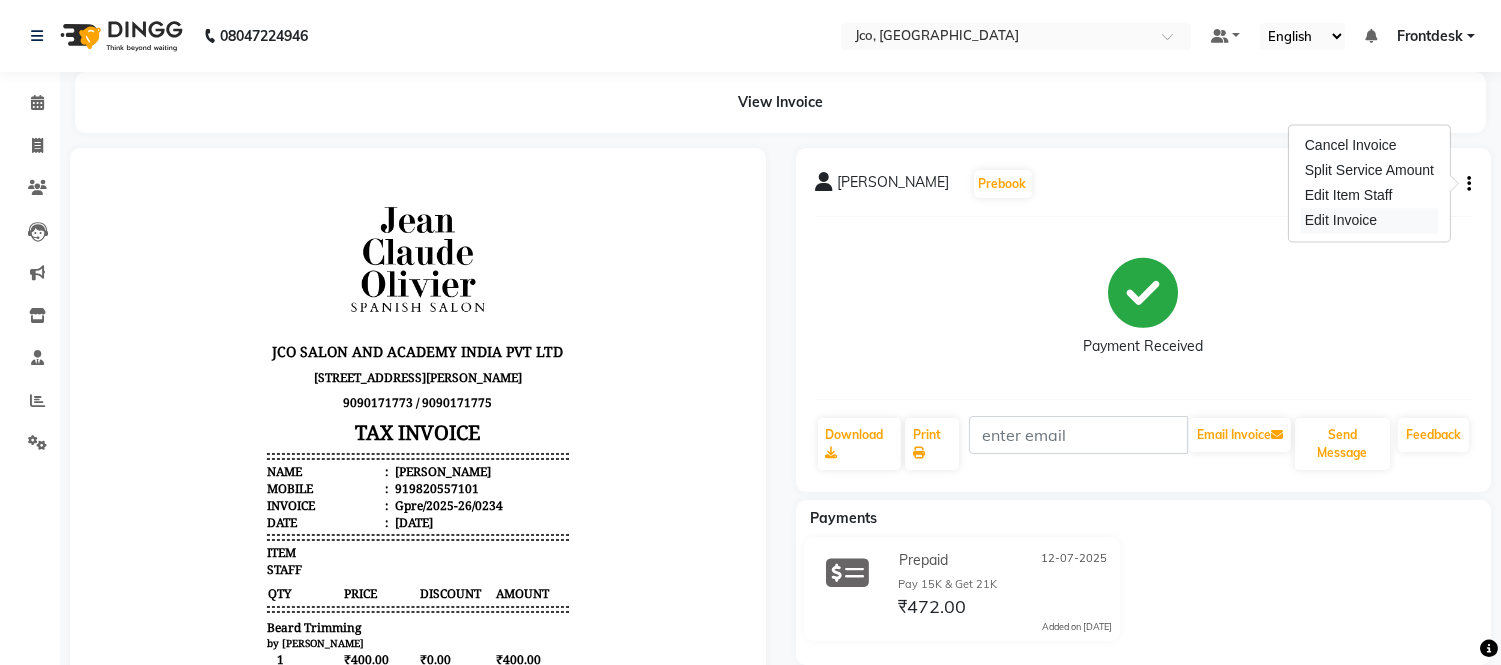 click on "Edit Invoice" at bounding box center [1369, 220] 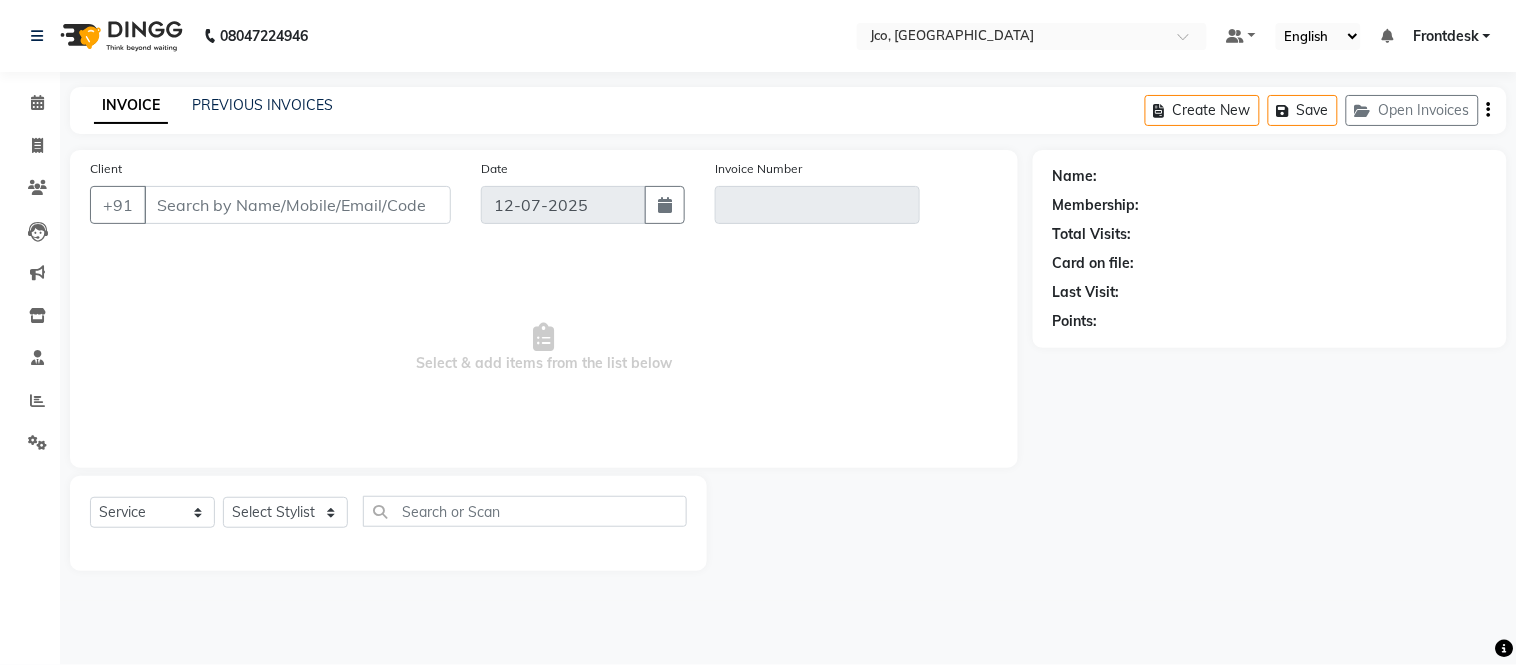 type on "9820557101" 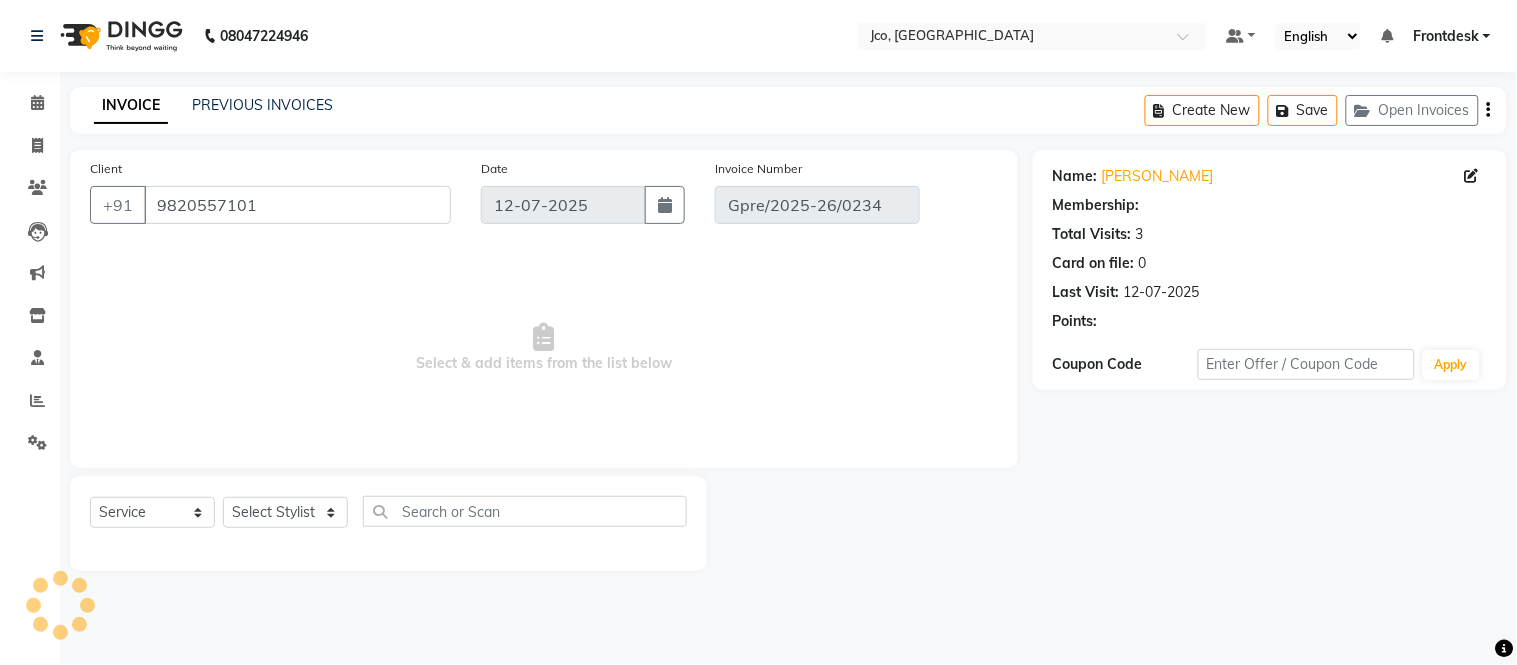 select on "select" 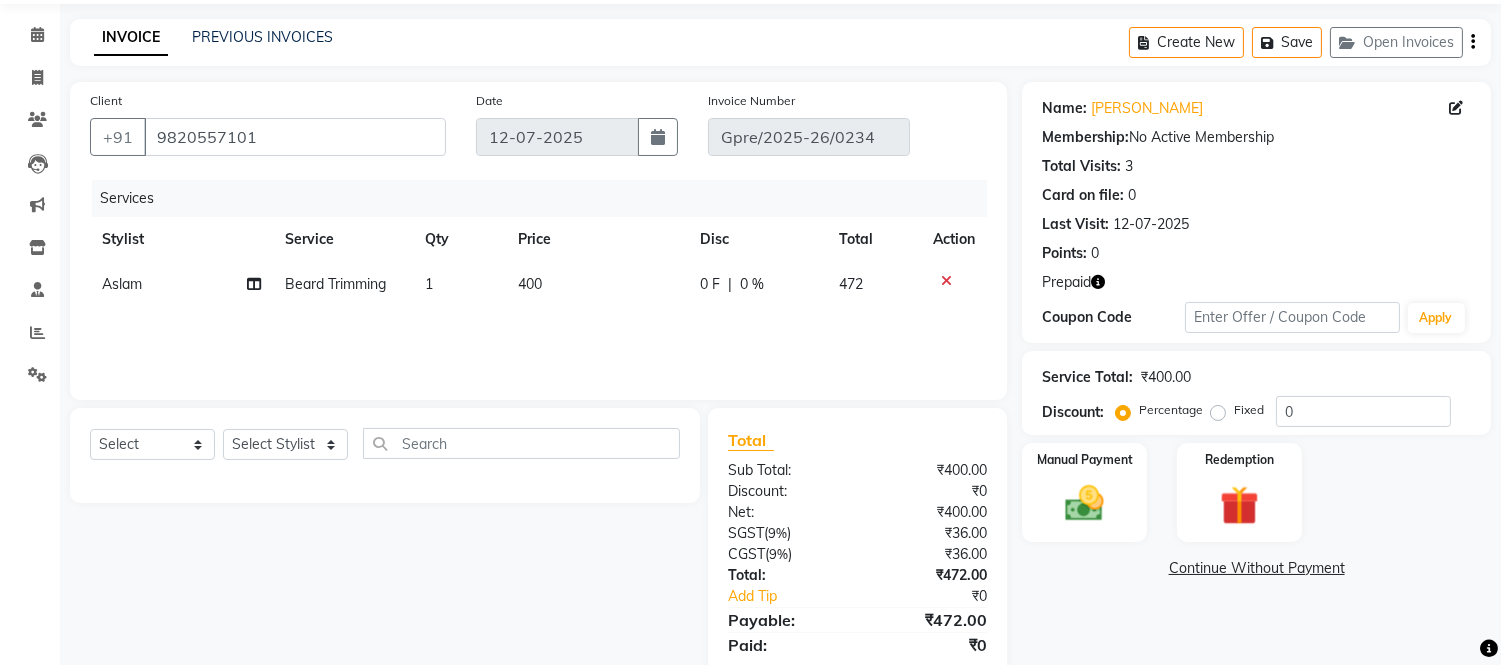 scroll, scrollTop: 67, scrollLeft: 0, axis: vertical 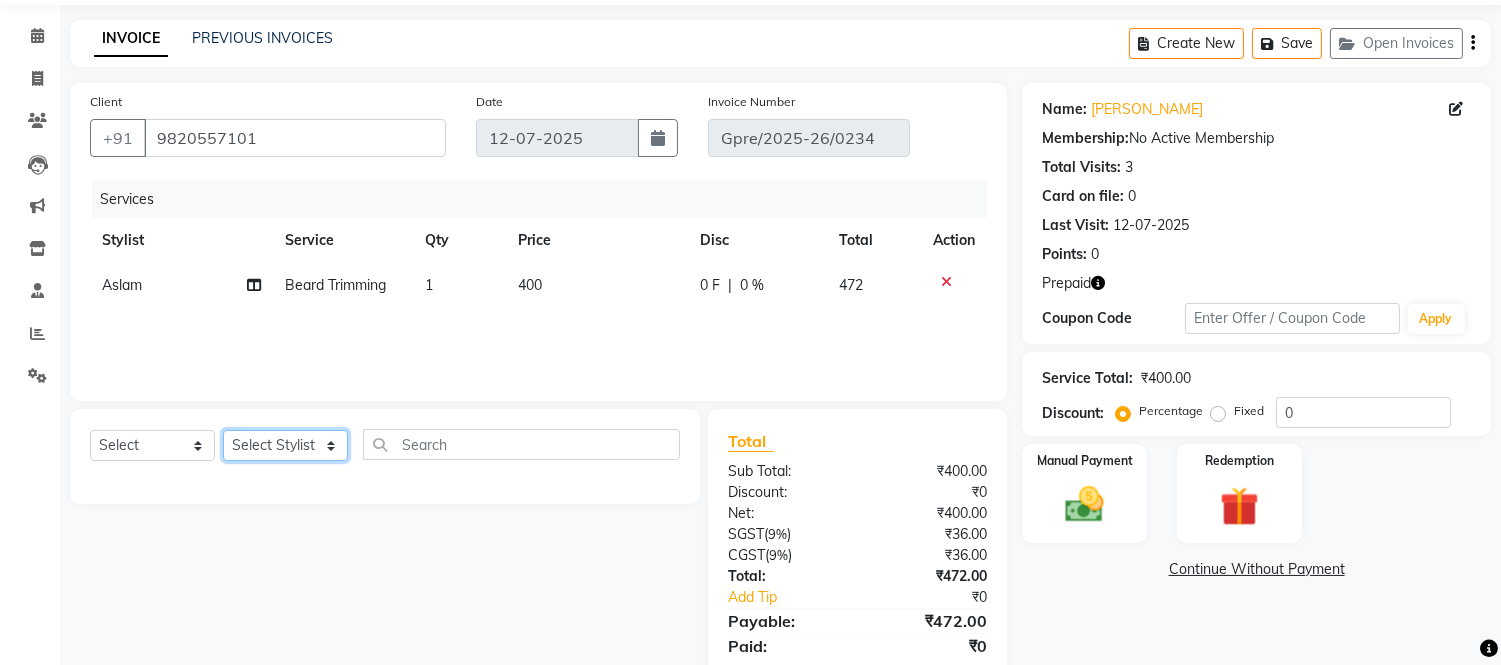 click on "Select Stylist [PERSON_NAME]  [PERSON_NAME]  [PERSON_NAME] Gopal Jouyi [PERSON_NAME] [PERSON_NAME] [DATE] [PERSON_NAME] [PERSON_NAME] [PERSON_NAME] Thakur Sanatan [PERSON_NAME] Shilpa [PERSON_NAME] Thotsem as [PERSON_NAME] [PERSON_NAME] Zing Kumwon Shatsang" 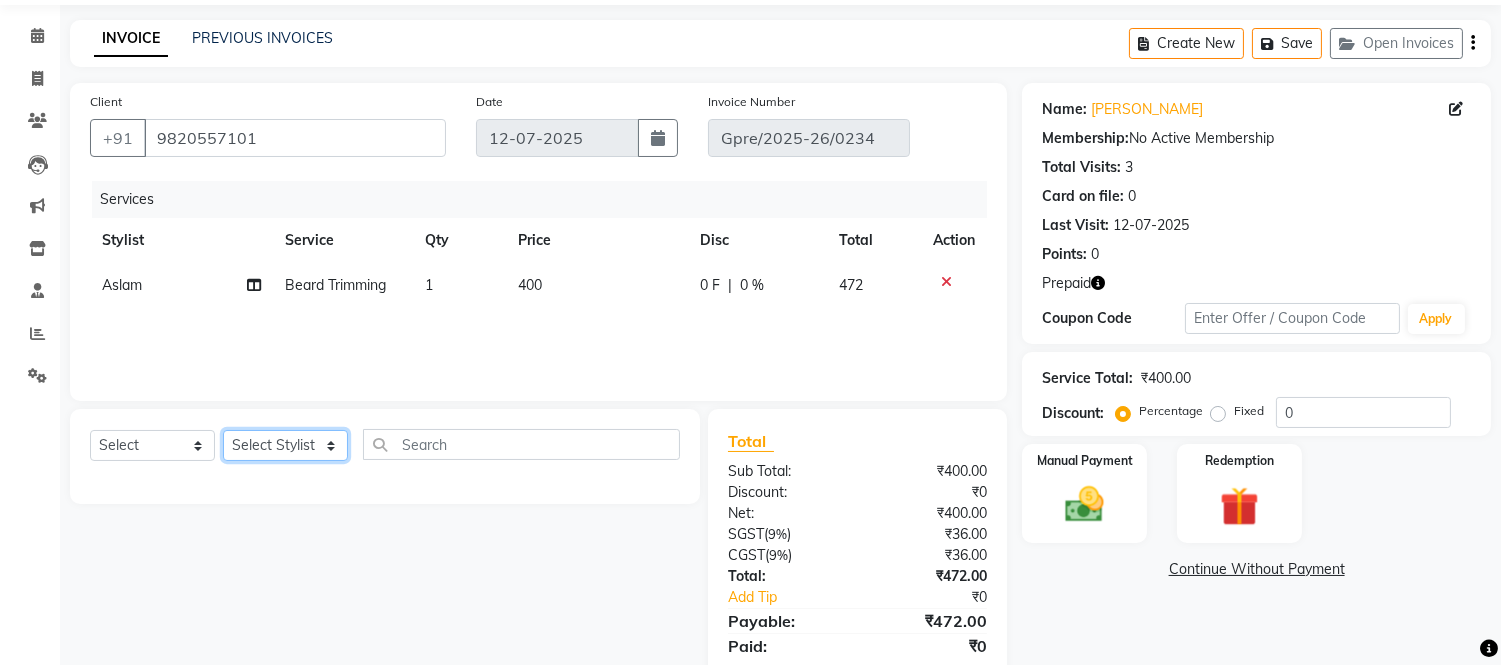 select on "72355" 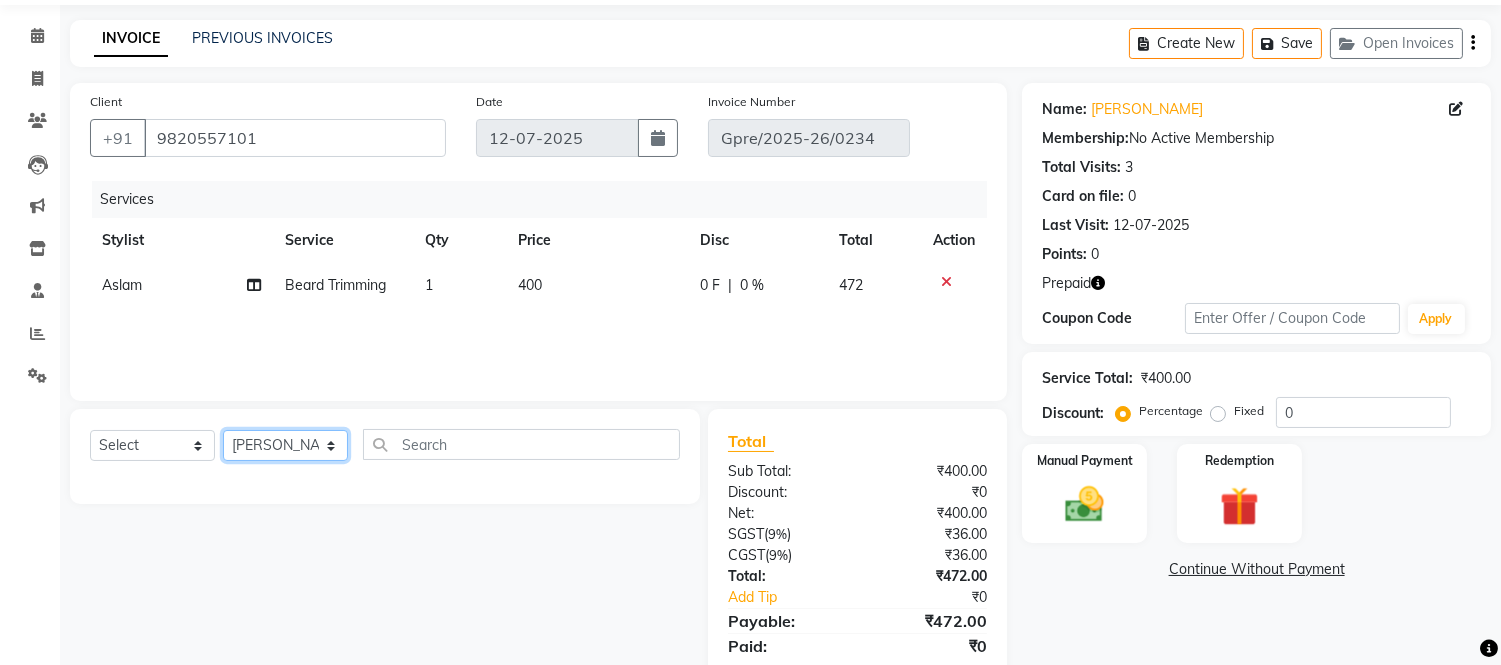 click on "Select Stylist [PERSON_NAME]  [PERSON_NAME]  [PERSON_NAME] Gopal Jouyi [PERSON_NAME] [PERSON_NAME] [DATE] [PERSON_NAME] [PERSON_NAME] [PERSON_NAME] Thakur Sanatan [PERSON_NAME] Shilpa [PERSON_NAME] Thotsem as [PERSON_NAME] [PERSON_NAME] Zing Kumwon Shatsang" 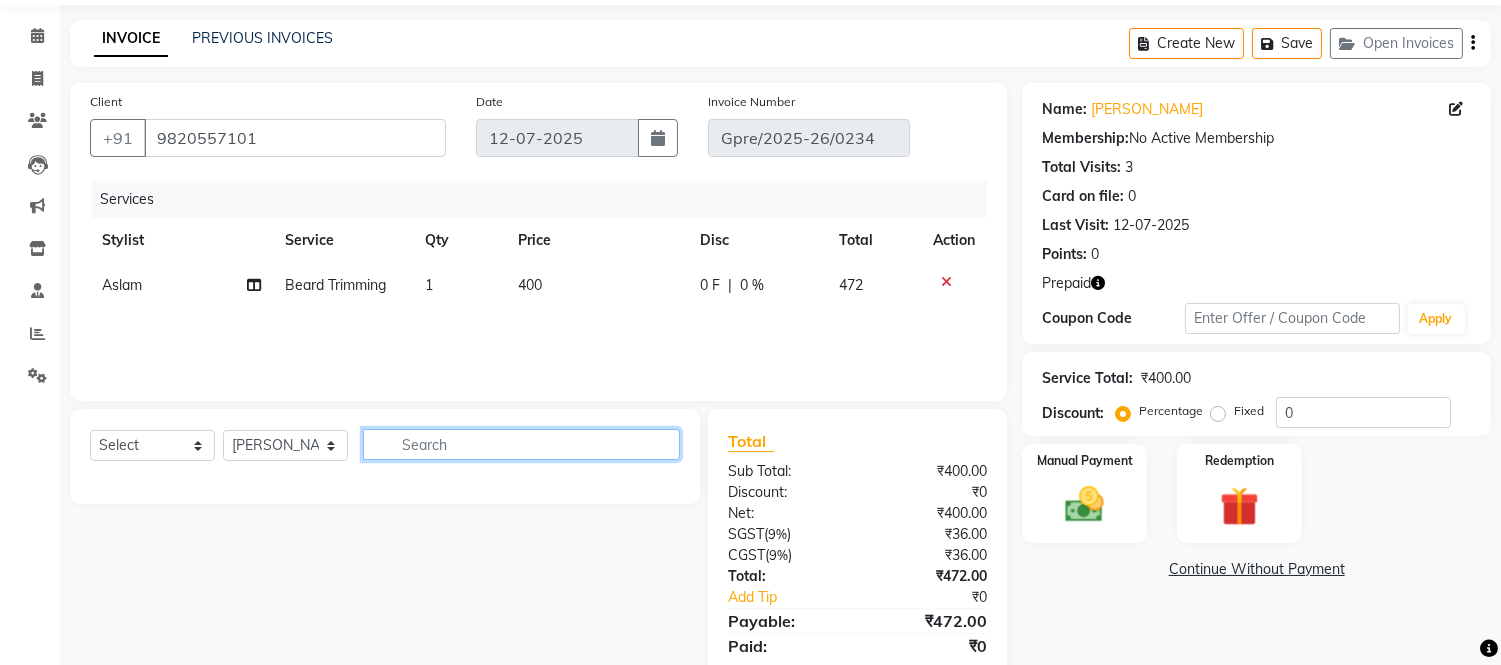 click 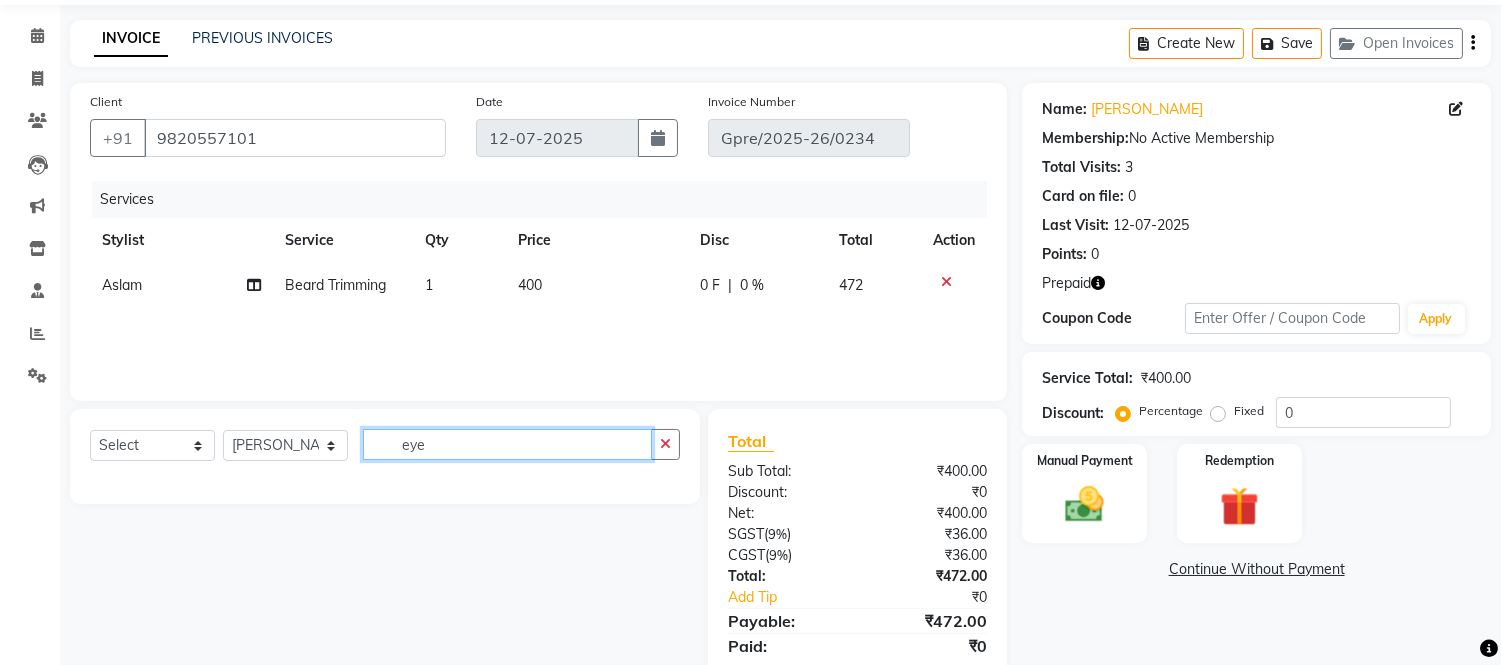 type on "eye" 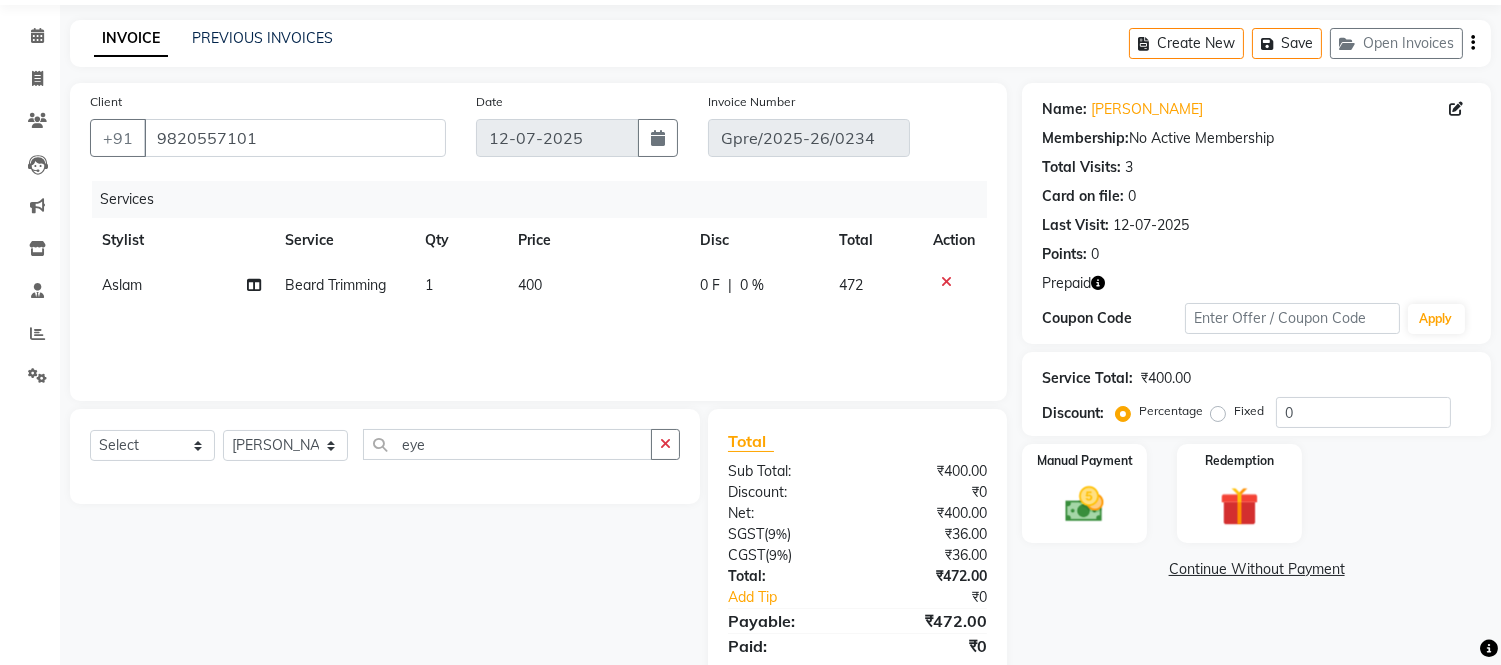 click 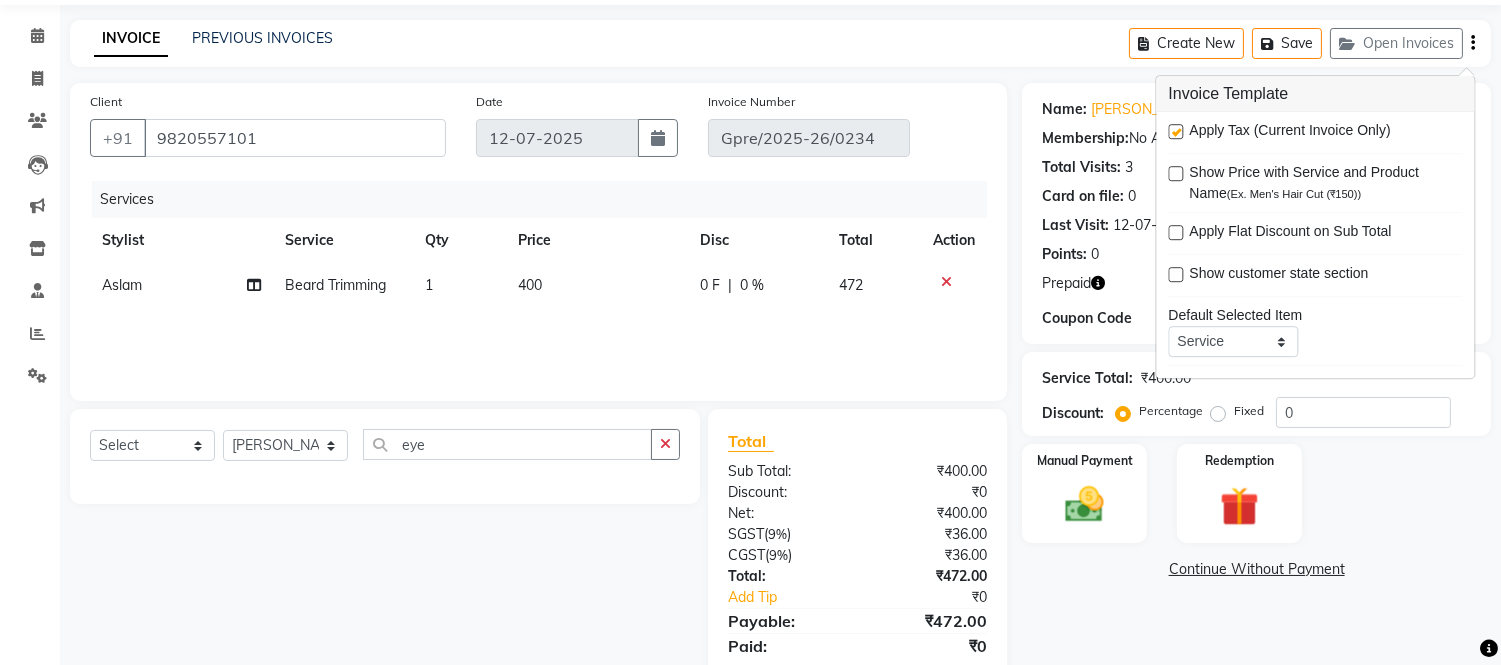click on "INVOICE PREVIOUS INVOICES Create New   Save   Open Invoices" 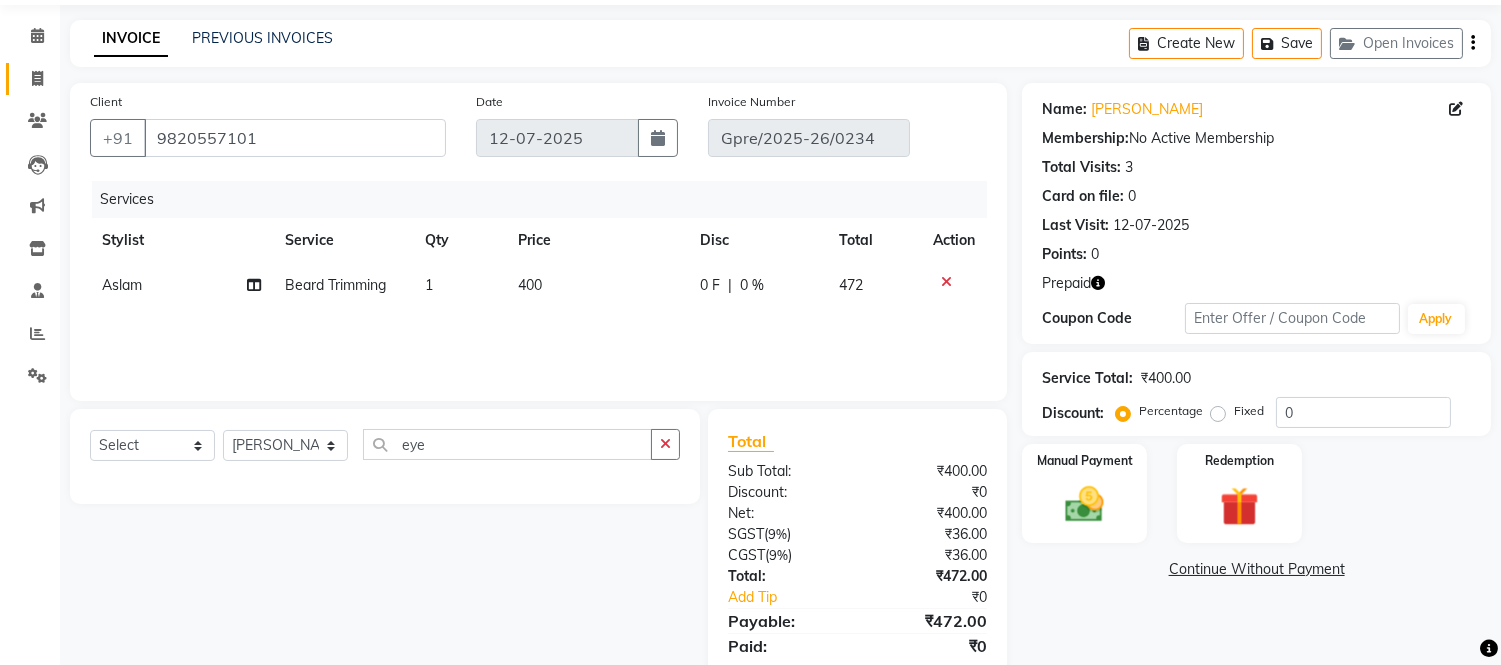 click 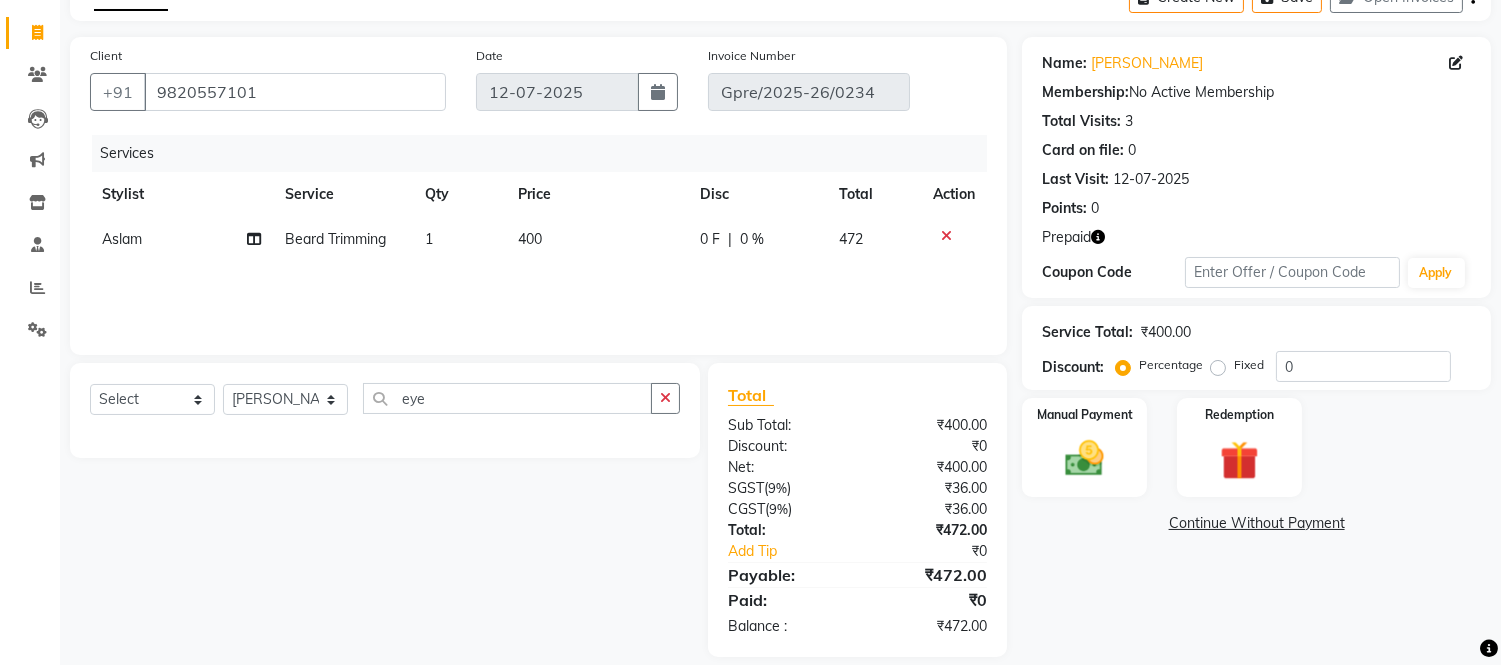 scroll, scrollTop: 134, scrollLeft: 0, axis: vertical 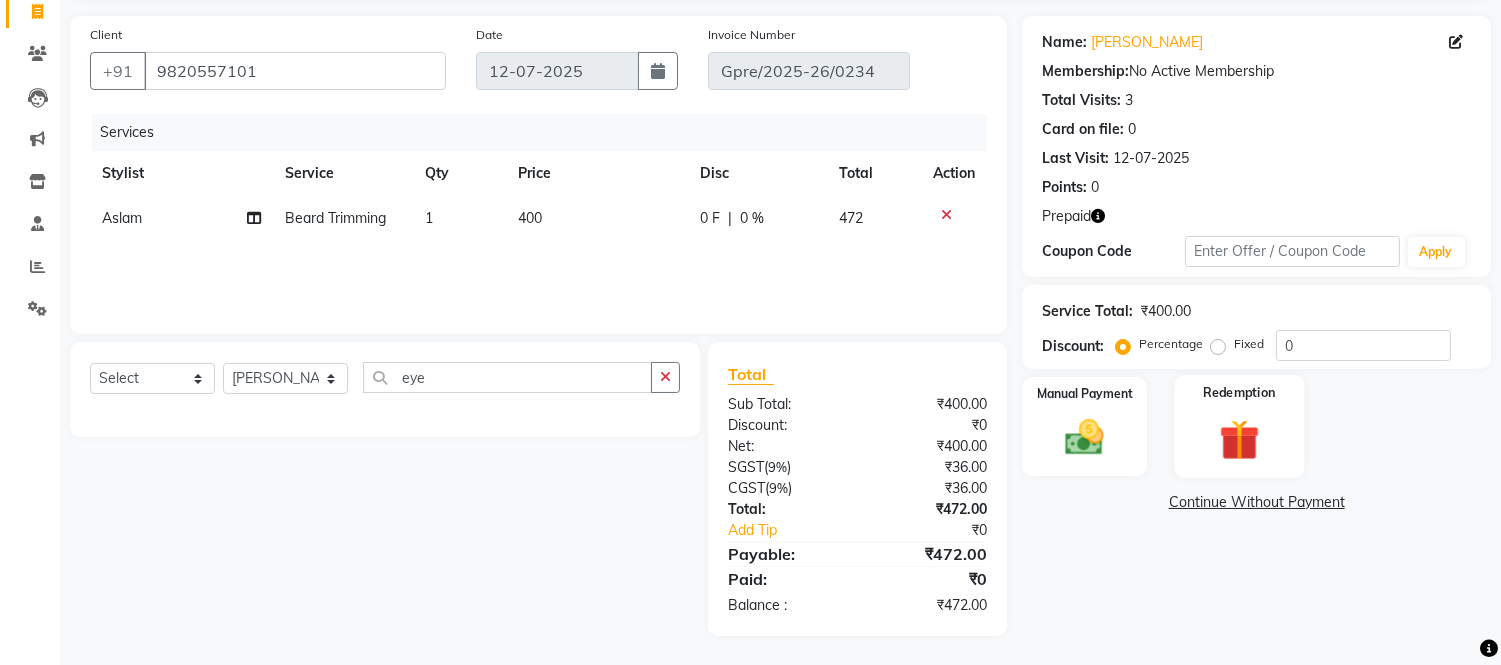 click 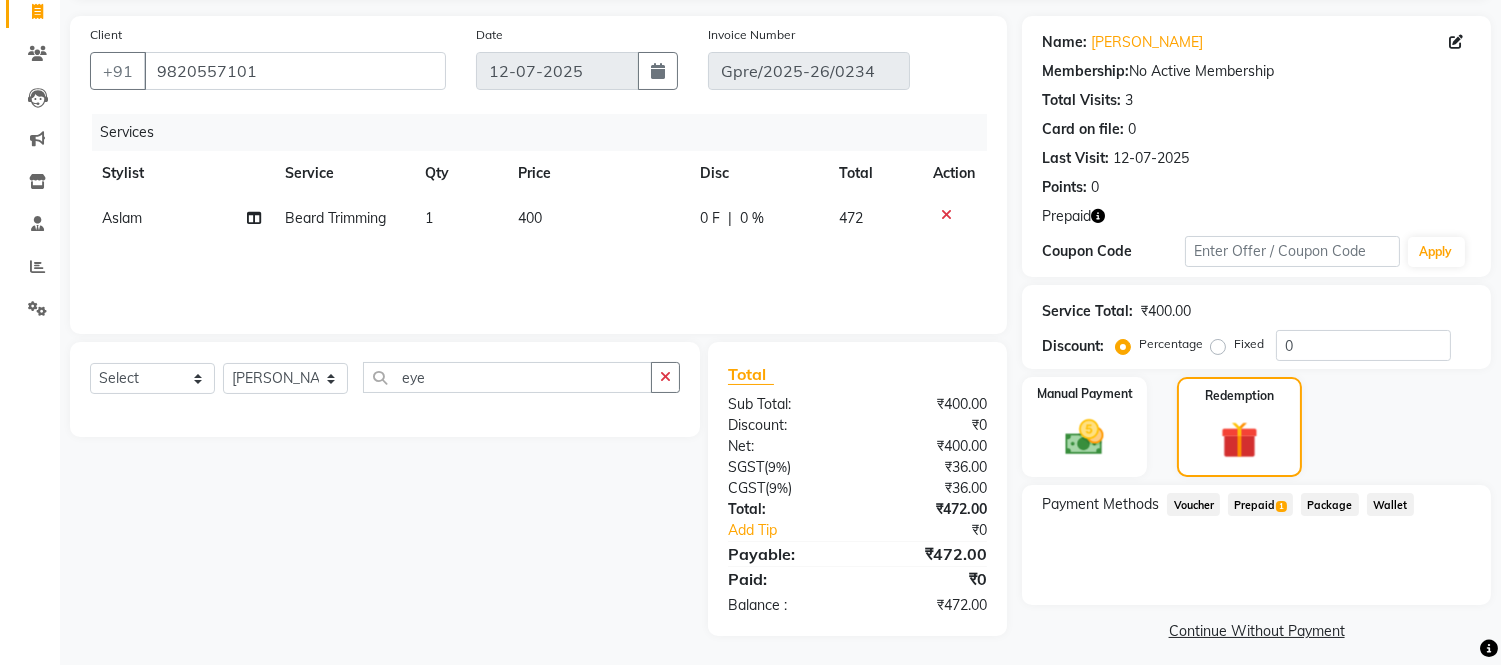 click on "Prepaid  1" 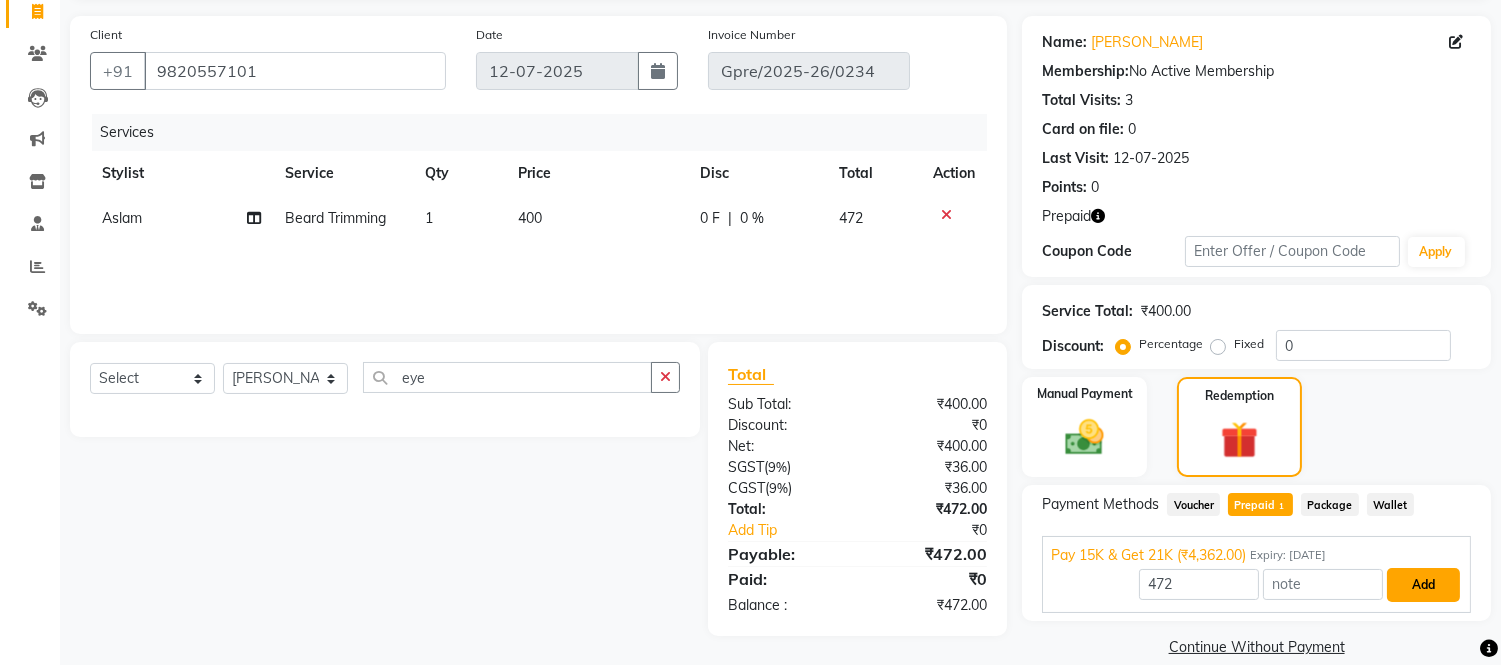 click on "Add" at bounding box center (1423, 585) 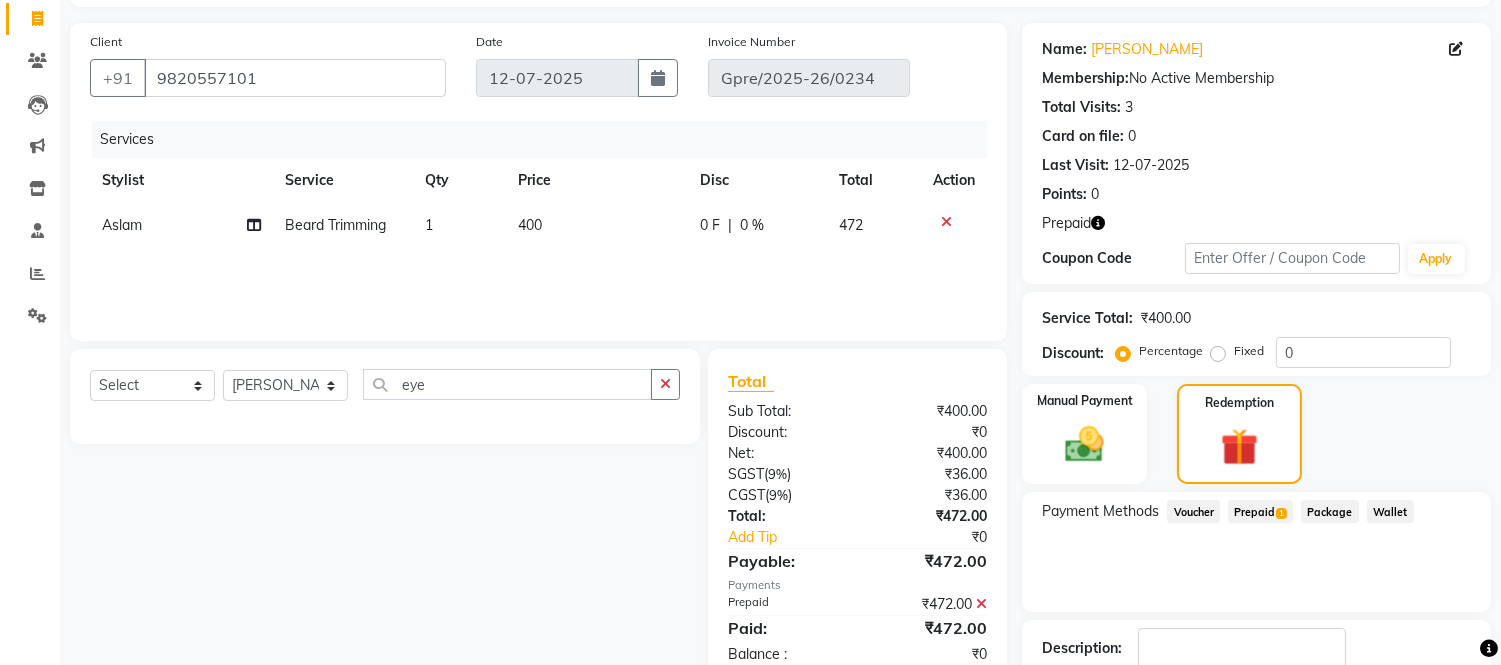scroll, scrollTop: 227, scrollLeft: 0, axis: vertical 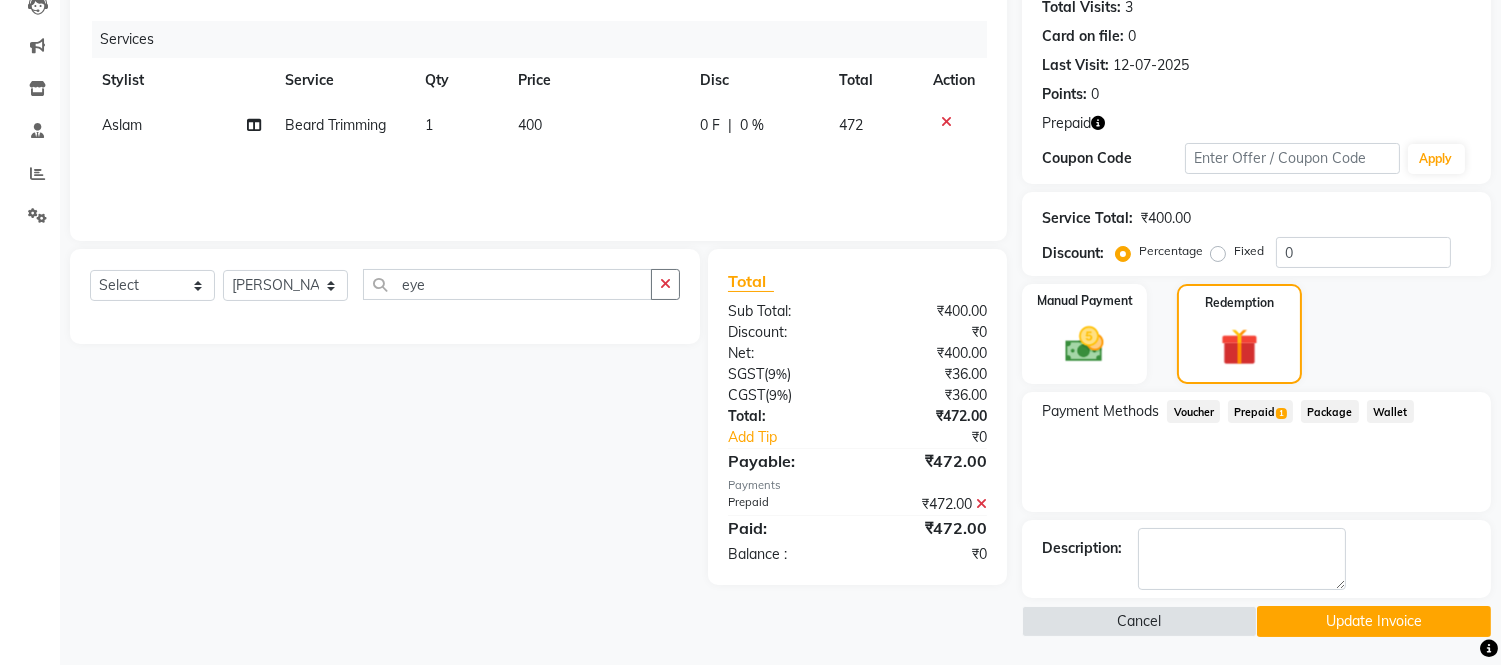 click on "Update Invoice" 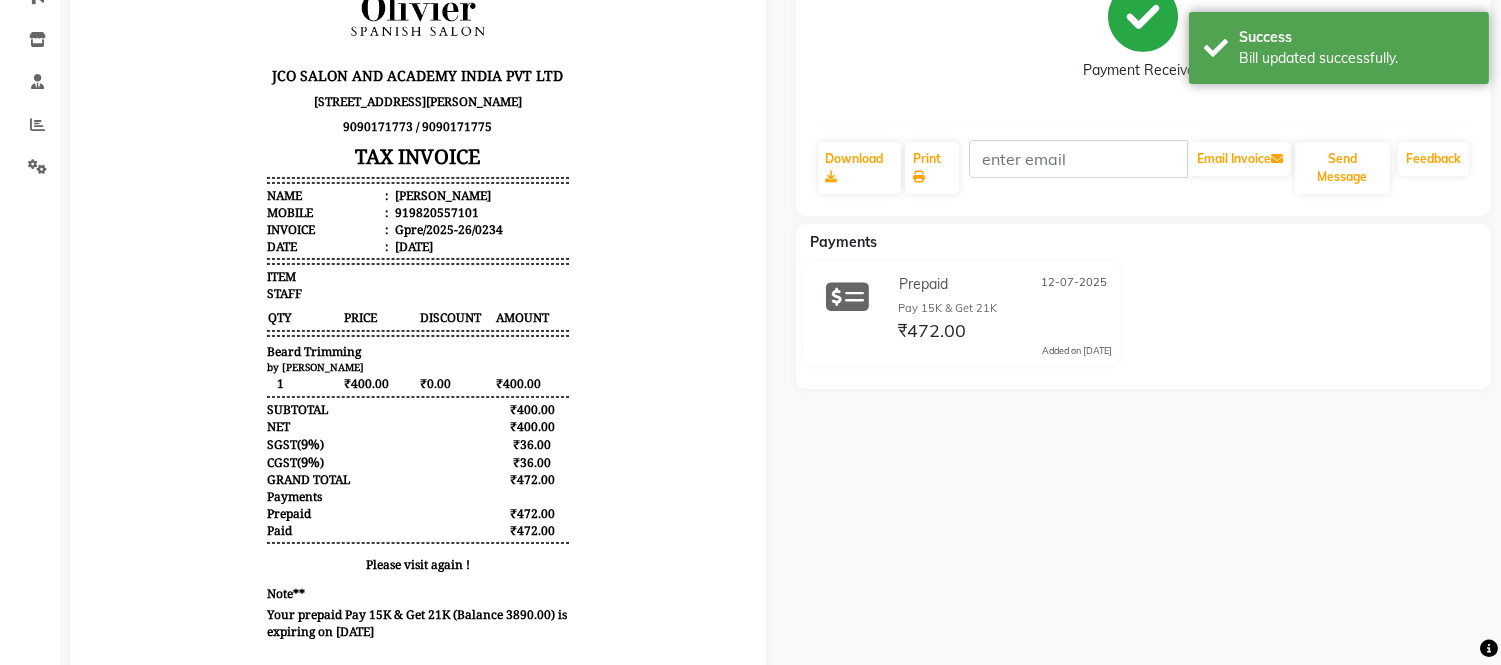 scroll, scrollTop: 0, scrollLeft: 0, axis: both 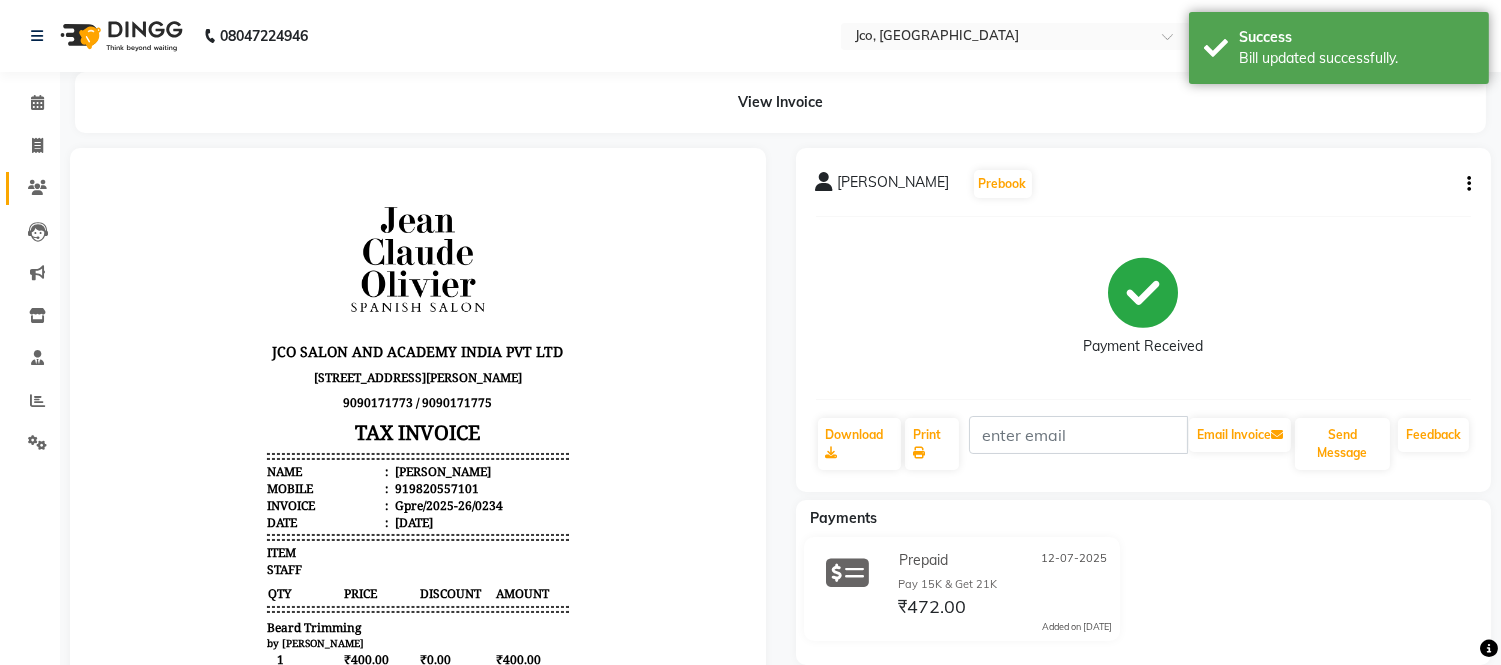 click 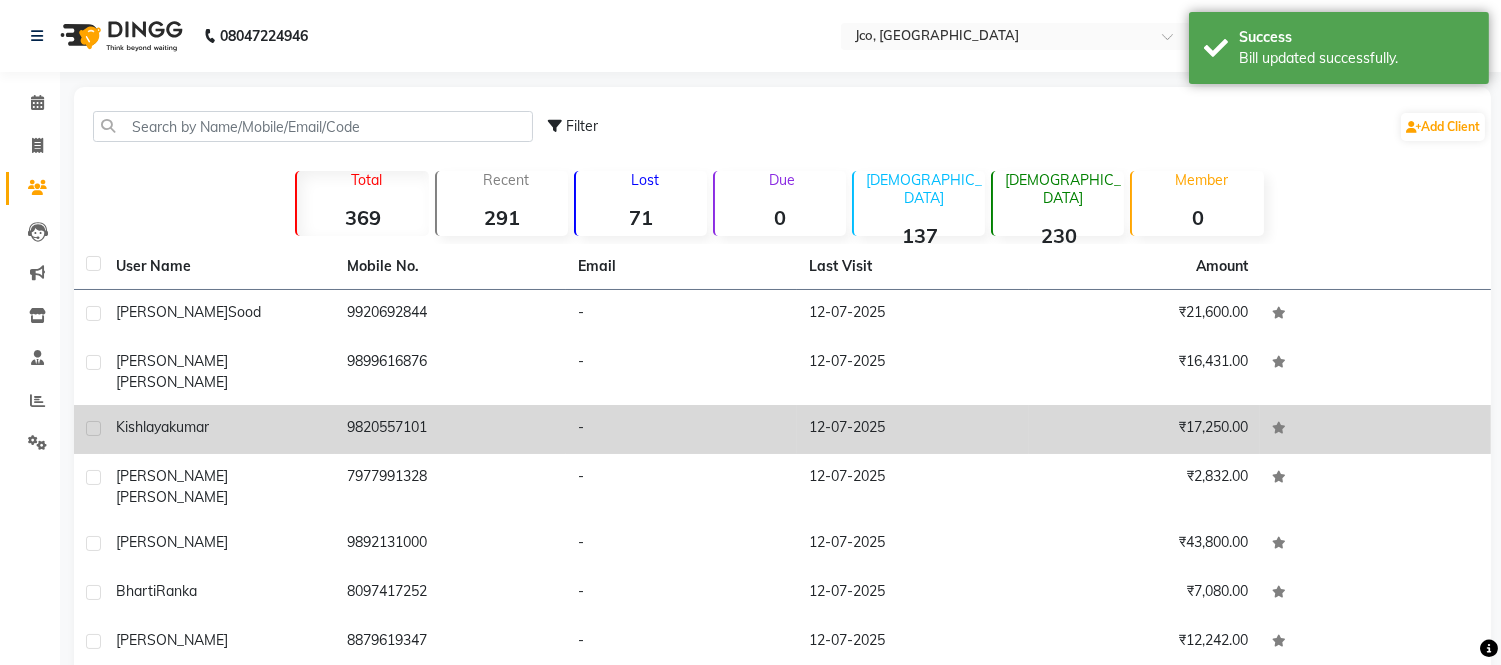 click on "kumar" 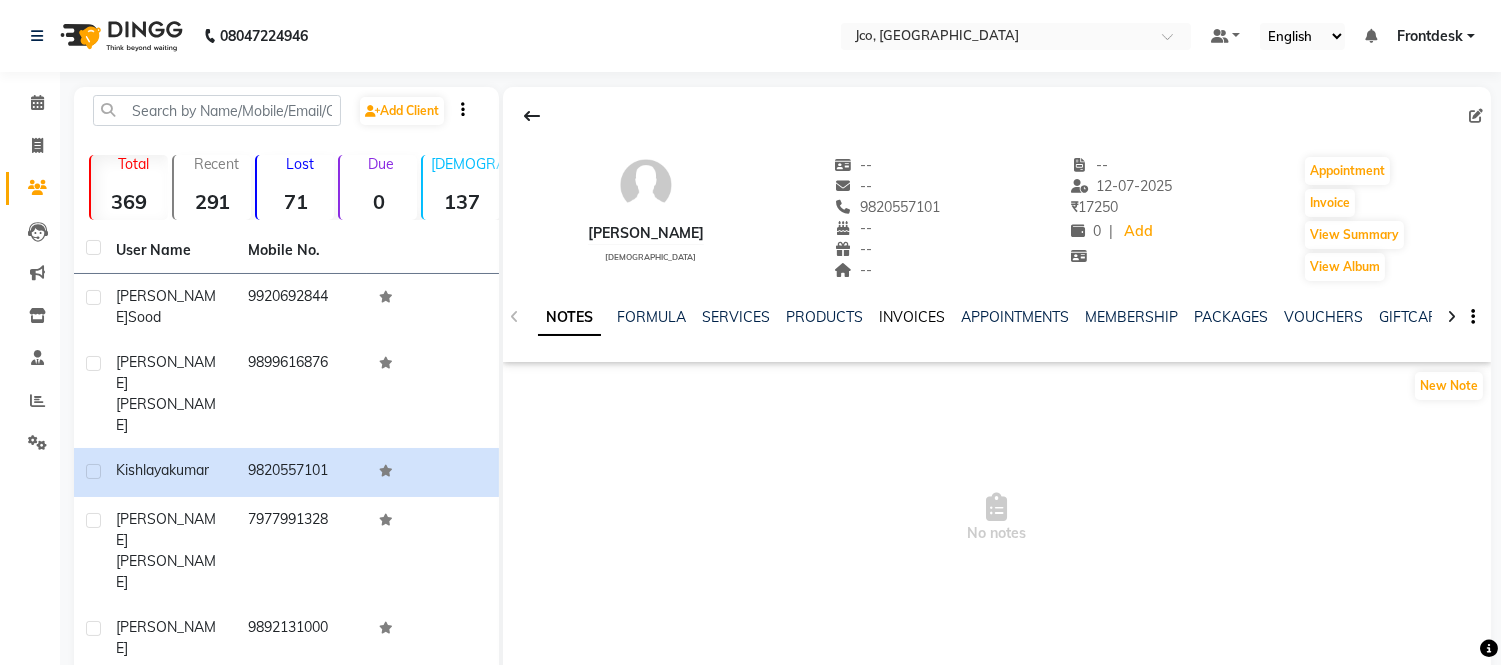 click on "INVOICES" 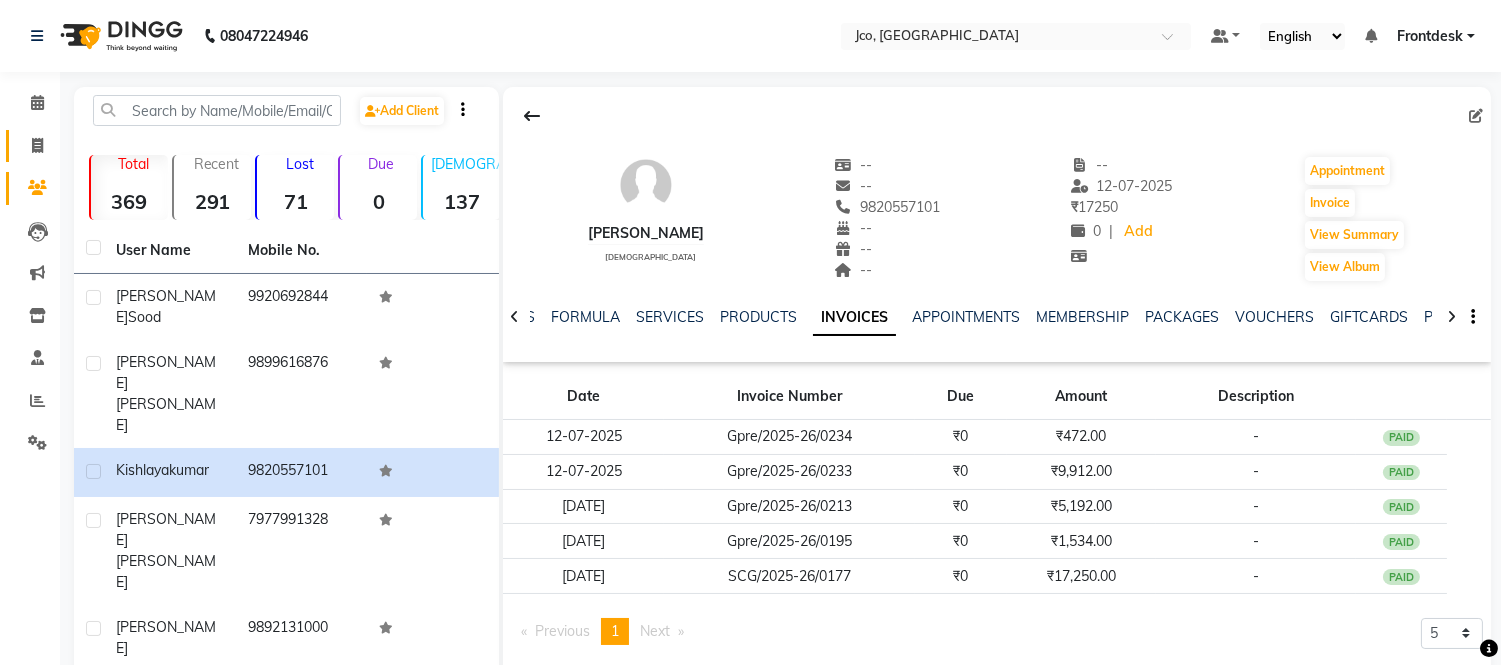 click 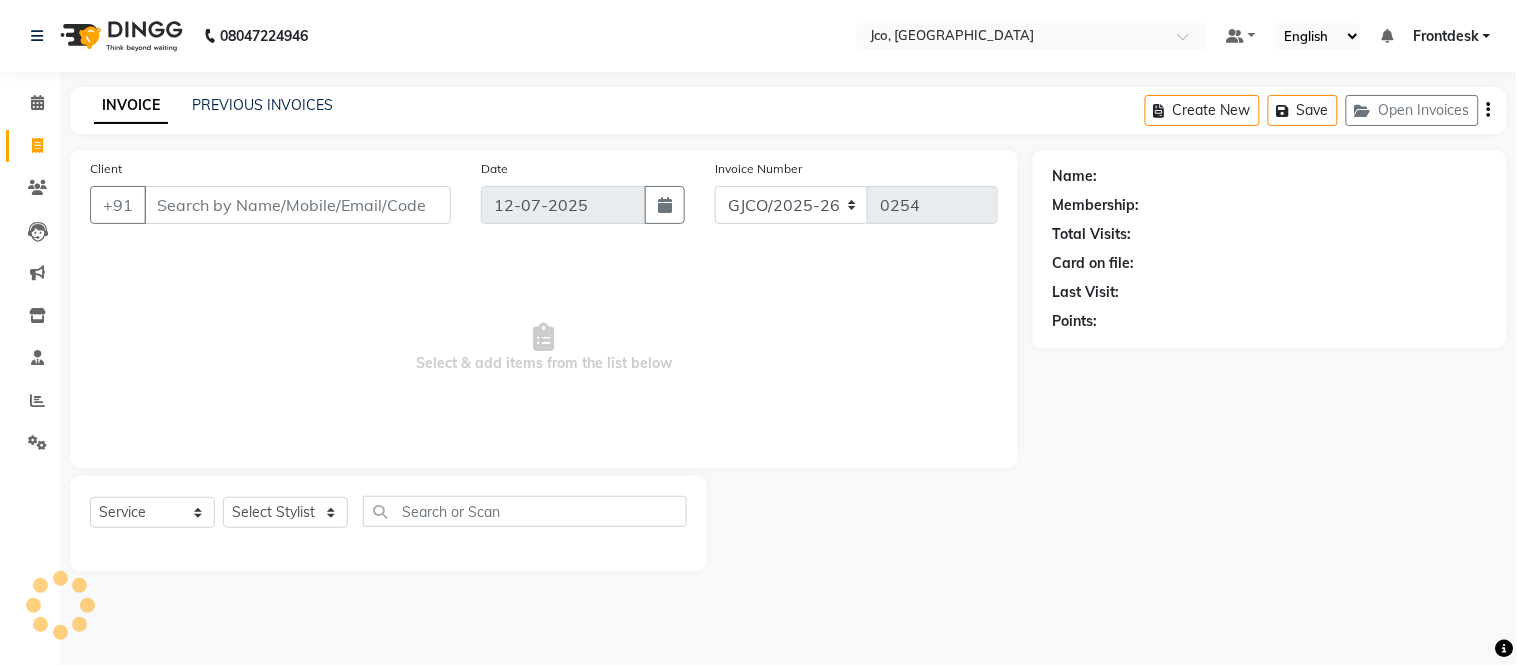 click on "Client" at bounding box center [297, 205] 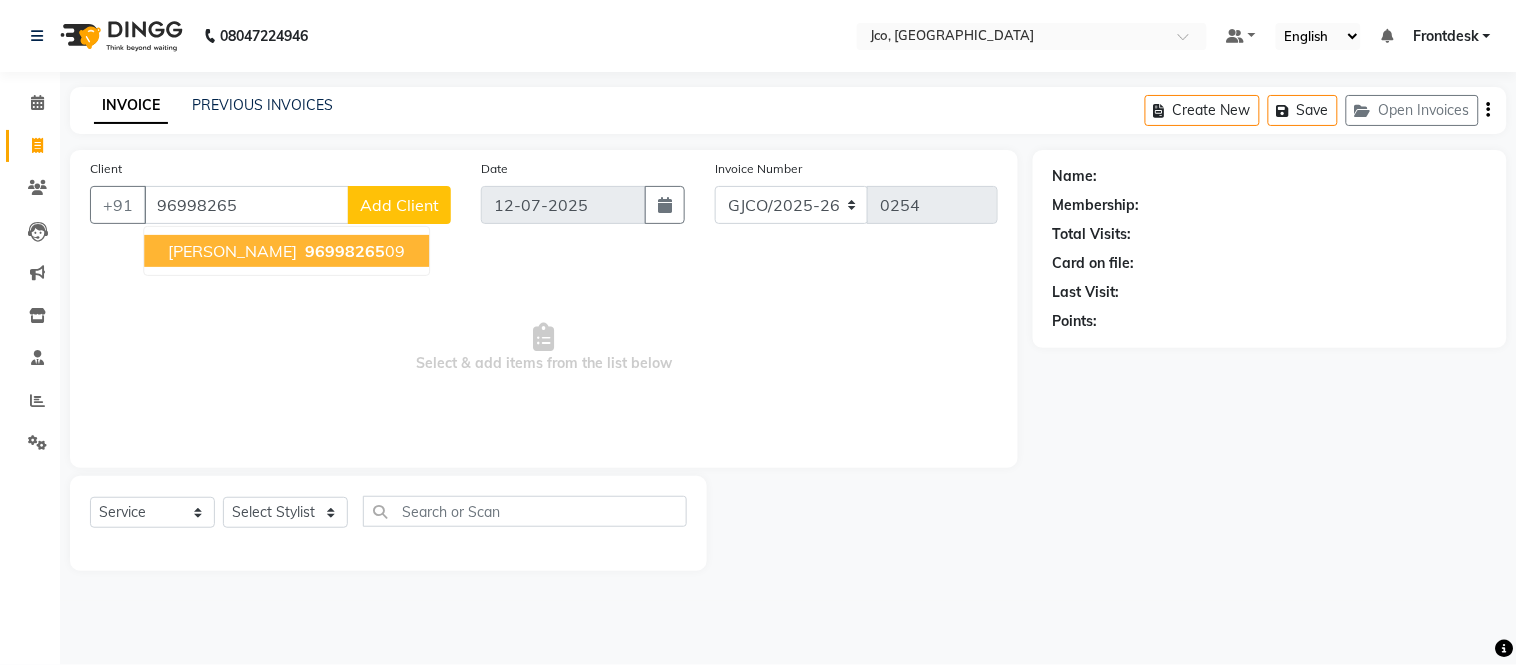 click on "96998265" at bounding box center (345, 251) 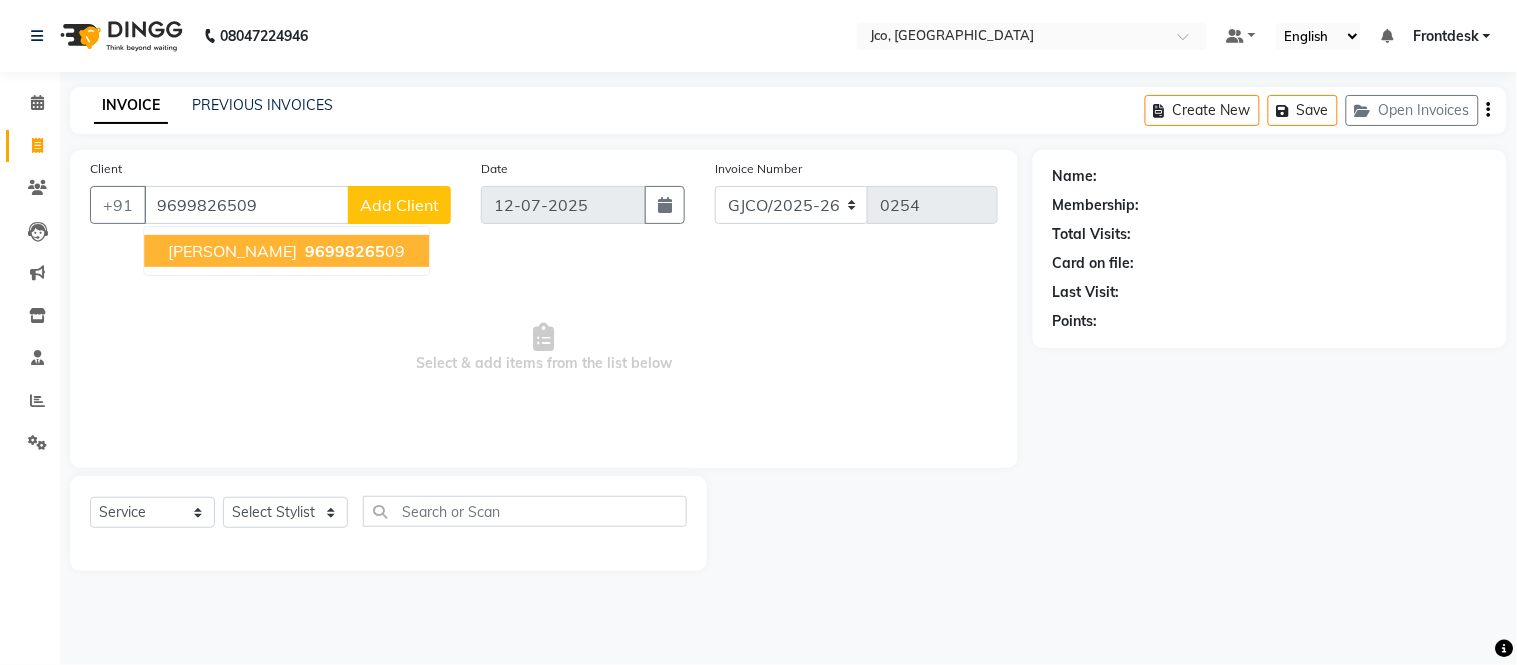 type on "9699826509" 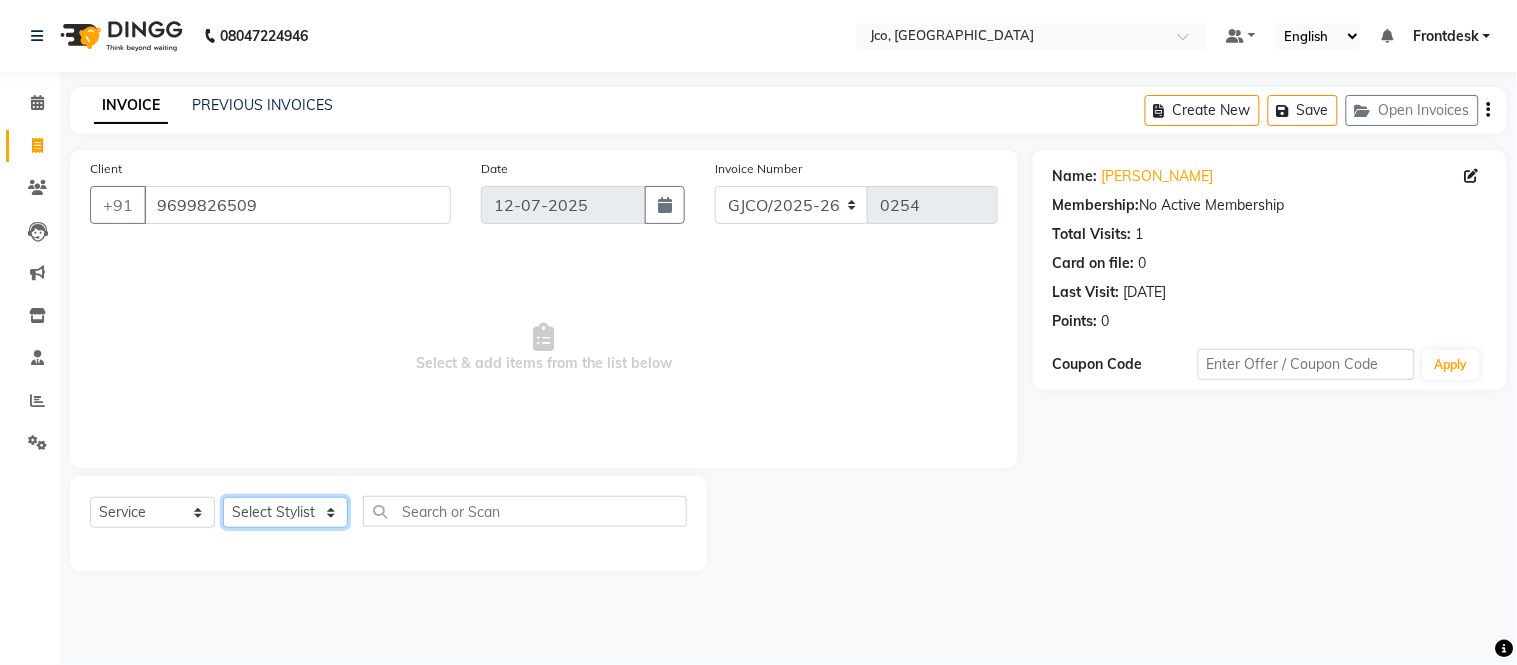click on "Select Stylist [PERSON_NAME]  [PERSON_NAME]  [PERSON_NAME] Gopal Jouyi [PERSON_NAME] [PERSON_NAME] [DATE] [PERSON_NAME] [PERSON_NAME] [PERSON_NAME] Thakur Sanatan [PERSON_NAME] Shilpa [PERSON_NAME] Thotsem as [PERSON_NAME] [PERSON_NAME] Zing Kumwon Shatsang" 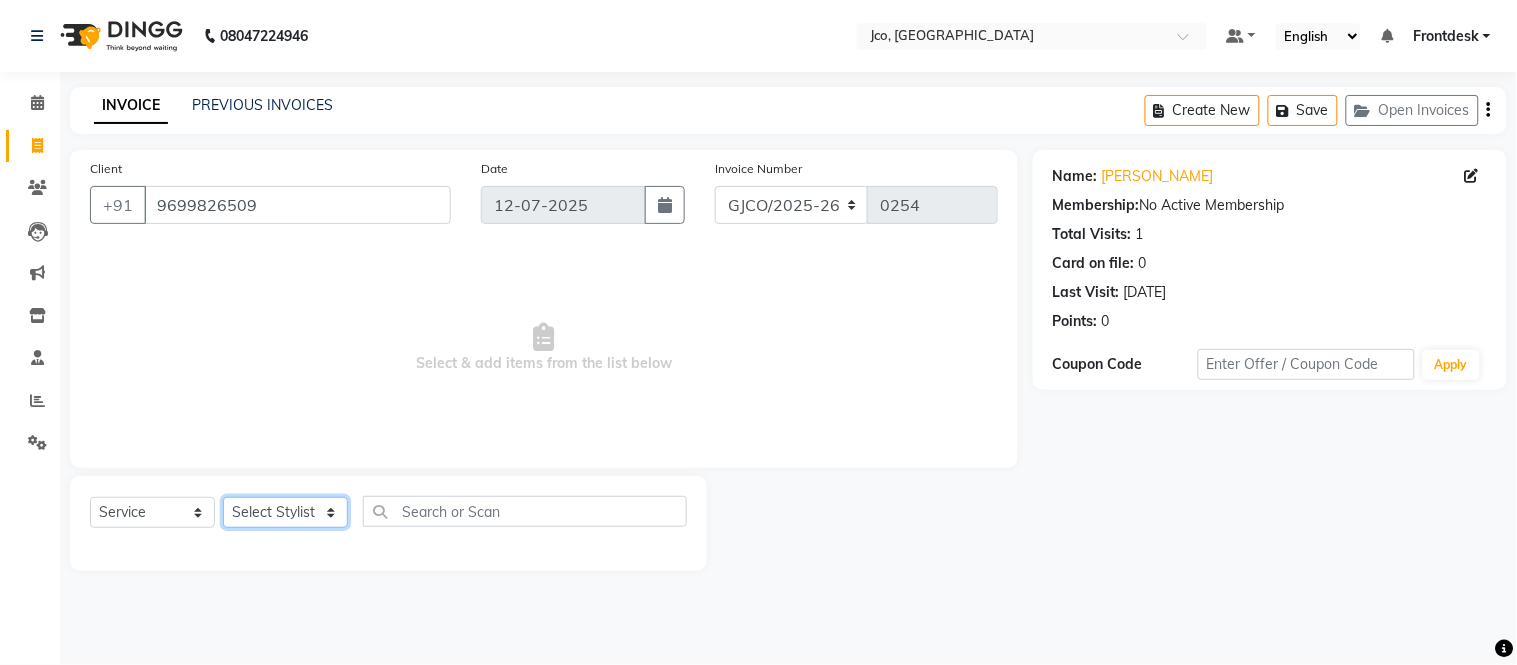 select on "72355" 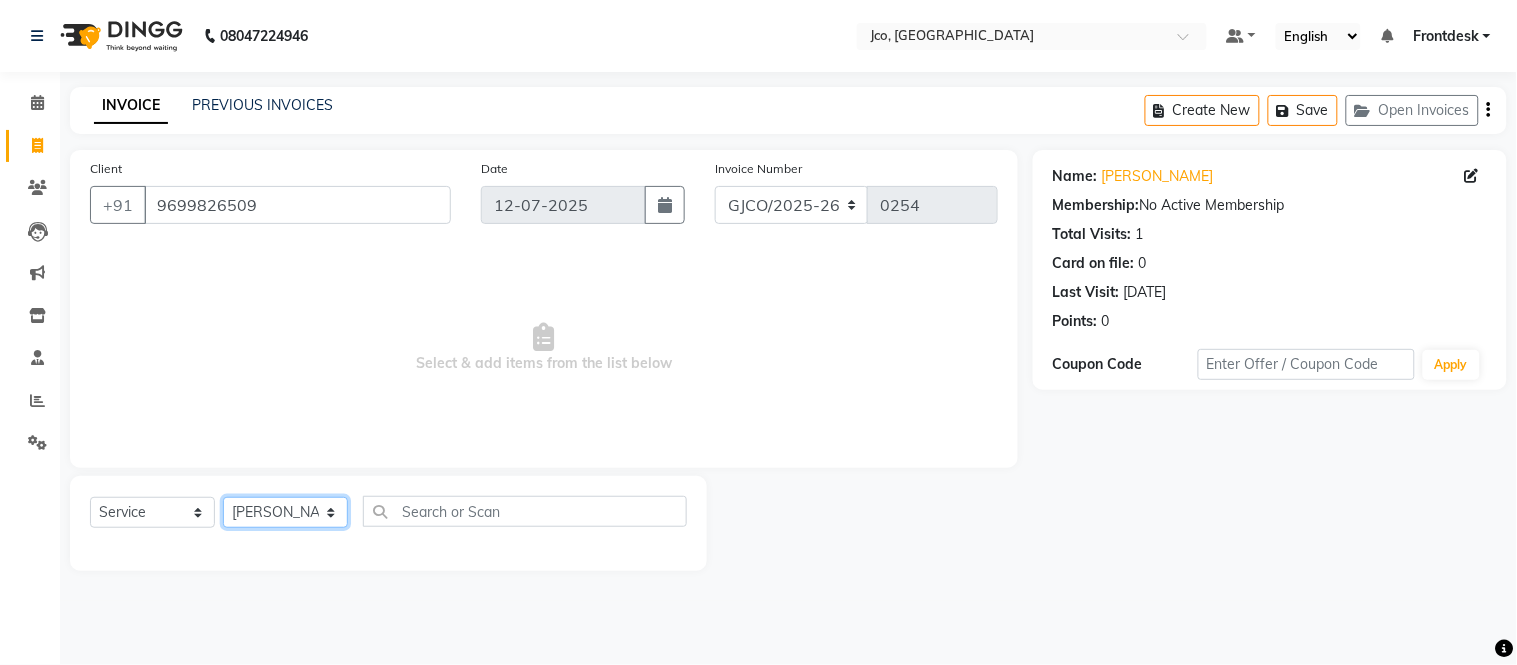 click on "Select Stylist [PERSON_NAME]  [PERSON_NAME]  [PERSON_NAME] Gopal Jouyi [PERSON_NAME] [PERSON_NAME] [DATE] [PERSON_NAME] [PERSON_NAME] [PERSON_NAME] Thakur Sanatan [PERSON_NAME] Shilpa [PERSON_NAME] Thotsem as [PERSON_NAME] [PERSON_NAME] Zing Kumwon Shatsang" 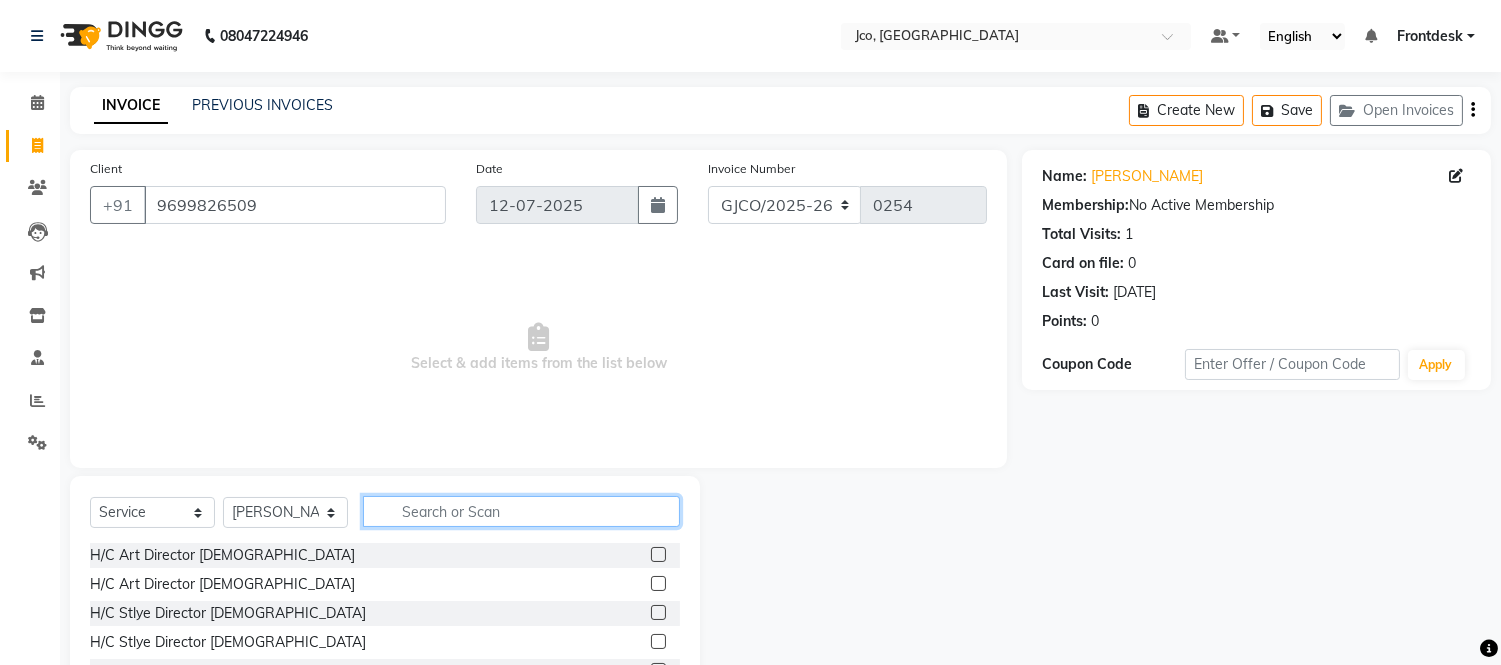 click 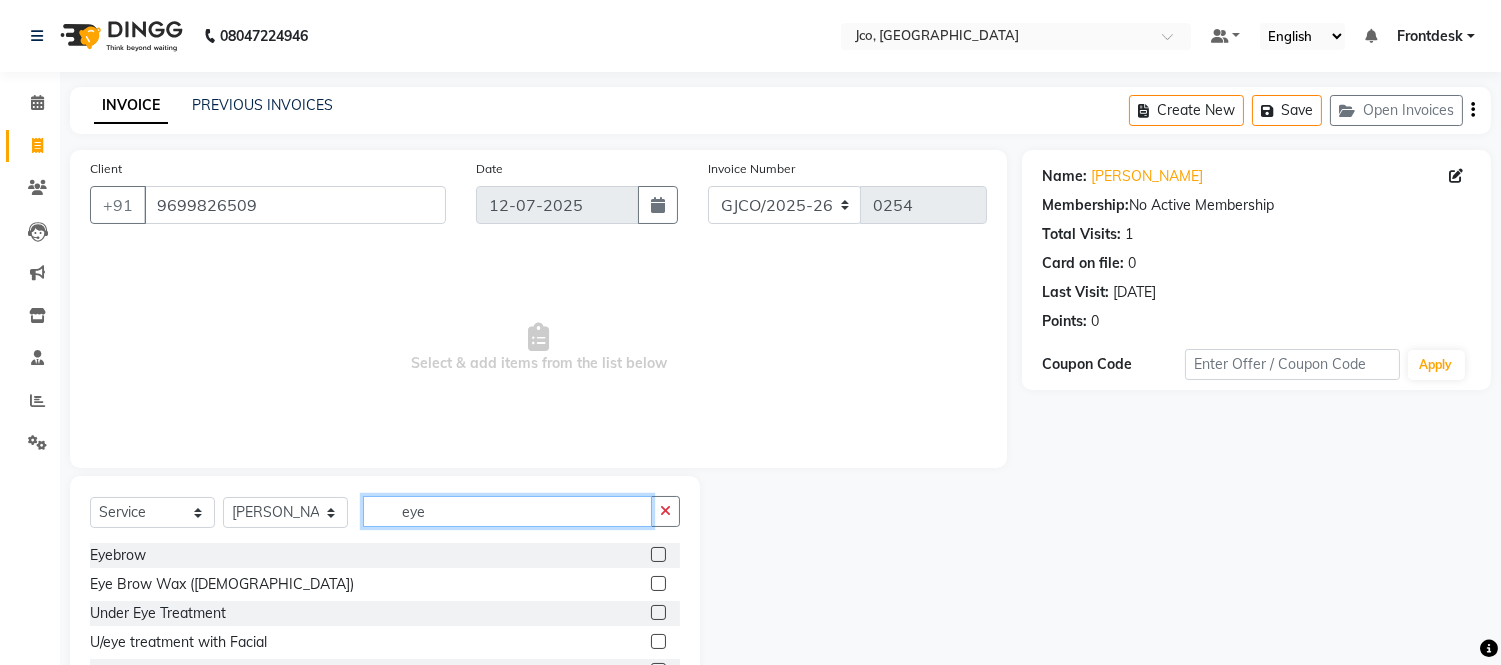 type on "eye" 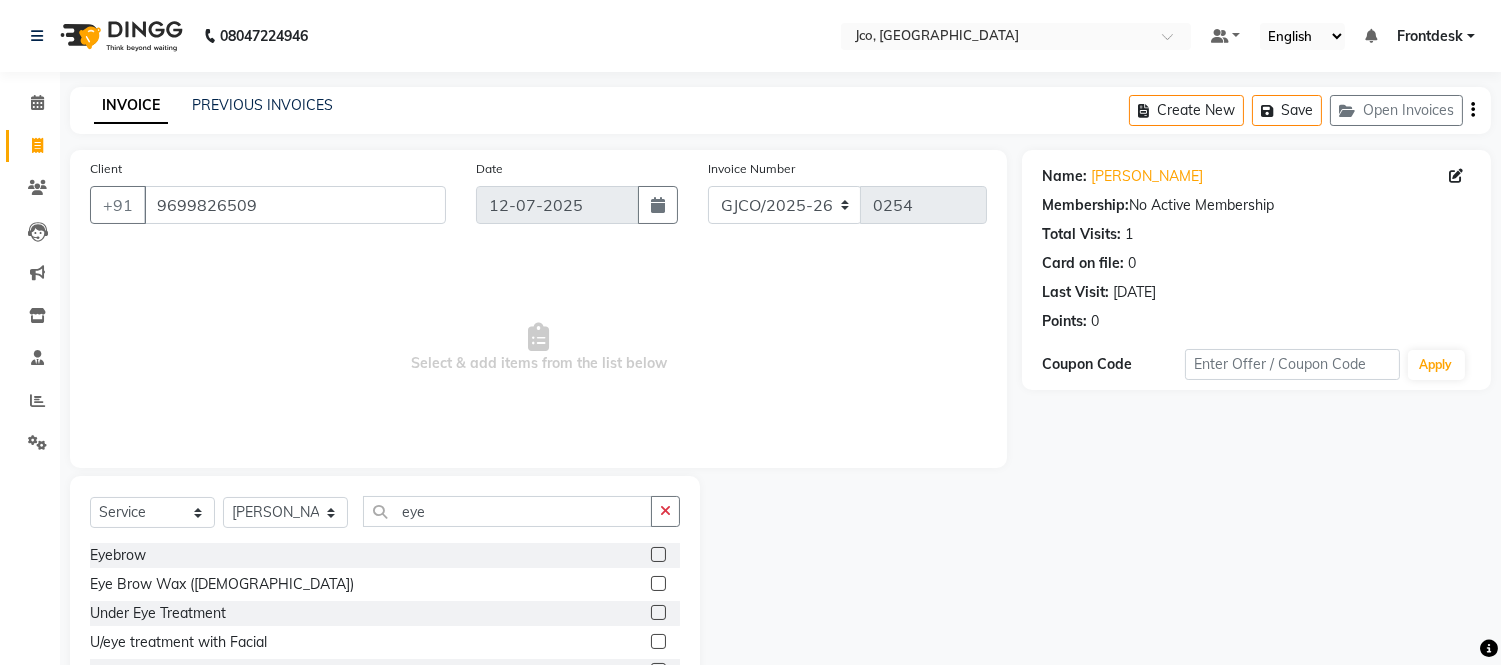 click 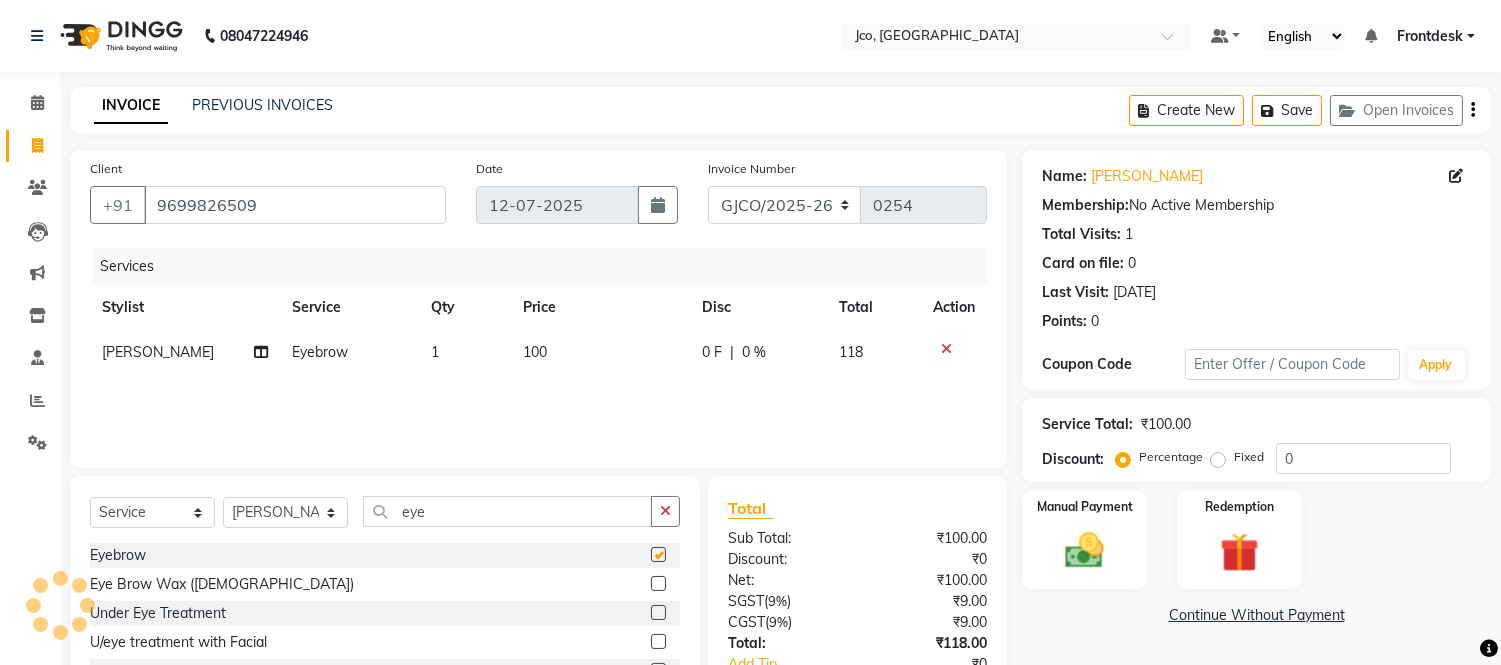 checkbox on "false" 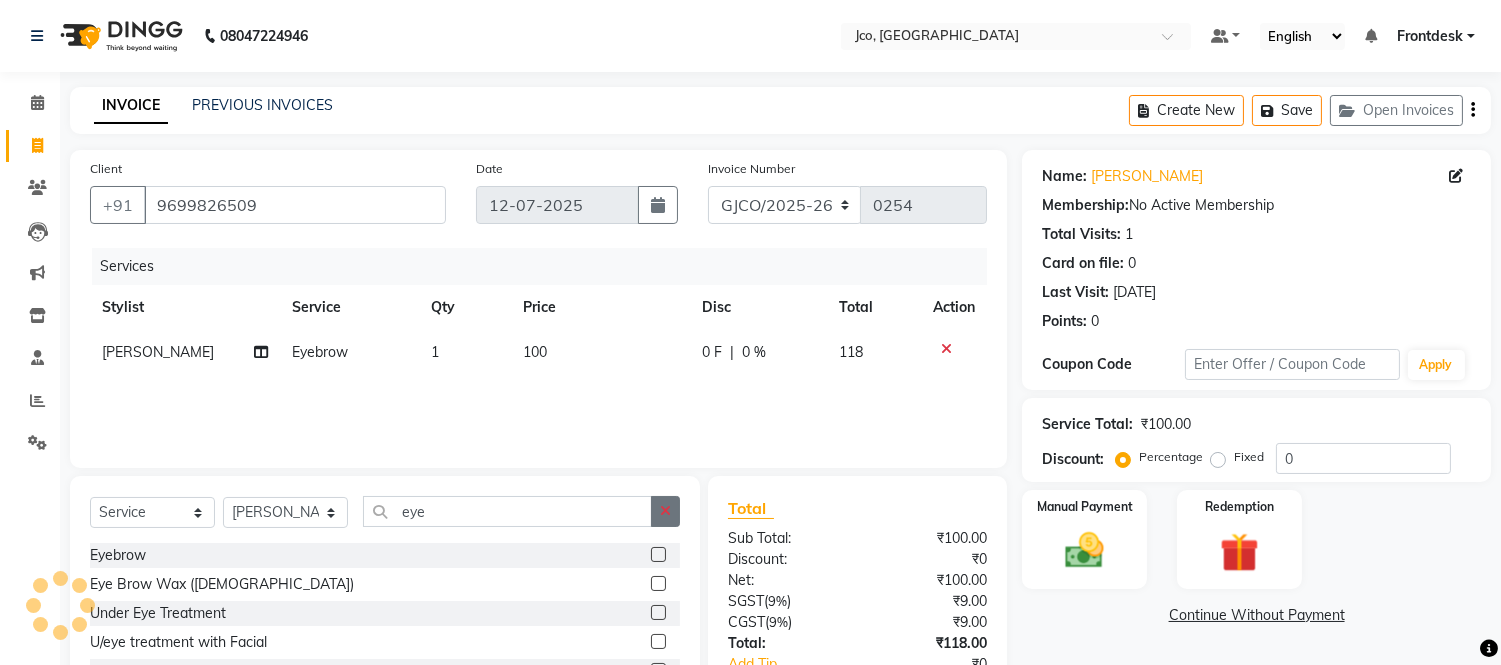 click 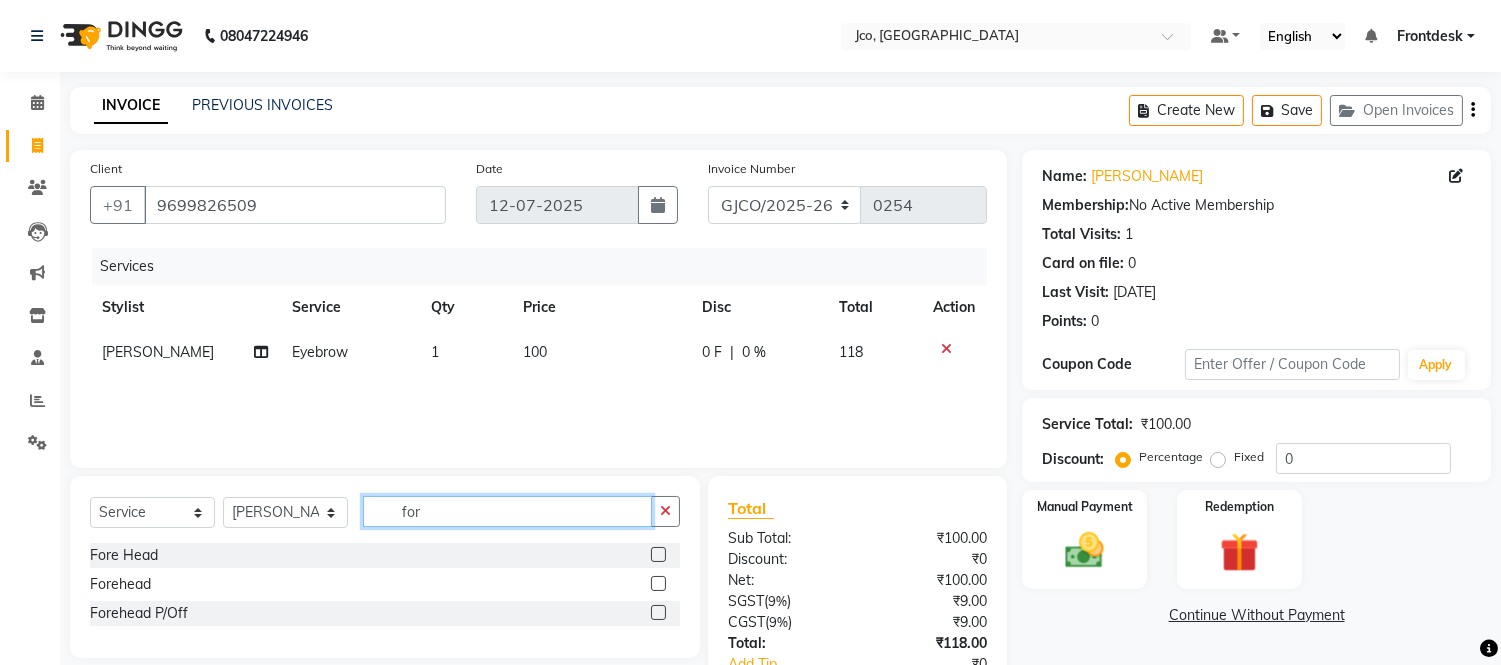 type on "for" 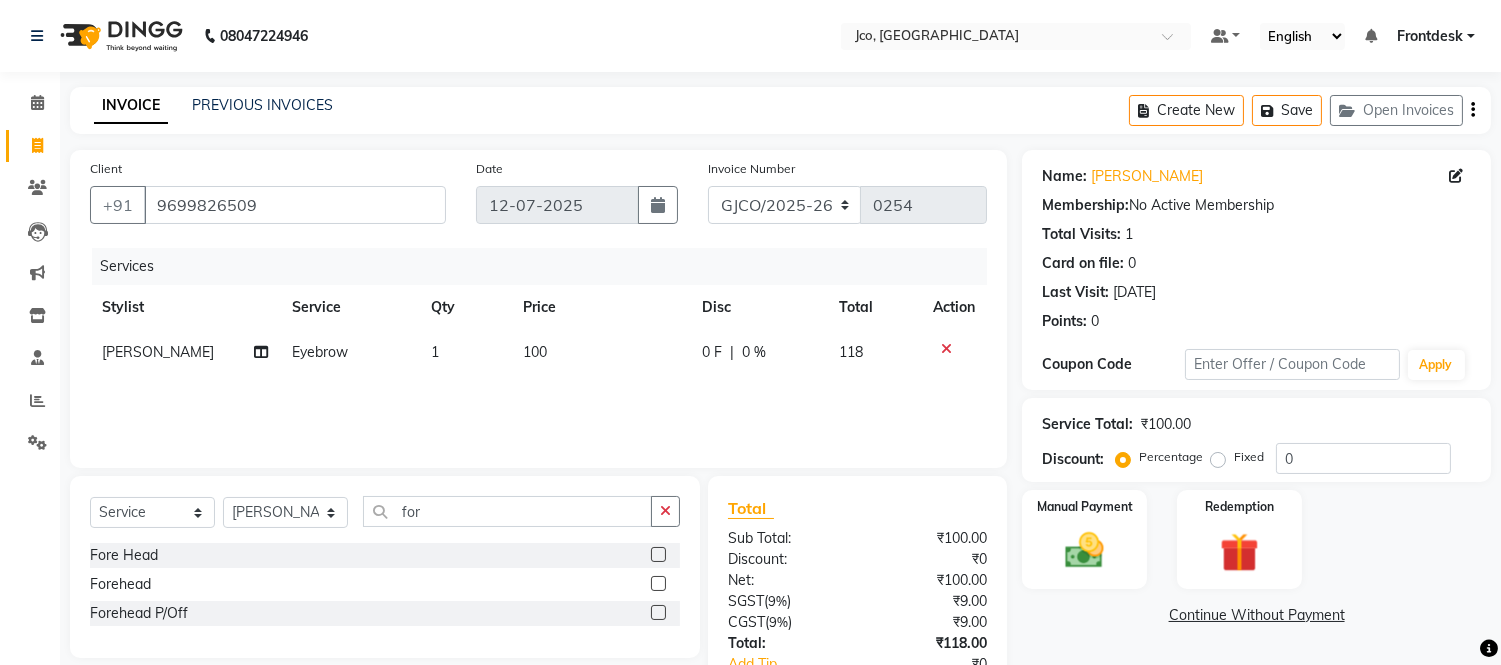 click 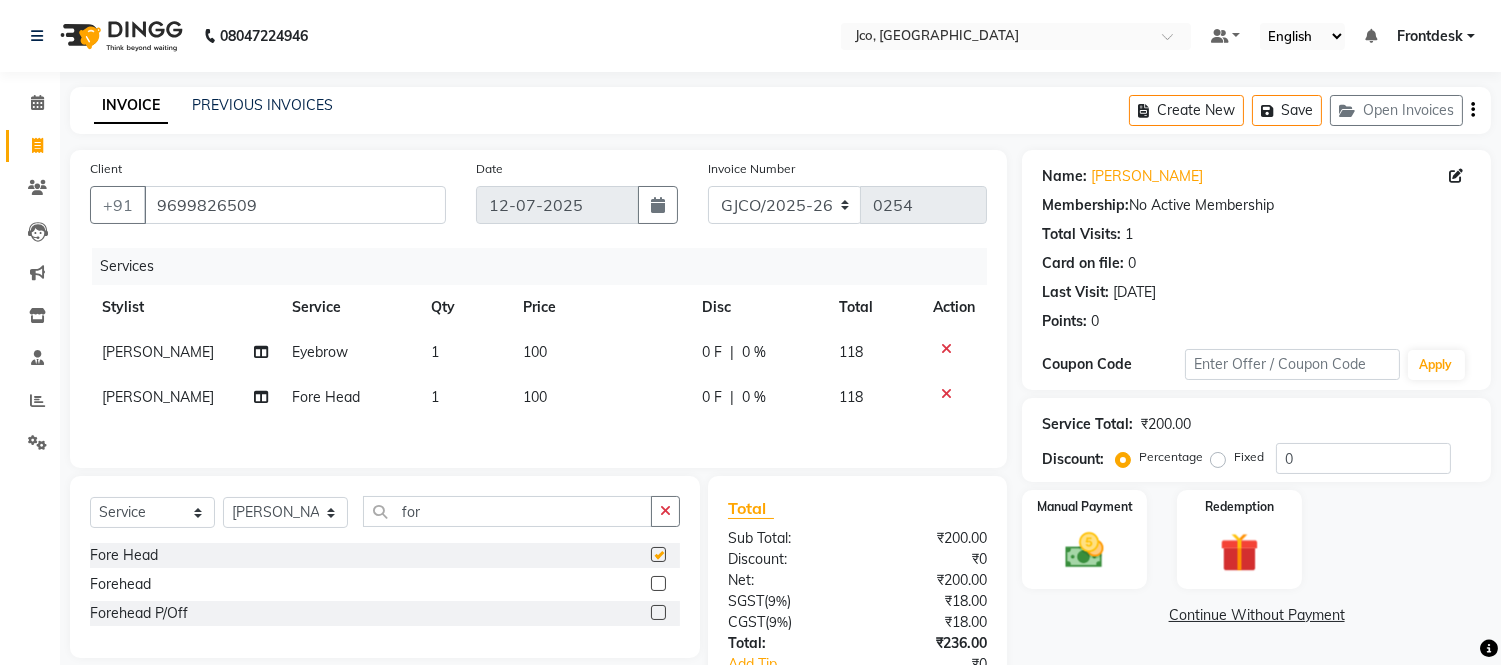 checkbox on "false" 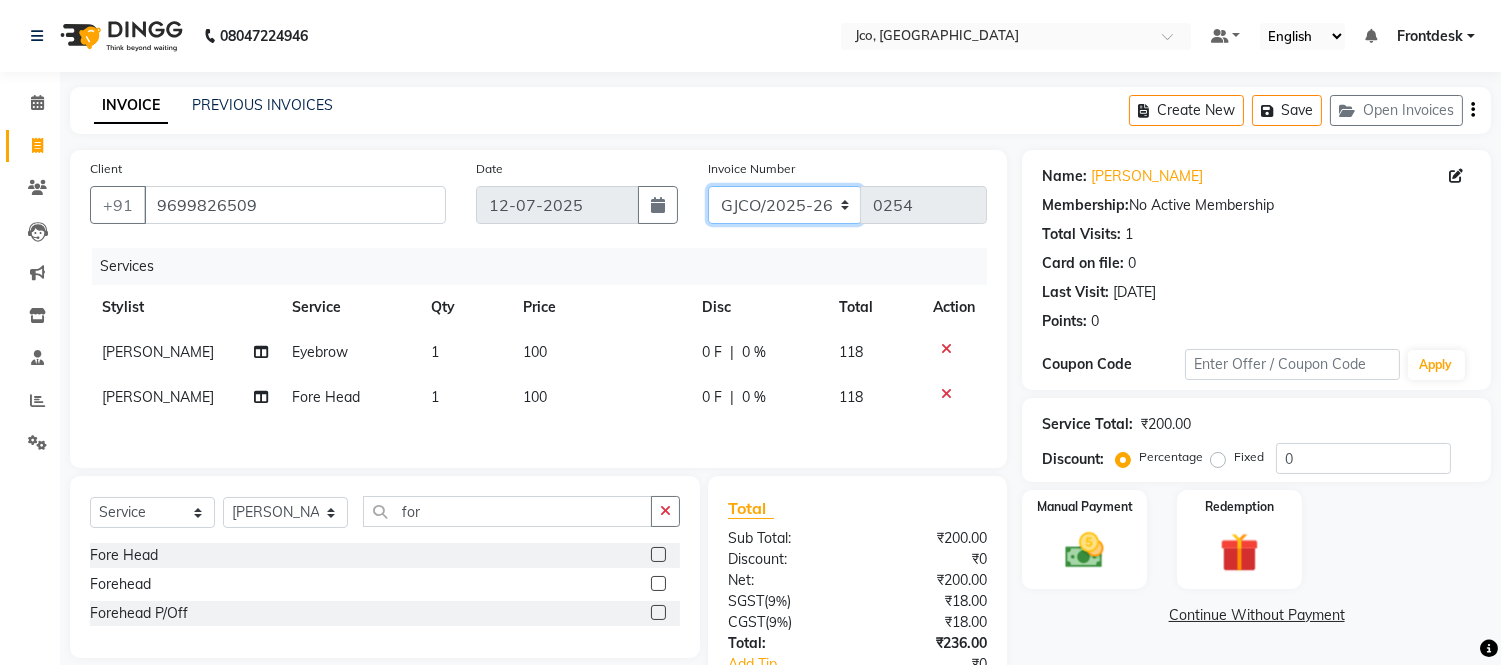 click on "GJCO/2025-26 SCG/2025-26 Gpre/2025-26" 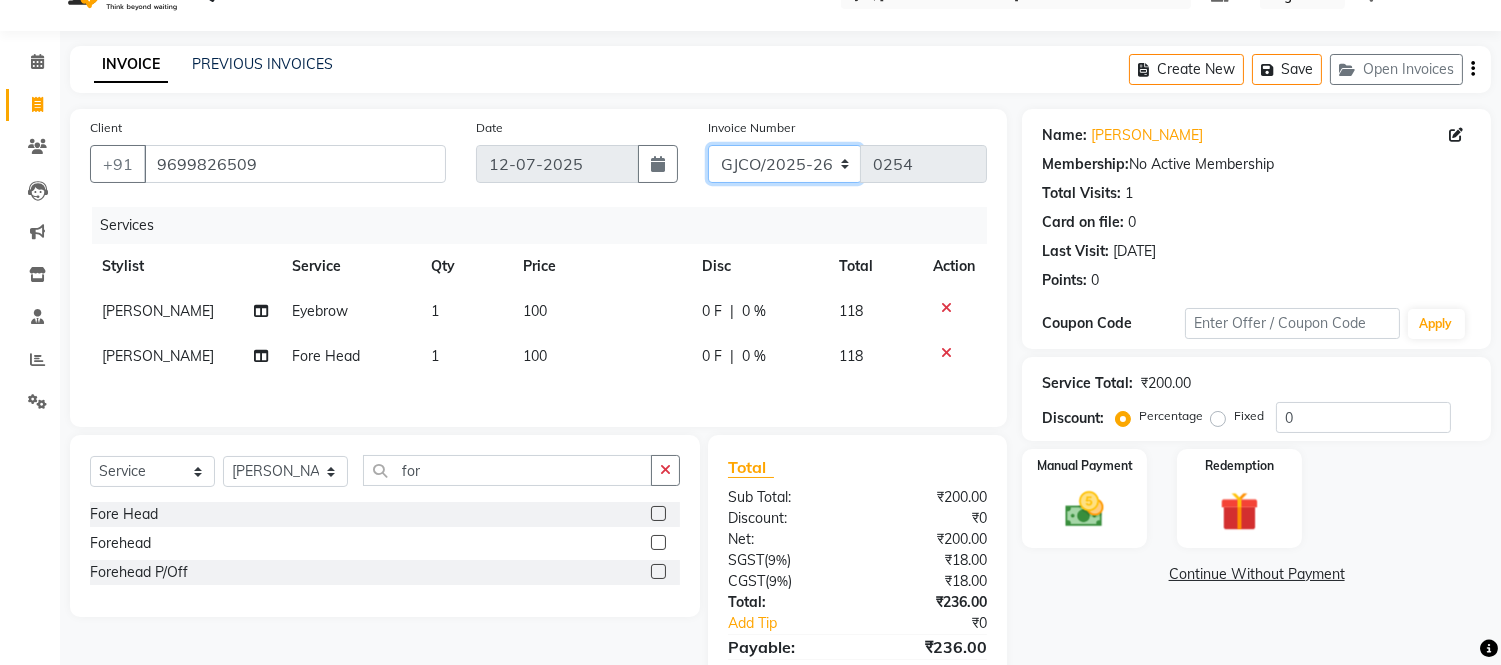 scroll, scrollTop: 138, scrollLeft: 0, axis: vertical 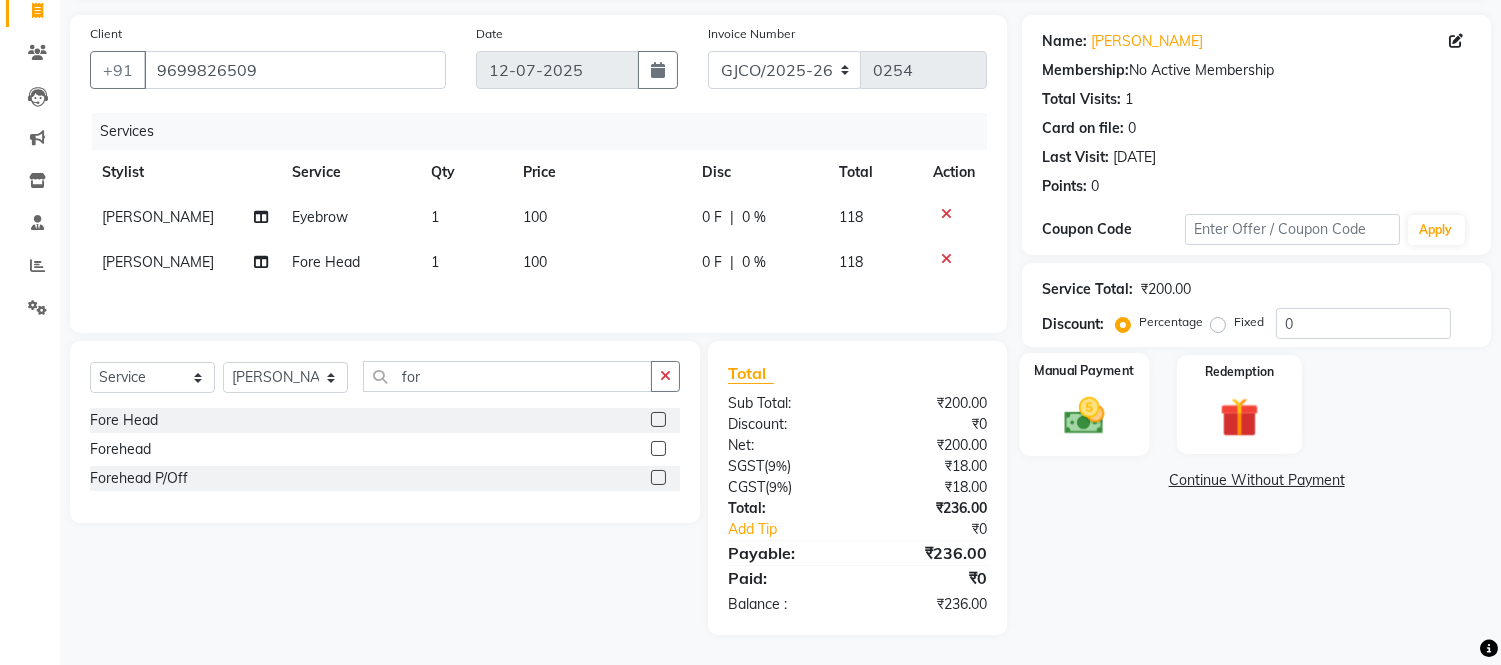 click 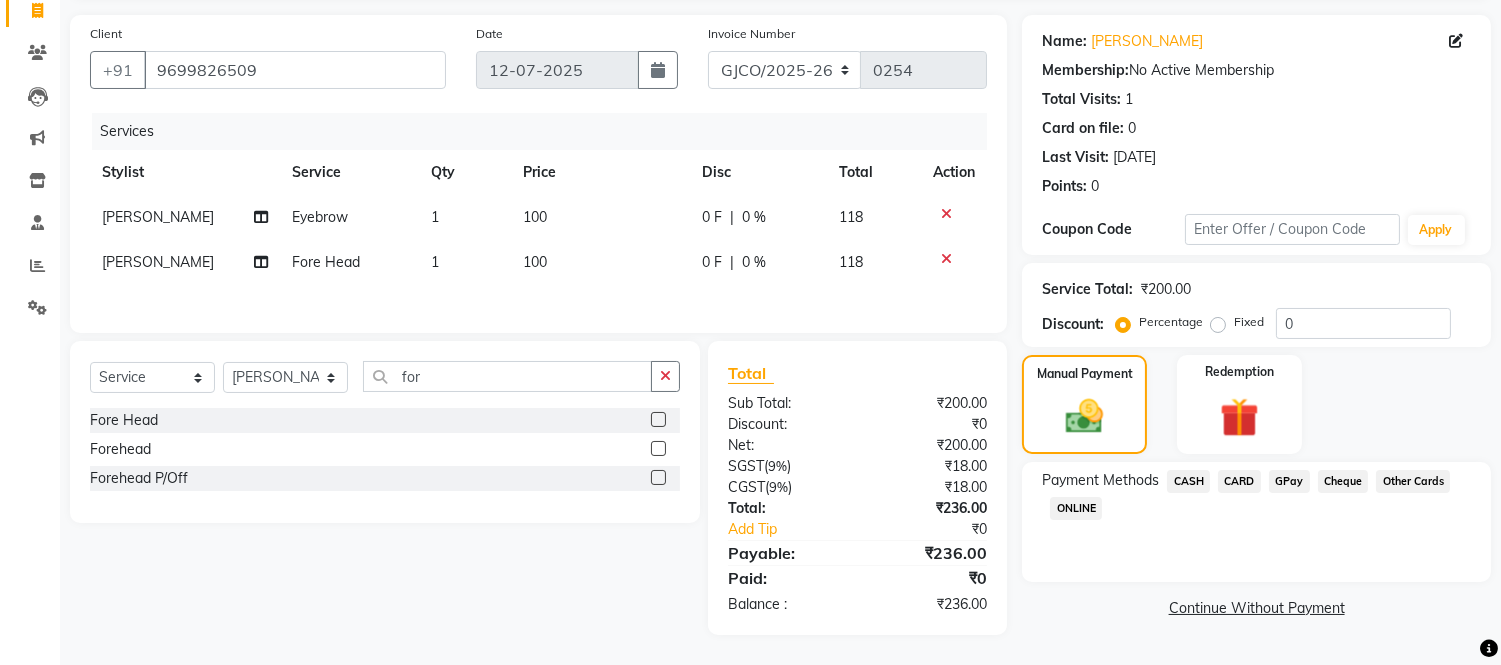 click on "GPay" 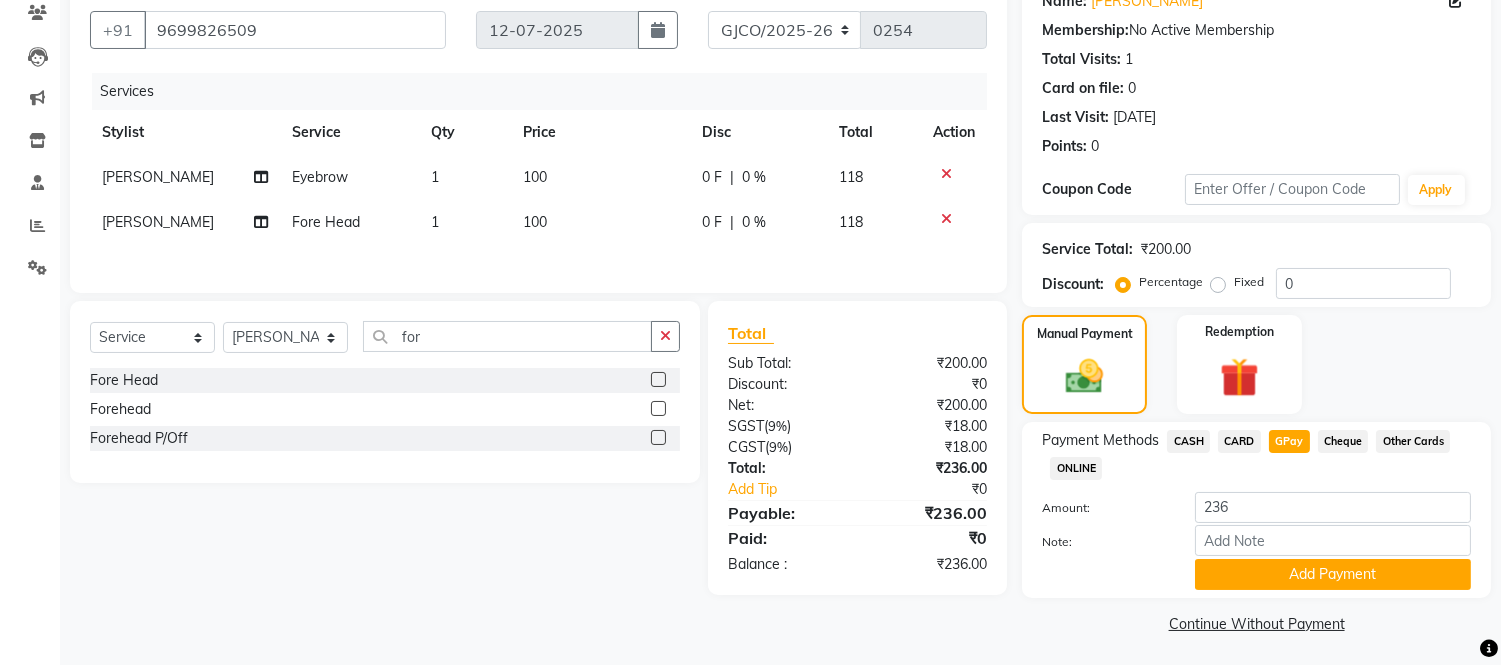 scroll, scrollTop: 178, scrollLeft: 0, axis: vertical 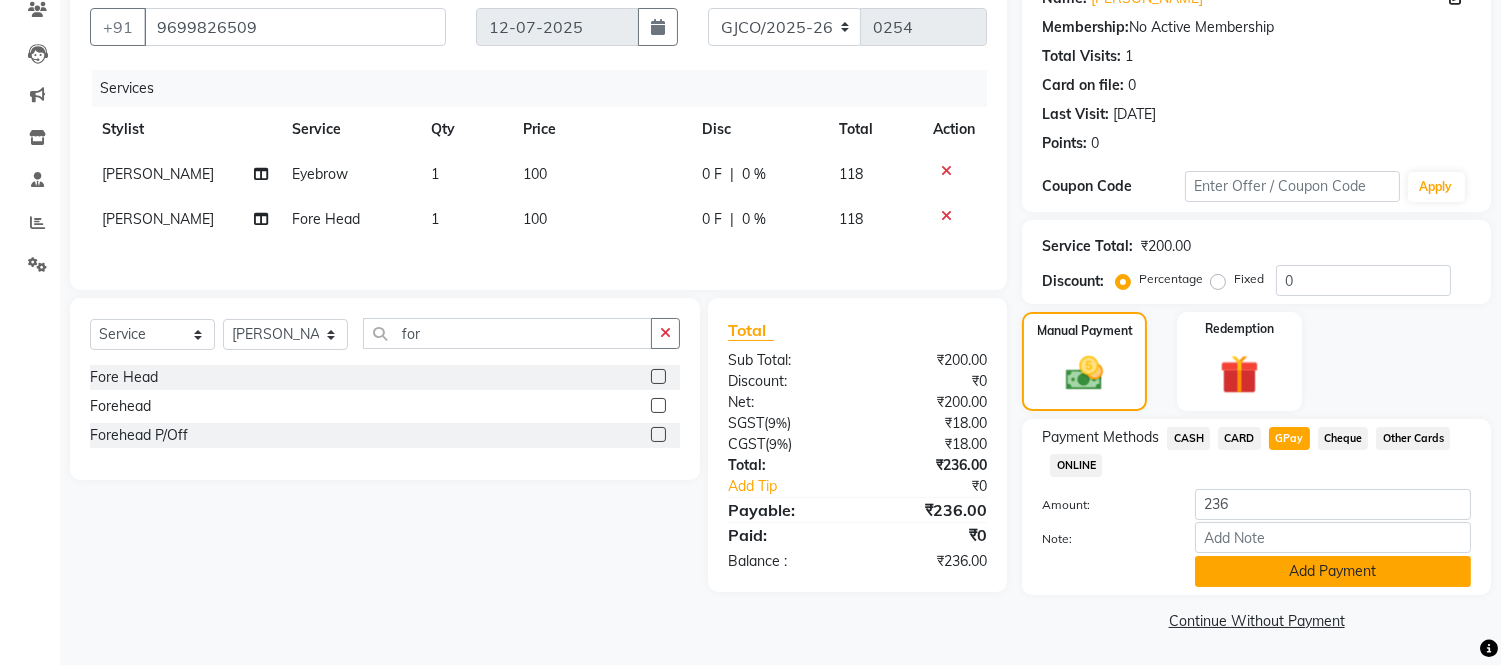 click on "Add Payment" 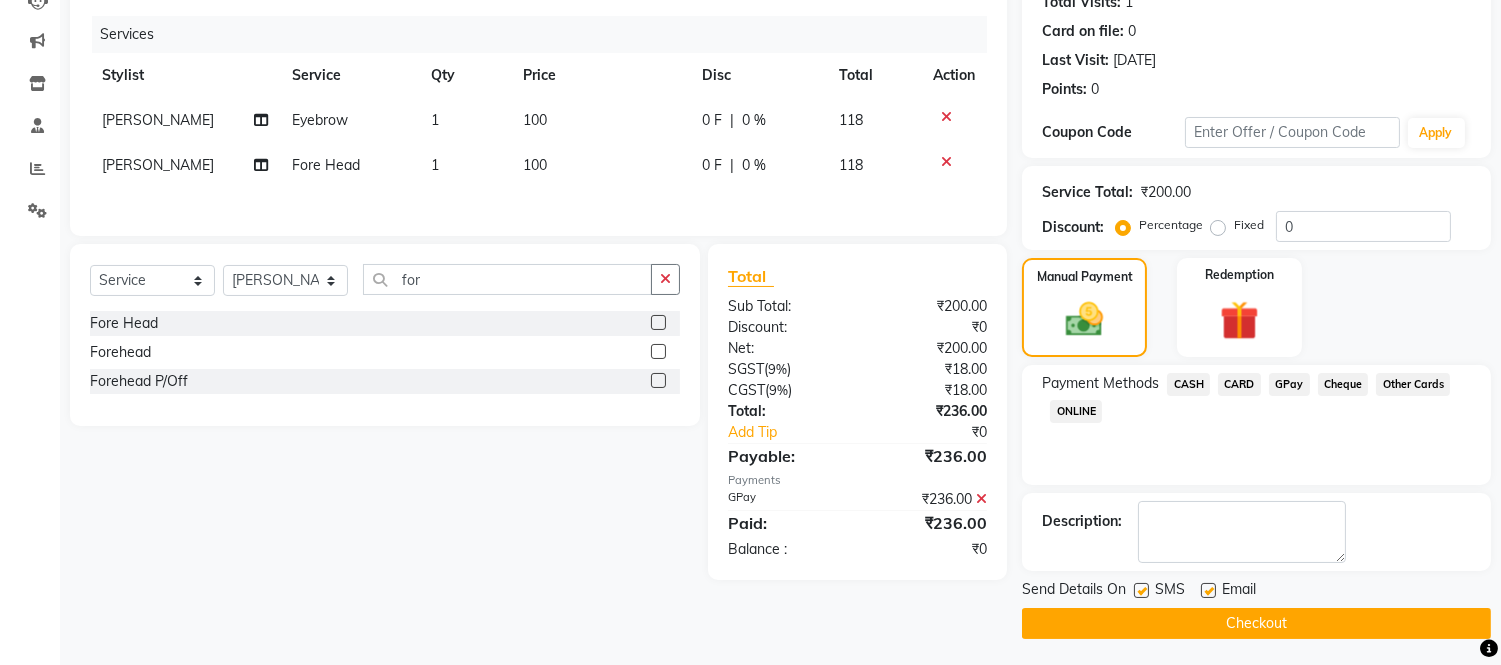 scroll, scrollTop: 234, scrollLeft: 0, axis: vertical 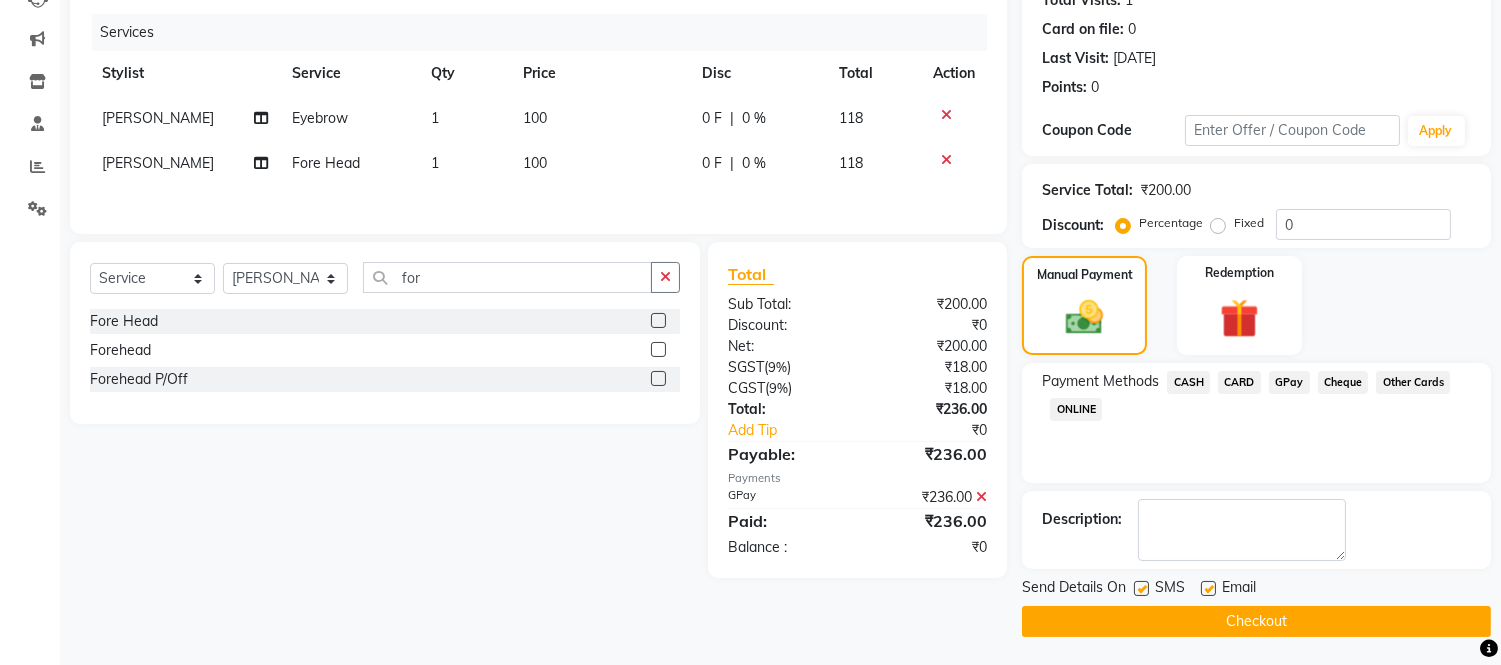 click on "Checkout" 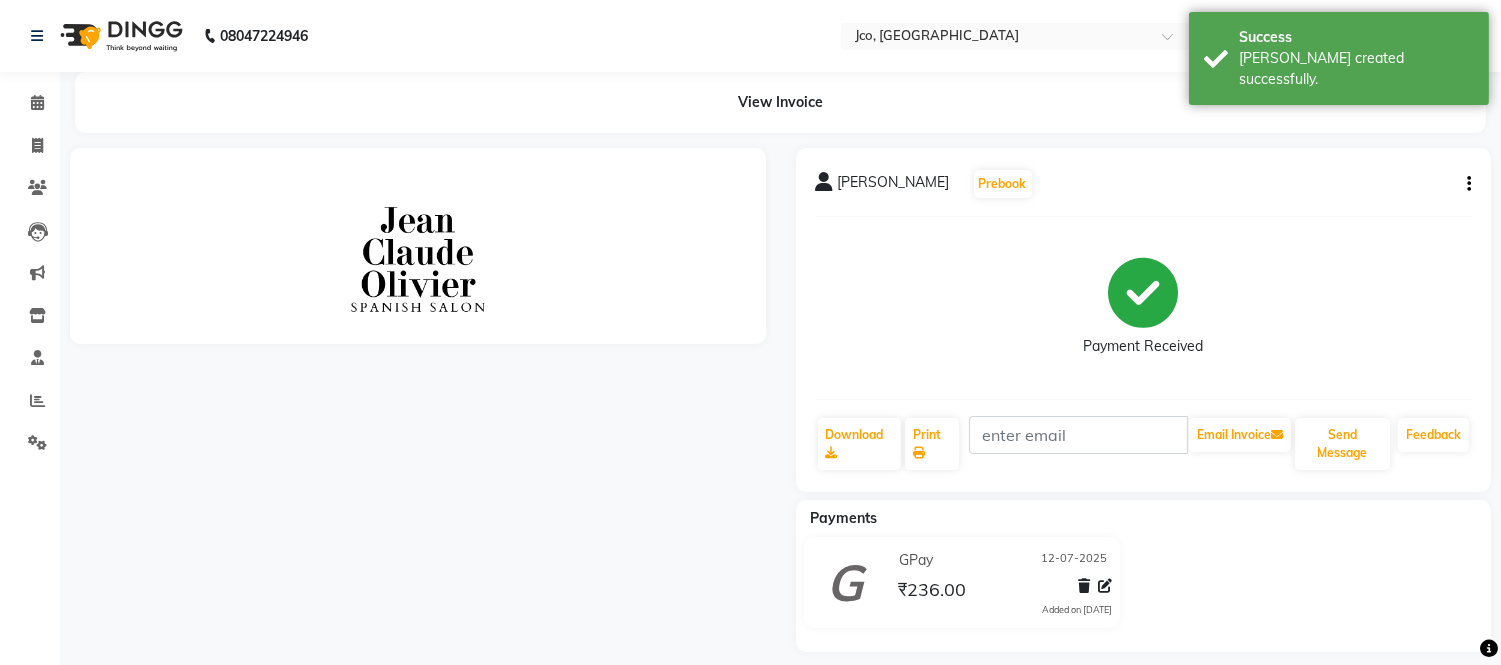 scroll, scrollTop: 0, scrollLeft: 0, axis: both 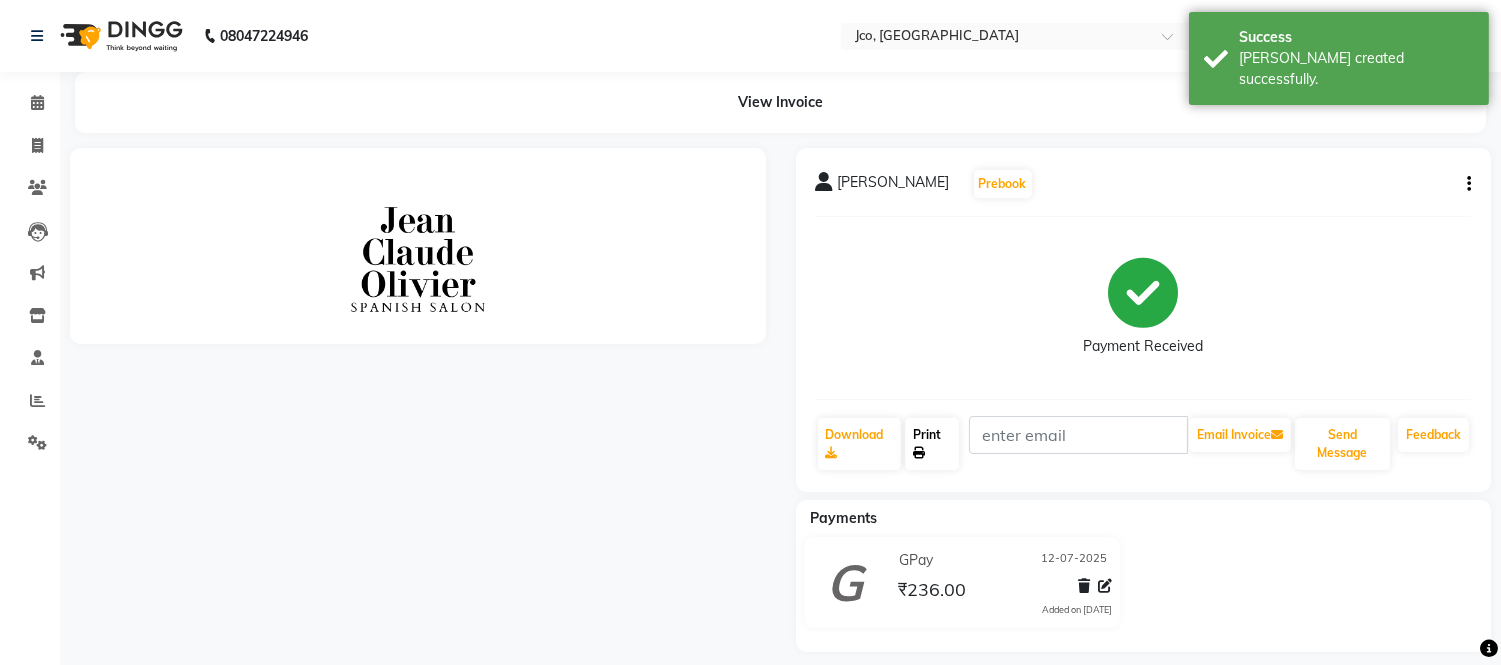 click 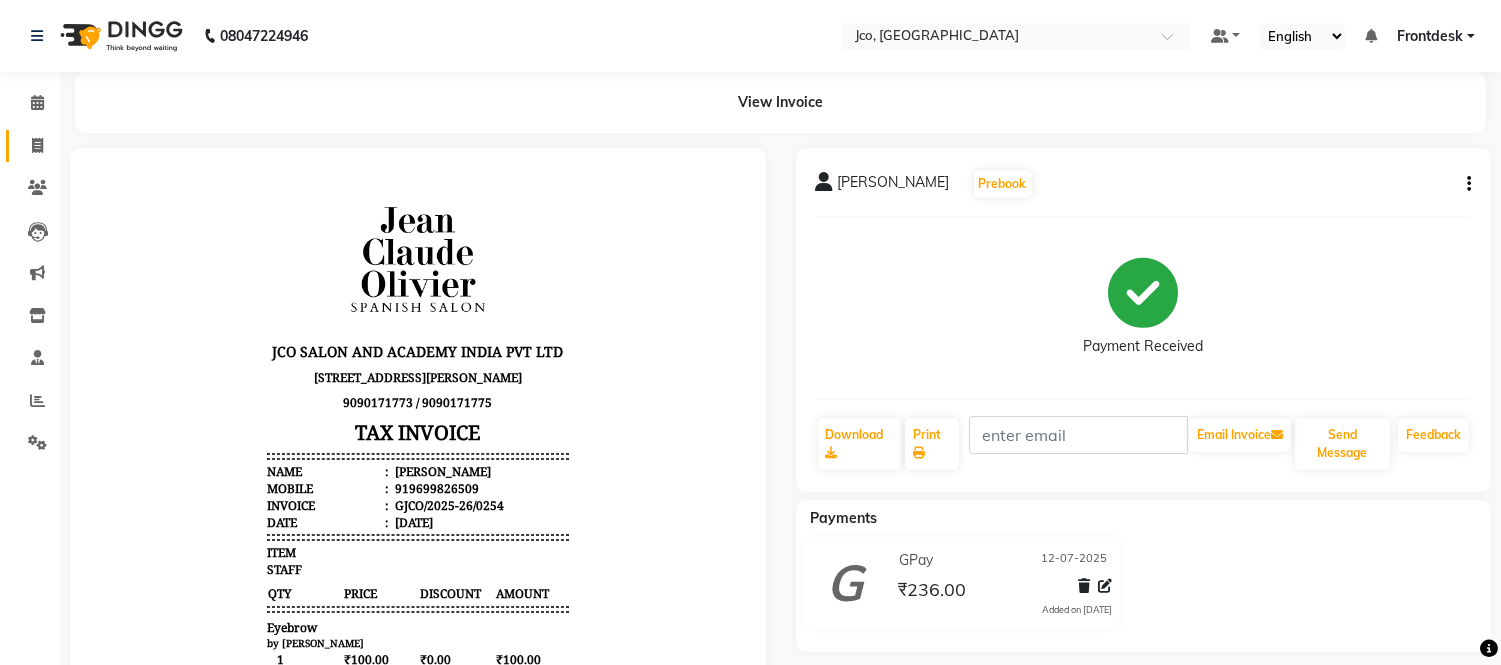 click 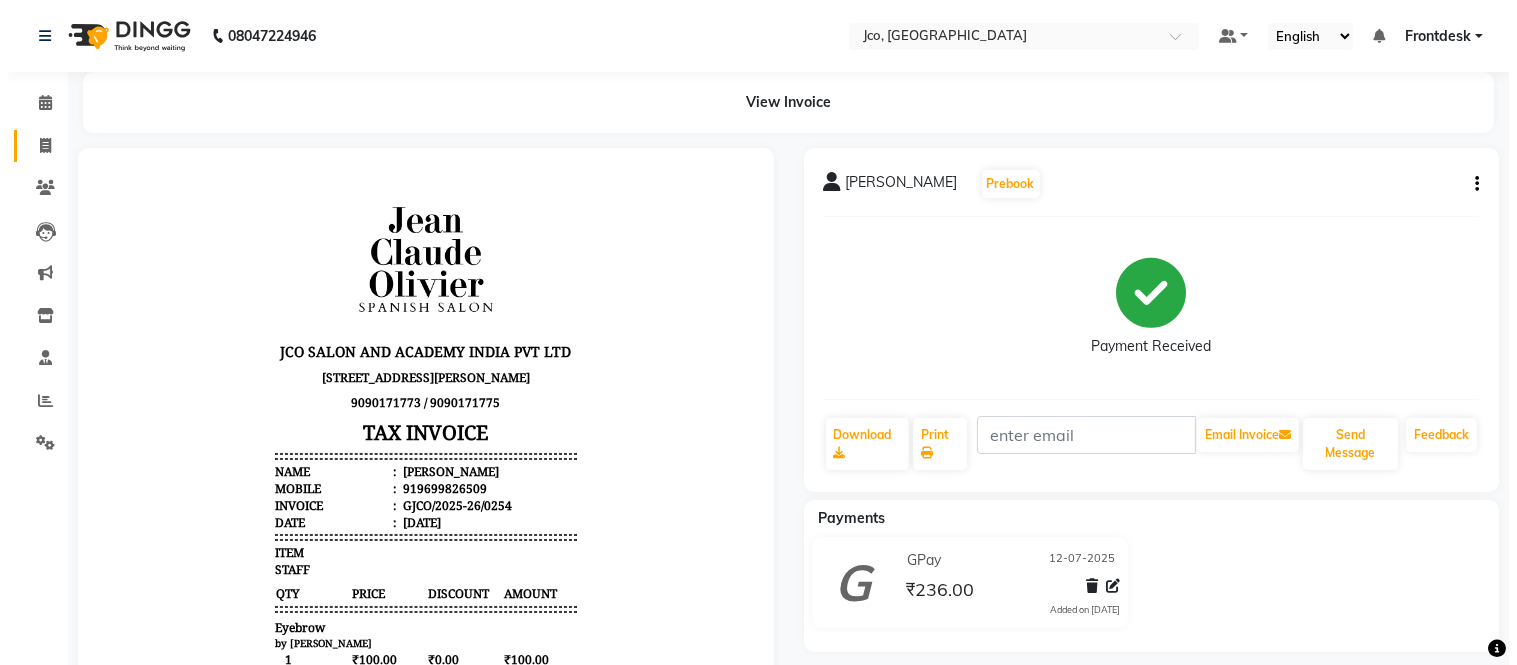 select on "service" 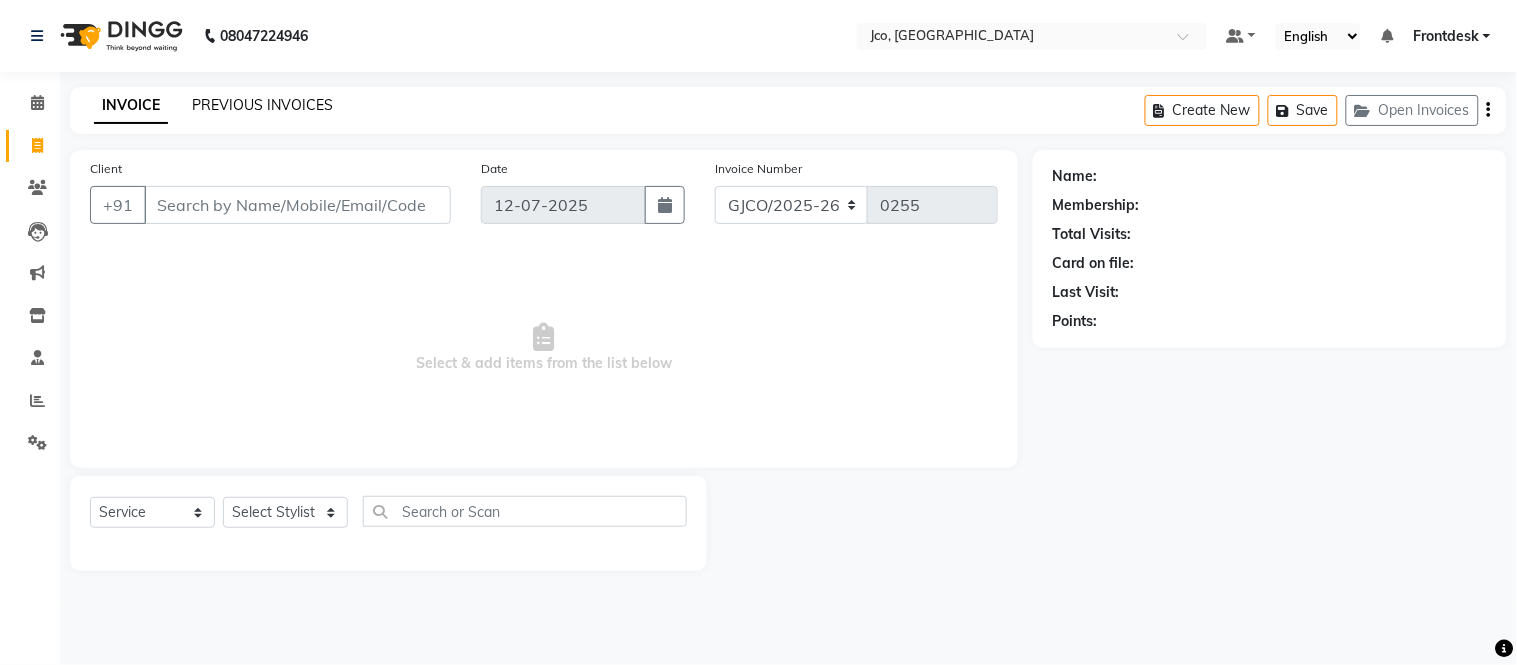 click on "PREVIOUS INVOICES" 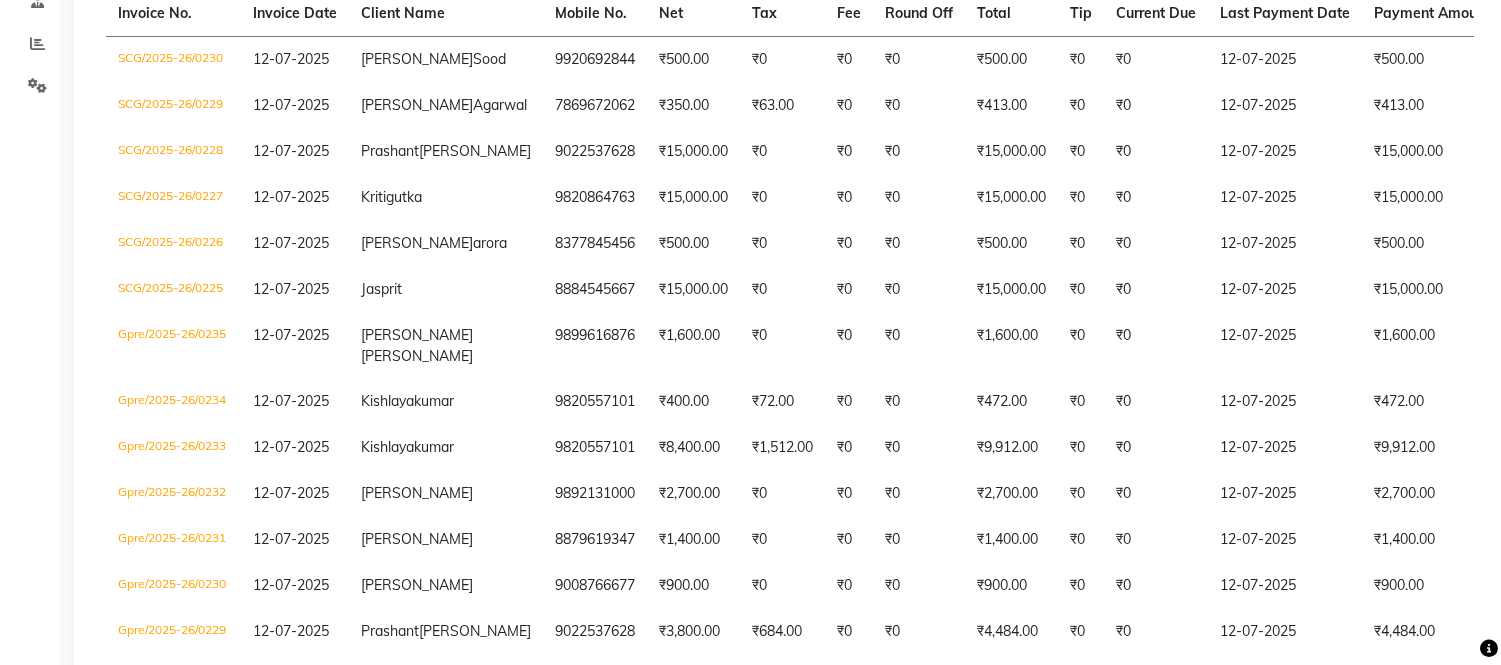 scroll, scrollTop: 0, scrollLeft: 0, axis: both 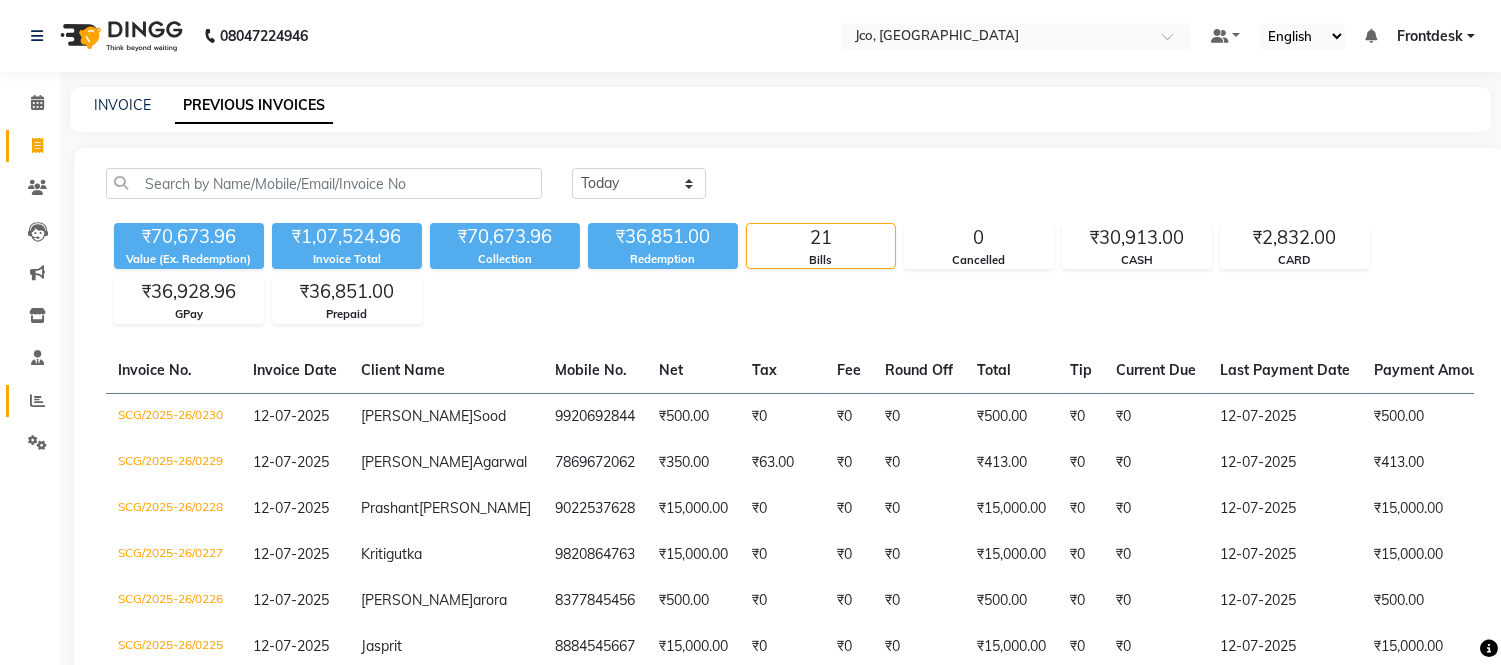 click 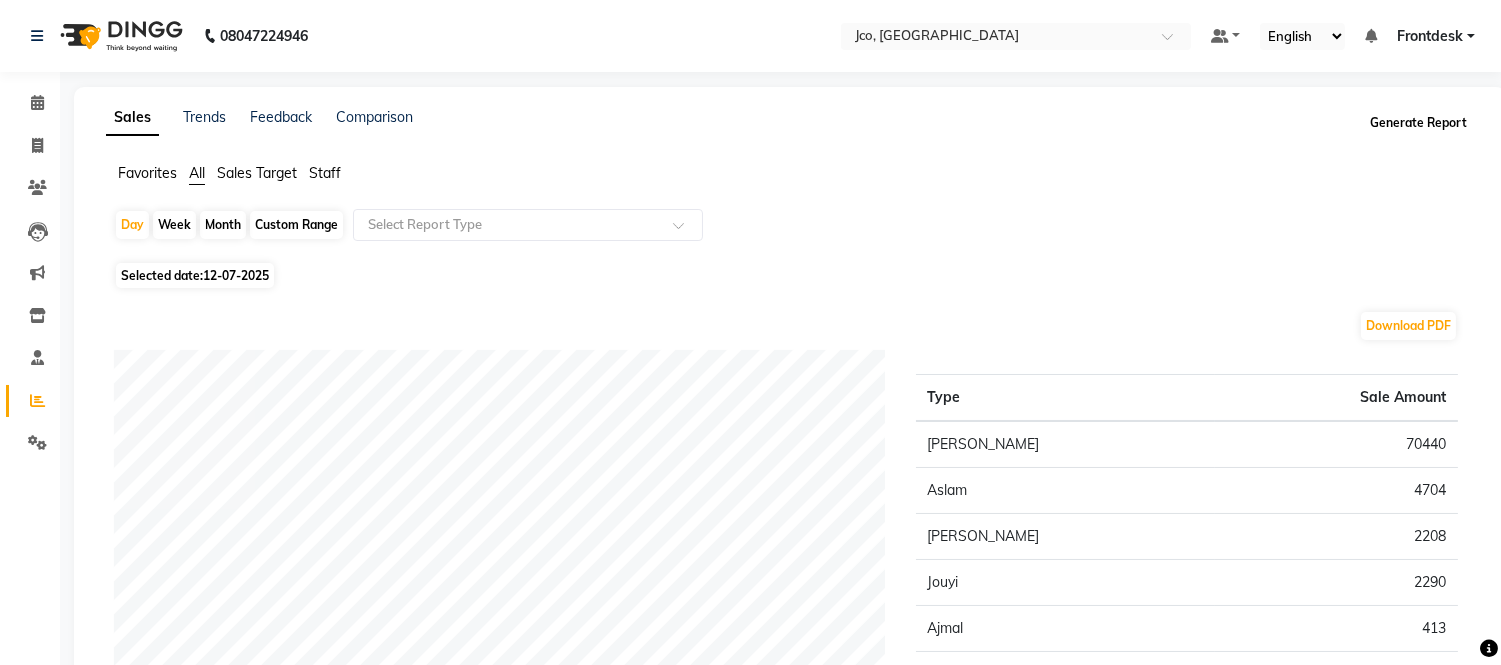click on "Generate Report" 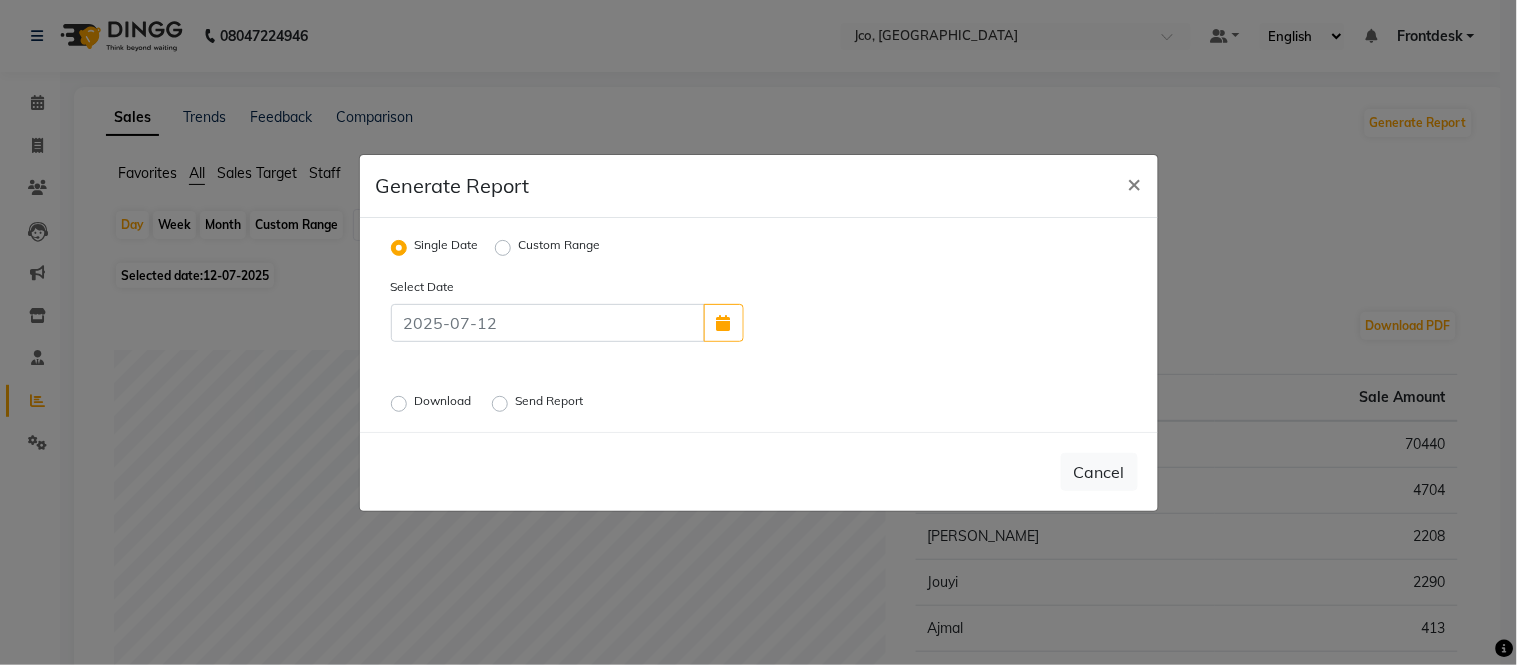 click on "Download" 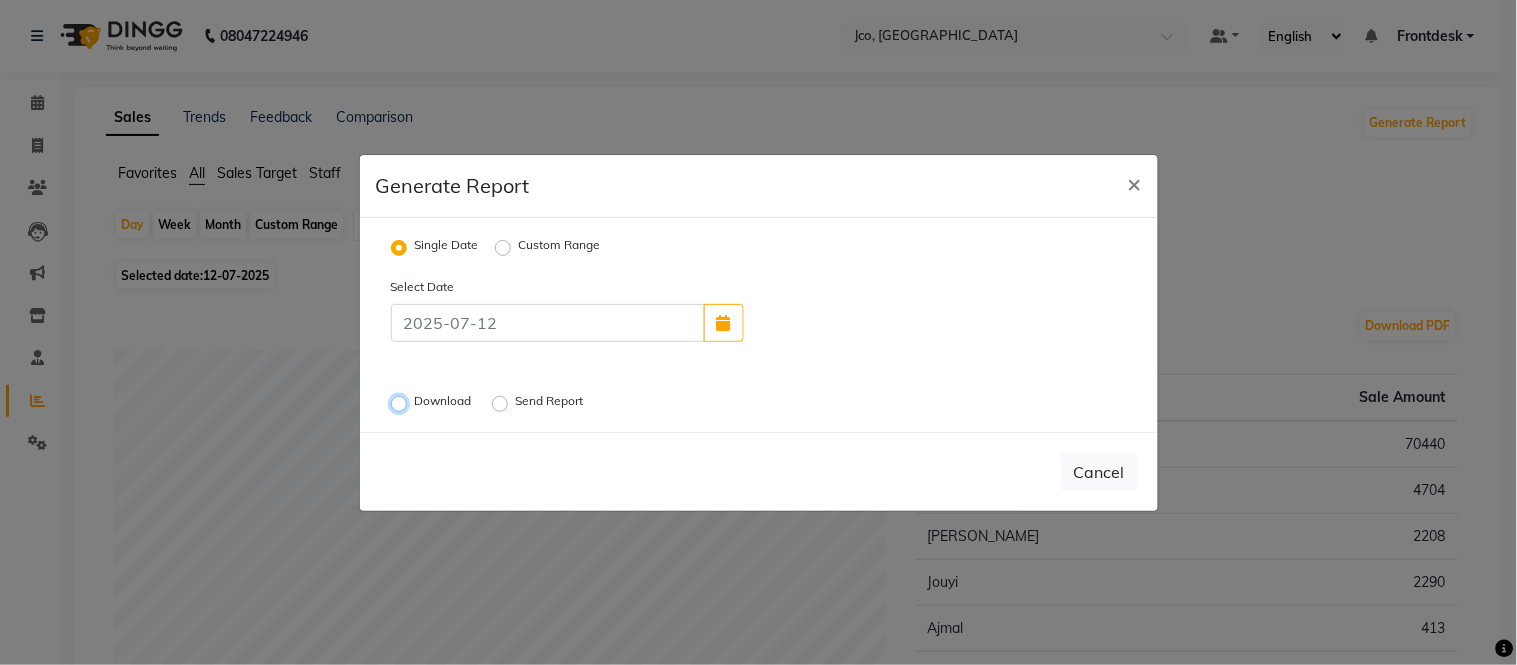 click on "Download" at bounding box center (402, 403) 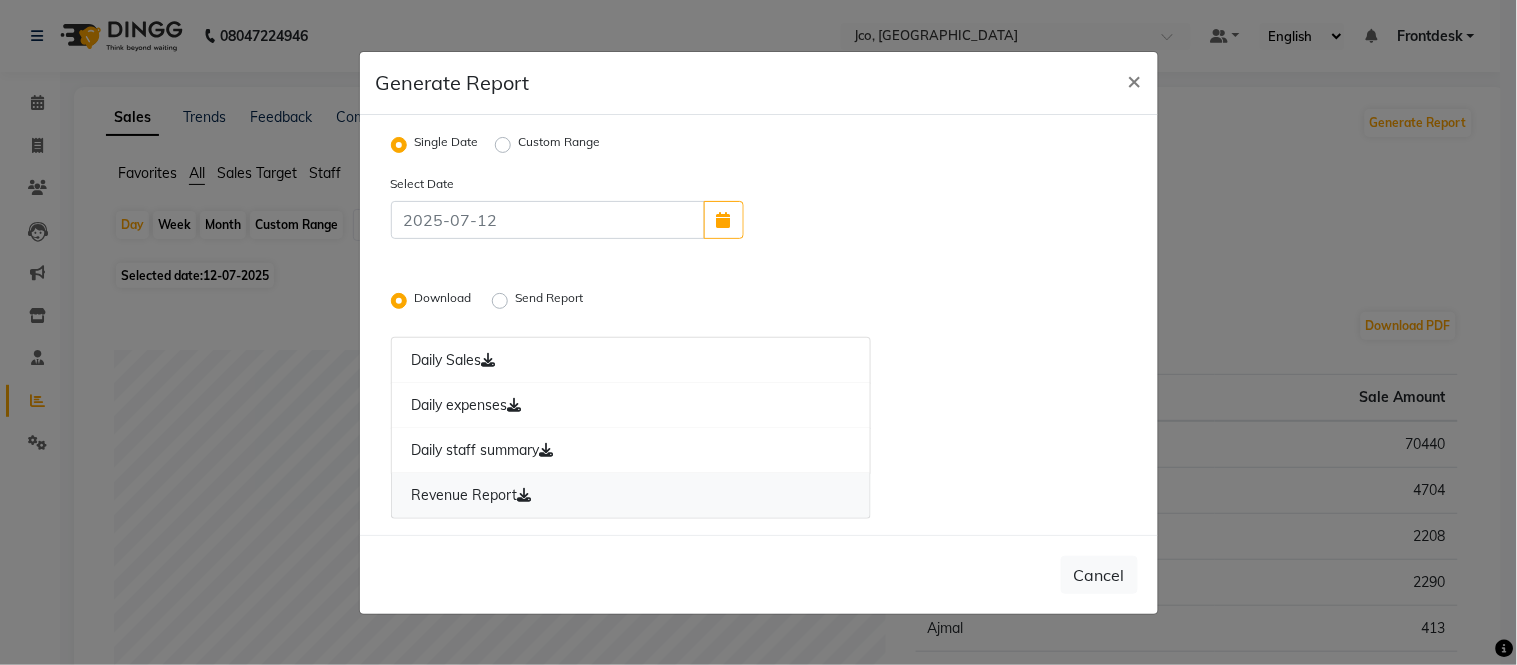 click on "Revenue Report" 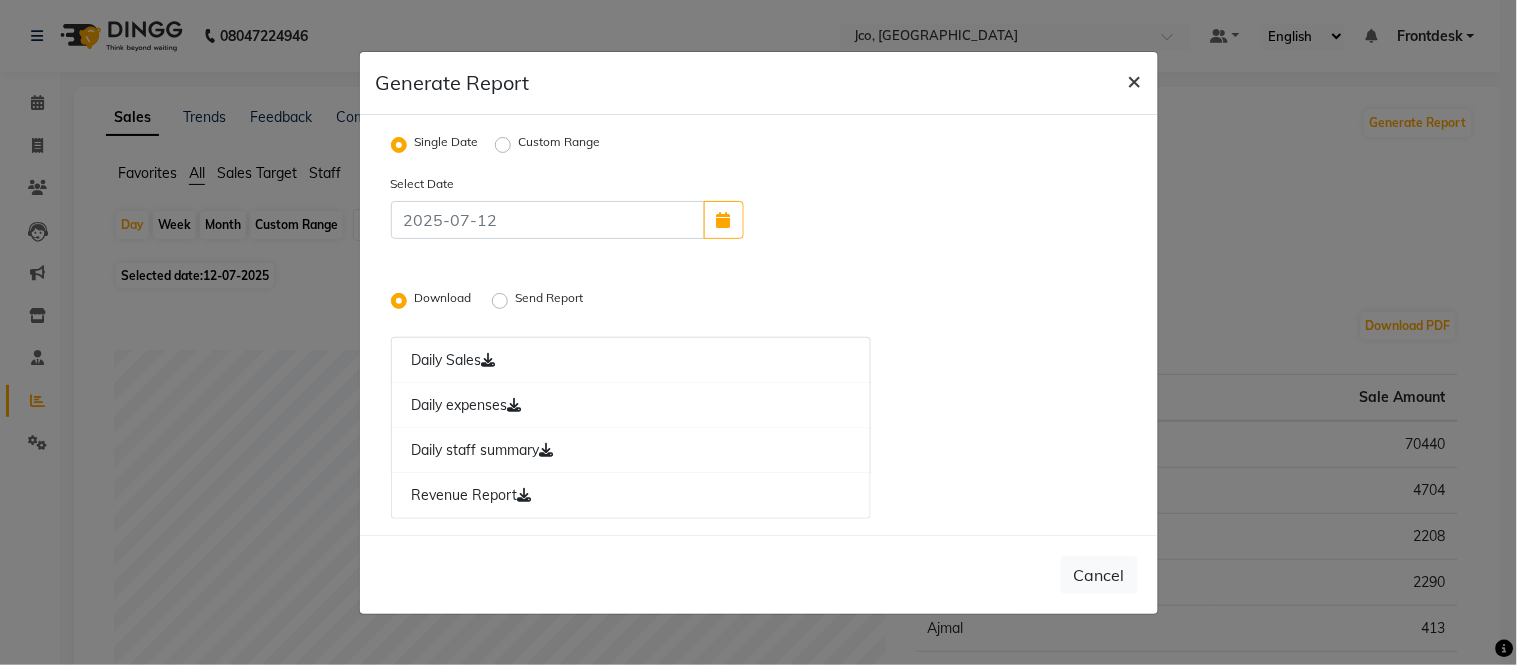 click on "×" 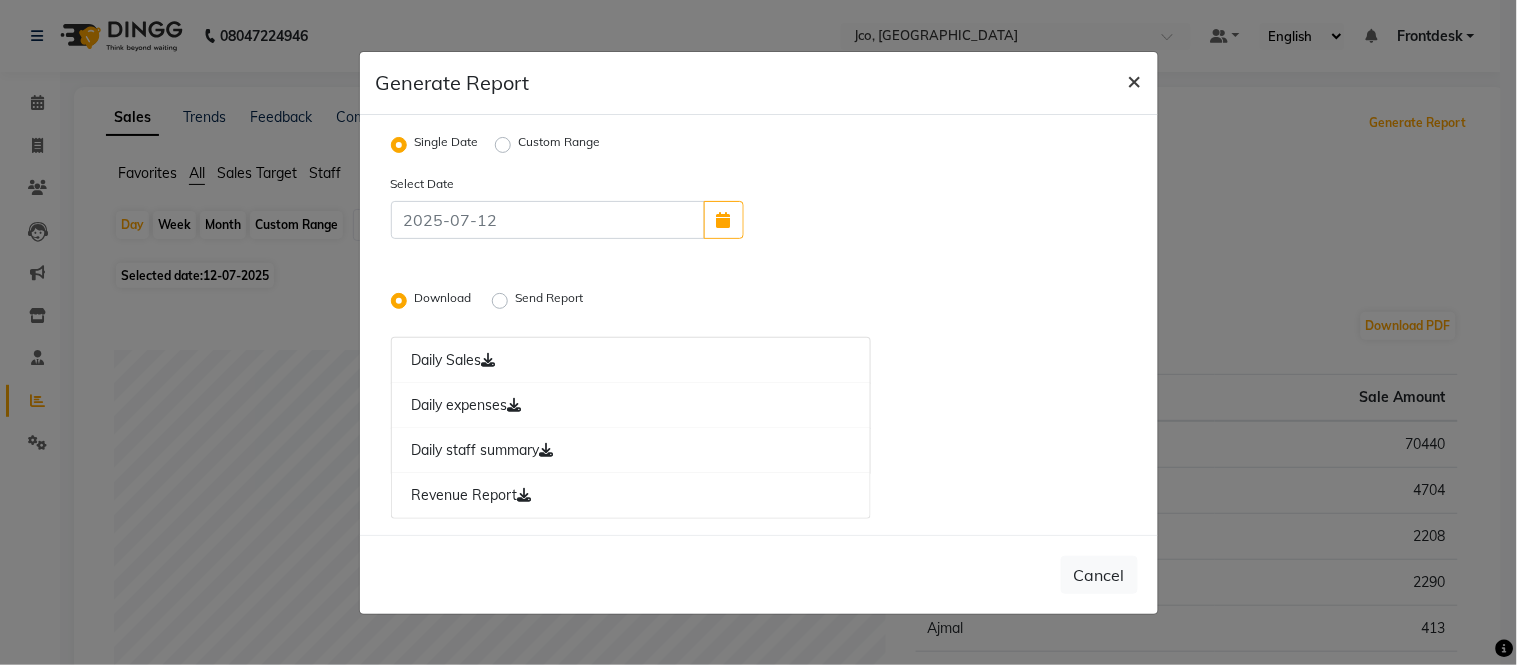 radio on "false" 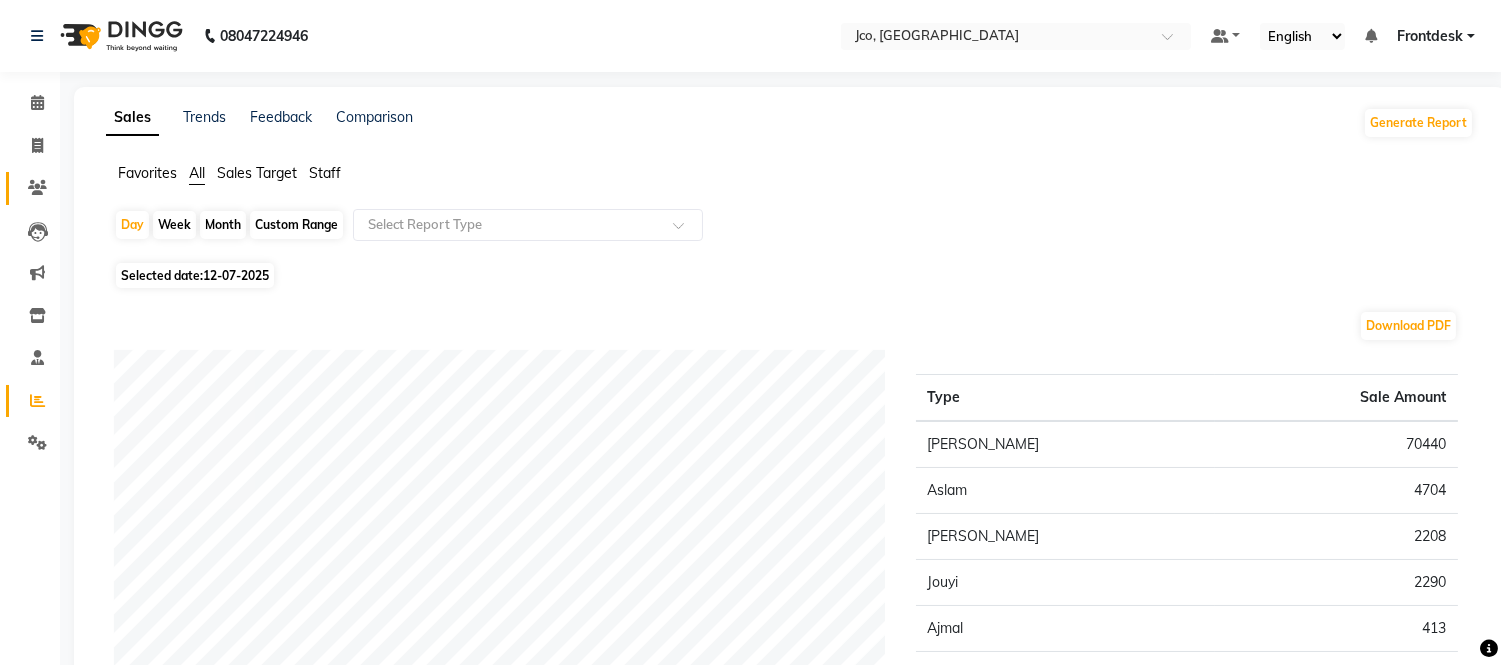 click 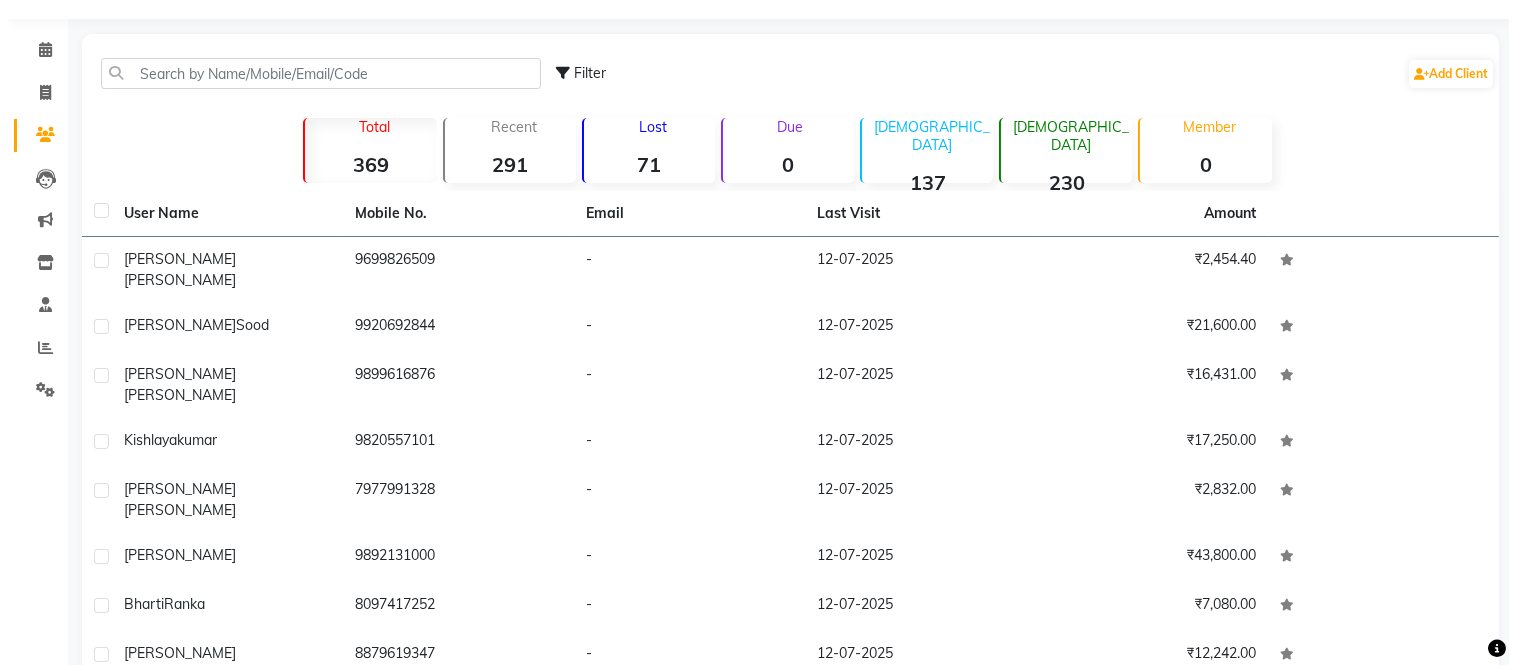 scroll, scrollTop: 200, scrollLeft: 0, axis: vertical 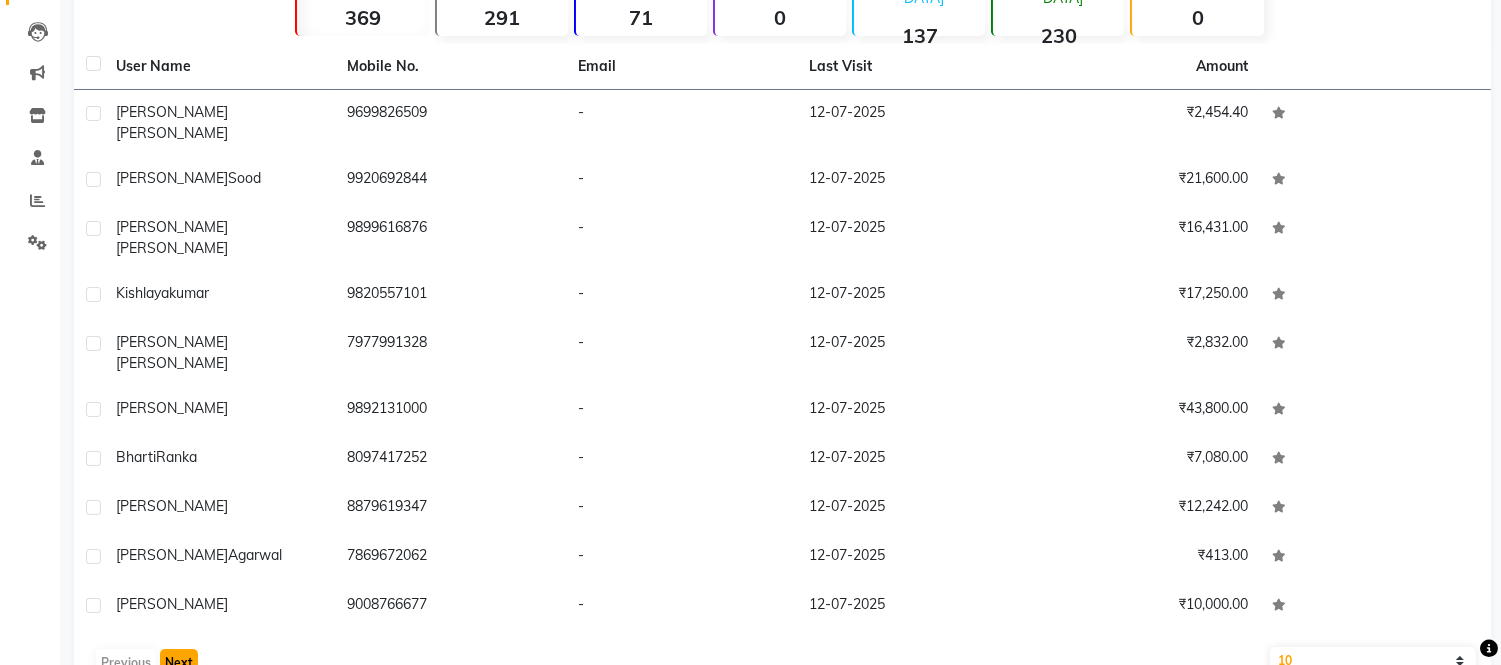 click on "Next" 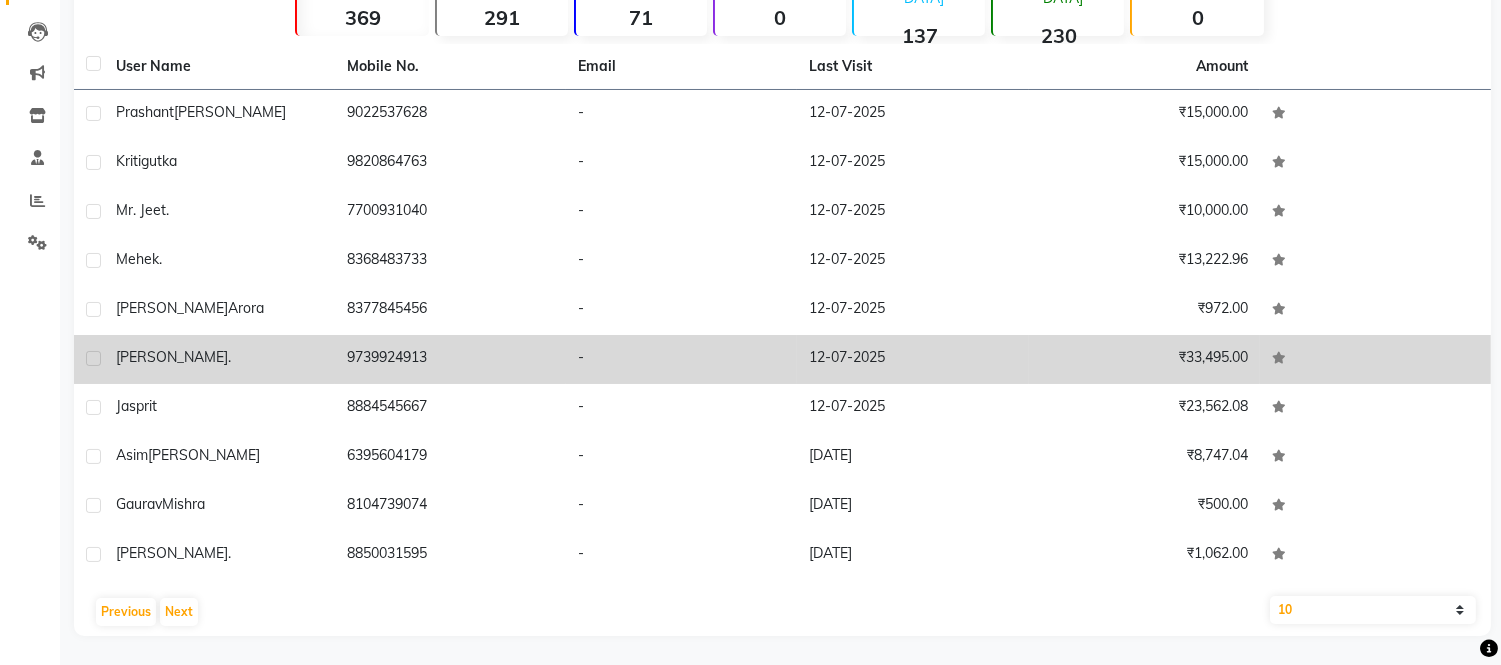 click on "9739924913" 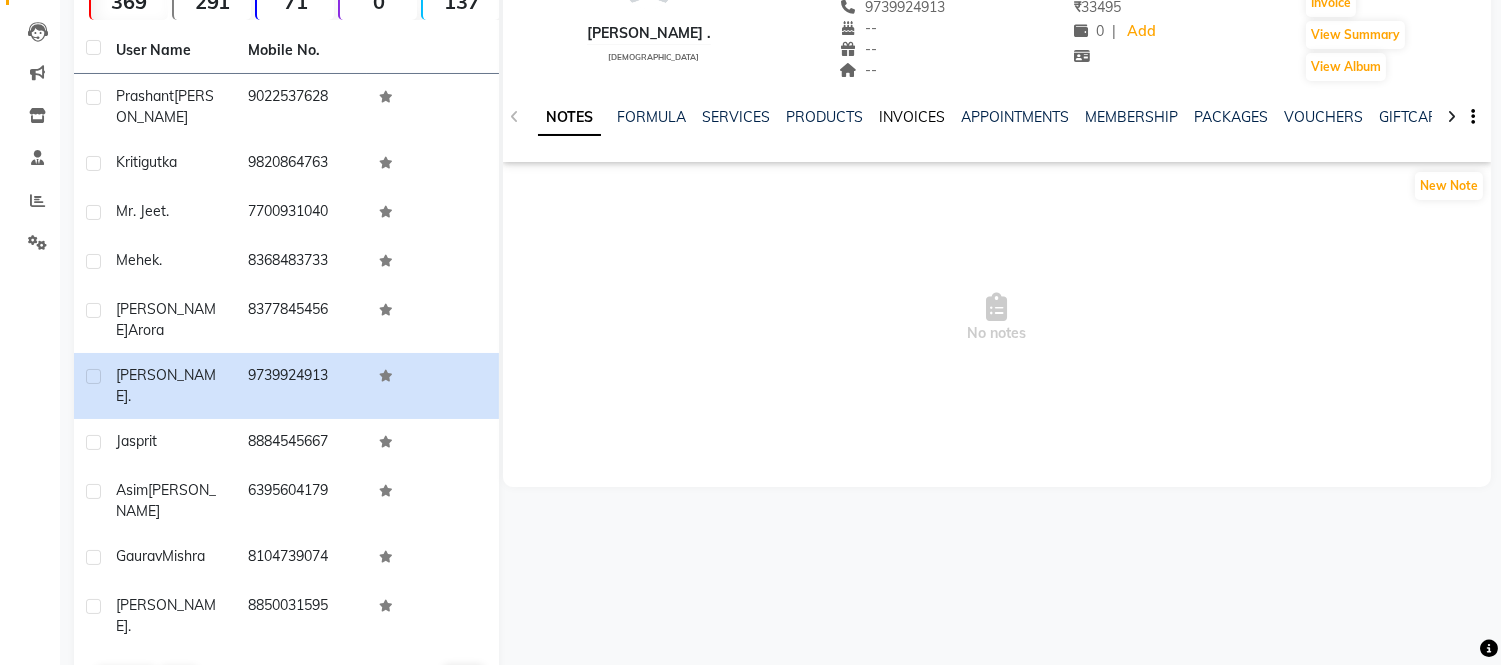 click on "INVOICES" 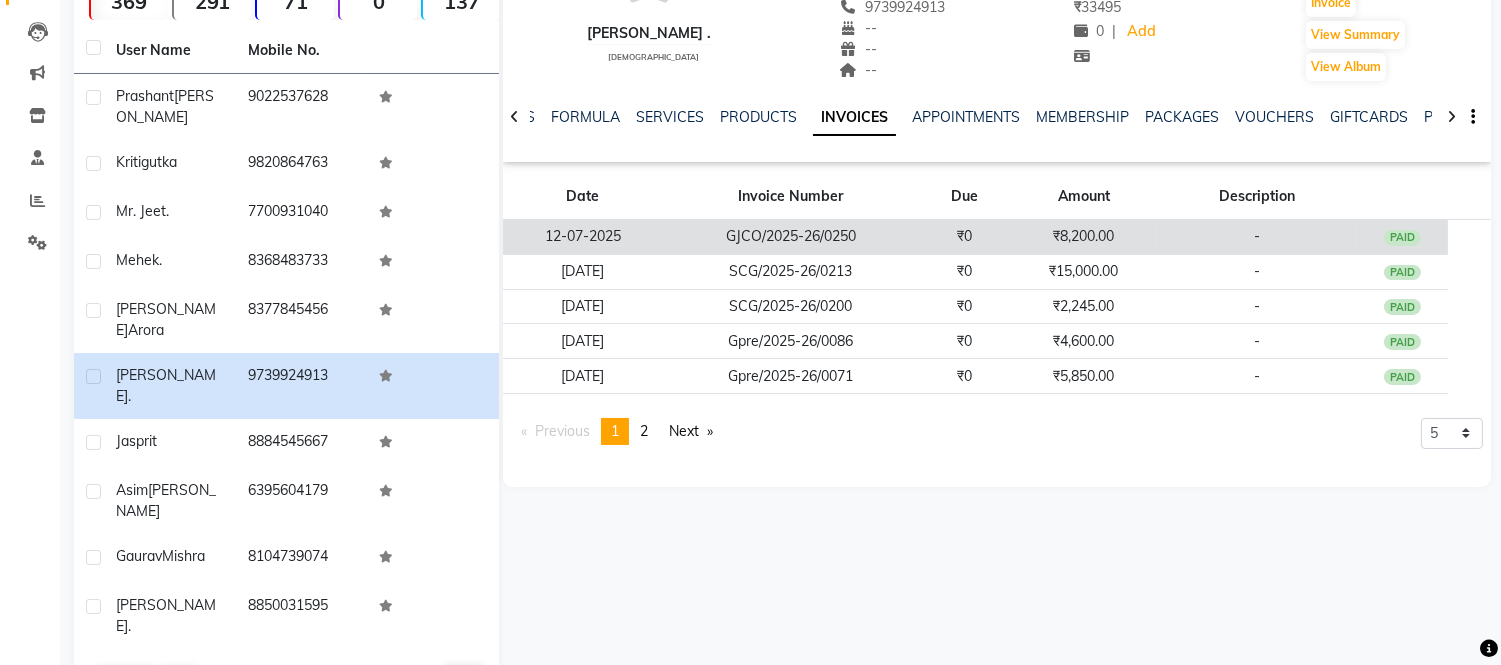 click on "₹8,200.00" 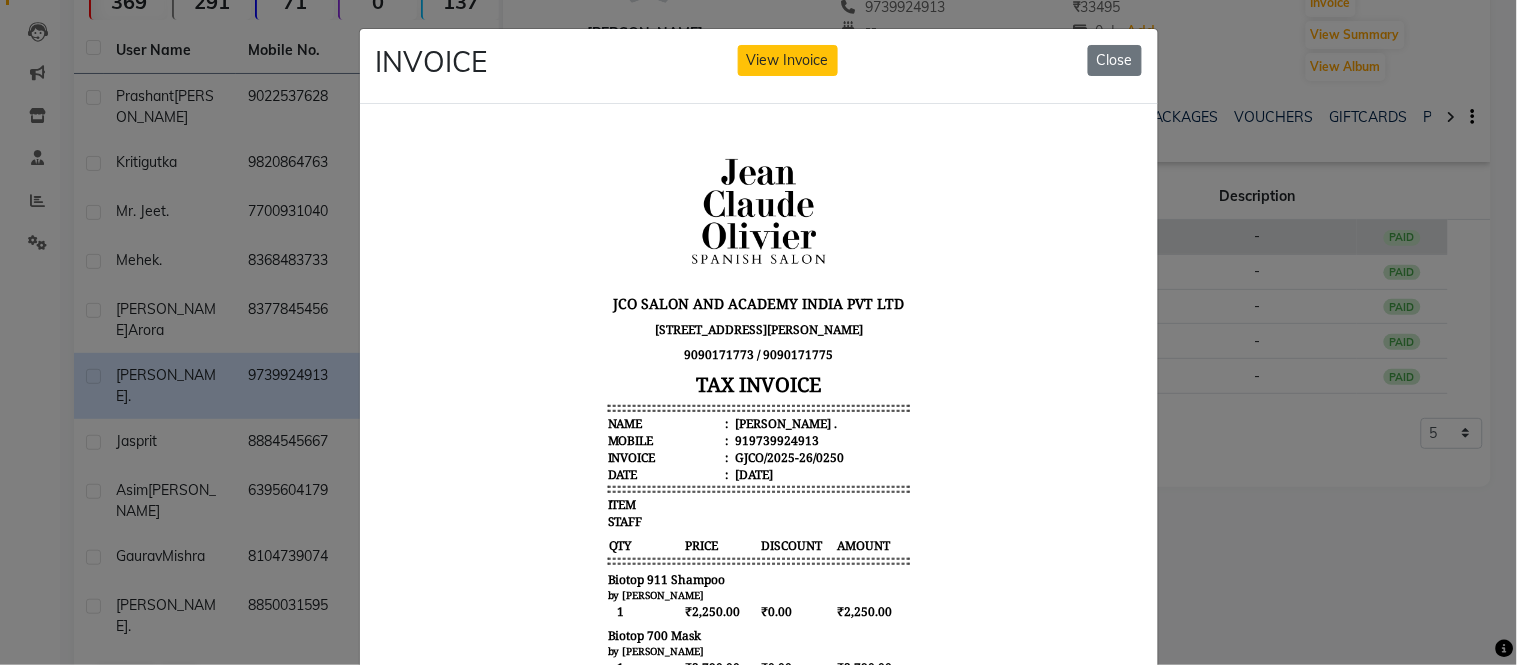 scroll, scrollTop: 15, scrollLeft: 0, axis: vertical 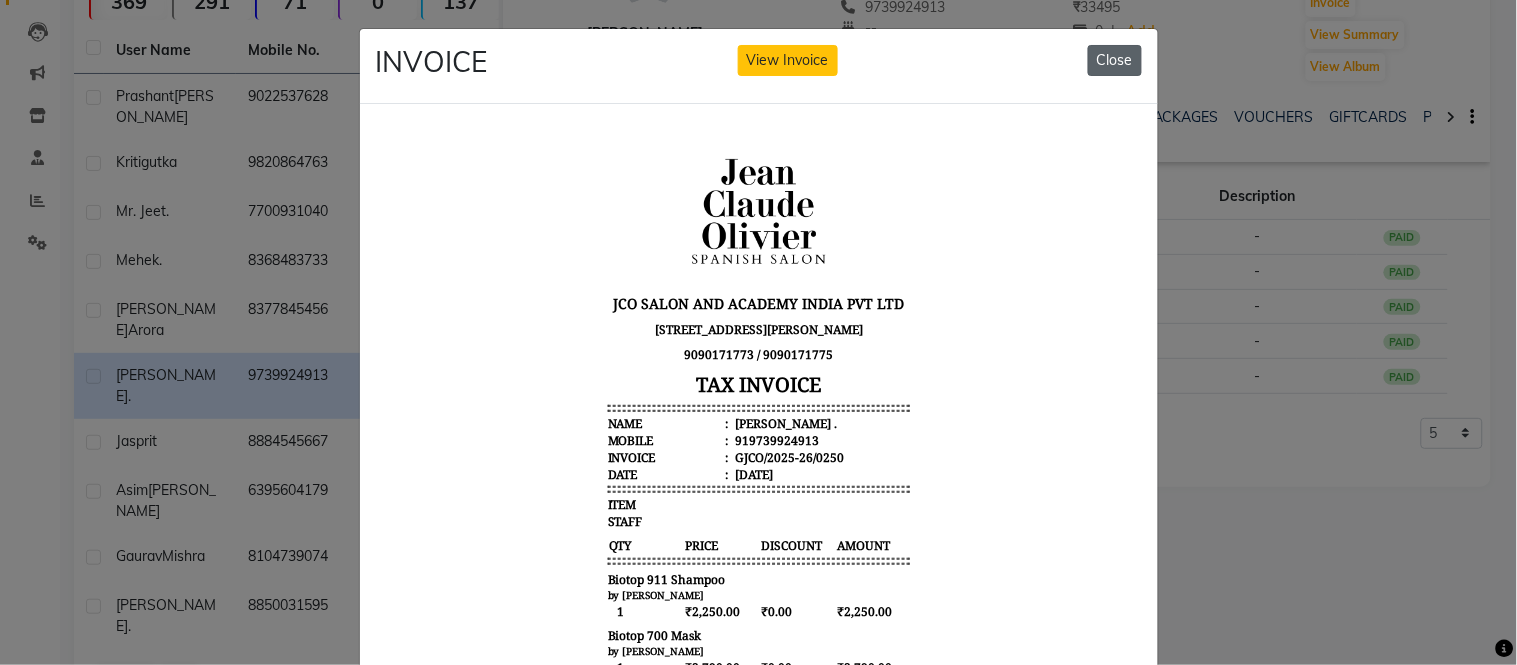 click on "Close" 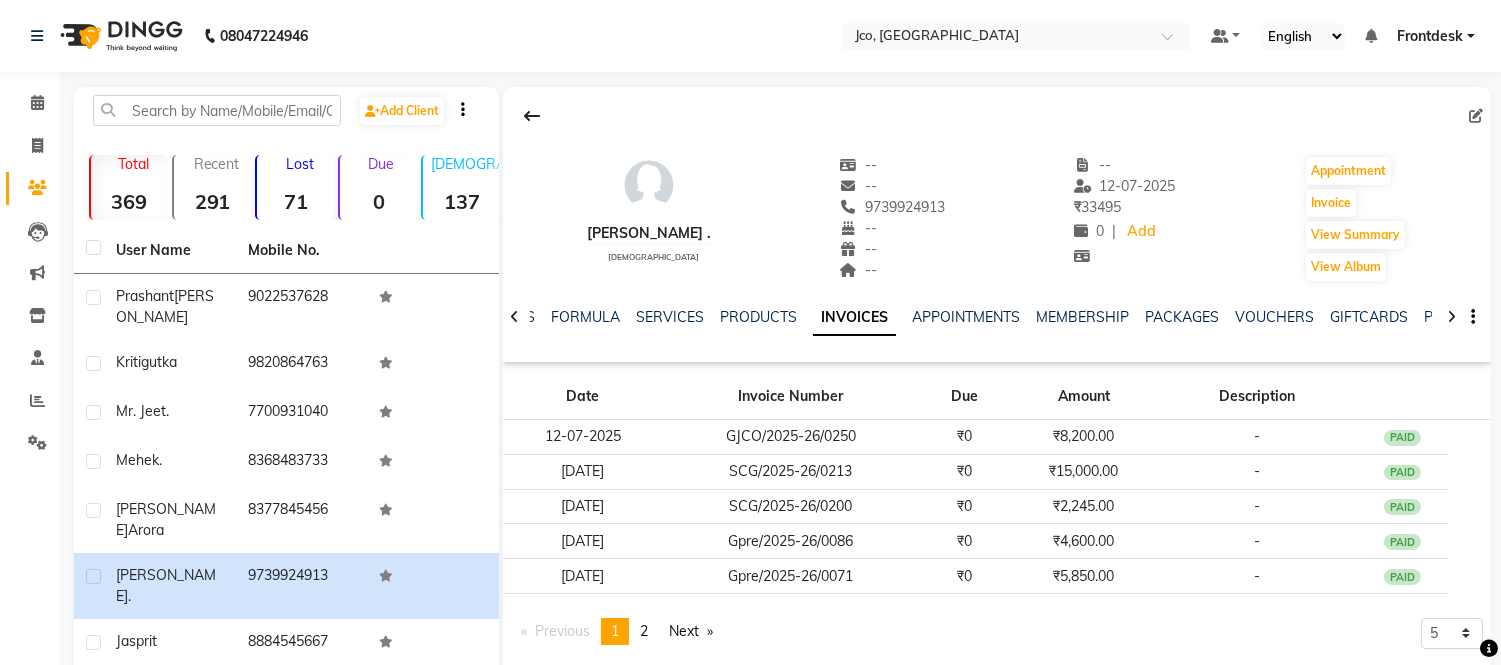 scroll, scrollTop: 1, scrollLeft: 0, axis: vertical 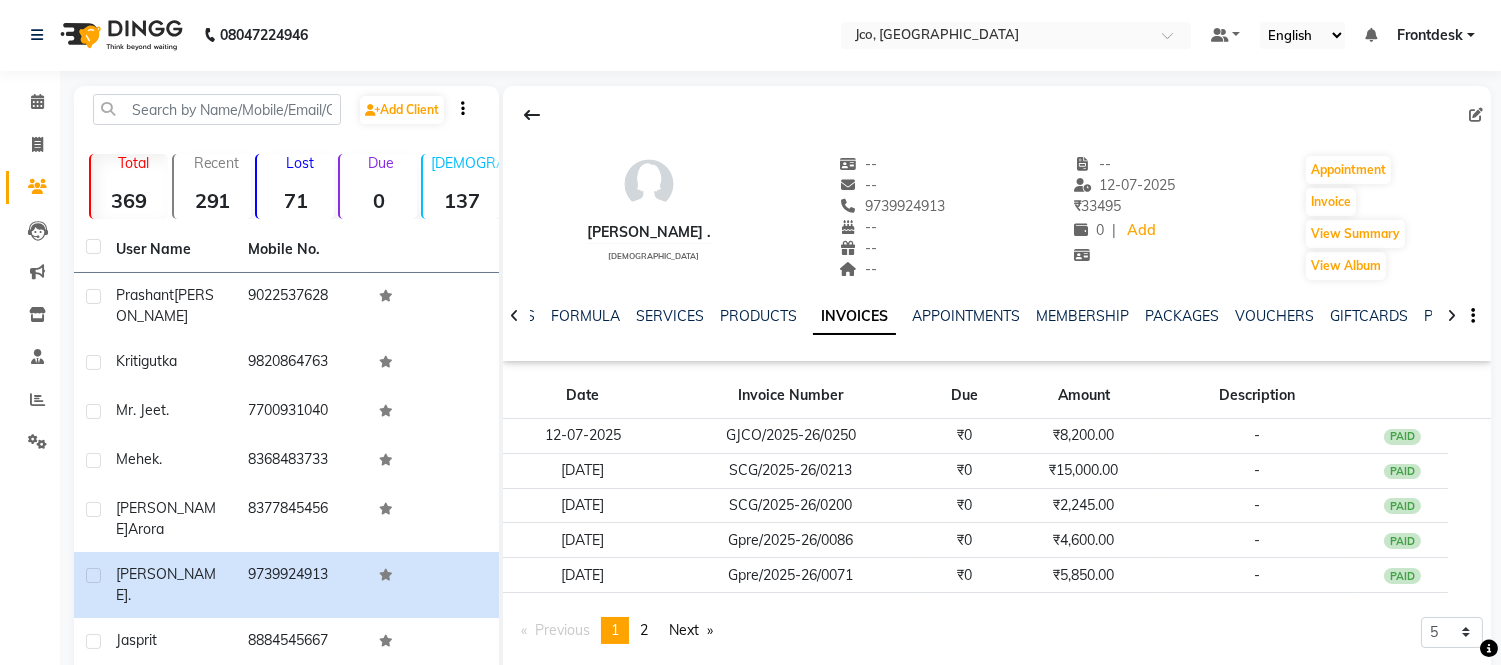 click on "Clients" 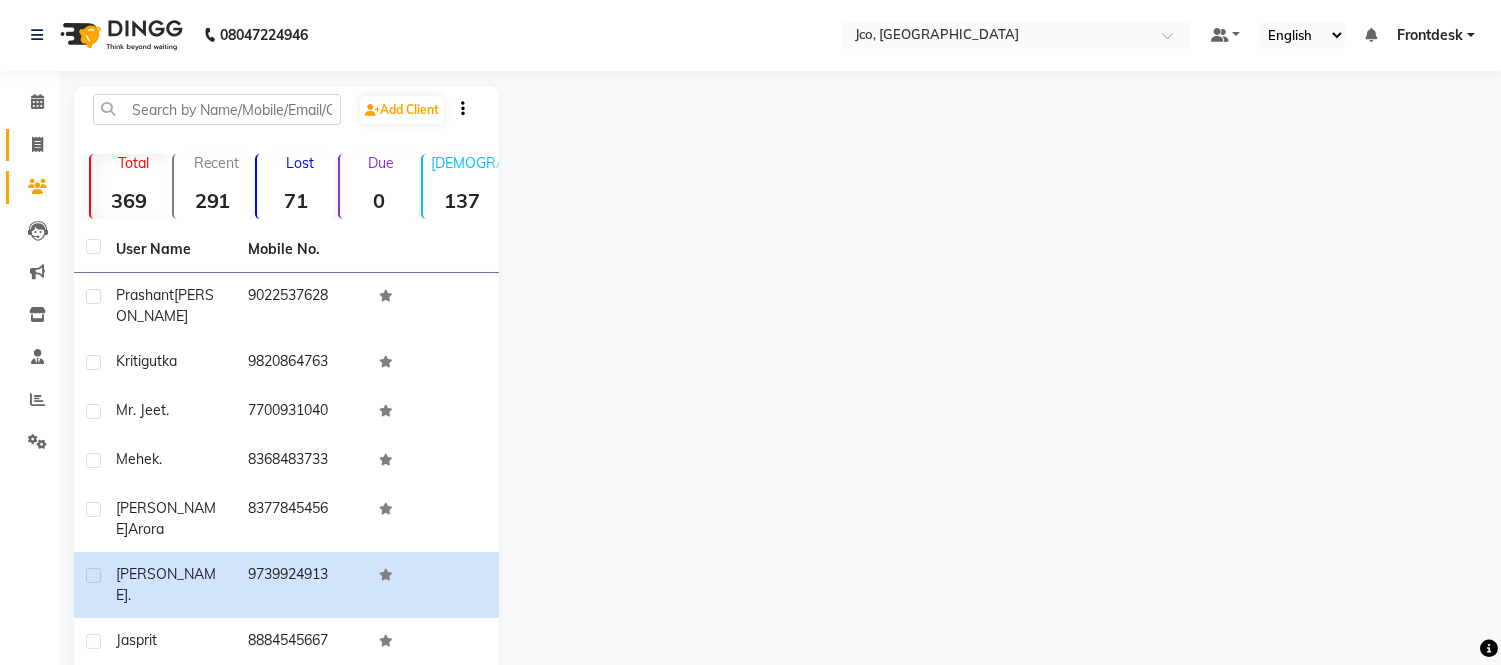 click 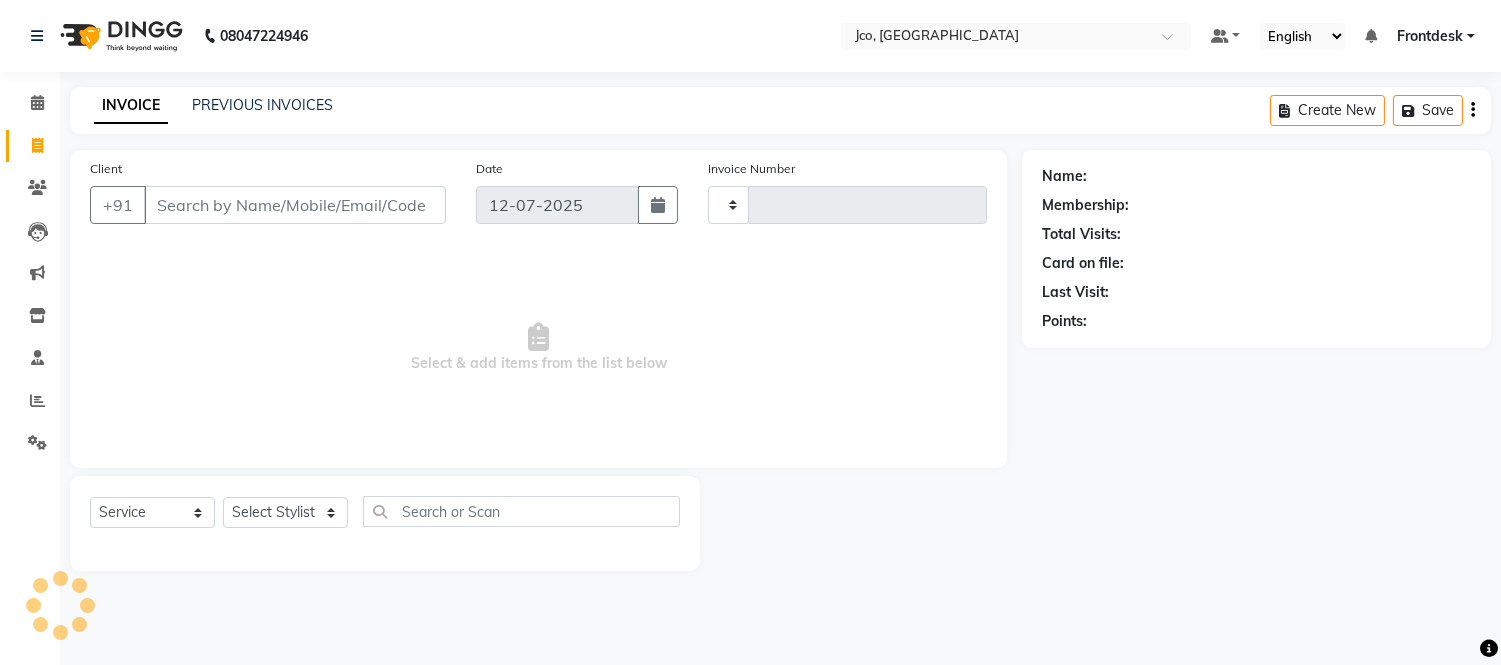 scroll, scrollTop: 0, scrollLeft: 0, axis: both 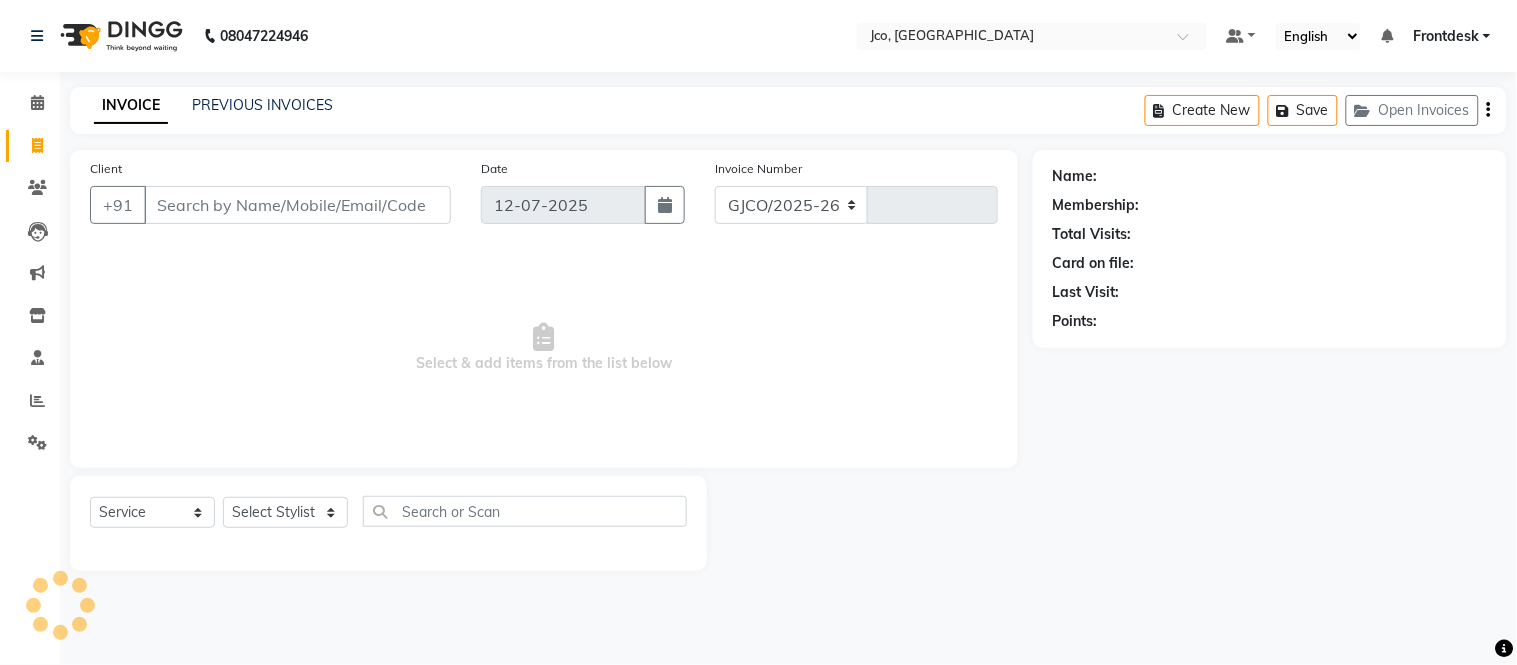 select on "8000" 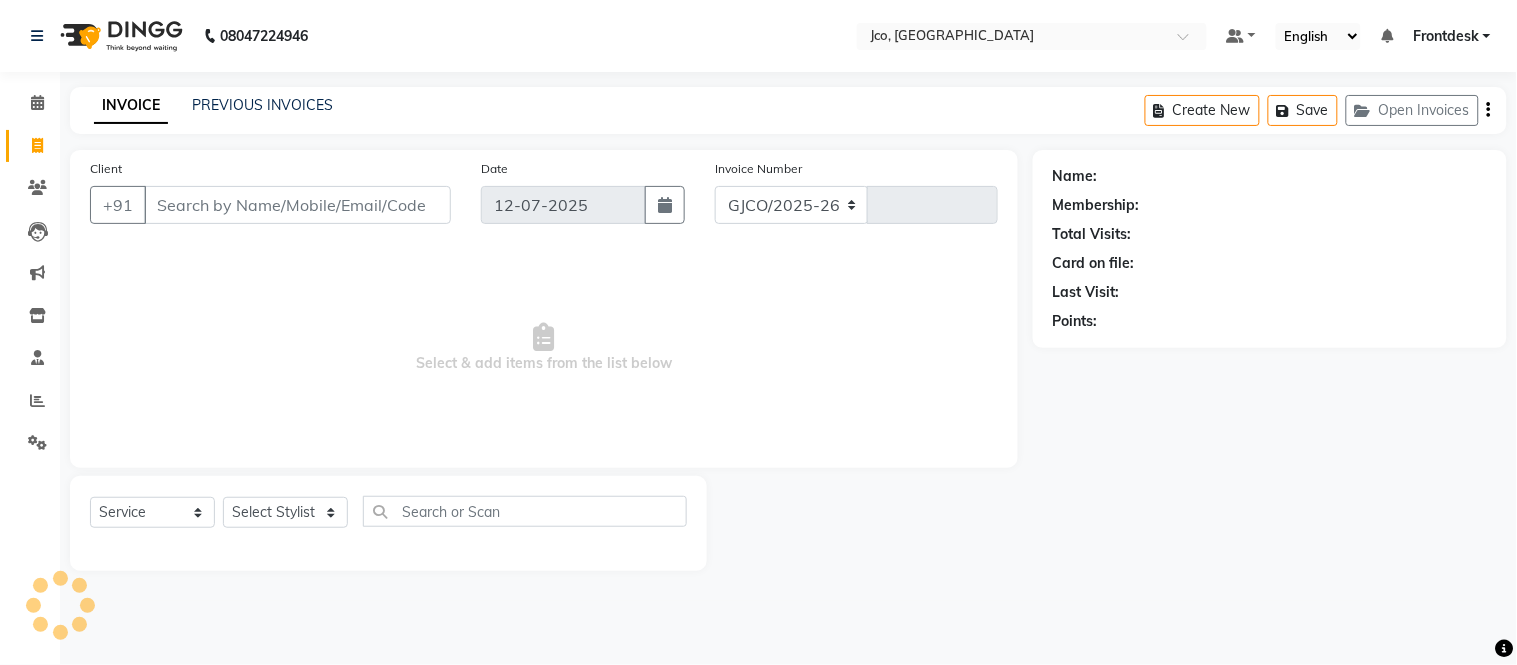 type on "0255" 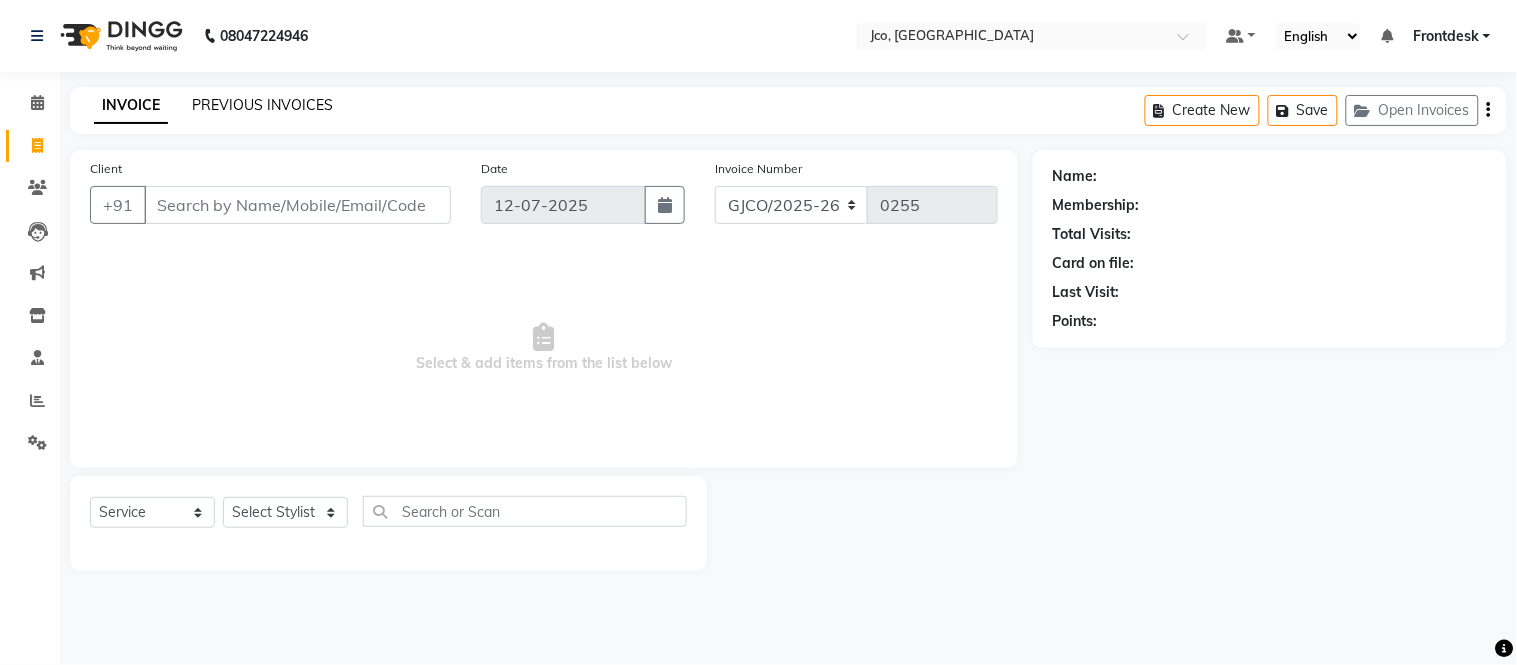click on "PREVIOUS INVOICES" 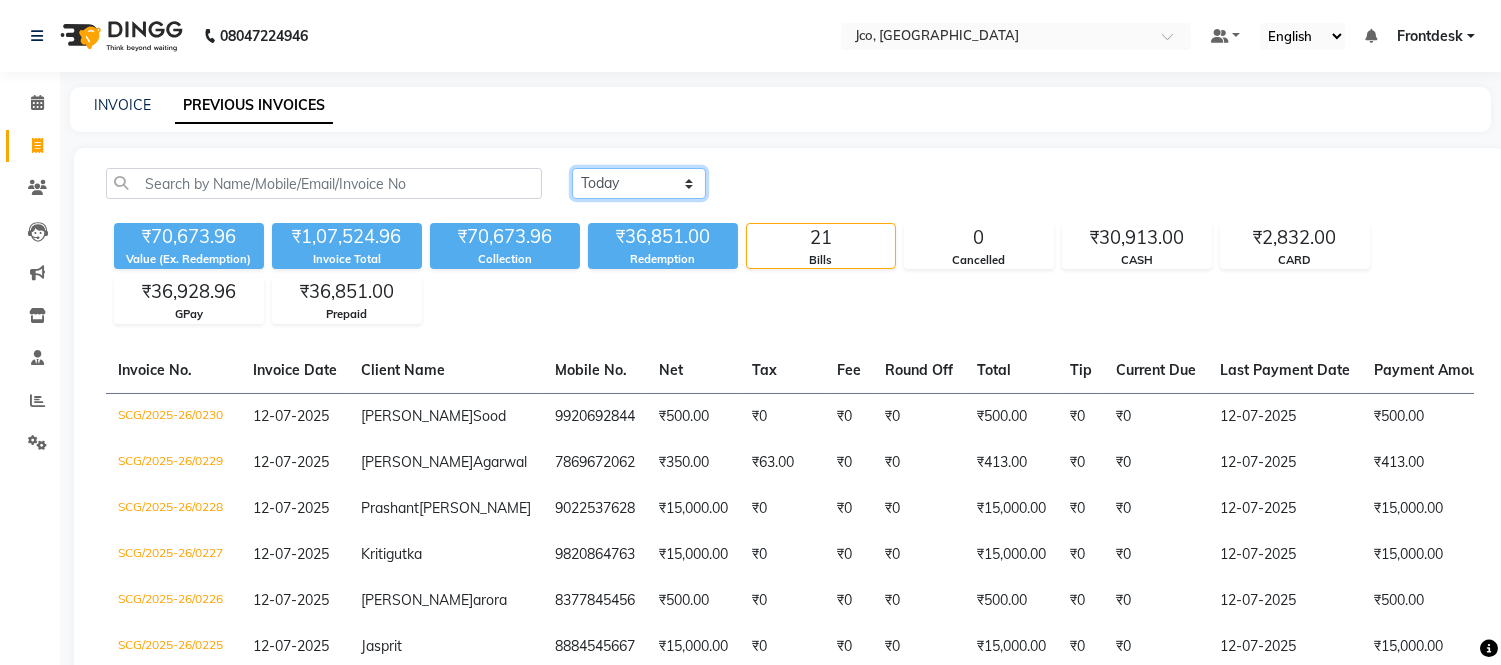 click on "Today Yesterday Custom Range" 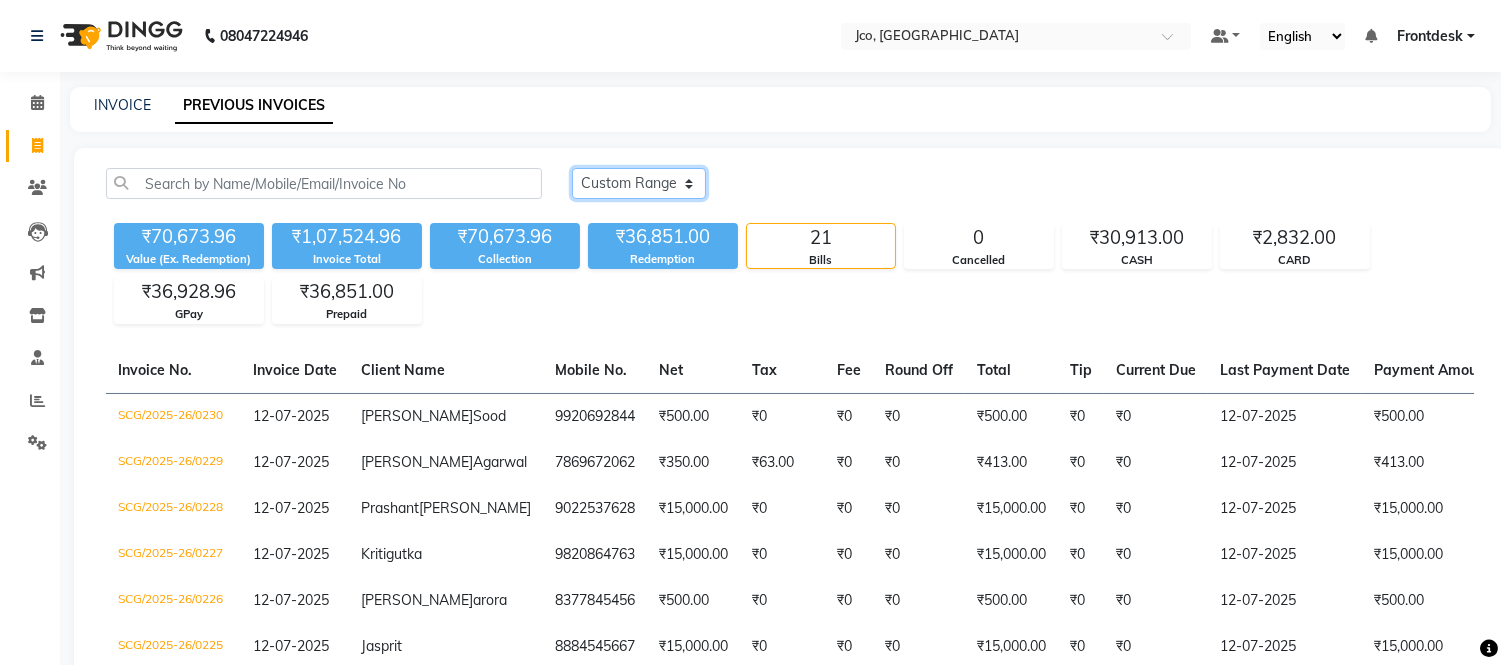 click on "Today Yesterday Custom Range" 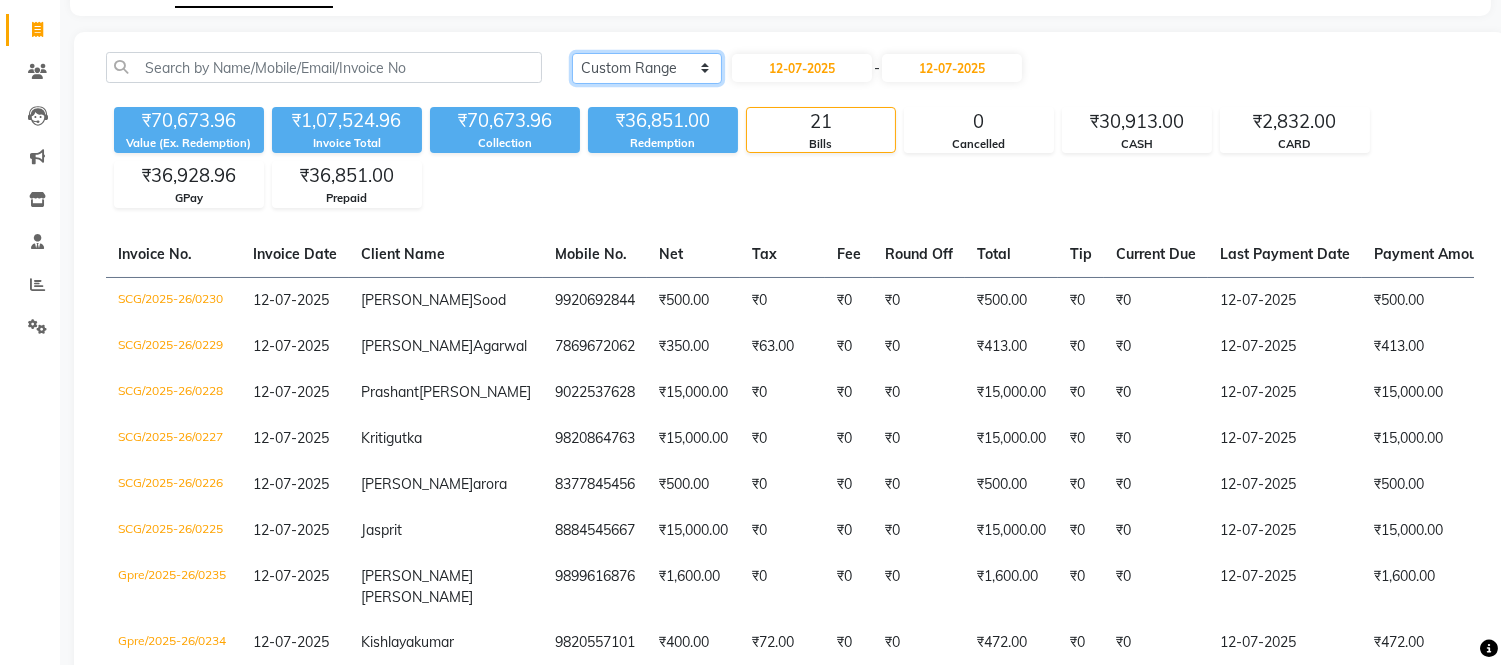 scroll, scrollTop: 995, scrollLeft: 0, axis: vertical 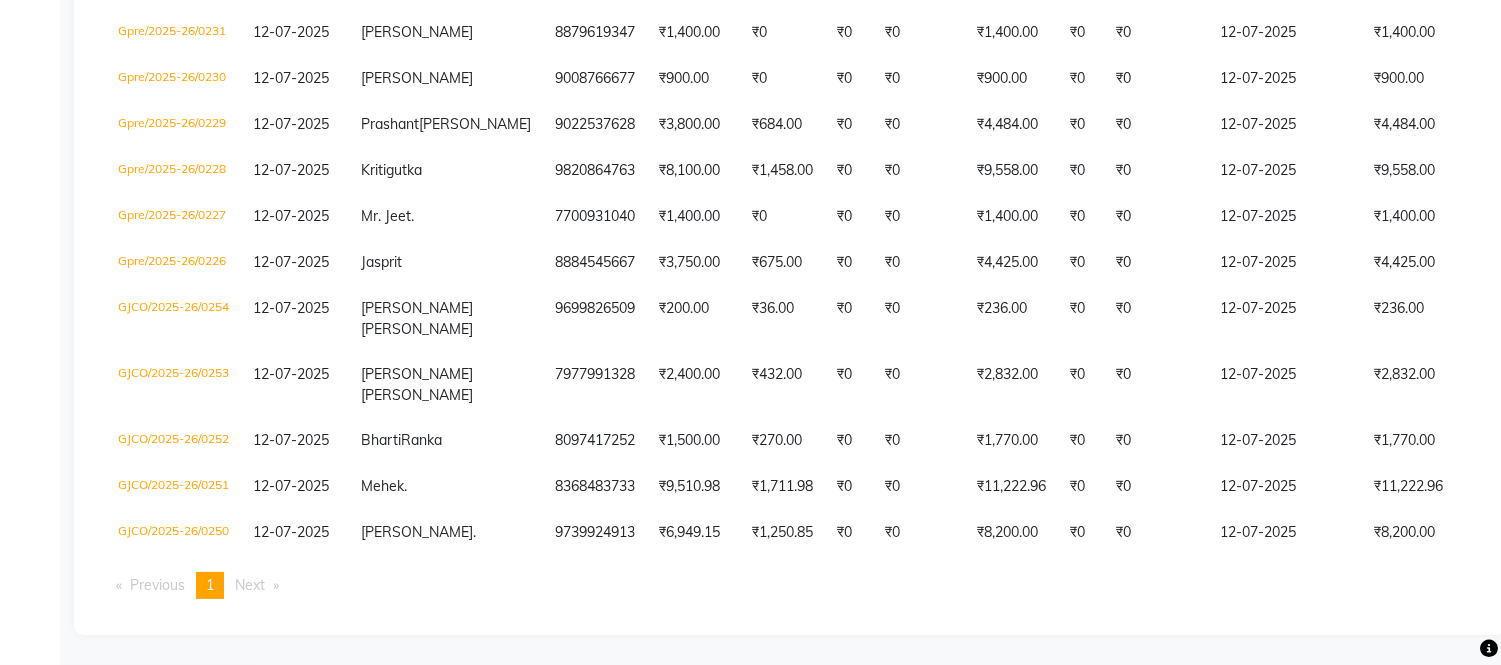 click on "Next  page" at bounding box center (250, 585) 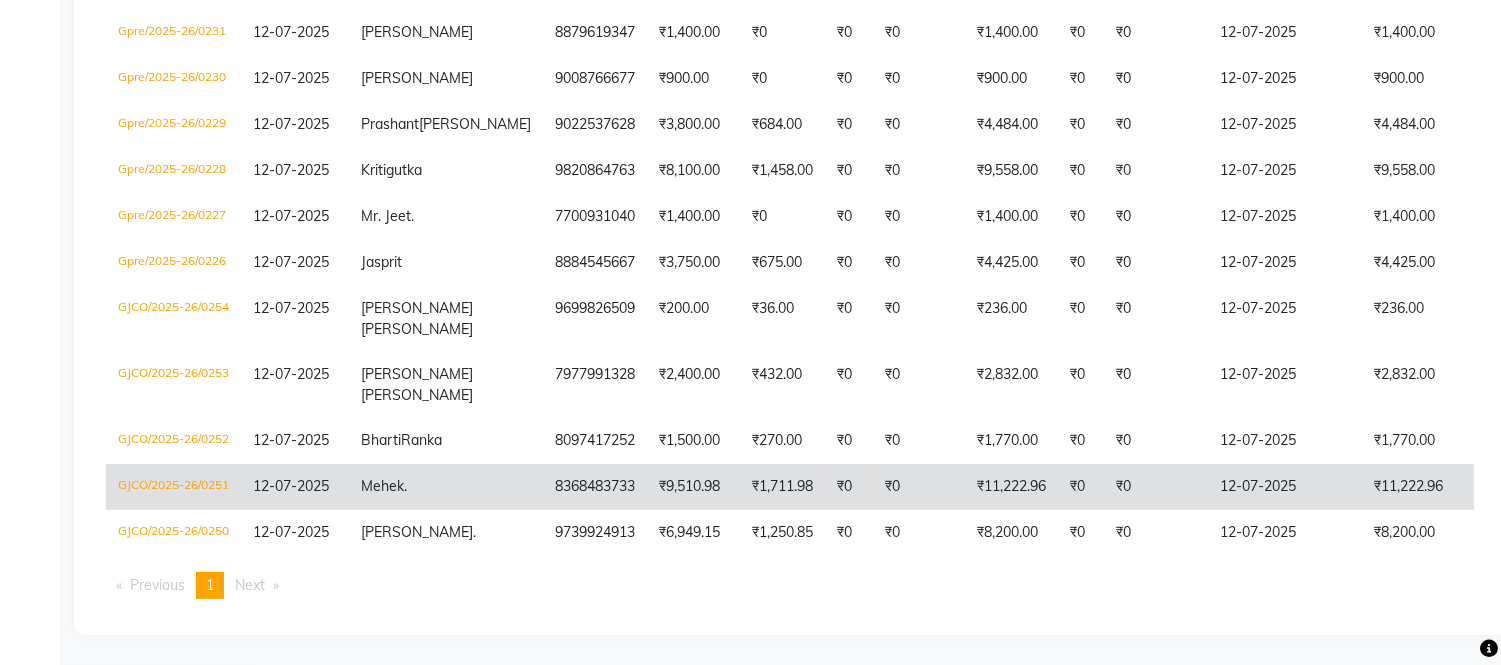click on "Mehek  ." 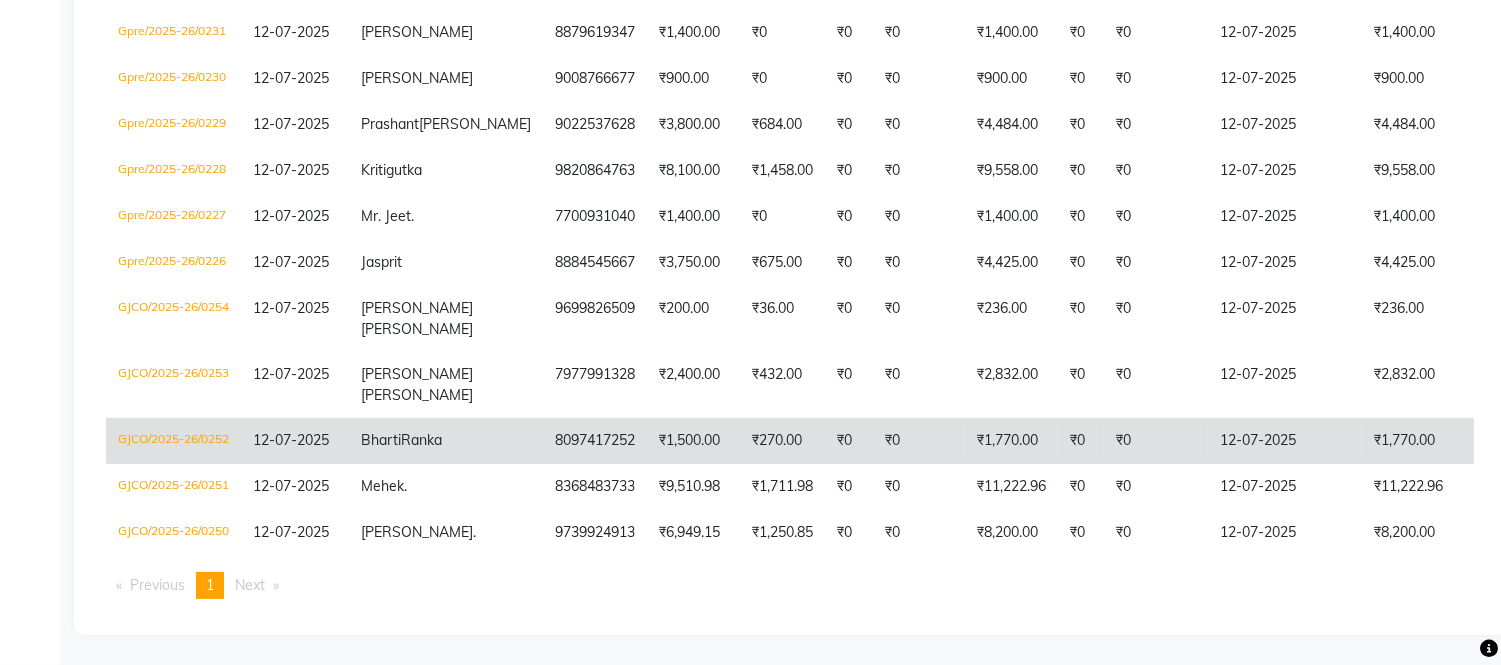 click on "Ranka" 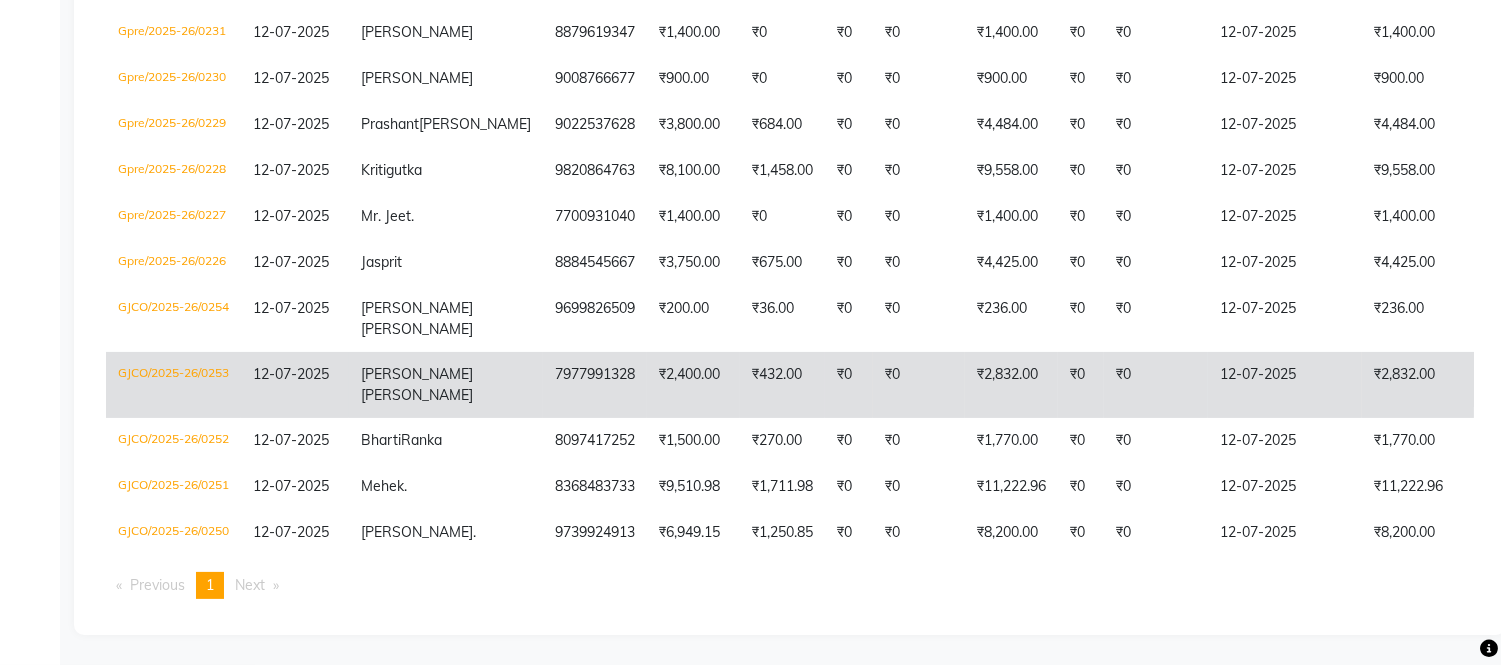 click on "[PERSON_NAME]" 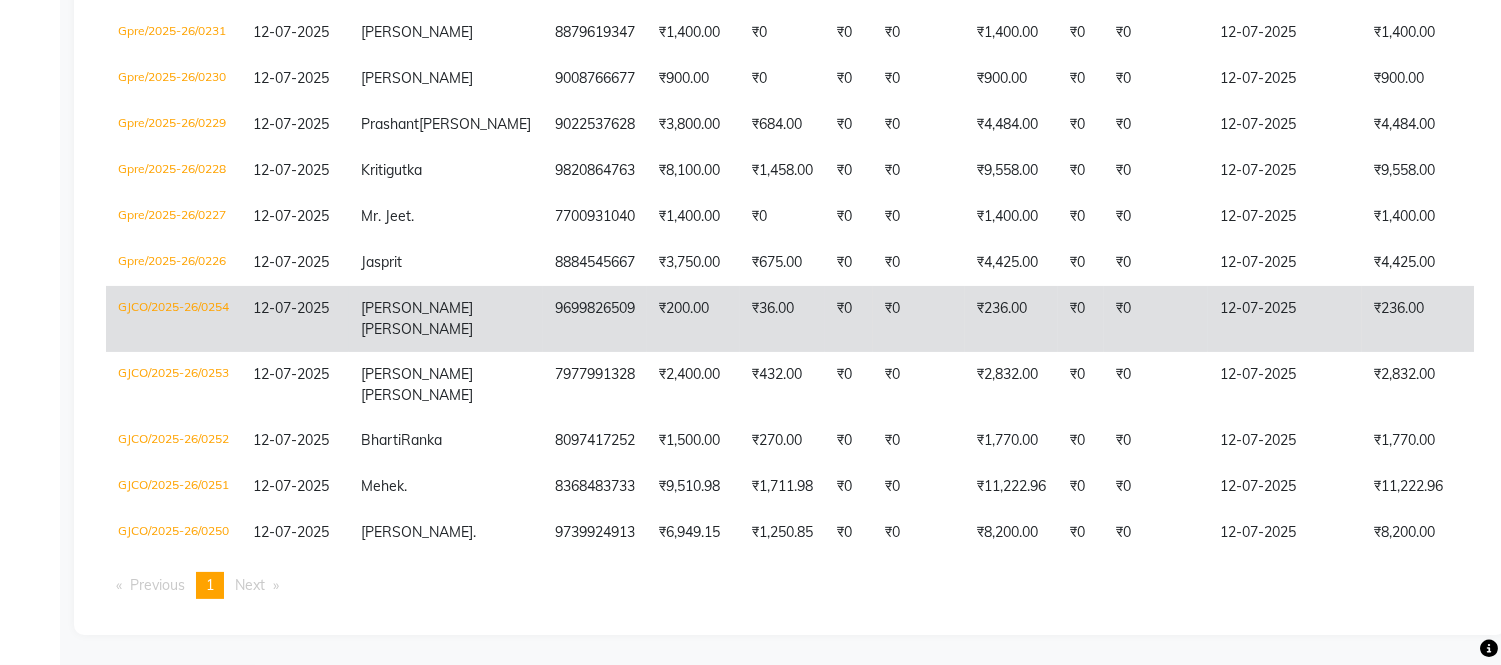 click on "[PERSON_NAME]" 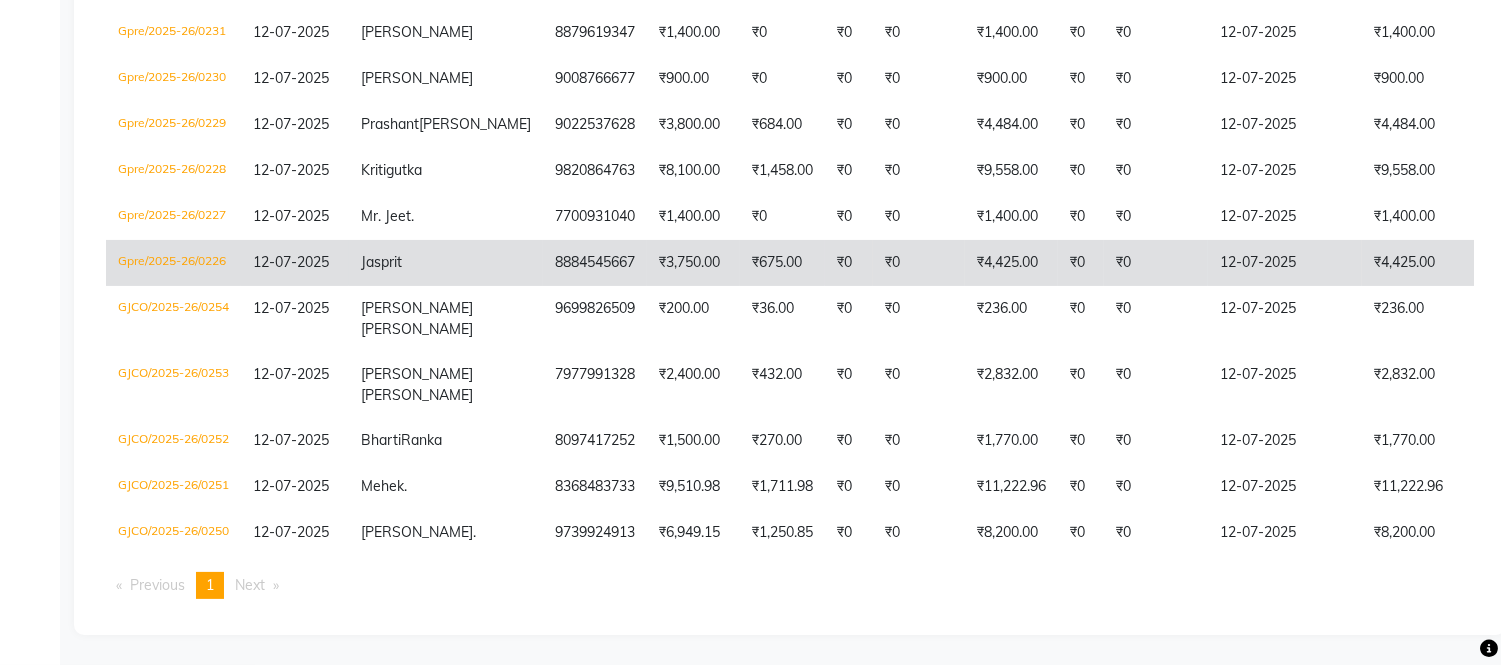 click on "Jasprit" 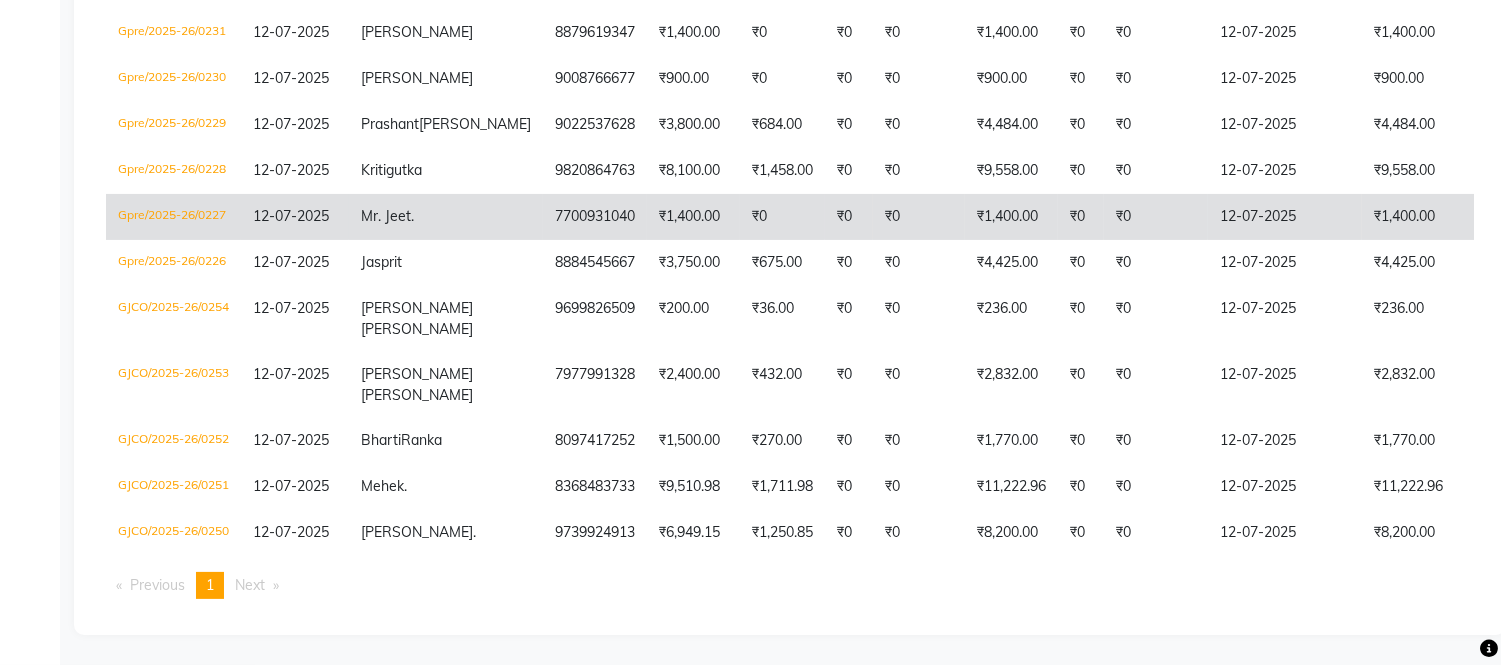 click on "Mr. Jeet  ." 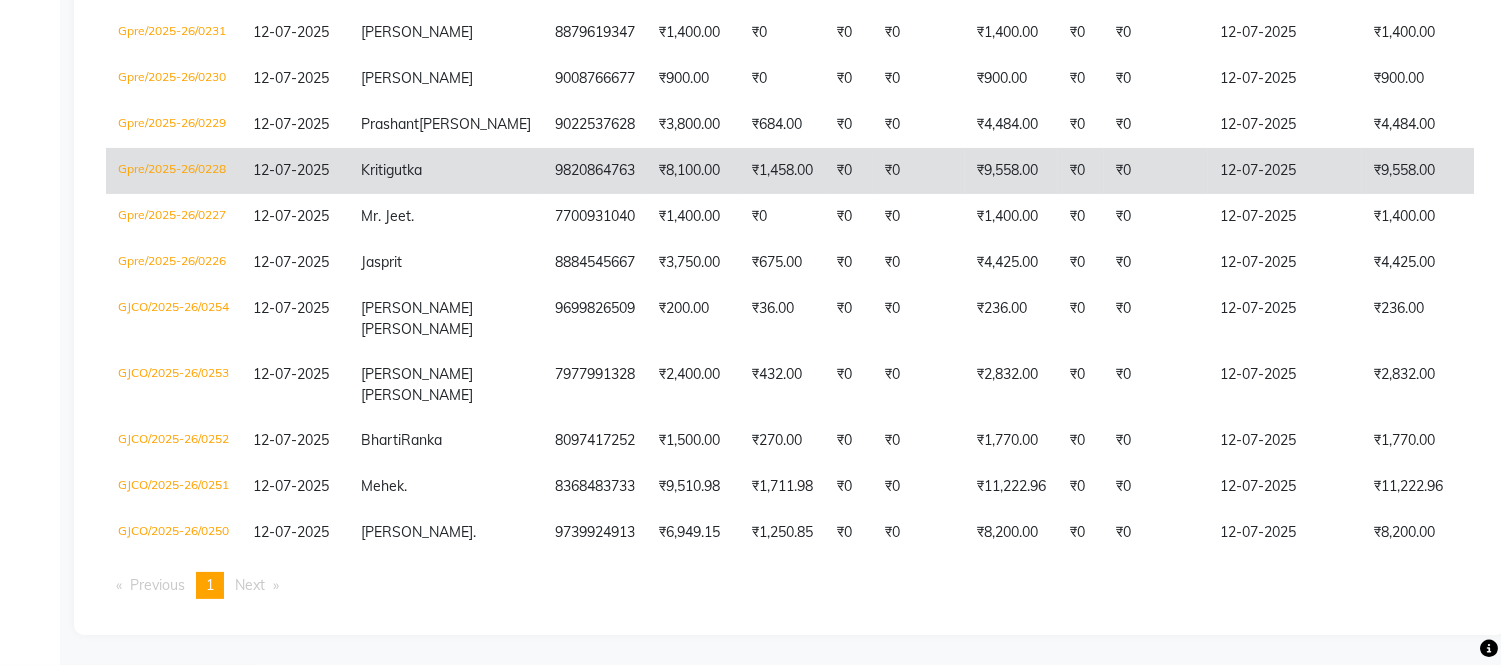 click on "gutka" 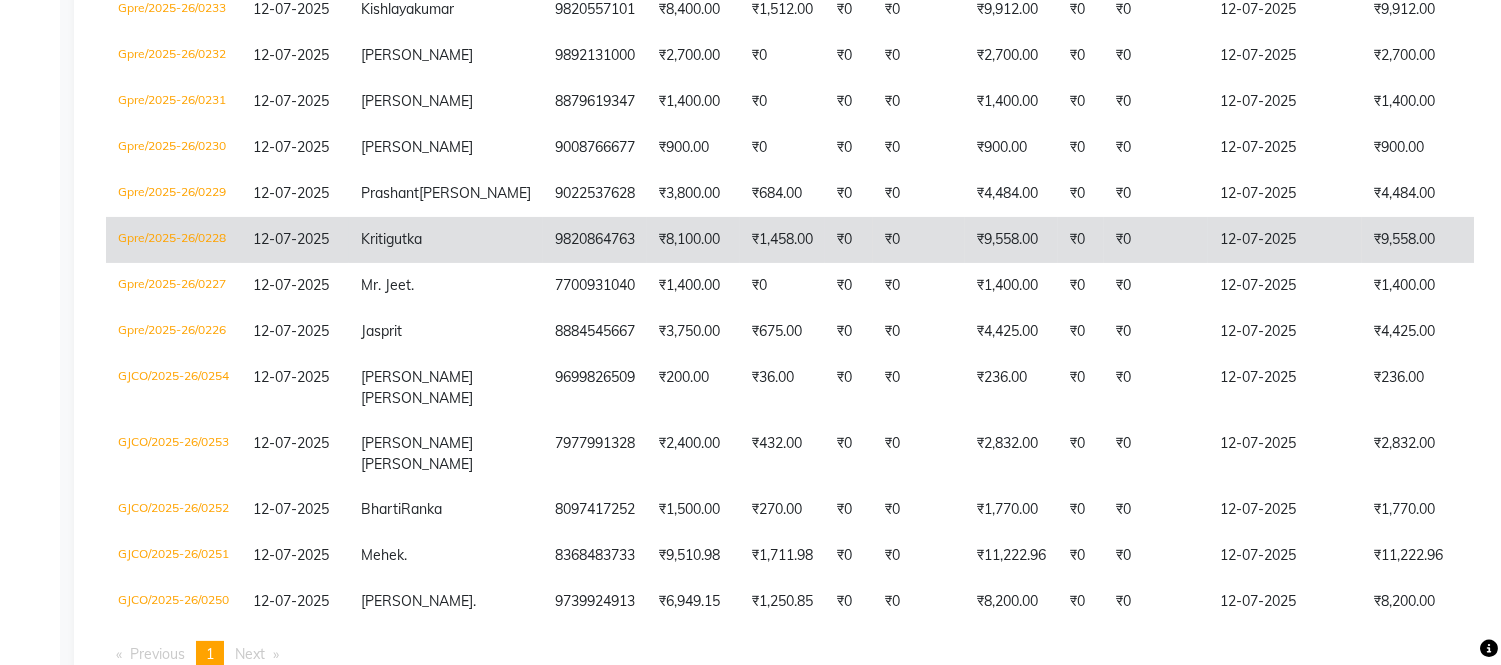 scroll, scrollTop: 803, scrollLeft: 0, axis: vertical 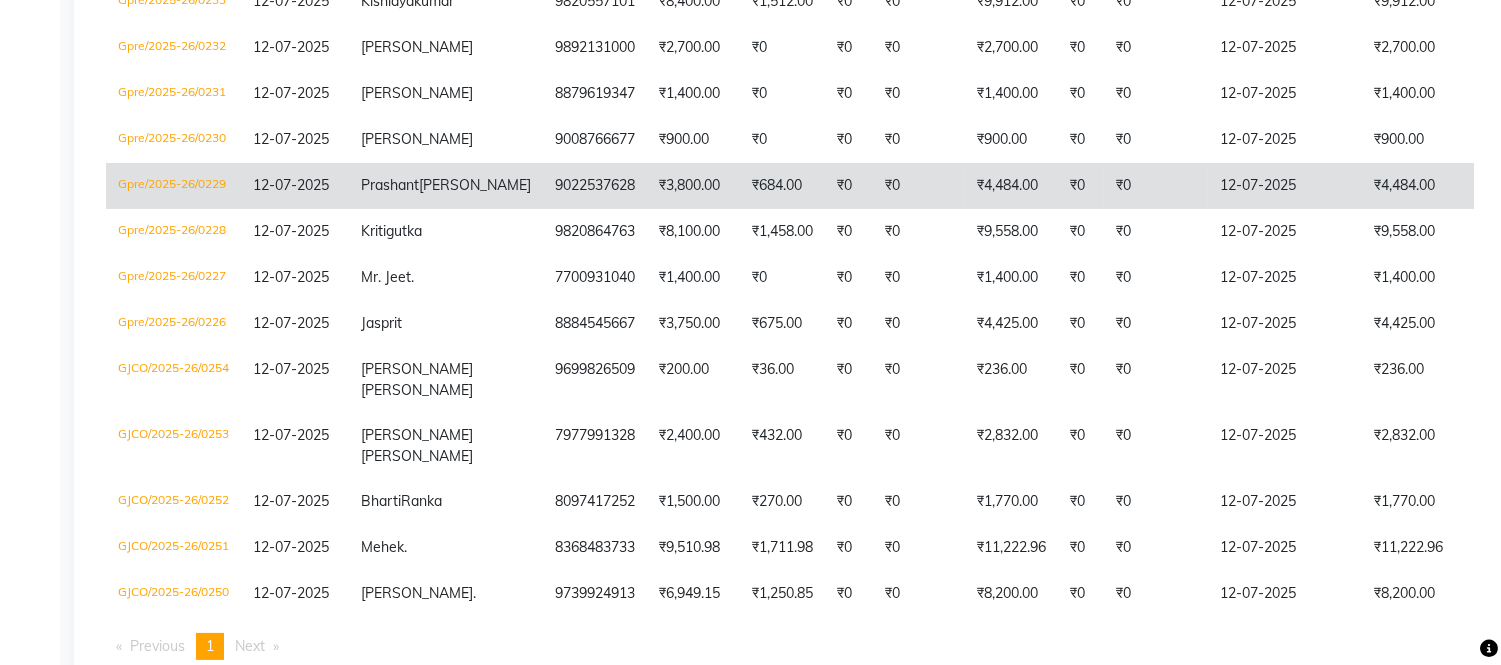 click on "[PERSON_NAME]" 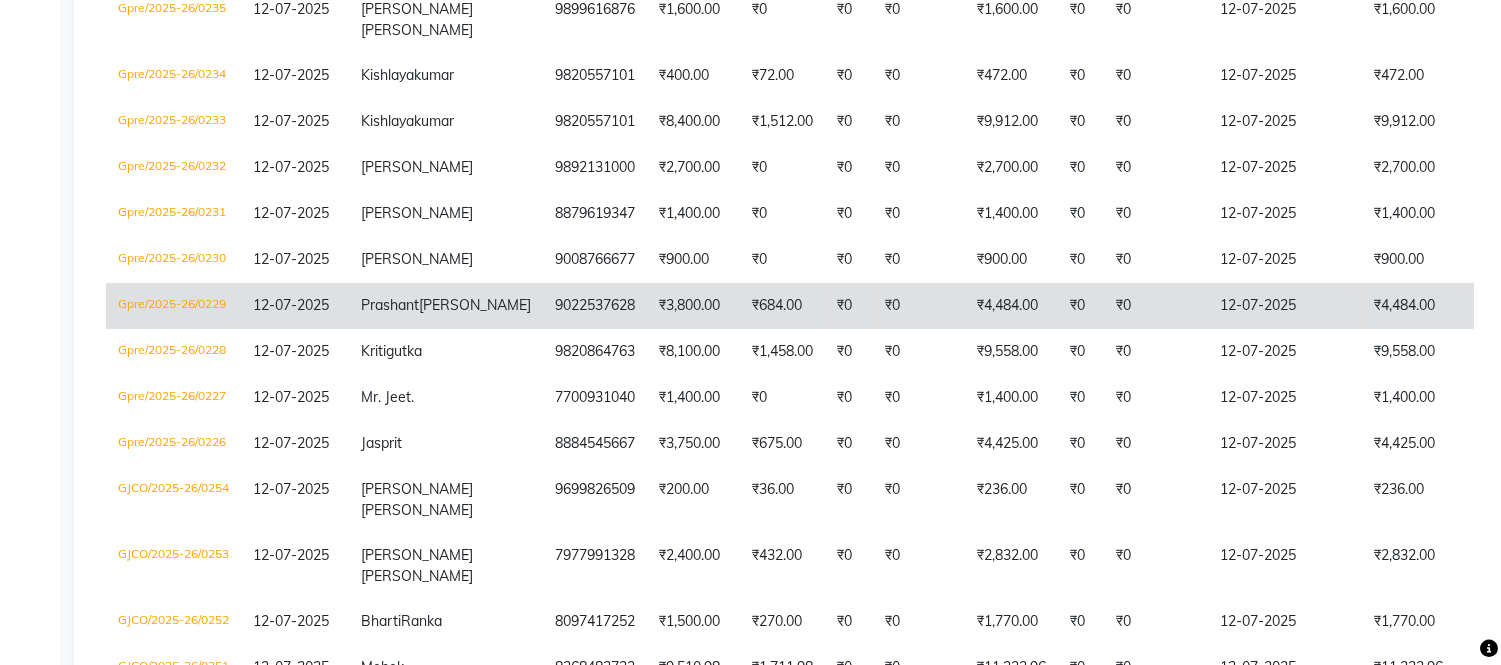 scroll, scrollTop: 684, scrollLeft: 0, axis: vertical 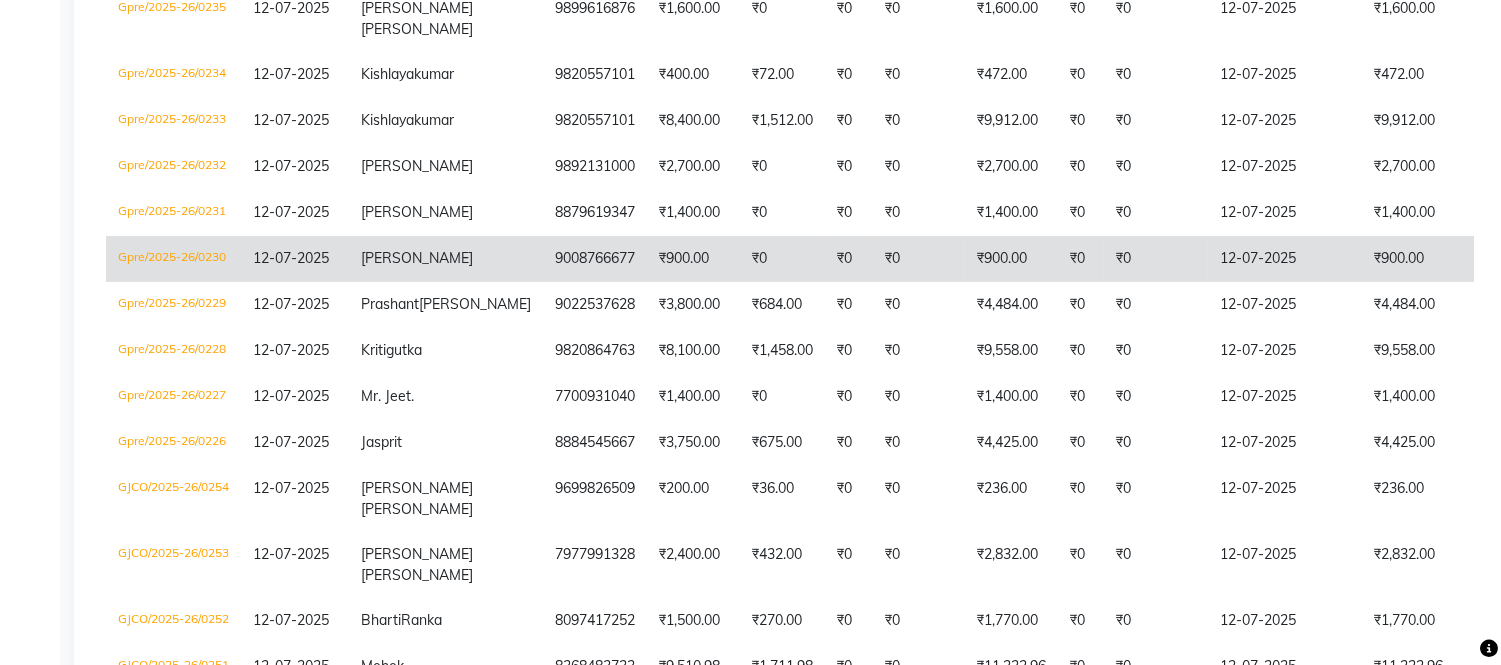 click on "Santhosh" 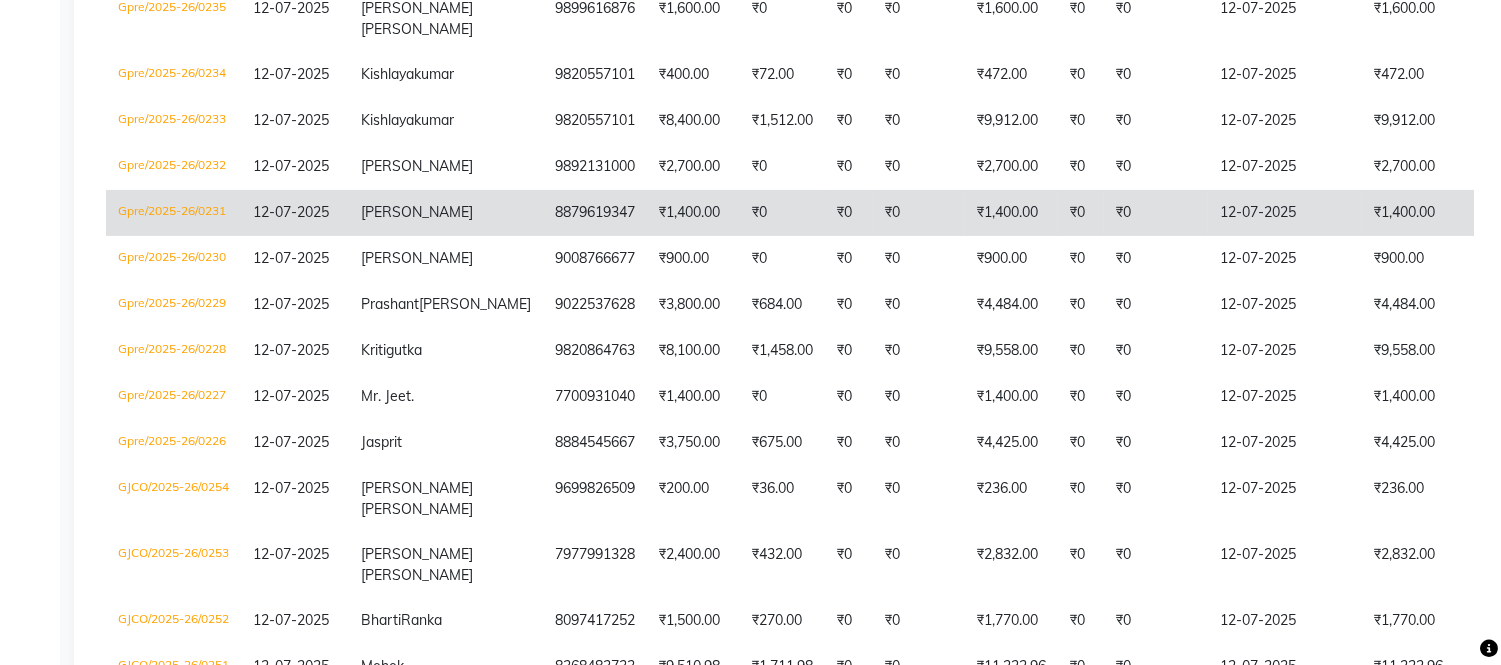 click on "[PERSON_NAME]" 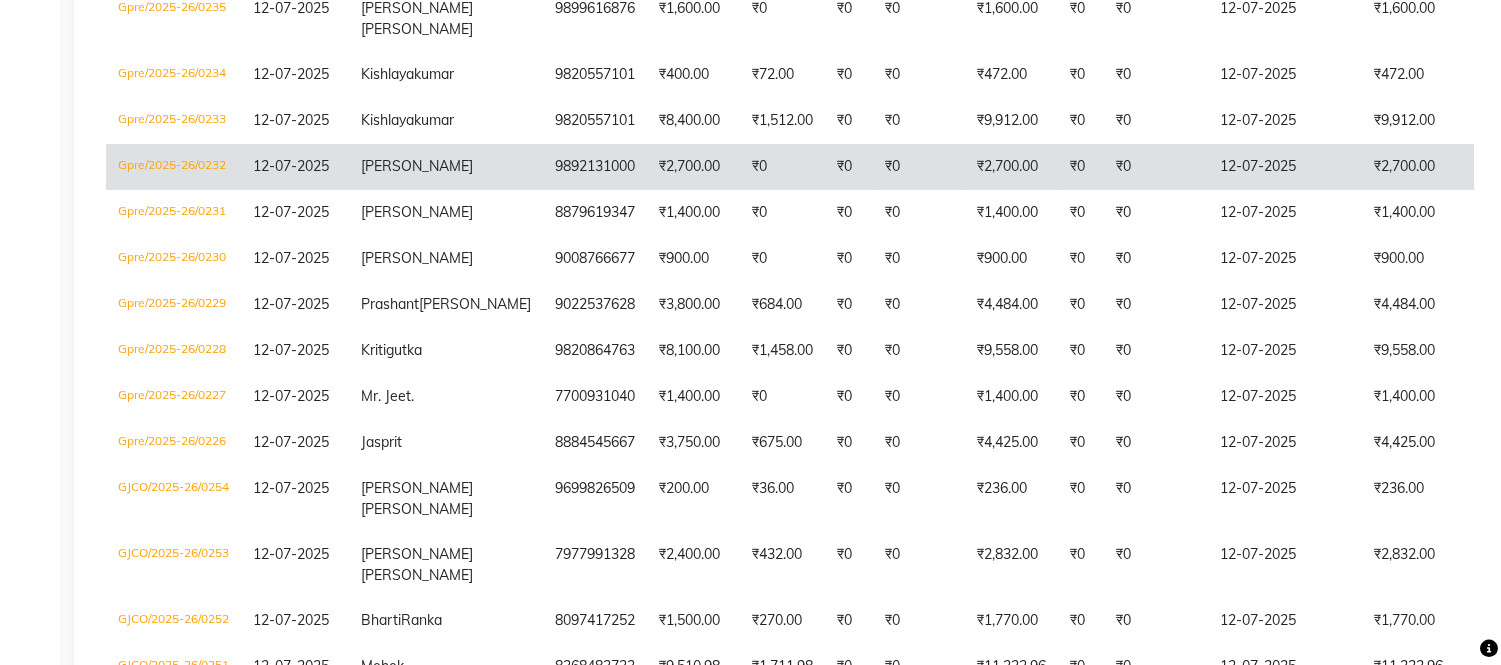 click on "[PERSON_NAME]" 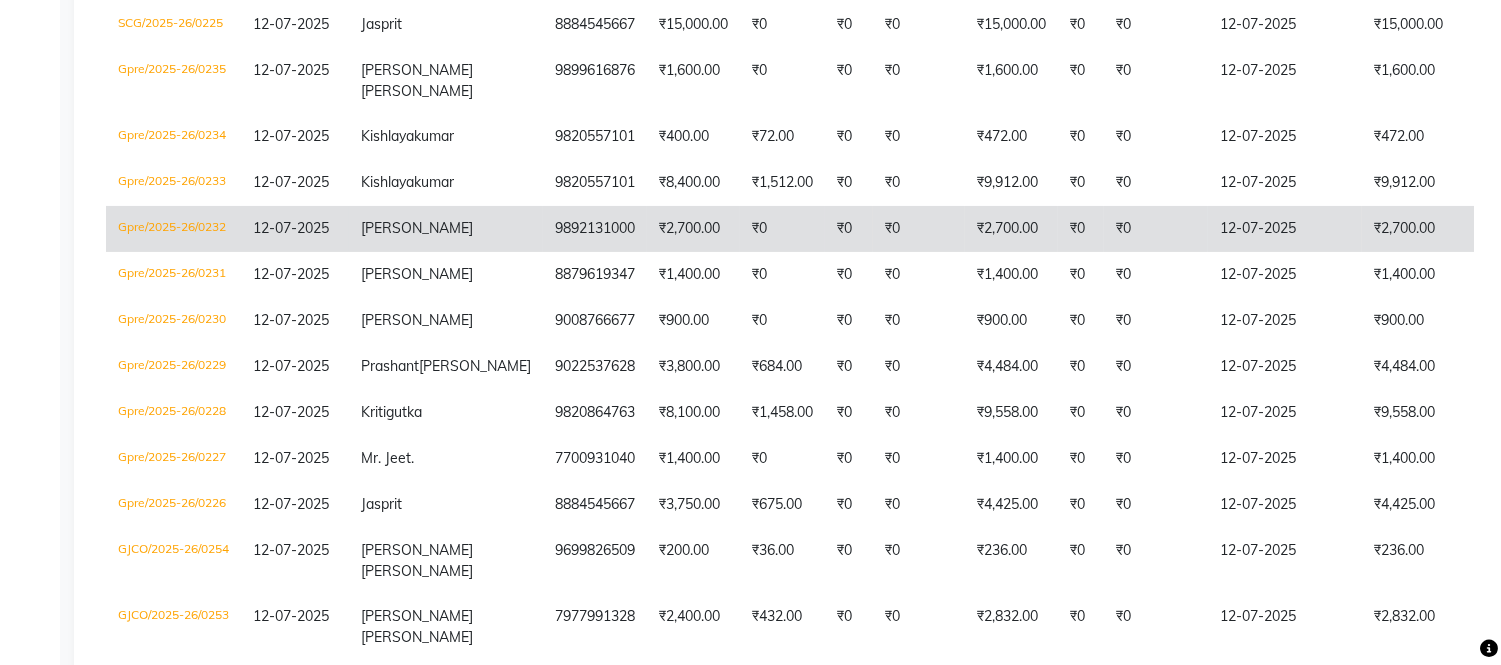 scroll, scrollTop: 620, scrollLeft: 0, axis: vertical 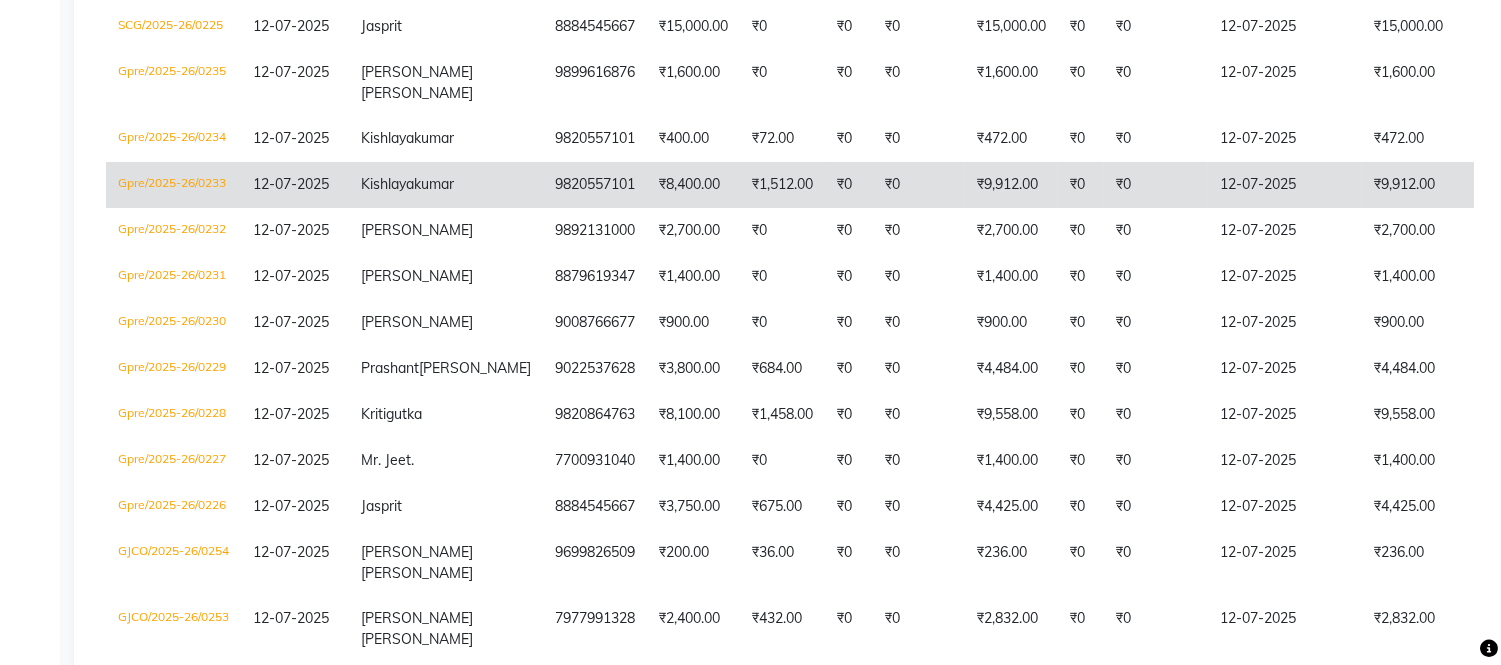 click on "kumar" 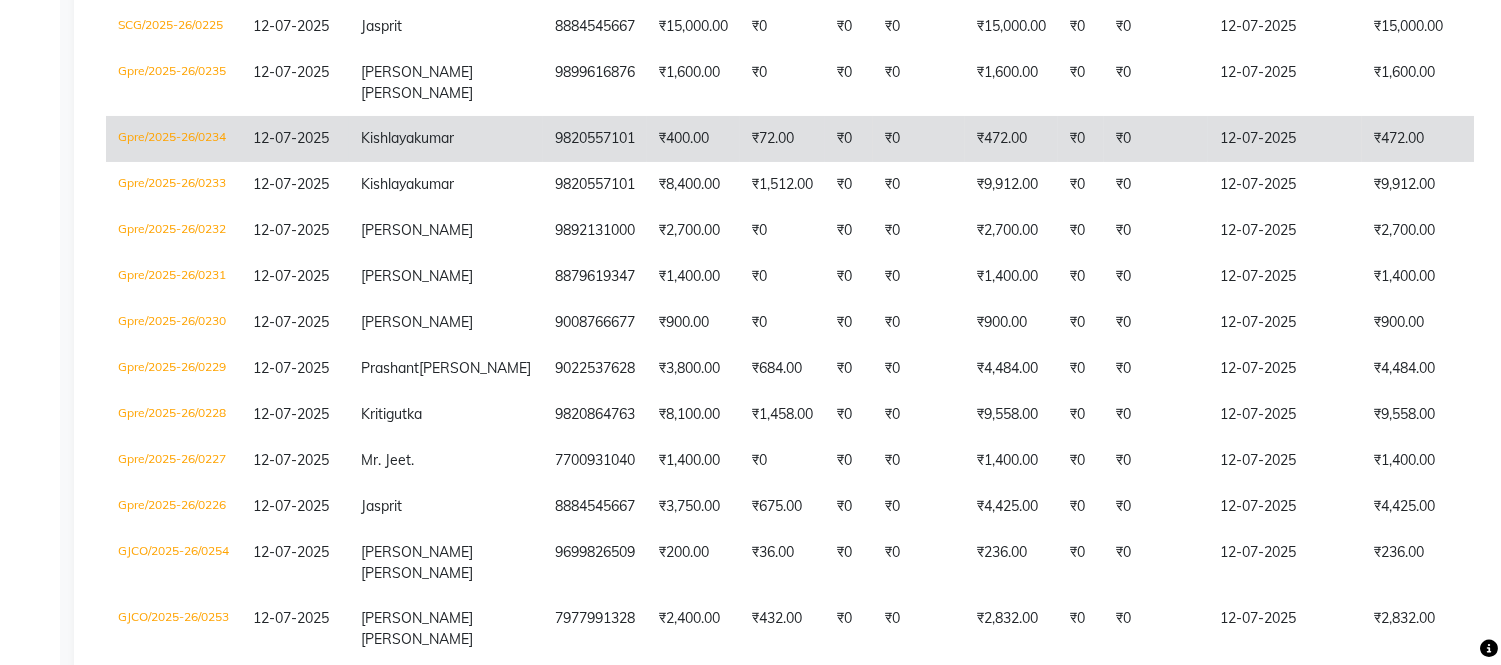 click on "Kishlaya" 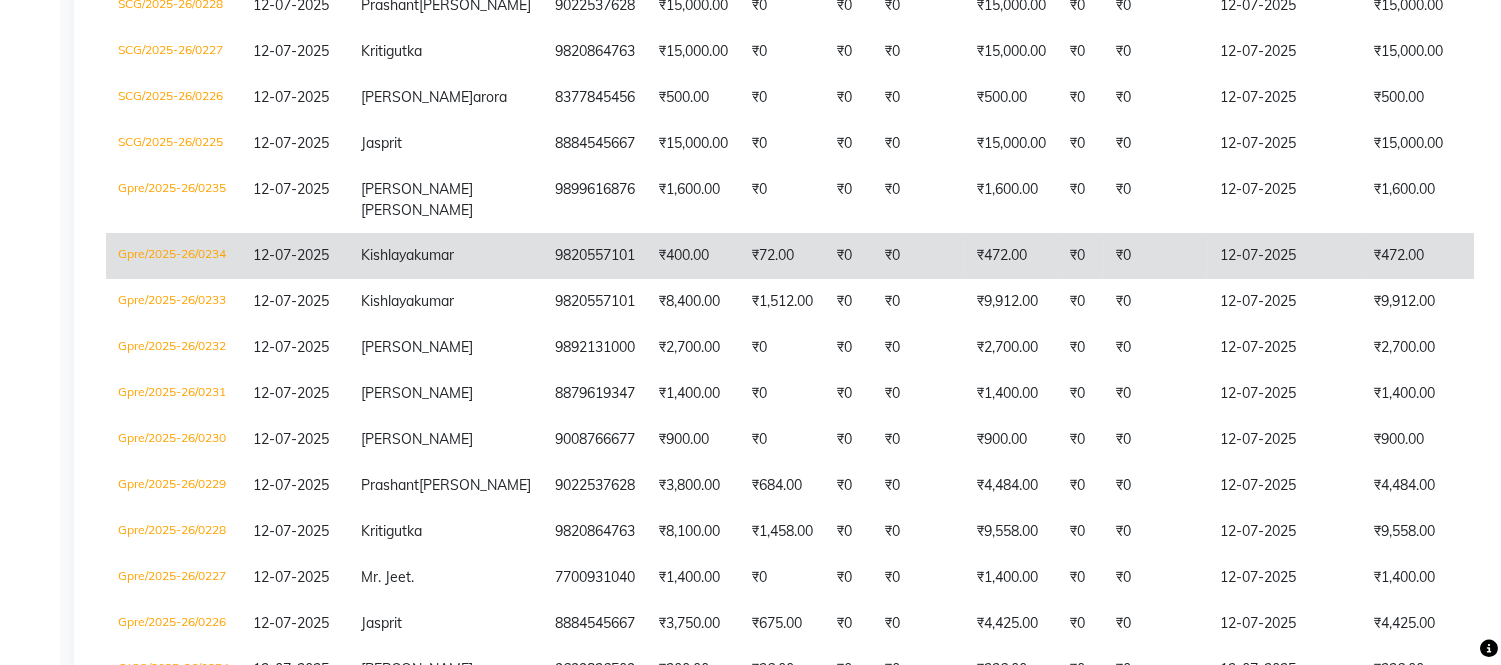 scroll, scrollTop: 511, scrollLeft: 0, axis: vertical 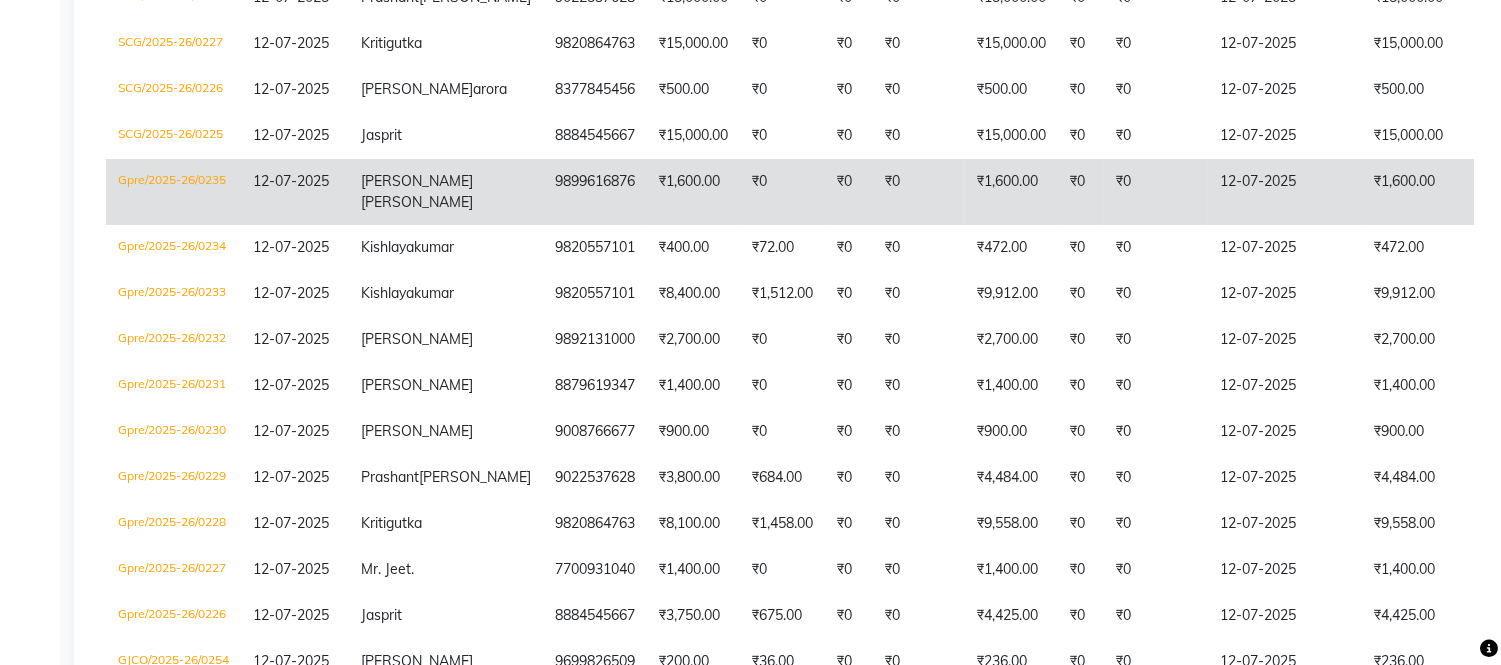 click on "[PERSON_NAME]" 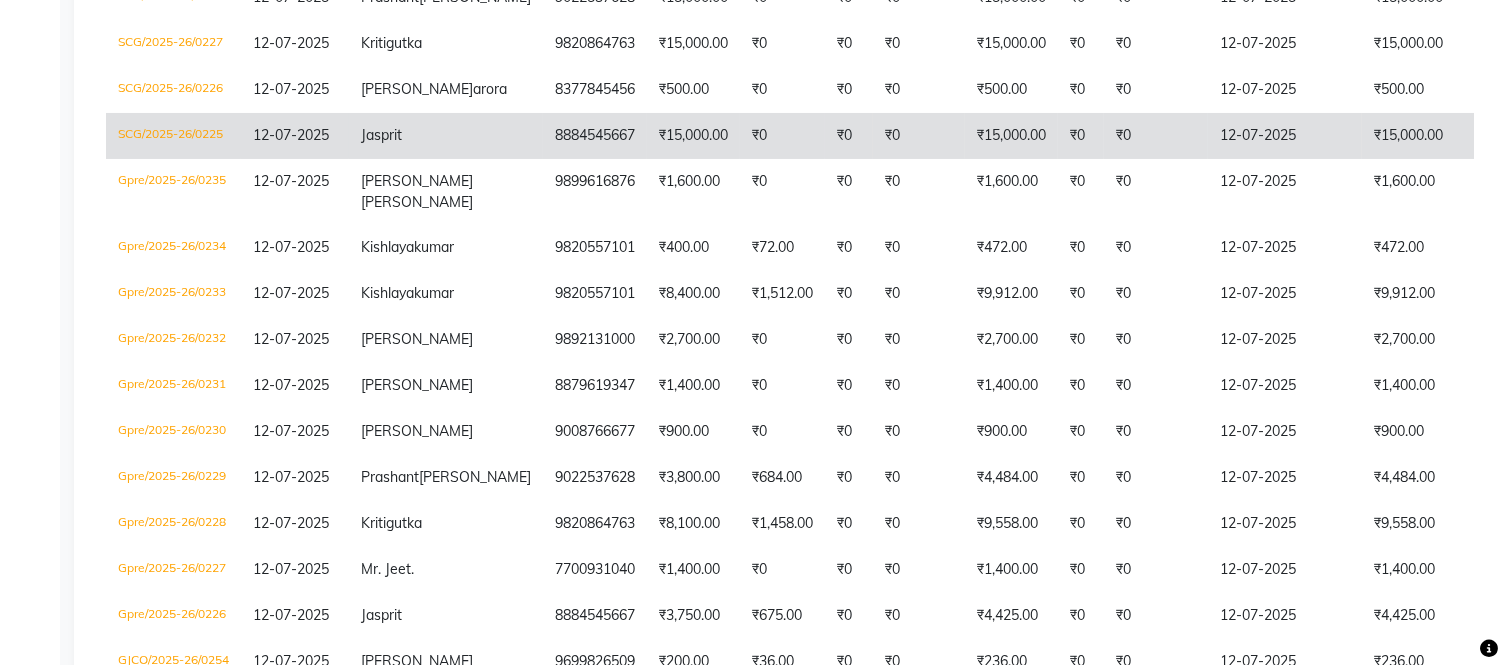 click on "Jasprit" 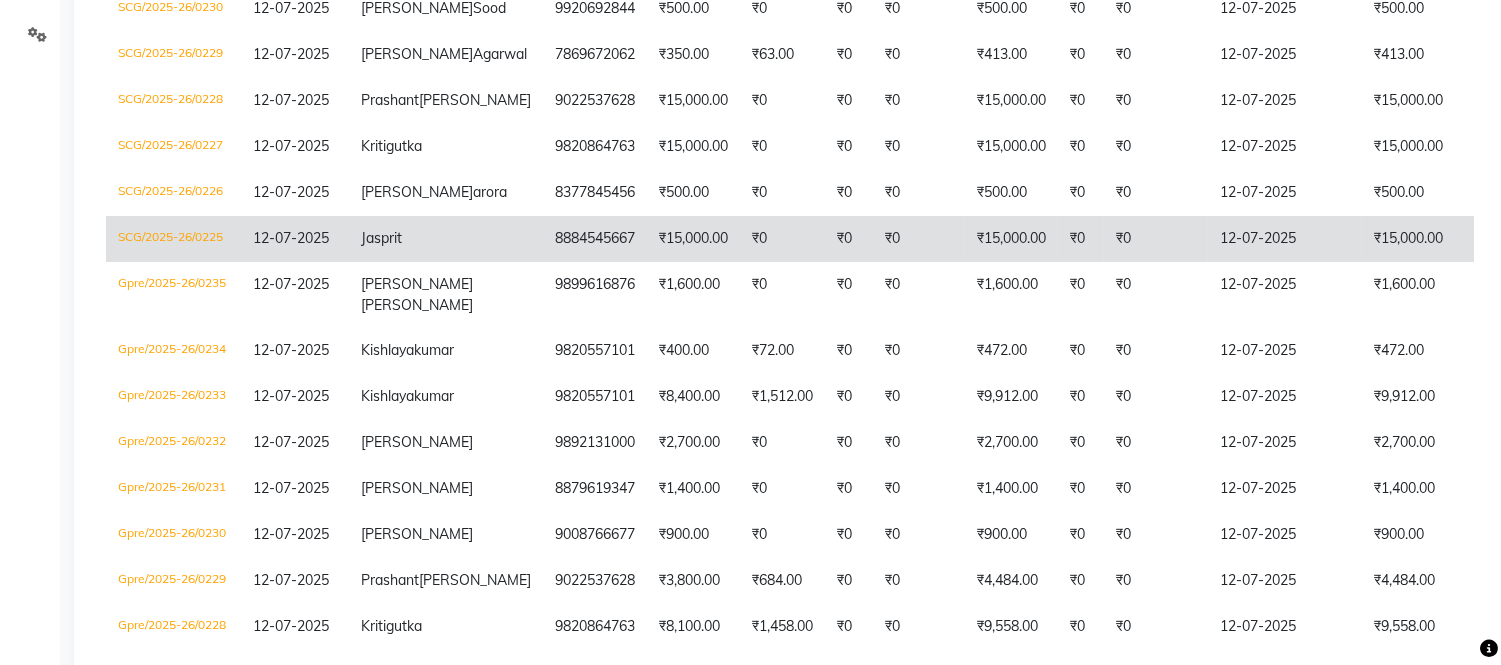 scroll, scrollTop: 393, scrollLeft: 0, axis: vertical 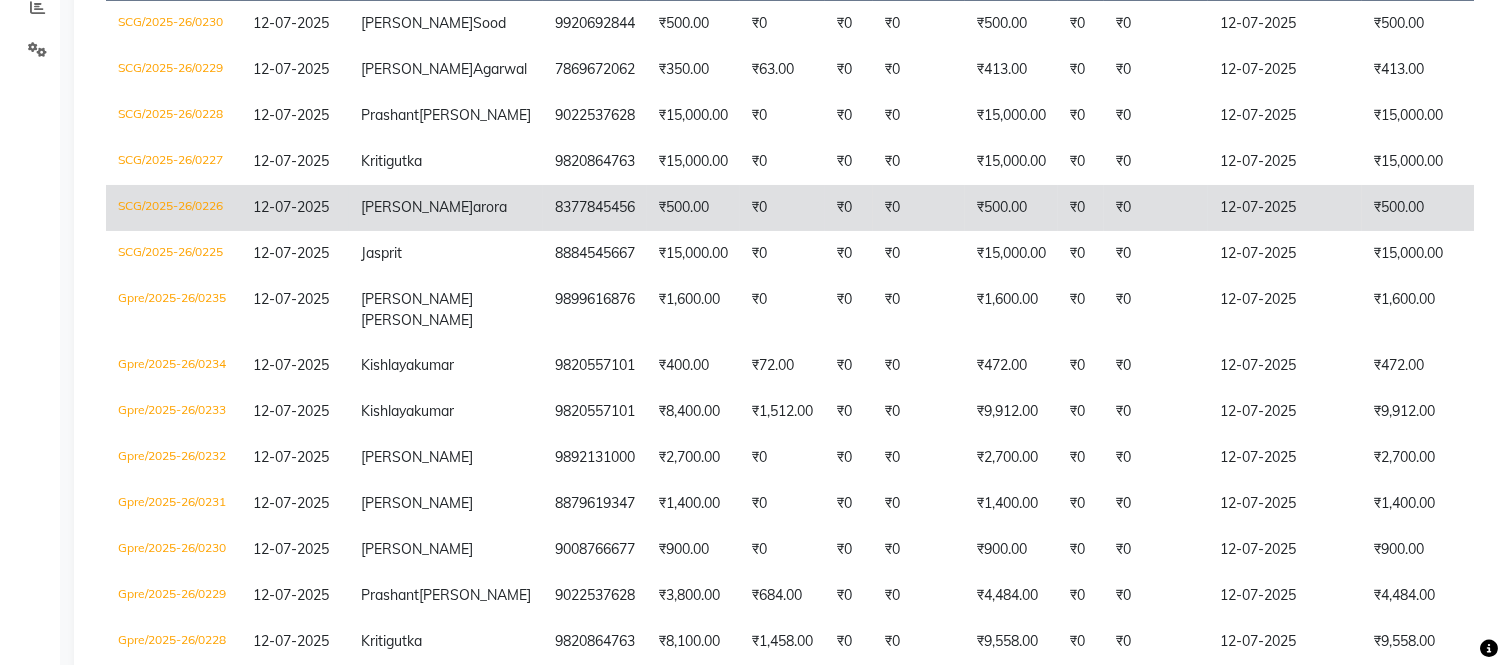 click on "arora" 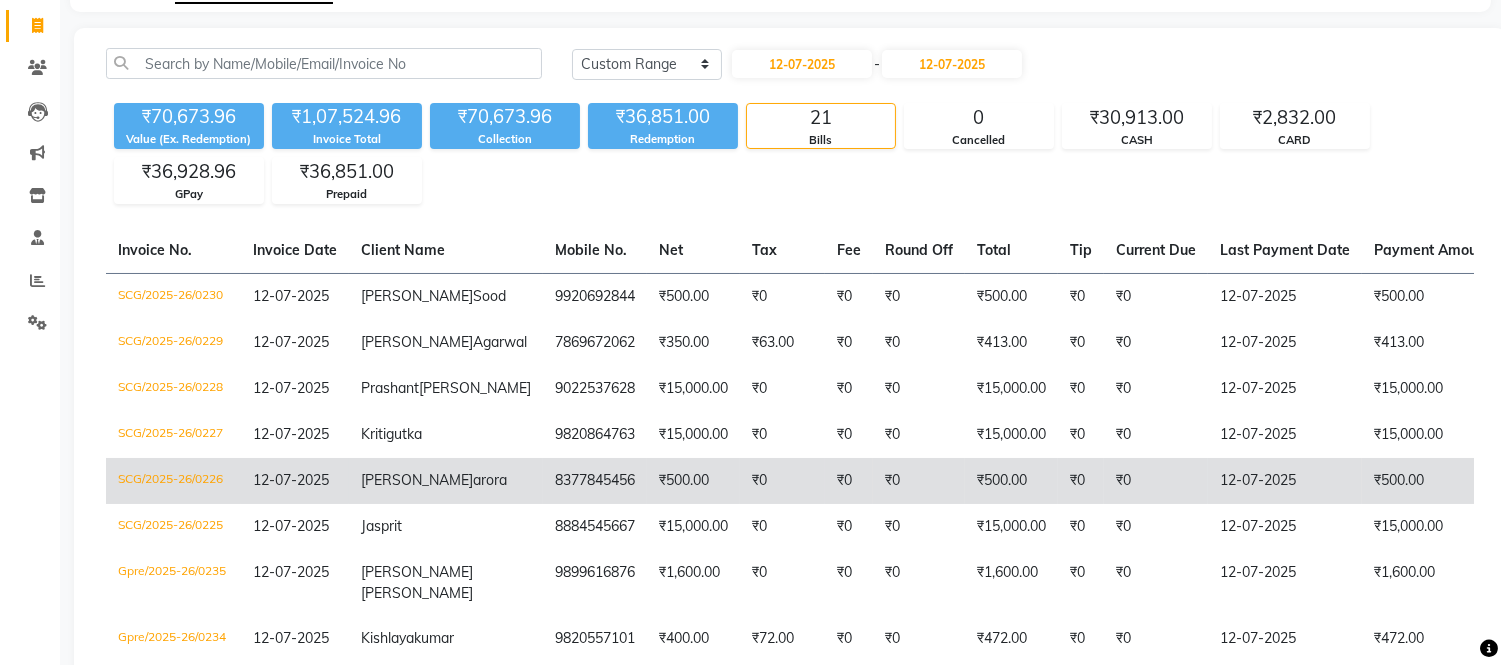 scroll, scrollTop: 126, scrollLeft: 0, axis: vertical 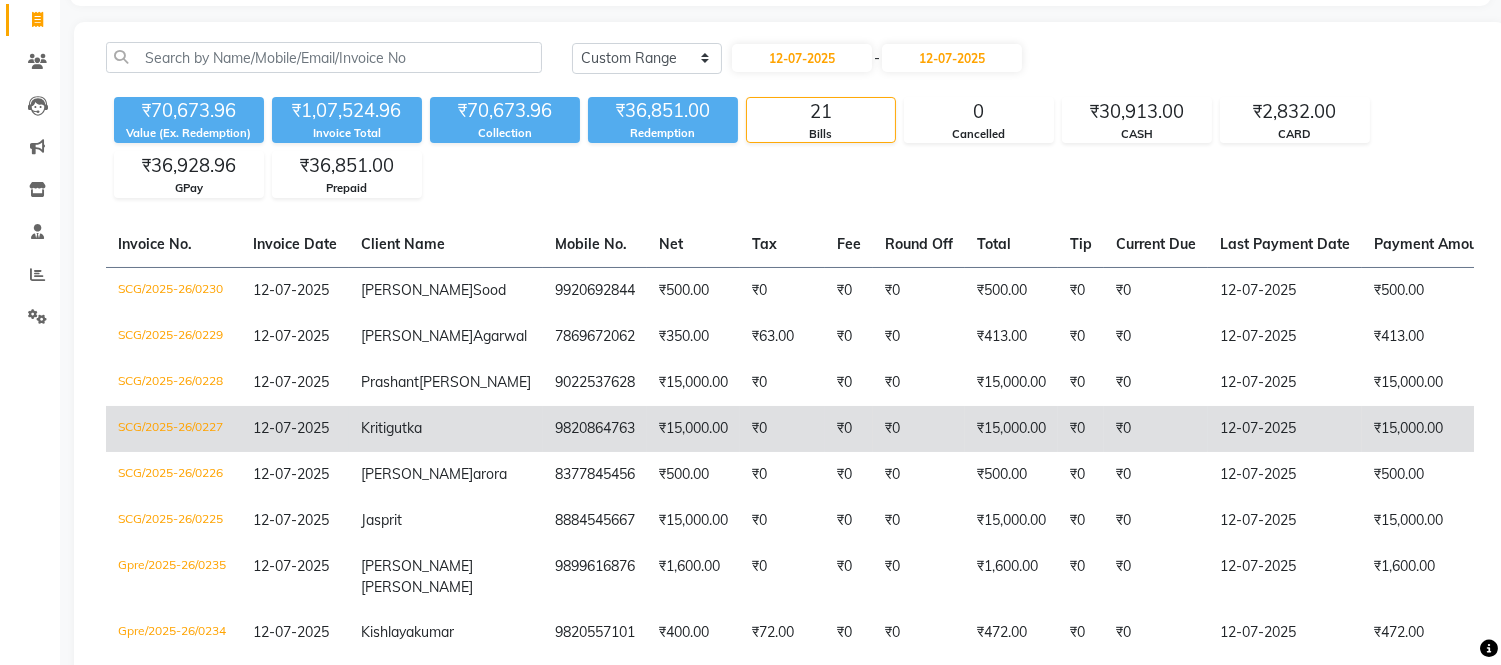 click on "gutka" 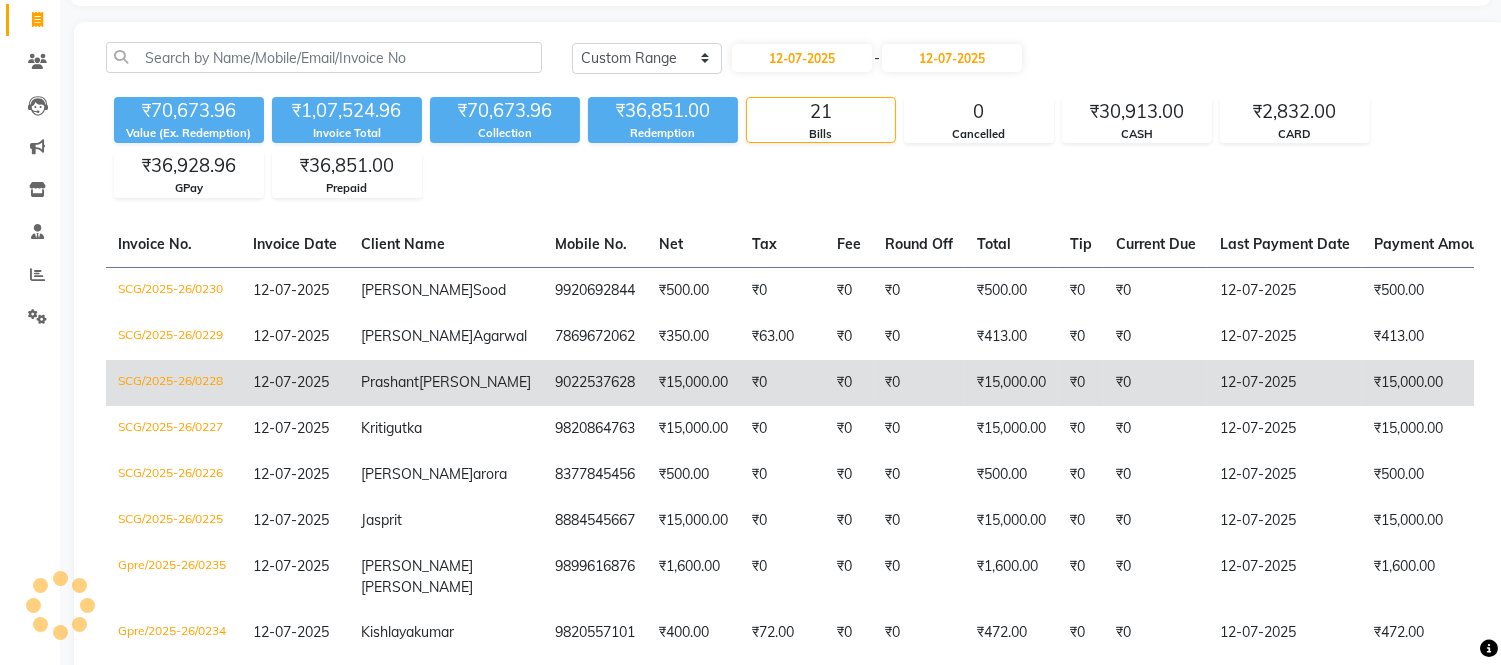 click on "Prashant" 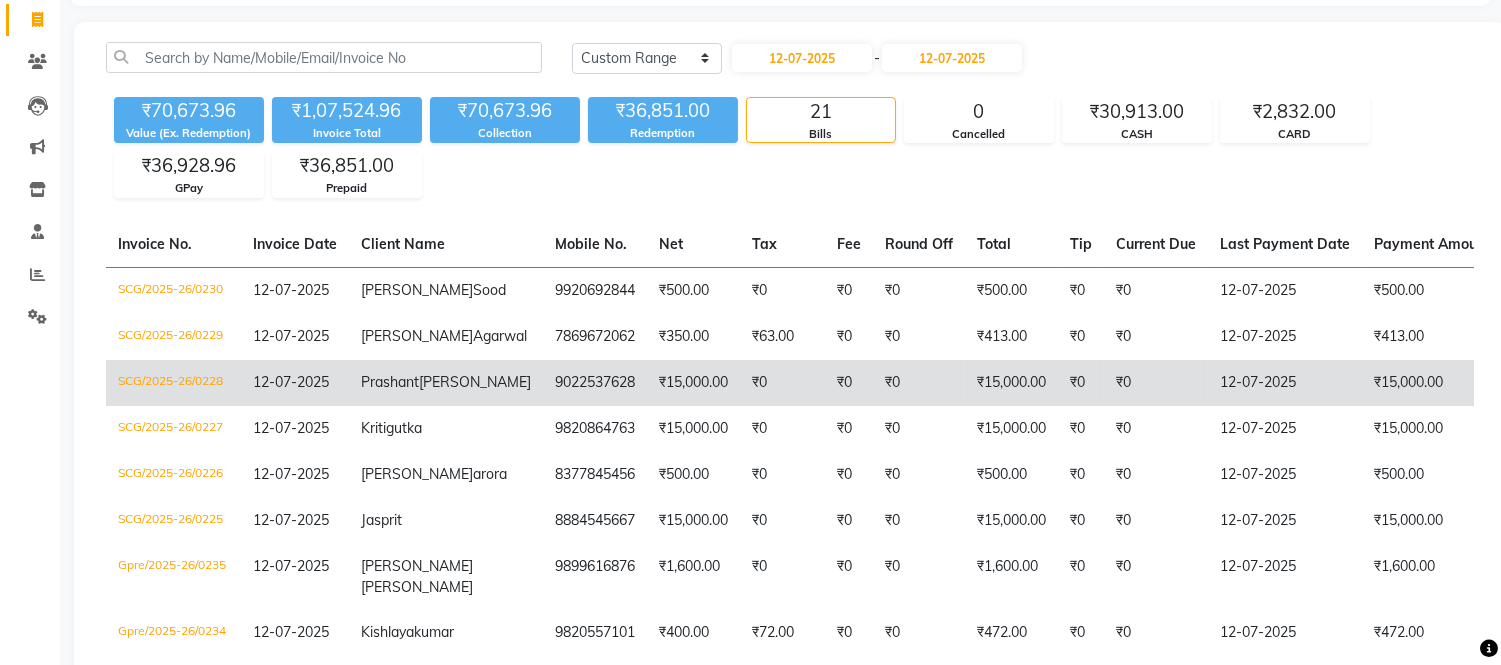 click on "Prashant  Keluskar" 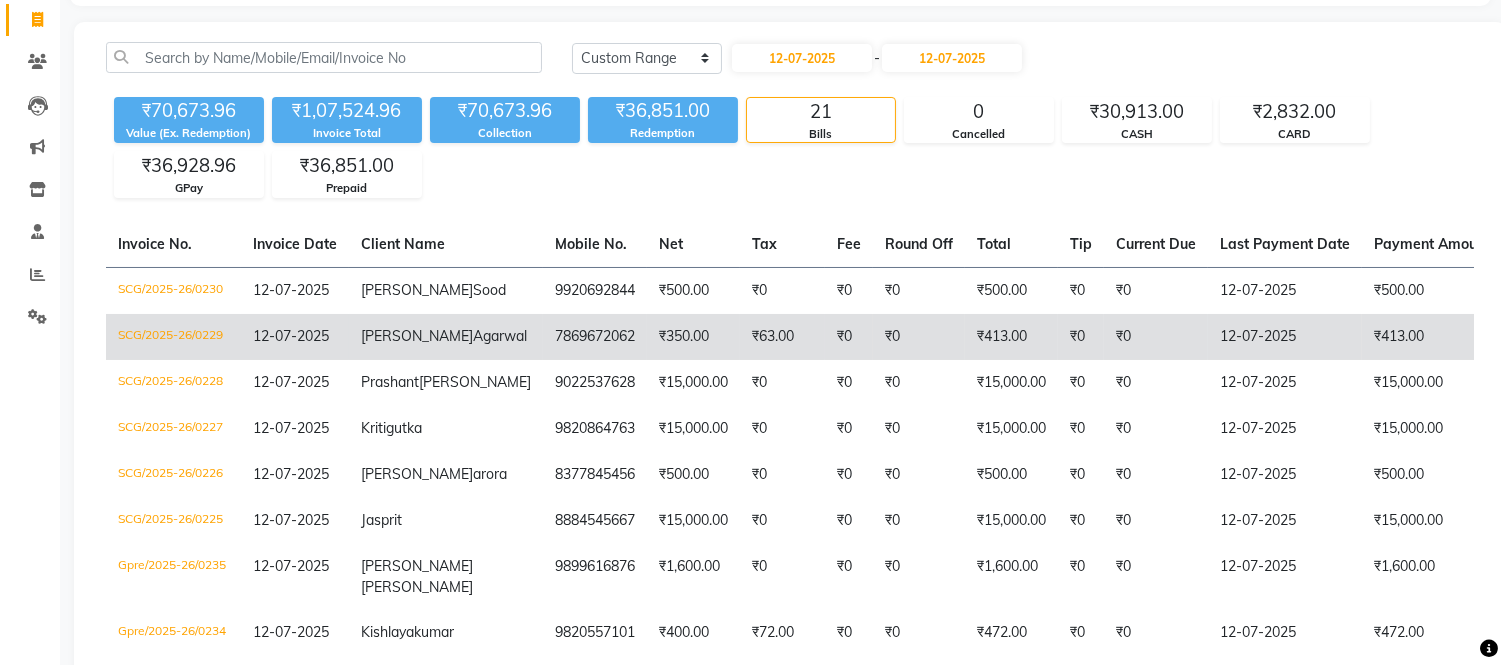 click on "Hitesh  Agarwal" 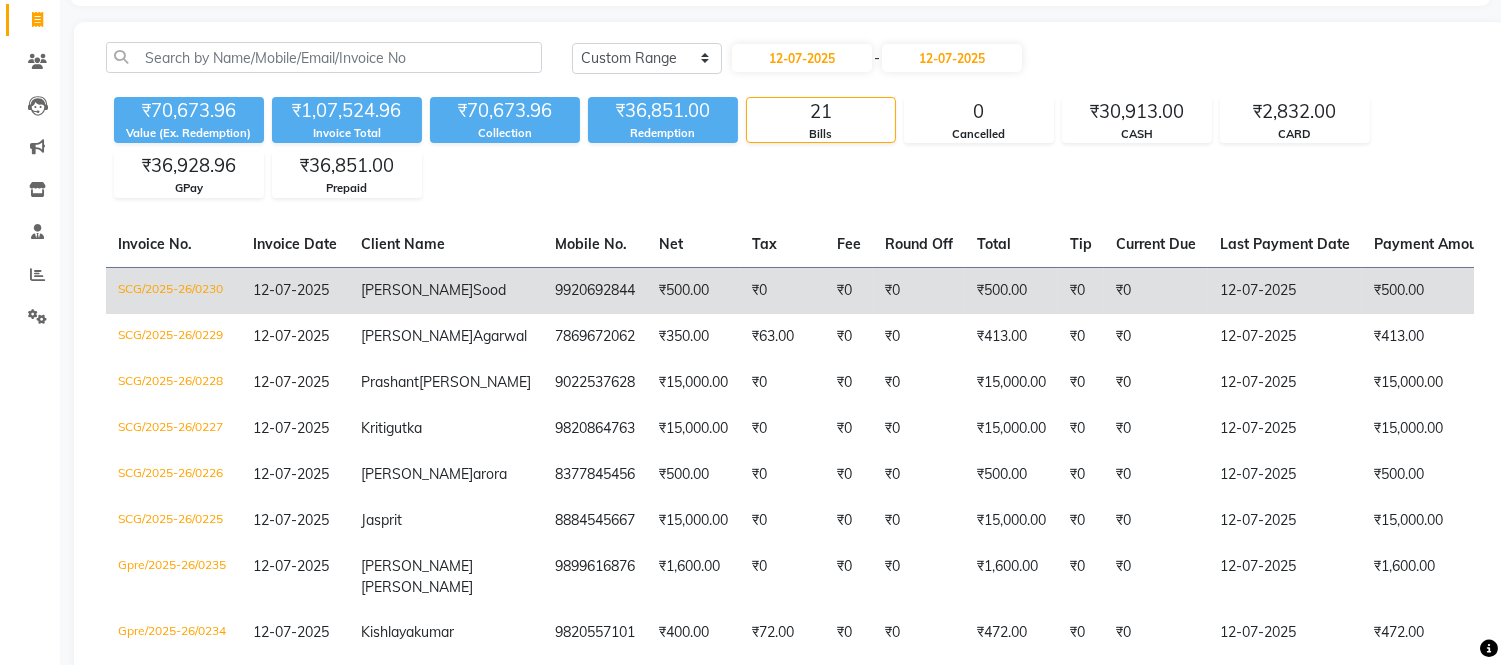 click on "[PERSON_NAME]" 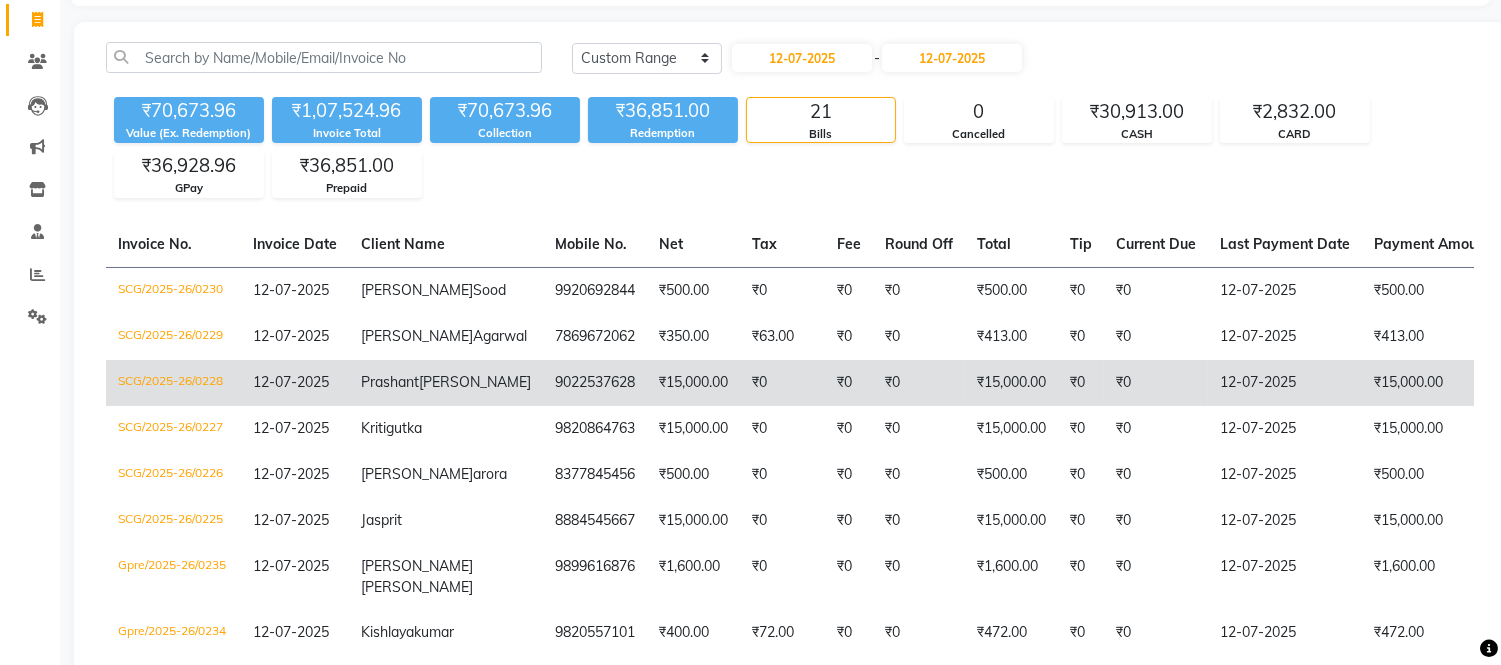 click on "₹15,000.00" 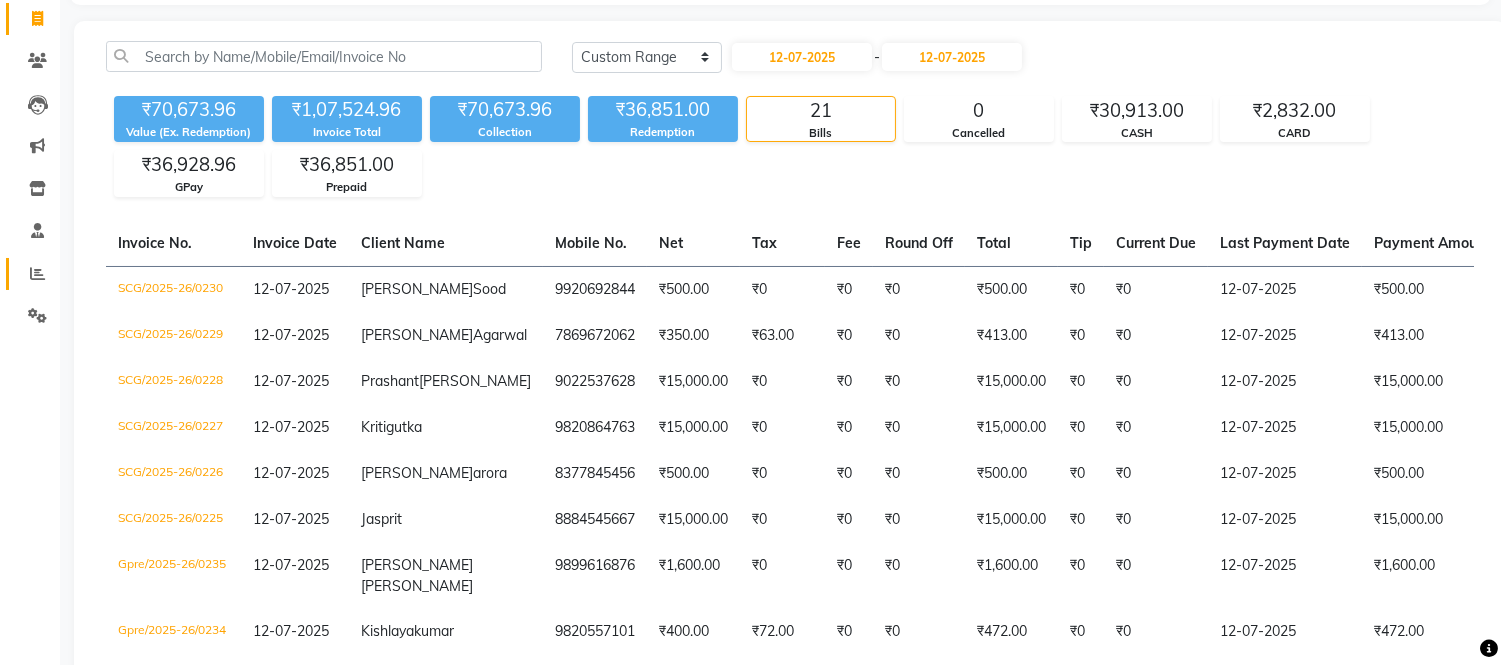 click 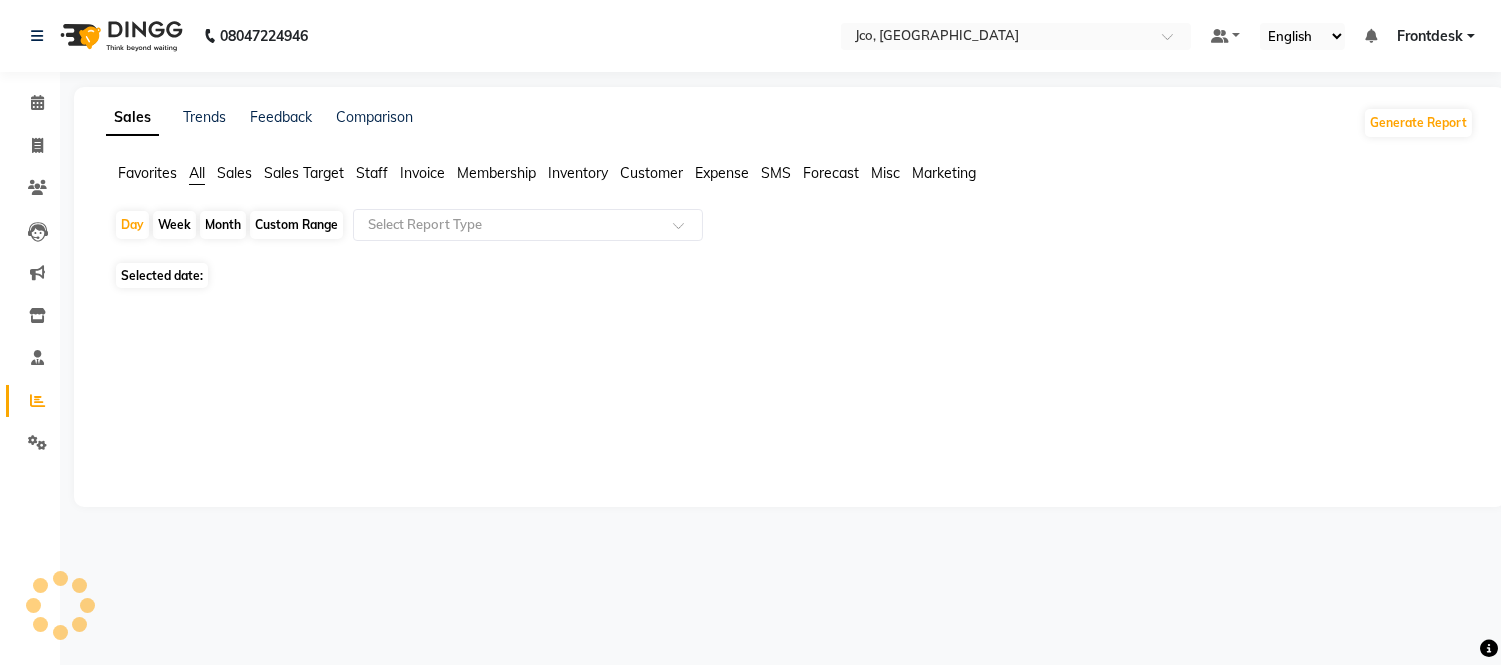 scroll, scrollTop: 0, scrollLeft: 0, axis: both 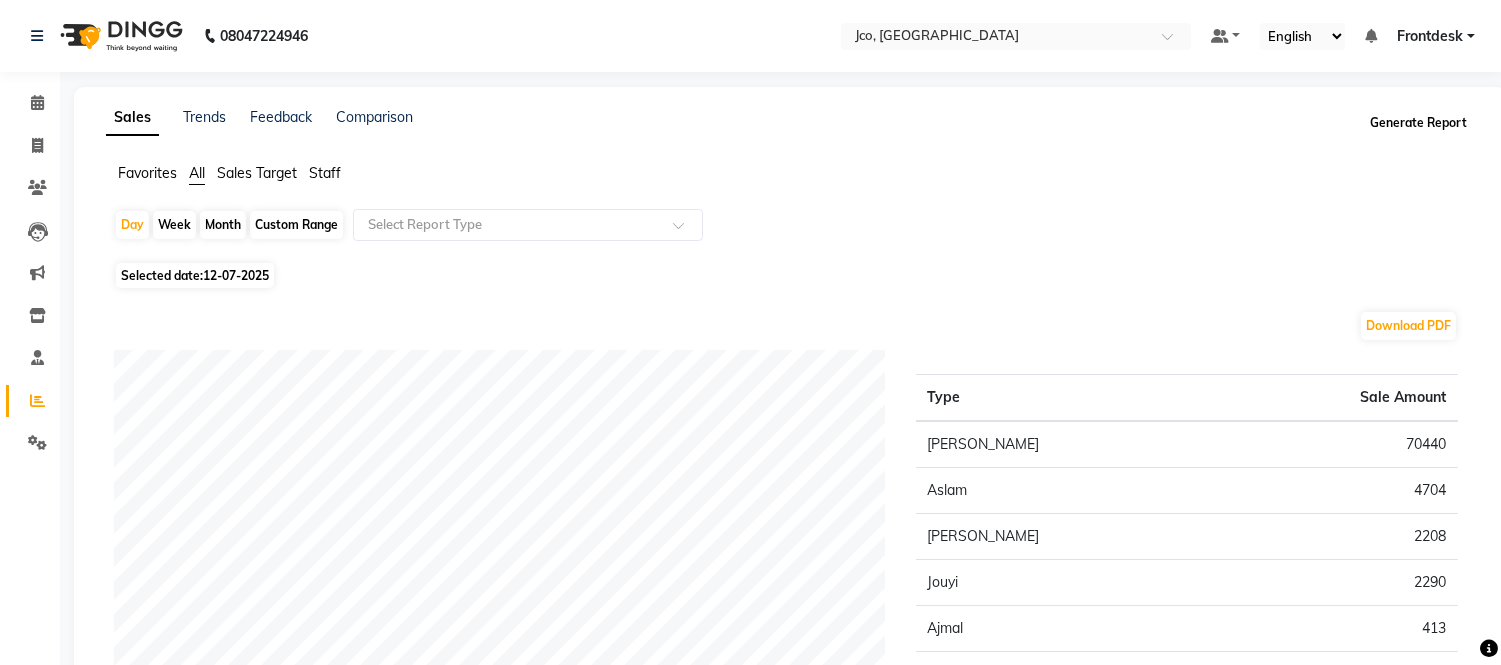 click on "Generate Report" 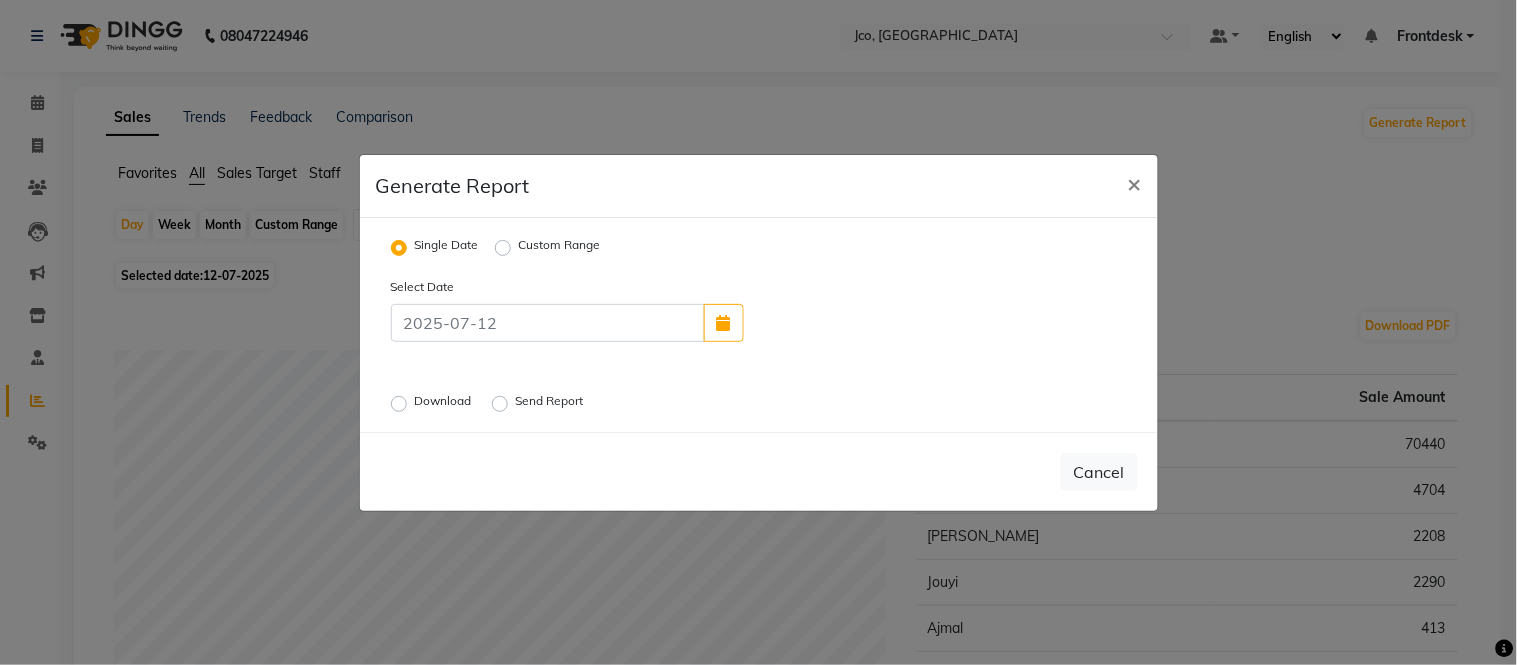 click on "Download" 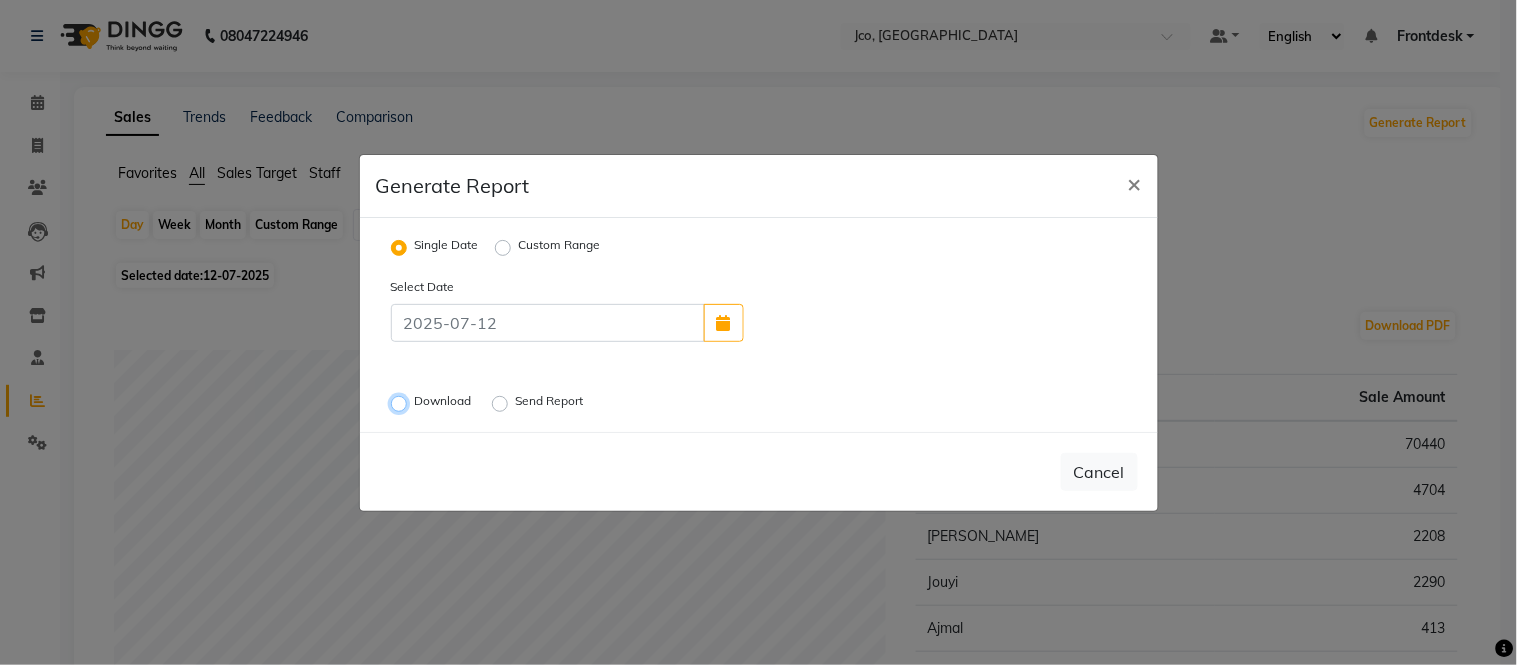 click on "Download" at bounding box center (402, 403) 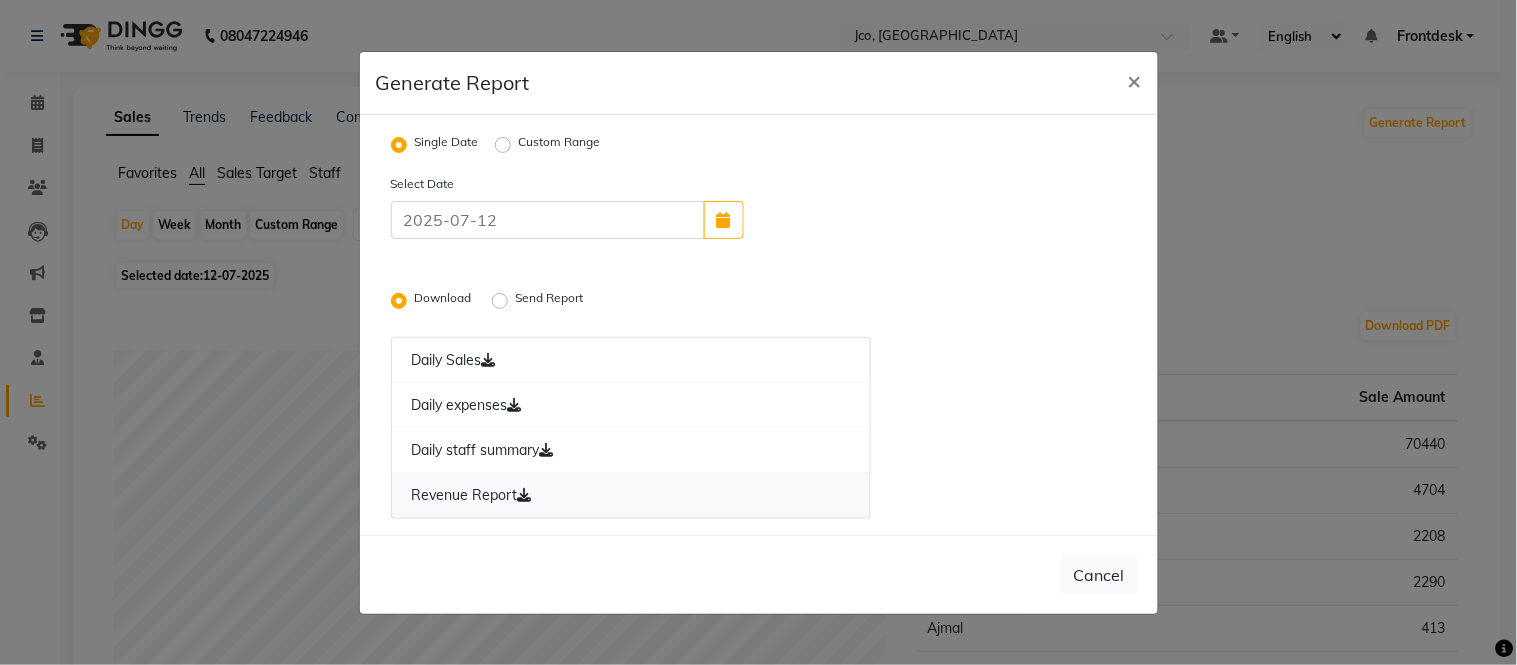 click on "Revenue Report" 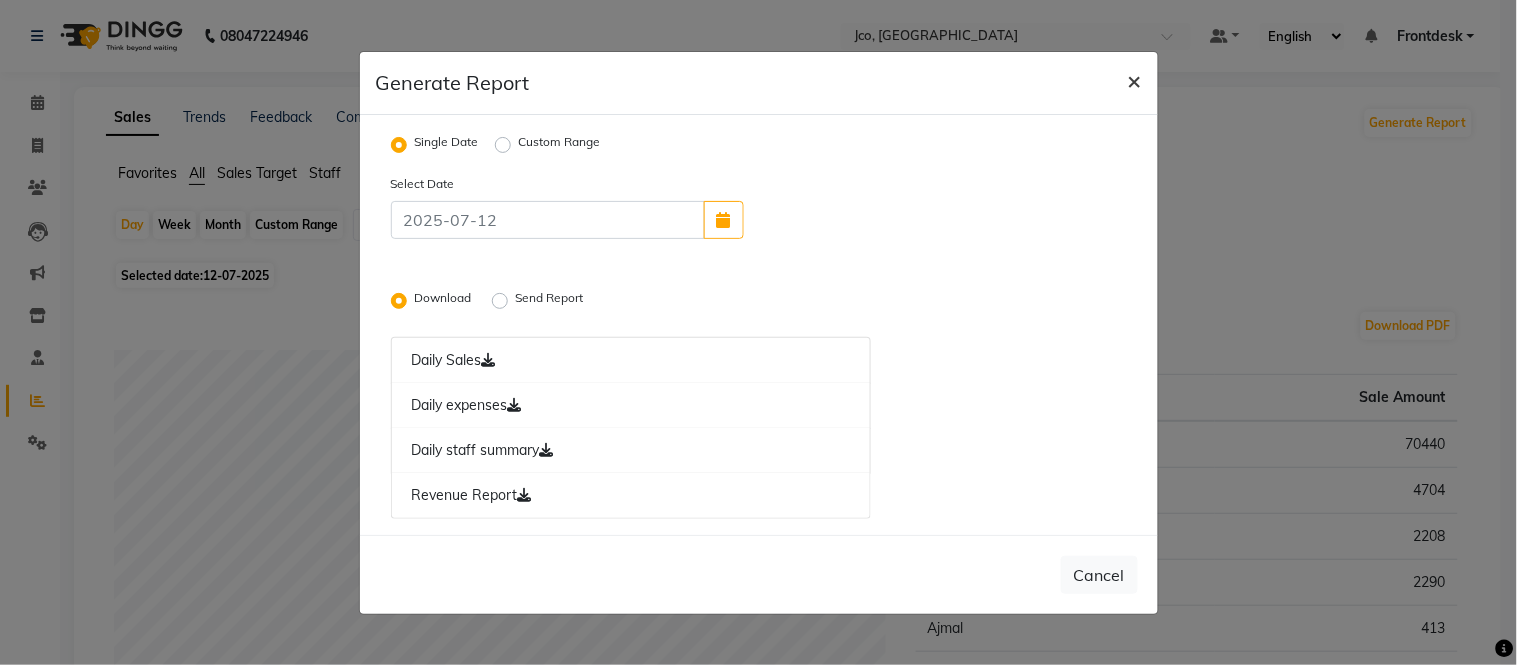 click on "×" 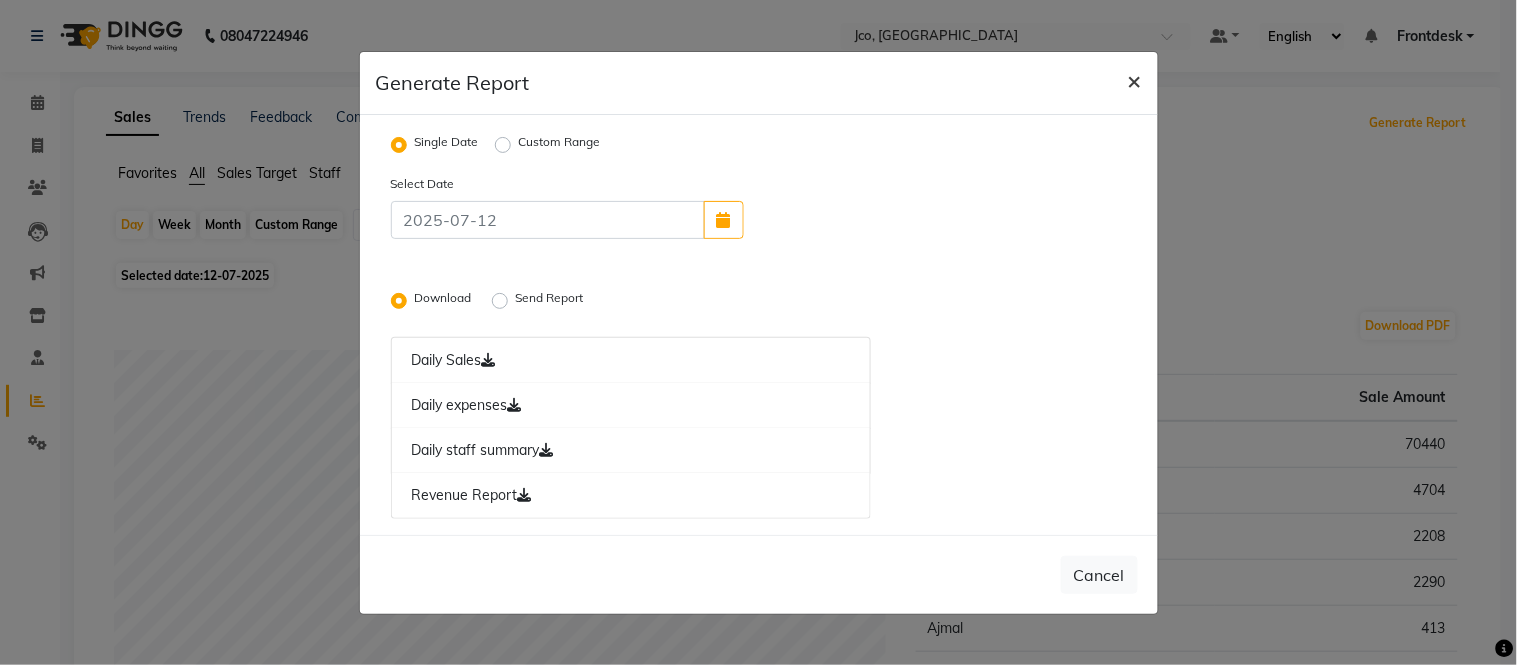 radio on "false" 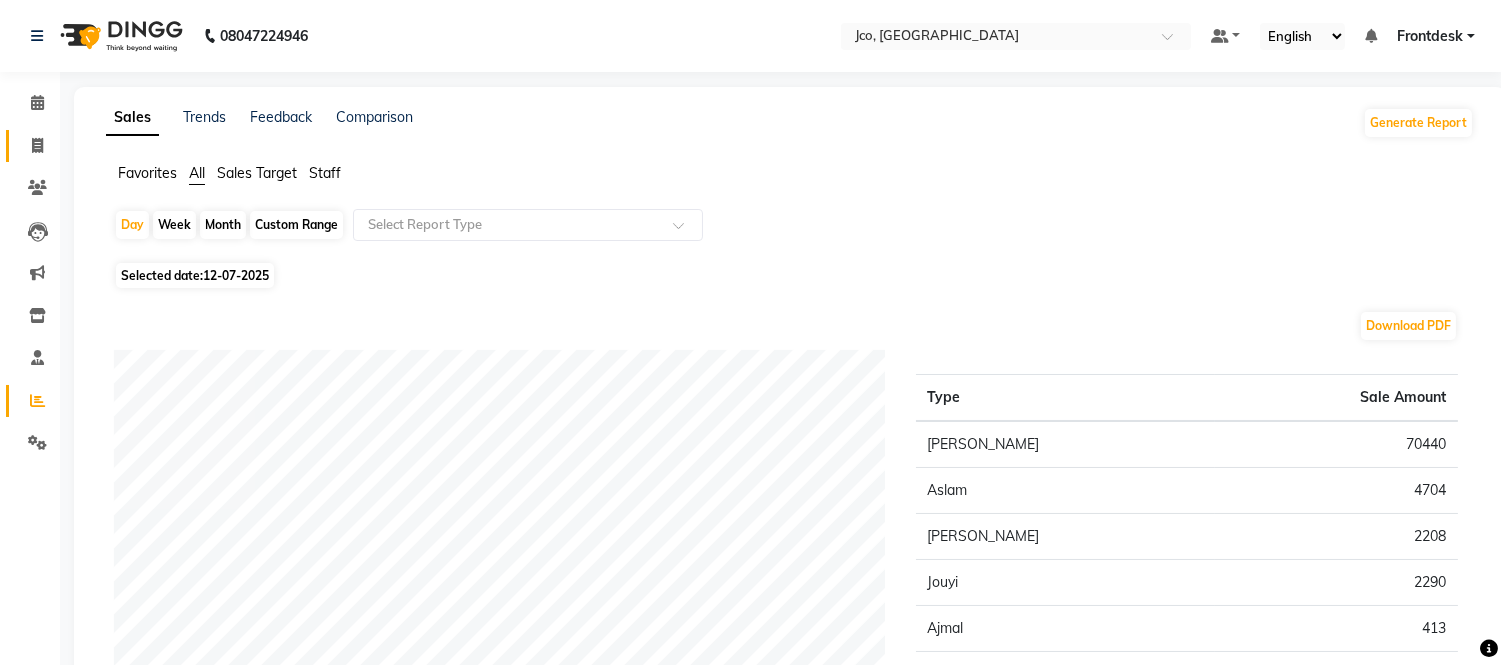 click on "Invoice" 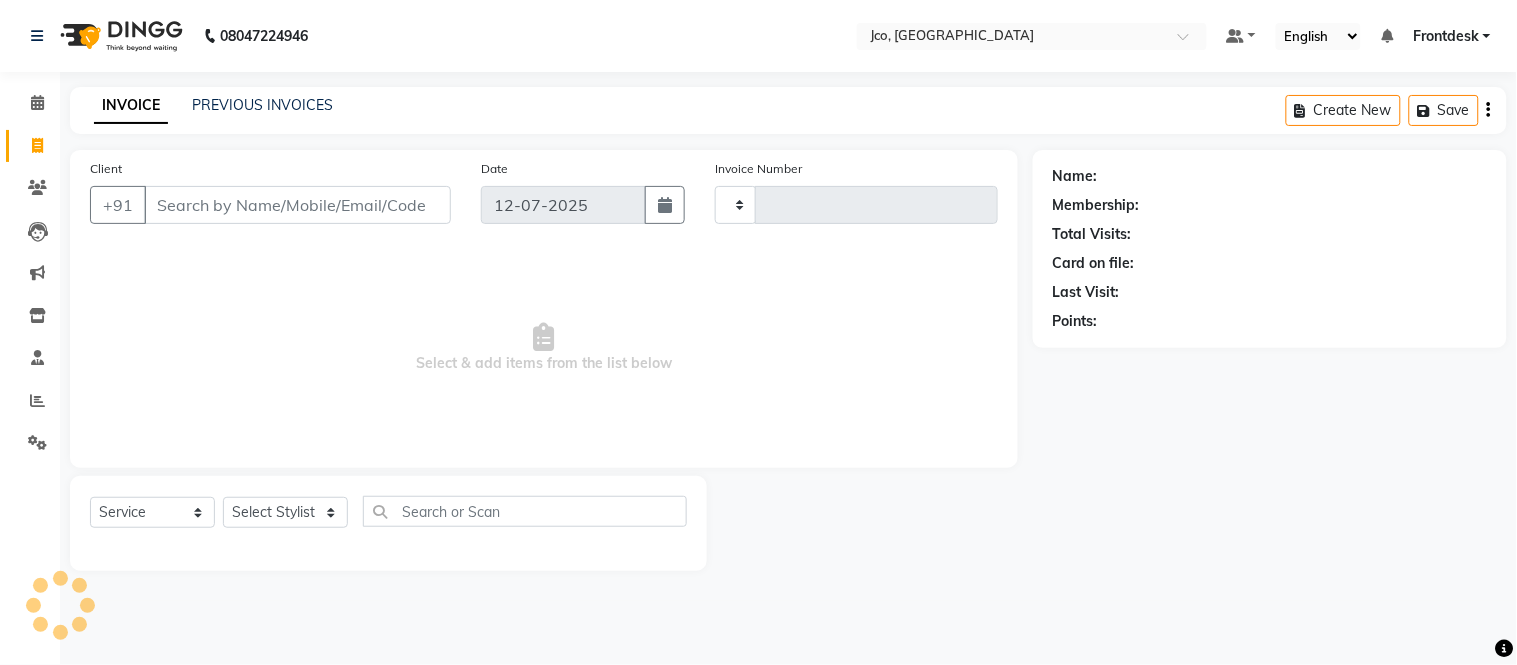 type on "0255" 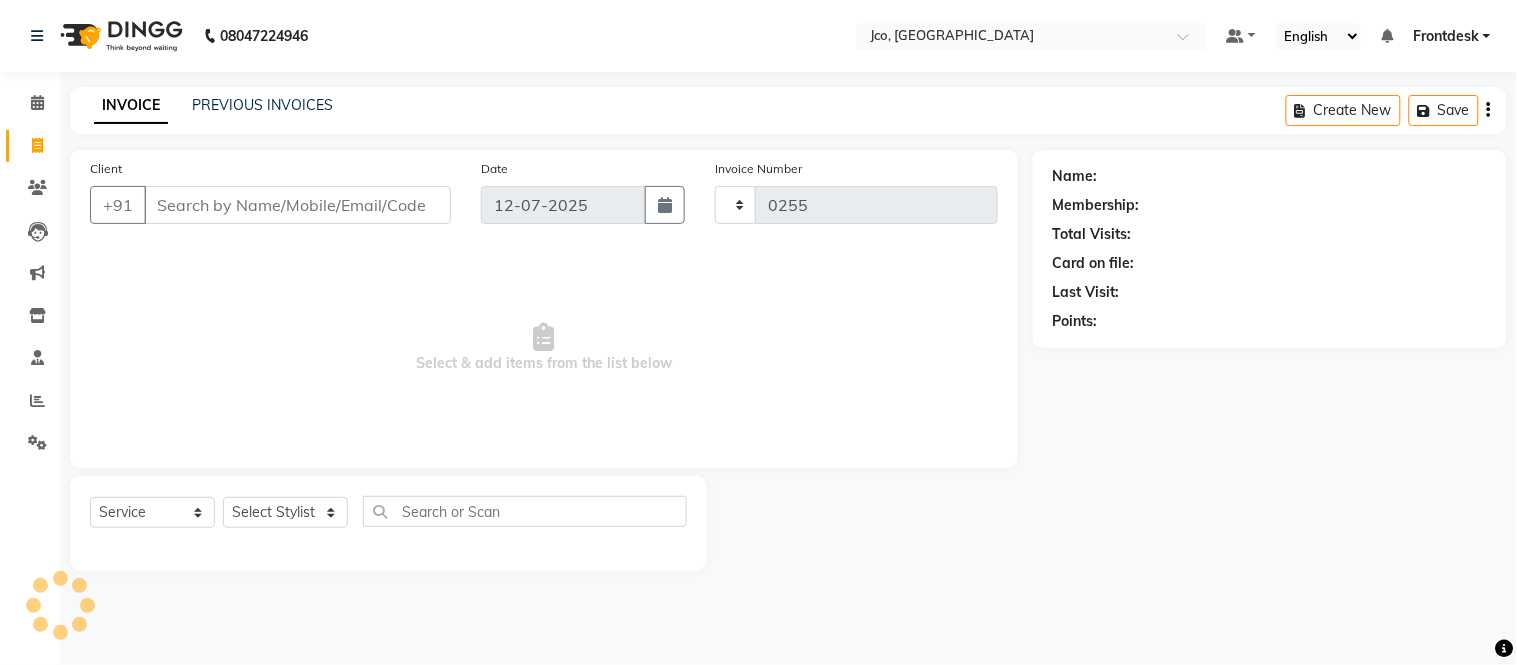 select on "8000" 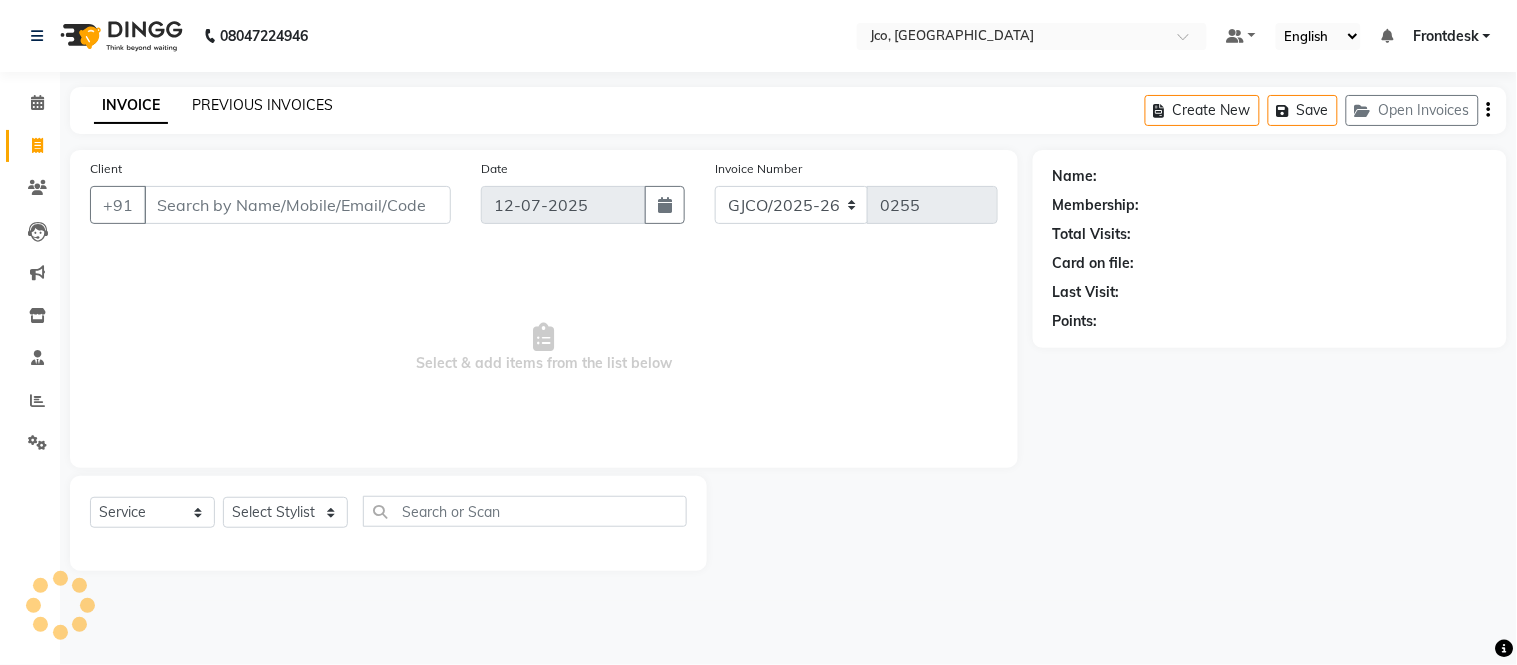 click on "PREVIOUS INVOICES" 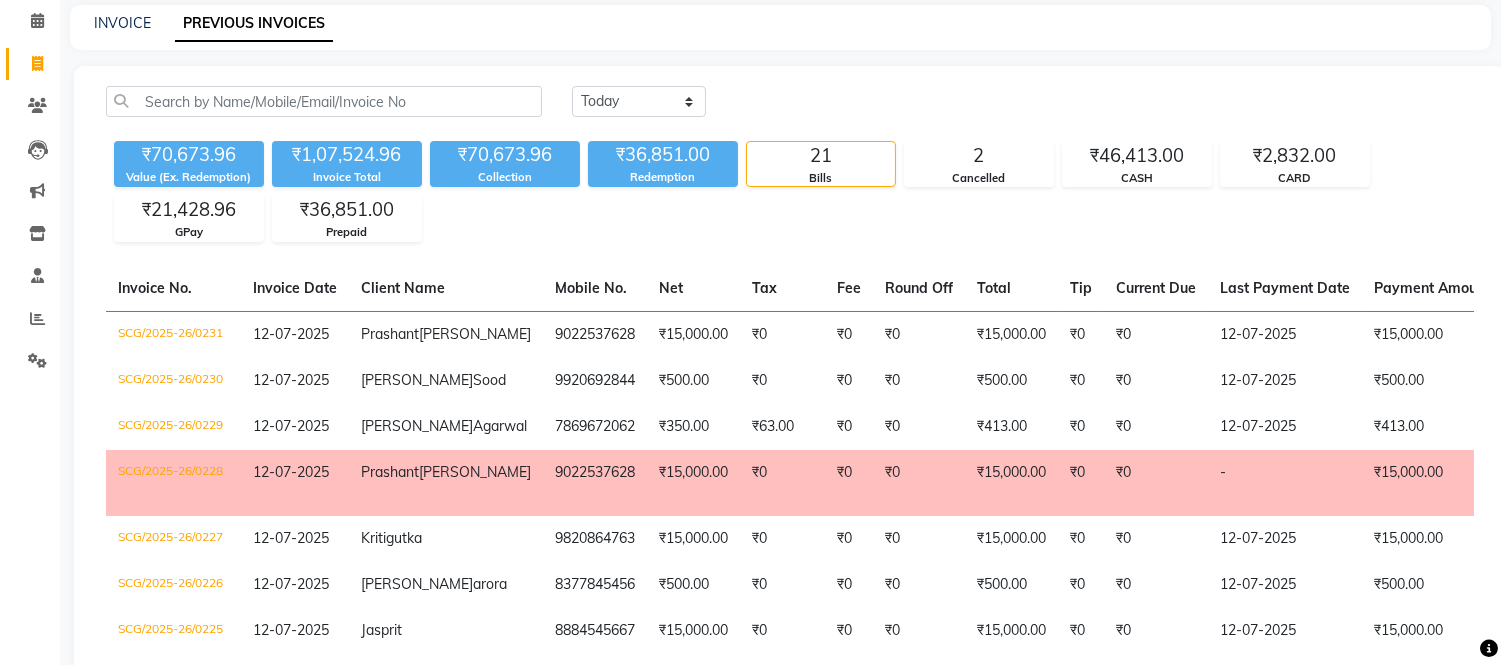 scroll, scrollTop: 0, scrollLeft: 0, axis: both 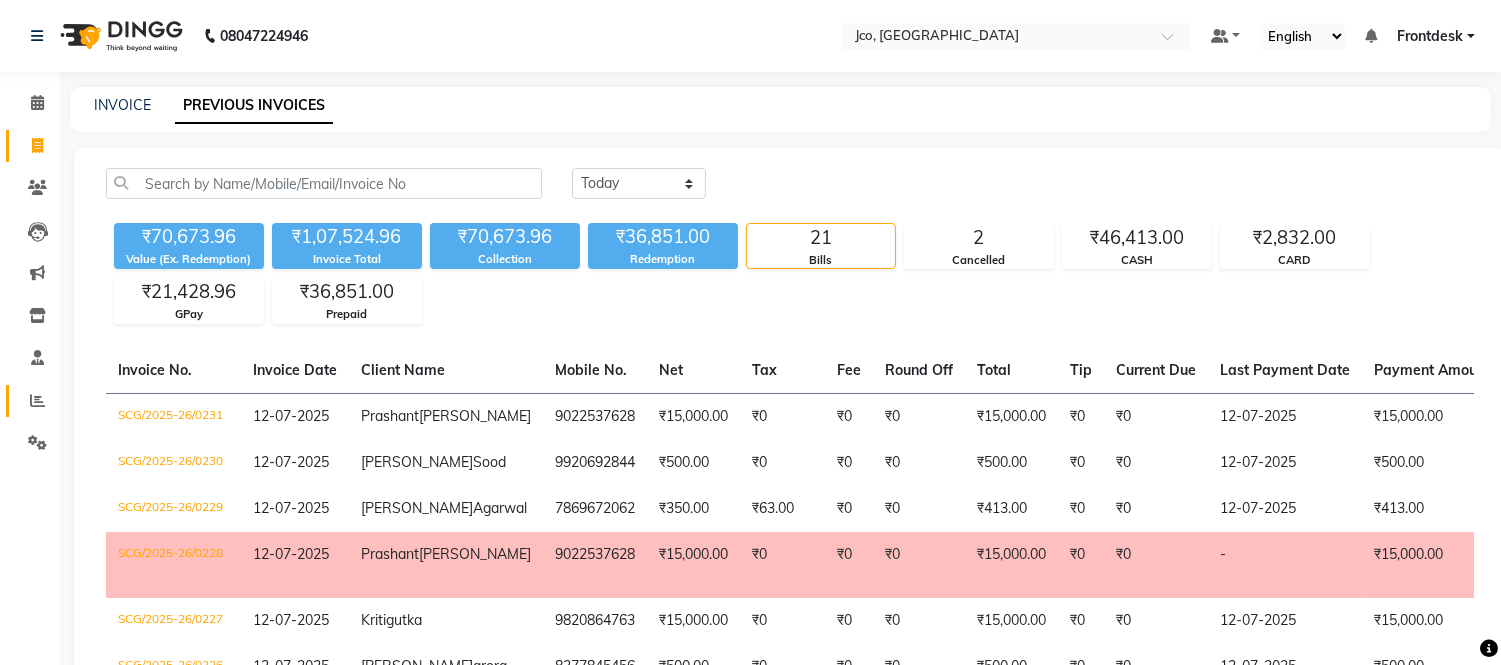click 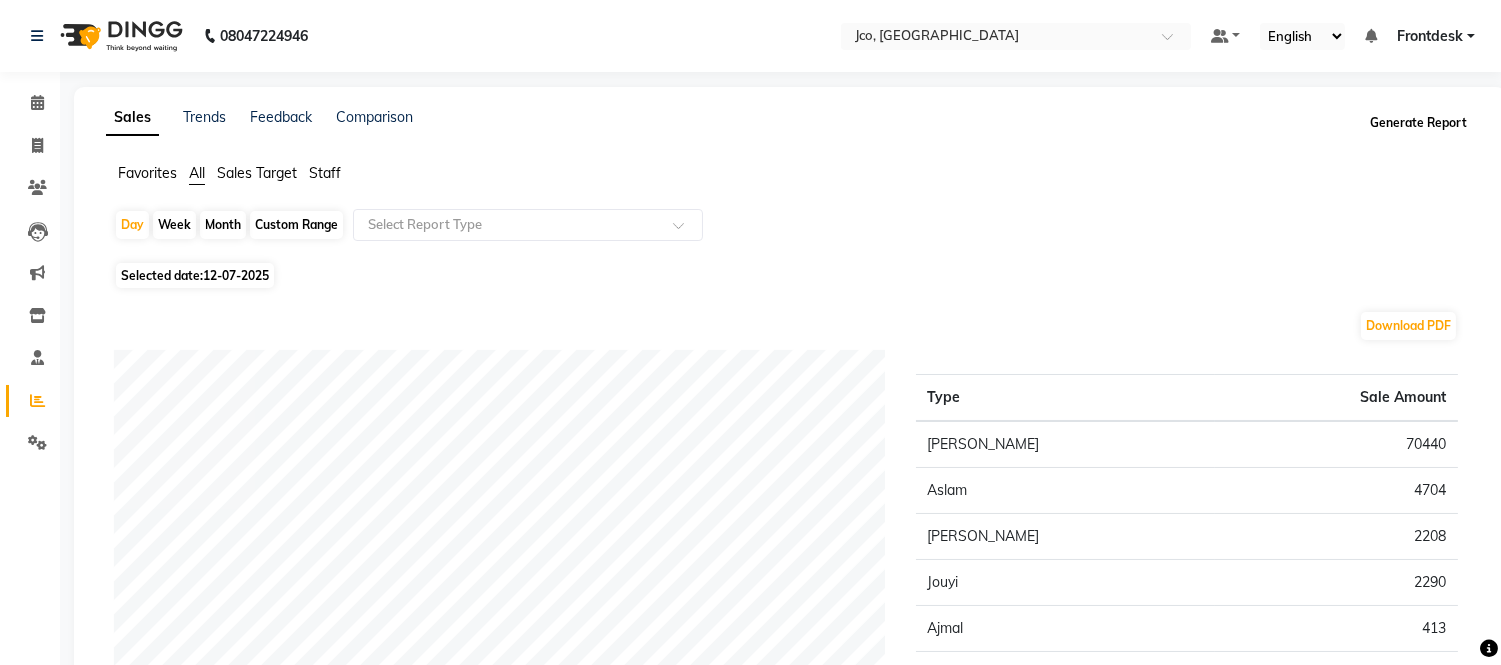 click on "Generate Report" 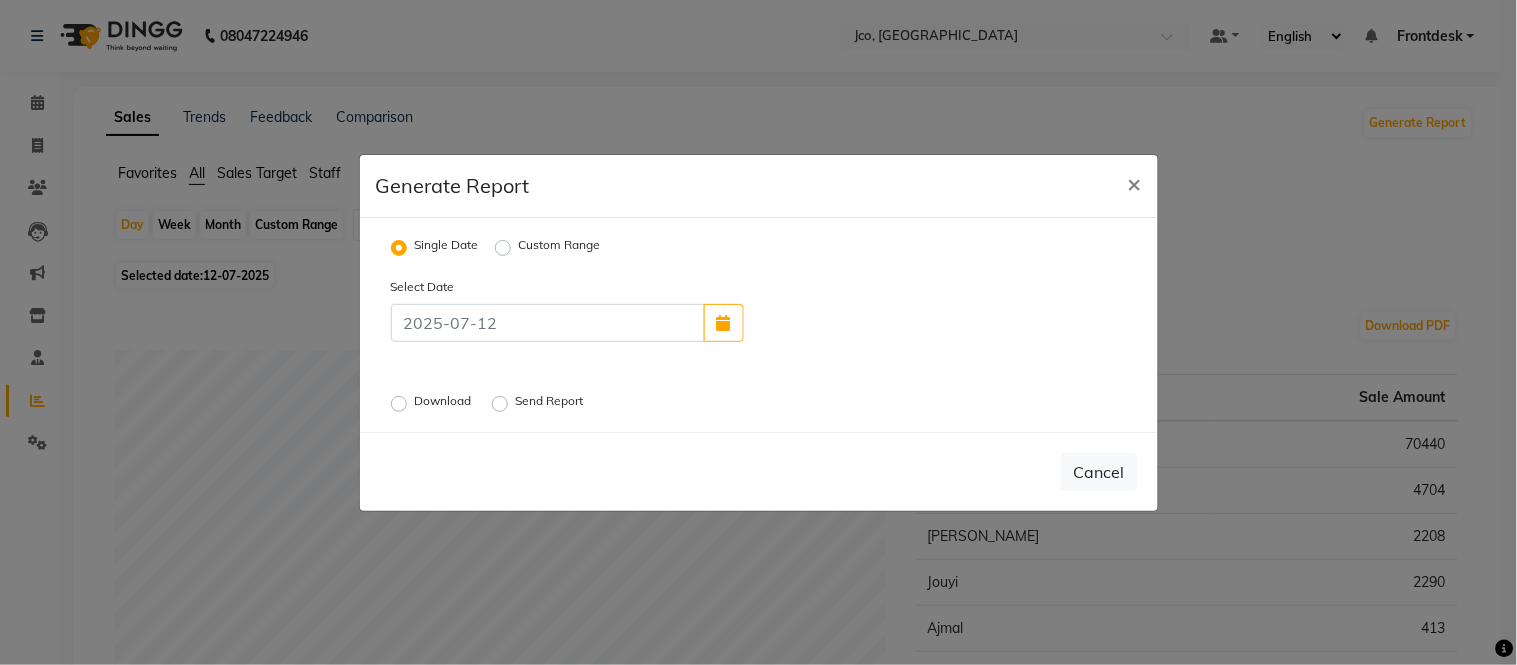 click on "Download" 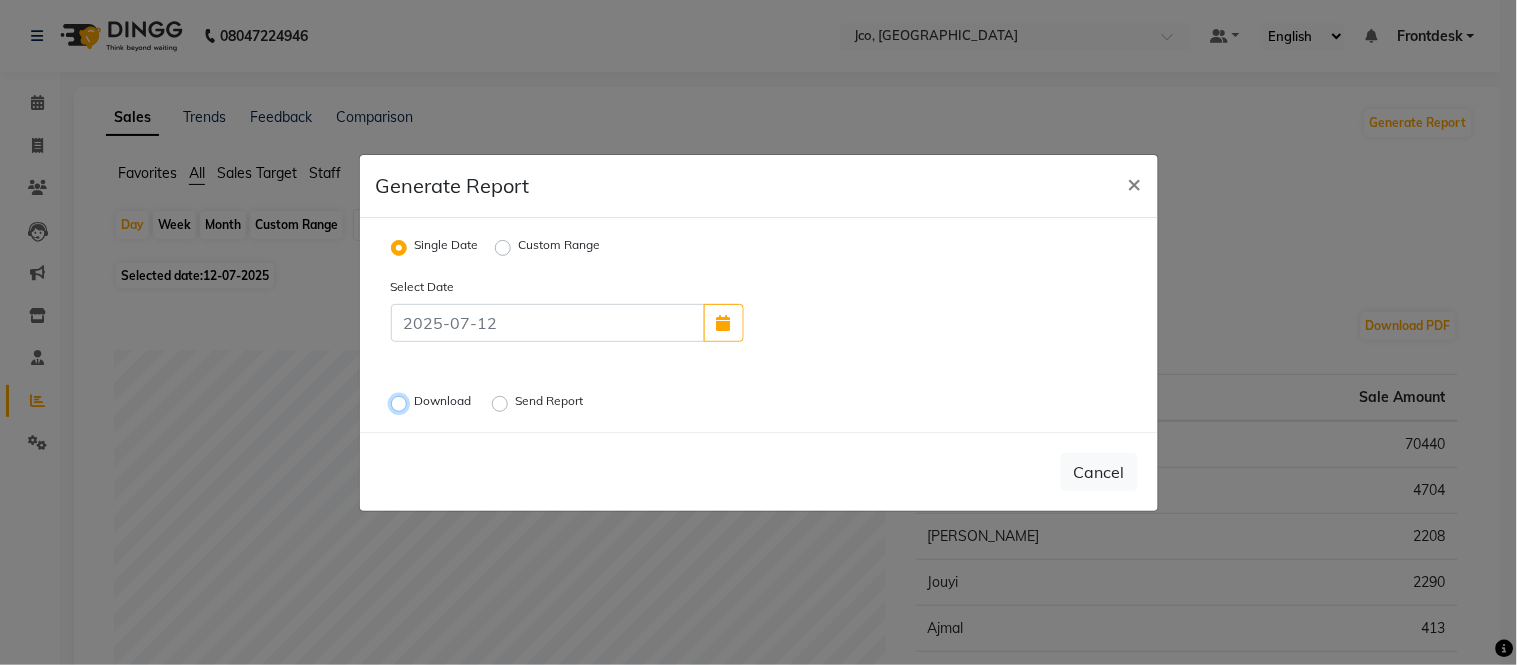 click on "Download" at bounding box center (402, 403) 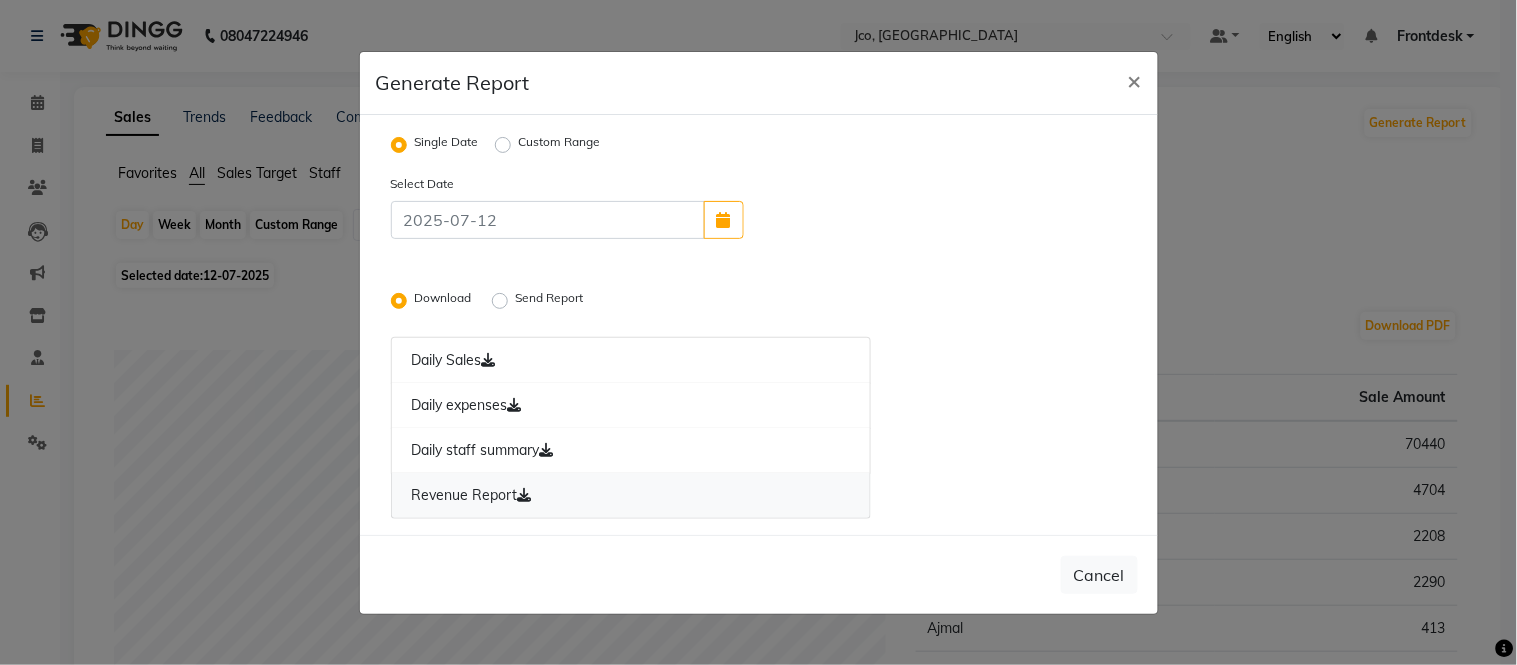 click on "Revenue Report" 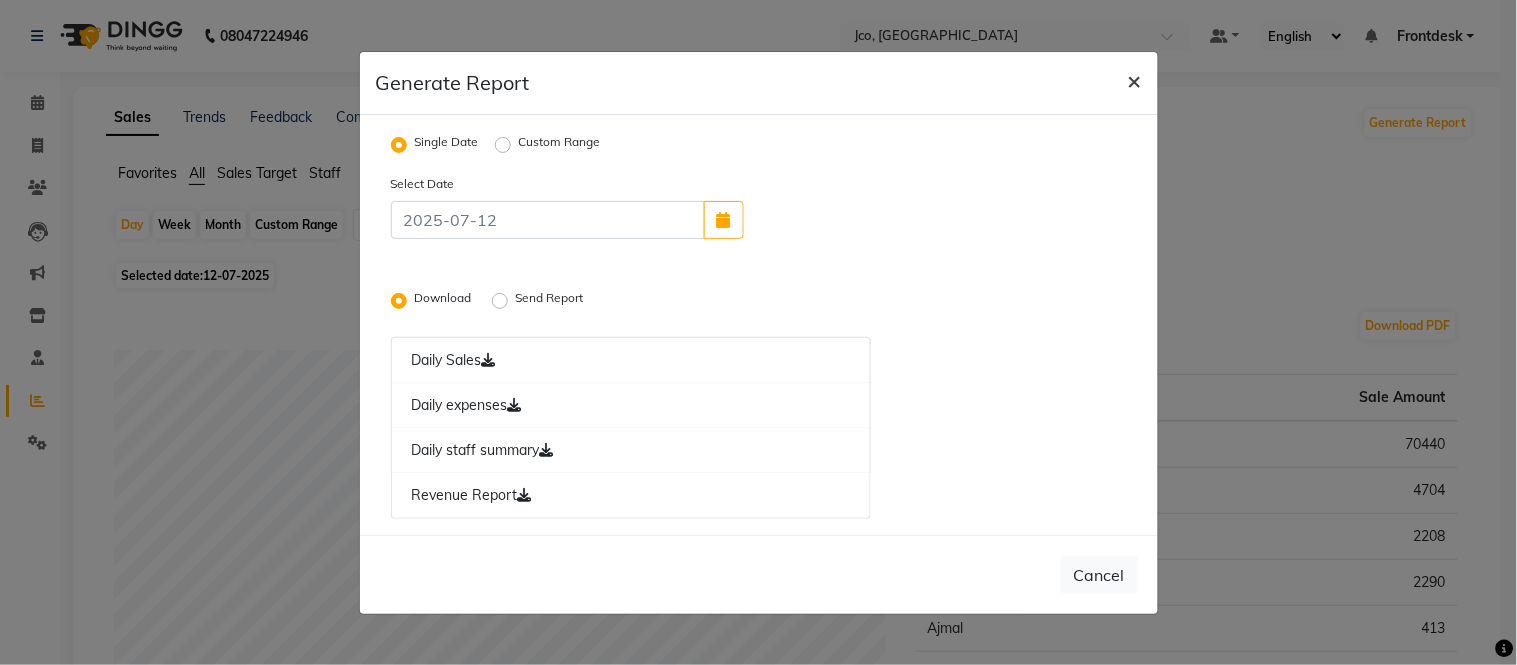 click on "×" 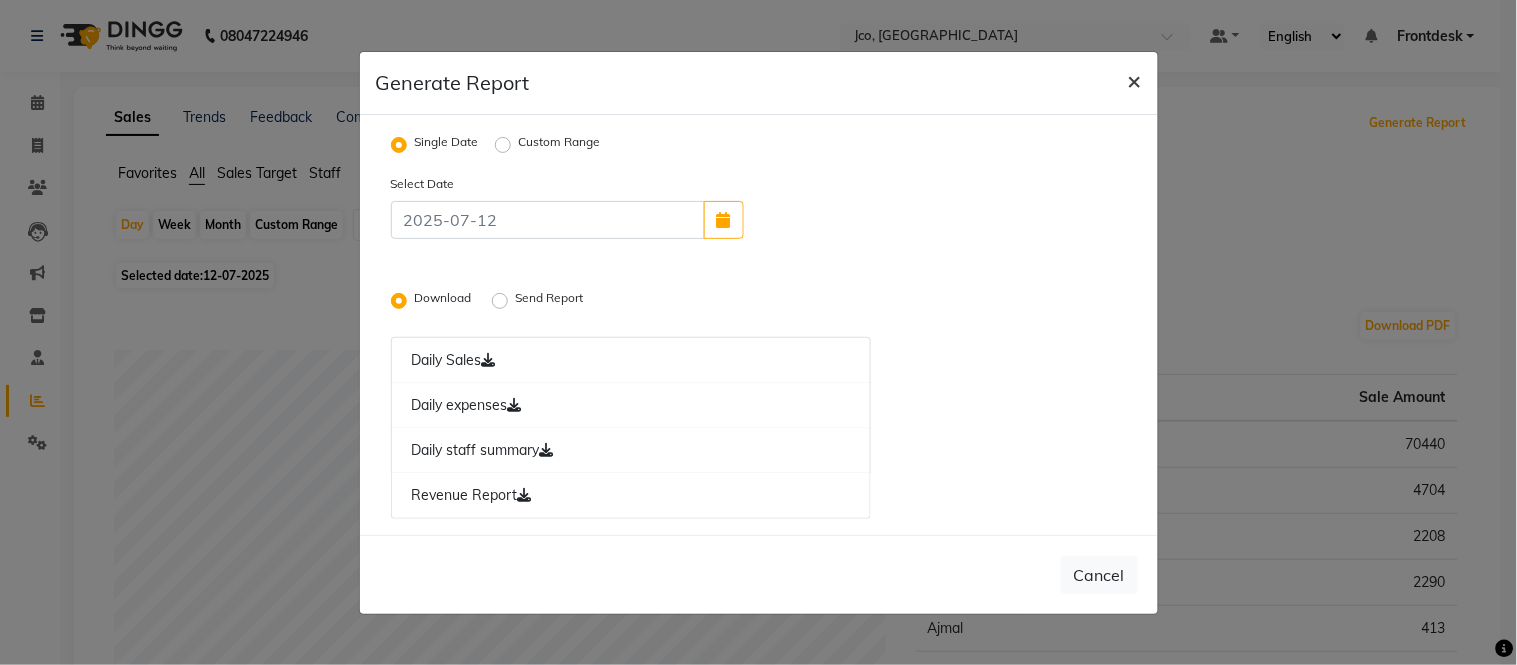 radio on "false" 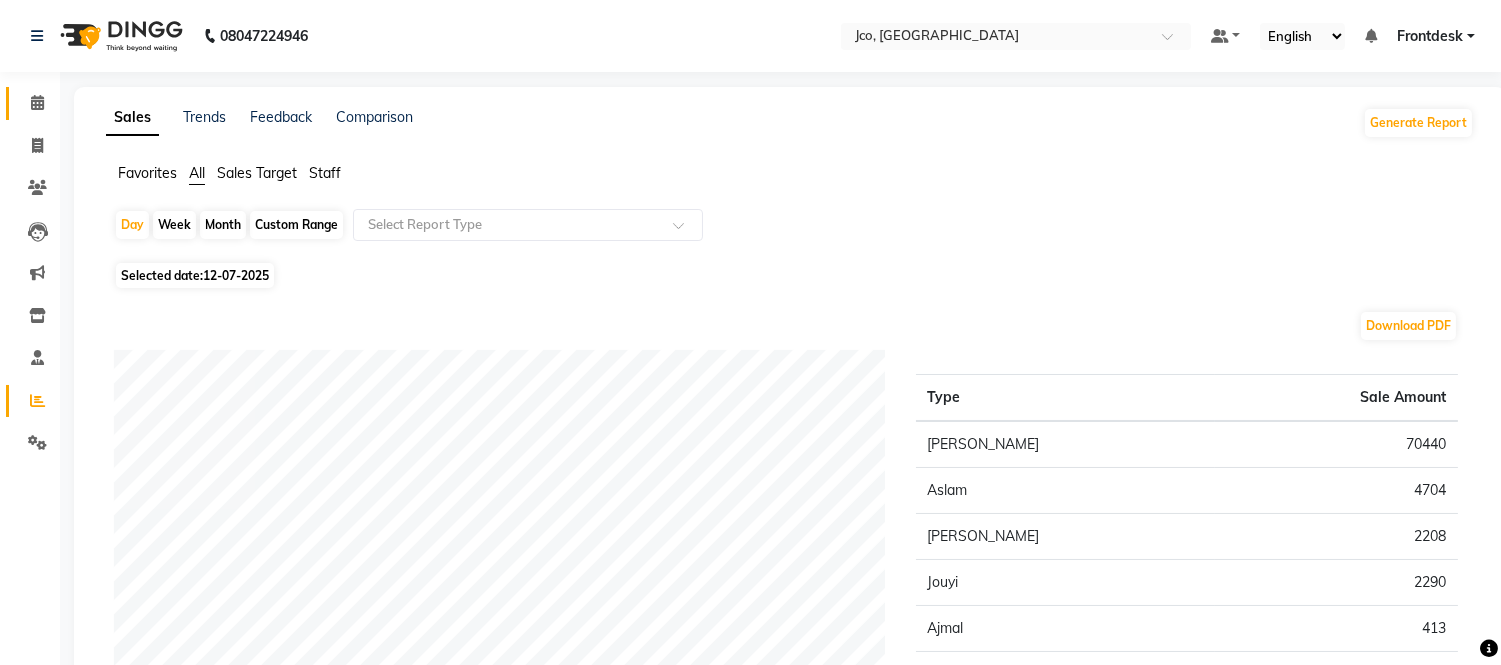 click 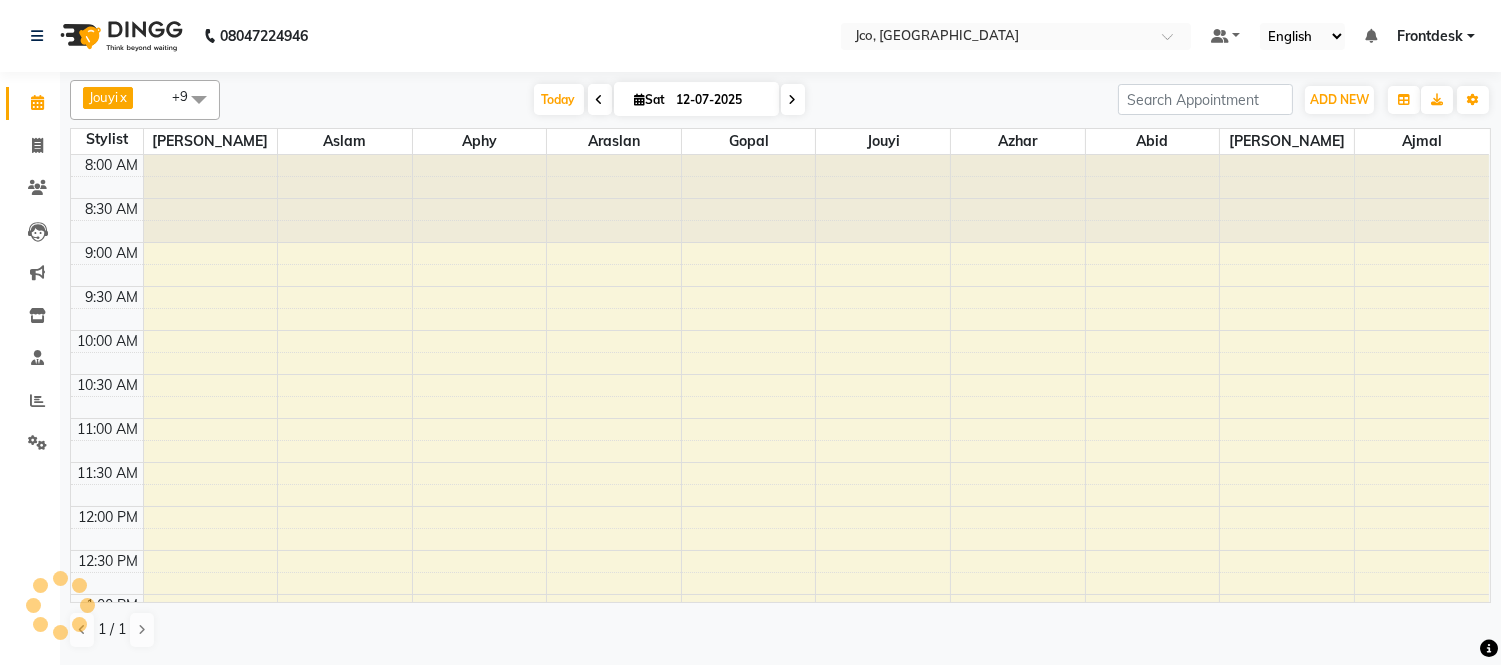 scroll, scrollTop: 0, scrollLeft: 0, axis: both 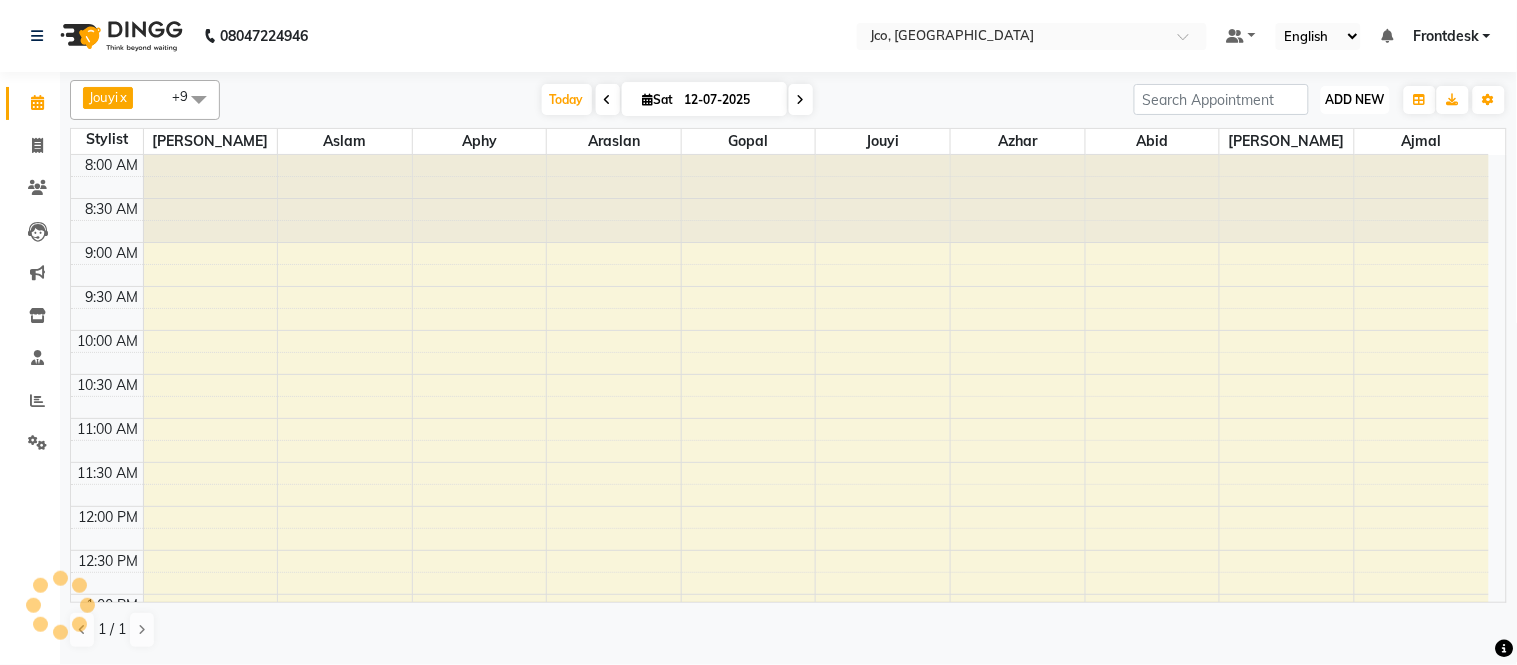 click on "ADD NEW" at bounding box center [1355, 99] 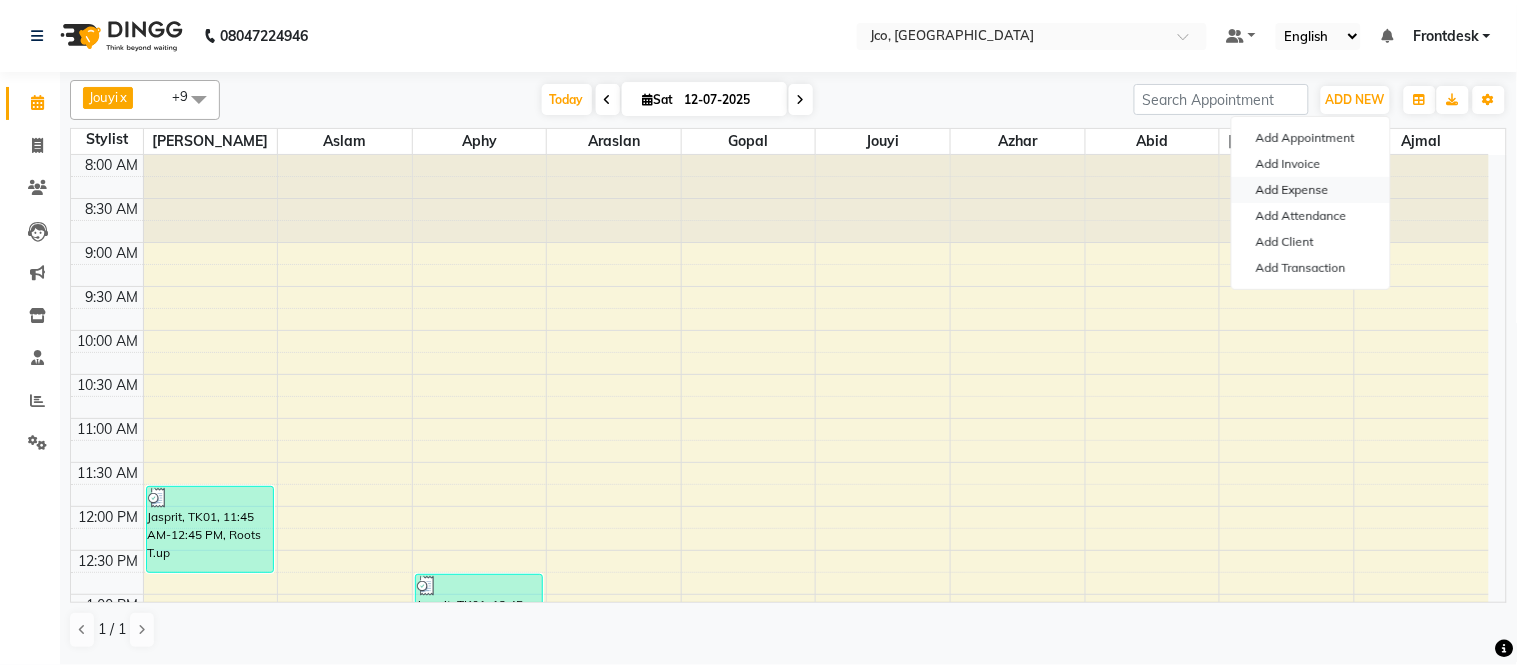 click on "Add Expense" at bounding box center (1311, 190) 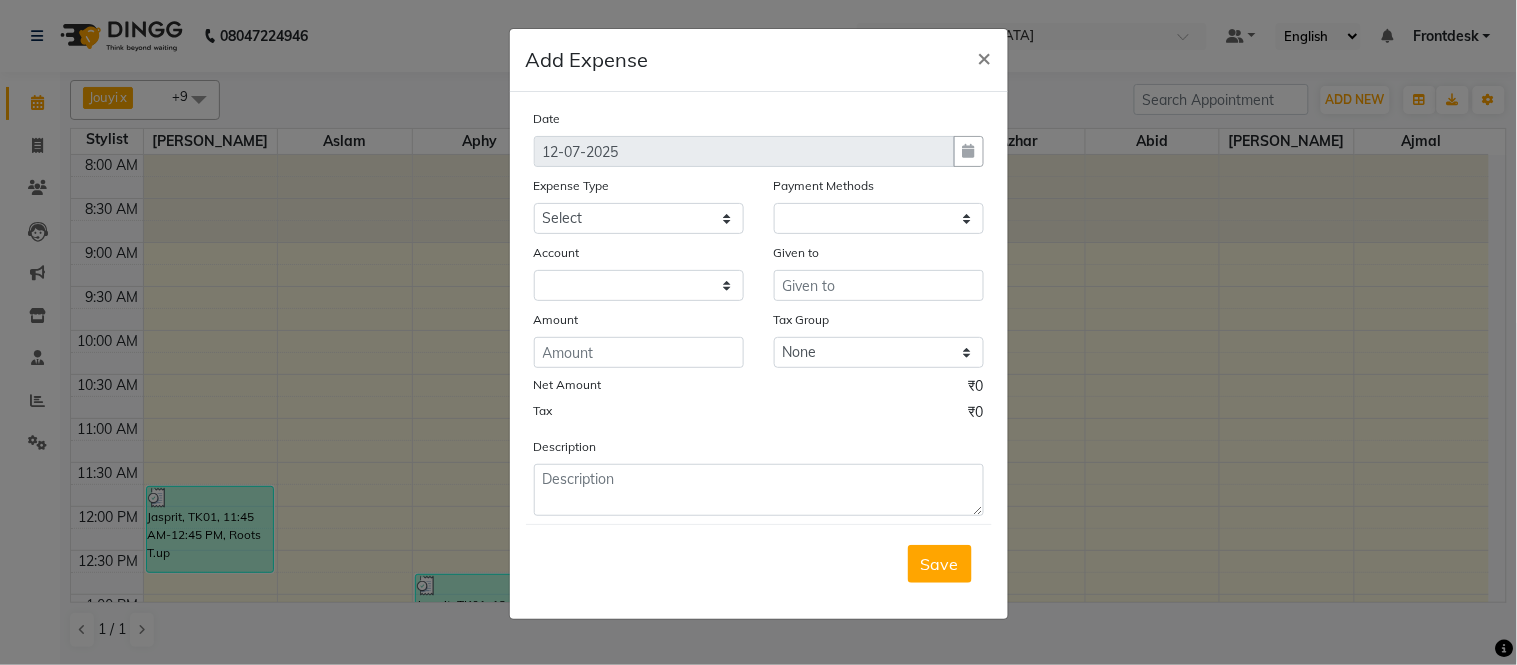 select on "1" 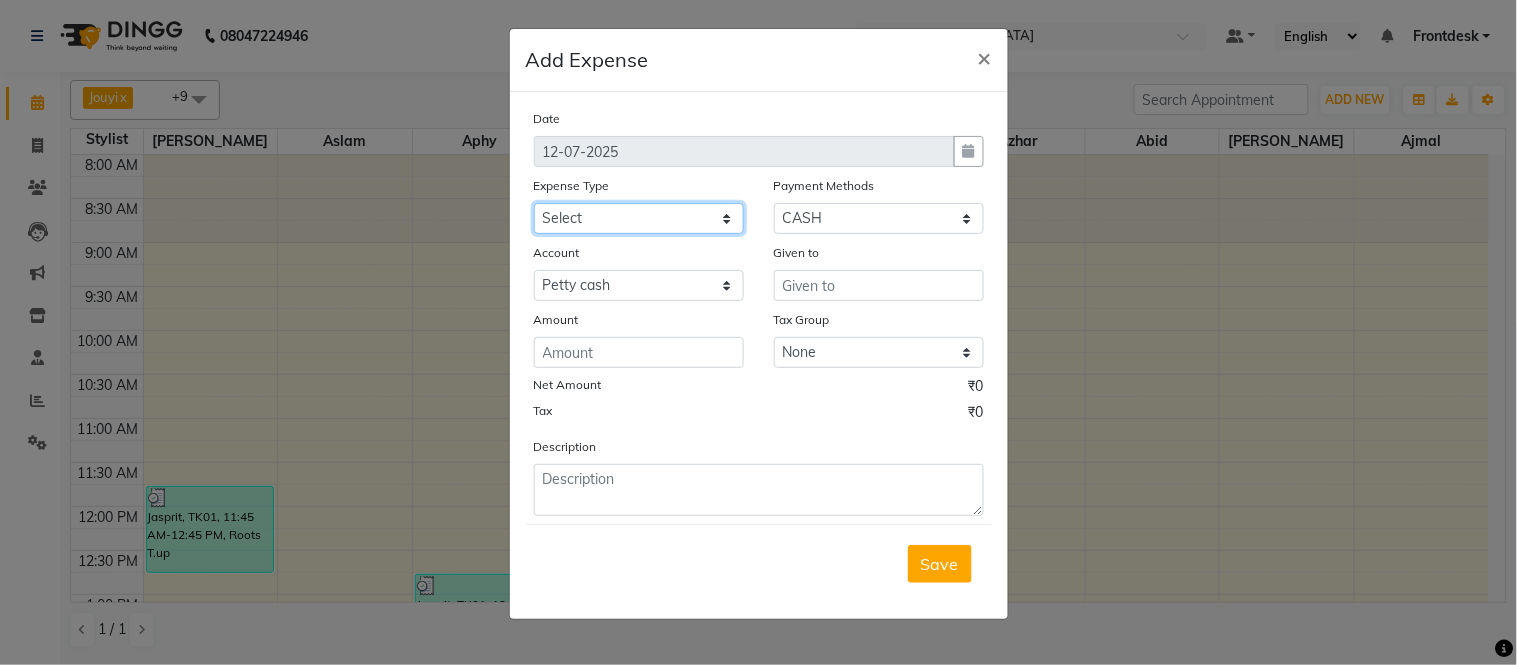 click on "Select Advance Salary Amazon B M C Cash transfer to bank Cash transfer to hub Chemist Client Snacks Clinical charges Conveyence Courier Donation Equipment free lancer commission Fuel Goregaon Salon Govt fee Incentive Laundry Loan Repayment Maintenance Make Up Products Marketing Miscellaneous Mobile Bill Other over time Pantry Product Product incentive puja items Rent Salary Staff Commission. Staff Snacks Stationery Tax Tea & Refreshment Telephone Tips Travelling allowance Utilities W Fast" 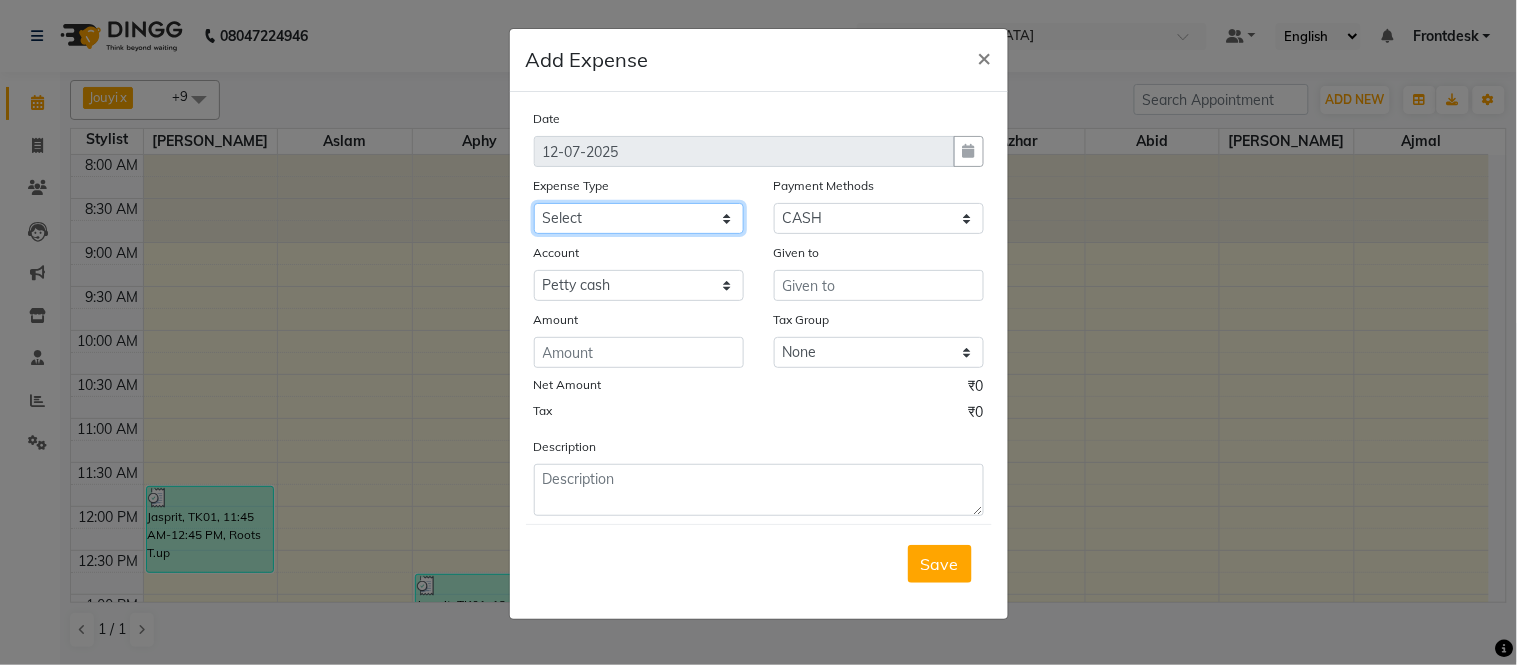 select on "507" 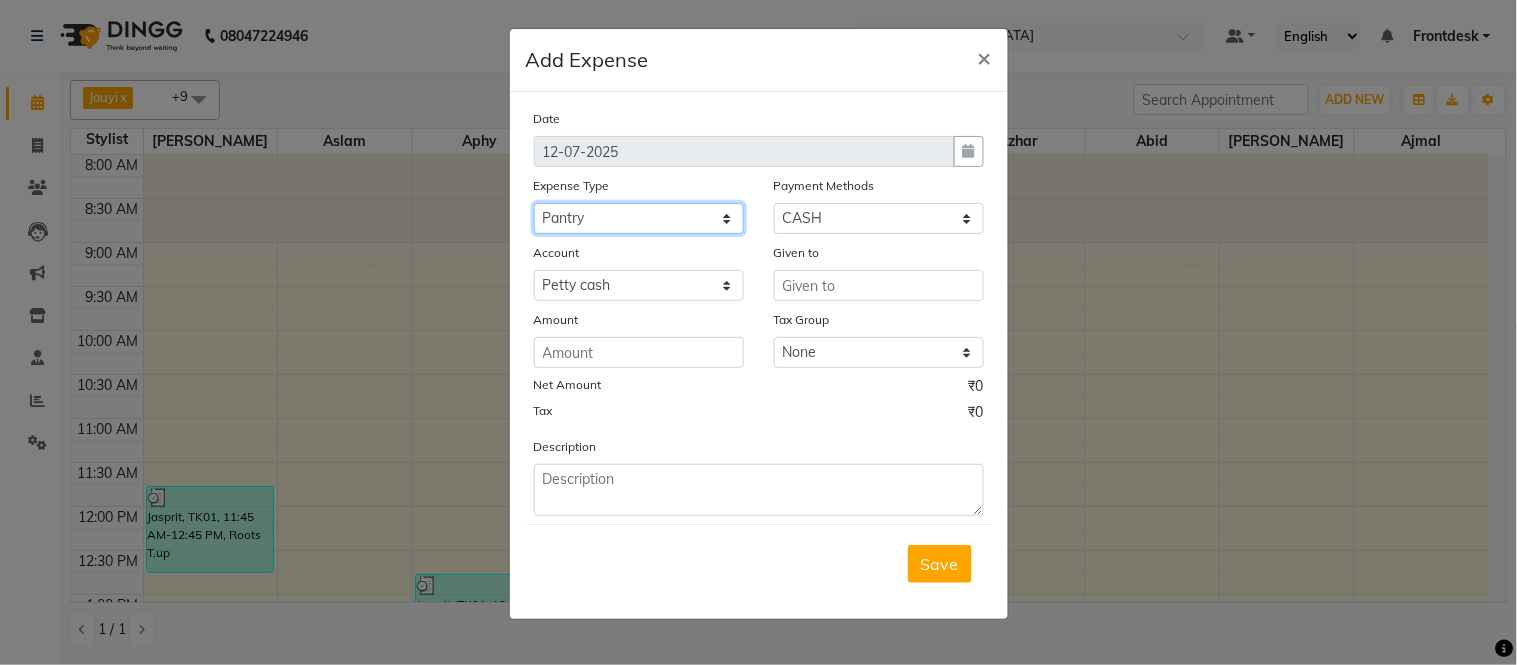click on "Select Advance Salary Amazon B M C Cash transfer to bank Cash transfer to hub Chemist Client Snacks Clinical charges Conveyence Courier Donation Equipment free lancer commission Fuel Goregaon Salon Govt fee Incentive Laundry Loan Repayment Maintenance Make Up Products Marketing Miscellaneous Mobile Bill Other over time Pantry Product Product incentive puja items Rent Salary Staff Commission. Staff Snacks Stationery Tax Tea & Refreshment Telephone Tips Travelling allowance Utilities W Fast" 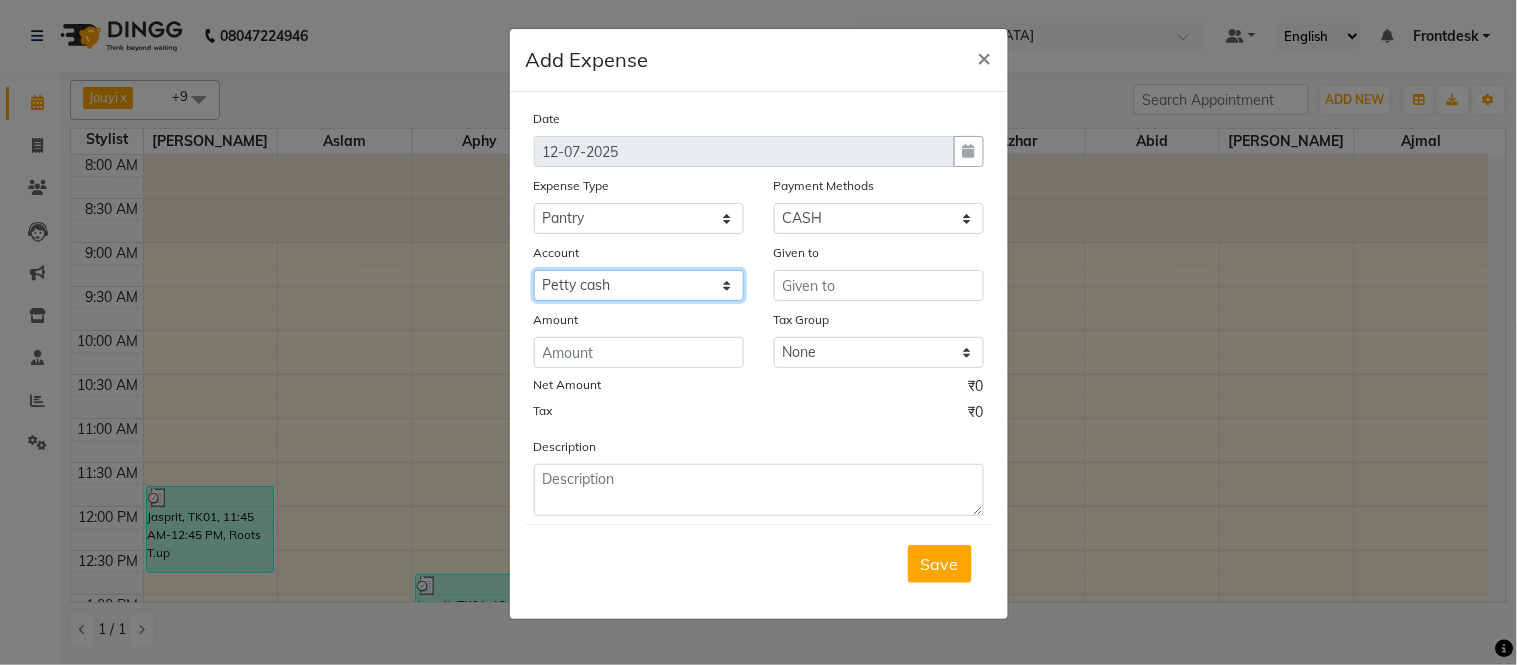 click on "Select Petty cash Default account" 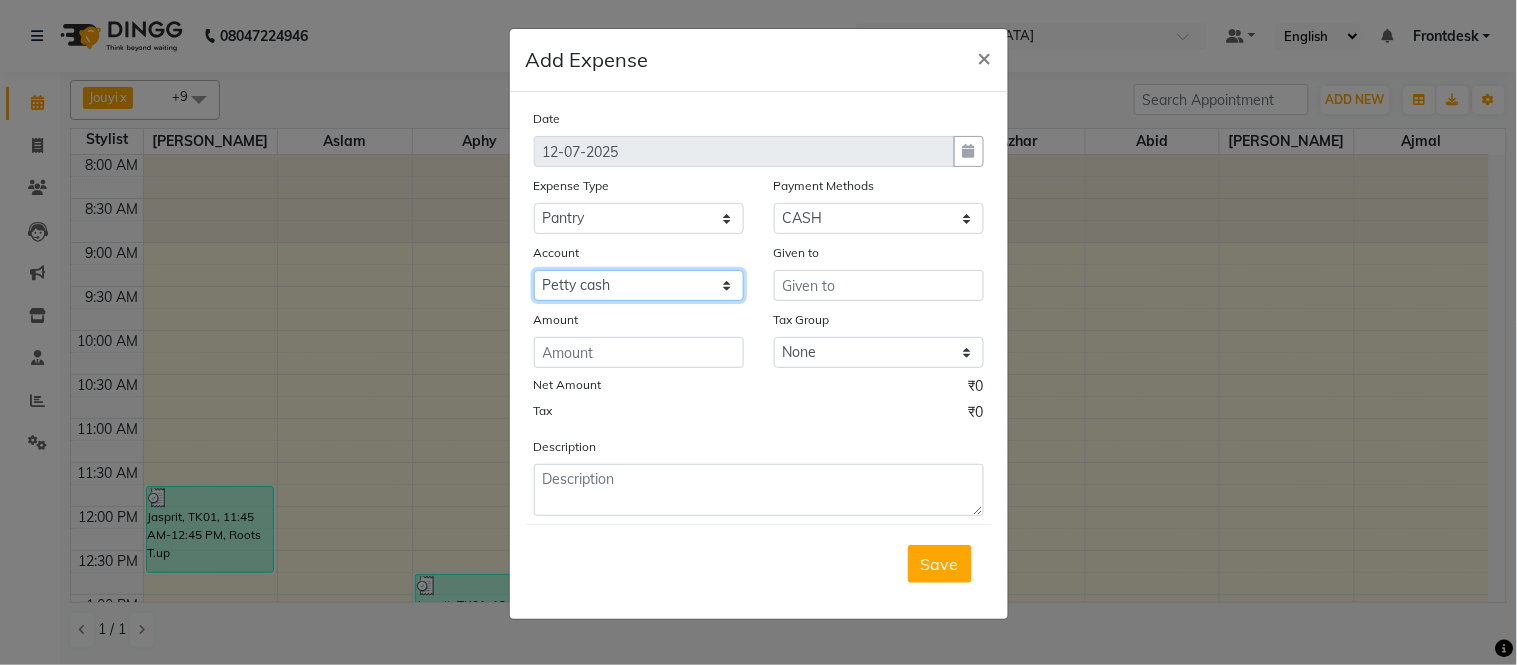 select on "6847" 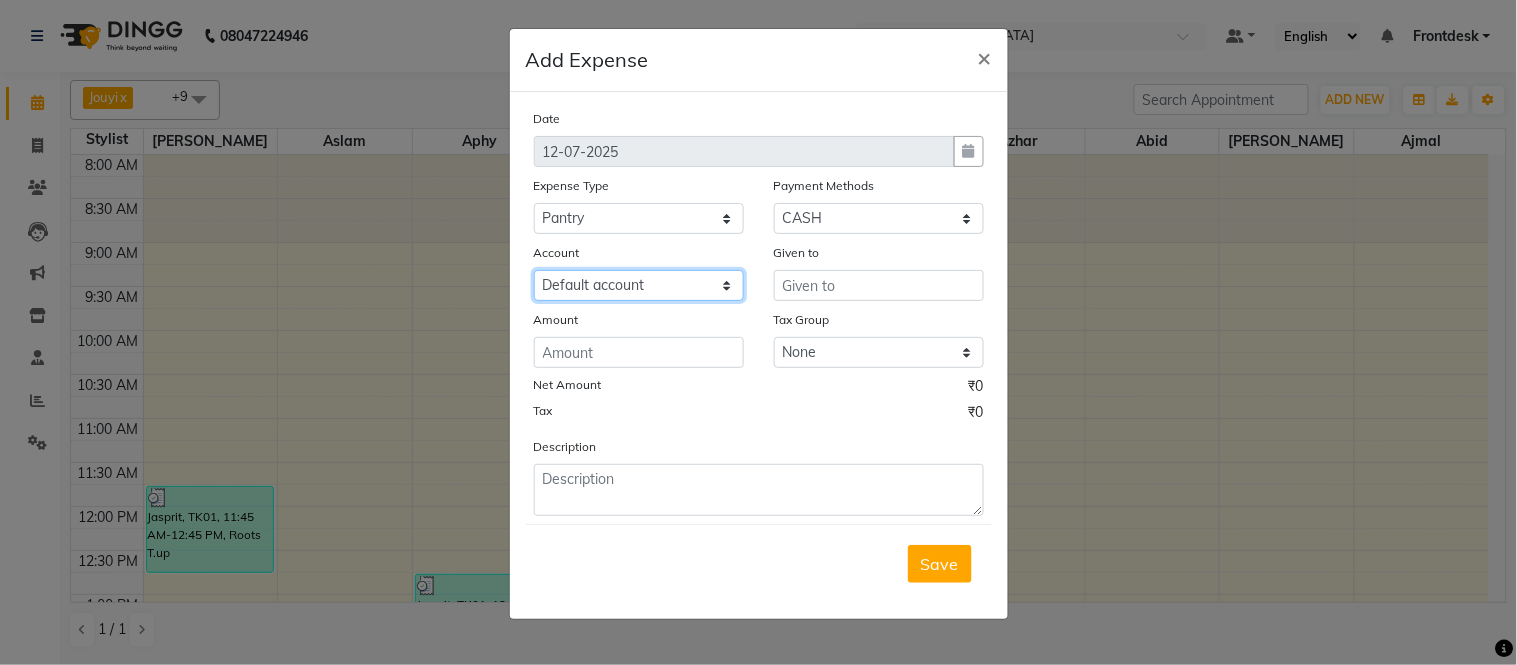 click on "Select Petty cash Default account" 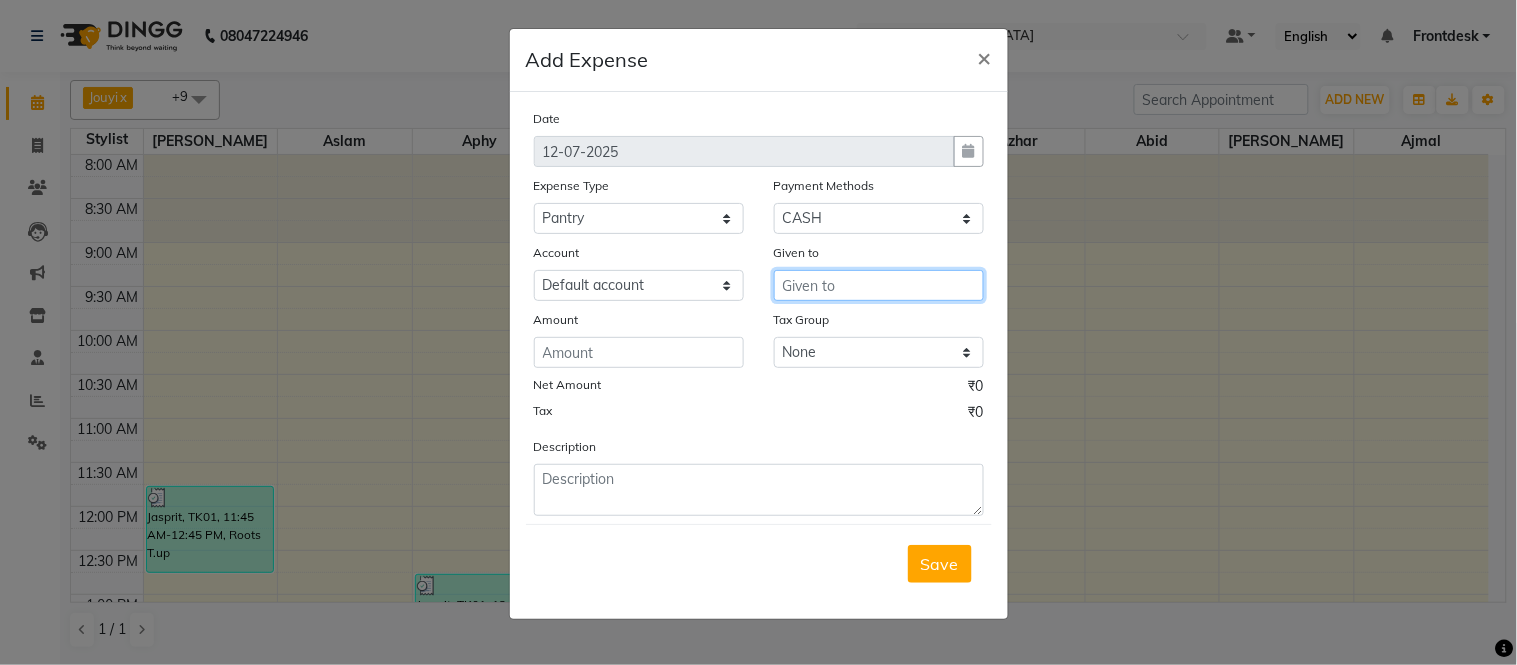 click at bounding box center [879, 285] 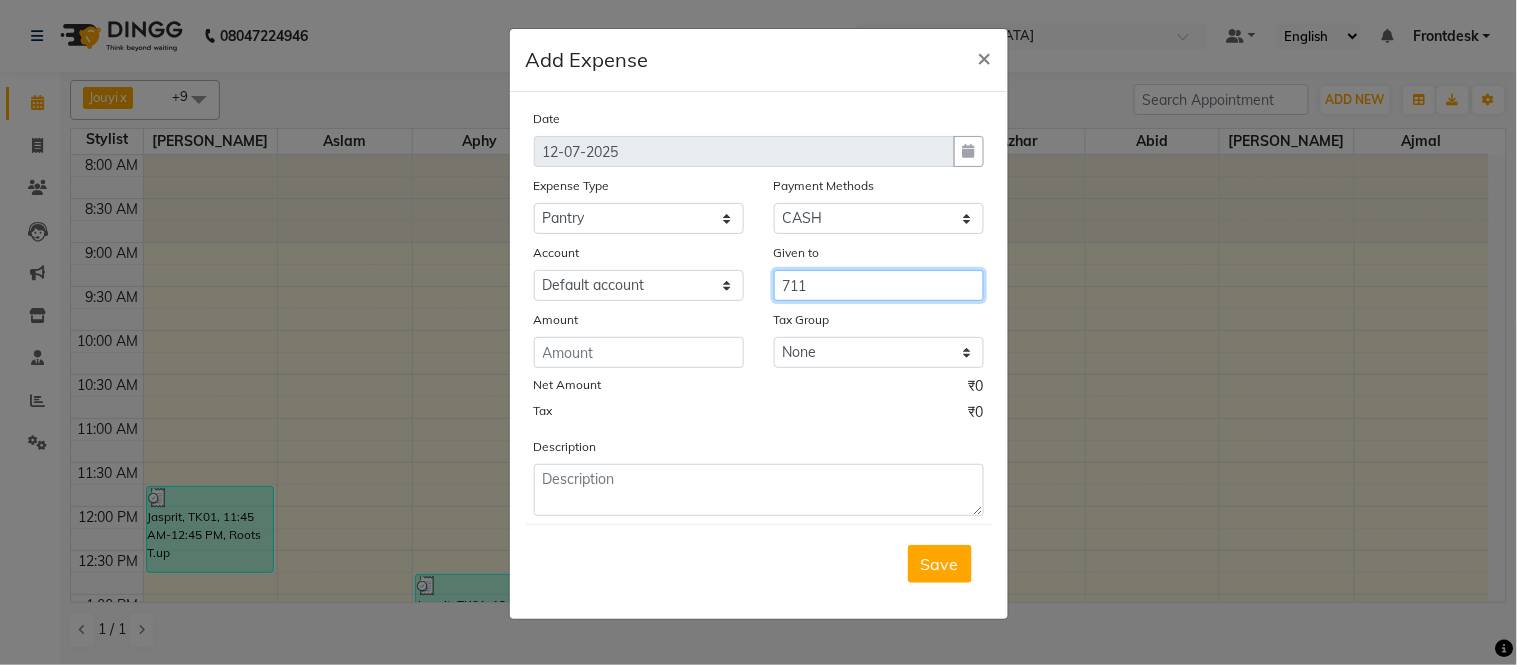 type on "711" 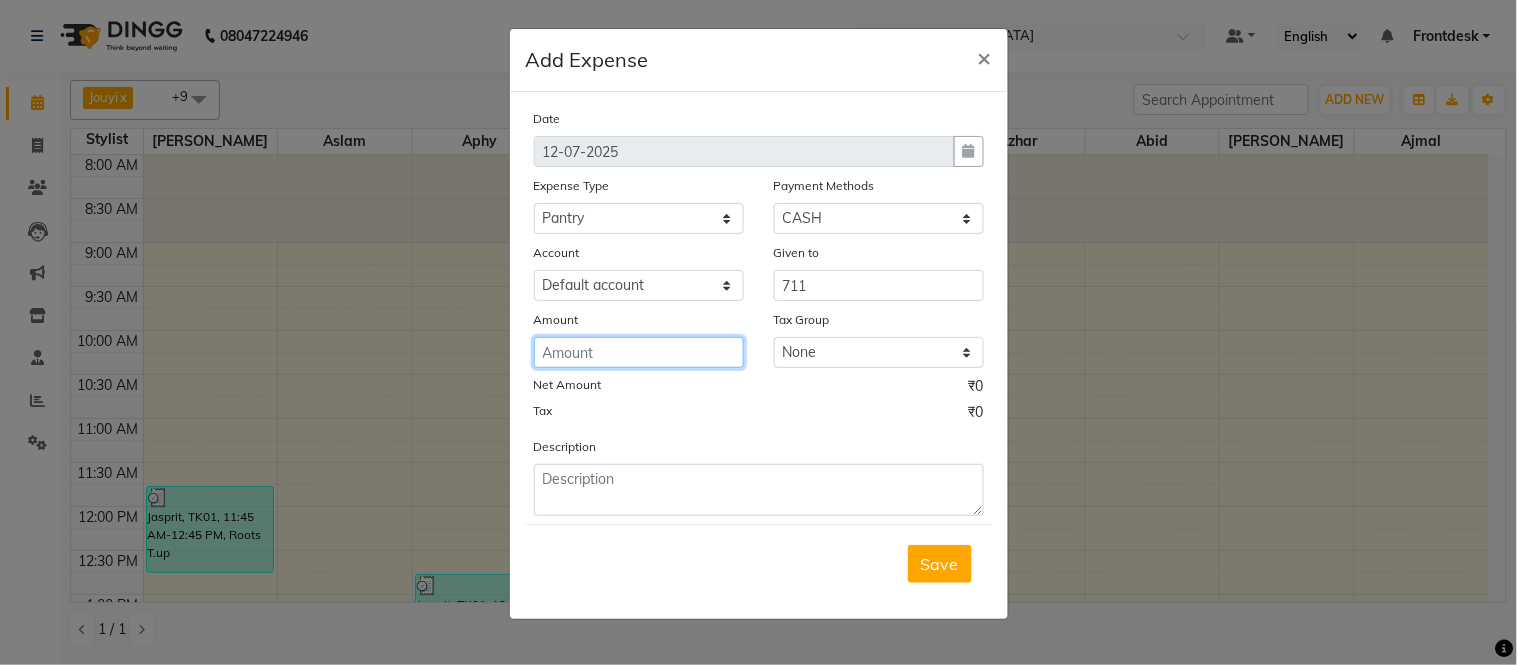 click 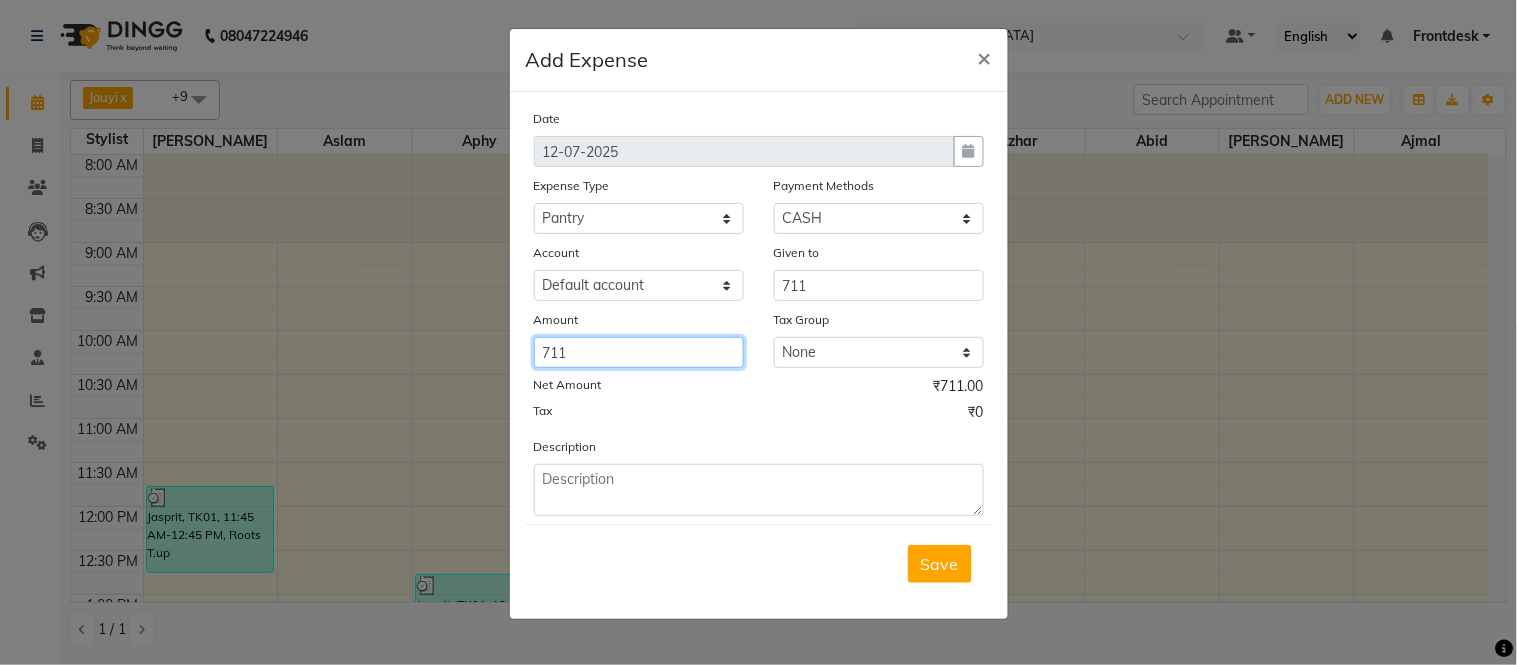 type on "711" 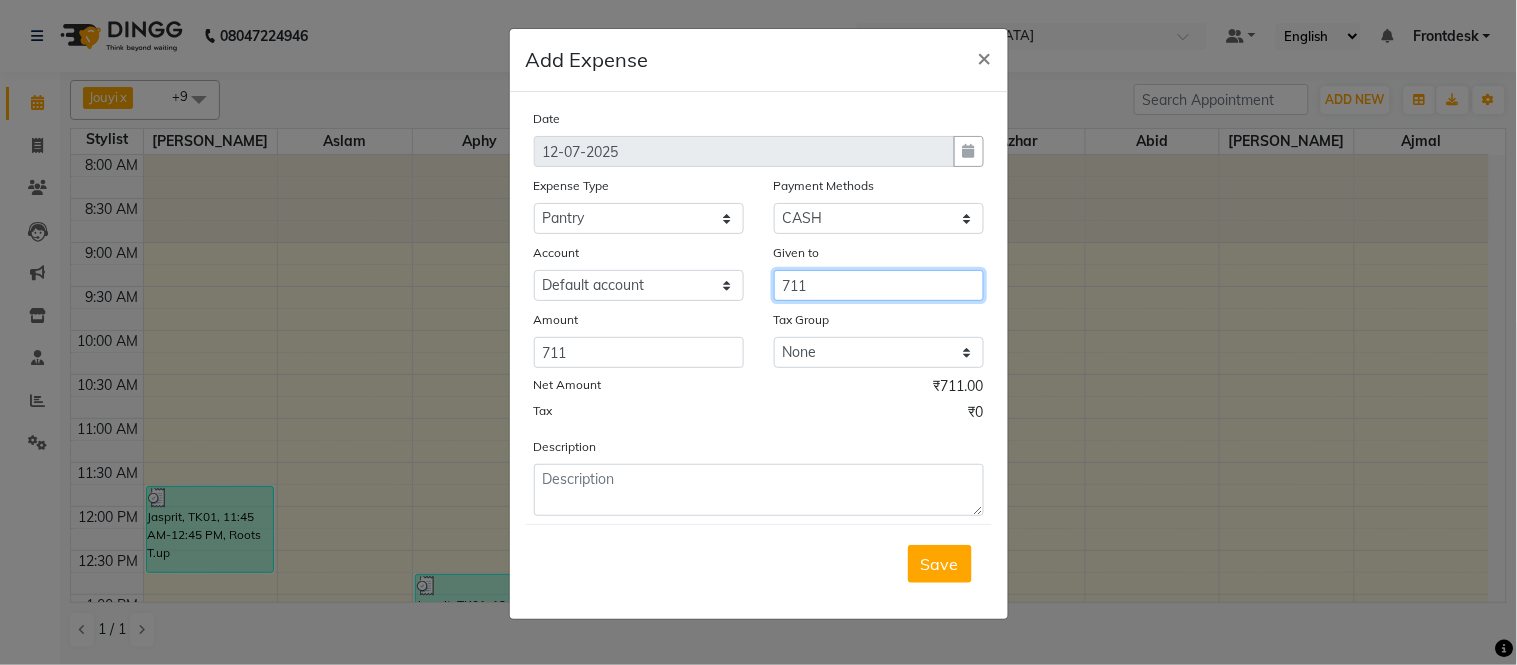 click on "711" at bounding box center (879, 285) 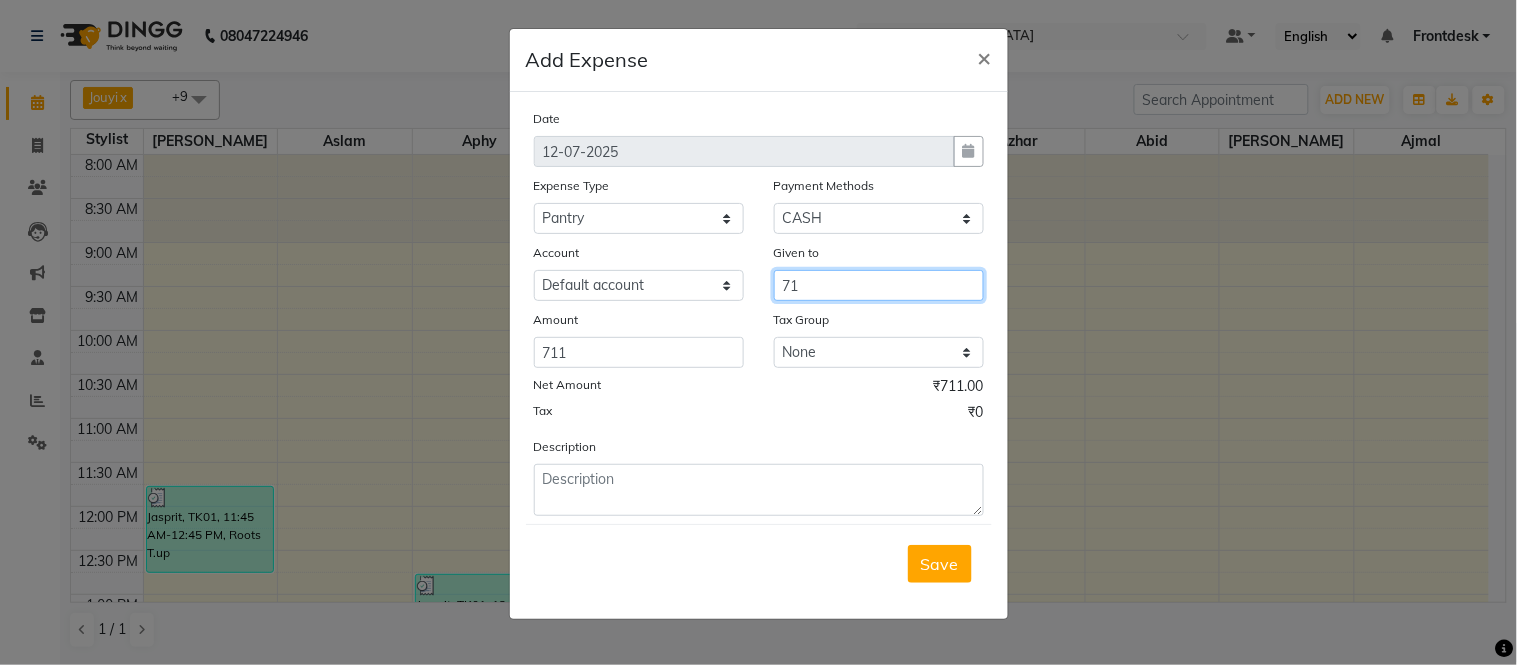 type on "7" 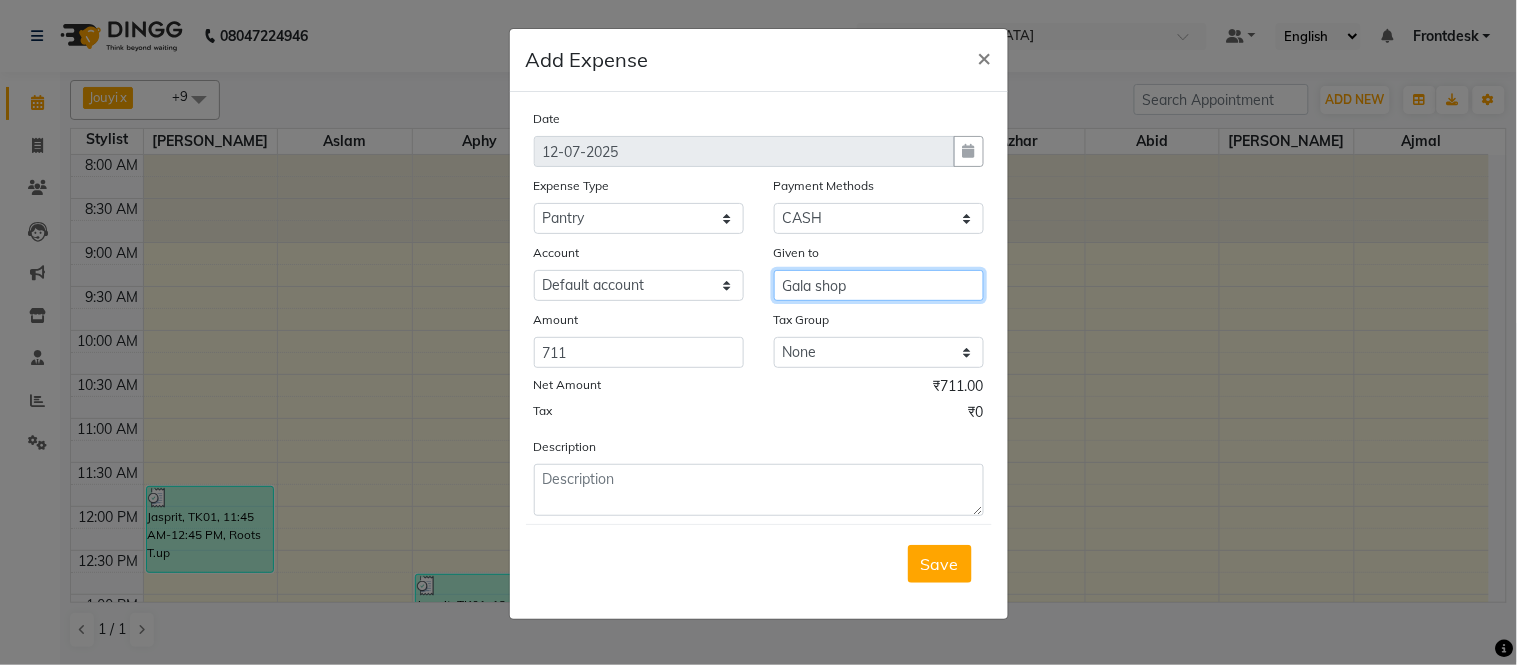 type on "Gala shop" 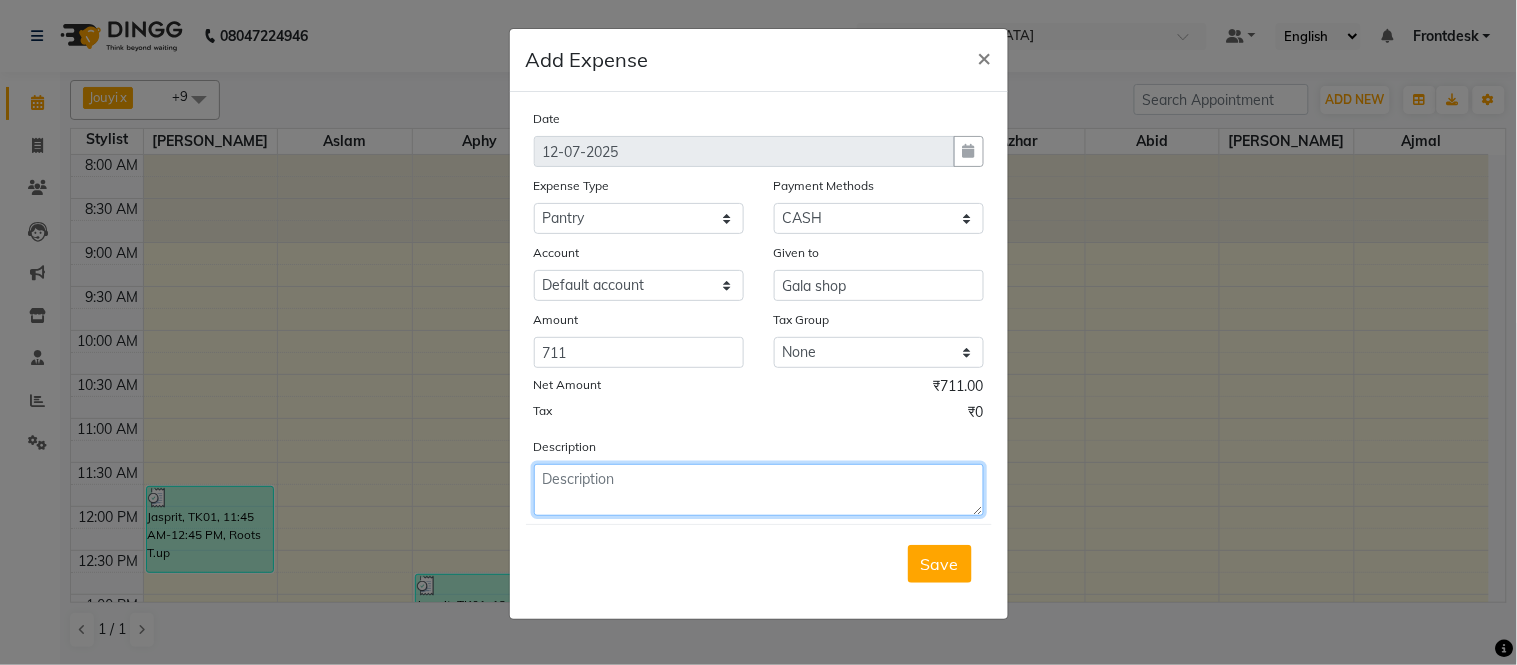 click 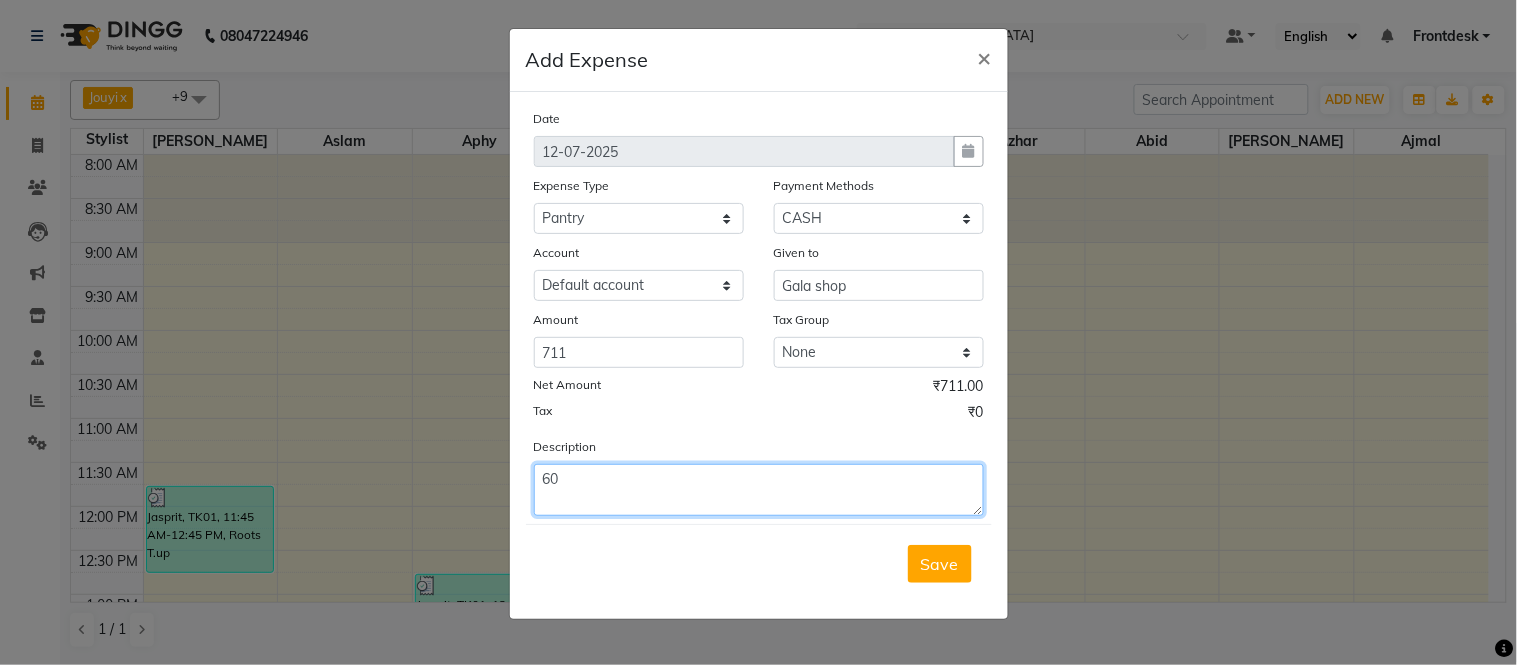 type on "6" 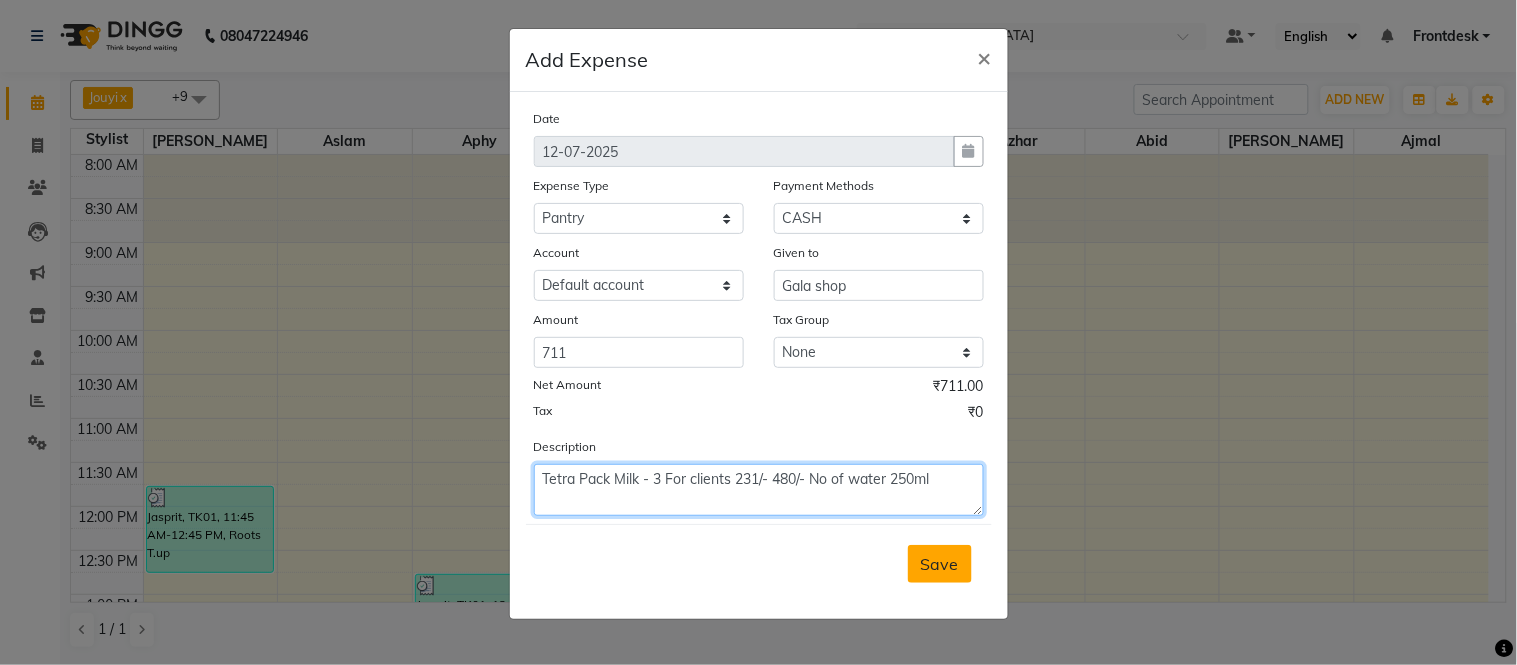 type on "Tetra Pack Milk - 3 For clients 231/- 480/- No of water 250ml" 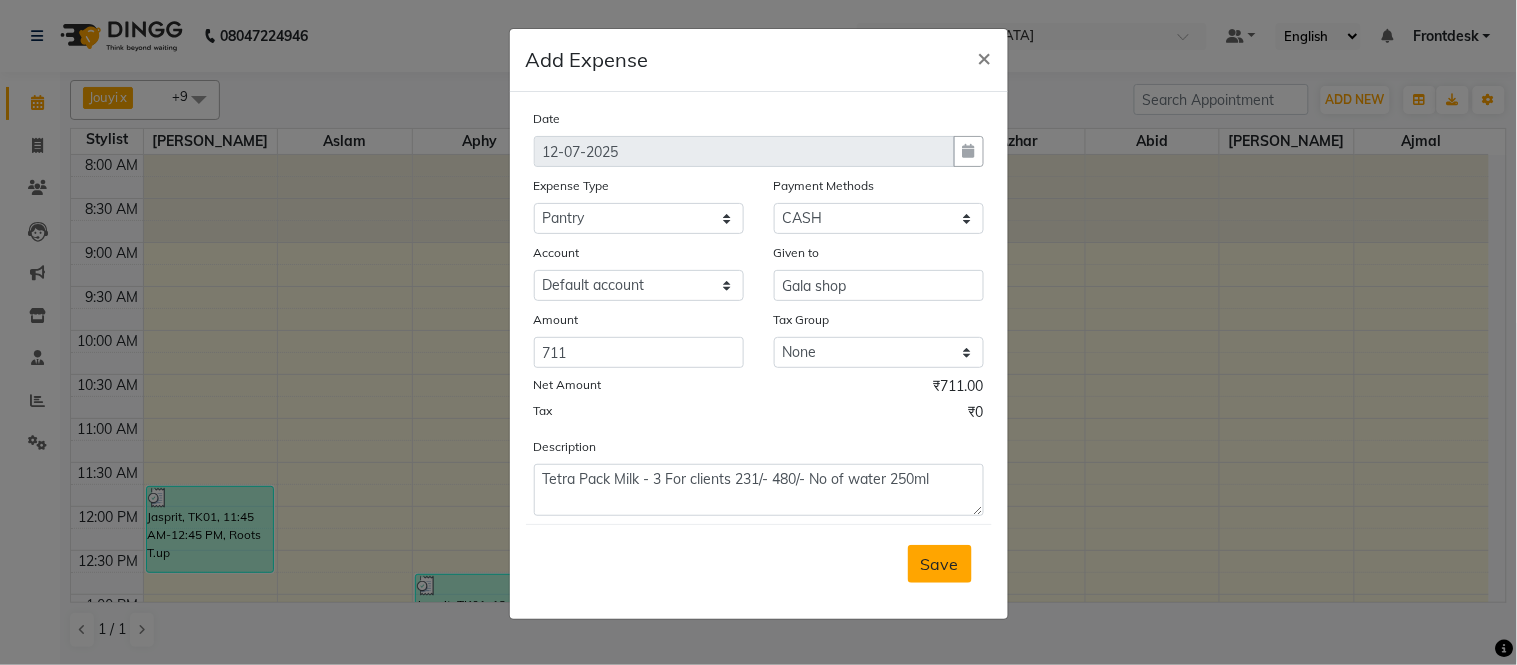 click on "Save" at bounding box center (940, 564) 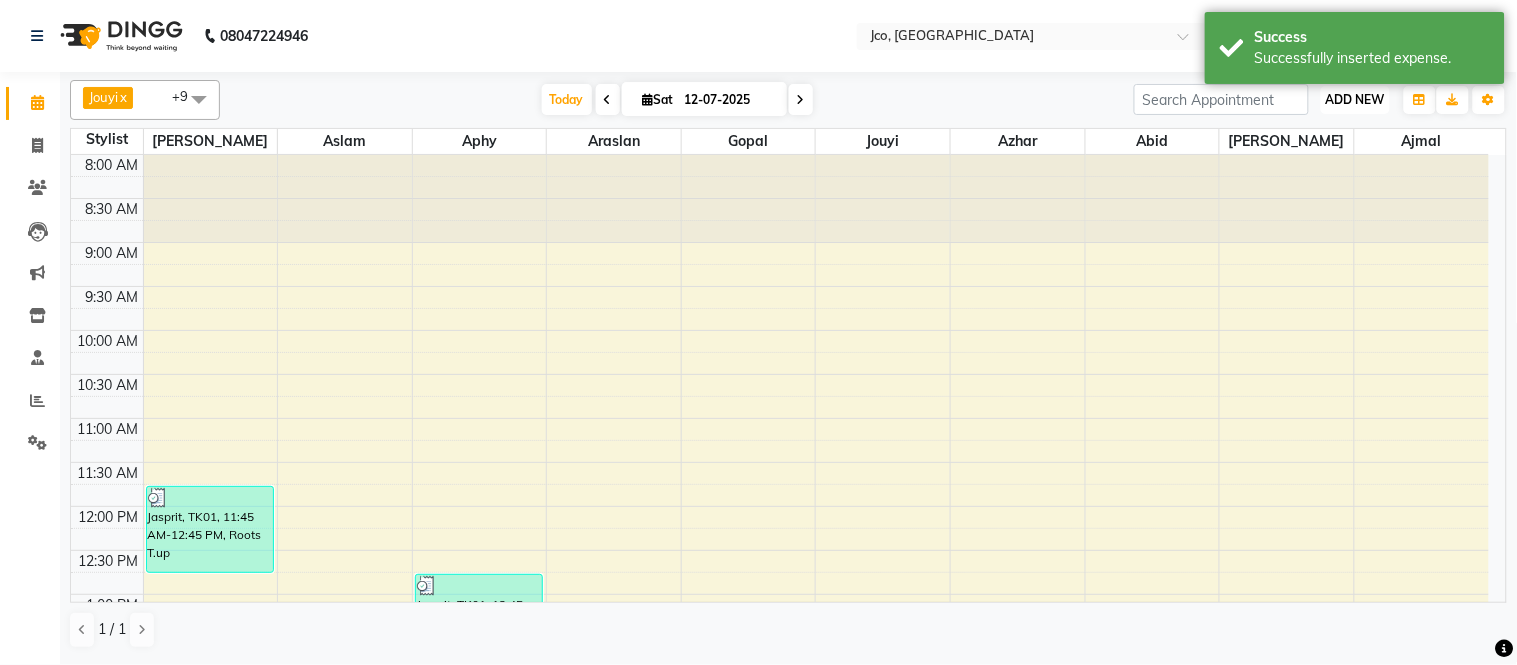 click on "ADD NEW" at bounding box center (1355, 99) 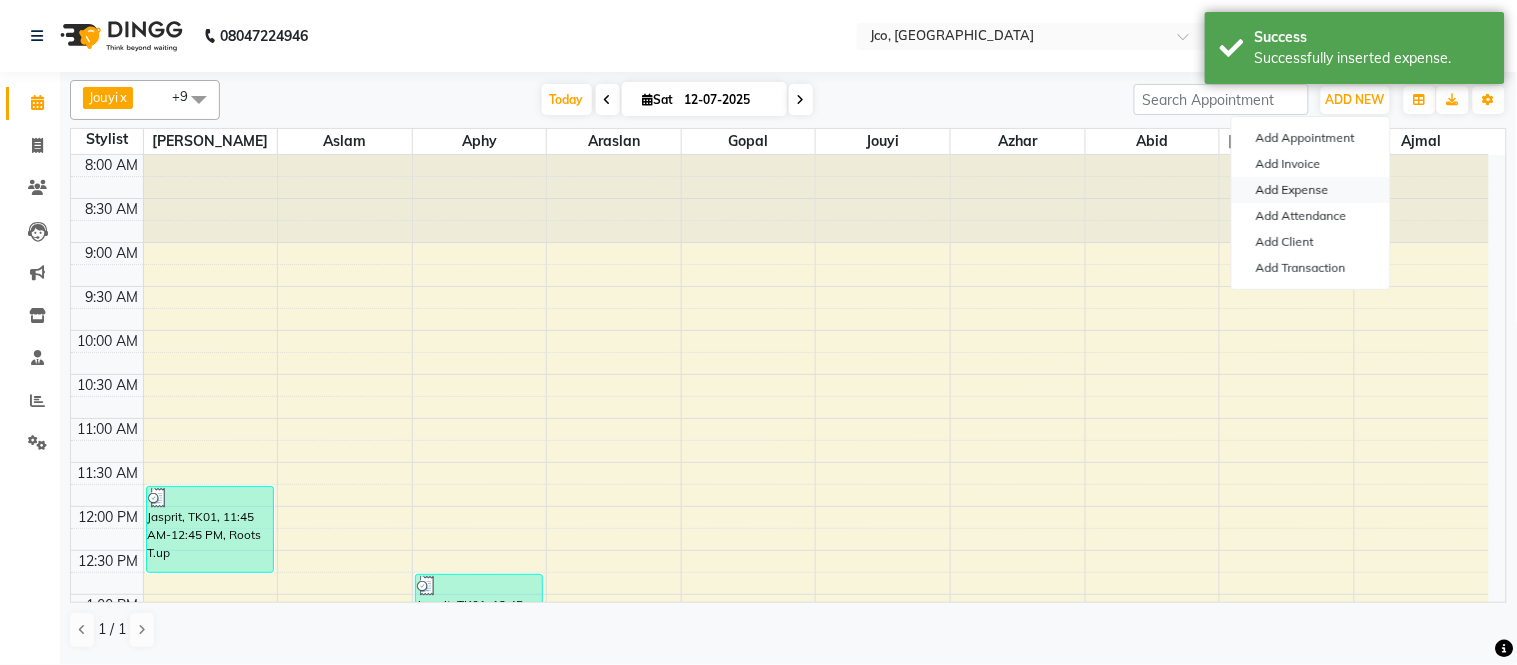 click on "Add Expense" at bounding box center [1311, 190] 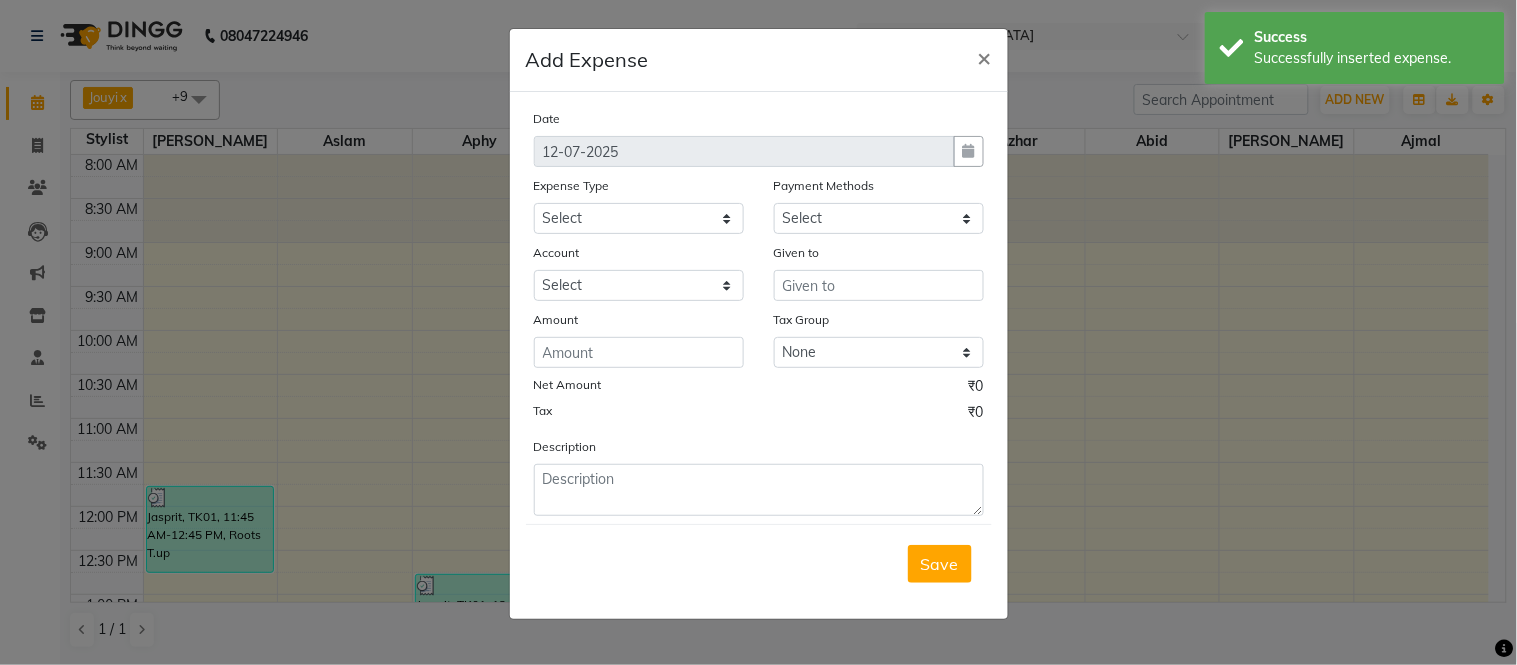 type 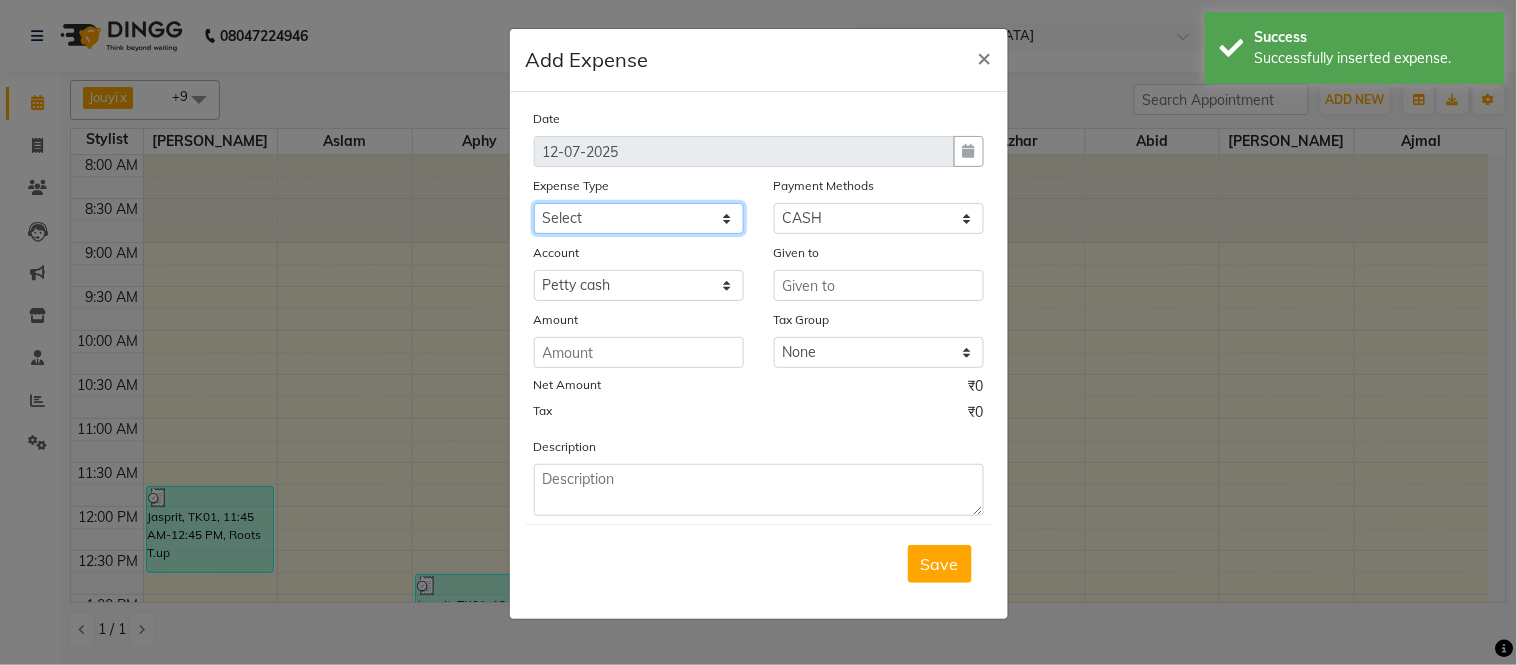 click on "Select Advance Salary Amazon B M C Cash transfer to bank Cash transfer to hub Chemist Client Snacks Clinical charges Conveyence Courier Donation Equipment free lancer commission Fuel Goregaon Salon Govt fee Incentive Laundry Loan Repayment Maintenance Make Up Products Marketing Miscellaneous Mobile Bill Other over time Pantry Product Product incentive puja items Rent Salary Staff Commission. Staff Snacks Stationery Tax Tea & Refreshment Telephone Tips Travelling allowance Utilities W Fast" 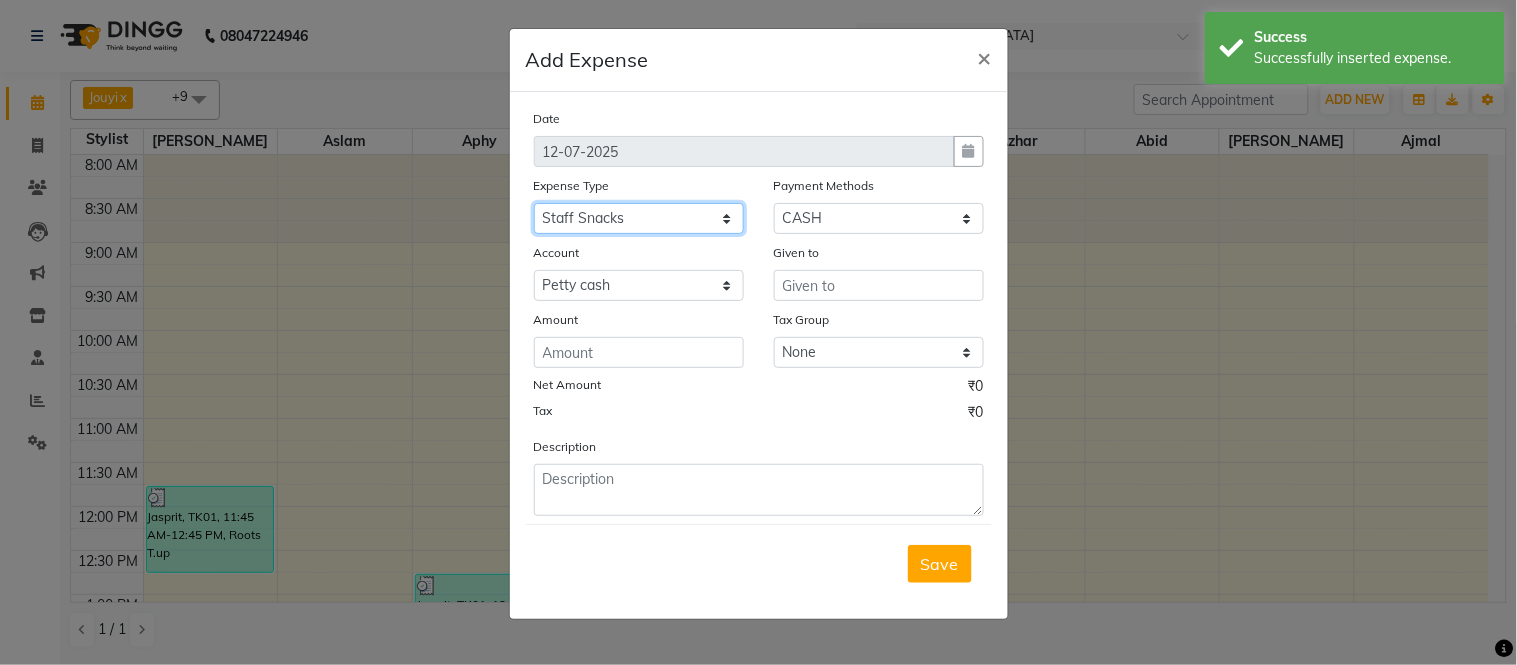 click on "Select Advance Salary Amazon B M C Cash transfer to bank Cash transfer to hub Chemist Client Snacks Clinical charges Conveyence Courier Donation Equipment free lancer commission Fuel Goregaon Salon Govt fee Incentive Laundry Loan Repayment Maintenance Make Up Products Marketing Miscellaneous Mobile Bill Other over time Pantry Product Product incentive puja items Rent Salary Staff Commission. Staff Snacks Stationery Tax Tea & Refreshment Telephone Tips Travelling allowance Utilities W Fast" 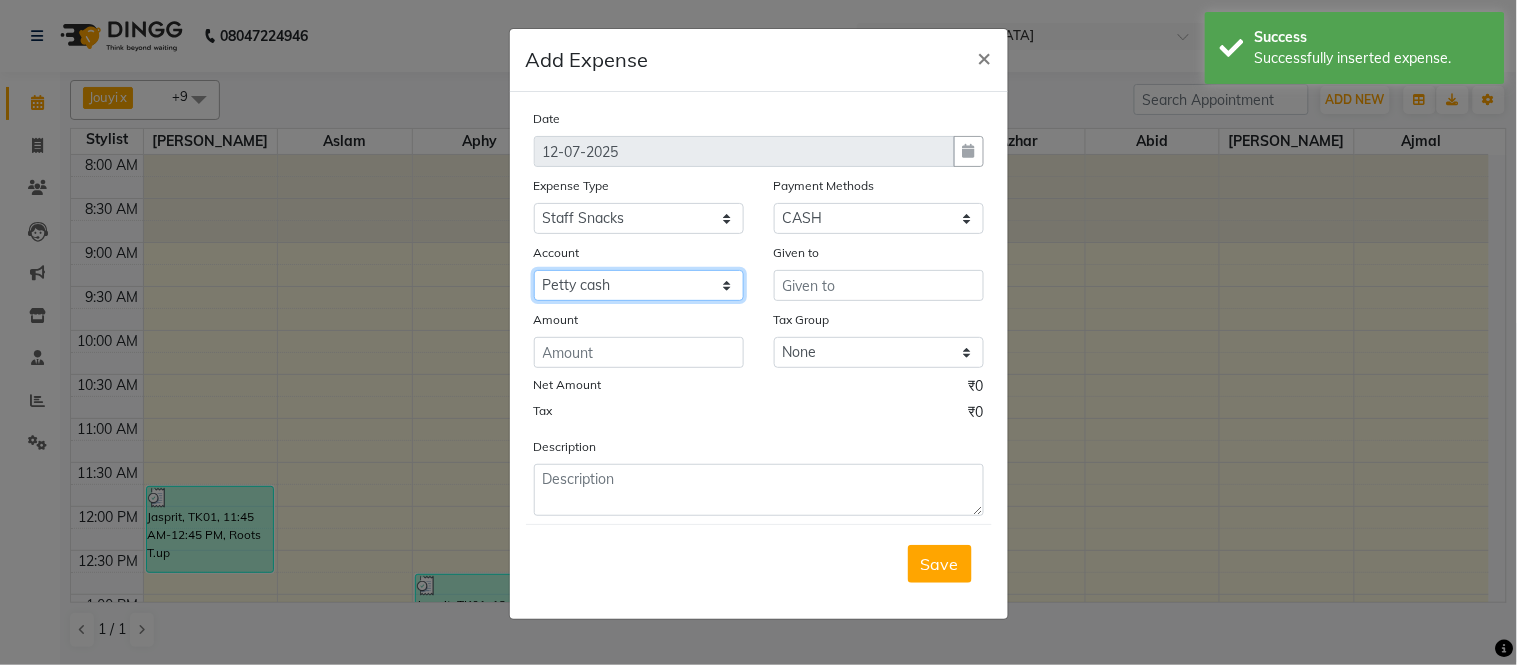 click on "Select Petty cash Default account" 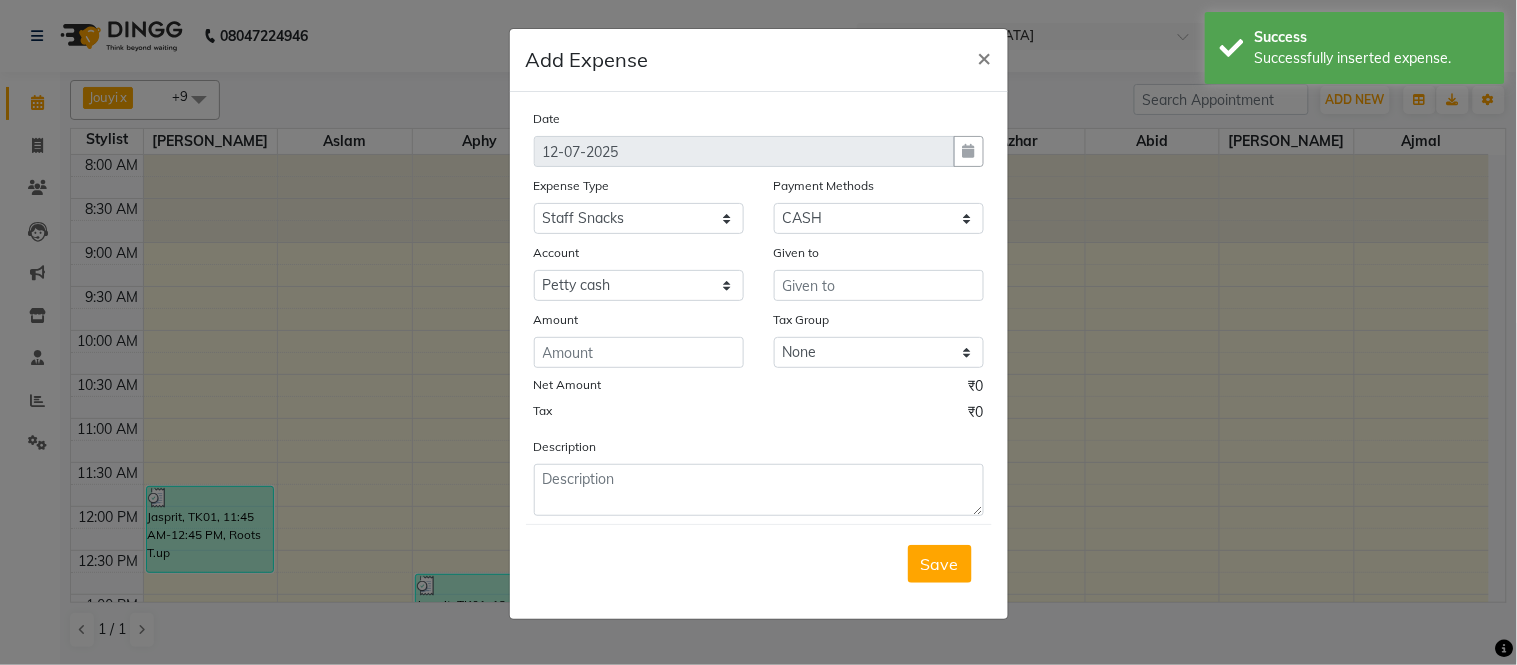 click on "Net Amount ₹0" 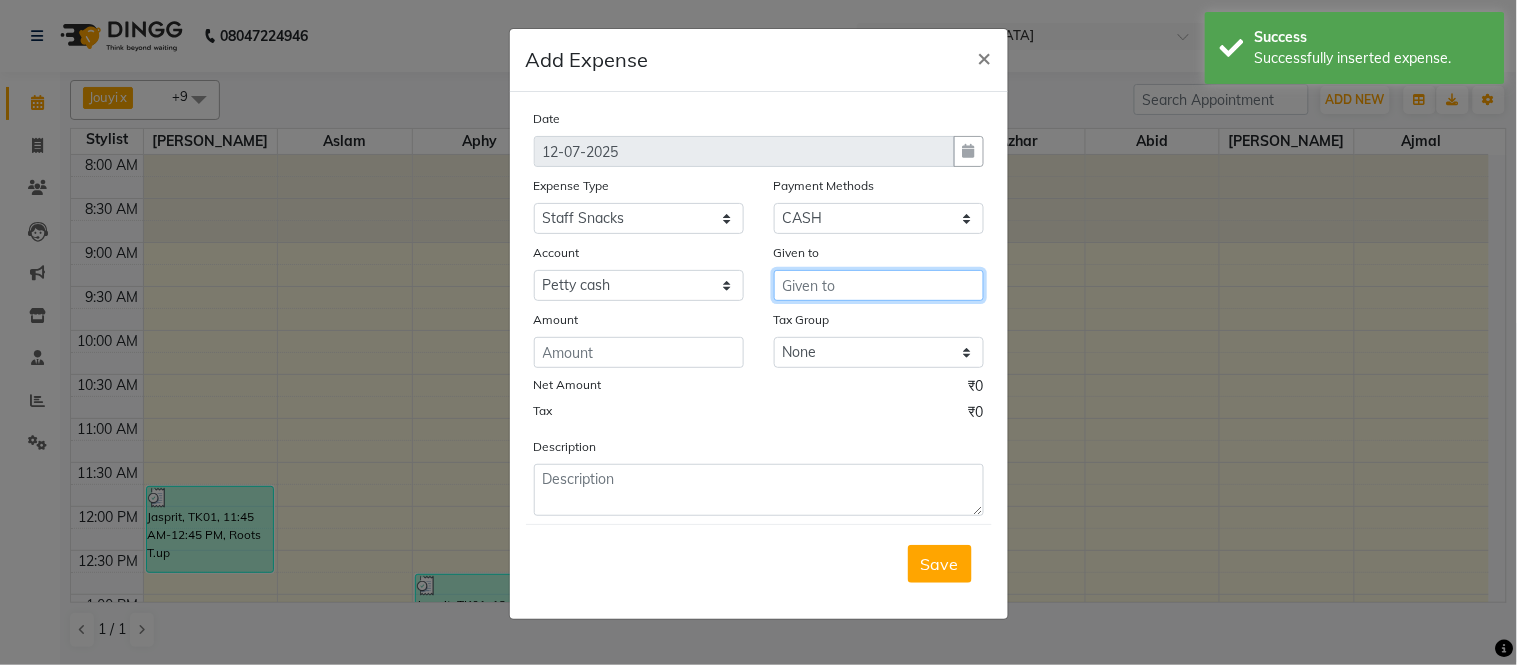 click at bounding box center [879, 285] 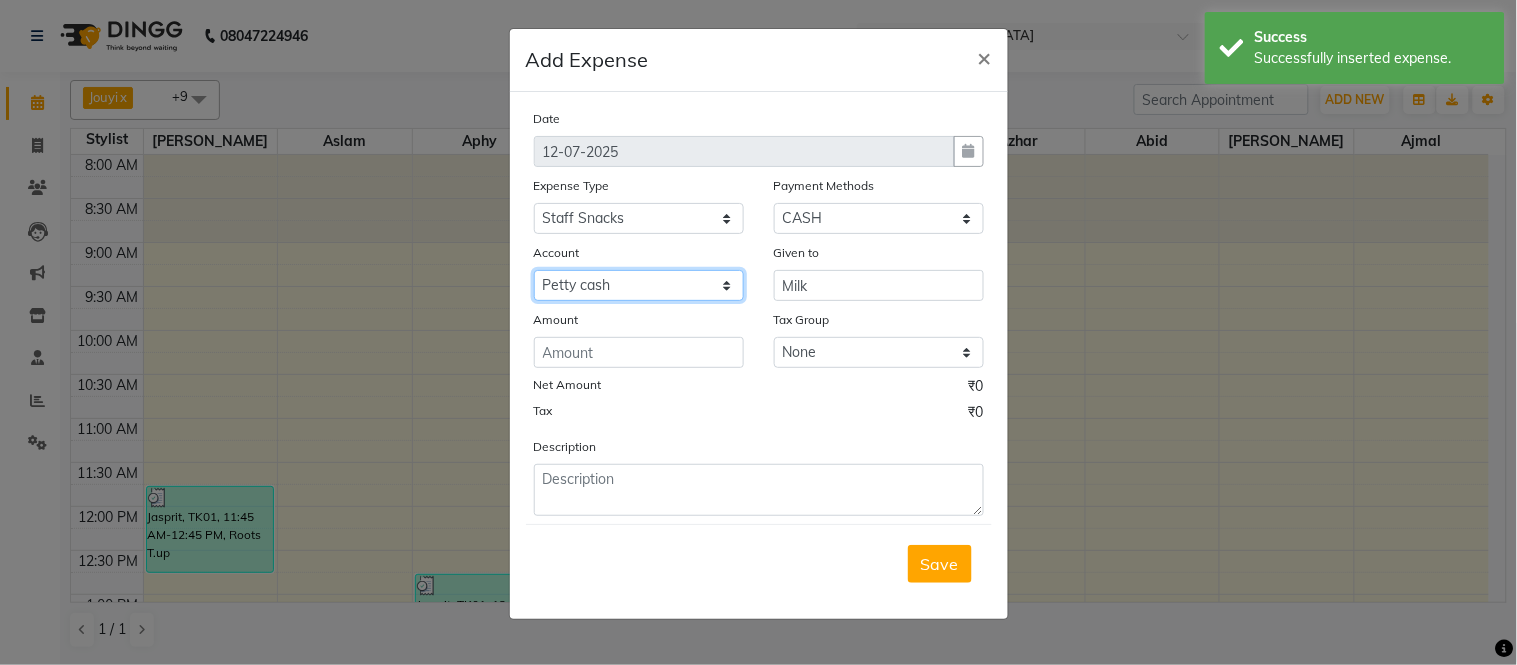 click on "Select Petty cash Default account" 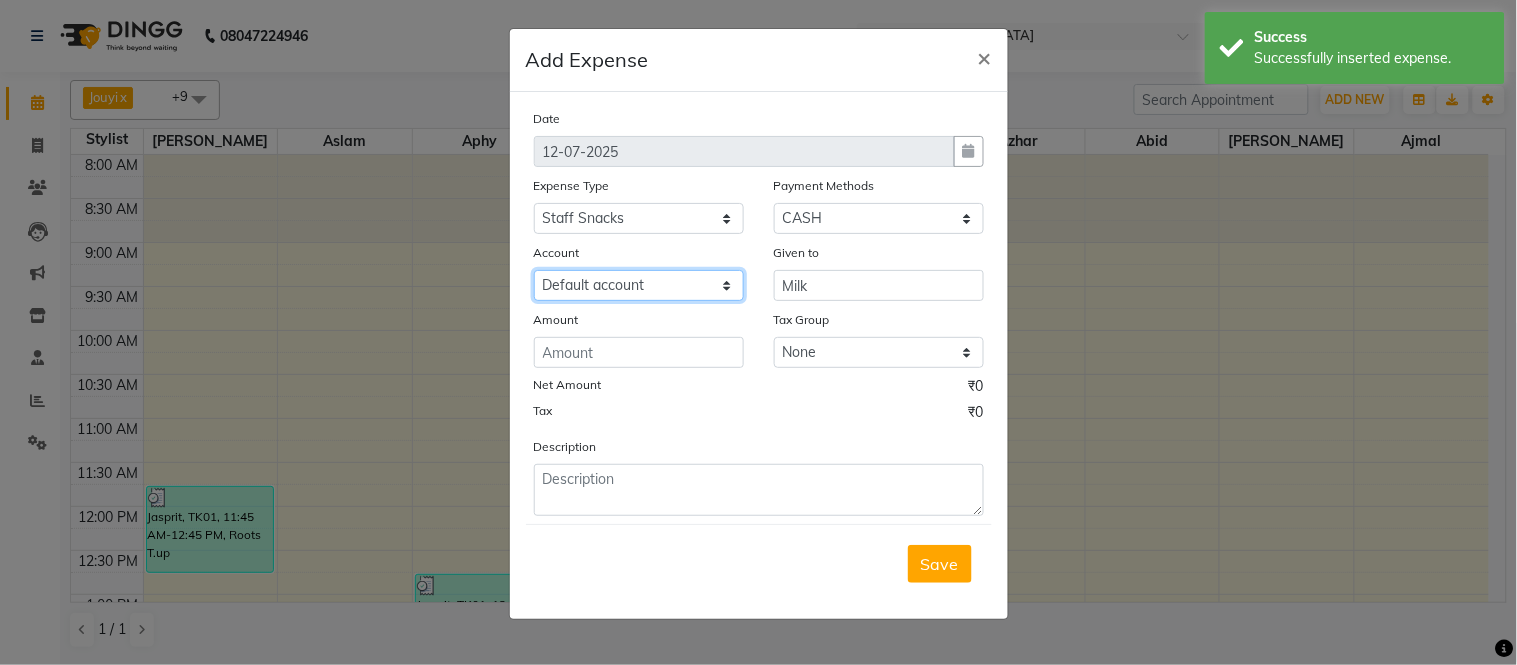 click on "Select Petty cash Default account" 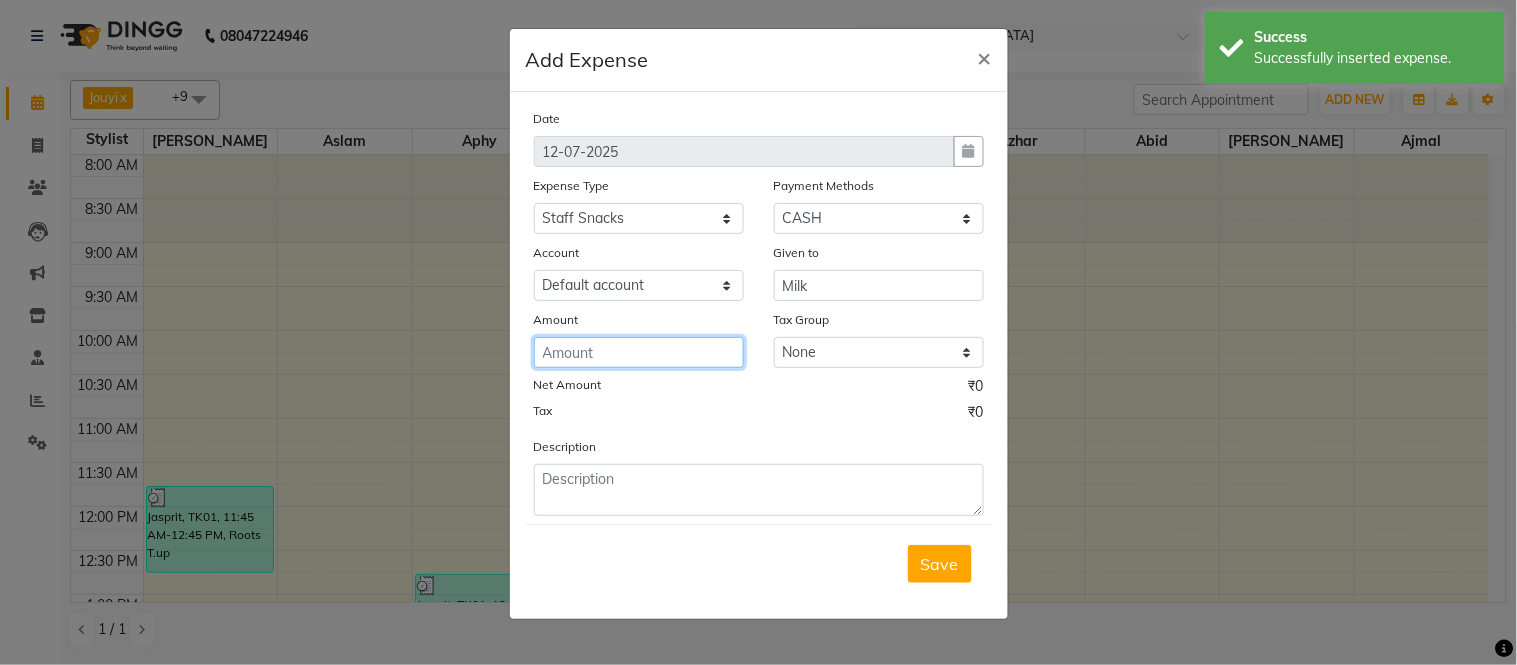 click 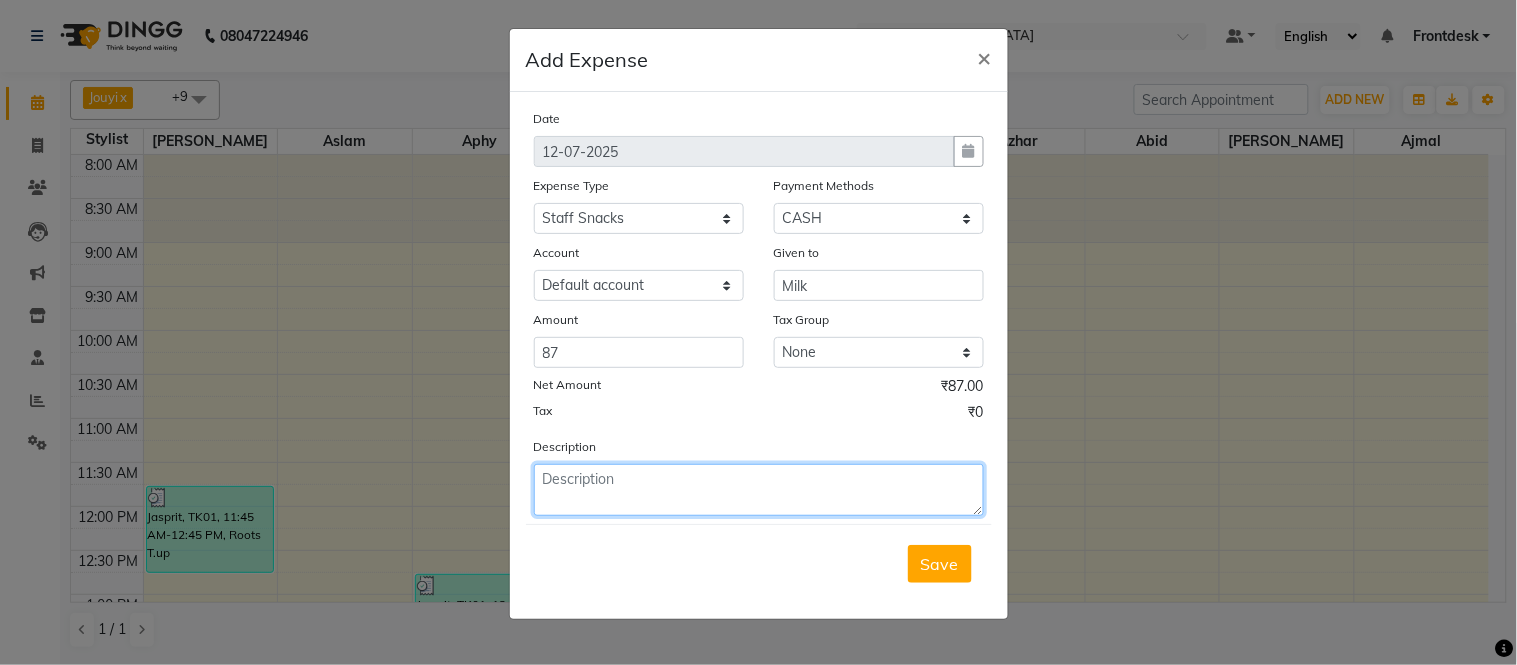 click 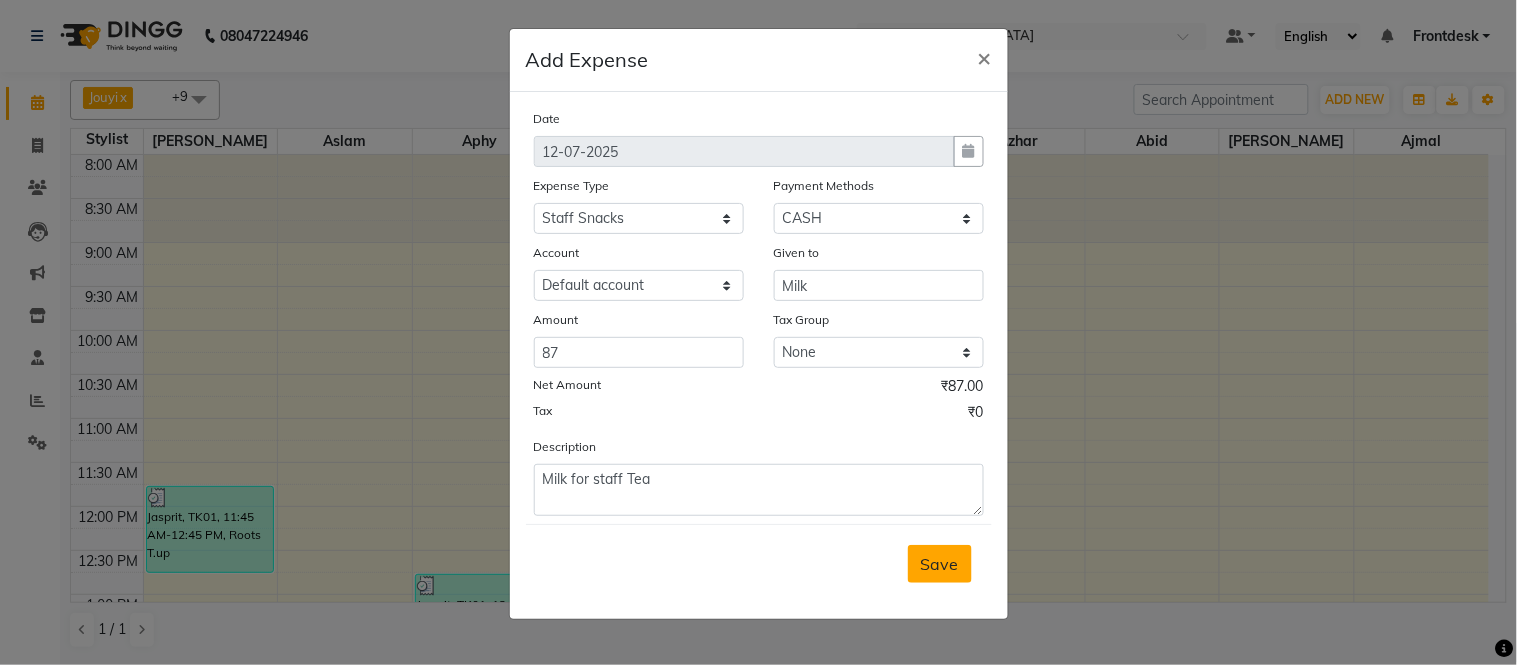 click on "Save" at bounding box center [940, 564] 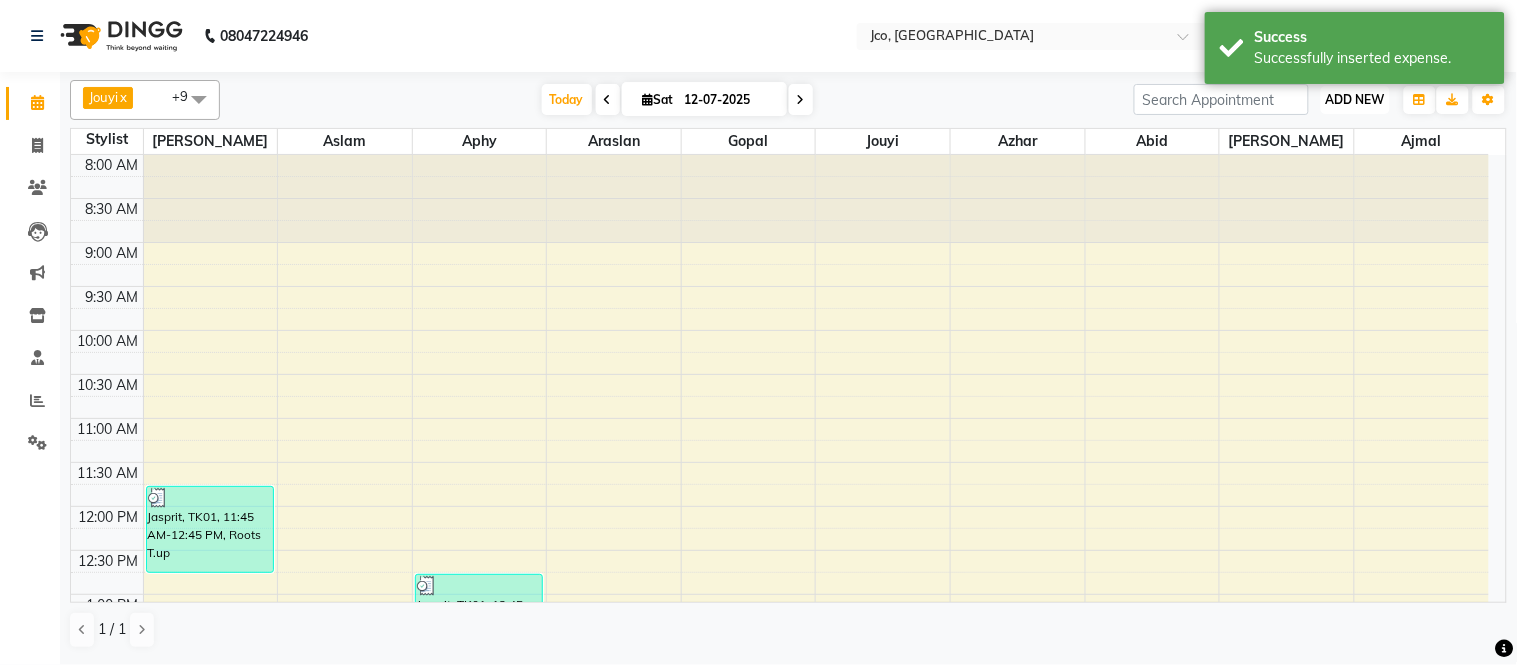 click on "ADD NEW" at bounding box center [1355, 99] 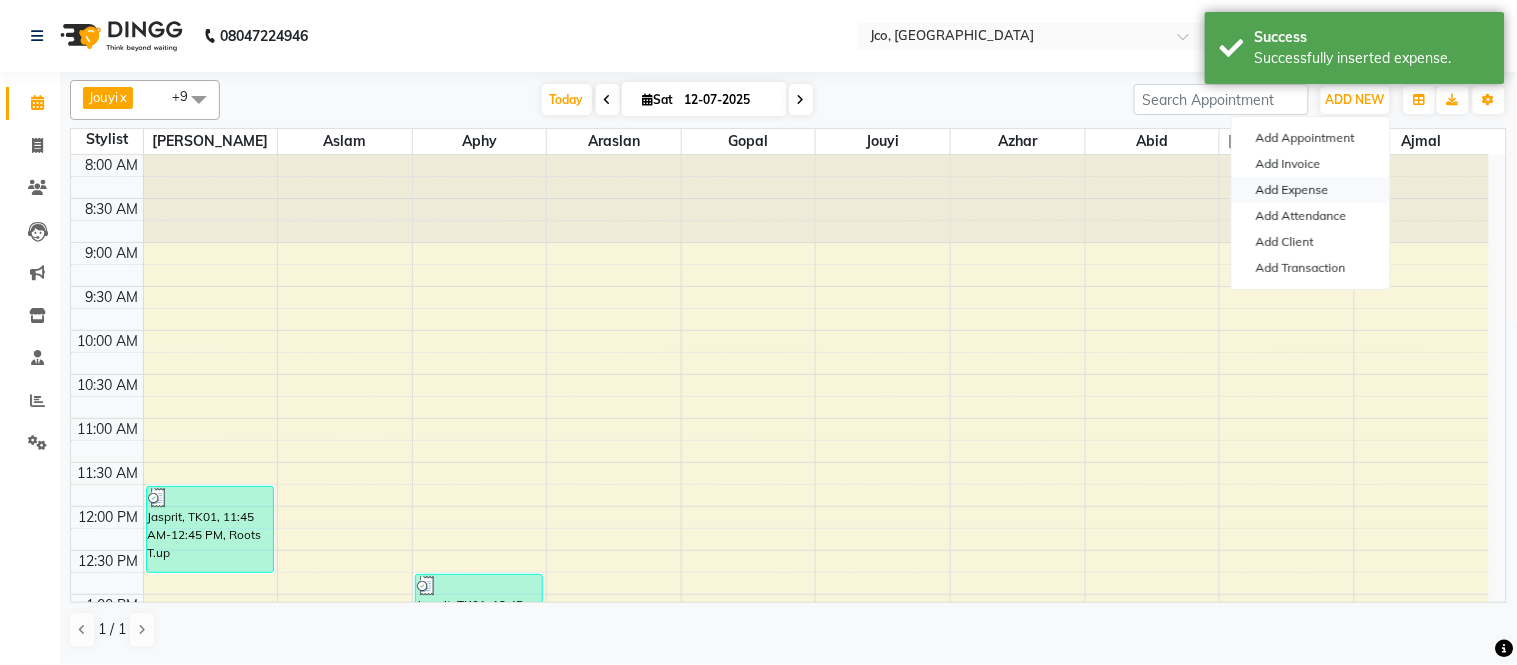 click on "Add Expense" at bounding box center (1311, 190) 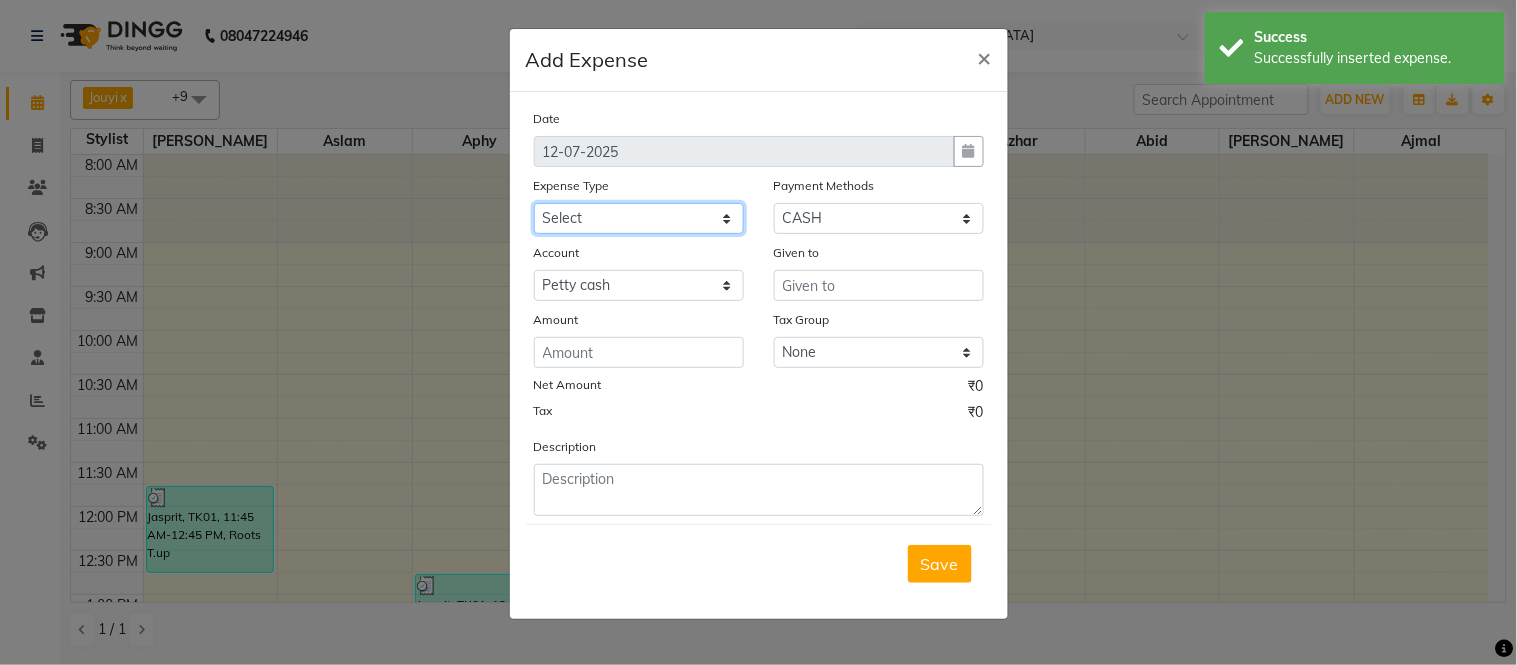 click on "Select Advance Salary Amazon B M C Cash transfer to bank Cash transfer to hub Chemist Client Snacks Clinical charges Conveyence Courier Donation Equipment free lancer commission Fuel Goregaon Salon Govt fee Incentive Laundry Loan Repayment Maintenance Make Up Products Marketing Miscellaneous Mobile Bill Other over time Pantry Product Product incentive puja items Rent Salary Staff Commission. Staff Snacks Stationery Tax Tea & Refreshment Telephone Tips Travelling allowance Utilities W Fast" 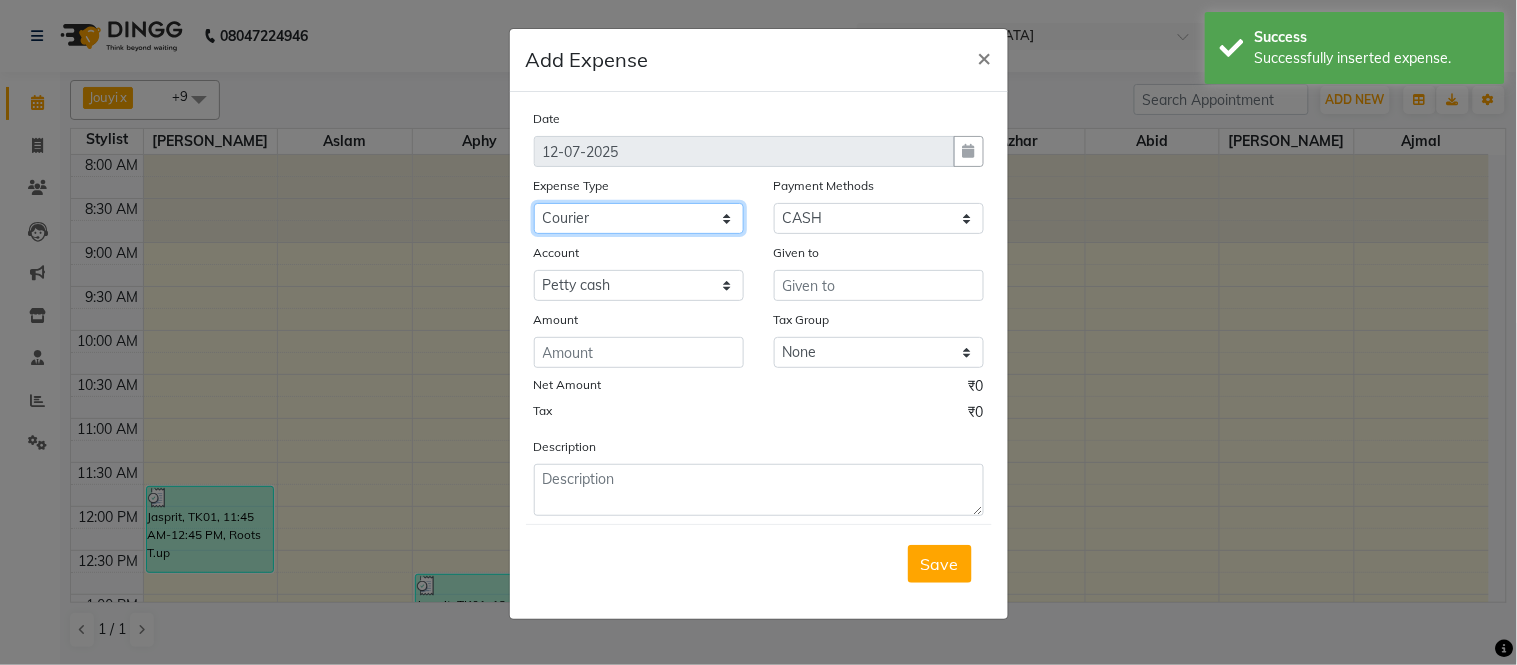 click on "Select Advance Salary Amazon B M C Cash transfer to bank Cash transfer to hub Chemist Client Snacks Clinical charges Conveyence Courier Donation Equipment free lancer commission Fuel Goregaon Salon Govt fee Incentive Laundry Loan Repayment Maintenance Make Up Products Marketing Miscellaneous Mobile Bill Other over time Pantry Product Product incentive puja items Rent Salary Staff Commission. Staff Snacks Stationery Tax Tea & Refreshment Telephone Tips Travelling allowance Utilities W Fast" 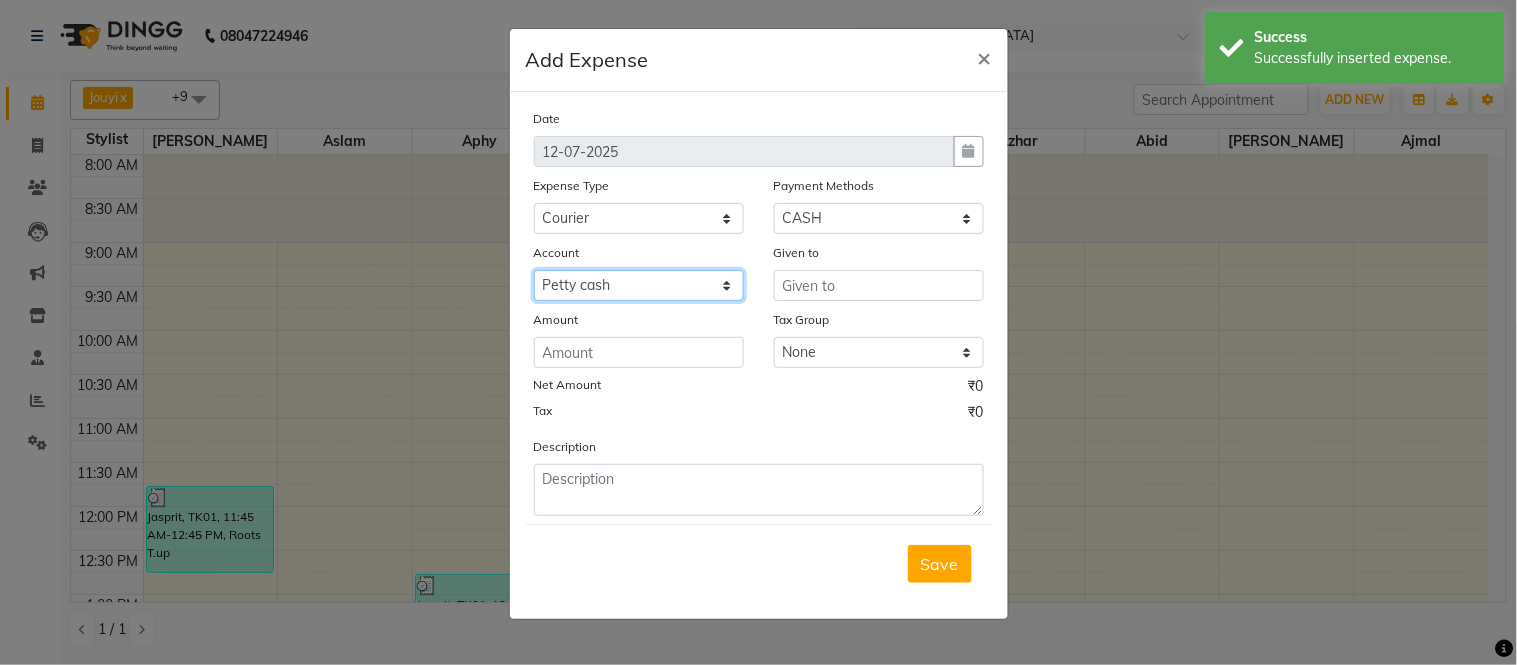 click on "Select Petty cash Default account" 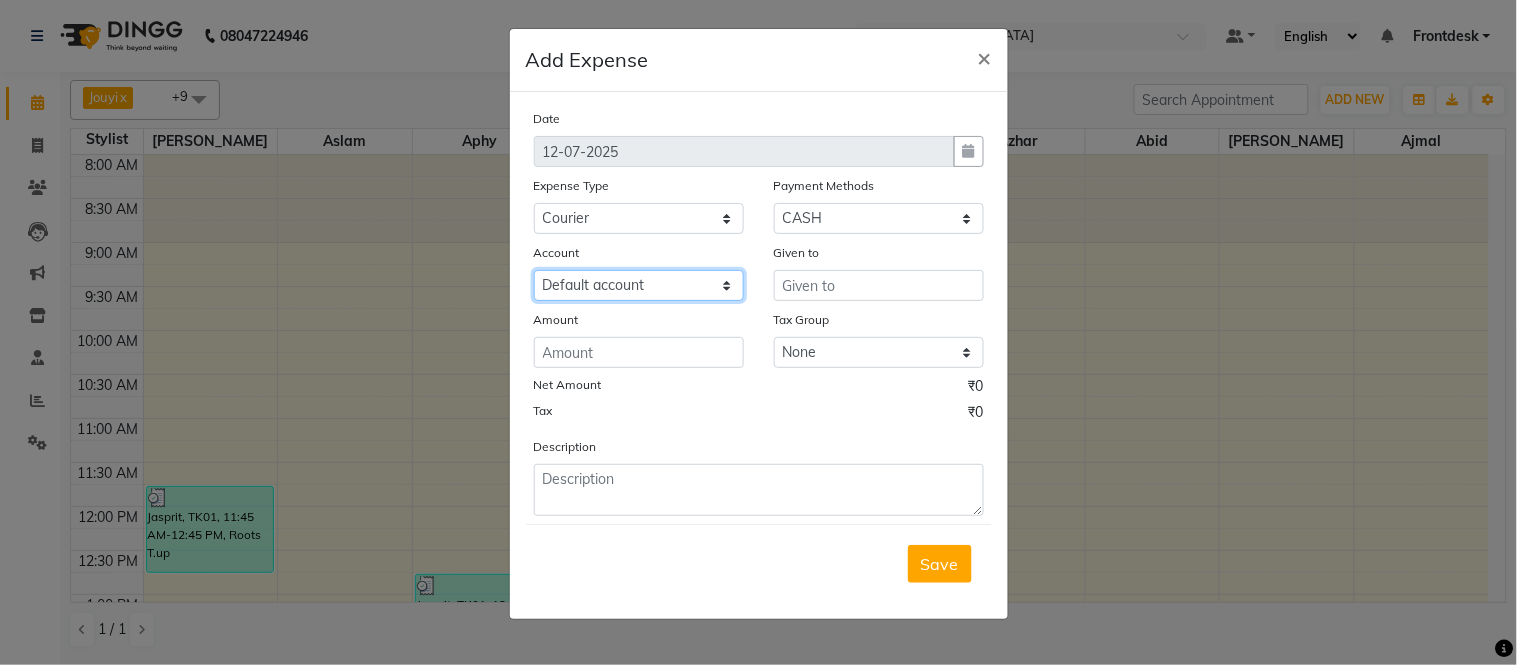 click on "Select Petty cash Default account" 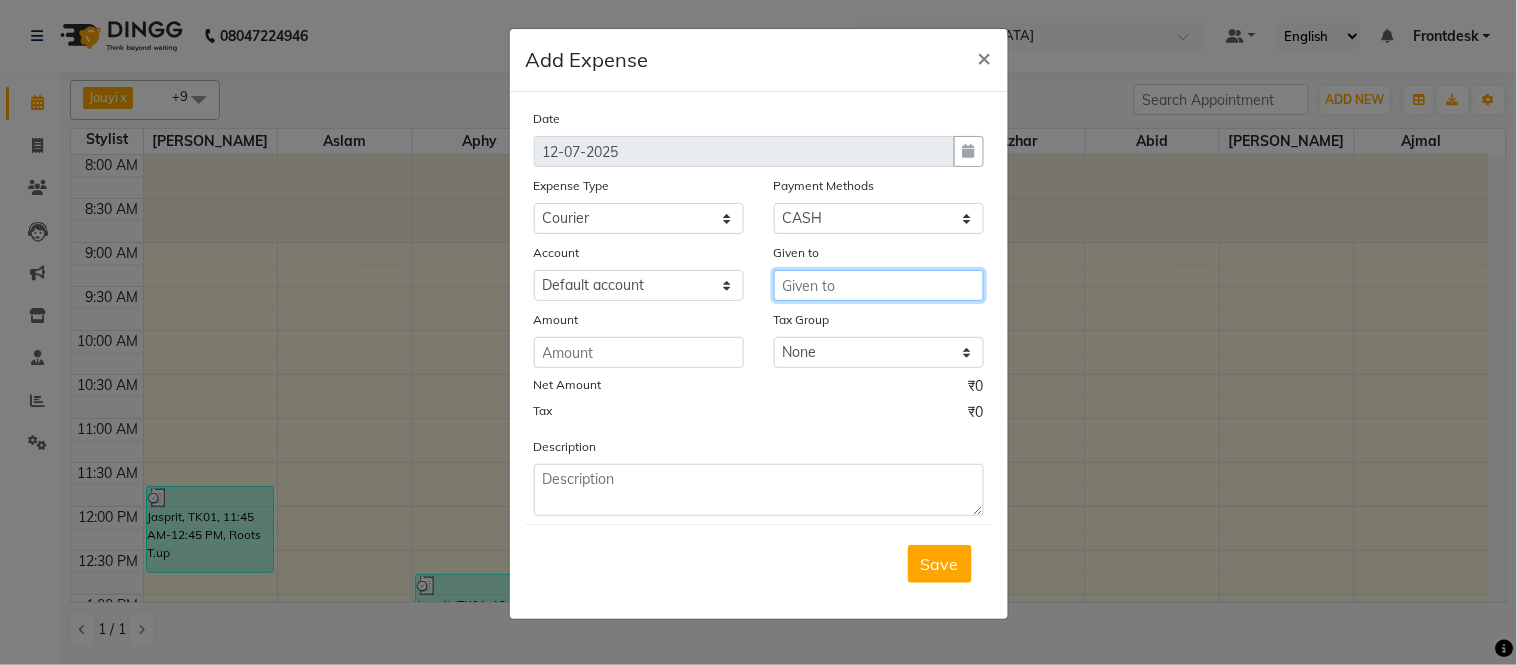 click at bounding box center (879, 285) 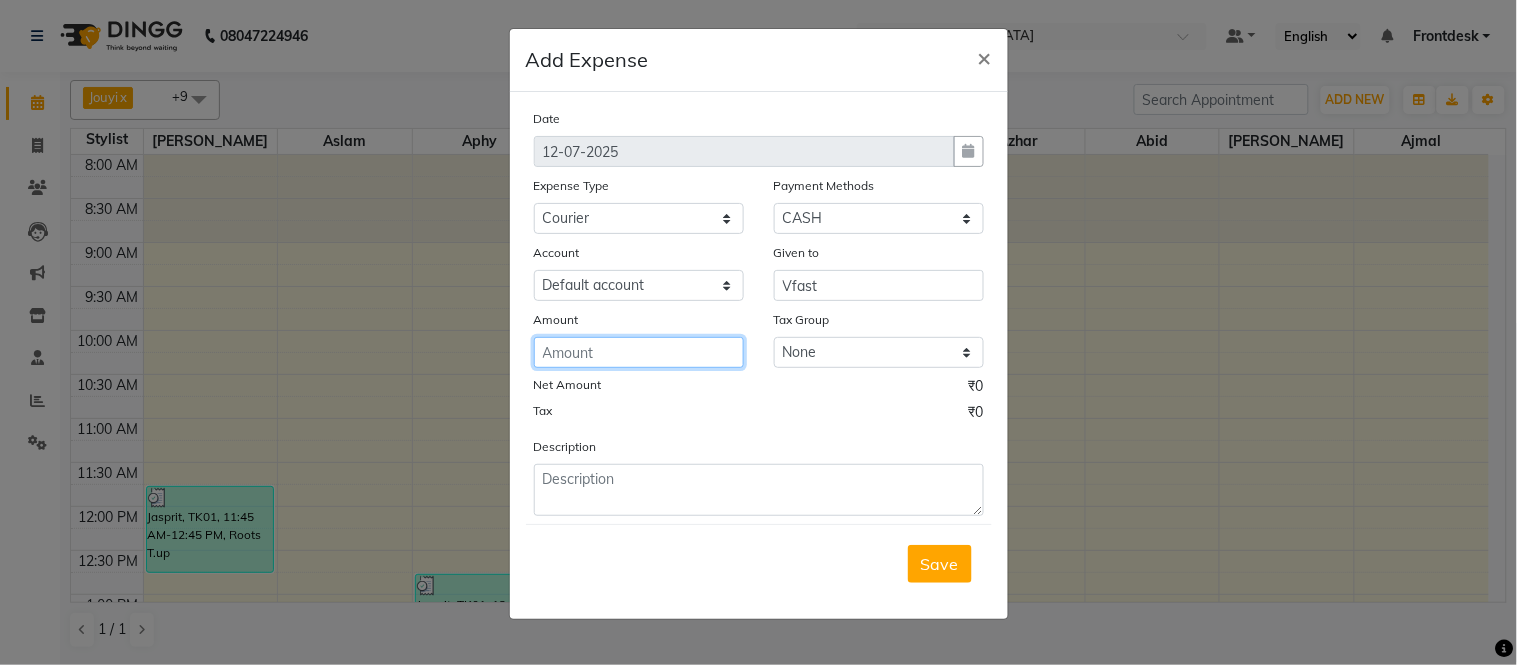 click 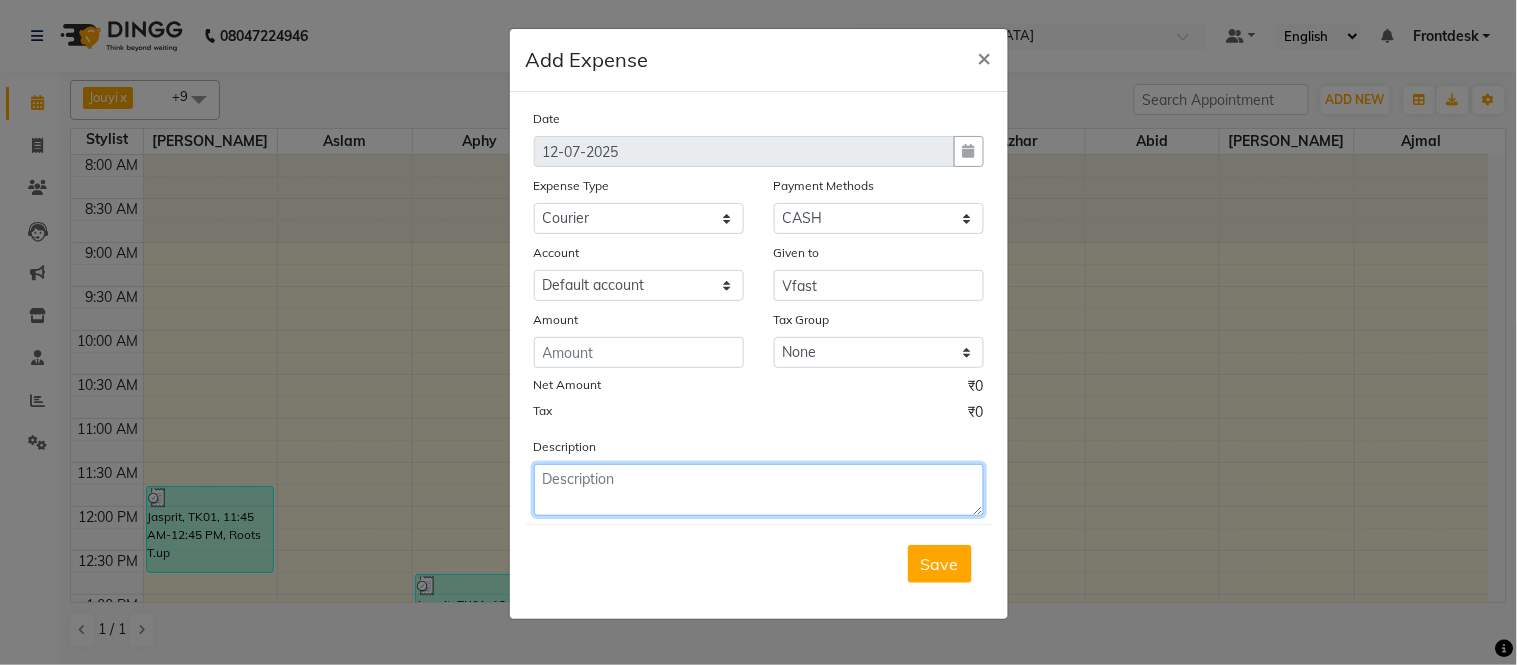 click 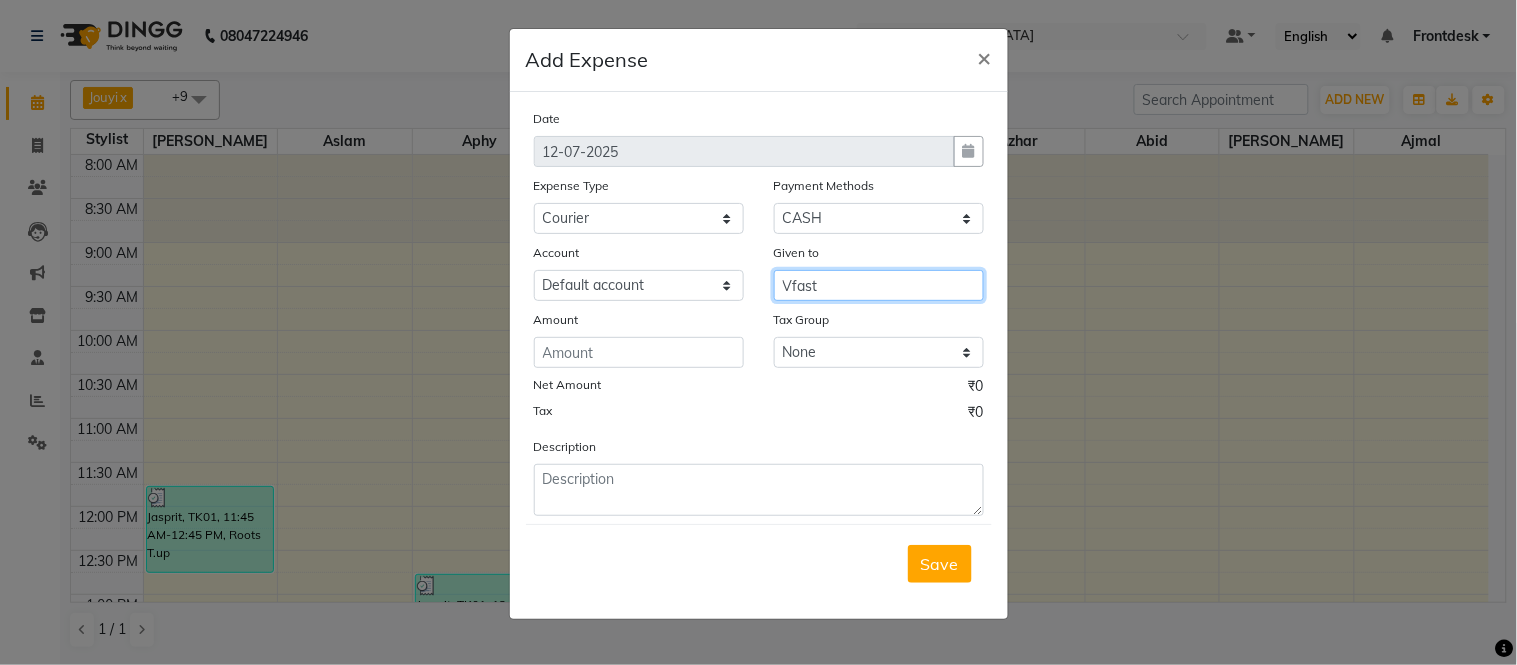 click on "Vfast" at bounding box center [879, 285] 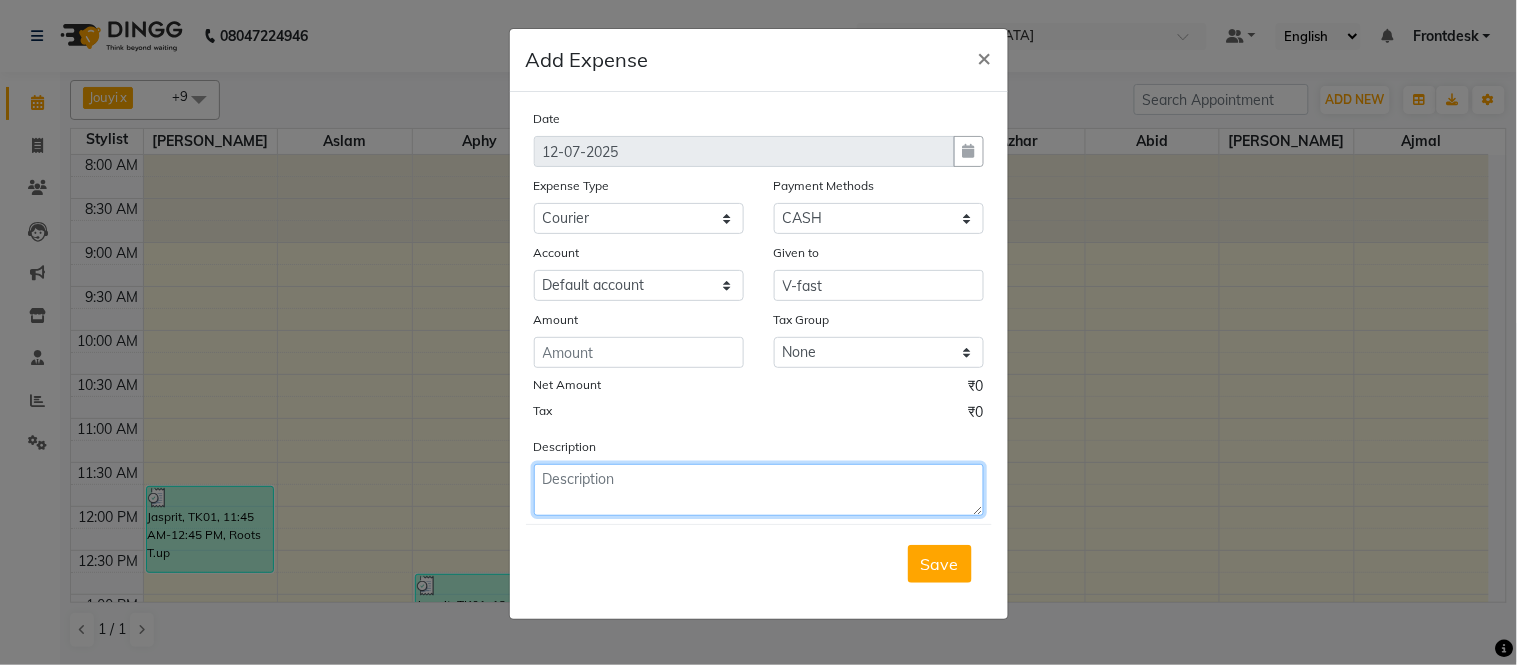 click 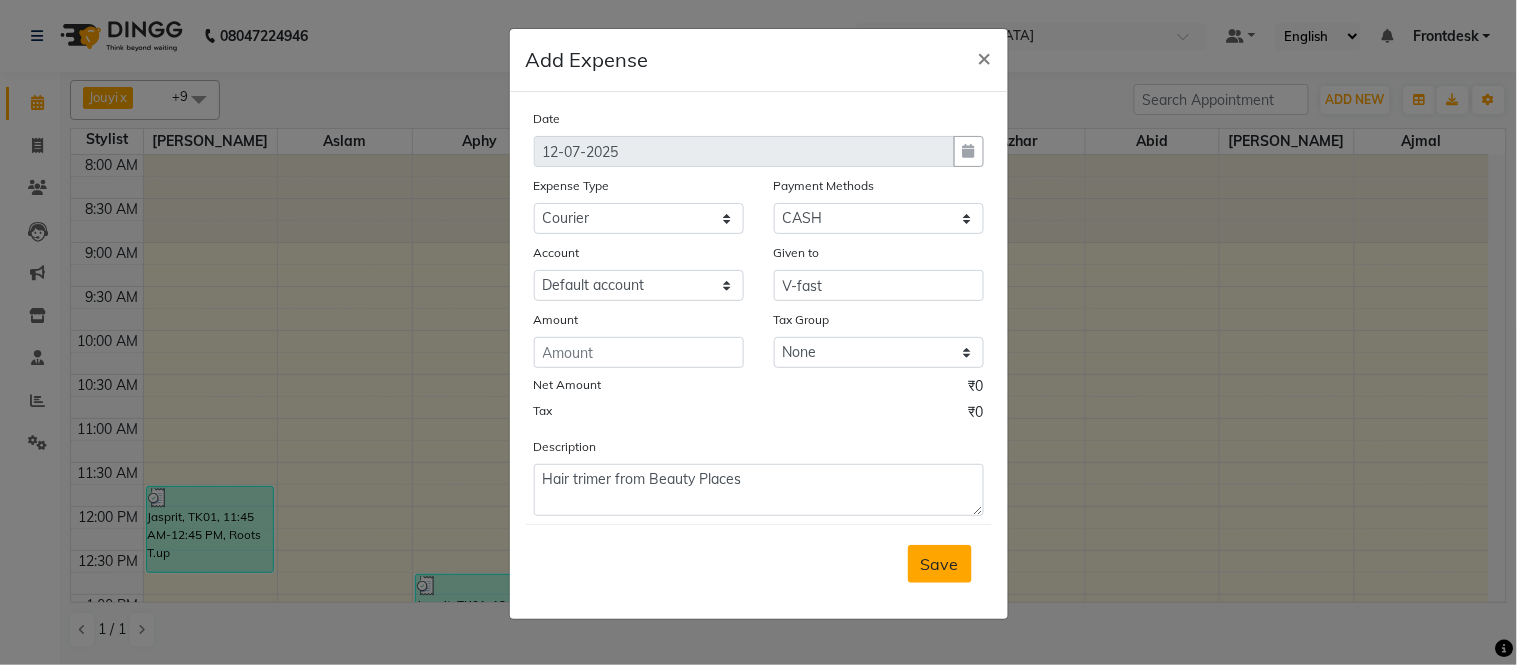 click on "Save" at bounding box center [940, 564] 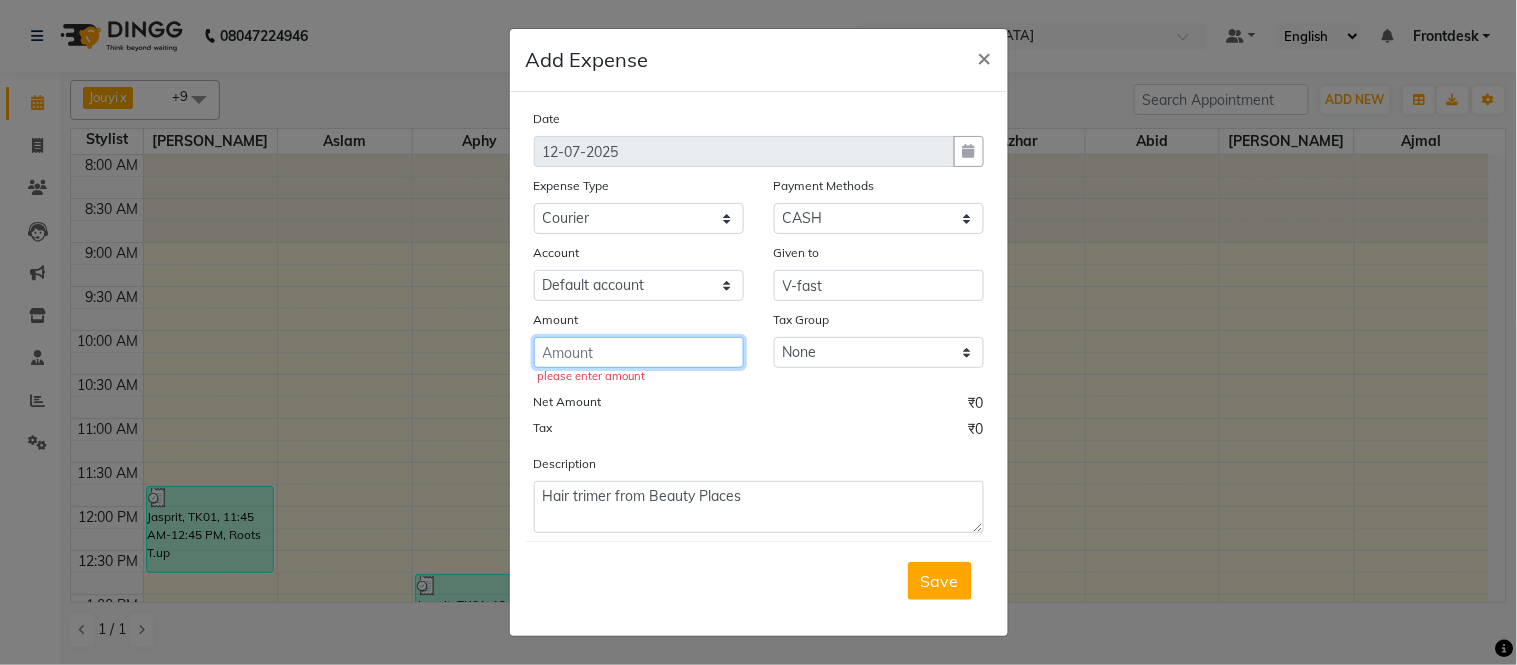 click 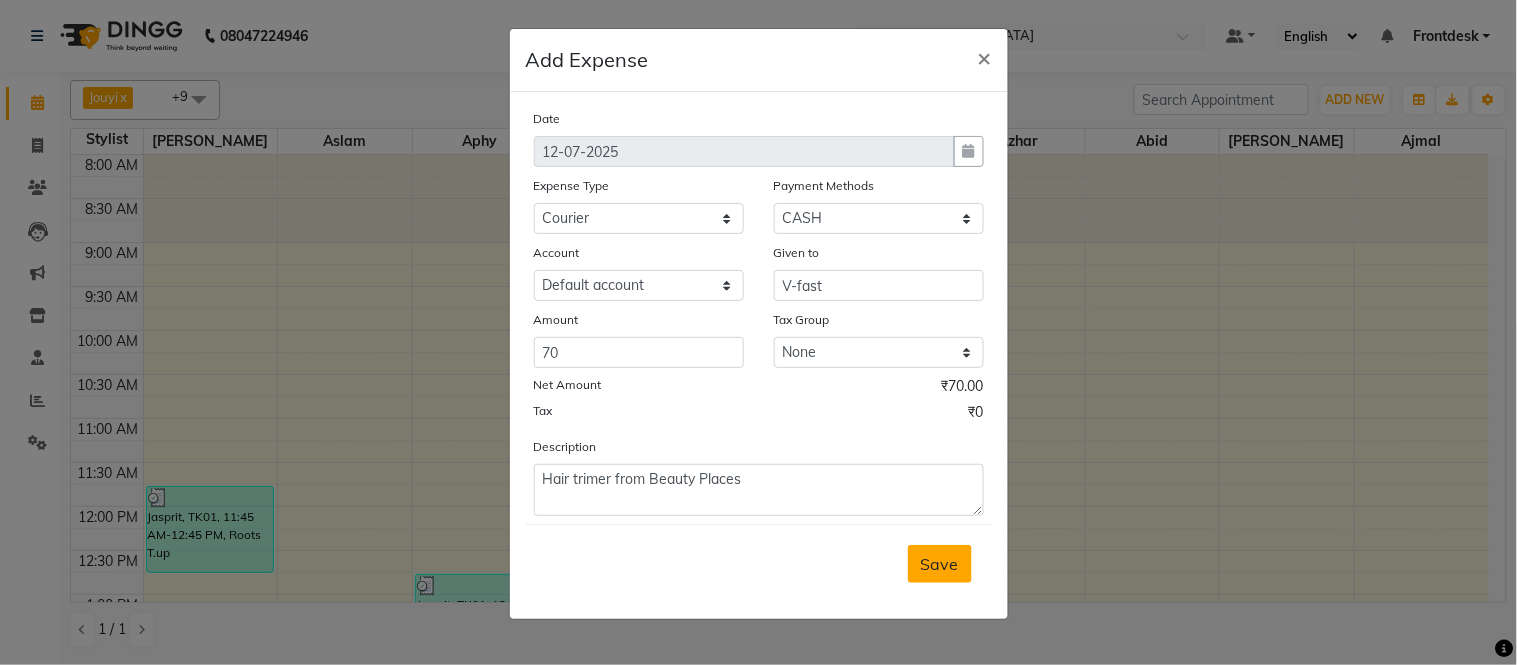click on "Save" at bounding box center [940, 564] 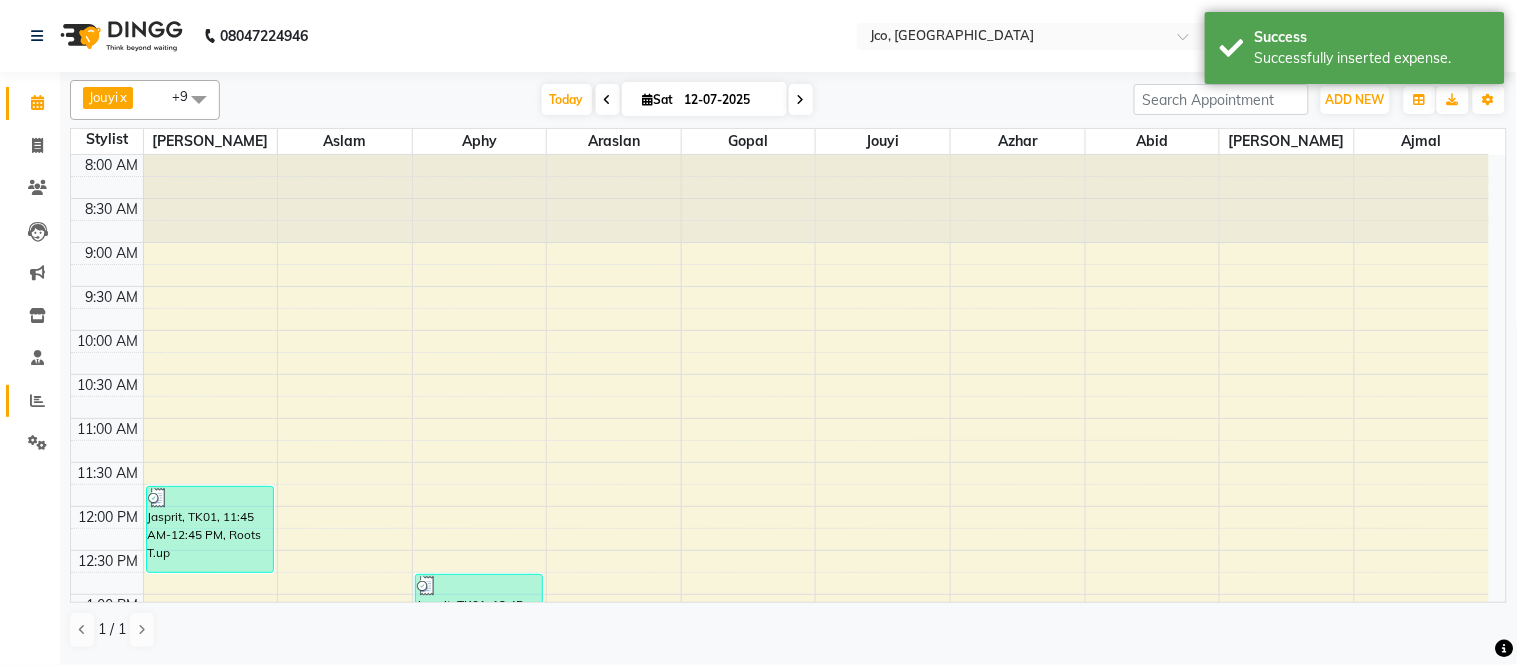 click 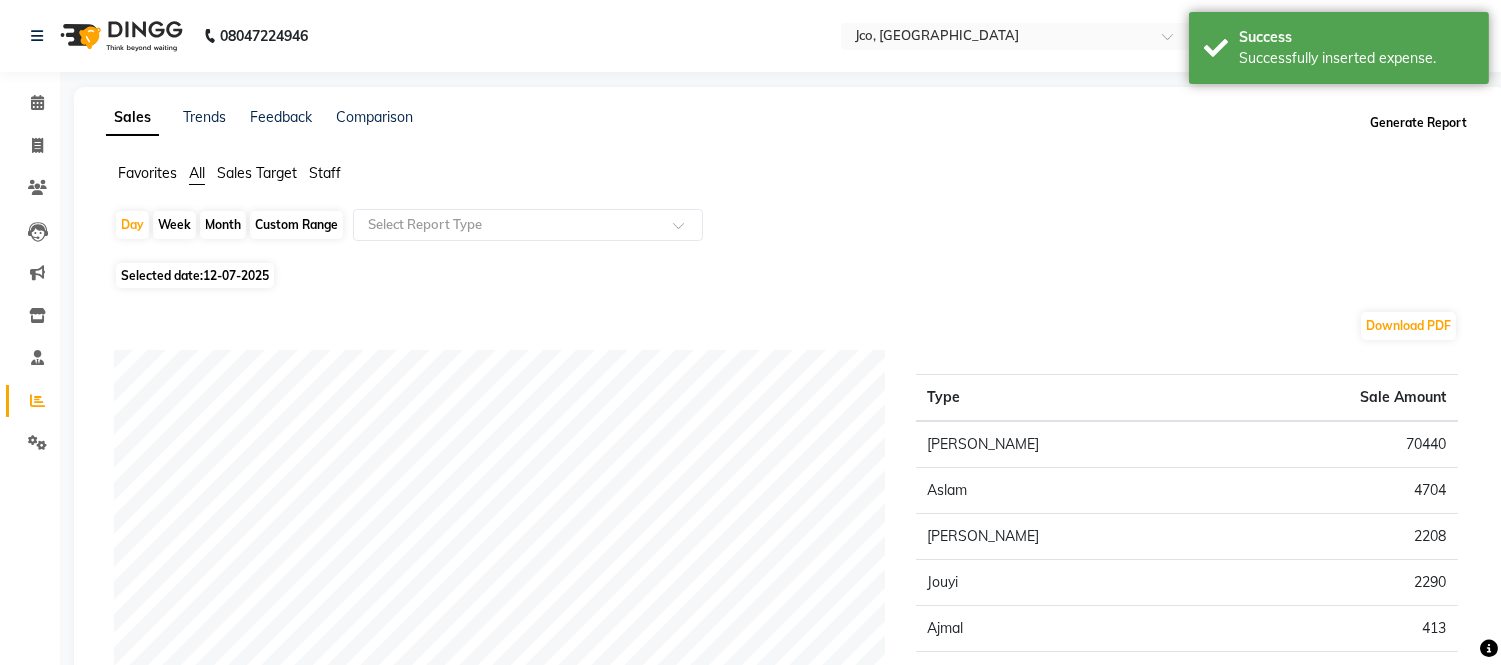 click on "Generate Report" 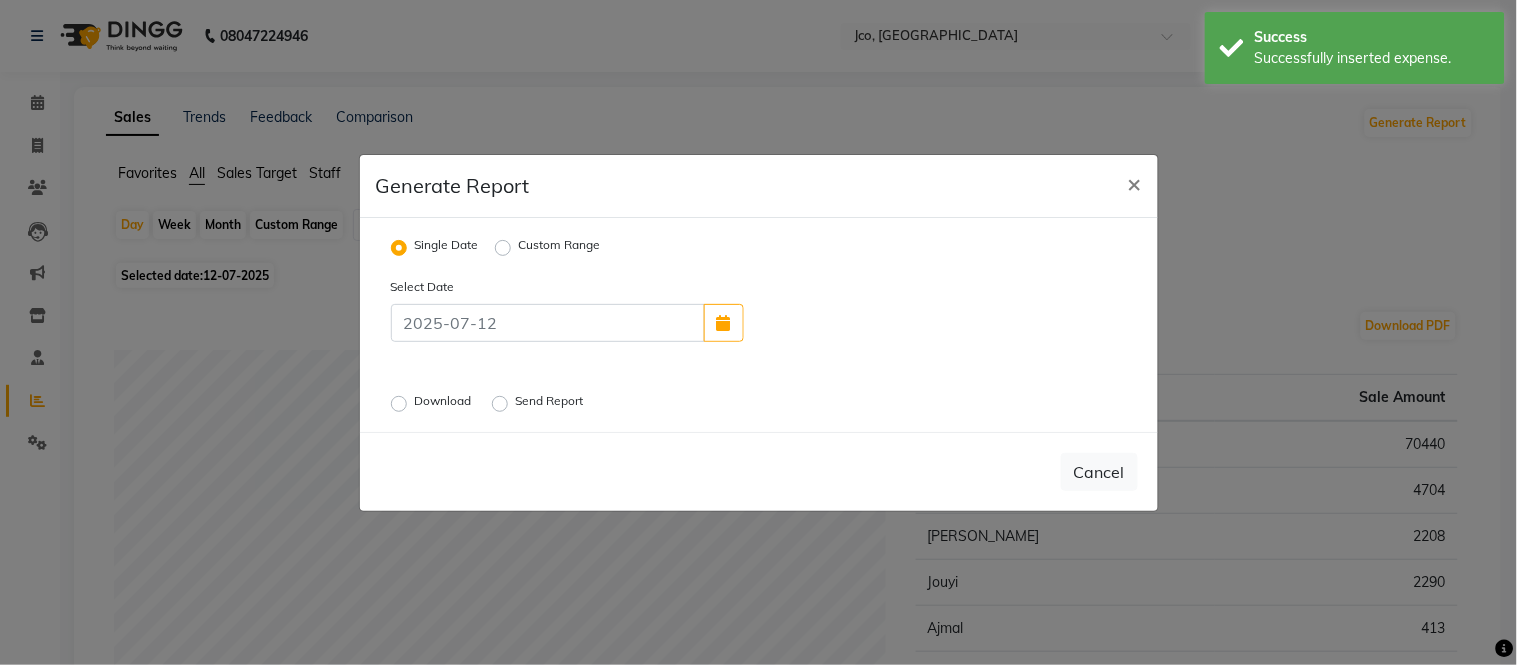 click on "Download" 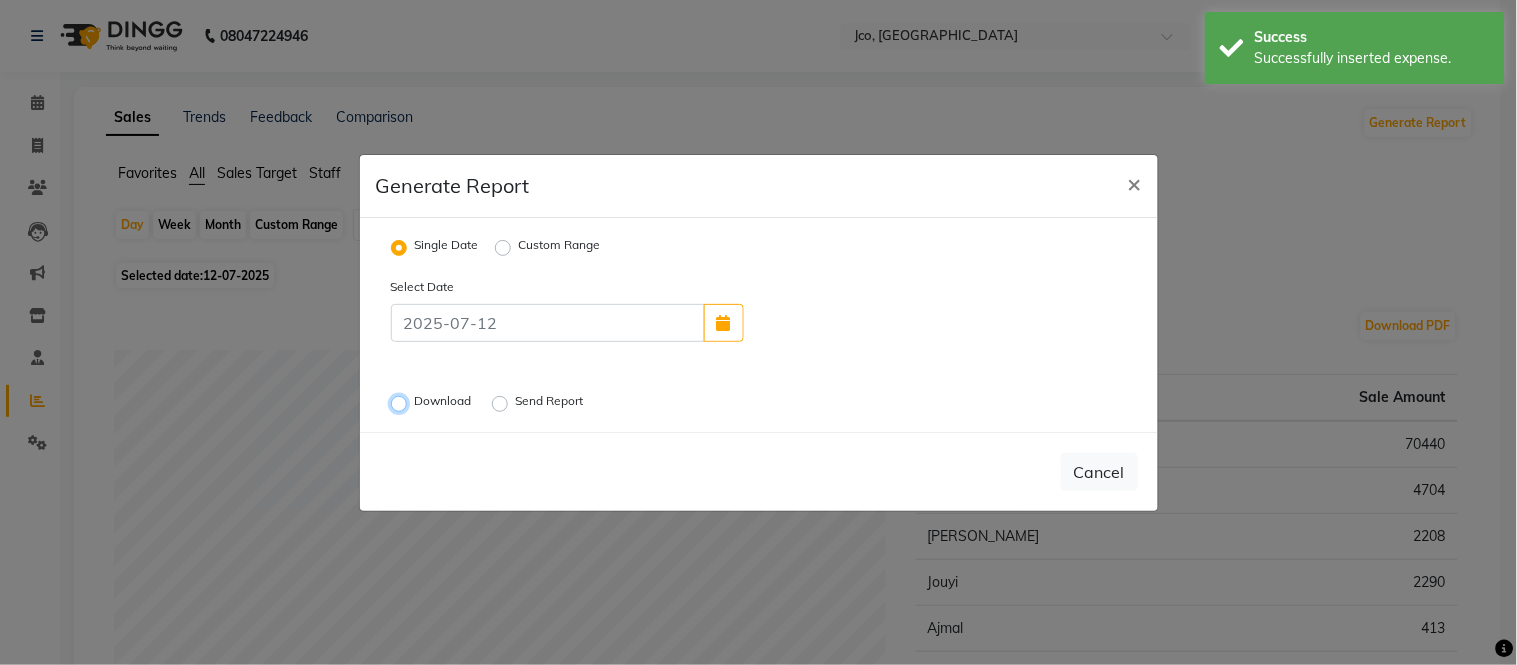 click on "Download" at bounding box center (402, 403) 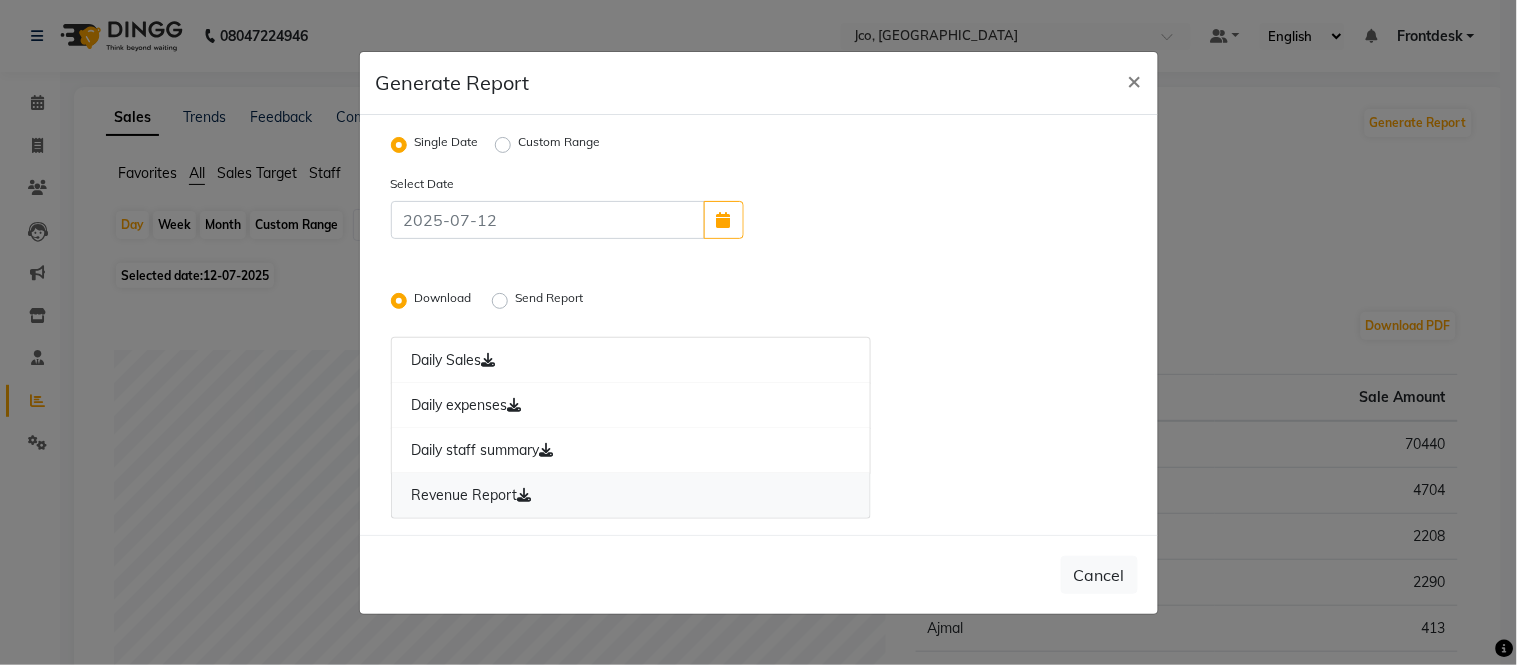 click on "Revenue Report" 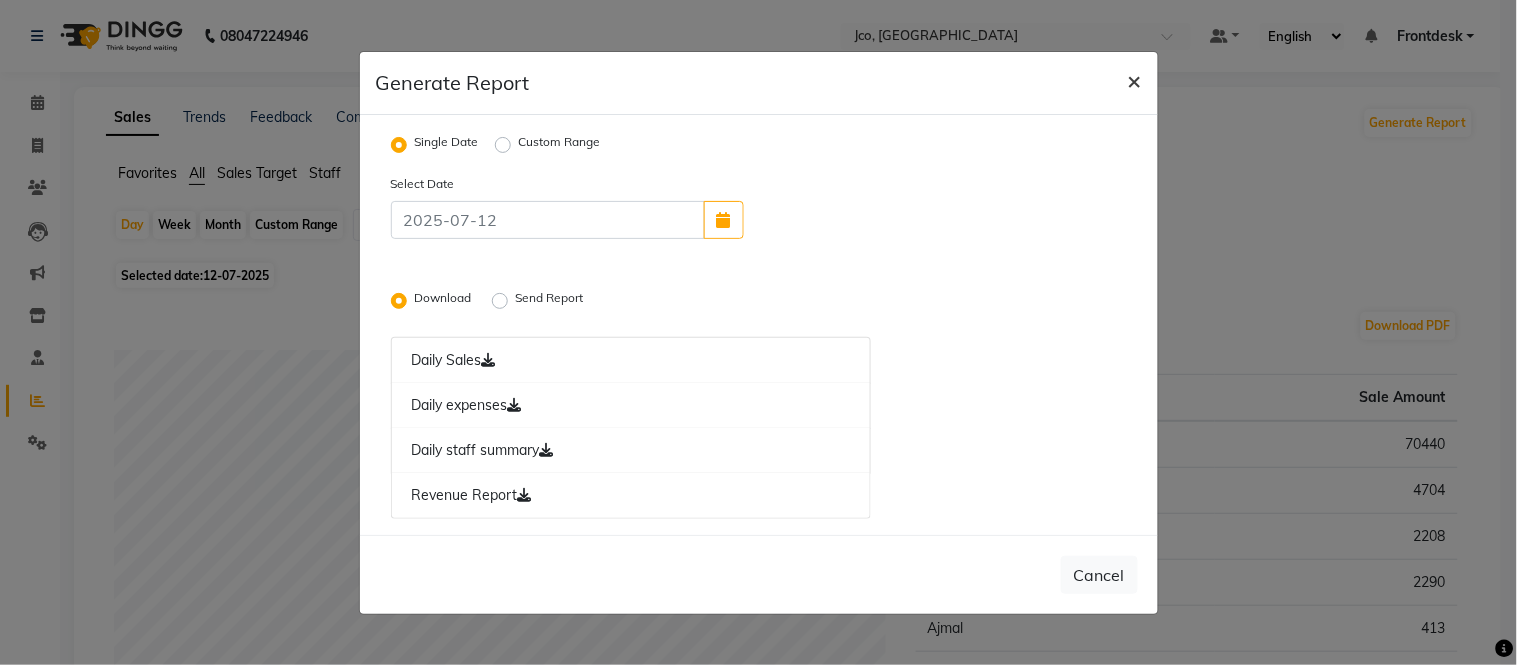 click on "×" 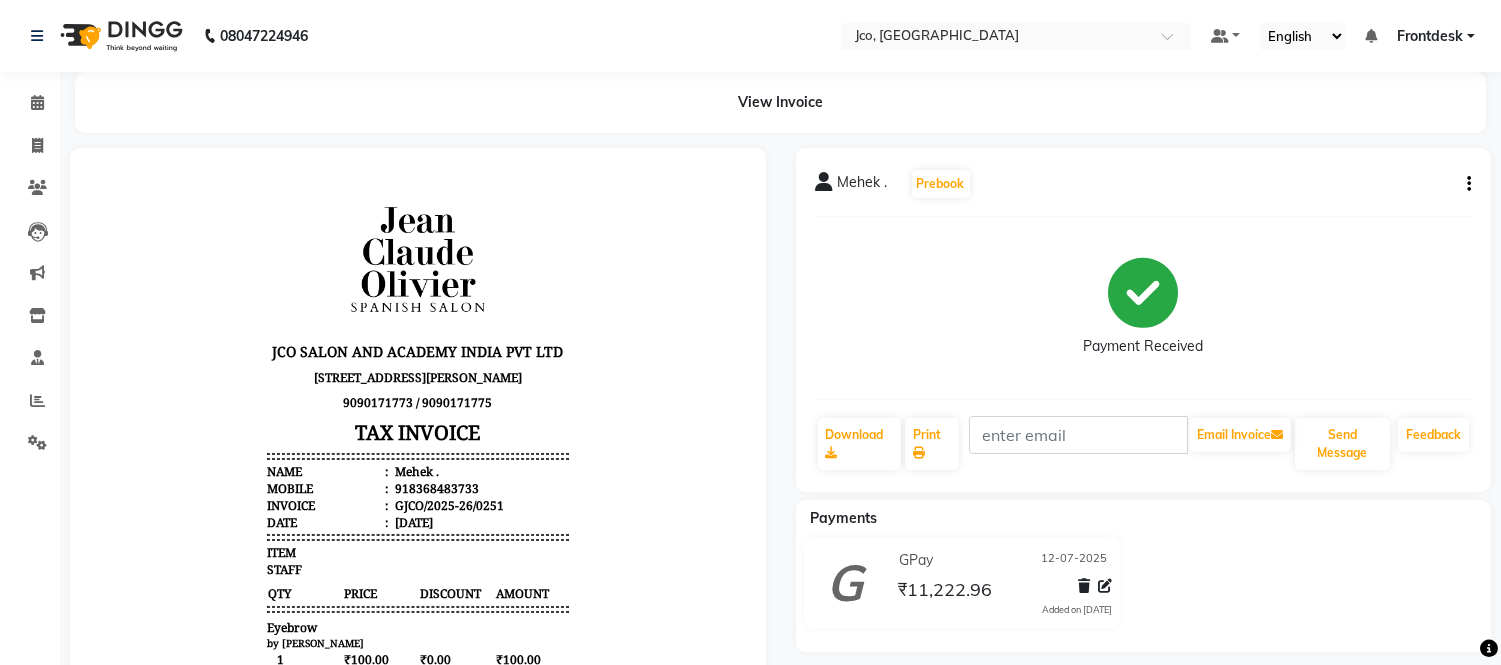 scroll, scrollTop: 0, scrollLeft: 0, axis: both 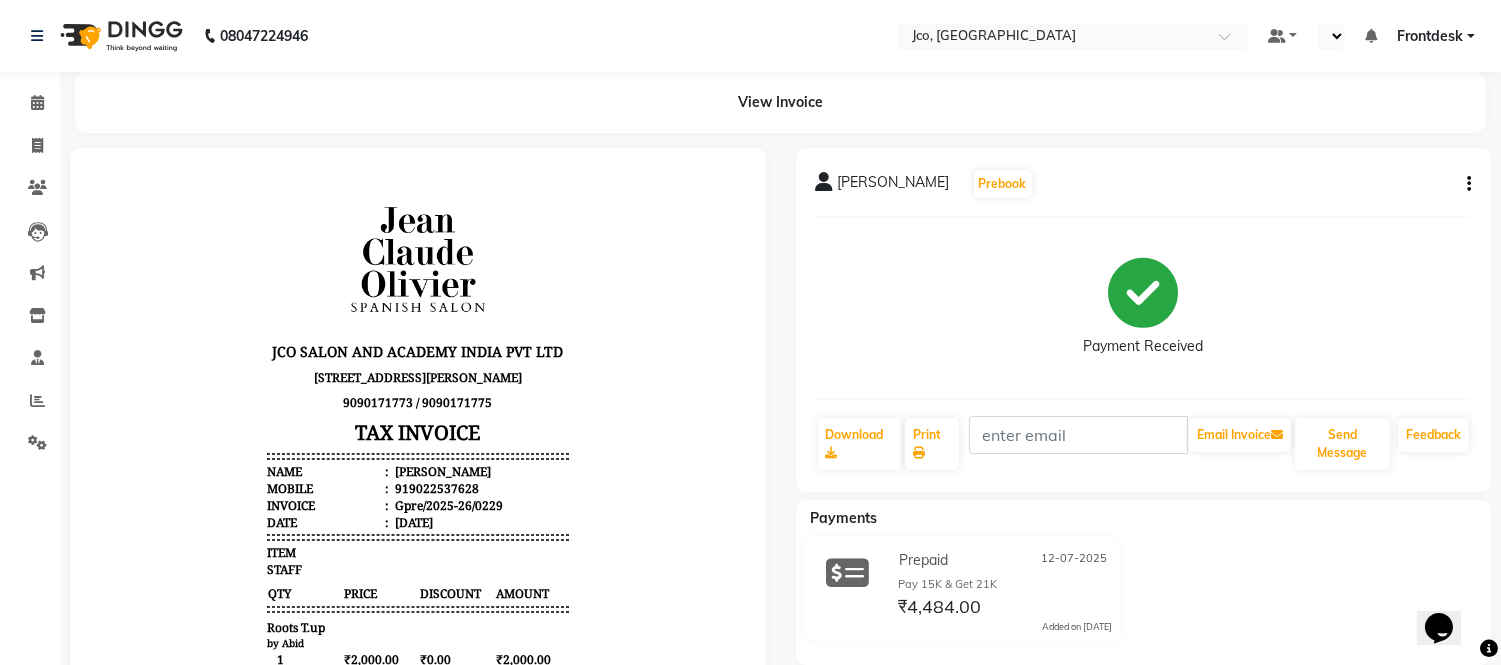select on "en" 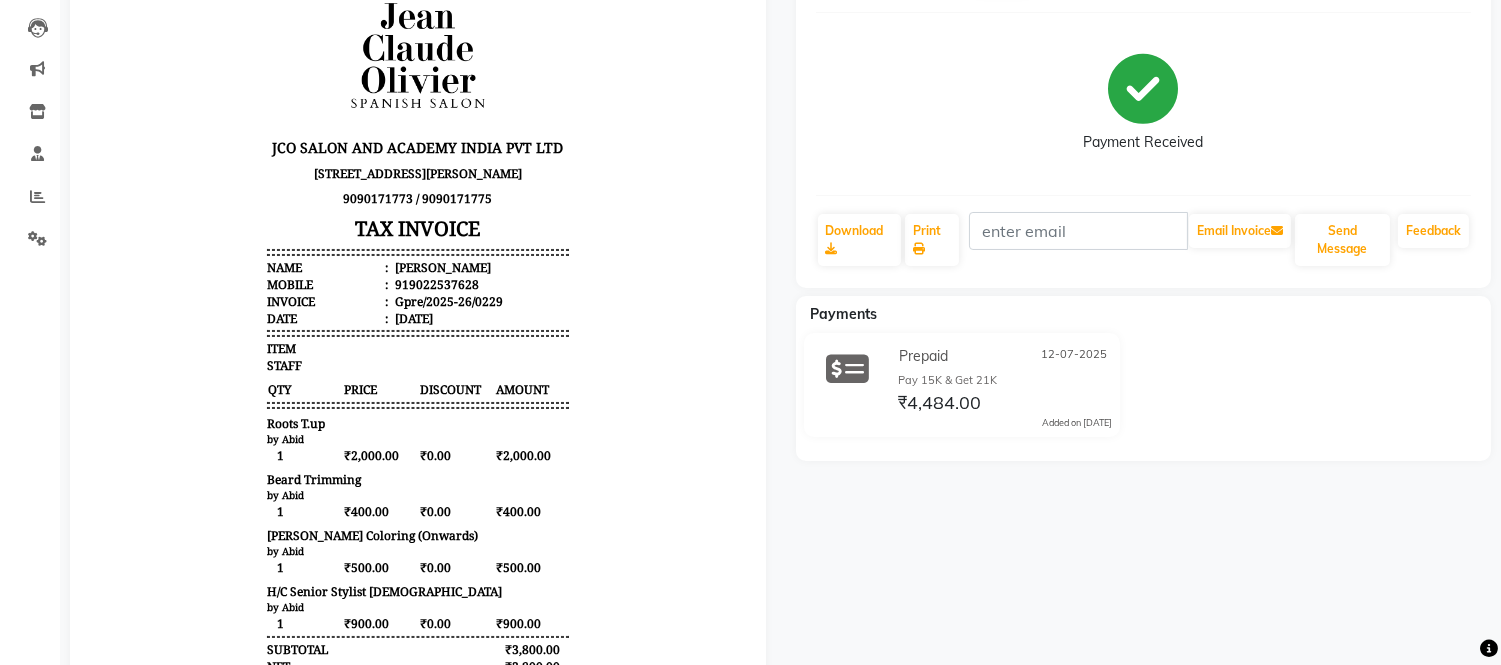 scroll, scrollTop: 192, scrollLeft: 0, axis: vertical 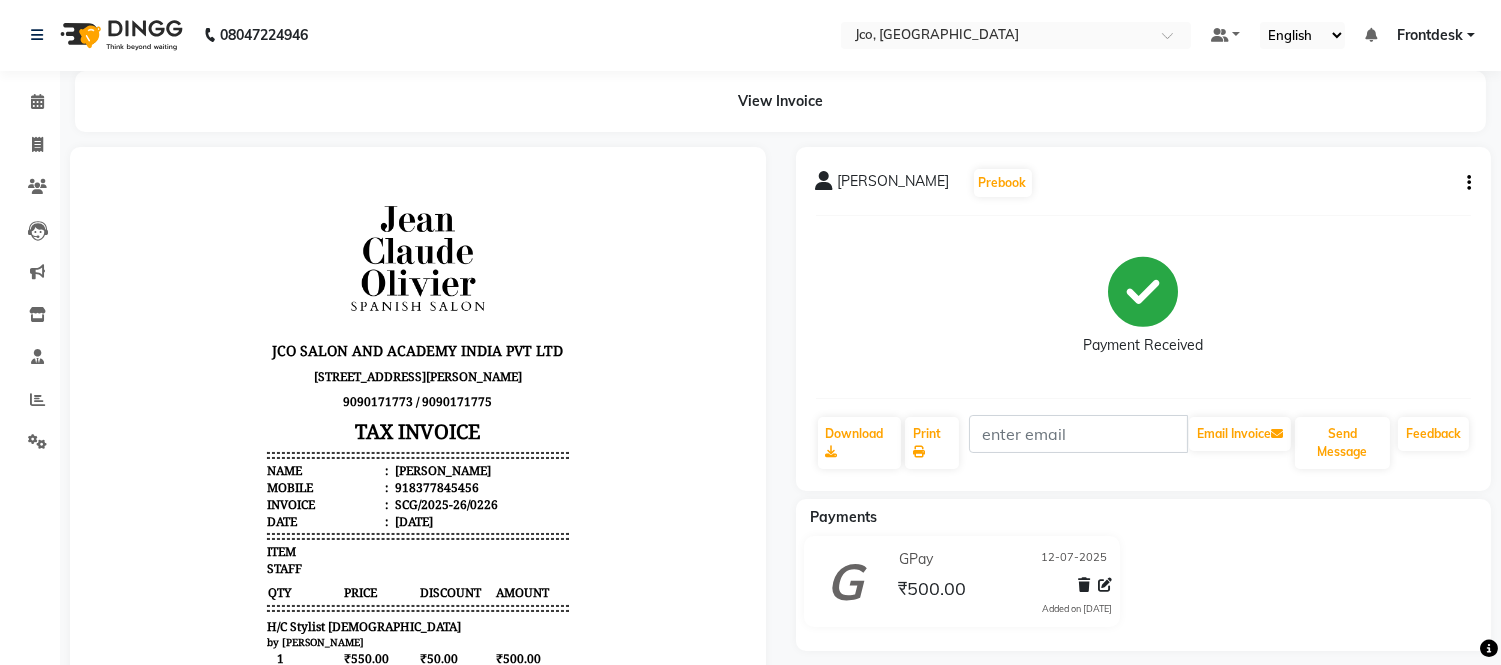 click 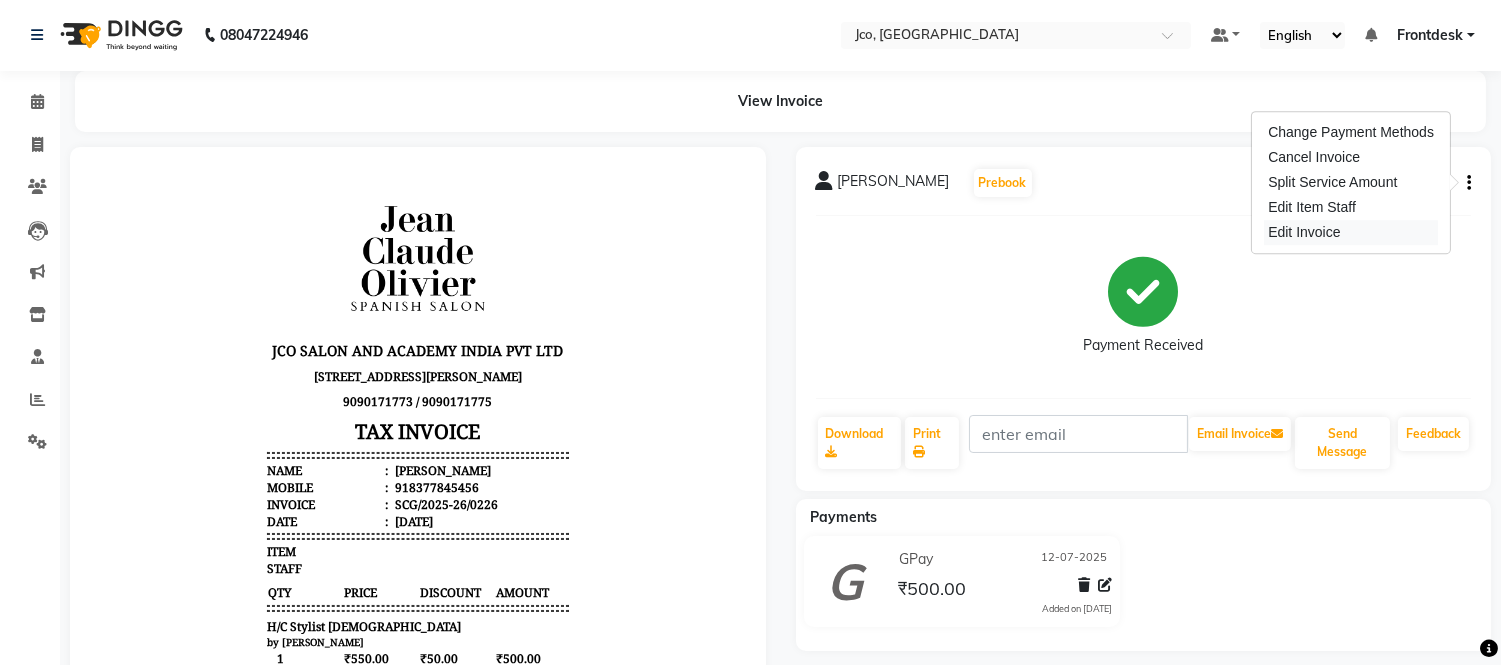click on "Edit Invoice" at bounding box center (1351, 232) 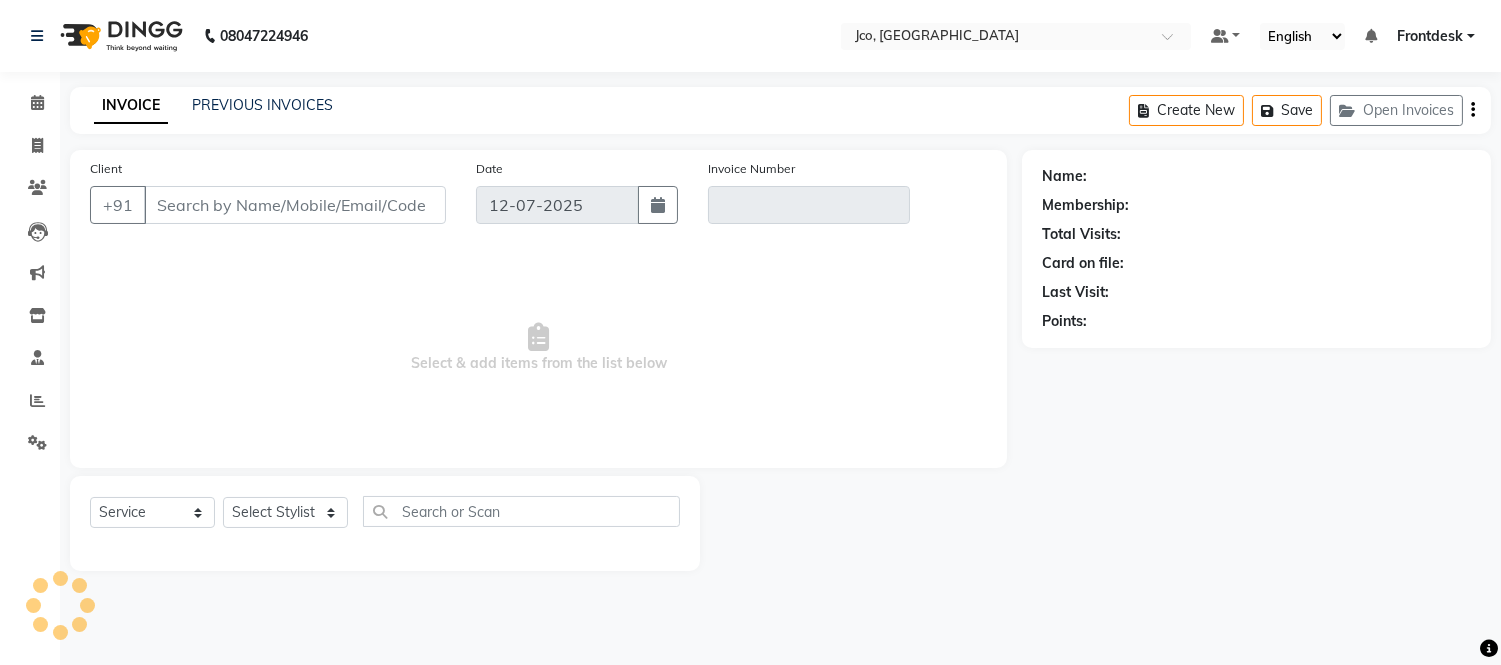 scroll, scrollTop: 0, scrollLeft: 0, axis: both 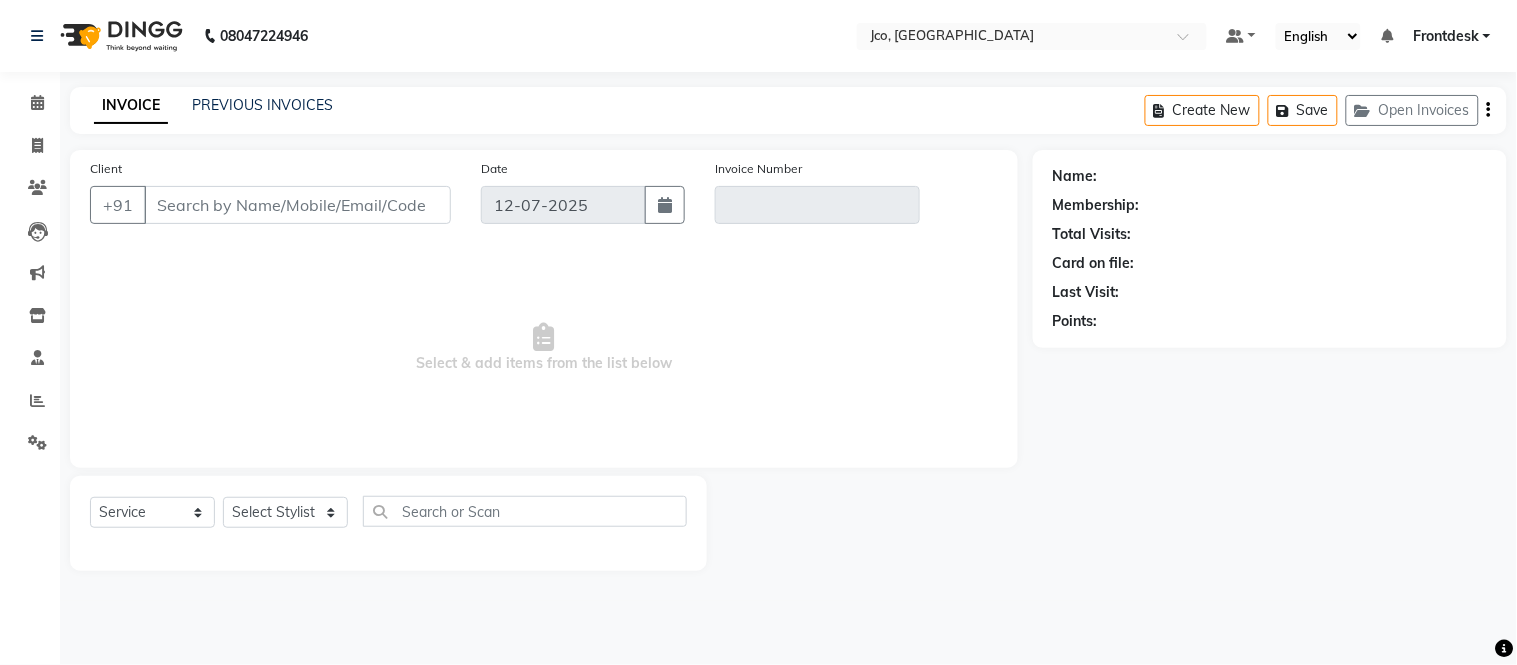 type on "8377845456" 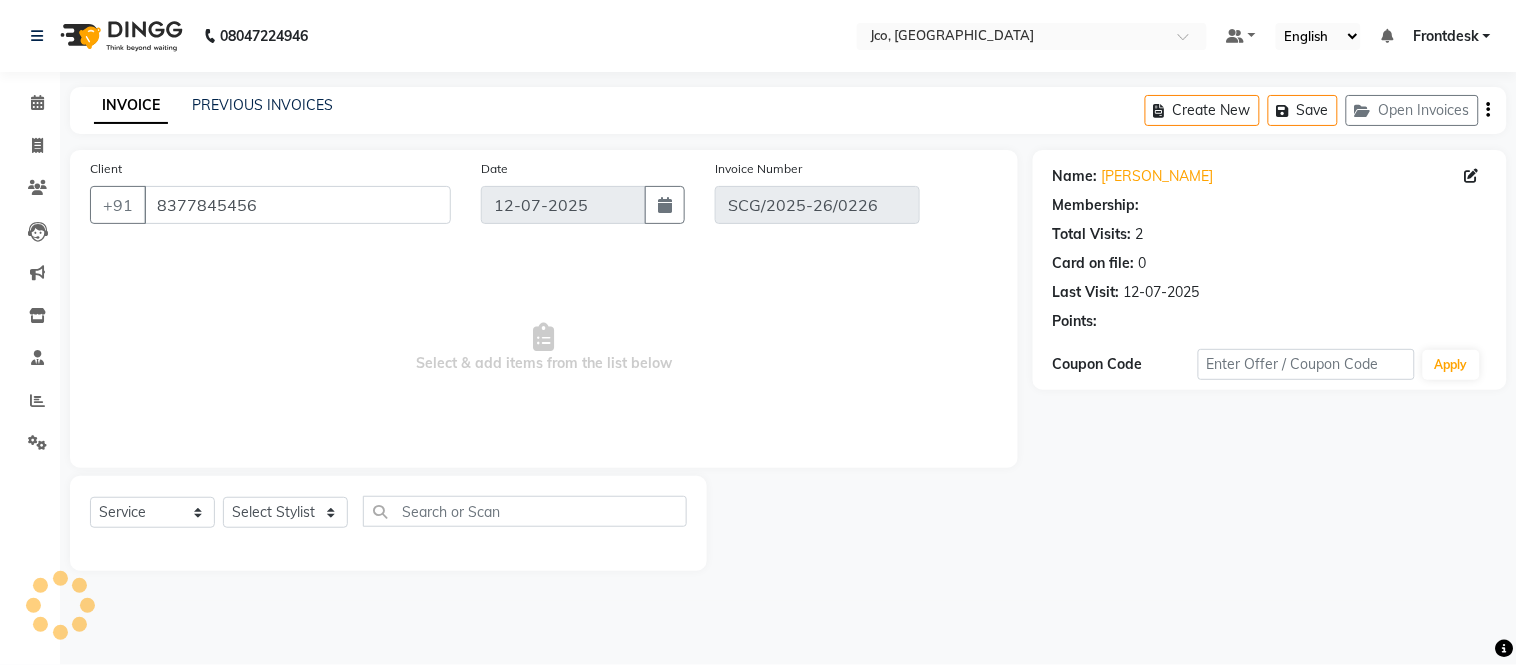 select on "select" 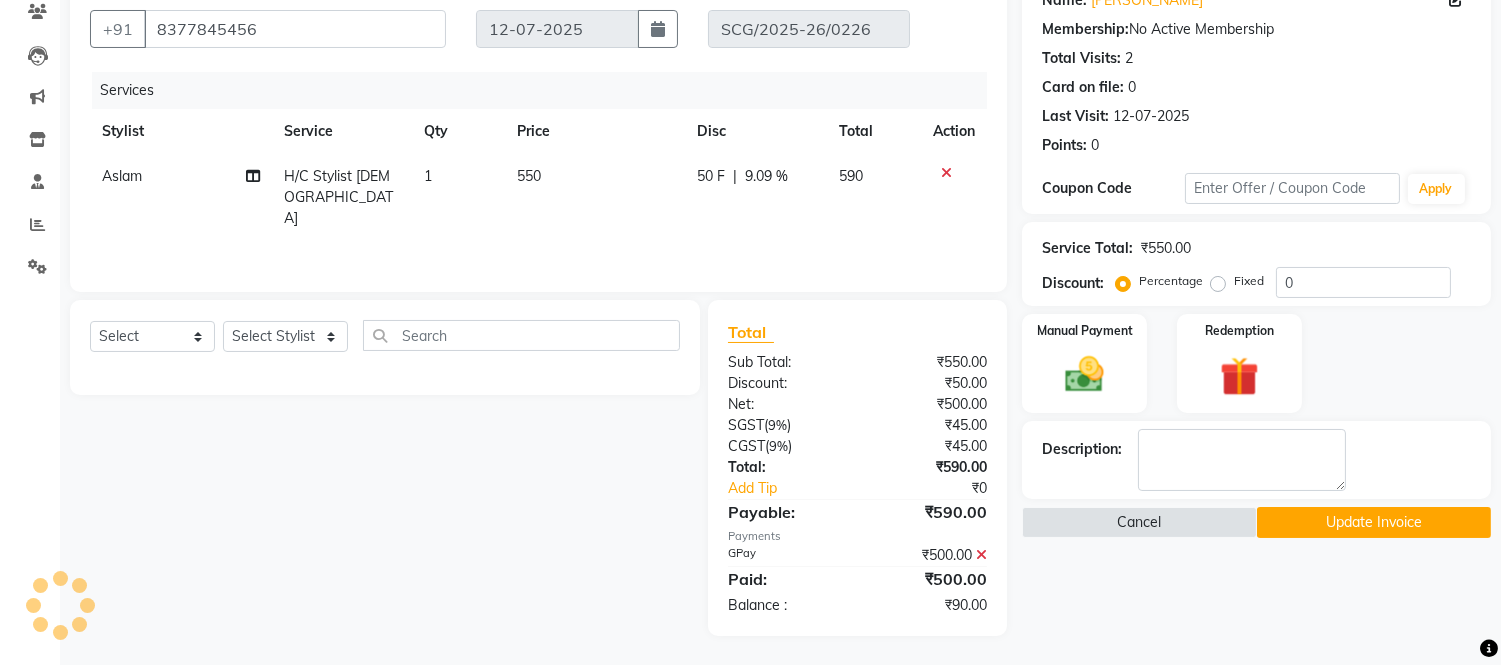 scroll, scrollTop: 172, scrollLeft: 0, axis: vertical 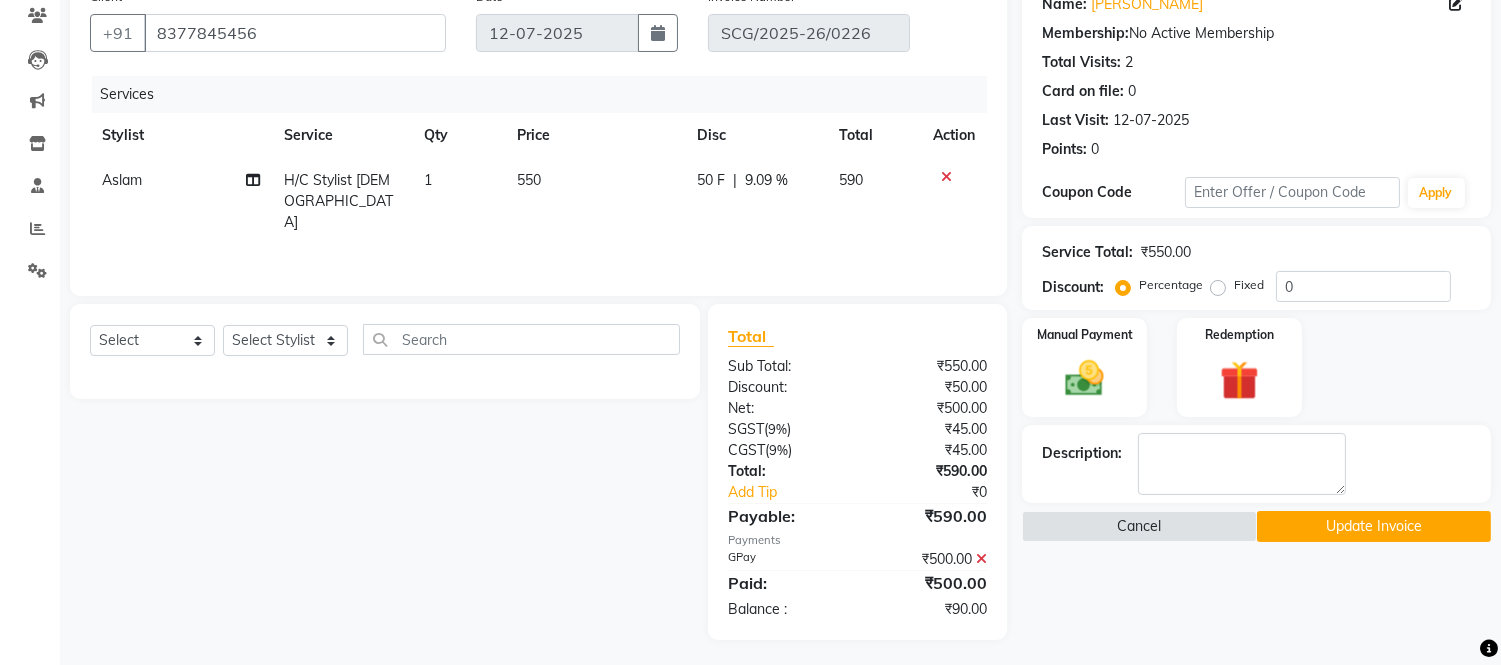 click 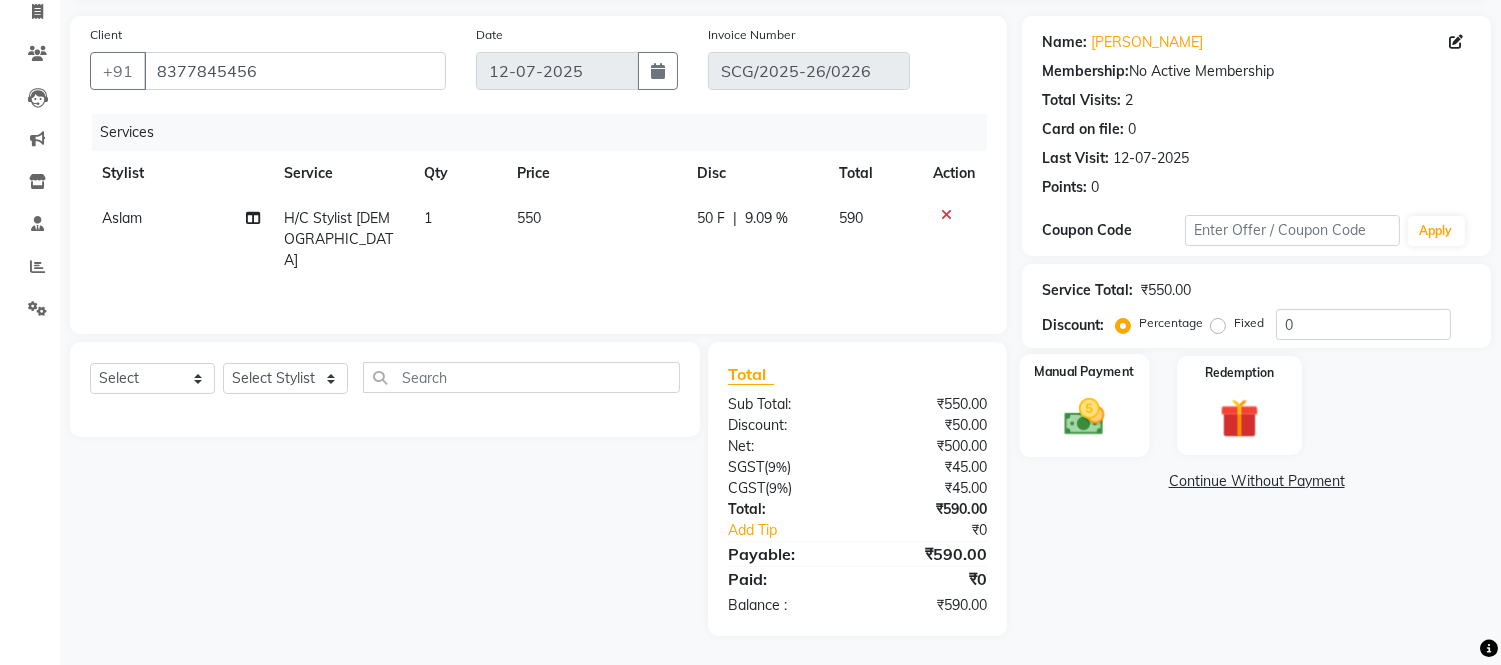 click 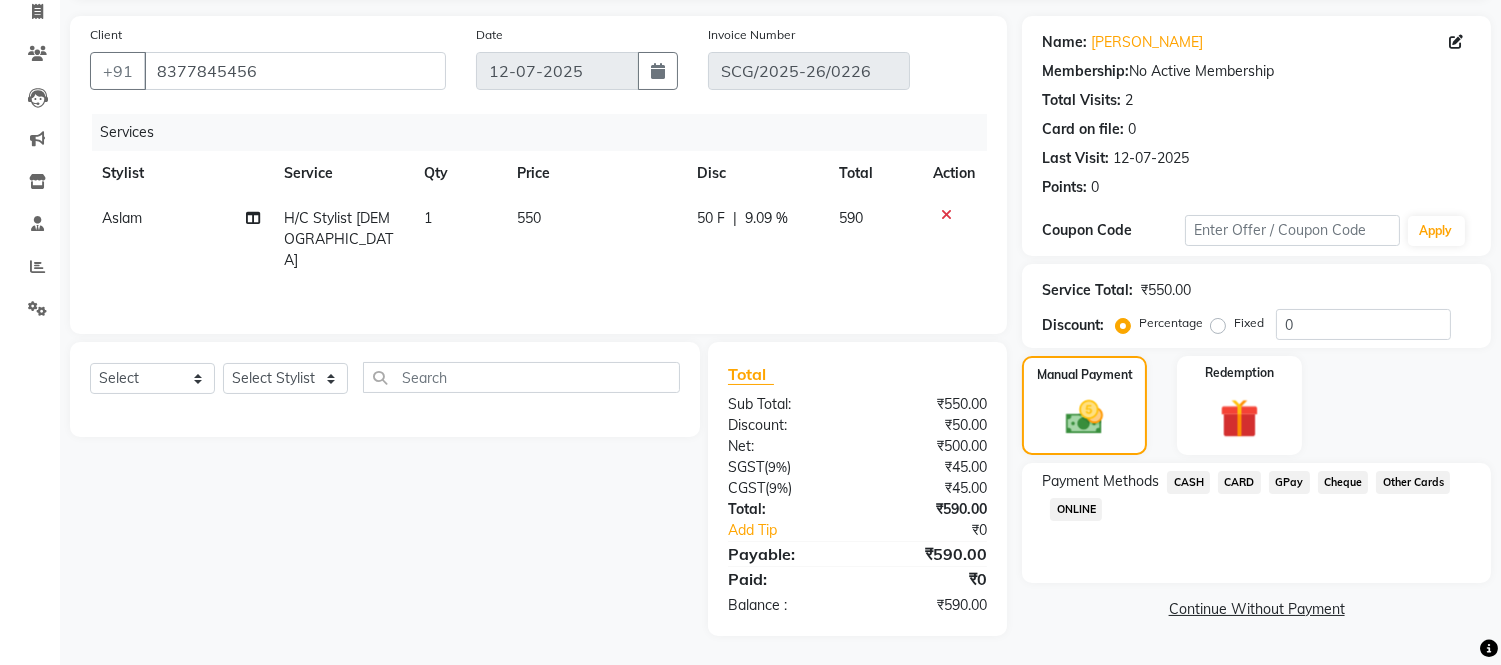 click on "CASH" 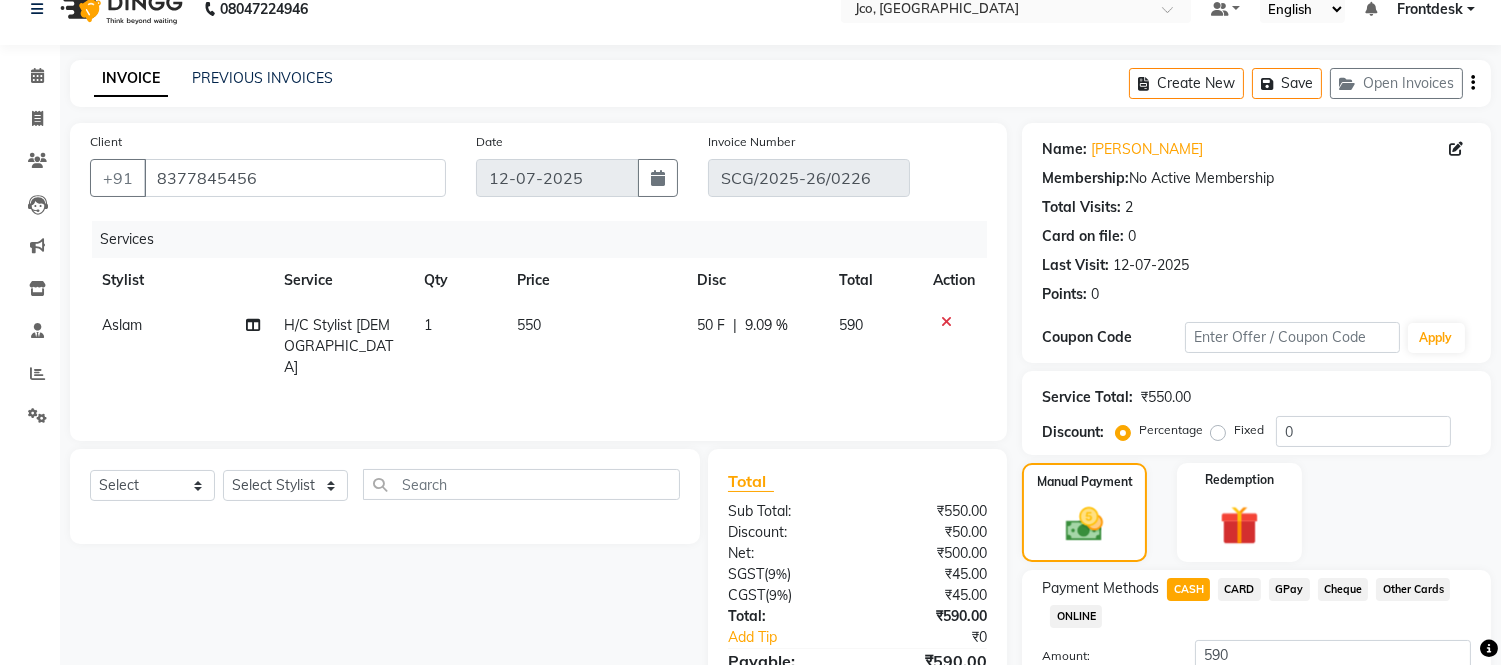 scroll, scrollTop: 14, scrollLeft: 0, axis: vertical 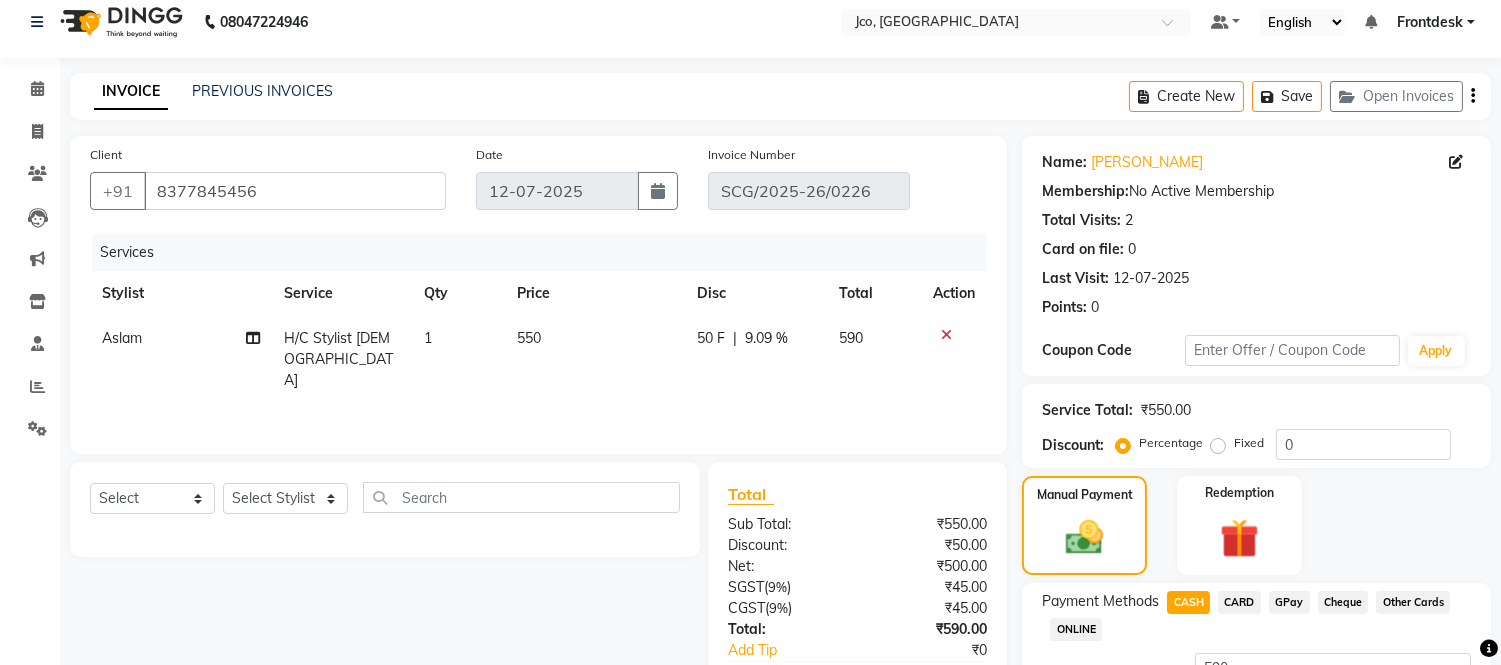 click 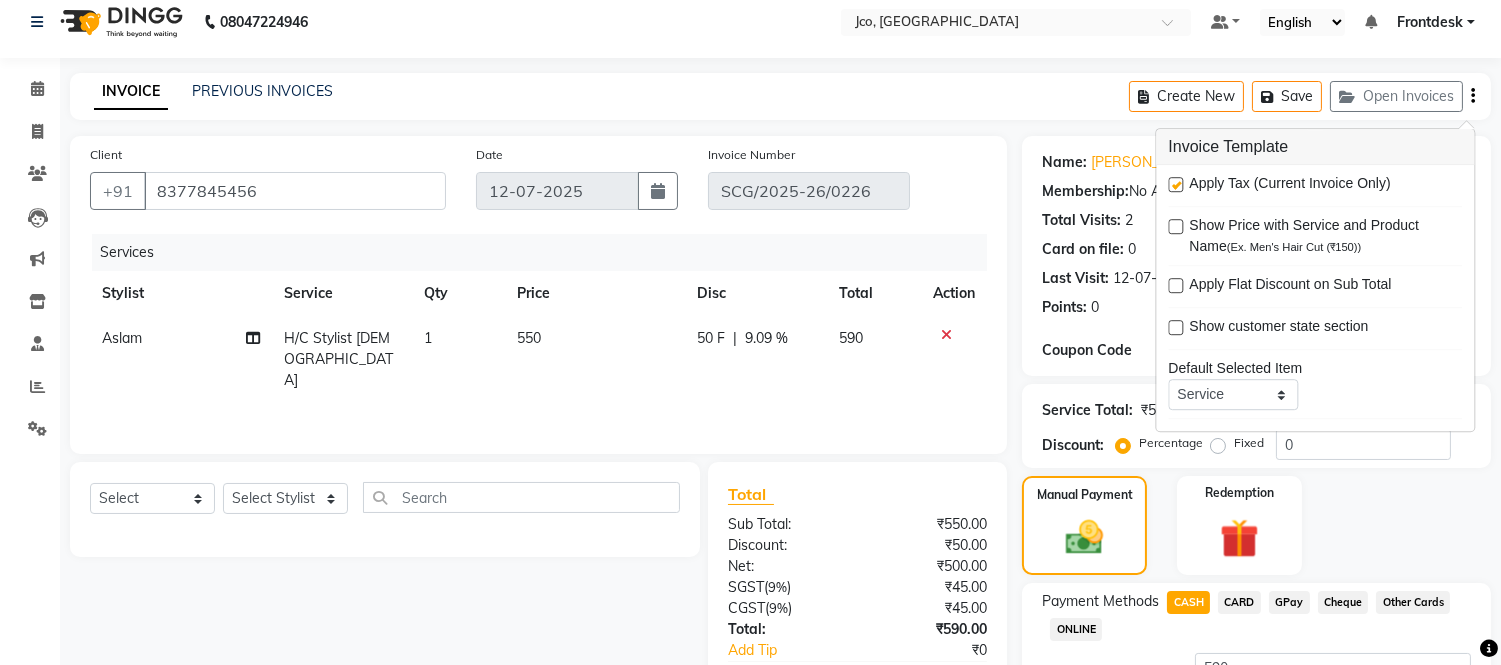 click at bounding box center (1175, 184) 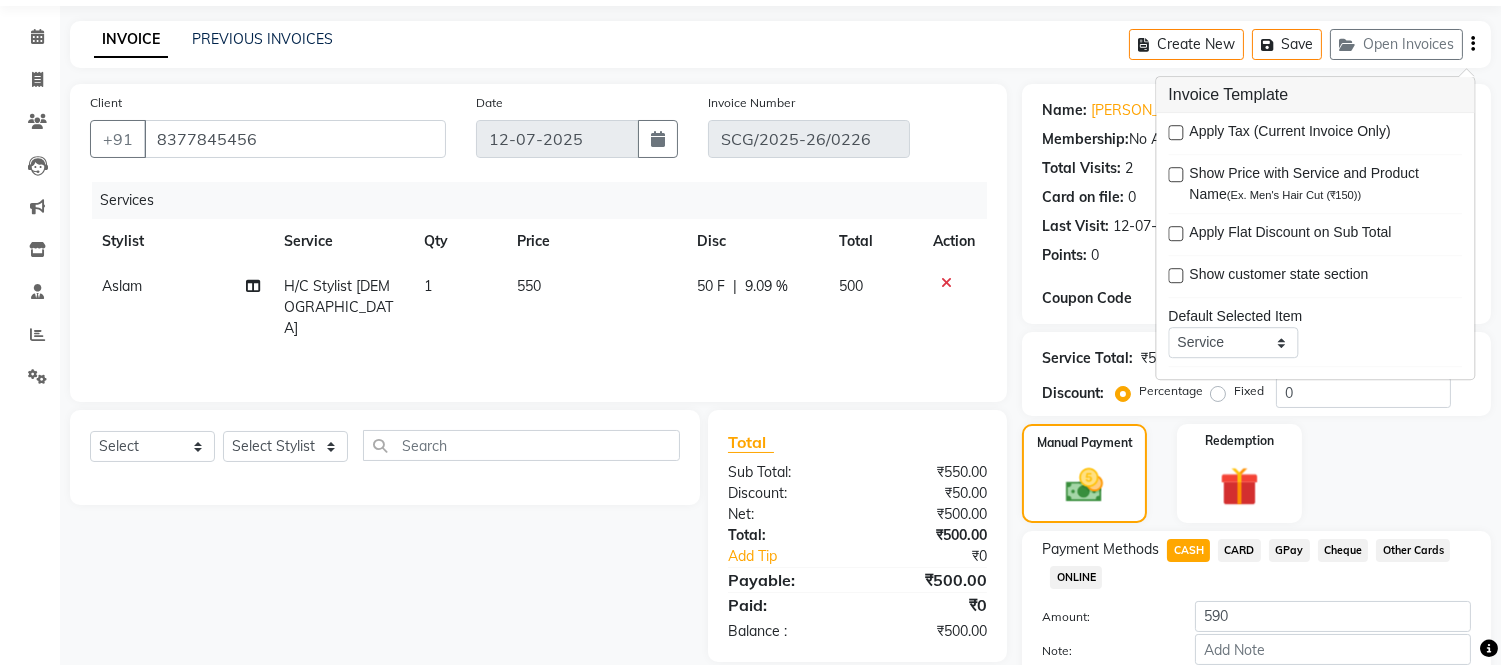 scroll, scrollTop: 178, scrollLeft: 0, axis: vertical 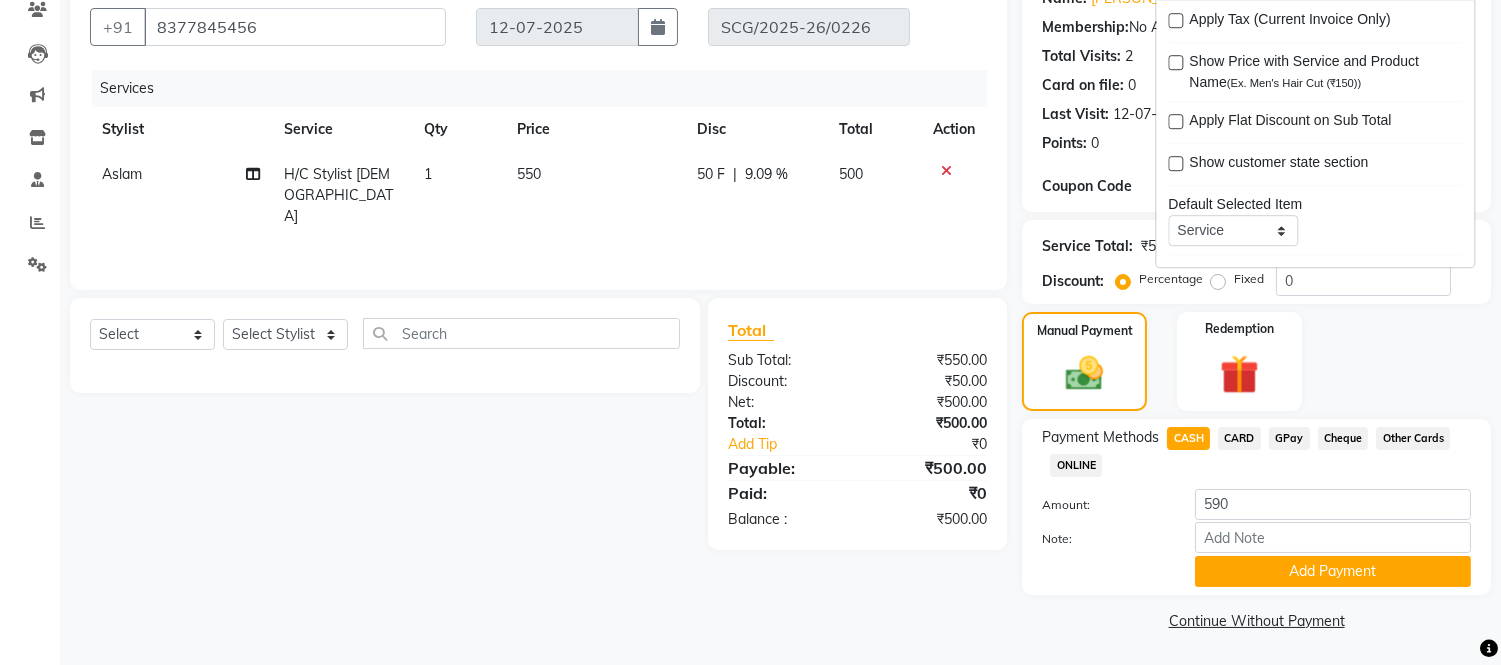 click on "CARD" 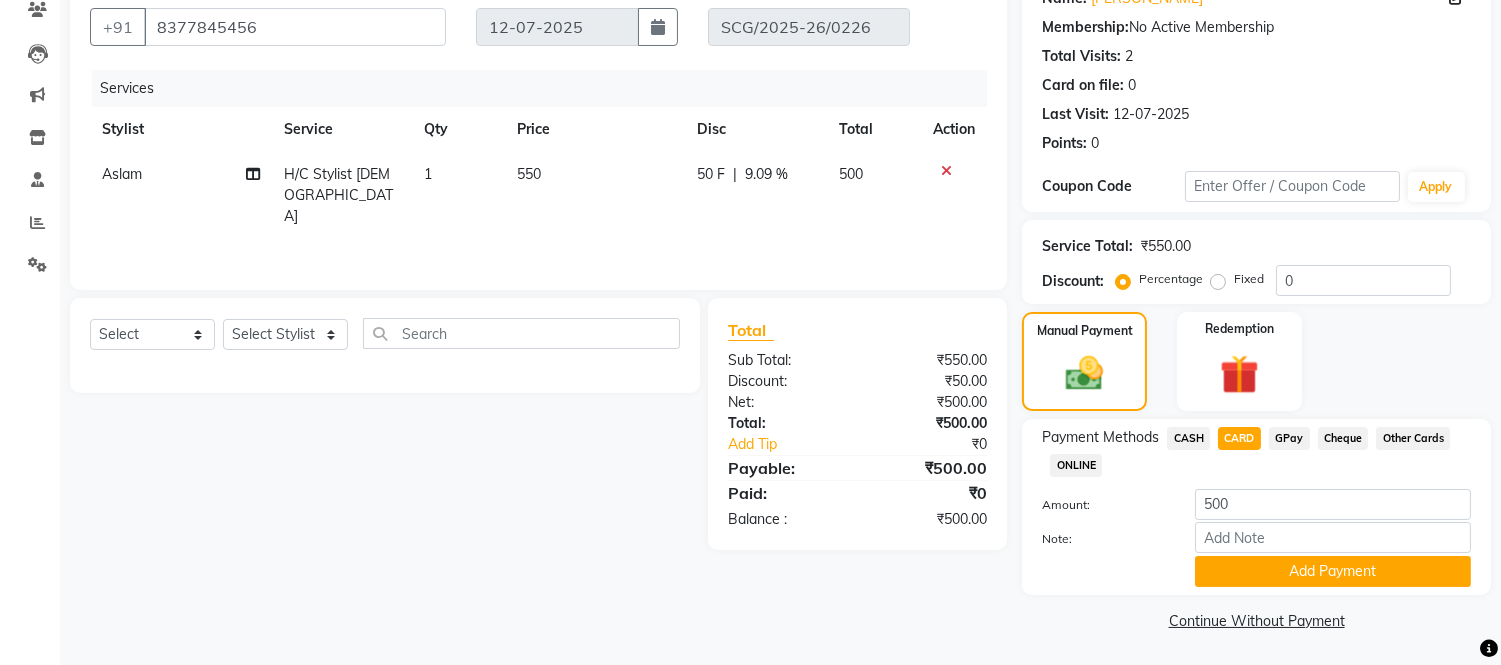 click on "CASH" 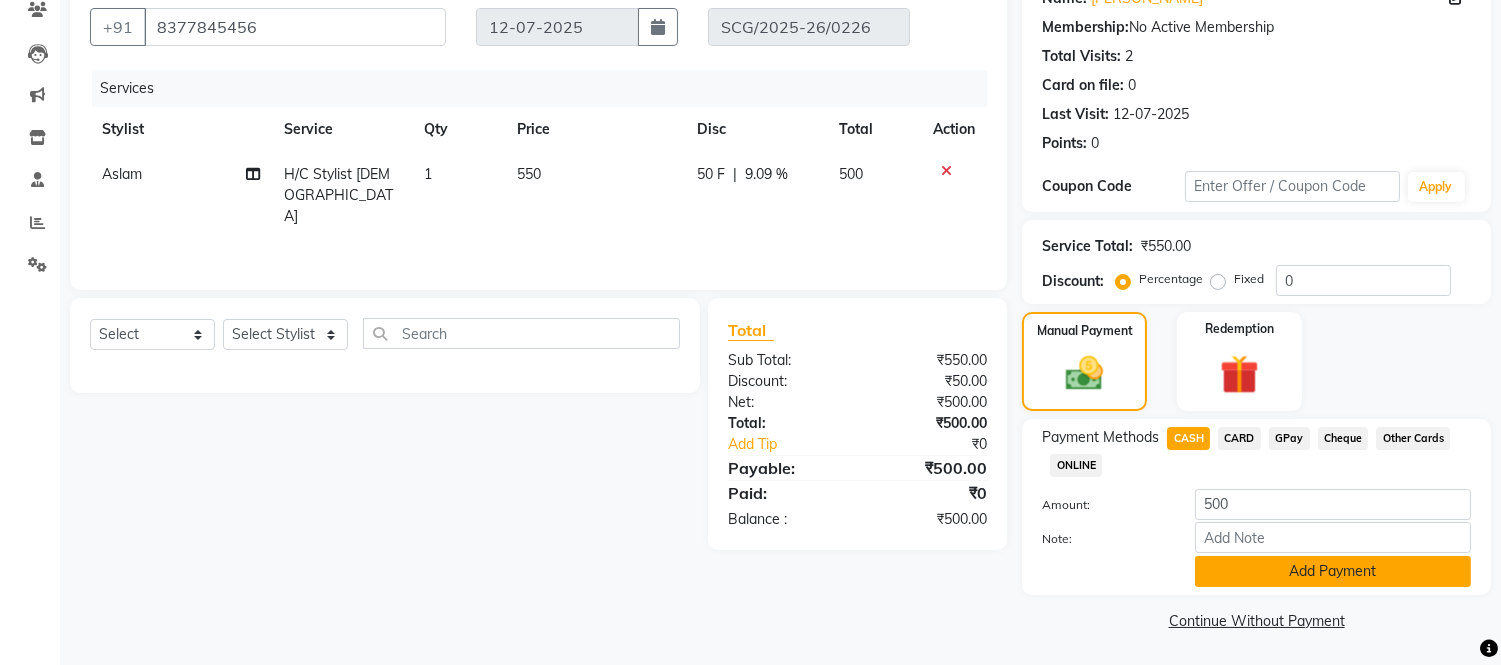 click on "Add Payment" 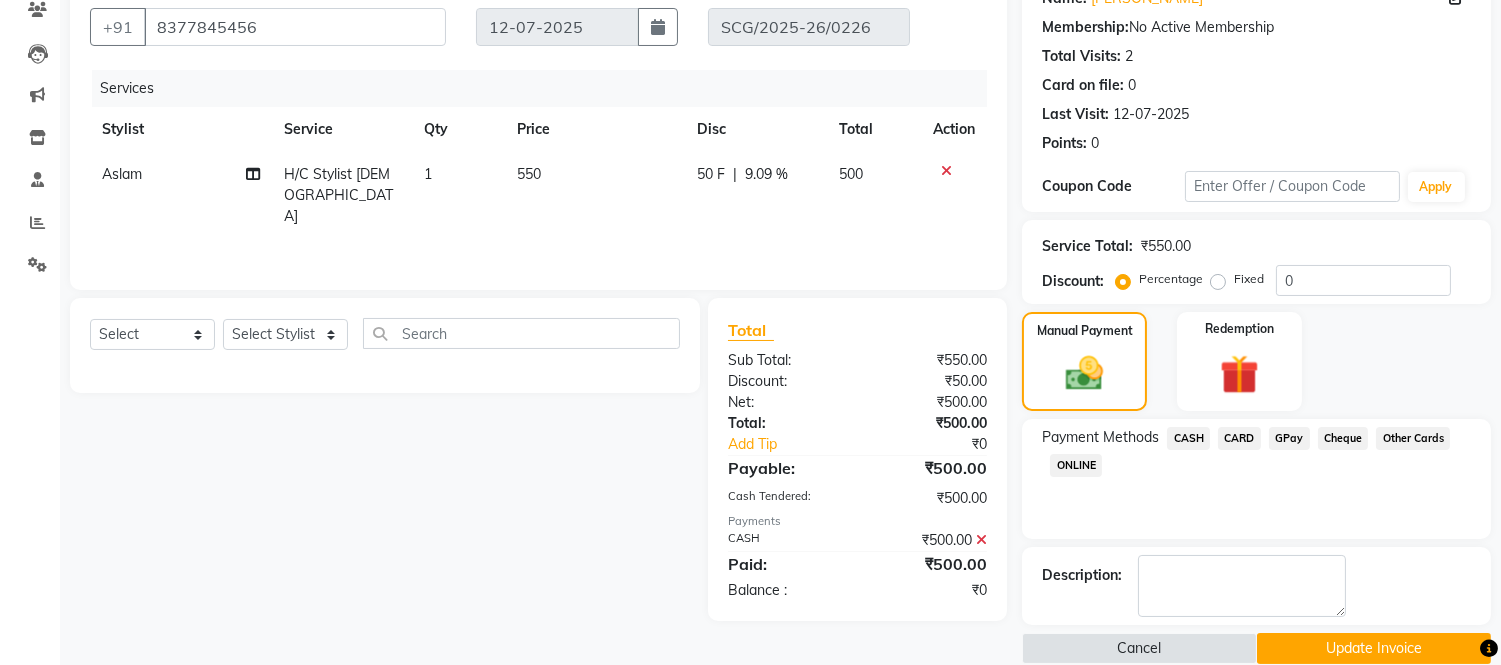 scroll, scrollTop: 205, scrollLeft: 0, axis: vertical 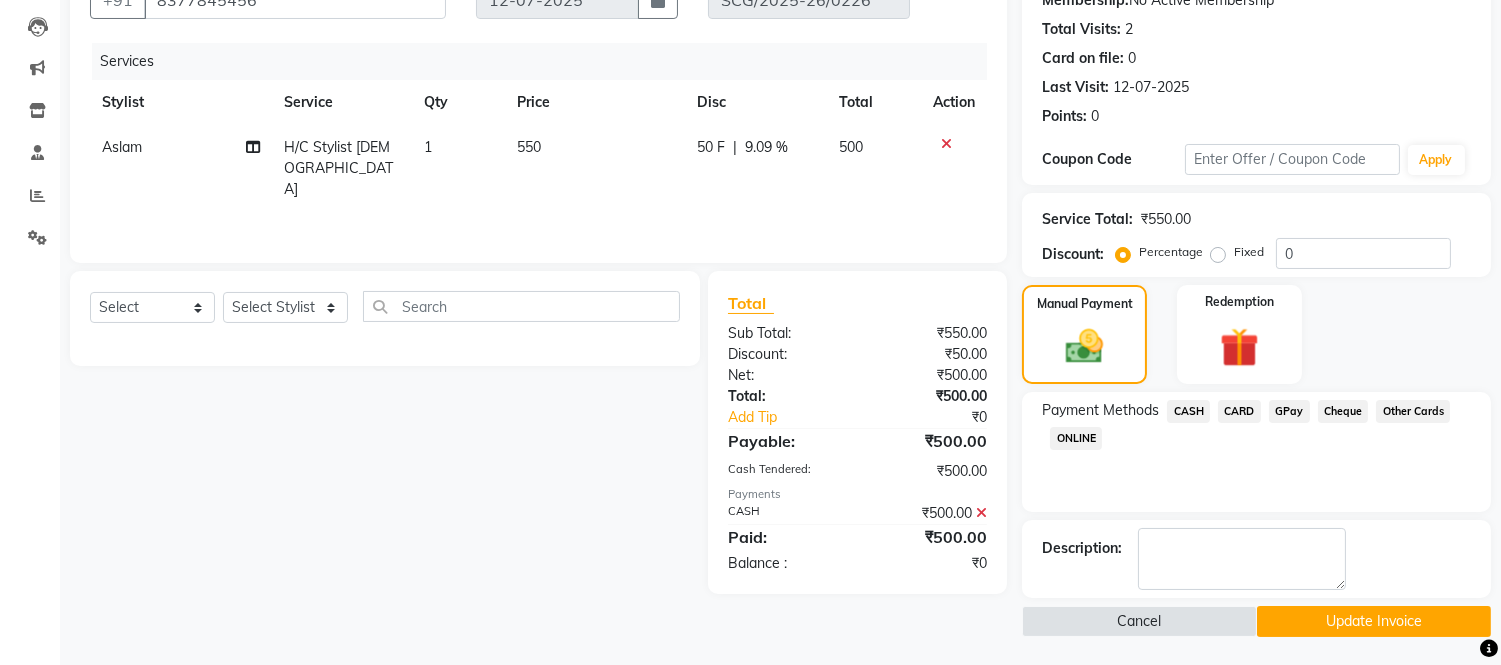 click on "Update Invoice" 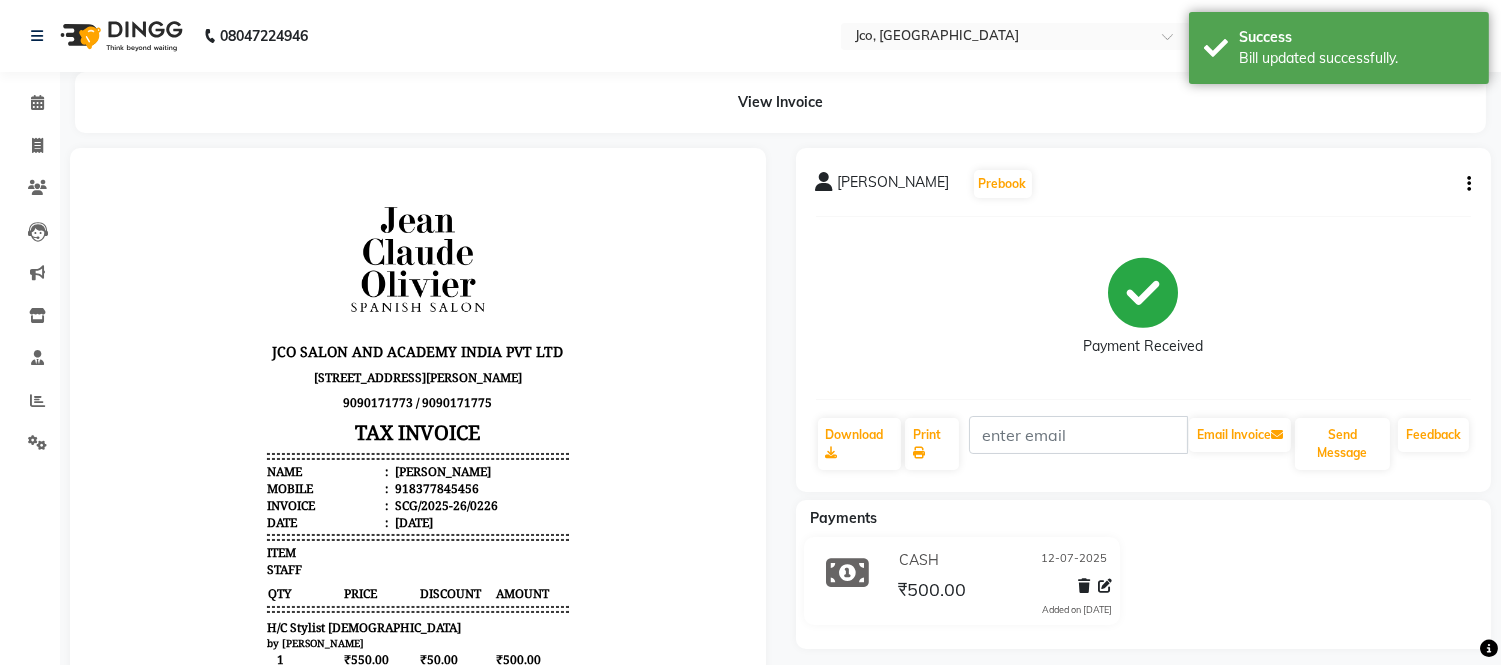 scroll, scrollTop: 0, scrollLeft: 0, axis: both 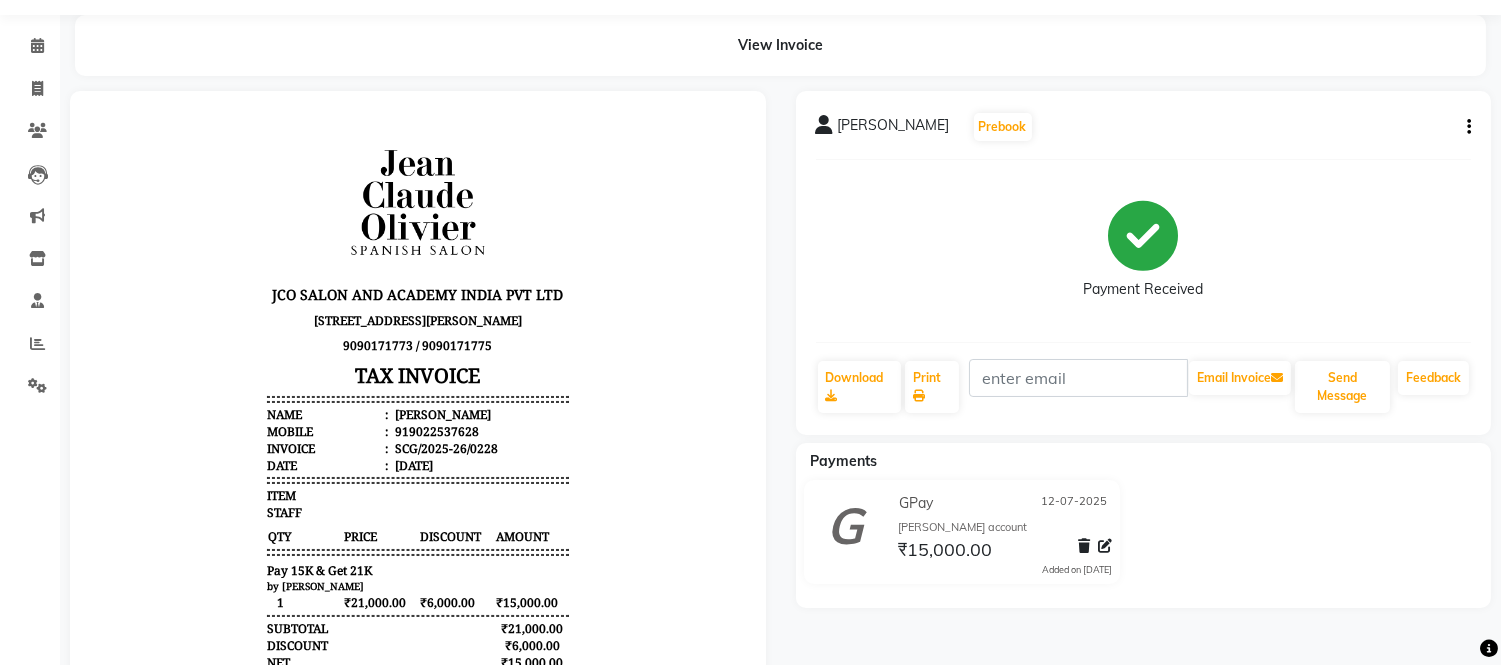 click 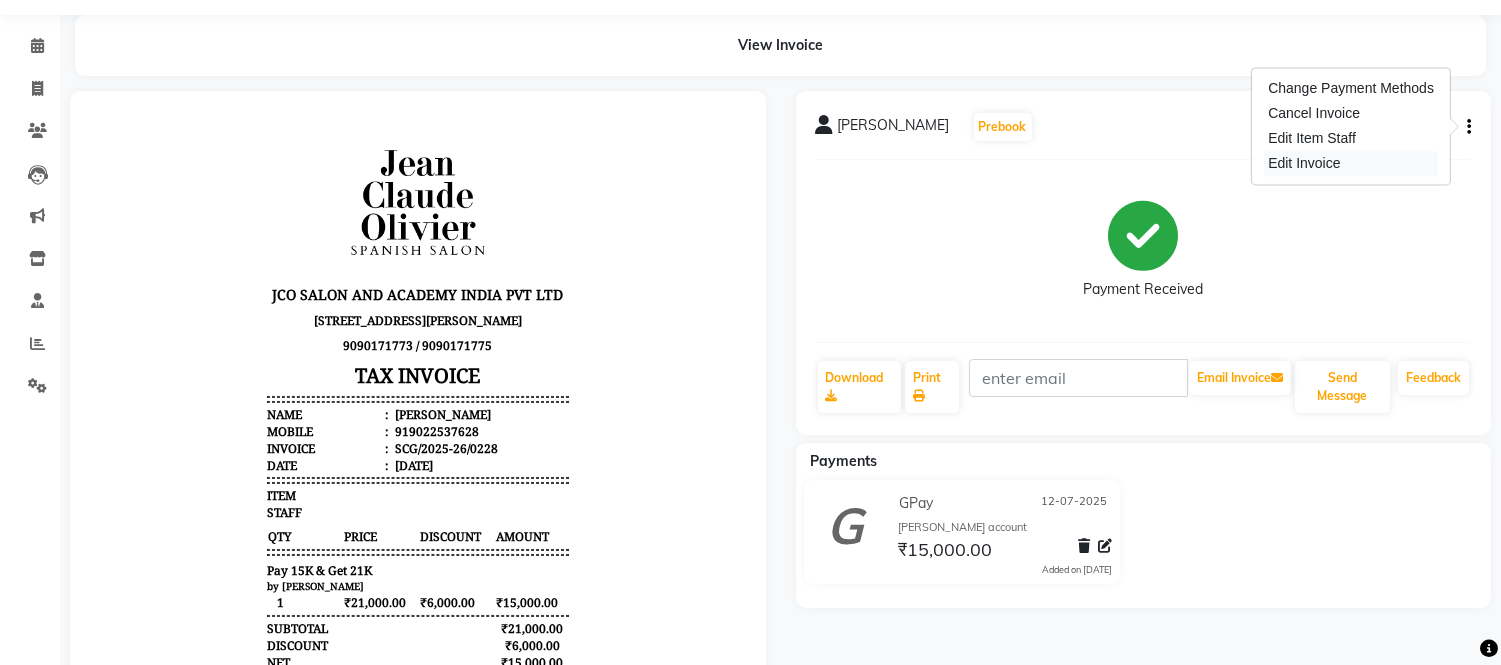 click on "Edit Invoice" at bounding box center [1351, 163] 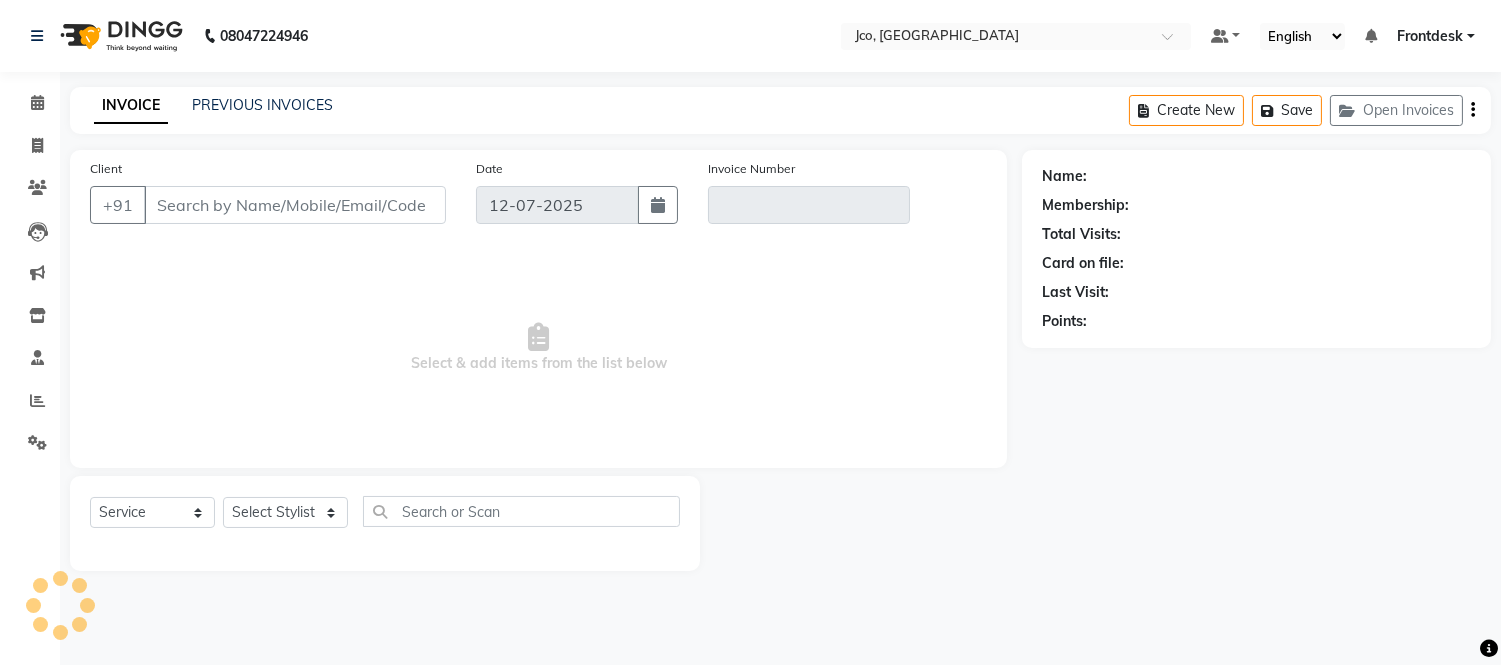 scroll, scrollTop: 0, scrollLeft: 0, axis: both 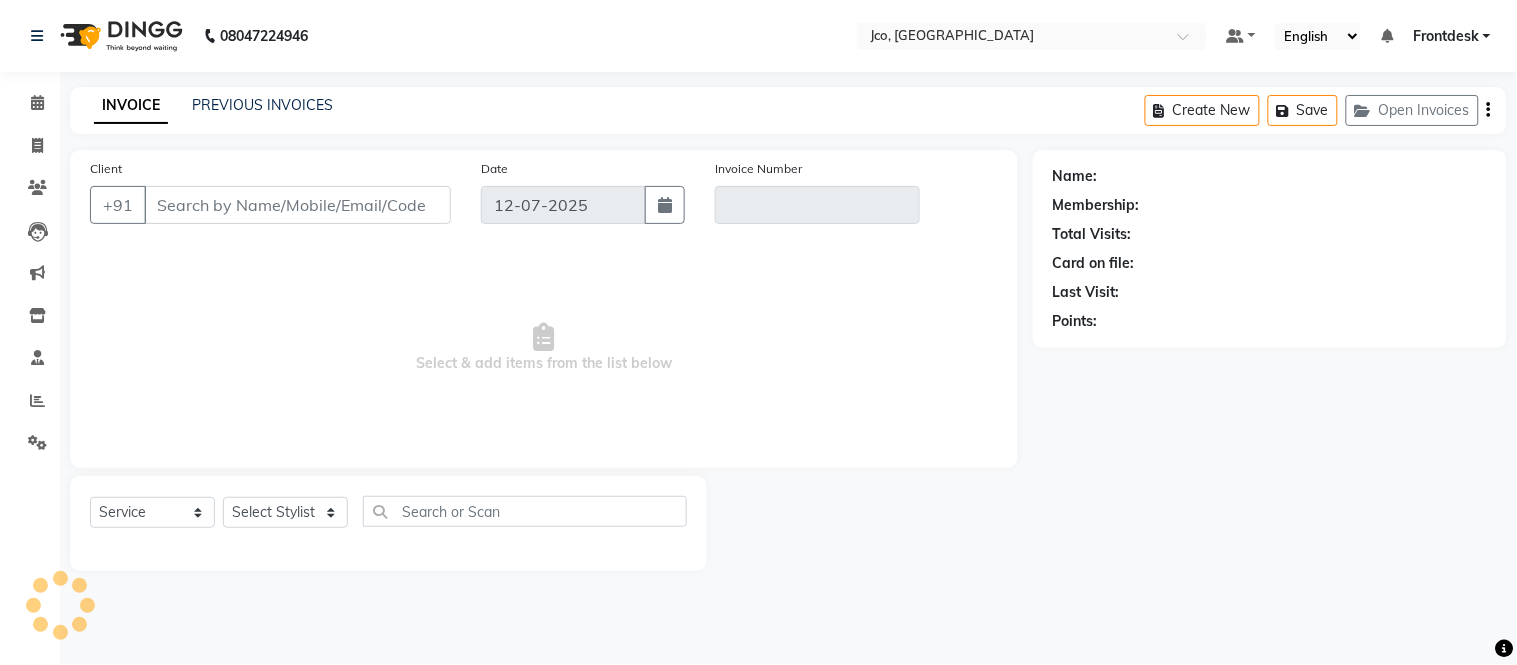 type on "9022537628" 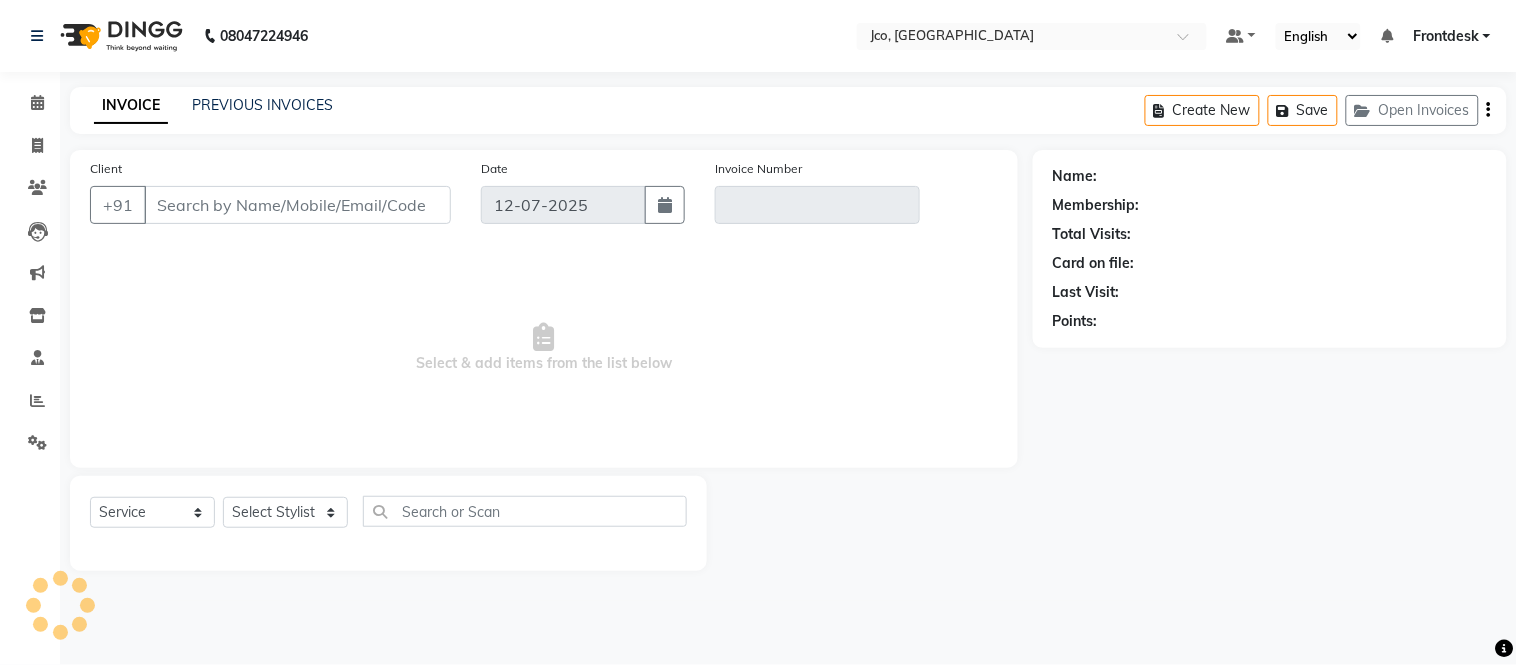 type on "SCG/2025-26/0228" 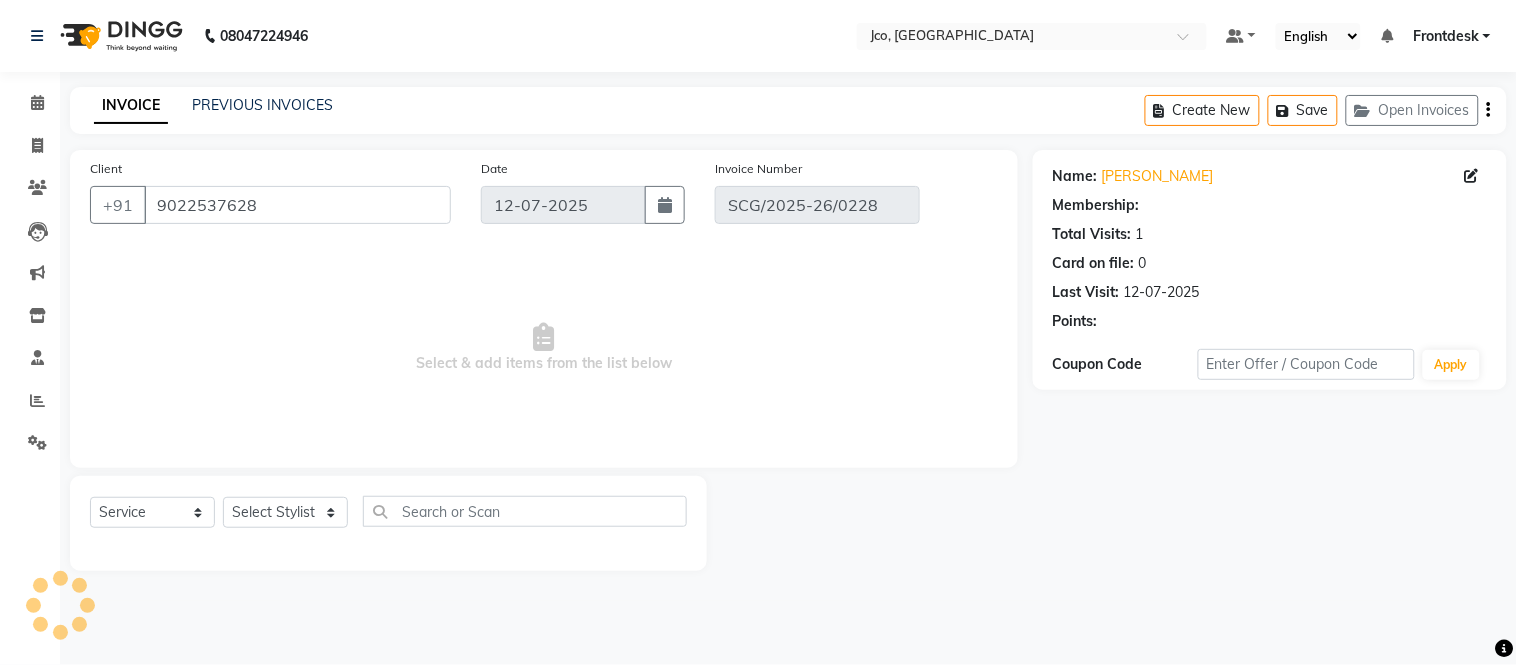 select on "select" 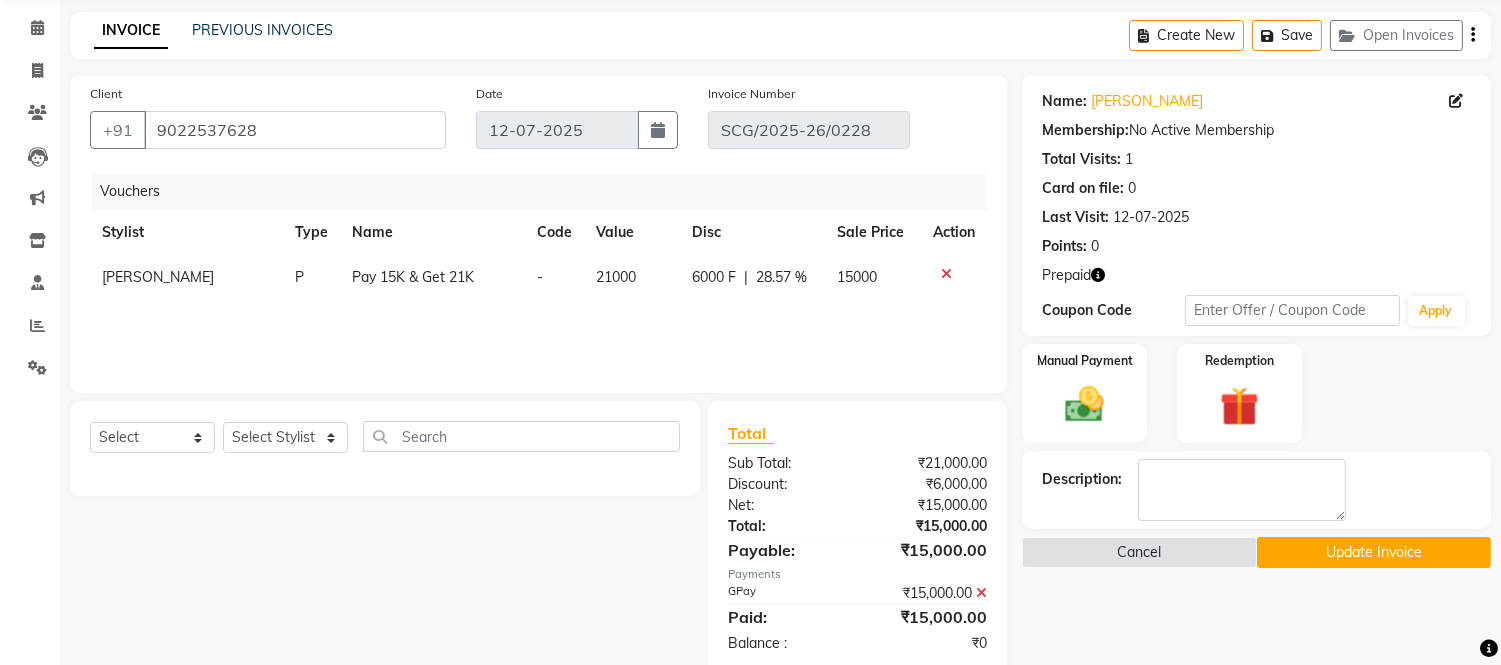 scroll, scrollTop: 113, scrollLeft: 0, axis: vertical 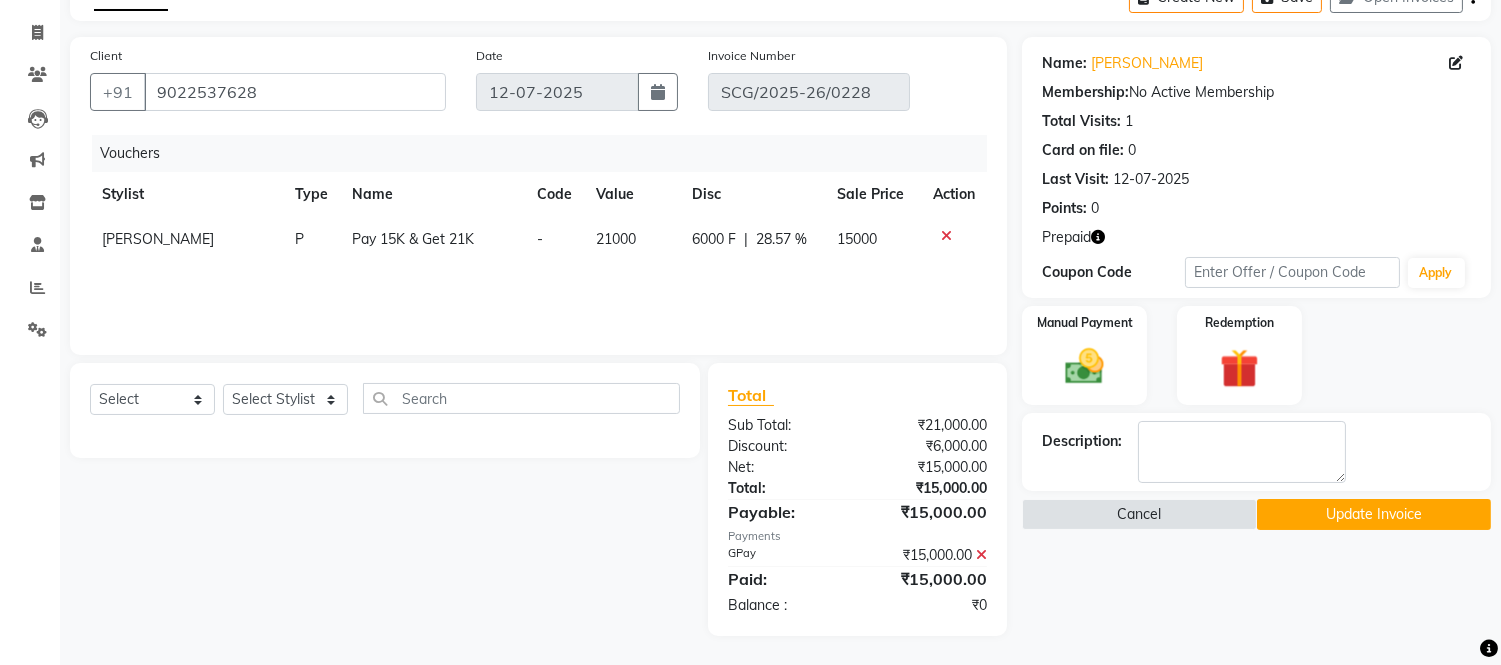 click 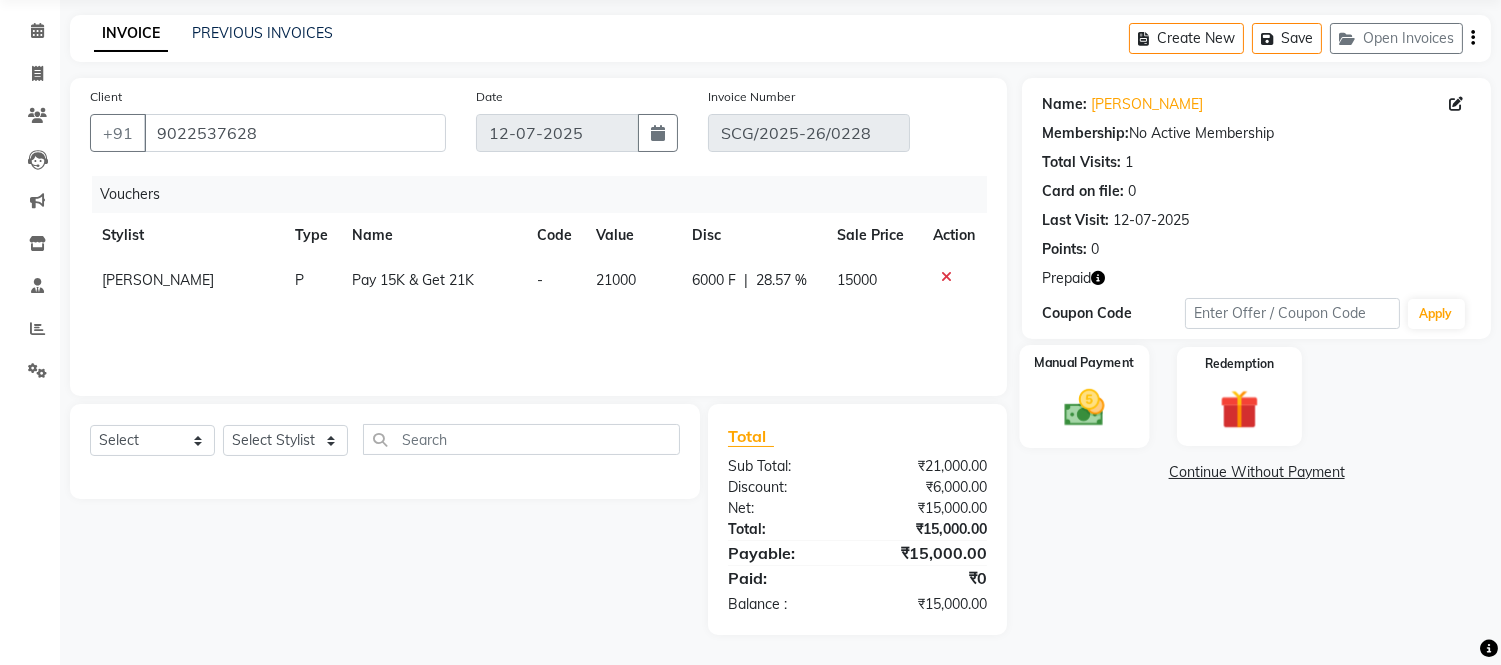 click 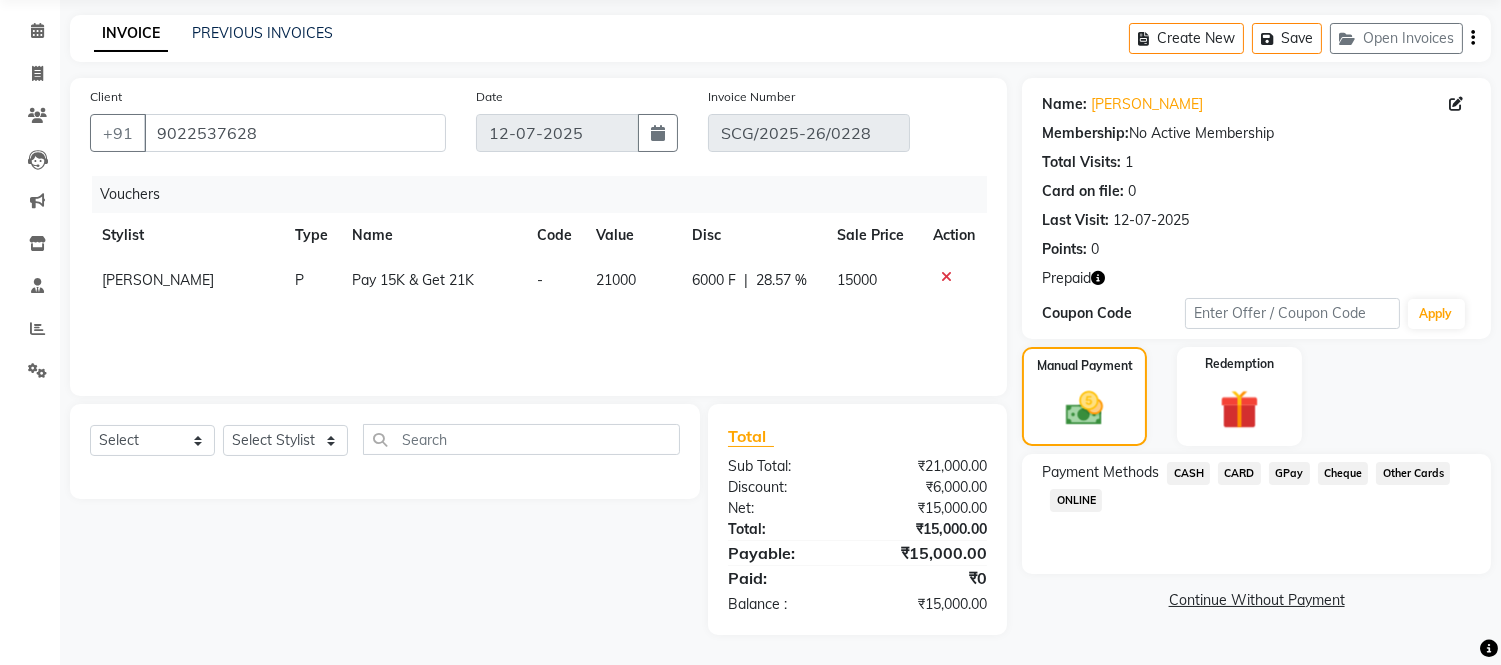 click on "CASH" 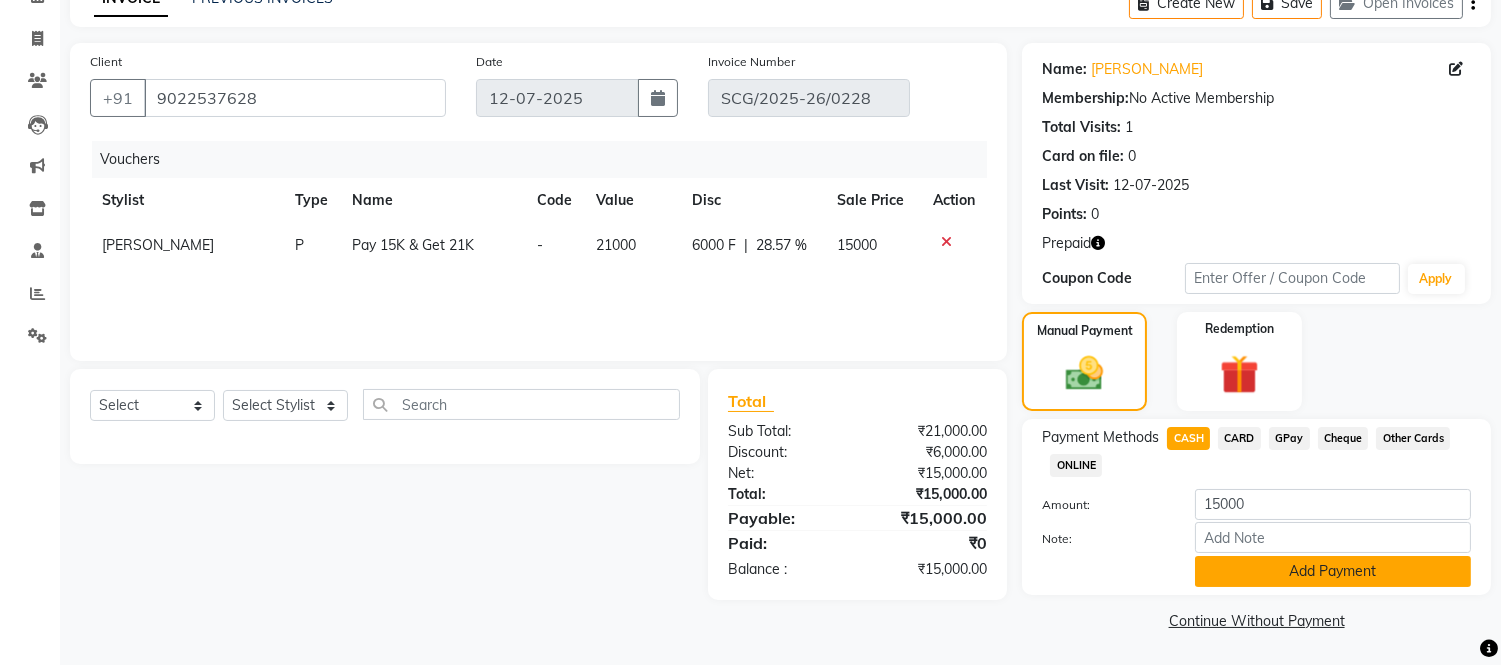 click on "Add Payment" 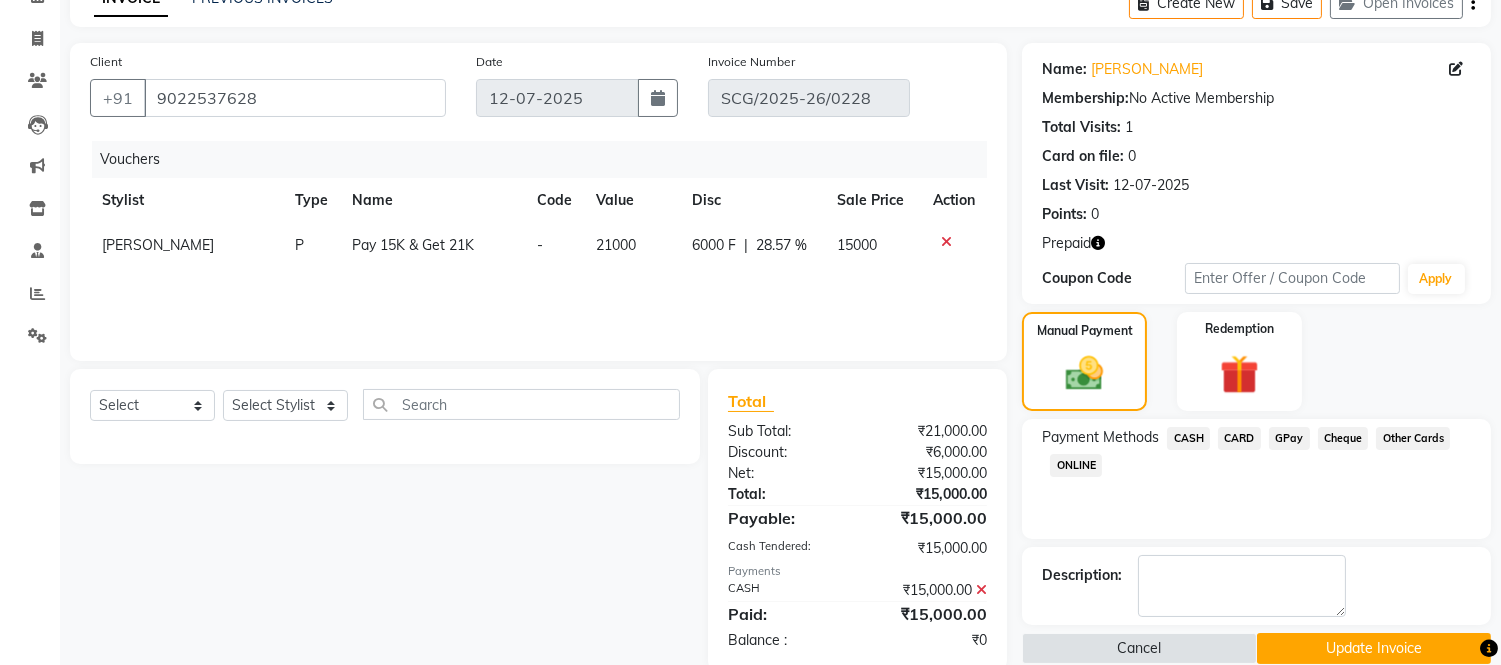 scroll, scrollTop: 142, scrollLeft: 0, axis: vertical 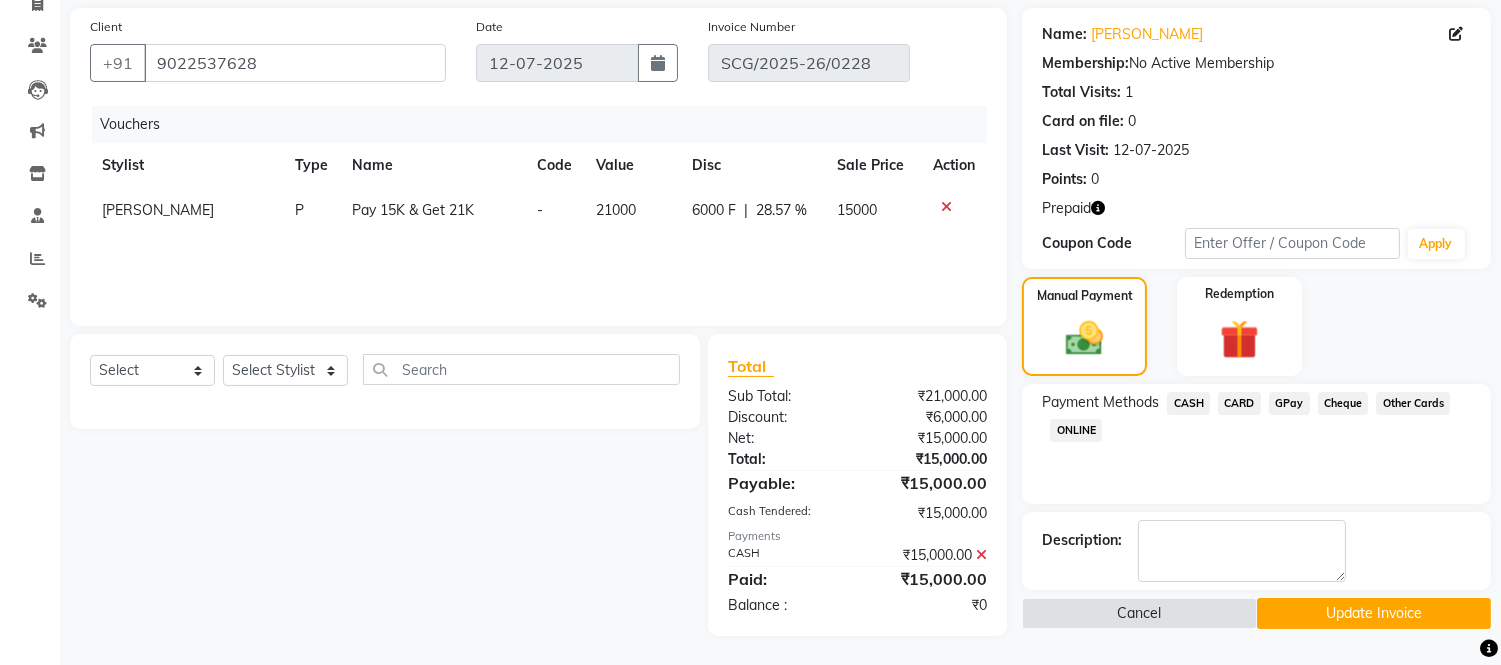 click on "Update Invoice" 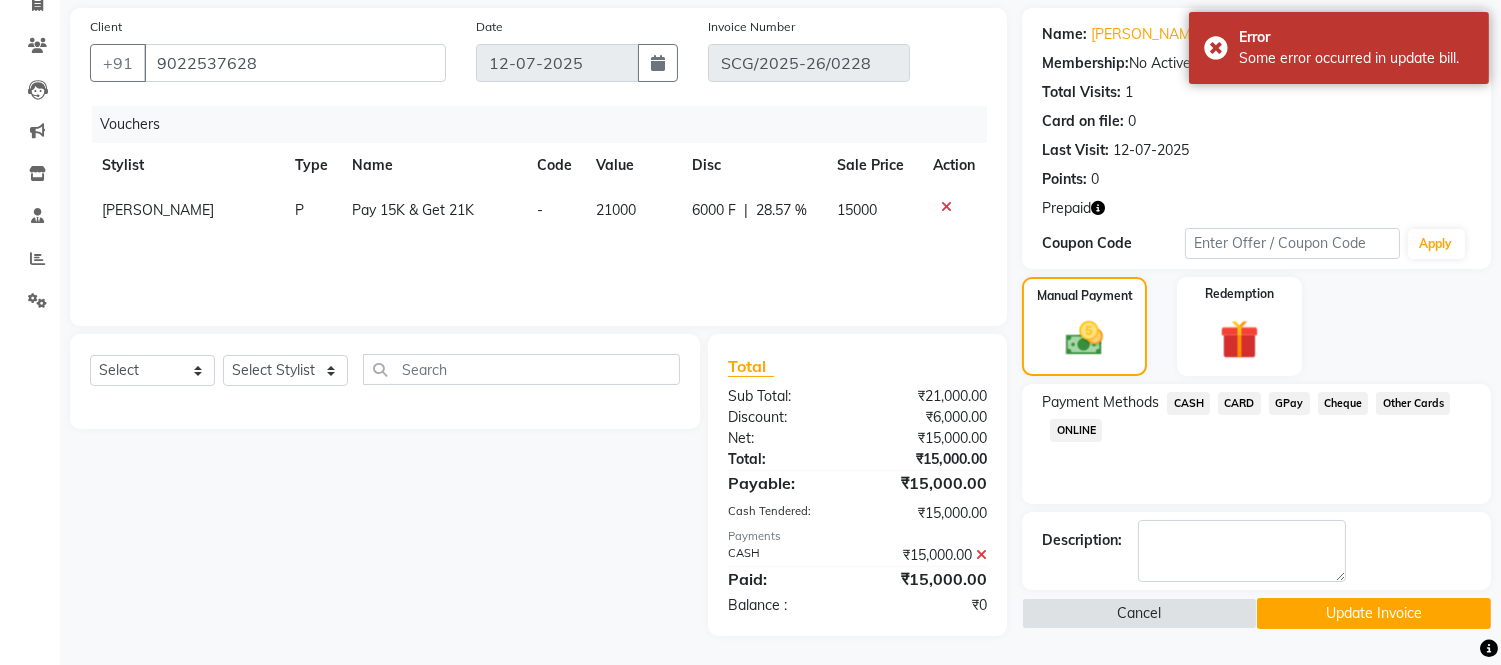 click on "Update Invoice" 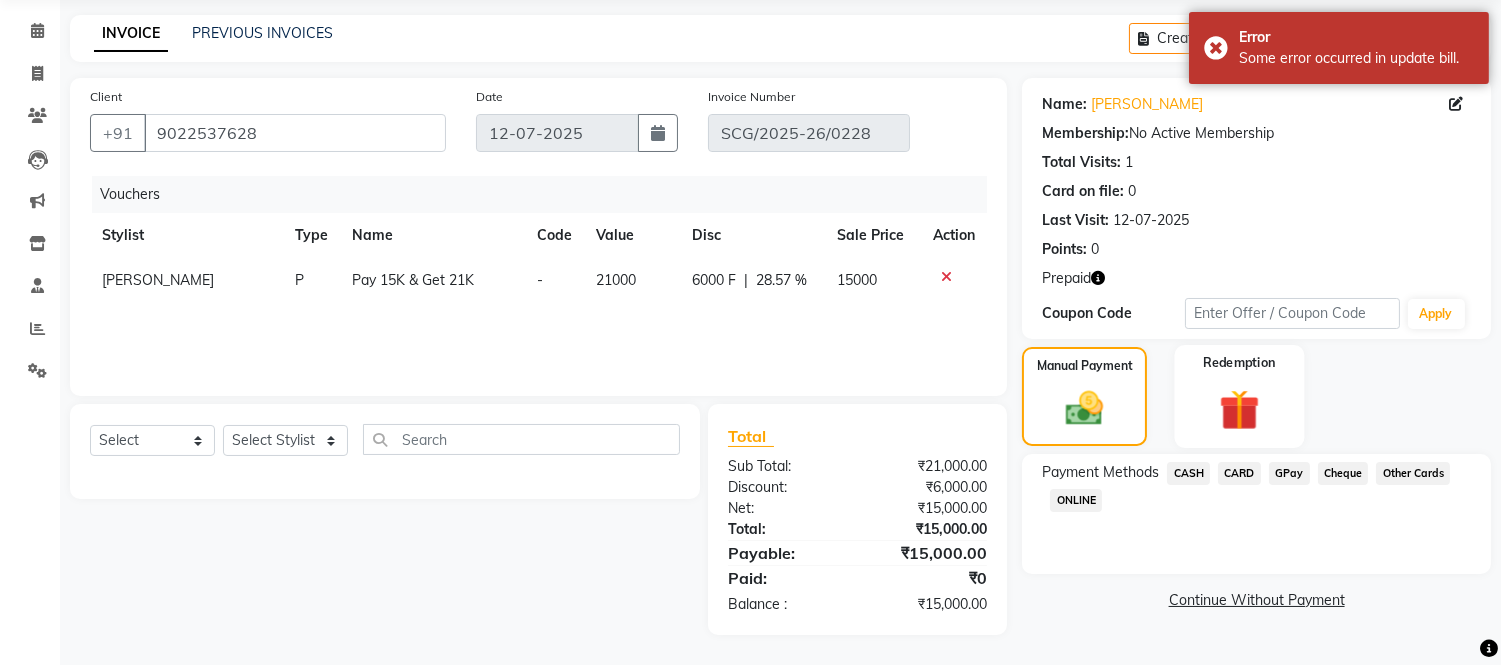 click 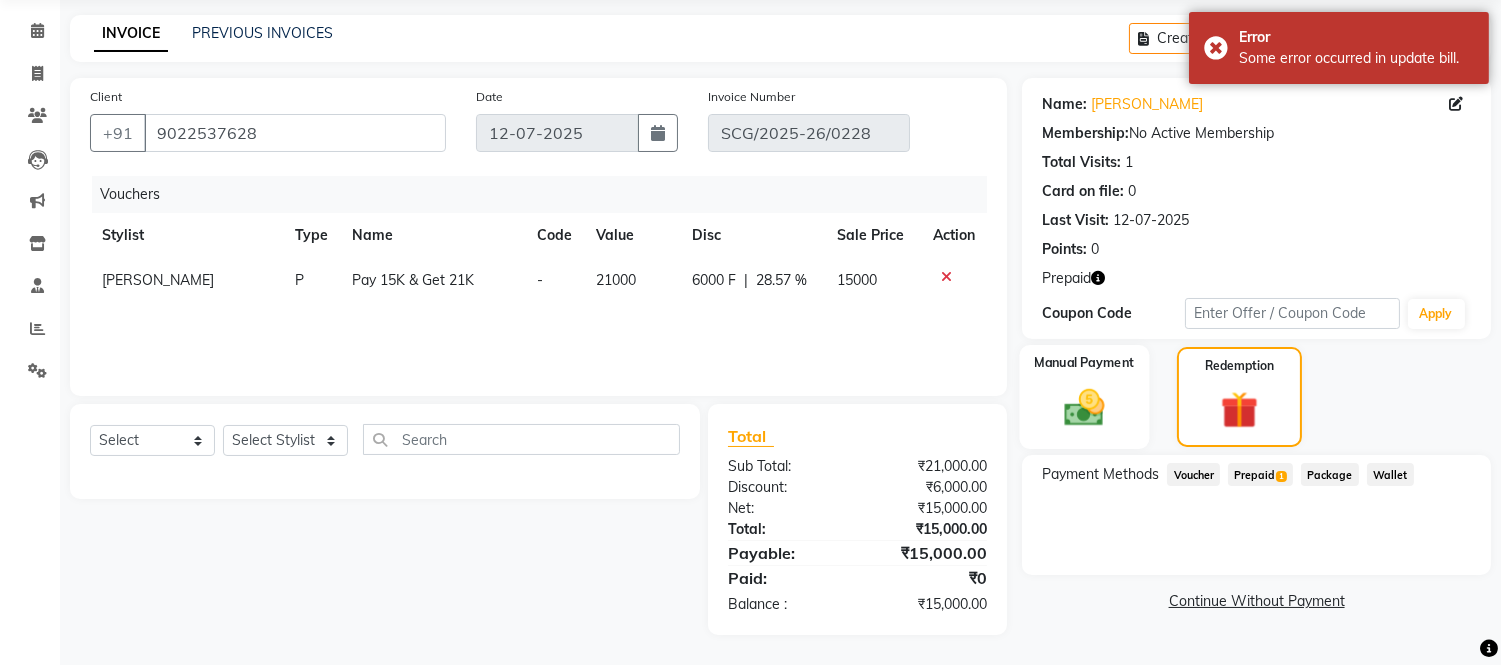 click 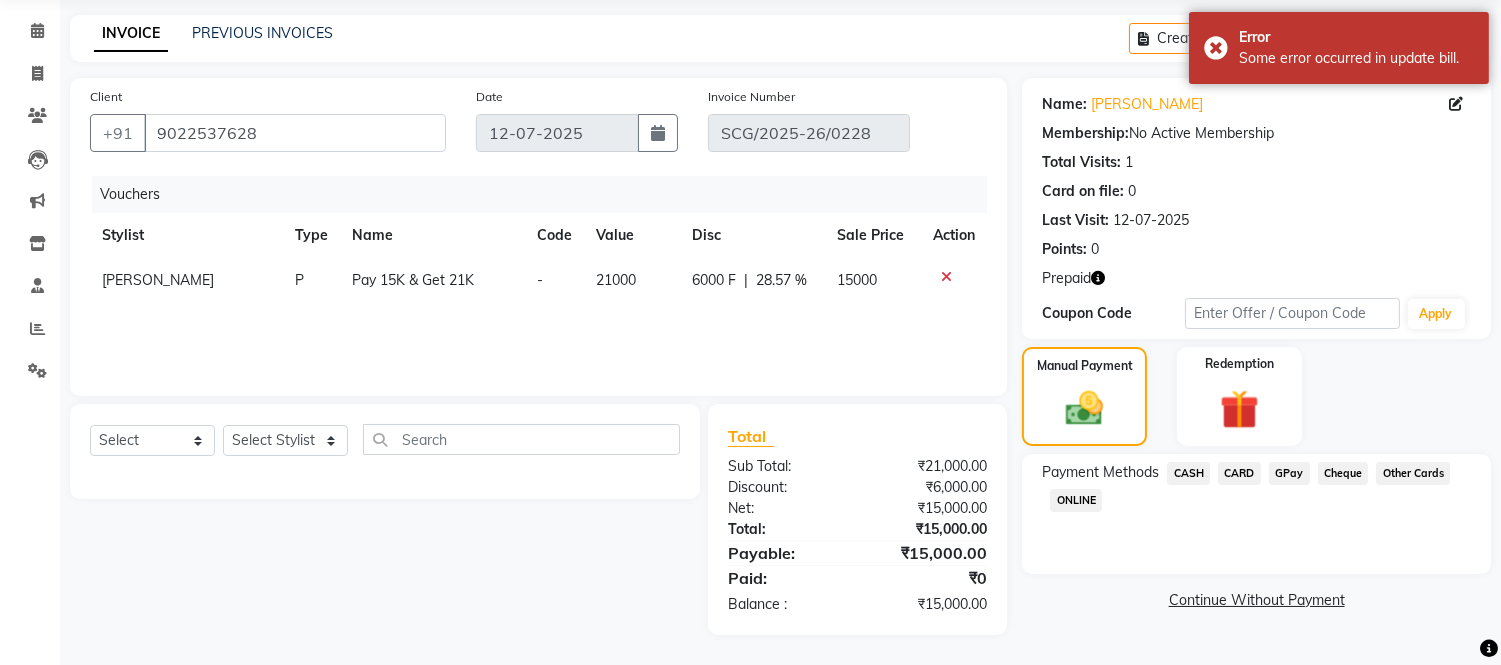click on "CASH" 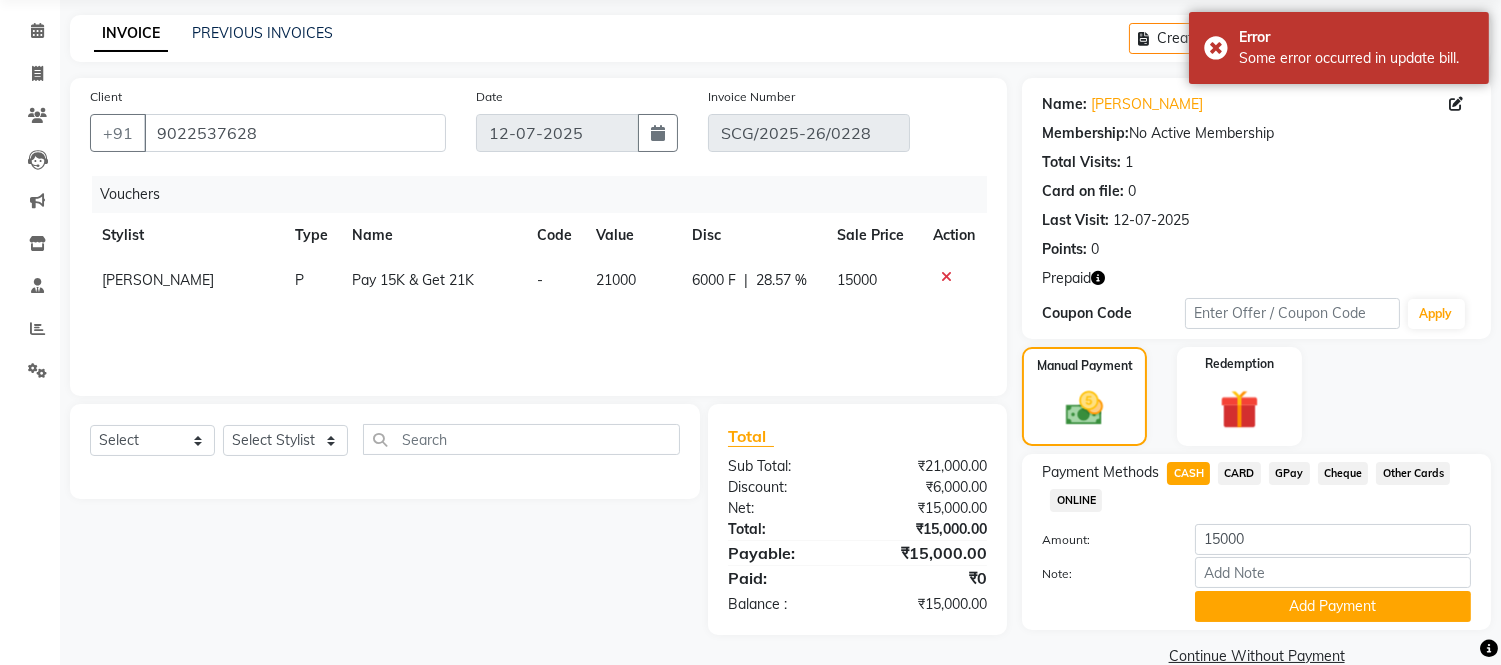 scroll, scrollTop: 107, scrollLeft: 0, axis: vertical 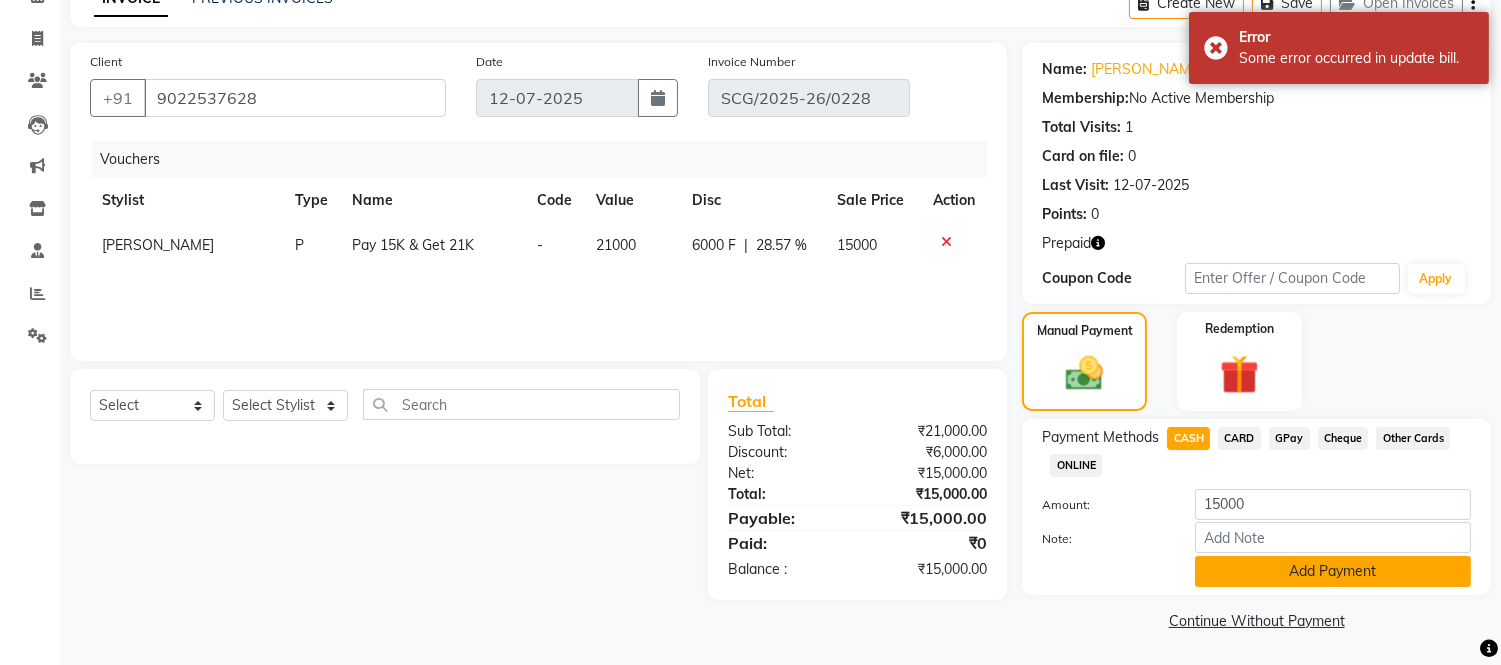 click on "Add Payment" 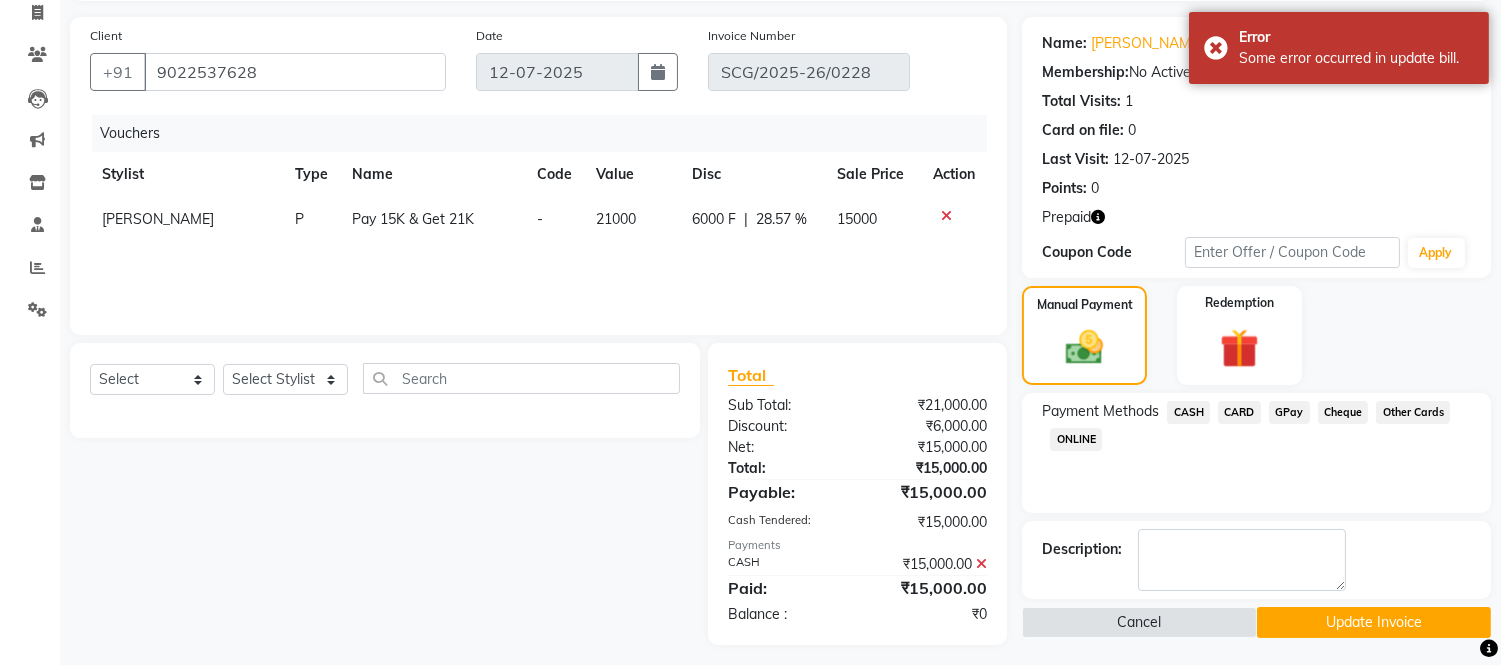 scroll, scrollTop: 142, scrollLeft: 0, axis: vertical 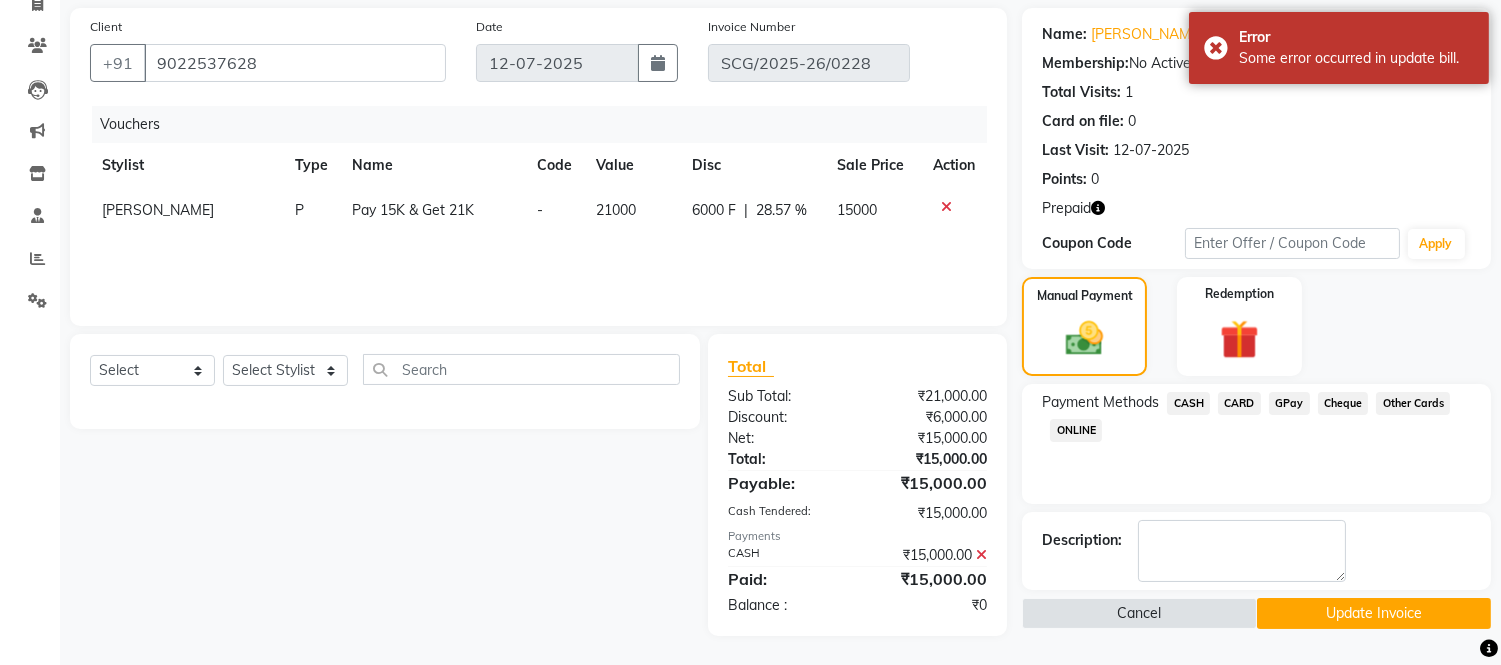 click on "Update Invoice" 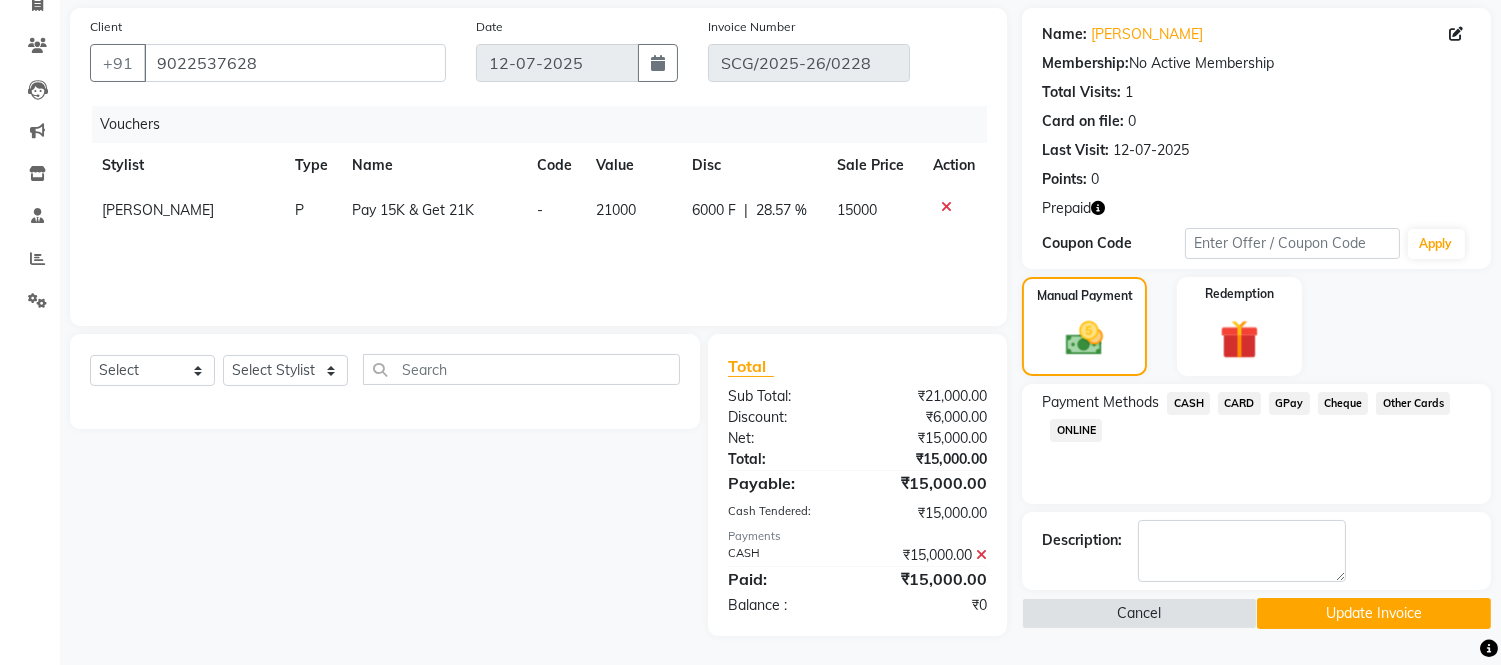 click on "Update Invoice" 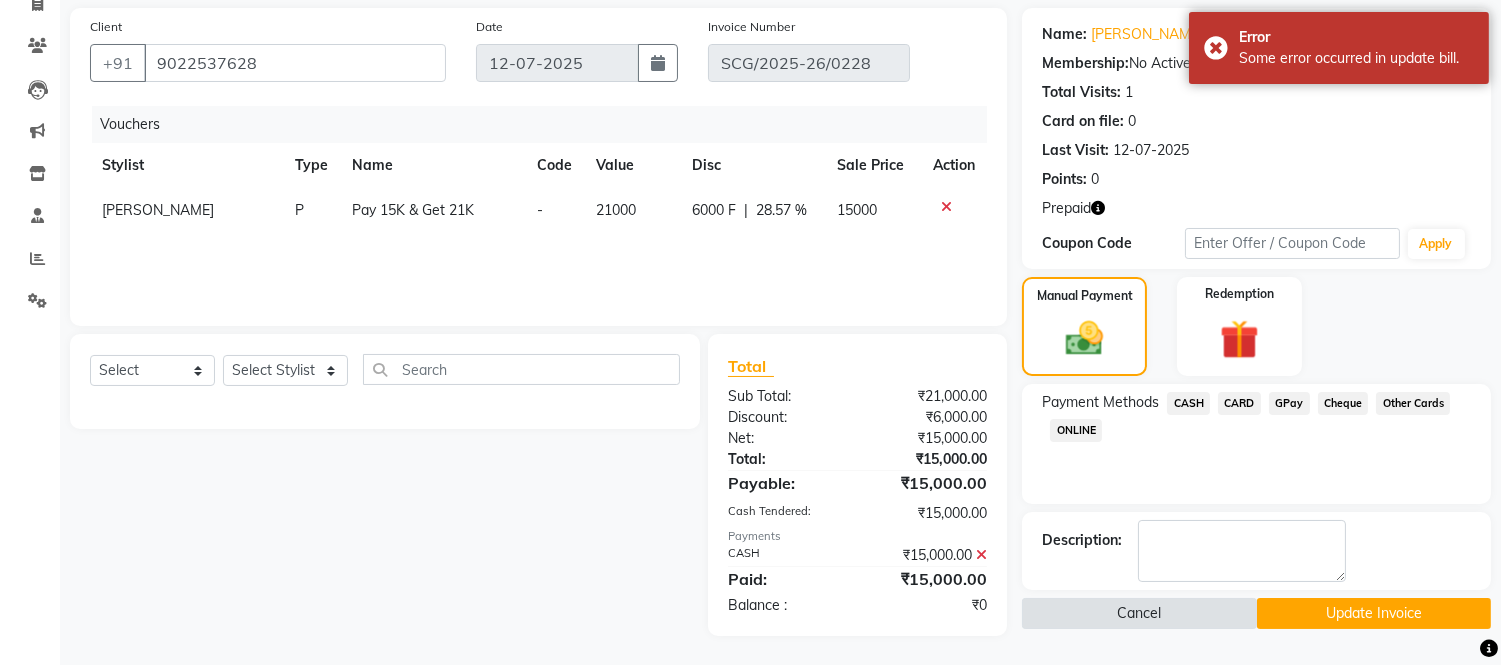 click on "Cancel" 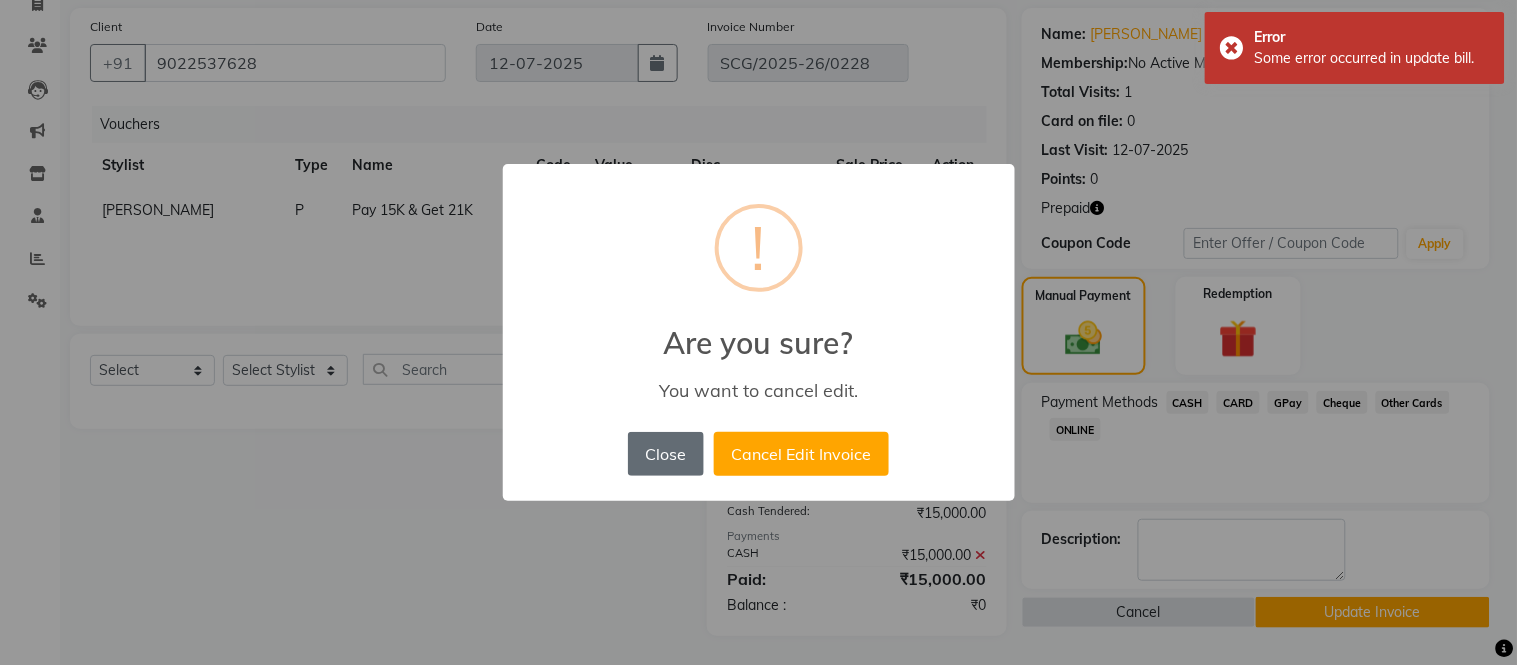 click on "Close" at bounding box center (666, 454) 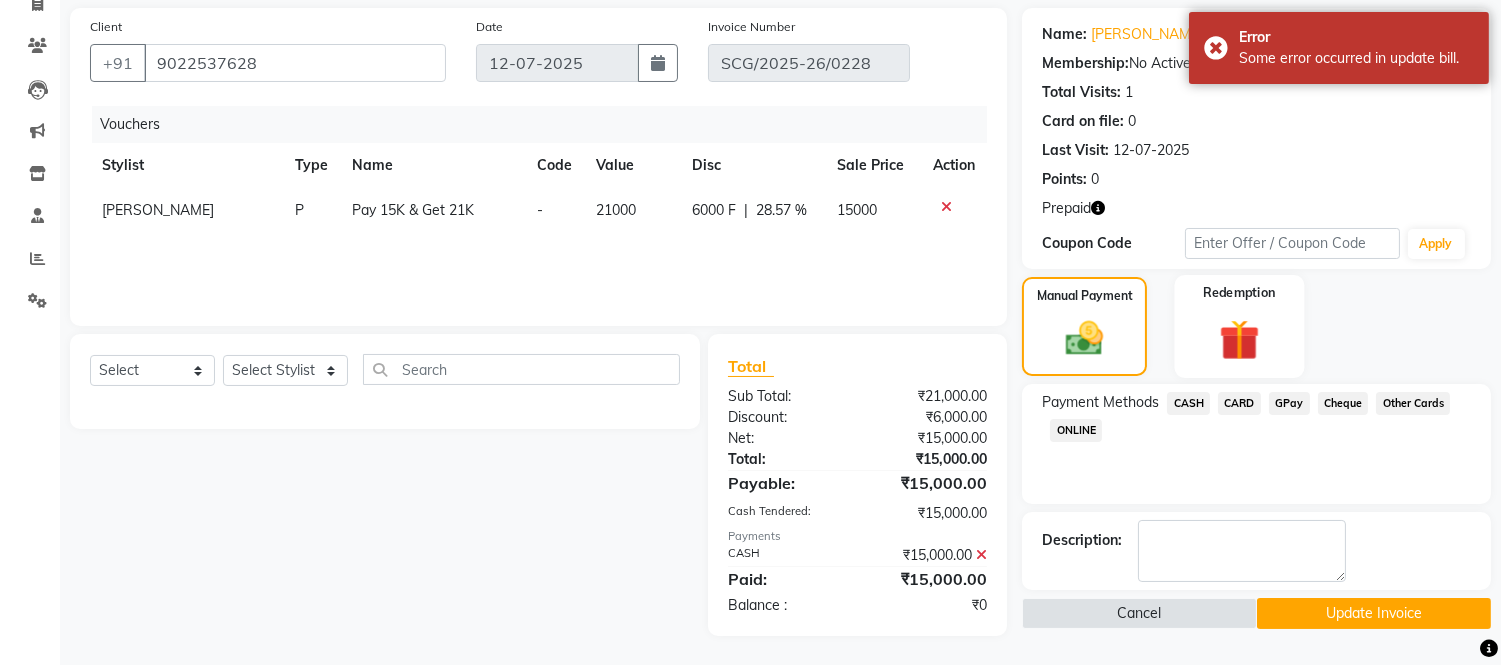 click 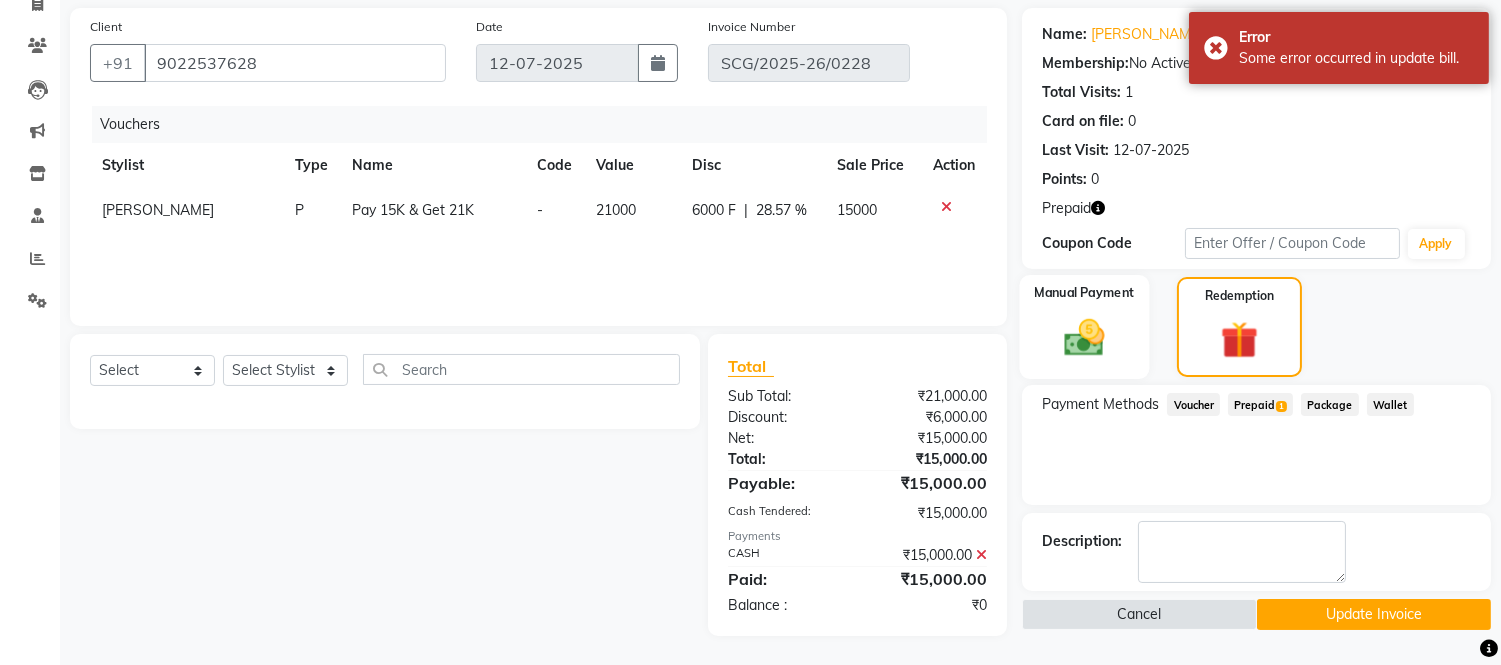 click 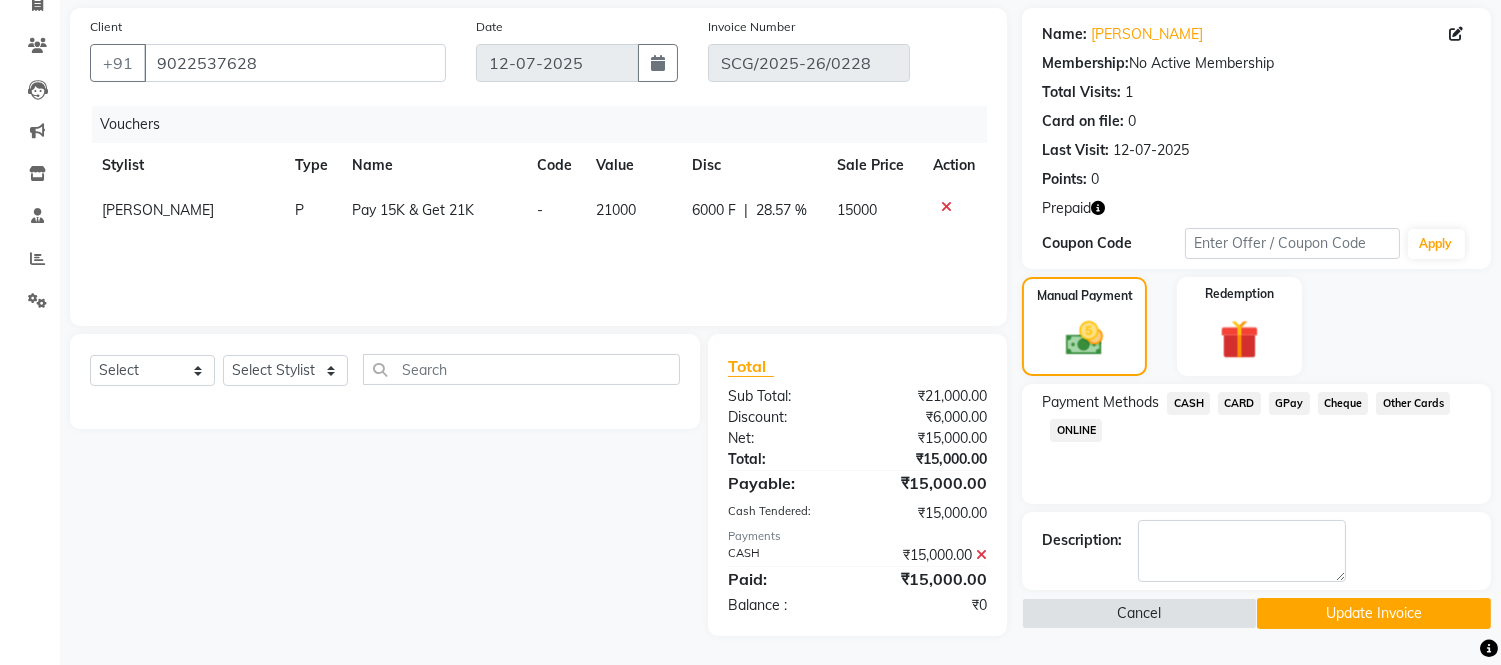 click on "CASH" 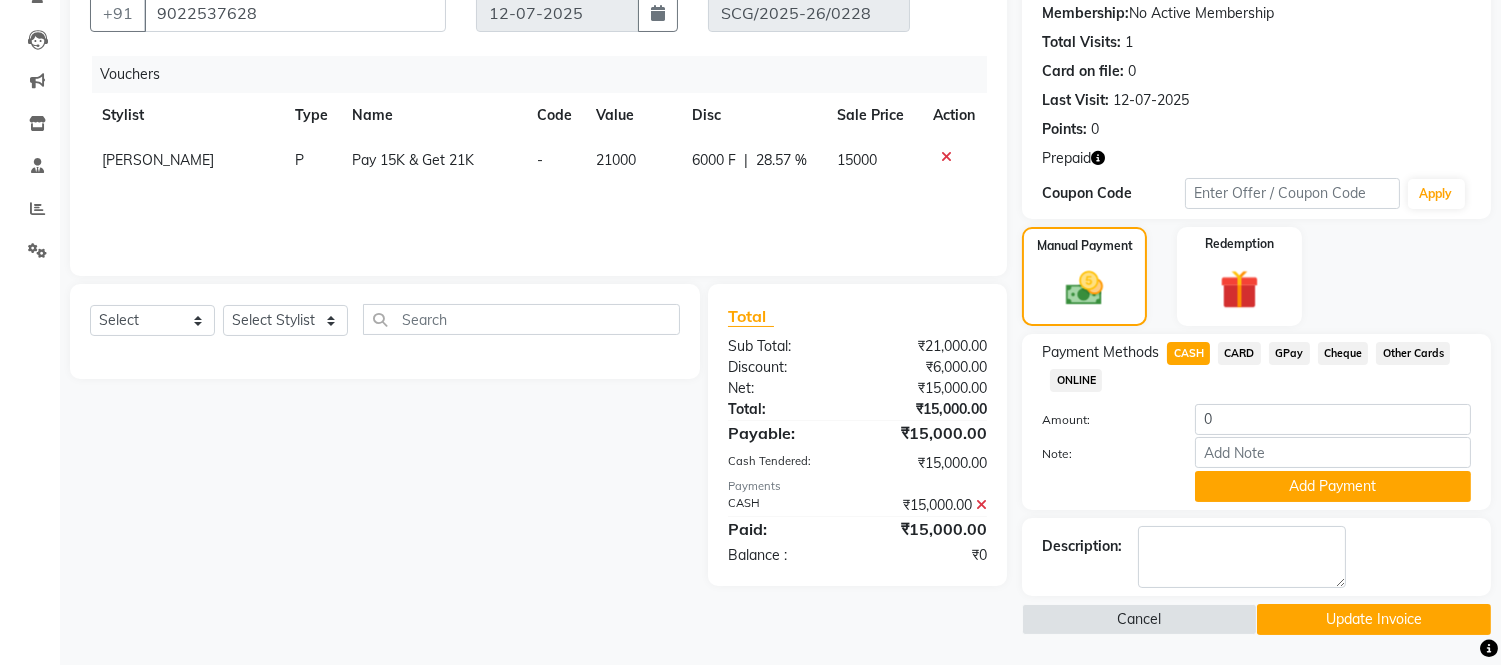 click 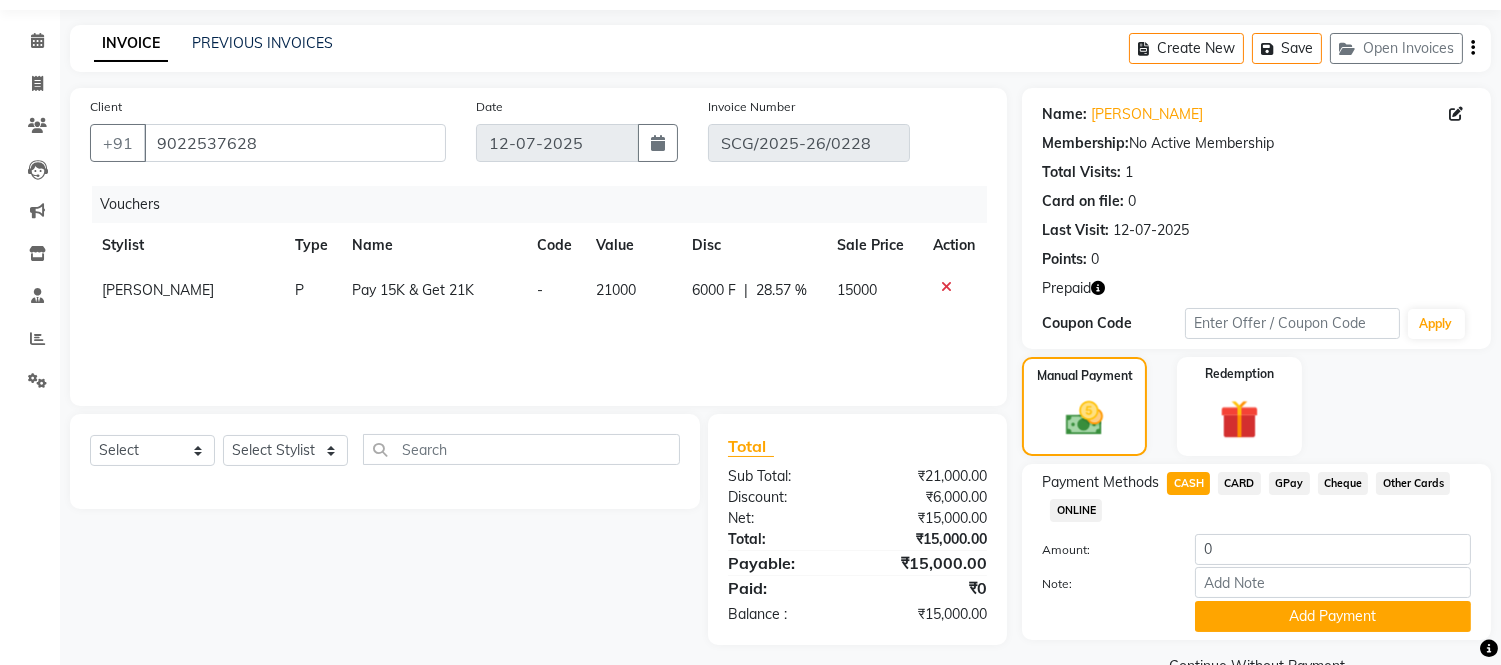 scroll, scrollTop: 64, scrollLeft: 0, axis: vertical 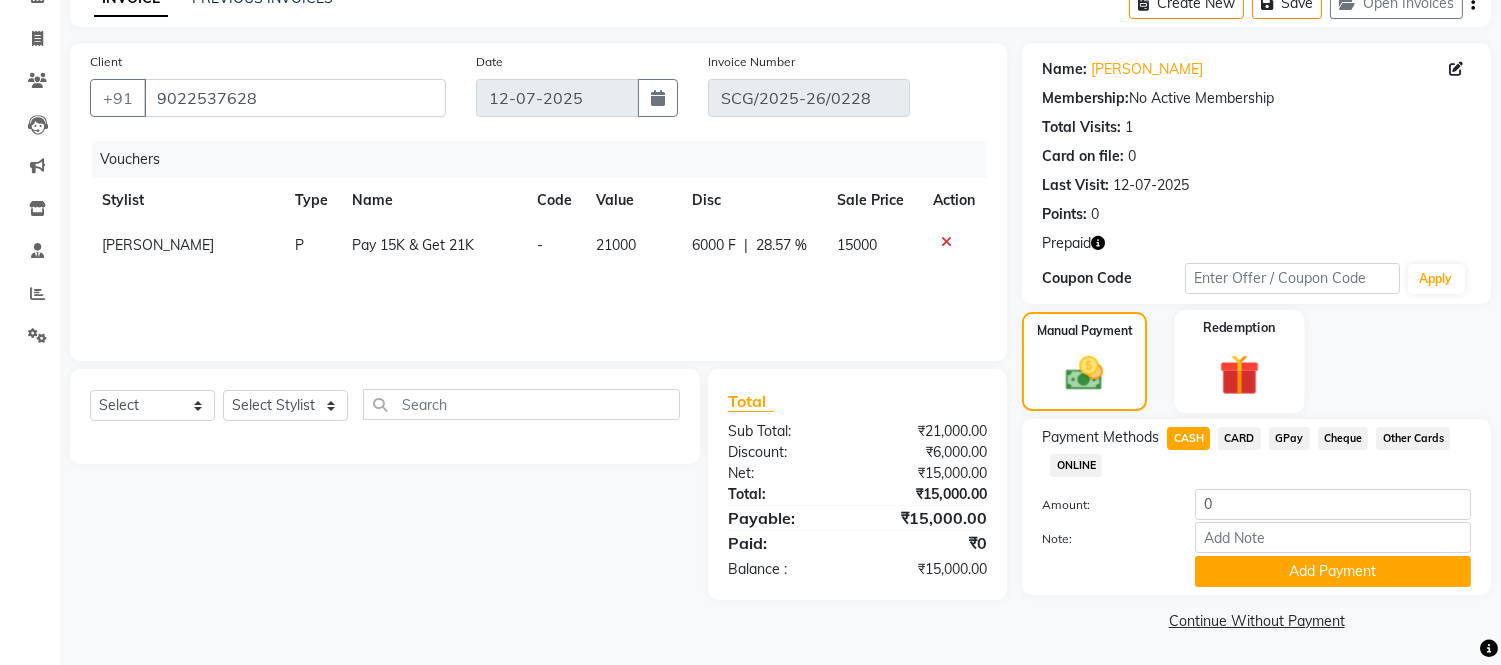 click 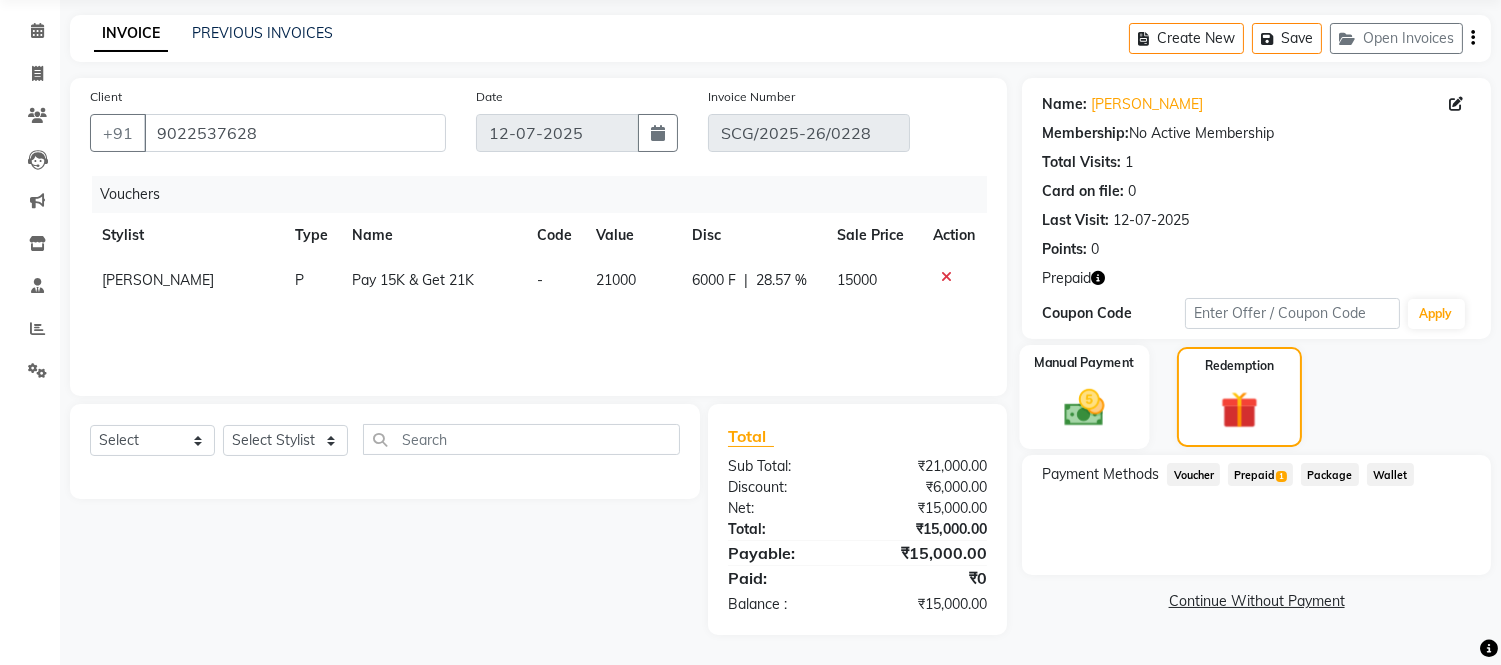 click 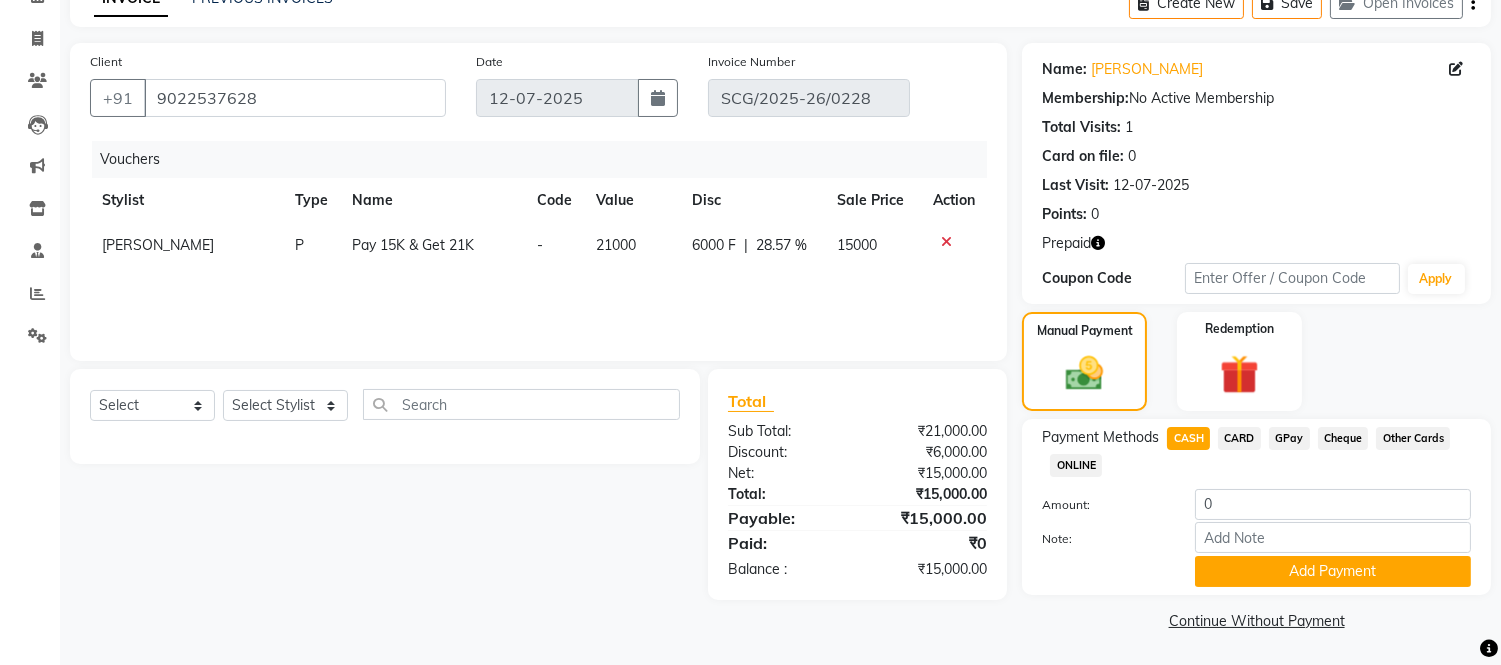 click on "CASH" 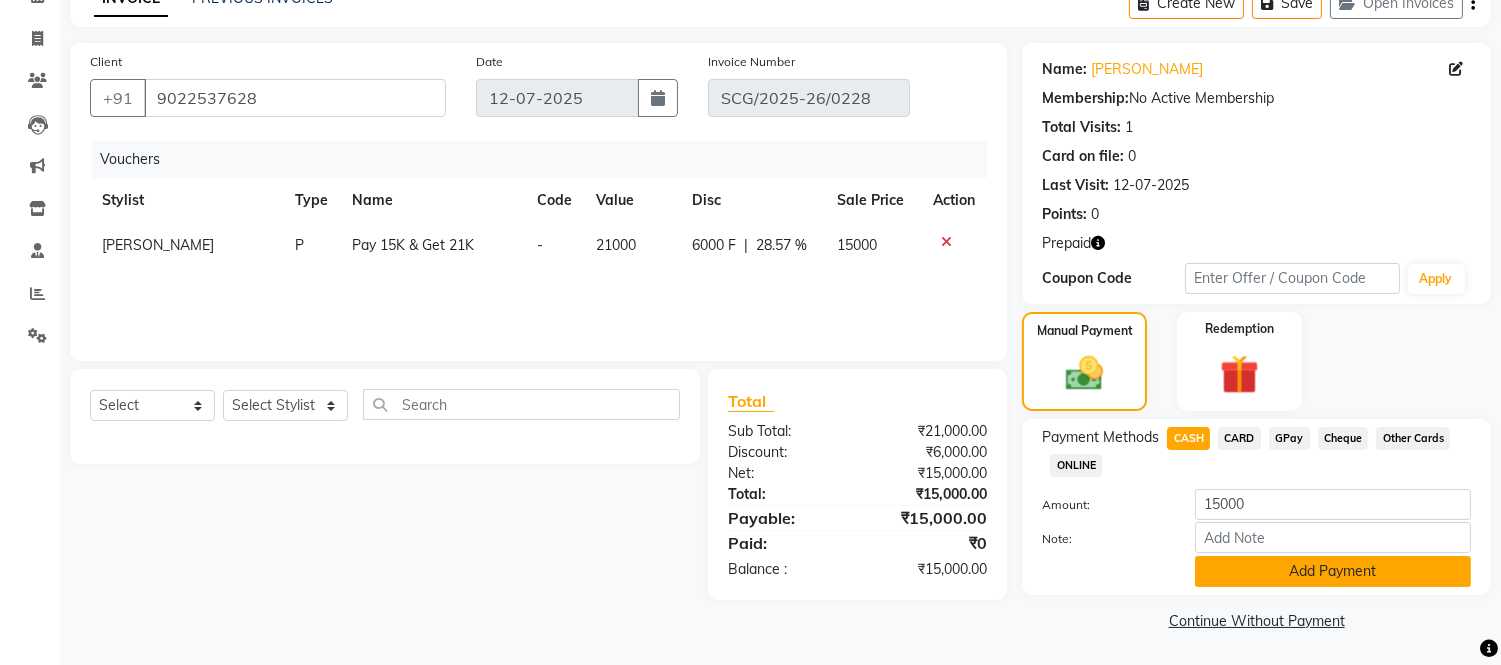 click on "Add Payment" 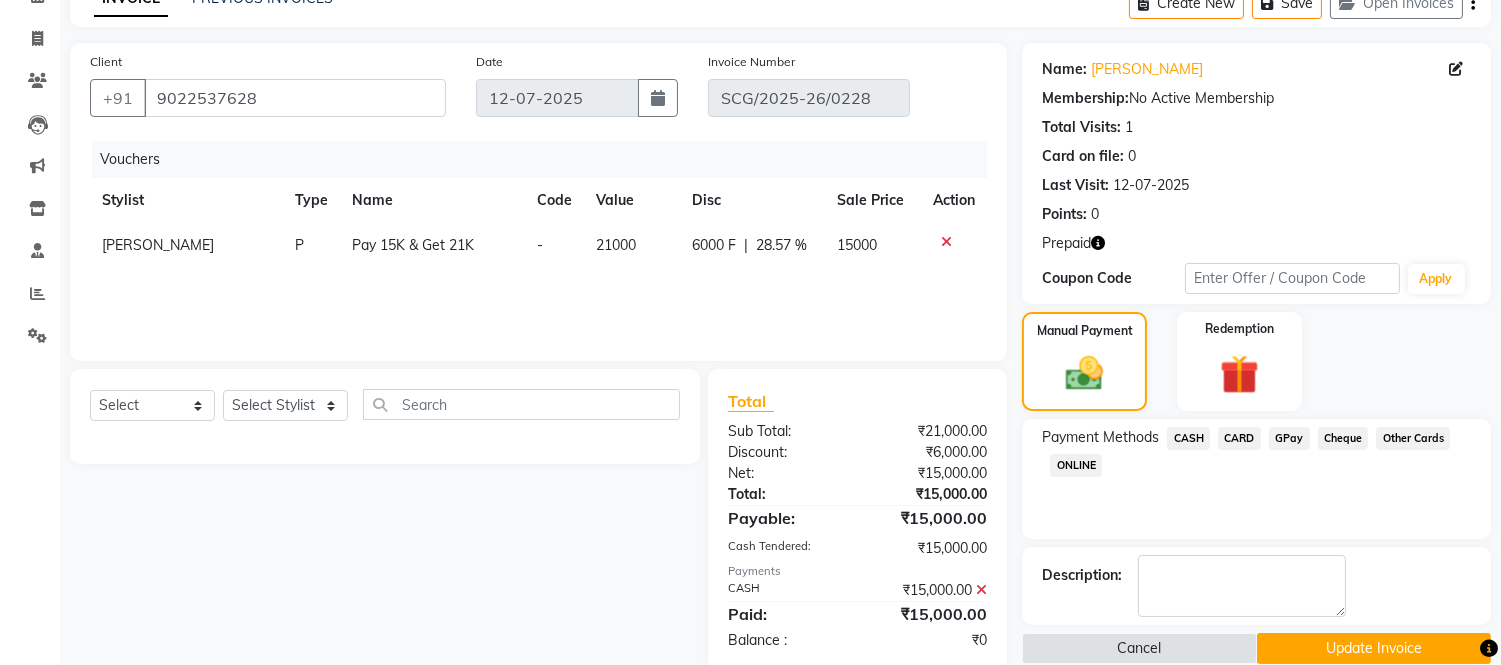 scroll, scrollTop: 142, scrollLeft: 0, axis: vertical 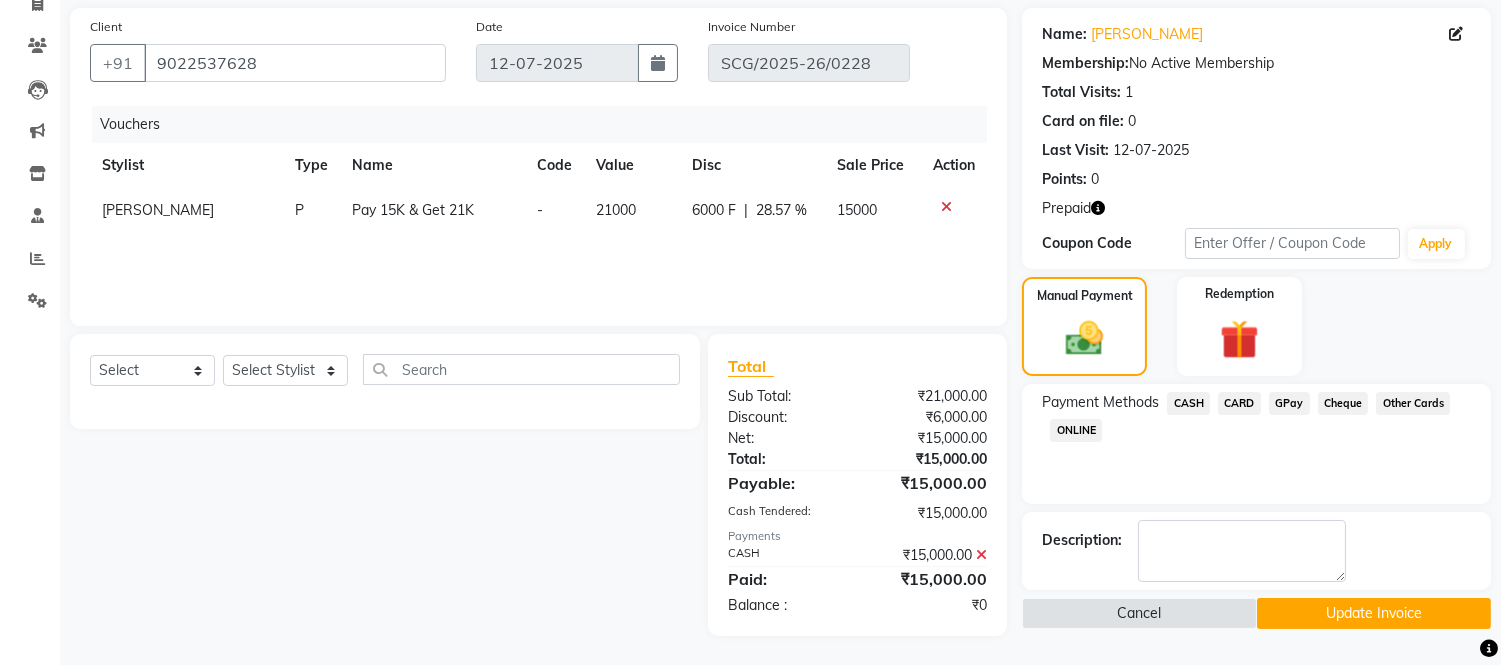 click on "Update Invoice" 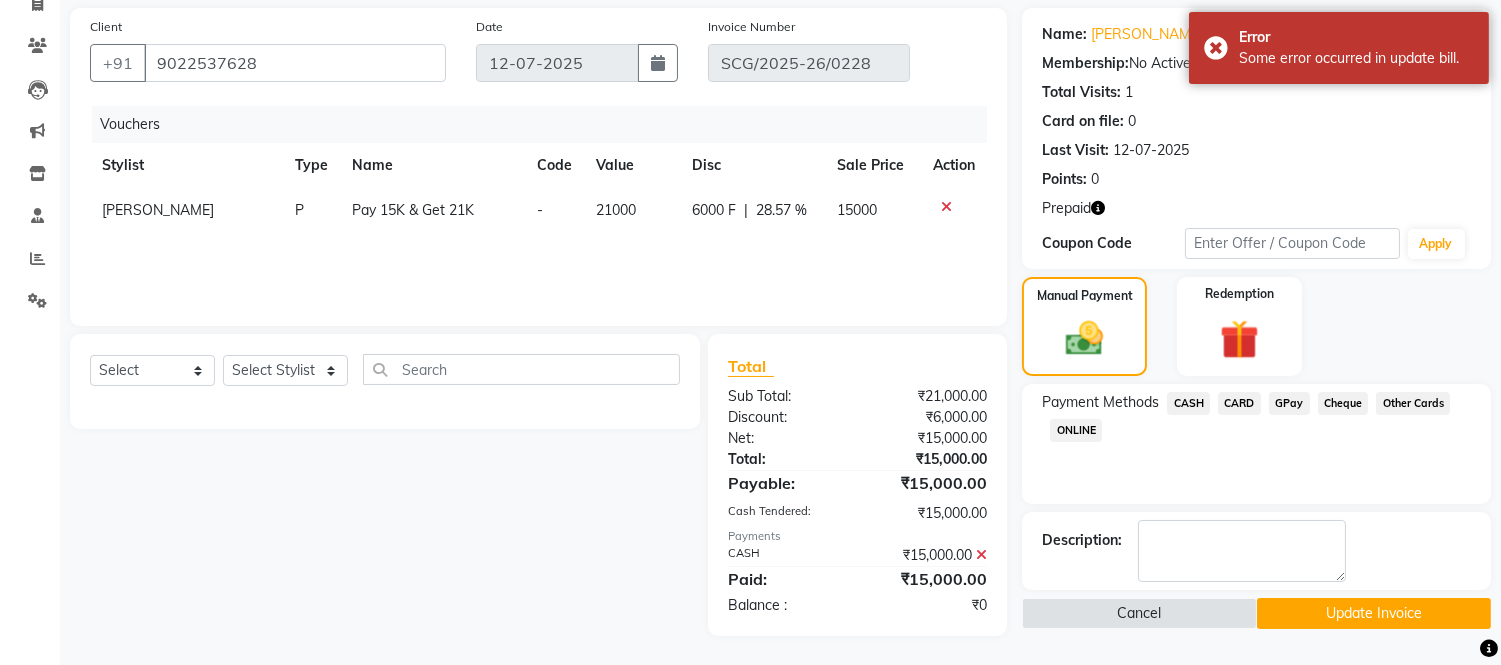 click on "Update Invoice" 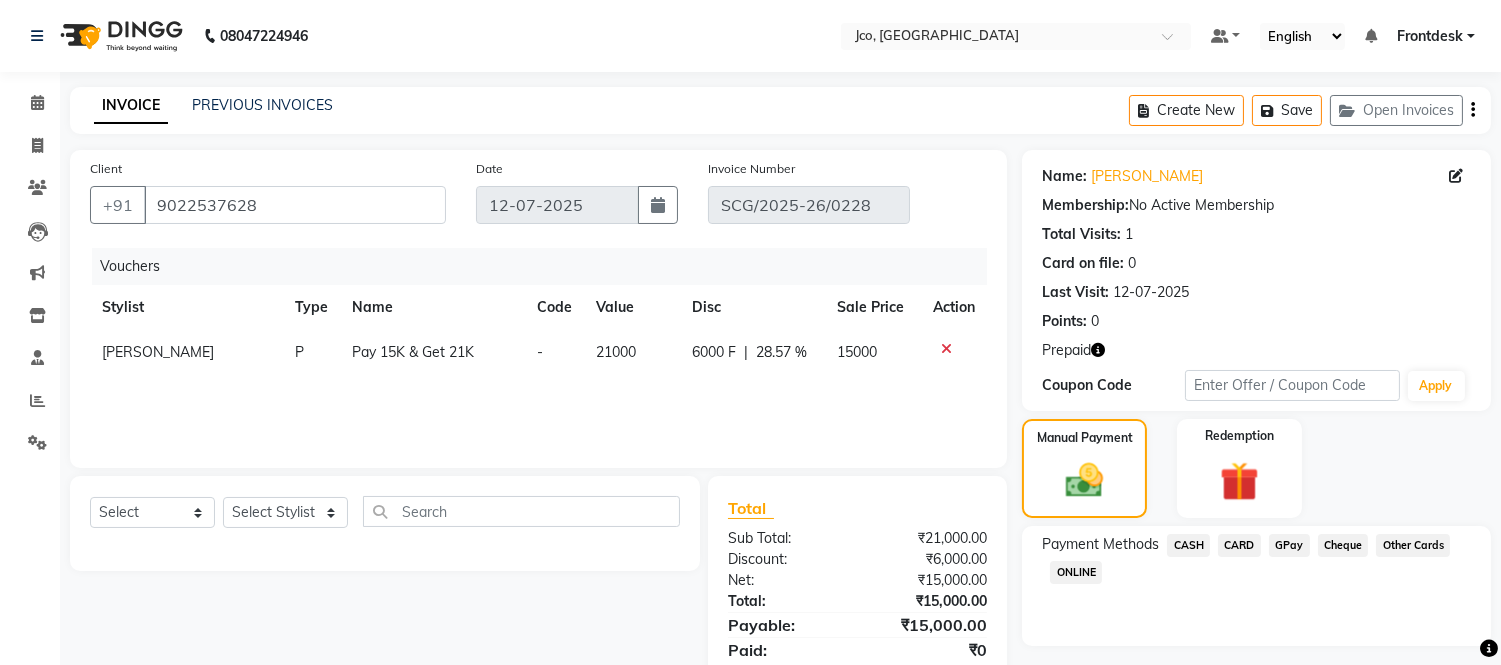 scroll, scrollTop: 72, scrollLeft: 0, axis: vertical 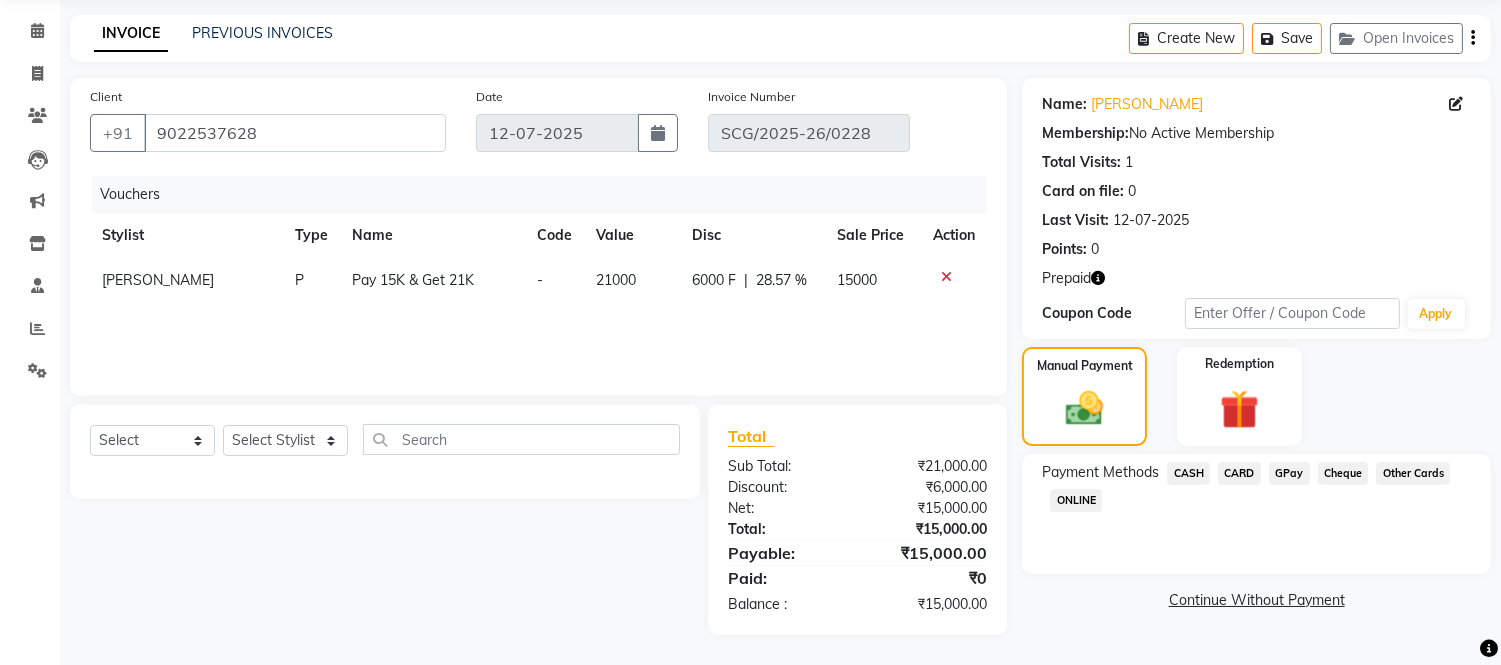click on "CASH" 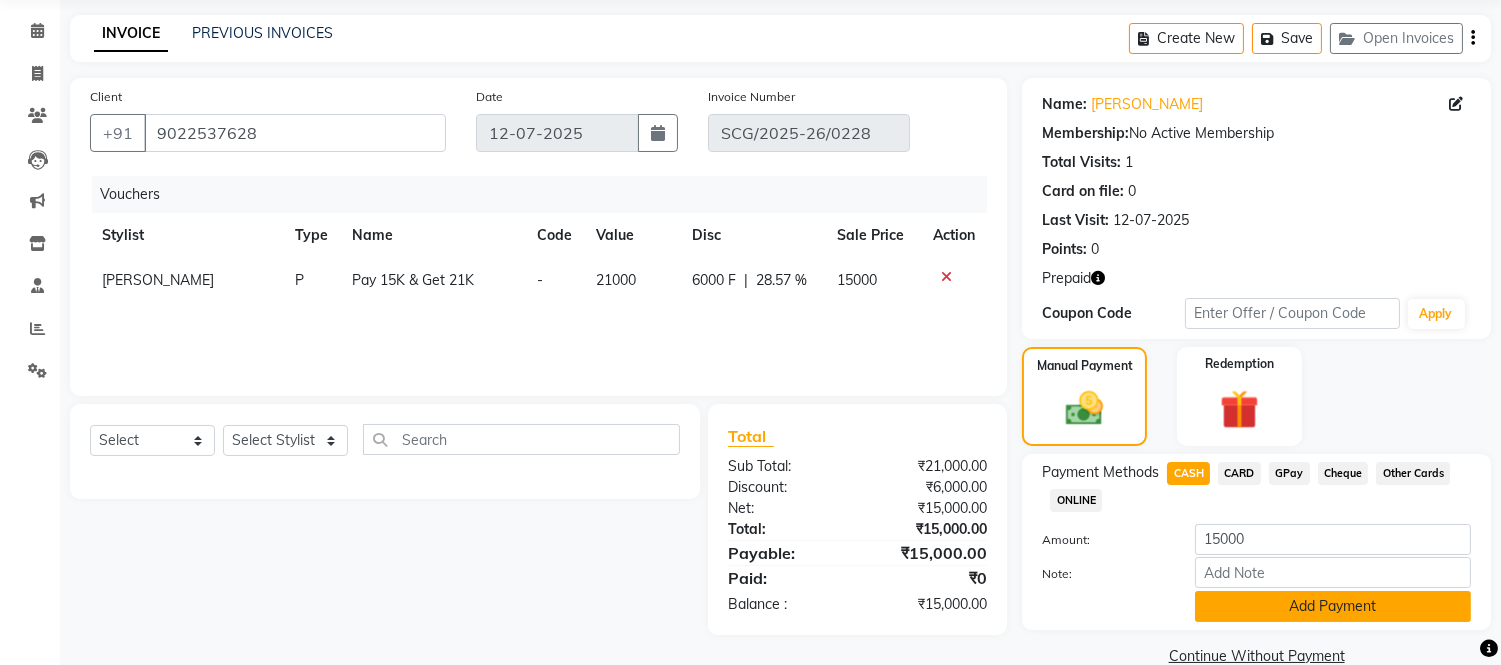 click on "Add Payment" 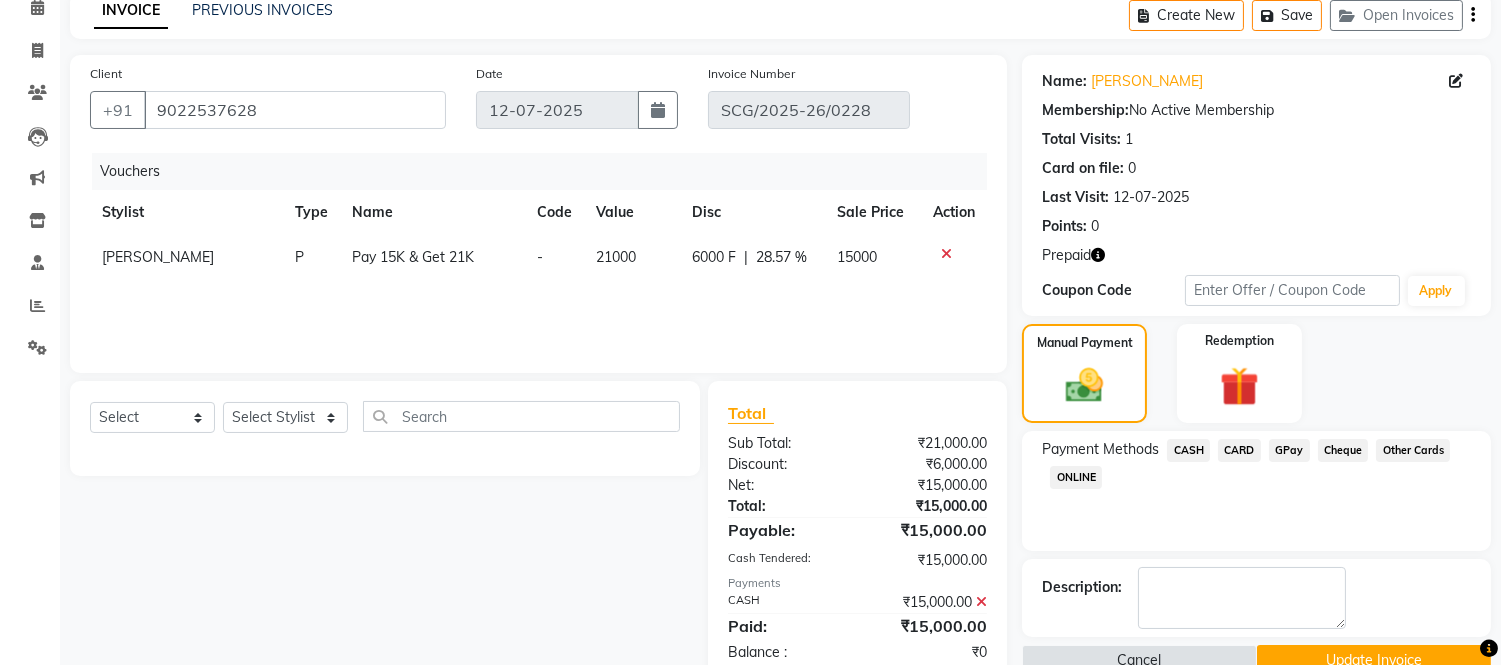 scroll, scrollTop: 142, scrollLeft: 0, axis: vertical 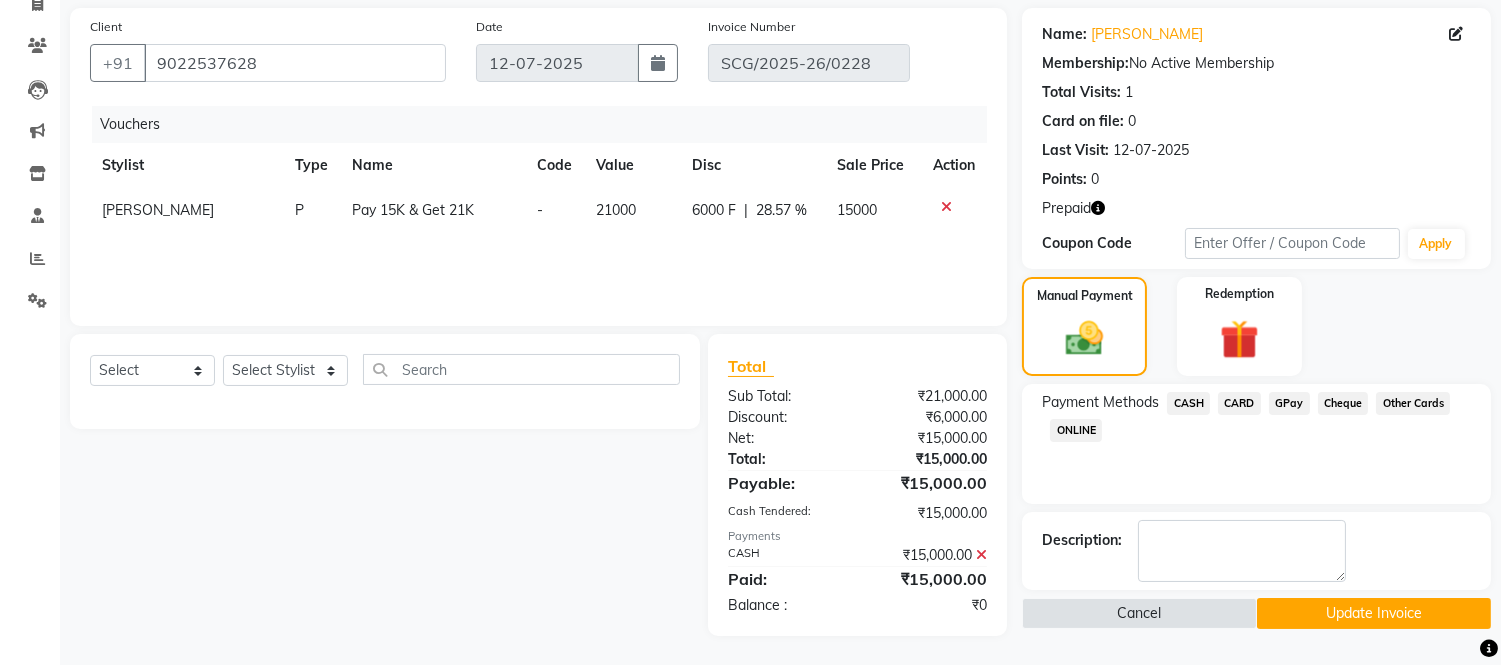 click on "Update Invoice" 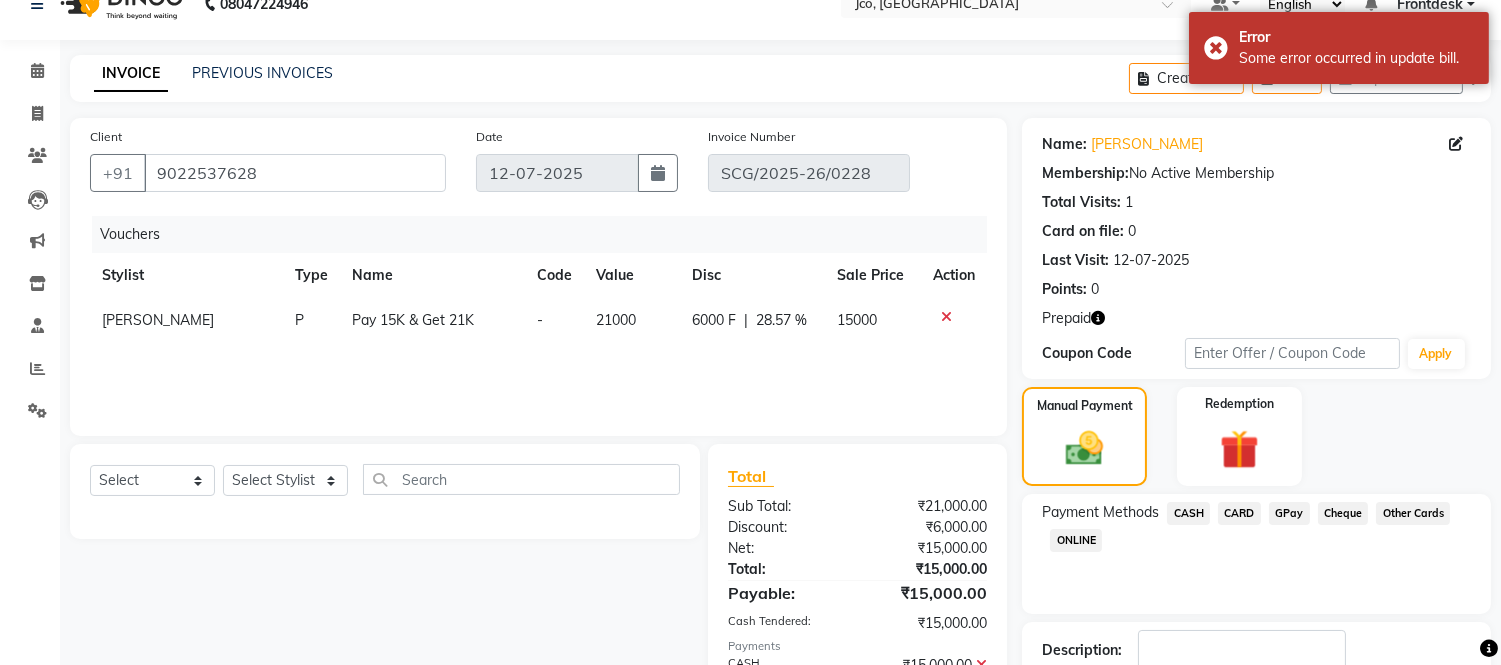 scroll, scrollTop: 27, scrollLeft: 0, axis: vertical 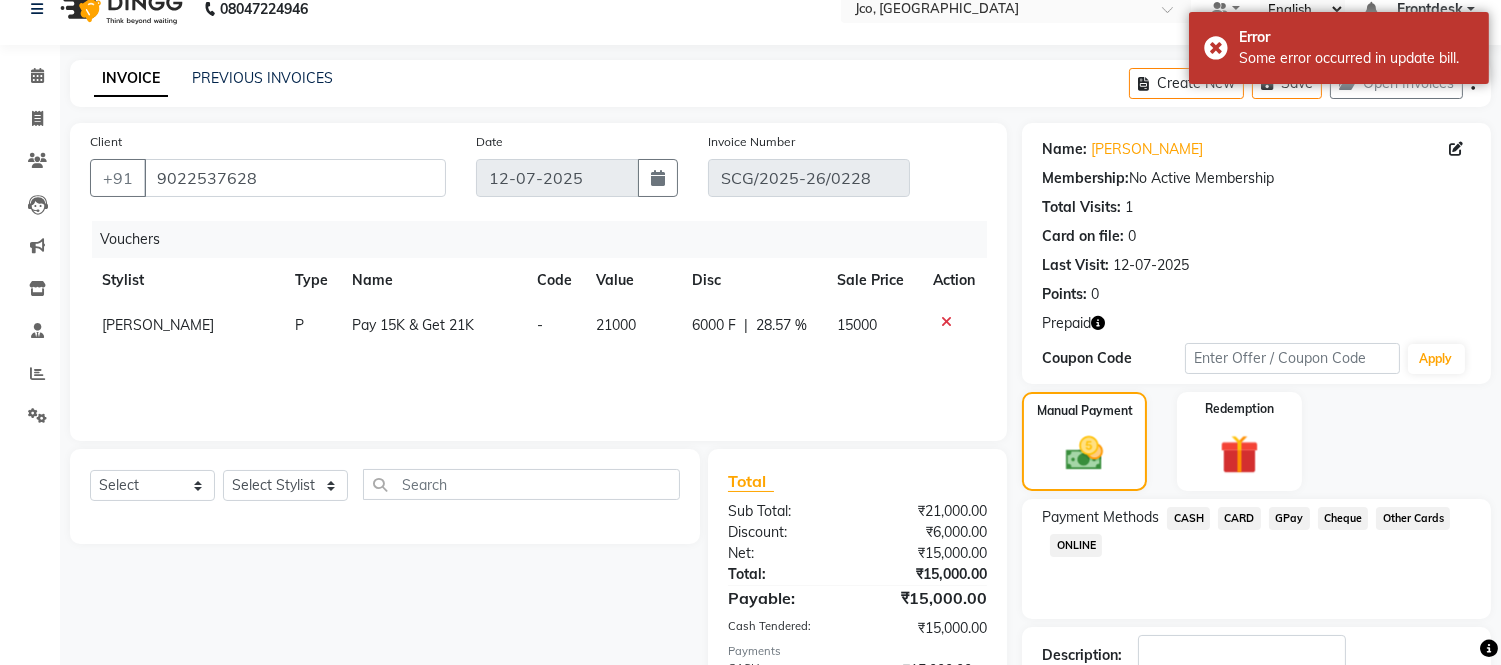 click 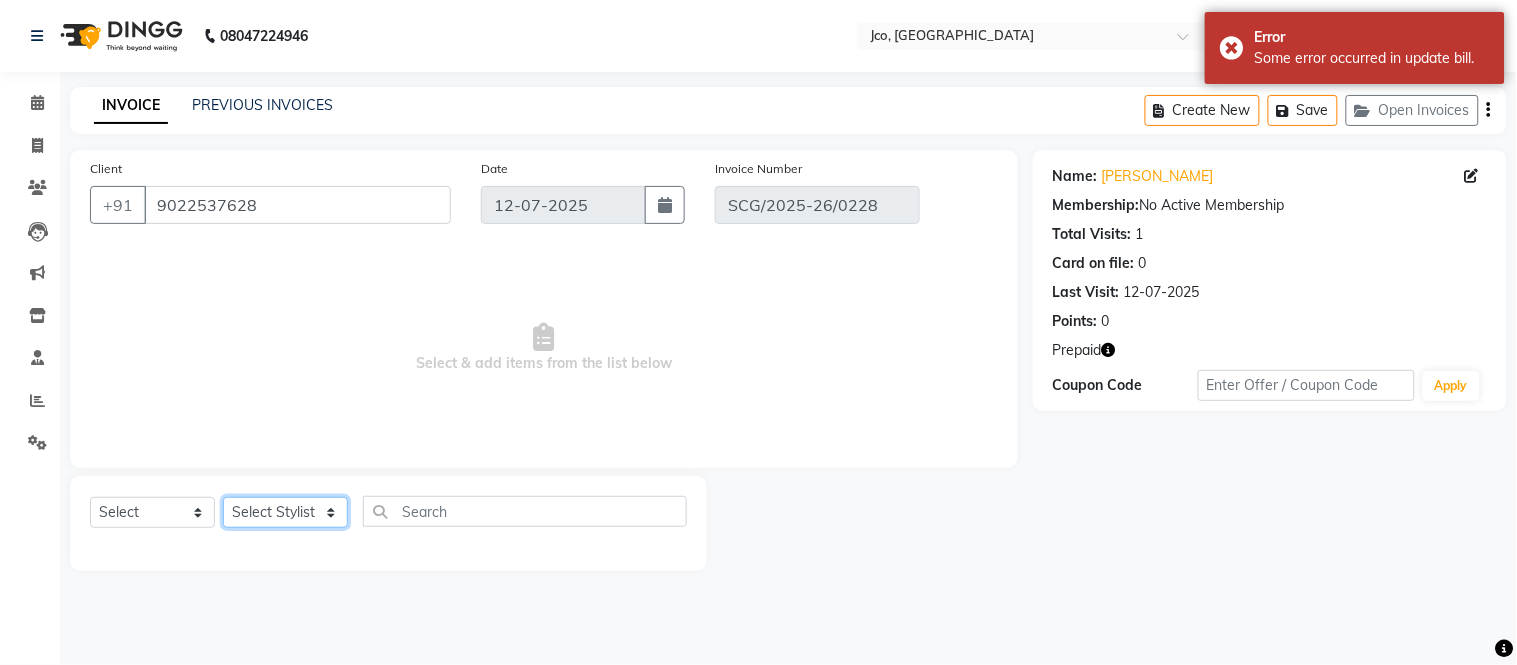 click on "Select Stylist [PERSON_NAME]  [PERSON_NAME]  [PERSON_NAME] Gopal Jouyi [PERSON_NAME] [PERSON_NAME] [DATE] [PERSON_NAME] [PERSON_NAME] [PERSON_NAME] Thakur Sanatan [PERSON_NAME] Shilpa [PERSON_NAME] Thotsem as [PERSON_NAME] [PERSON_NAME] Zing Kumwon Shatsang" 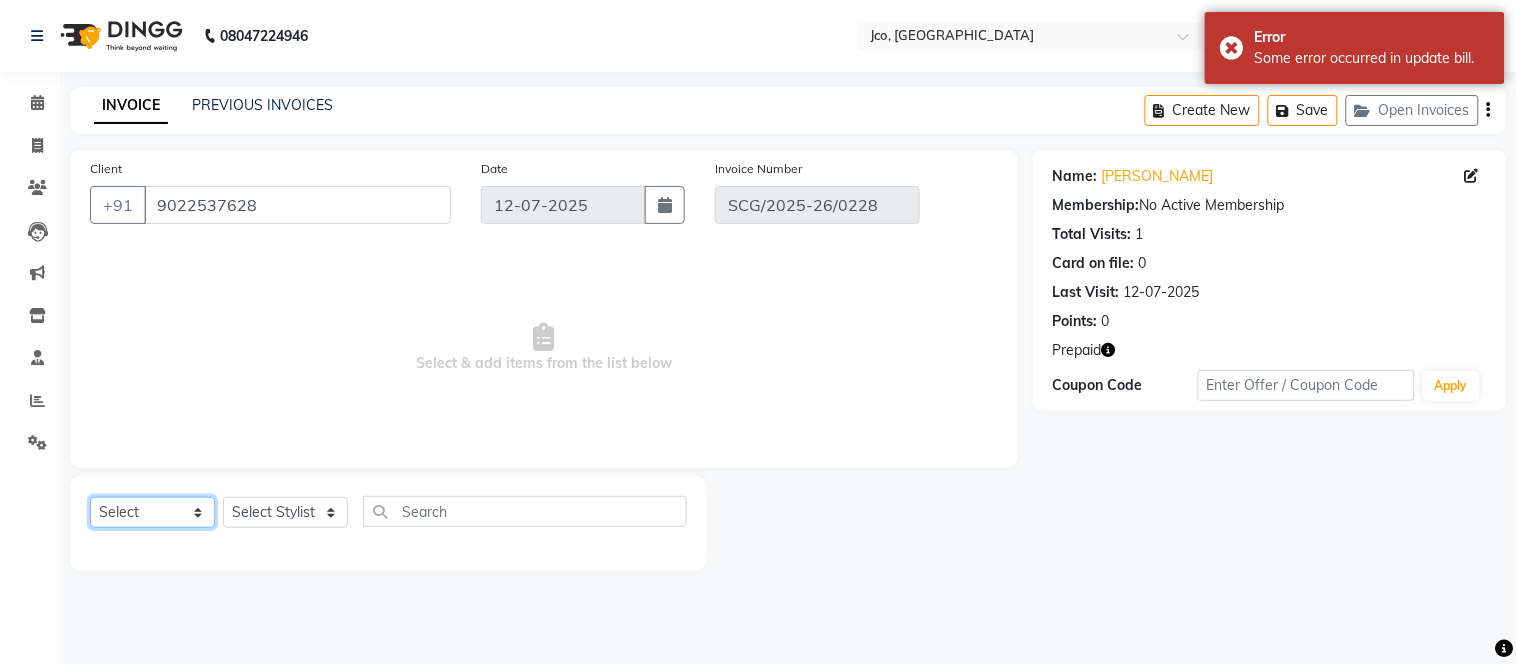 click on "Select  Service  Product  Membership  Package Voucher Prepaid Gift Card" 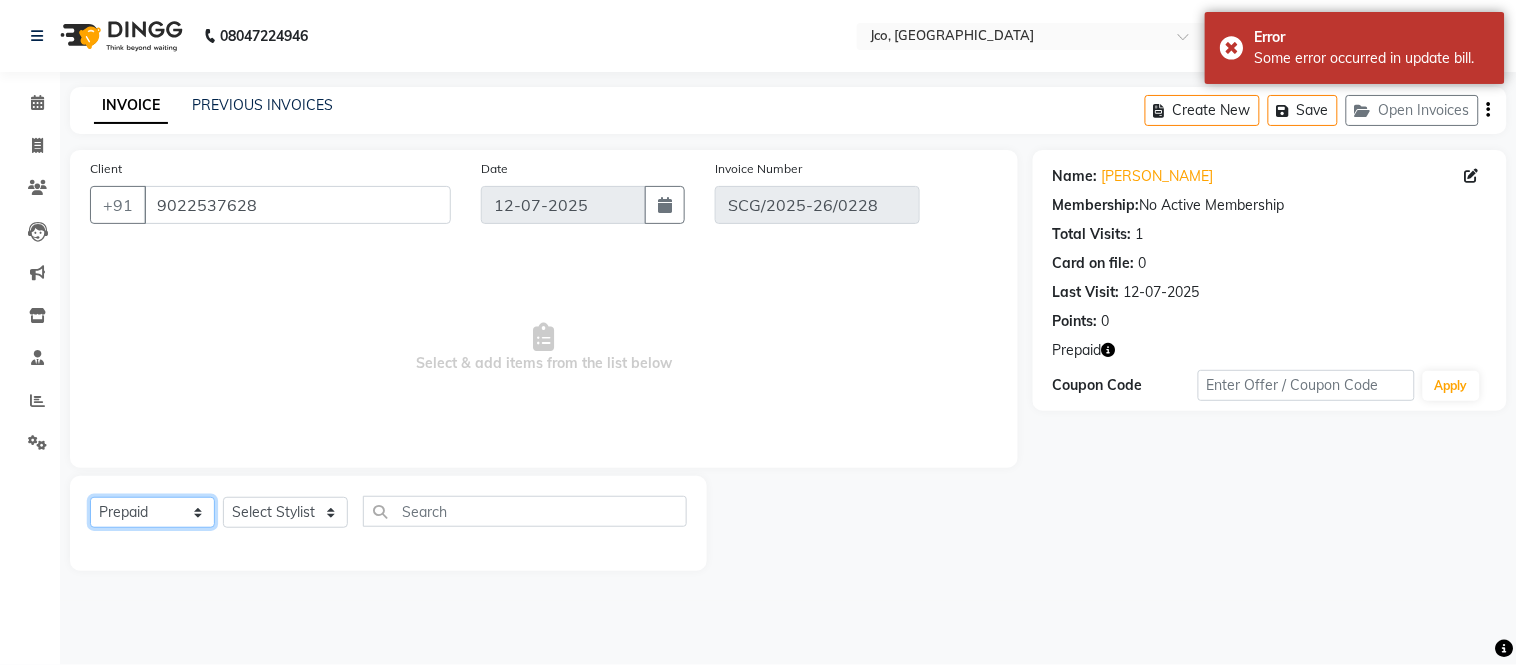 click on "Select  Service  Product  Membership  Package Voucher Prepaid Gift Card" 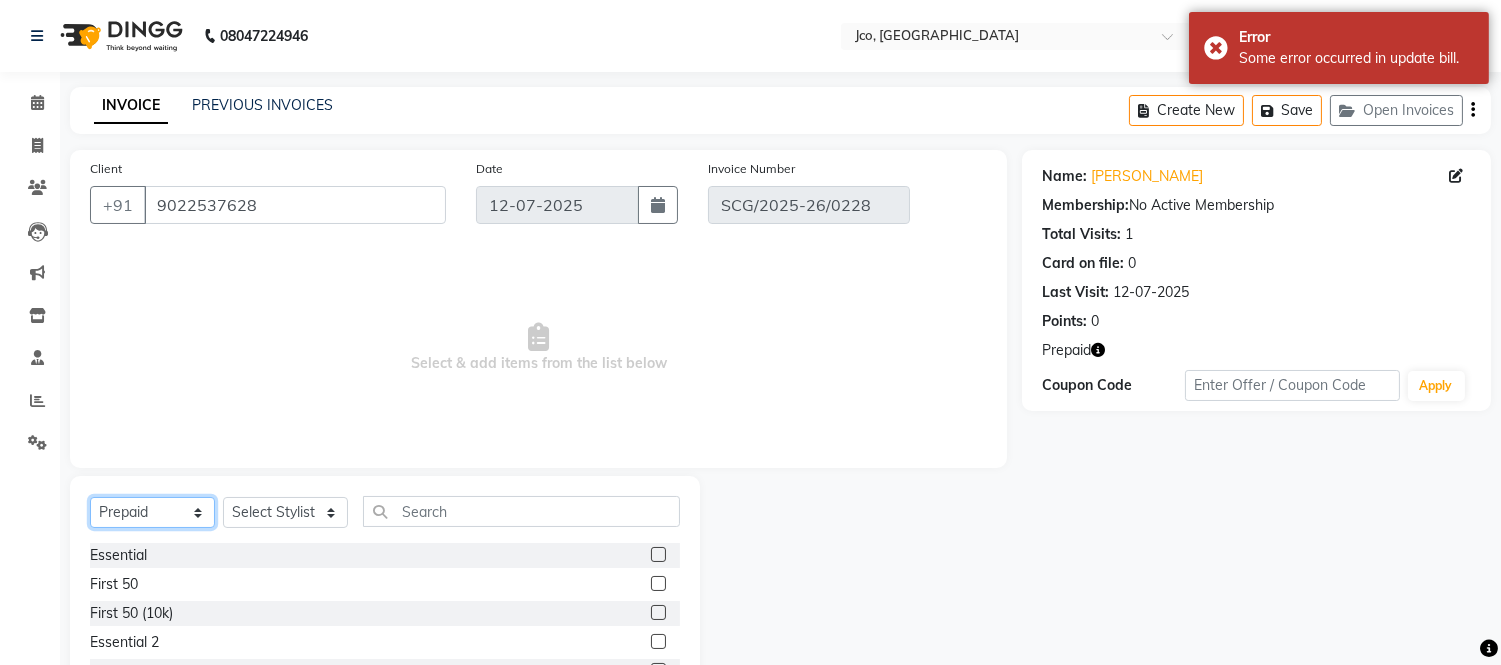 scroll, scrollTop: 2, scrollLeft: 0, axis: vertical 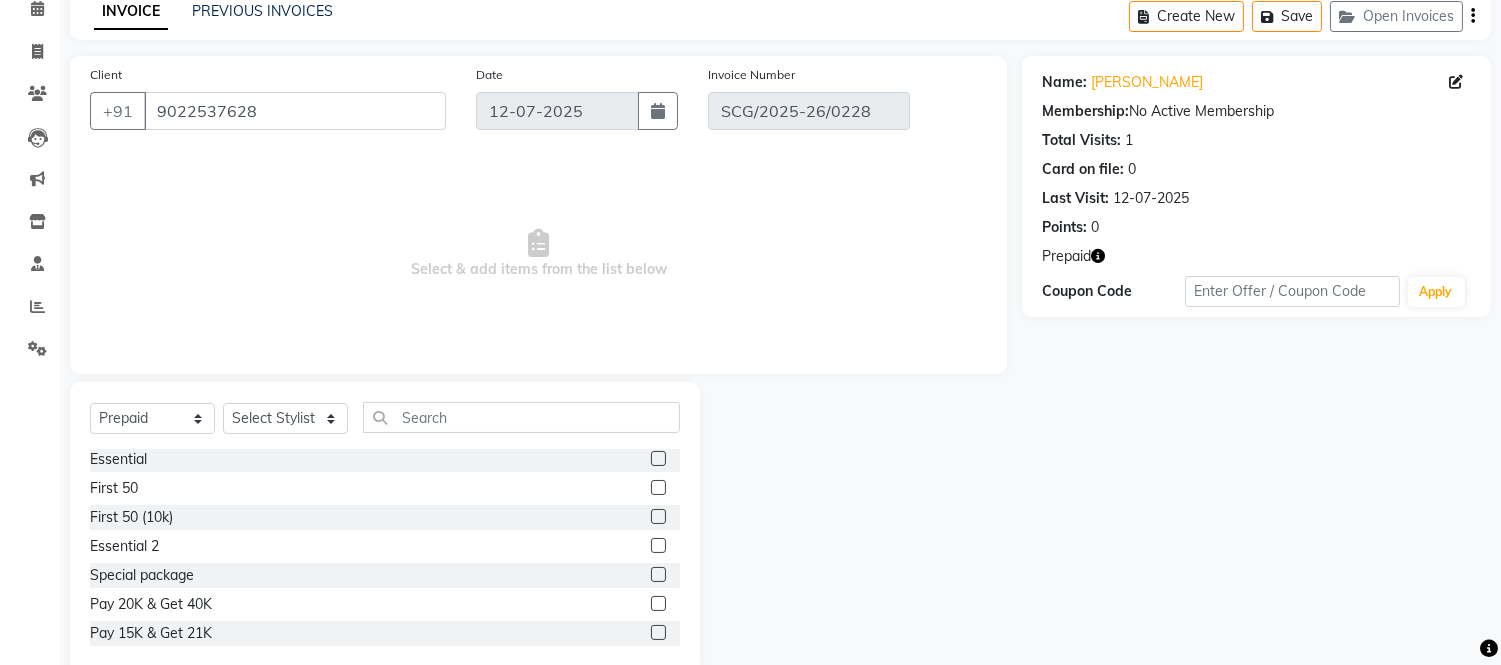 click 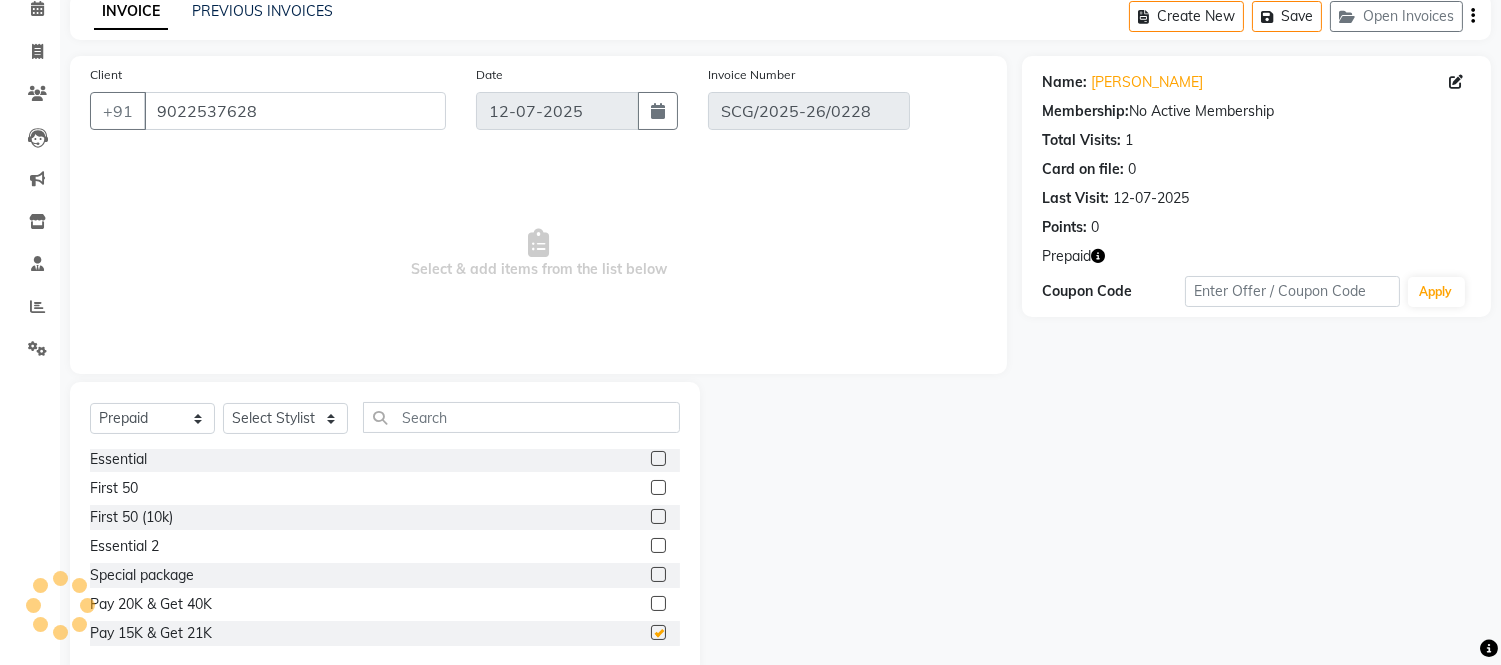 checkbox on "false" 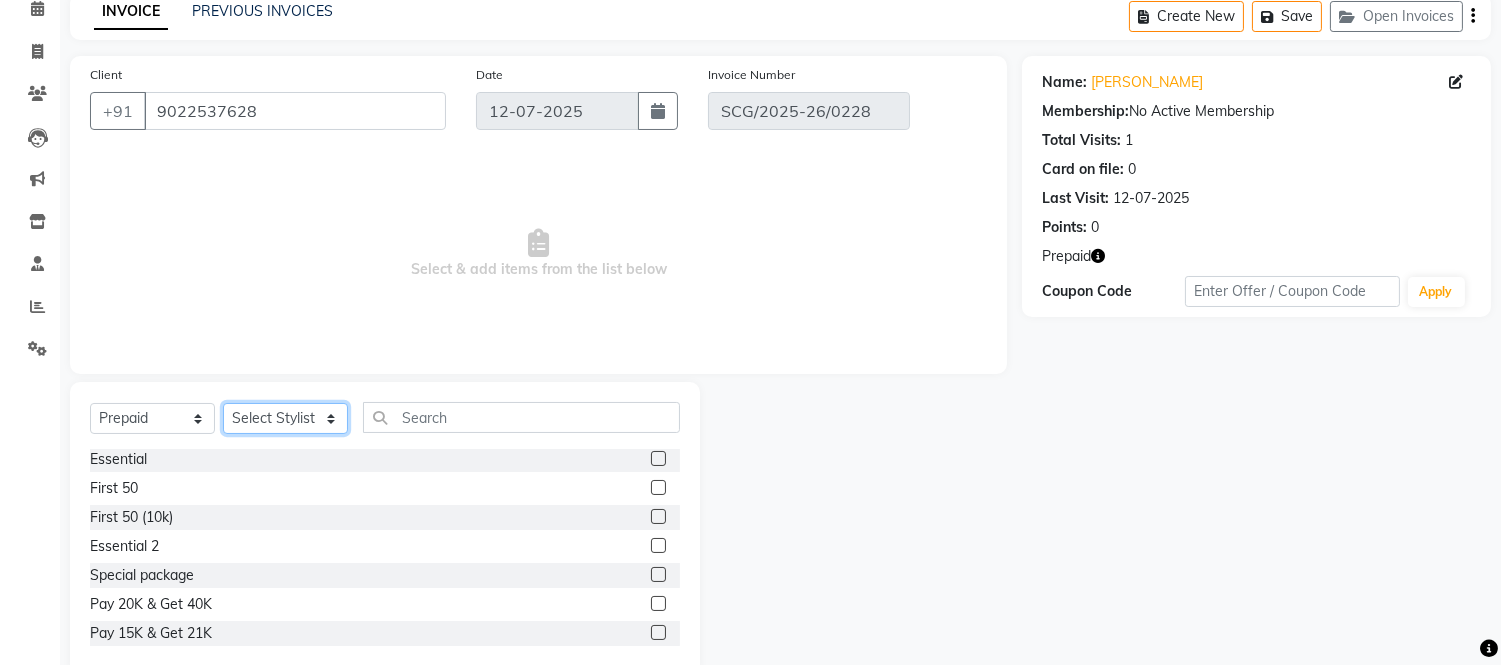 click on "Select Stylist [PERSON_NAME]  [PERSON_NAME]  [PERSON_NAME] Gopal Jouyi [PERSON_NAME] [PERSON_NAME] [DATE] [PERSON_NAME] [PERSON_NAME] [PERSON_NAME] Thakur Sanatan [PERSON_NAME] Shilpa [PERSON_NAME] Thotsem as [PERSON_NAME] [PERSON_NAME] Zing Kumwon Shatsang" 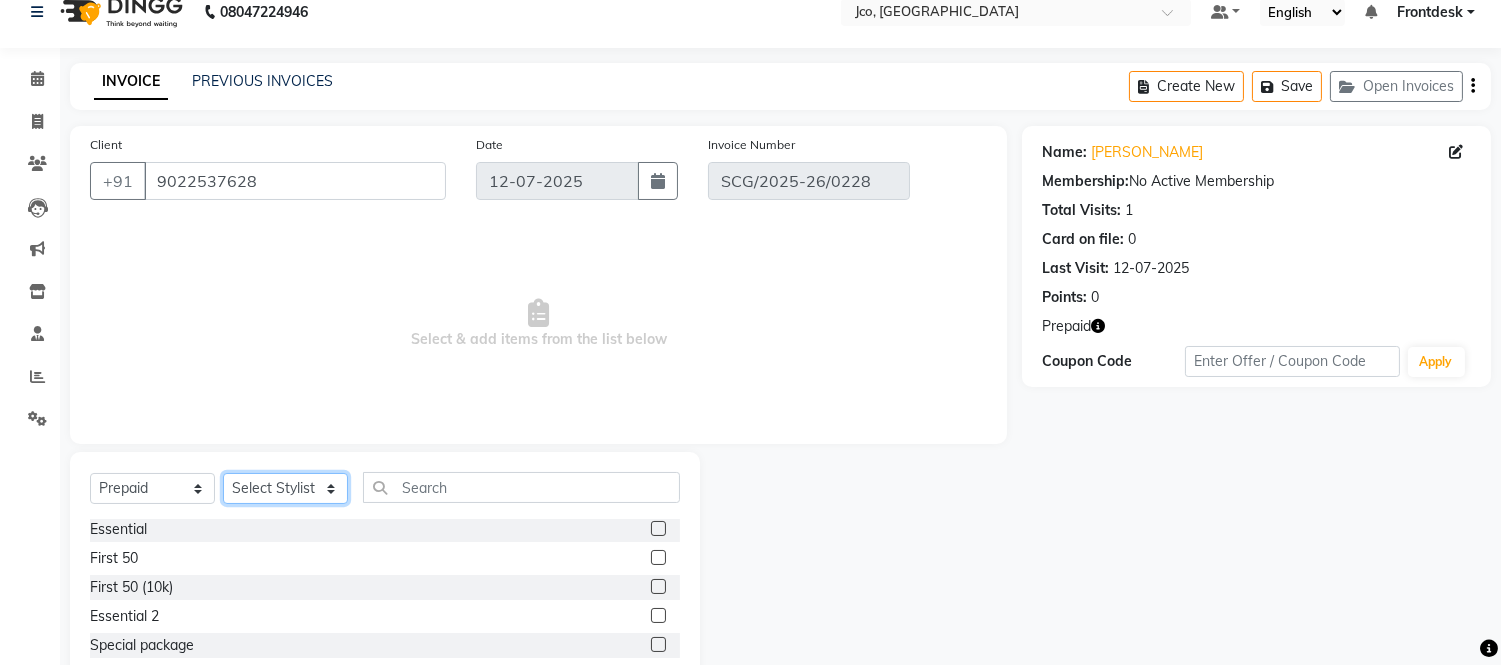 scroll, scrollTop: 26, scrollLeft: 0, axis: vertical 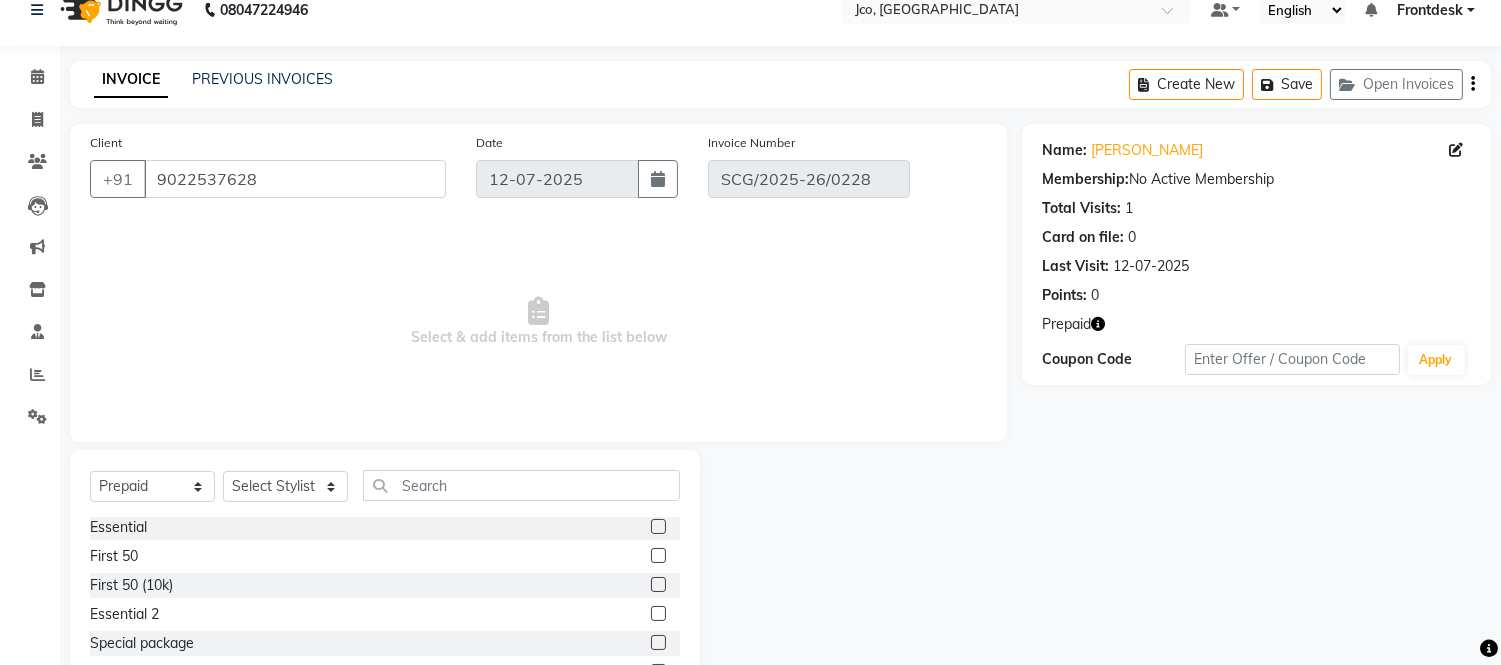 click 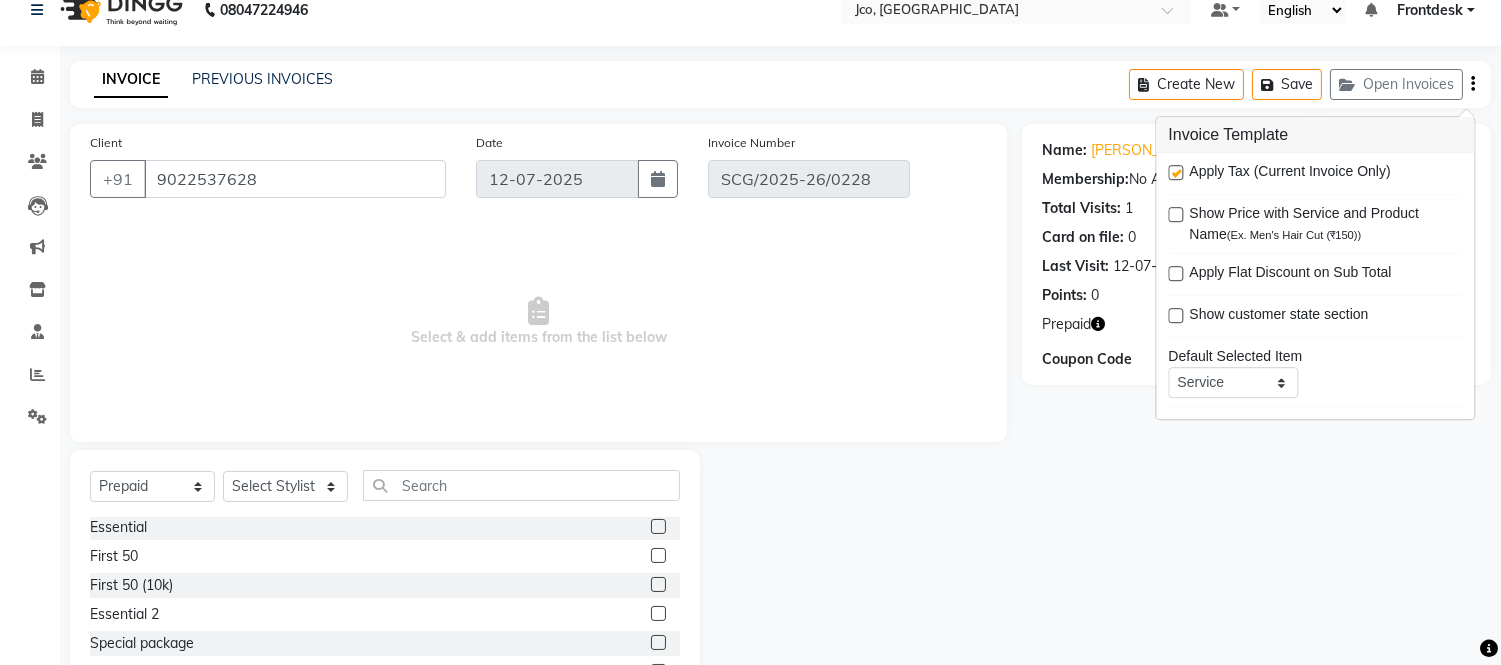 click 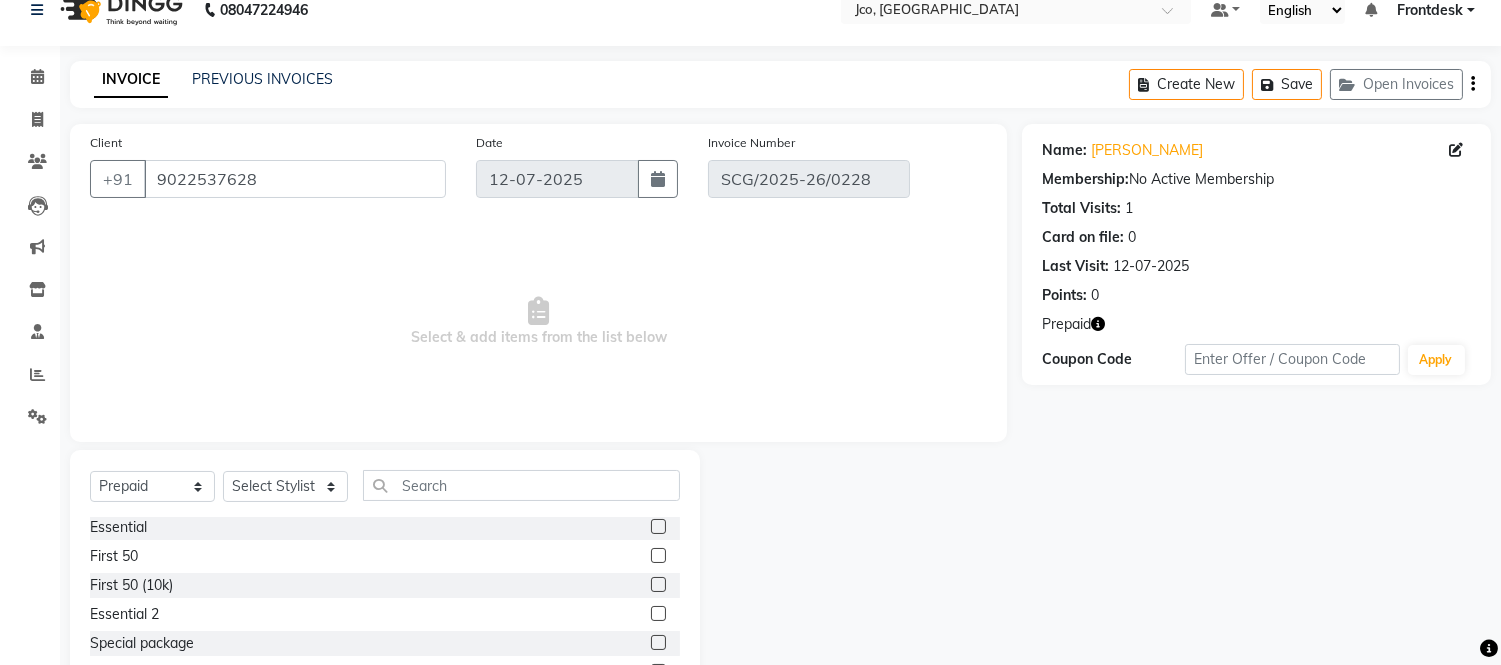 click 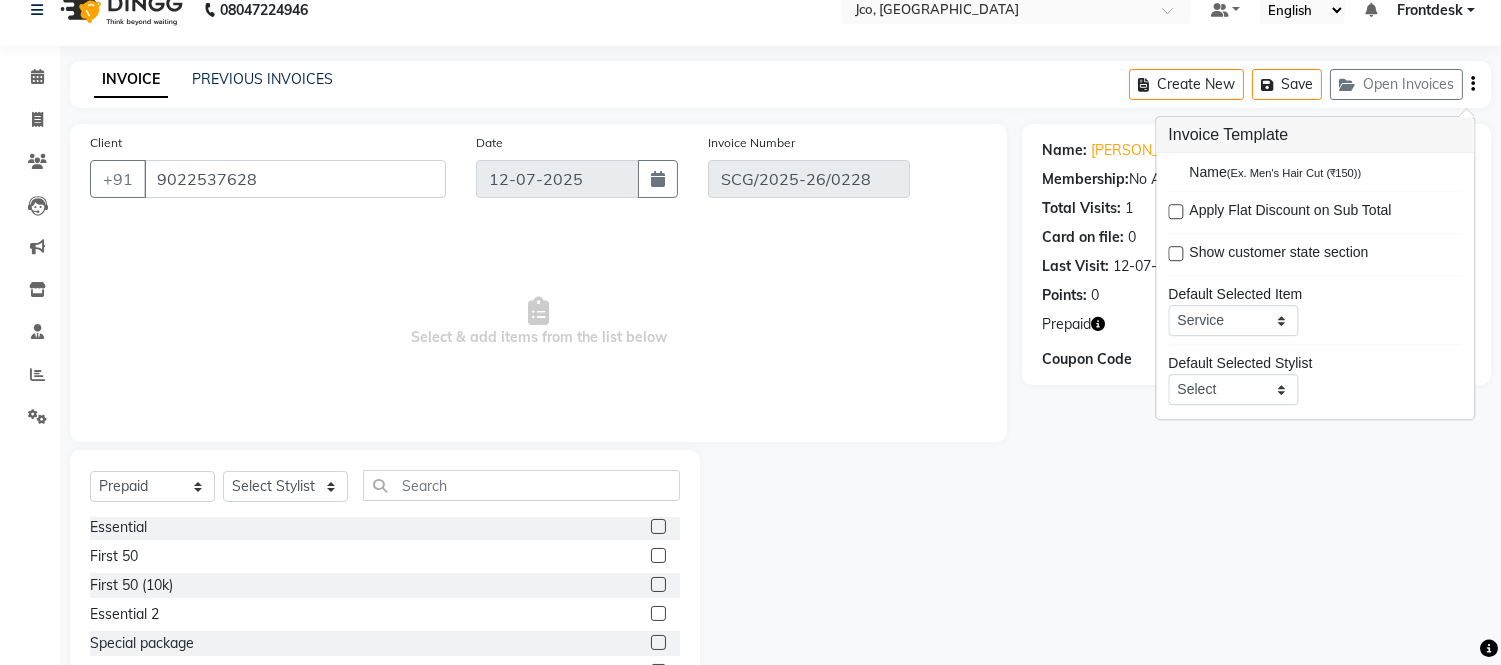 scroll, scrollTop: 97, scrollLeft: 0, axis: vertical 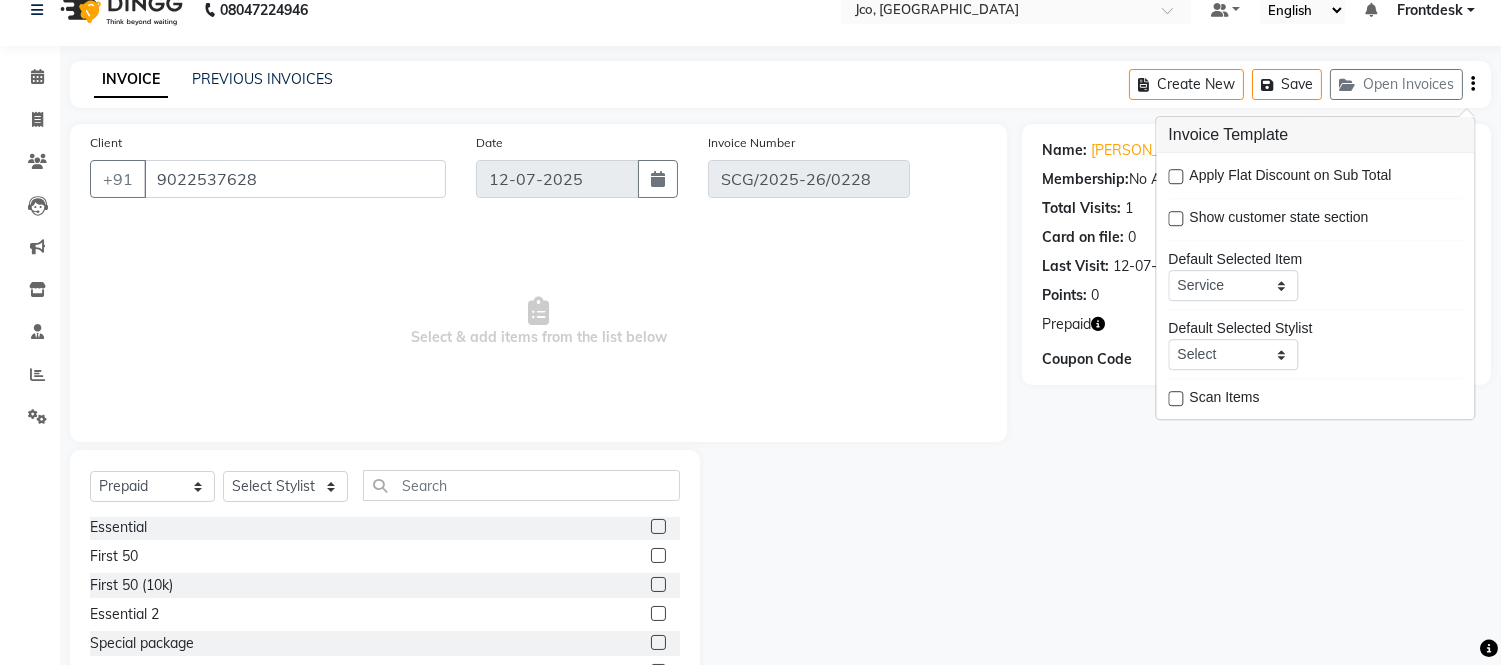 click on "Name: Prashant Keluskar Membership:  No Active Membership  Total Visits:  1 Card on file:  0 Last Visit:   12-07-2025 Points:   0  Prepaid Coupon Code Apply" 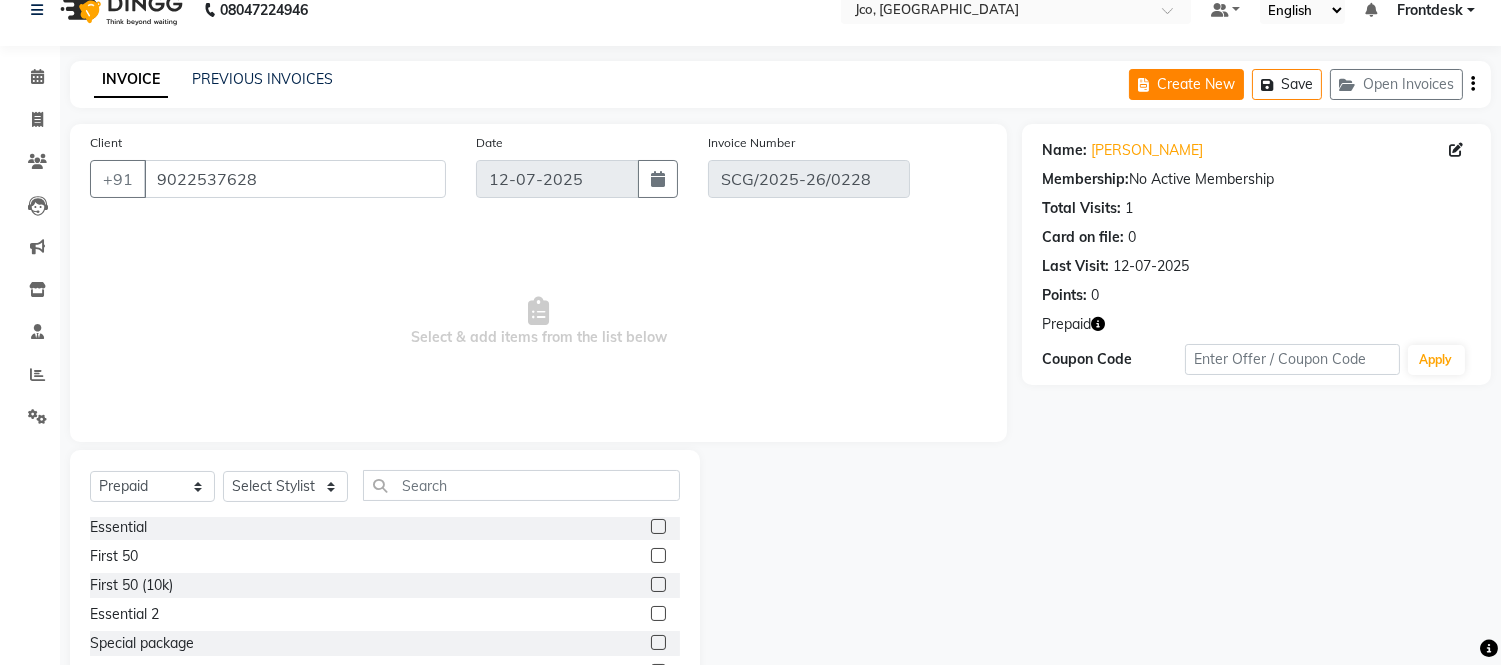 click on "Create New" 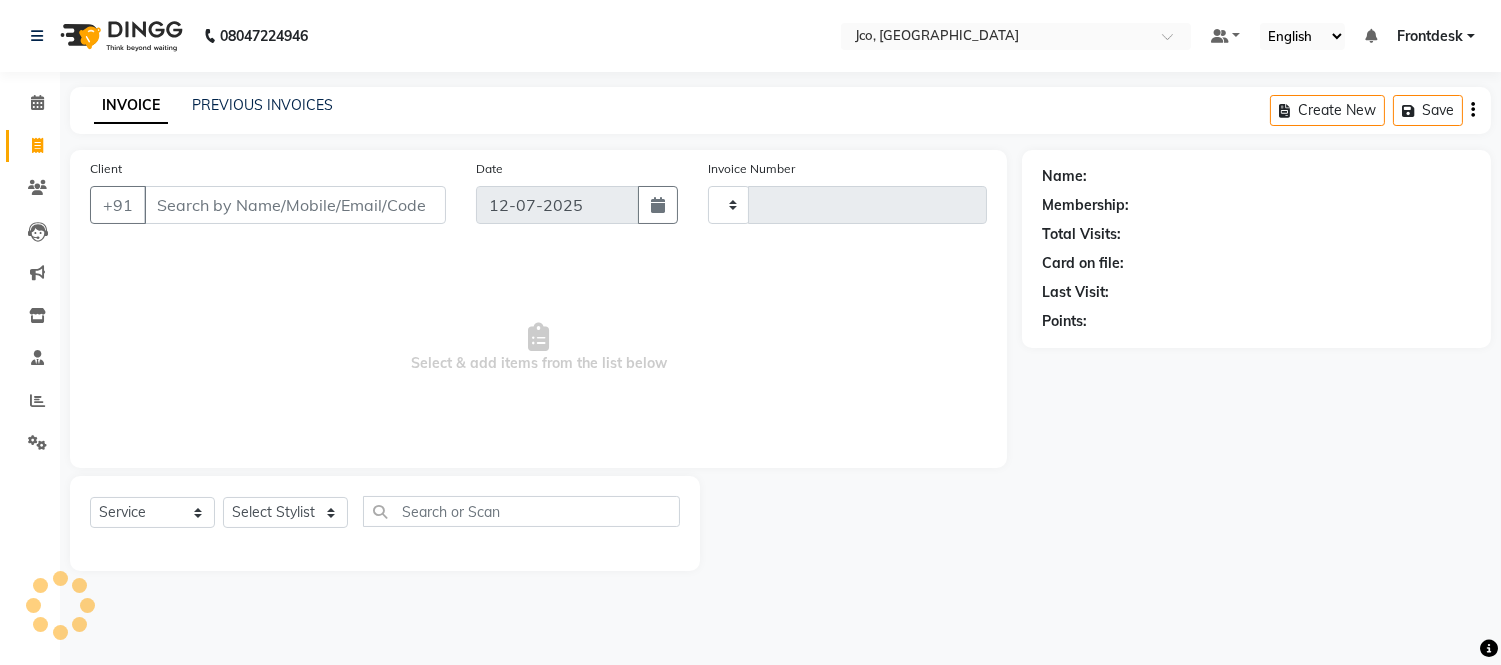 type on "0255" 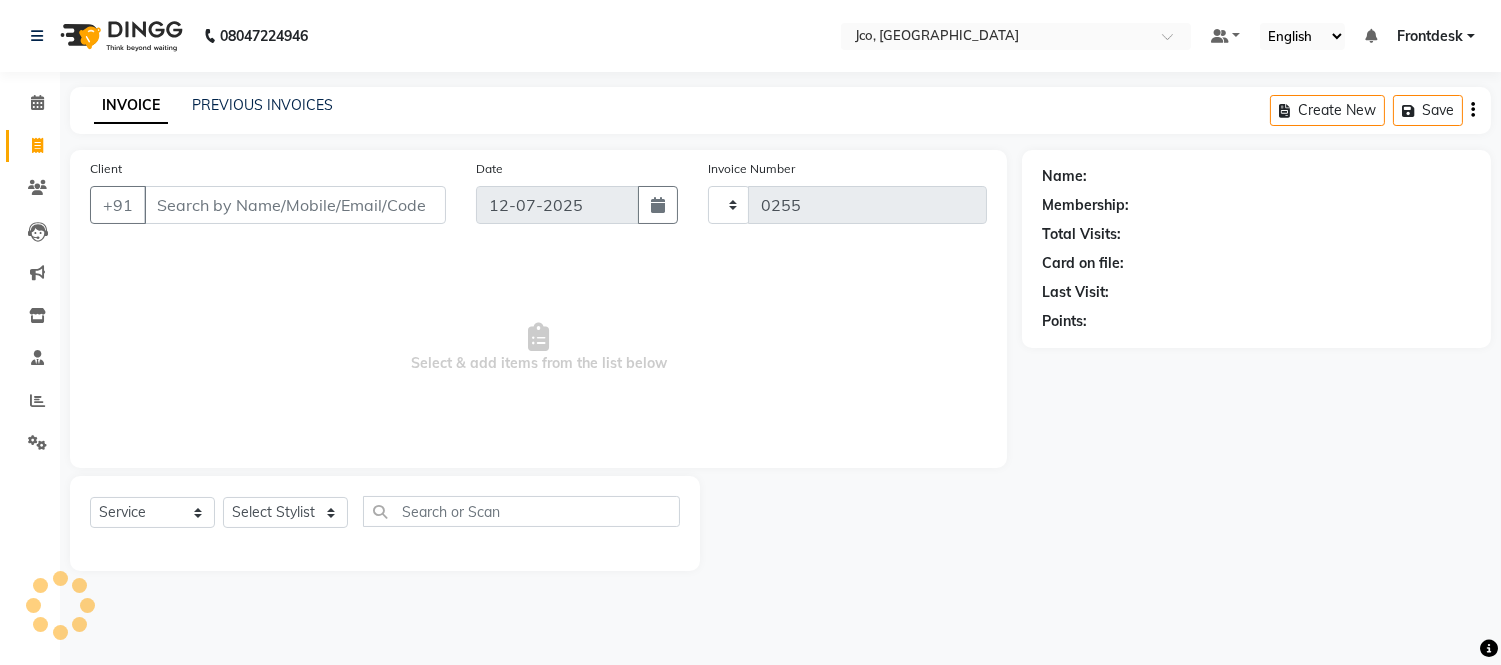select on "8000" 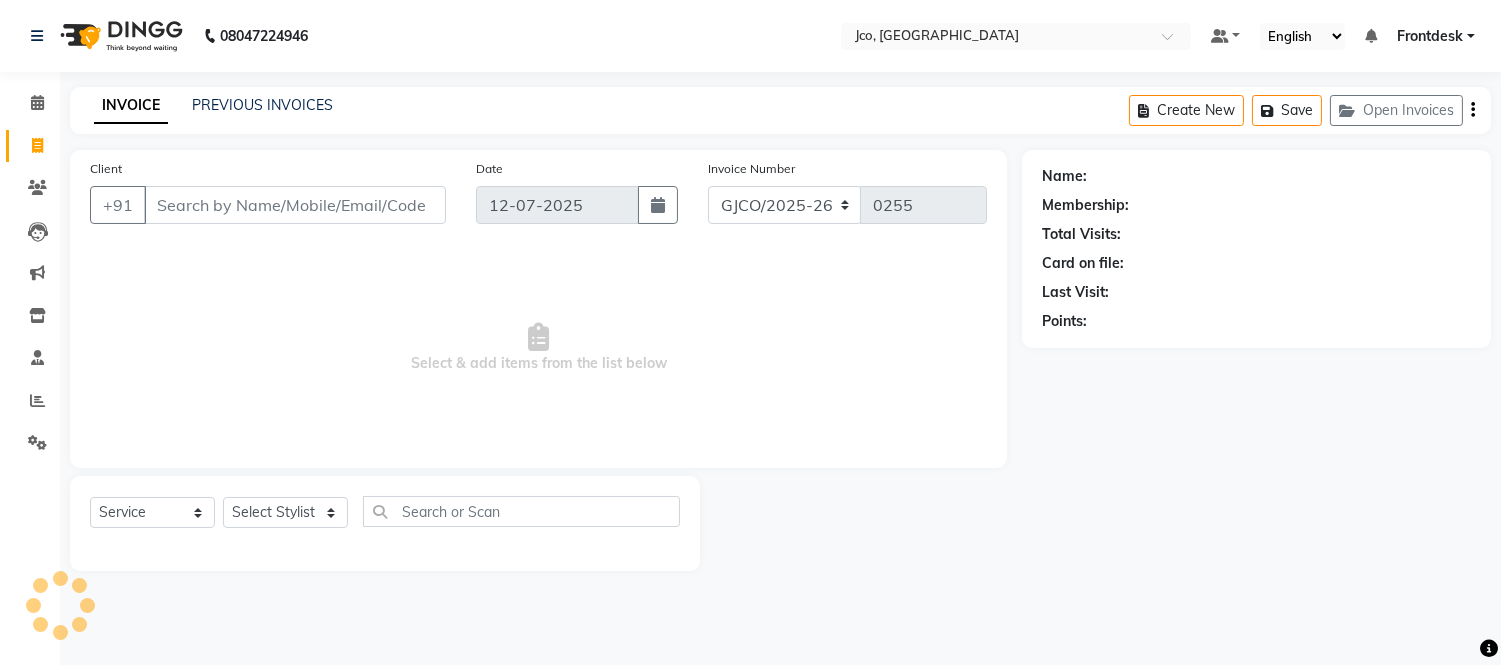 scroll, scrollTop: 0, scrollLeft: 0, axis: both 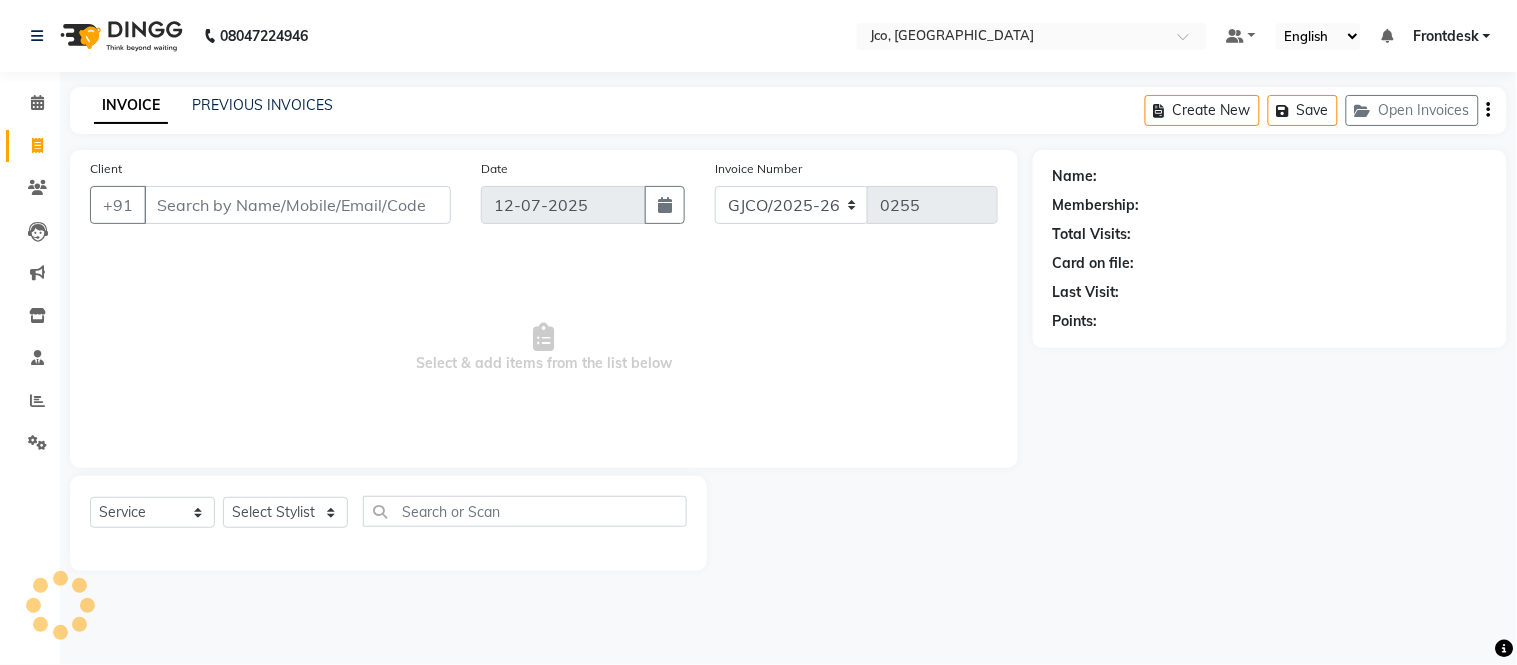click on "Client" at bounding box center (297, 205) 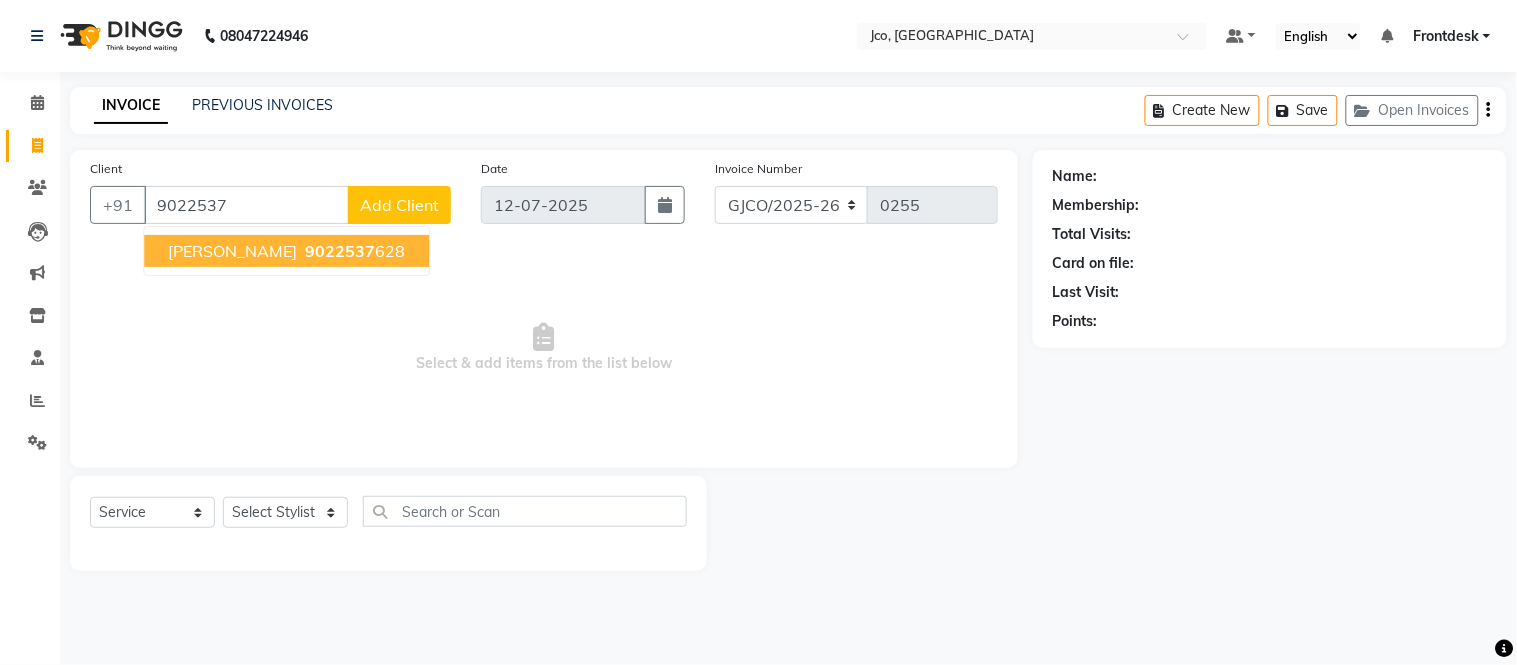 click on "9022537 628" at bounding box center [353, 251] 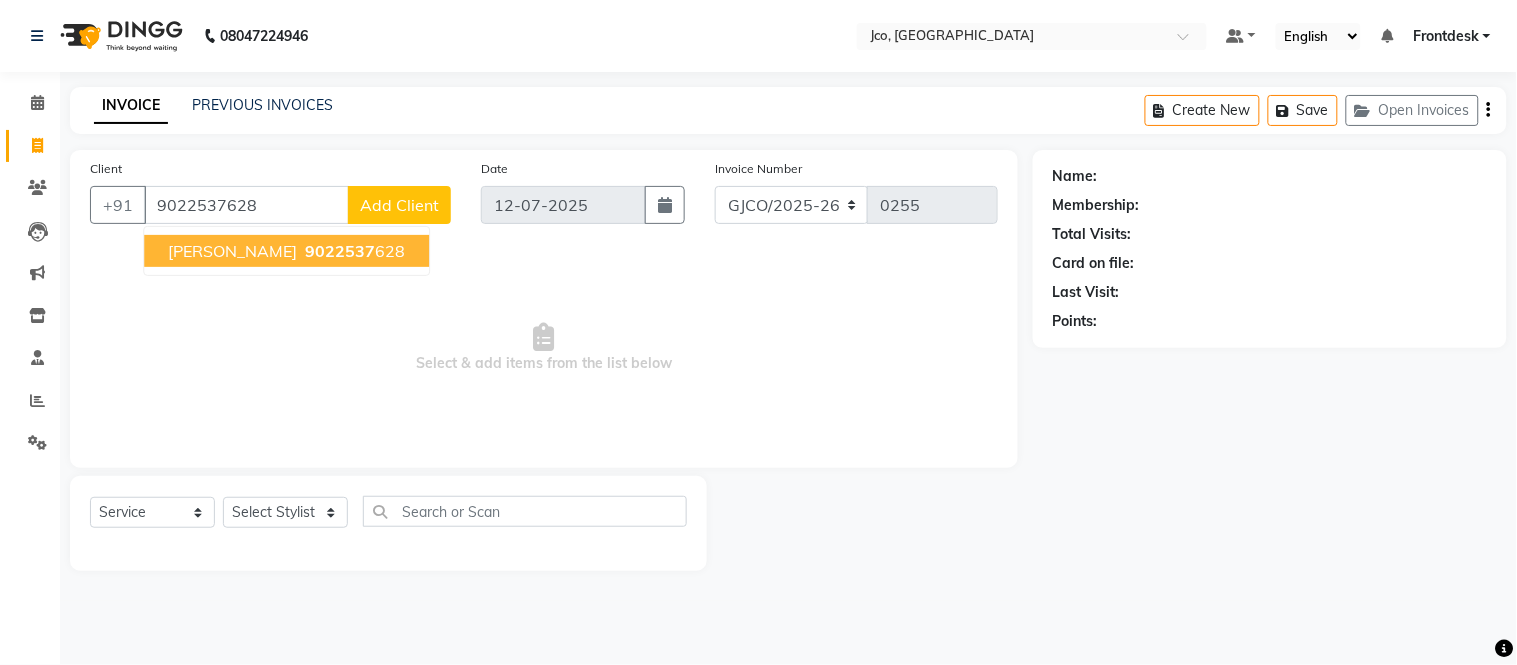 type on "9022537628" 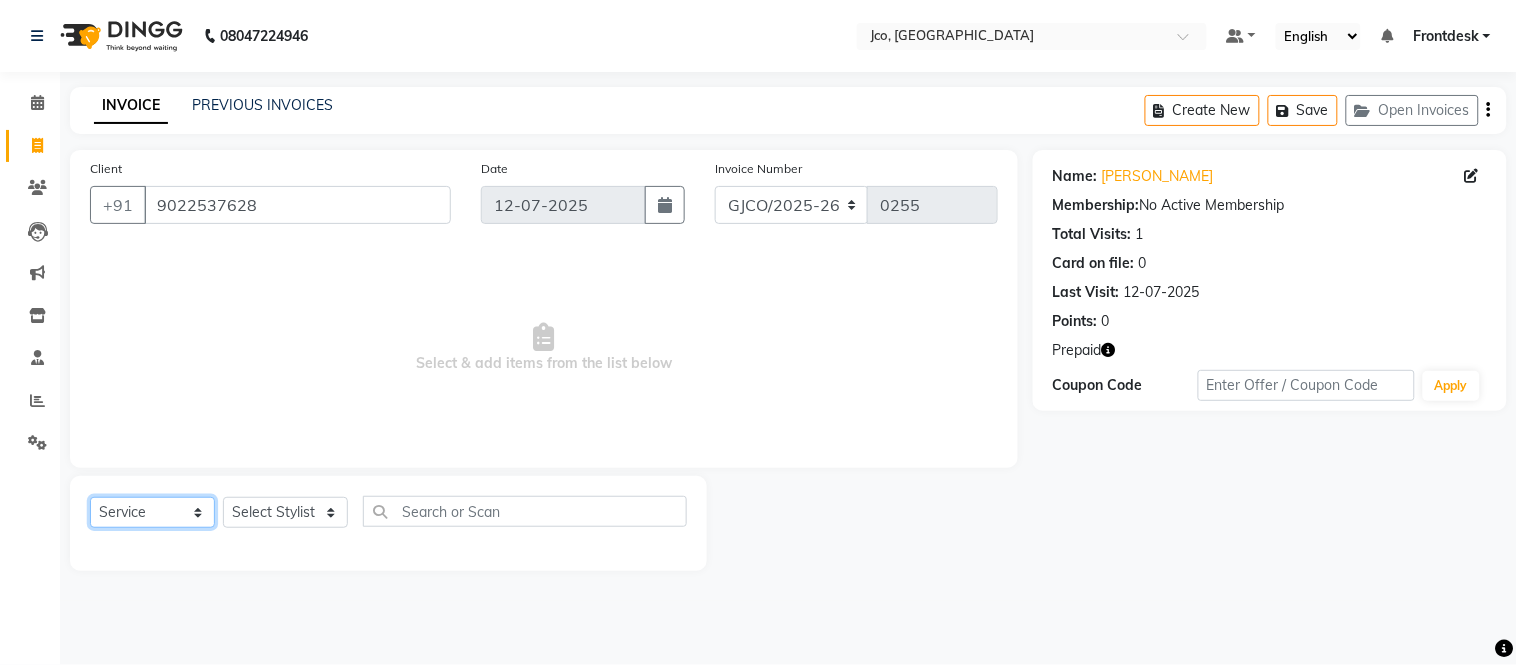 click on "Select  Service  Product  Membership  Package Voucher Prepaid Gift Card" 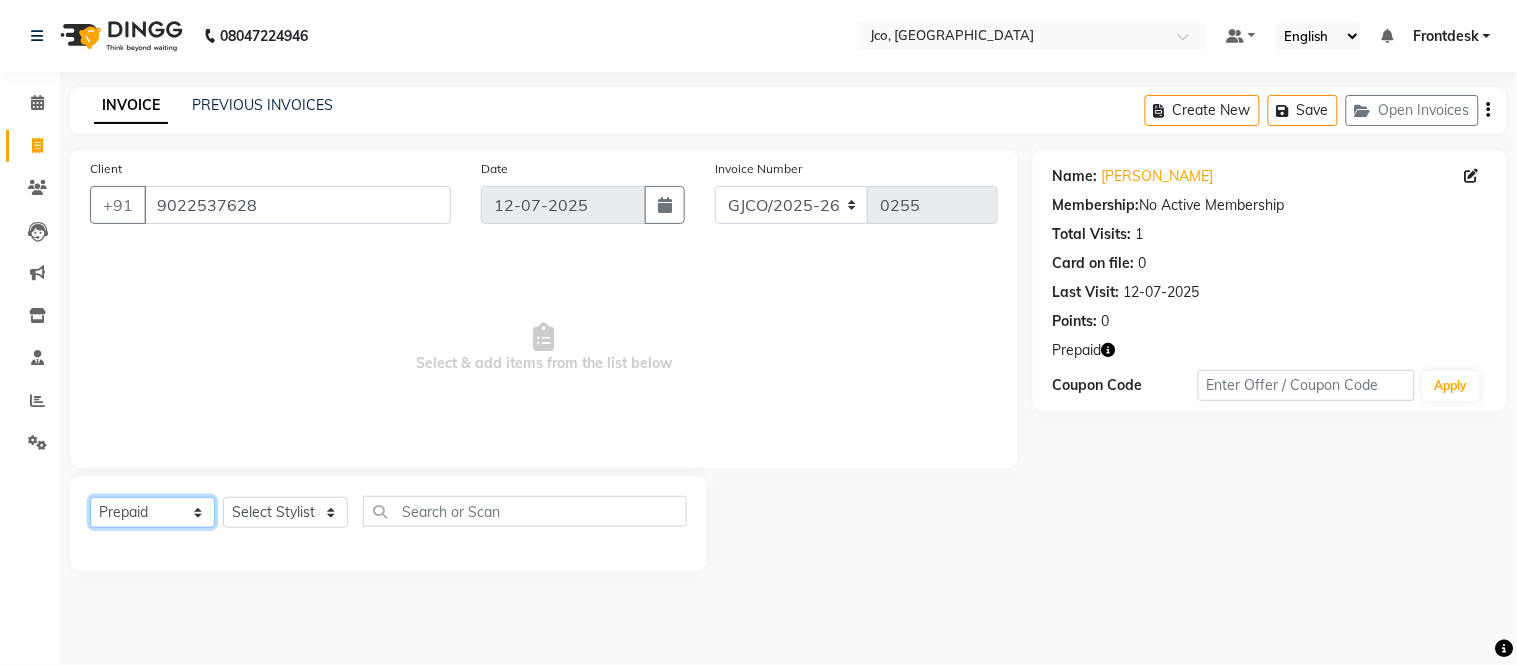 click on "Select  Service  Product  Membership  Package Voucher Prepaid Gift Card" 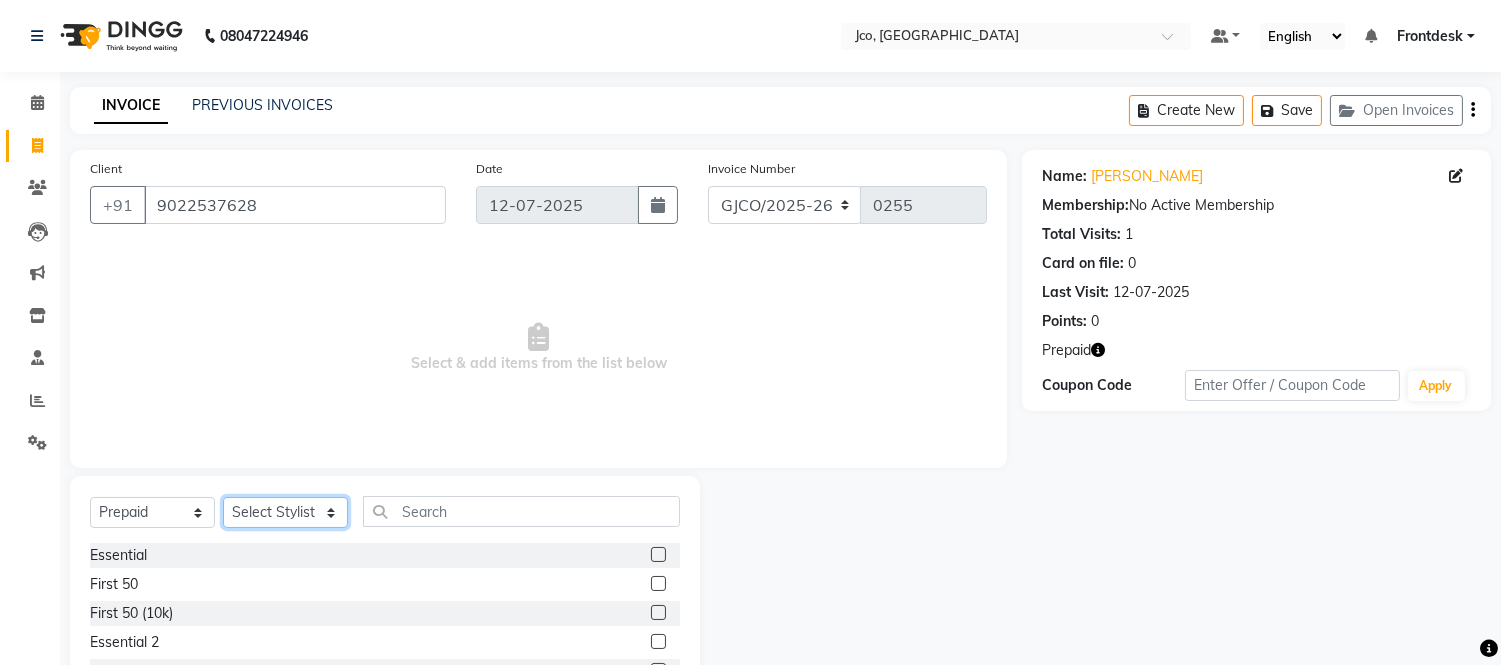 click on "Select Stylist [PERSON_NAME]  [PERSON_NAME]  [PERSON_NAME] Gopal Jouyi [PERSON_NAME] [PERSON_NAME] [DATE] [PERSON_NAME] [PERSON_NAME] [PERSON_NAME] Thakur Sanatan [PERSON_NAME] Shilpa [PERSON_NAME] Thotsem as [PERSON_NAME] [PERSON_NAME] Zing Kumwon Shatsang" 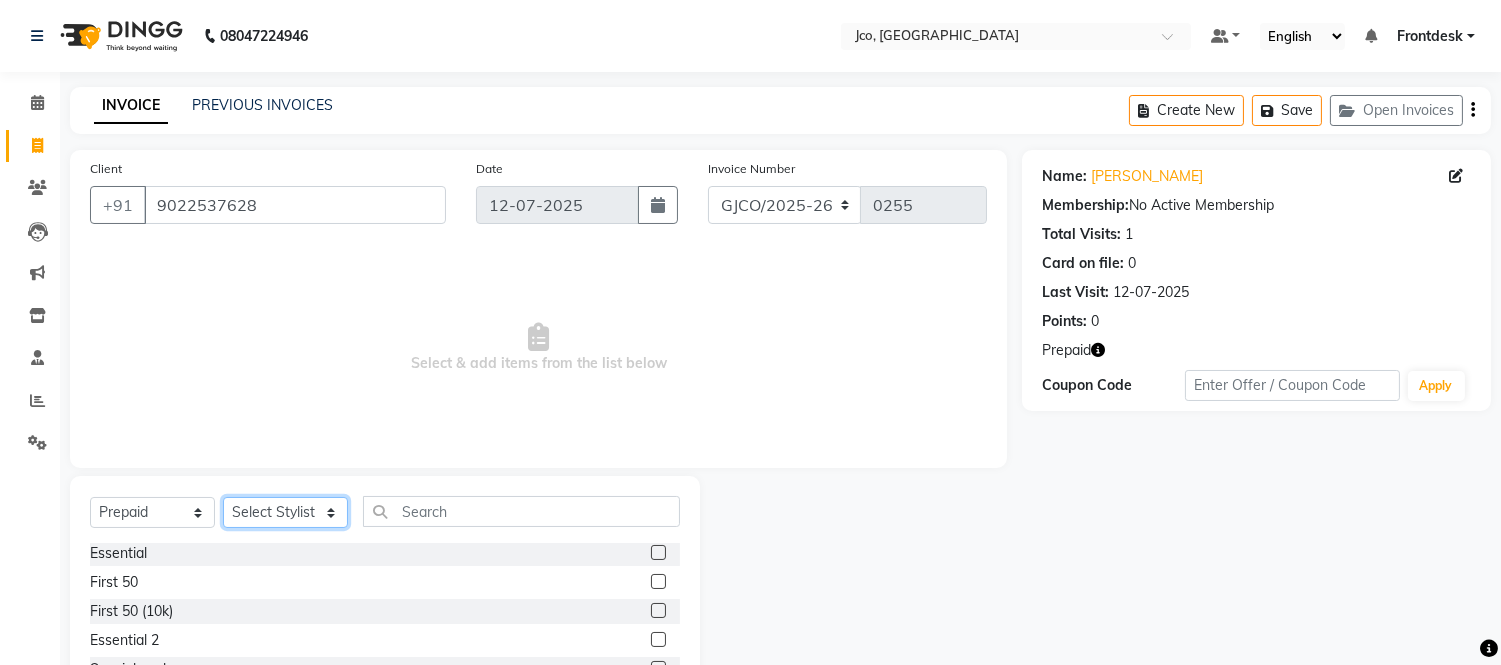 click on "Select Stylist [PERSON_NAME]  [PERSON_NAME]  [PERSON_NAME] Gopal Jouyi [PERSON_NAME] [PERSON_NAME] [DATE] [PERSON_NAME] [PERSON_NAME] [PERSON_NAME] Thakur Sanatan [PERSON_NAME] Shilpa [PERSON_NAME] Thotsem as [PERSON_NAME] [PERSON_NAME] Zing Kumwon Shatsang" 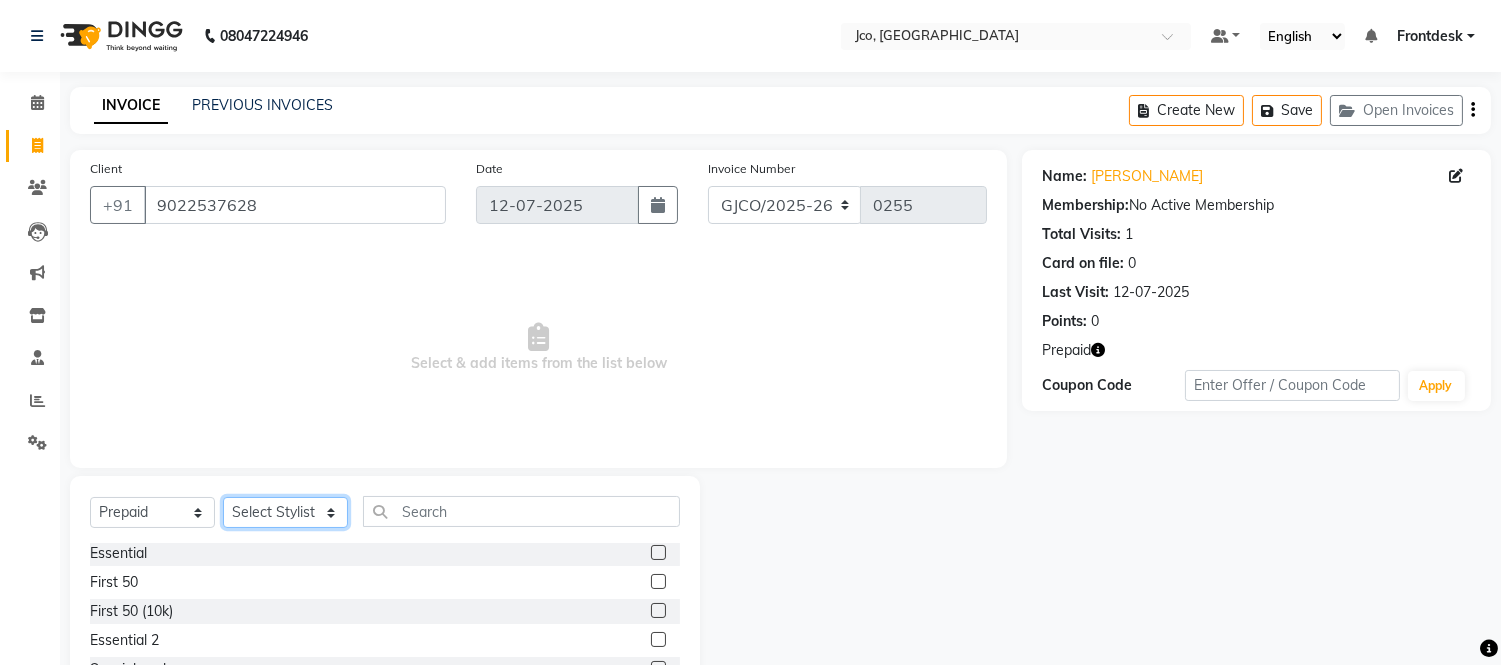 select on "68597" 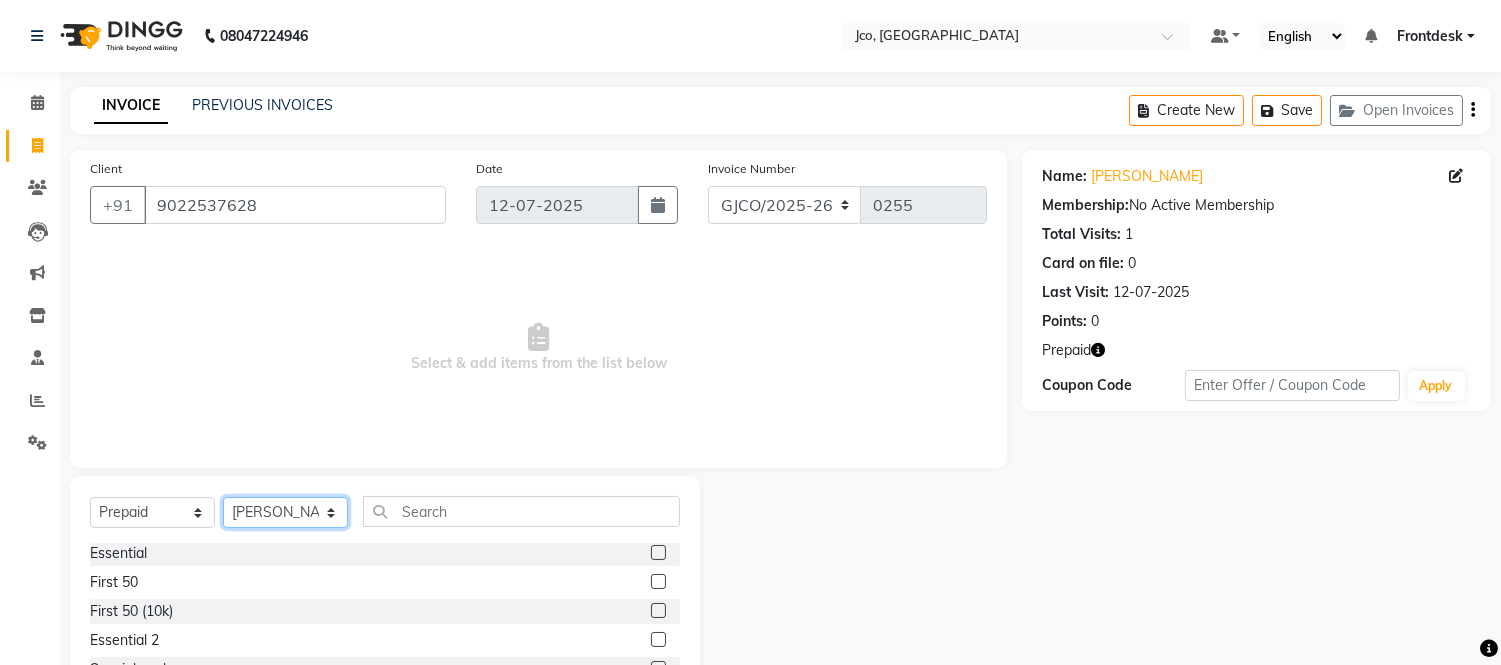 click on "Select Stylist [PERSON_NAME]  [PERSON_NAME]  [PERSON_NAME] Gopal Jouyi [PERSON_NAME] [PERSON_NAME] [DATE] [PERSON_NAME] [PERSON_NAME] [PERSON_NAME] Thakur Sanatan [PERSON_NAME] Shilpa [PERSON_NAME] Thotsem as [PERSON_NAME] [PERSON_NAME] Zing Kumwon Shatsang" 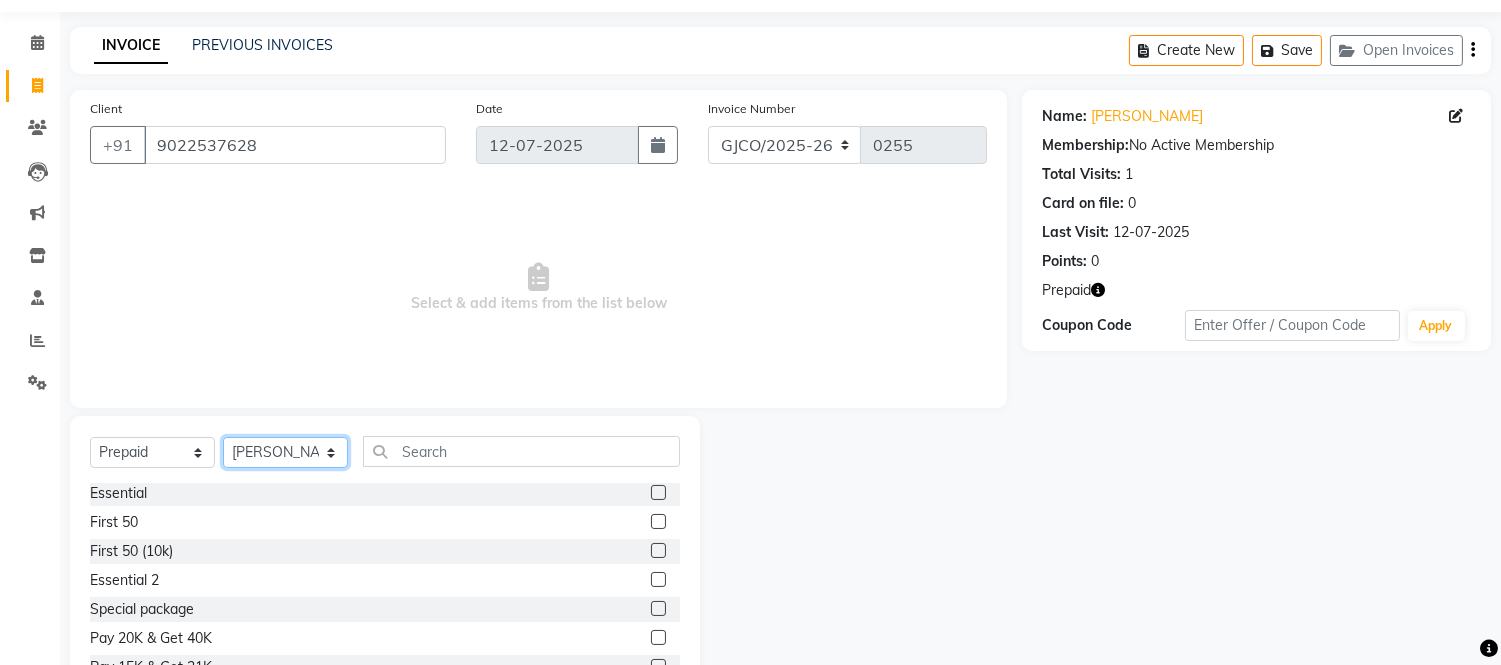 scroll, scrollTop: 135, scrollLeft: 0, axis: vertical 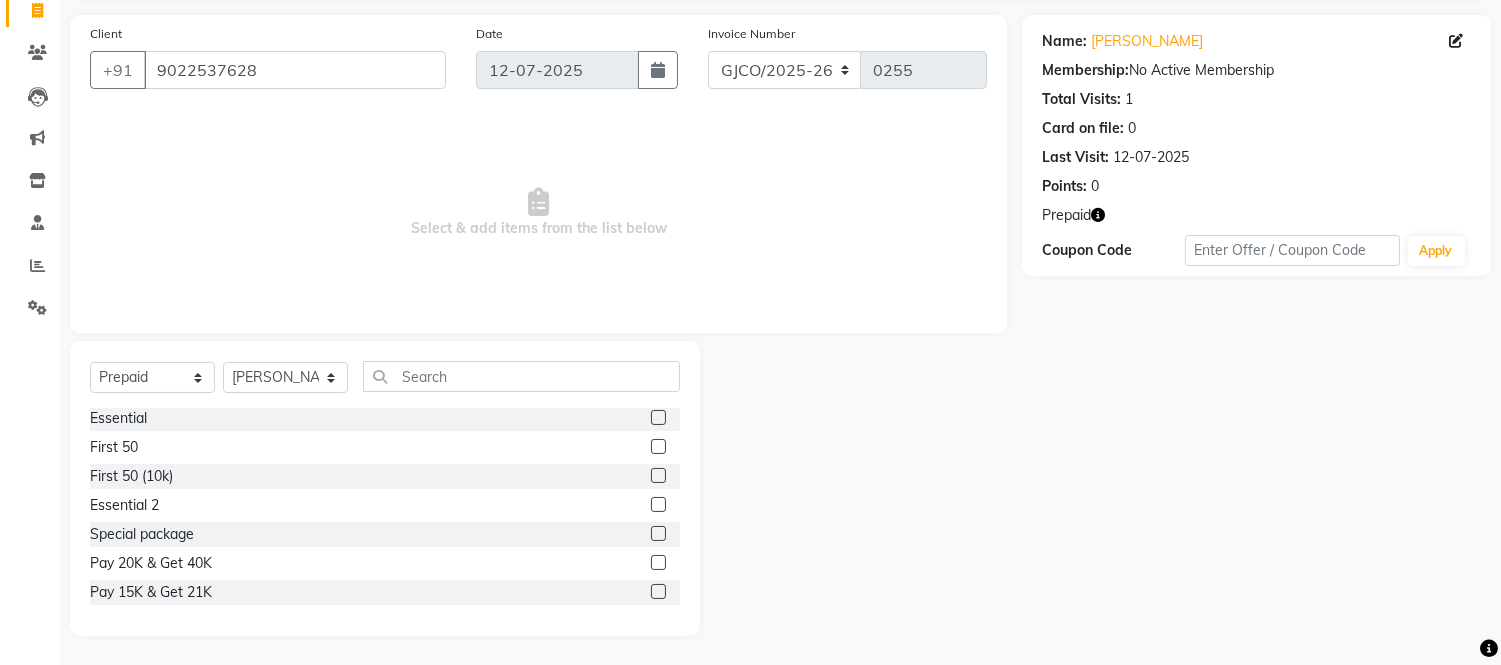 click 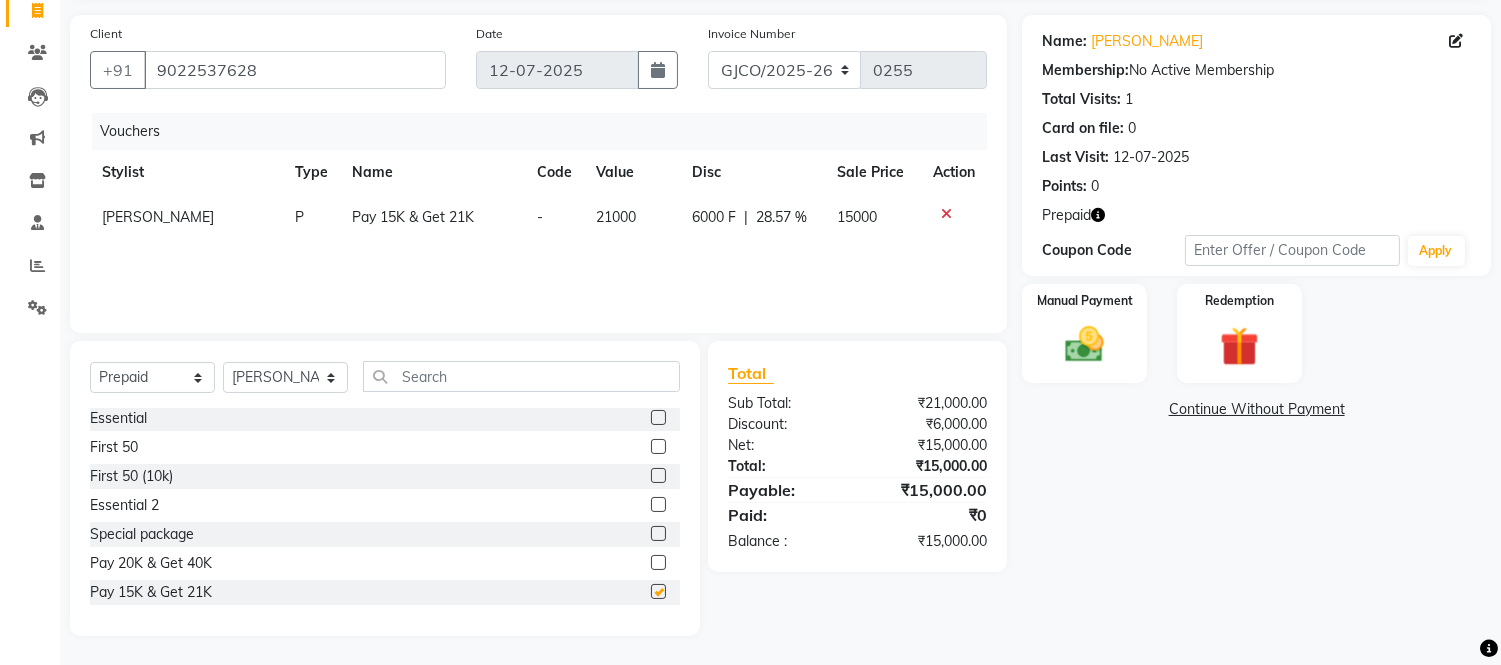 checkbox on "false" 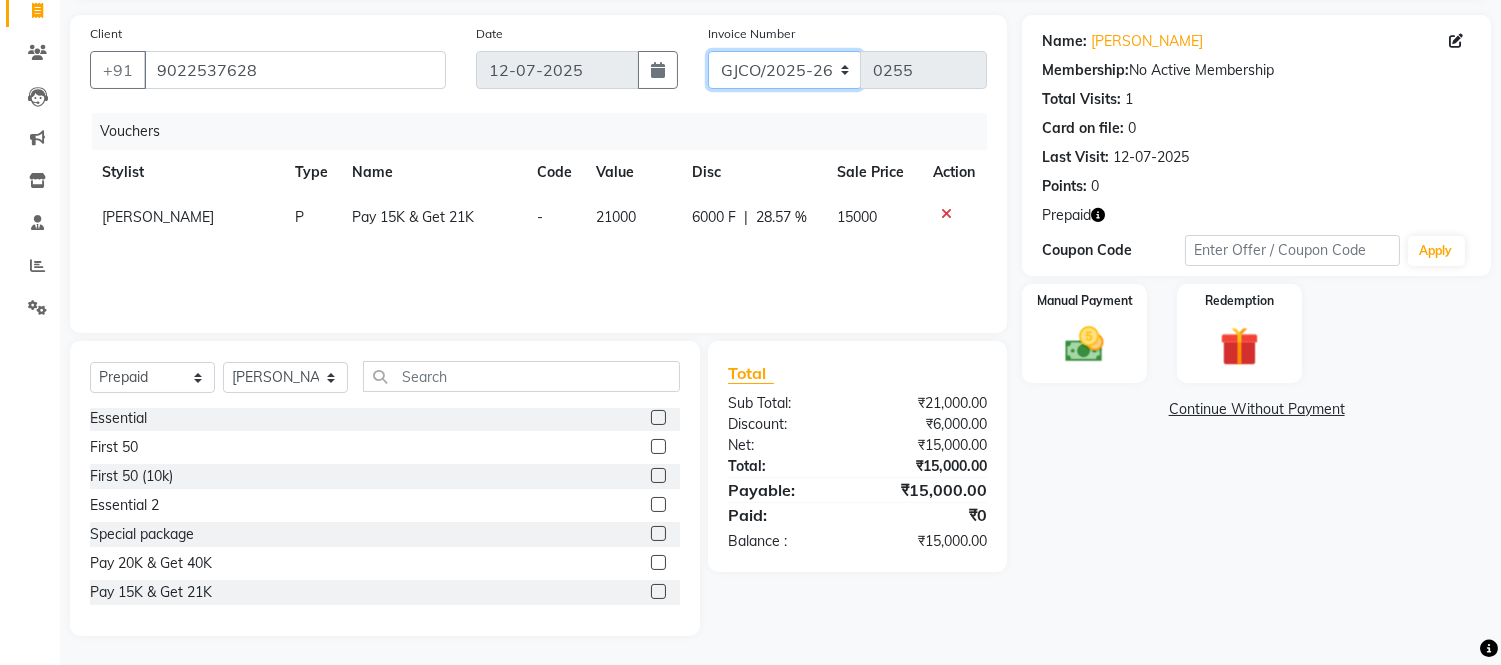 click on "GJCO/2025-26 SCG/2025-26 Gpre/2025-26" 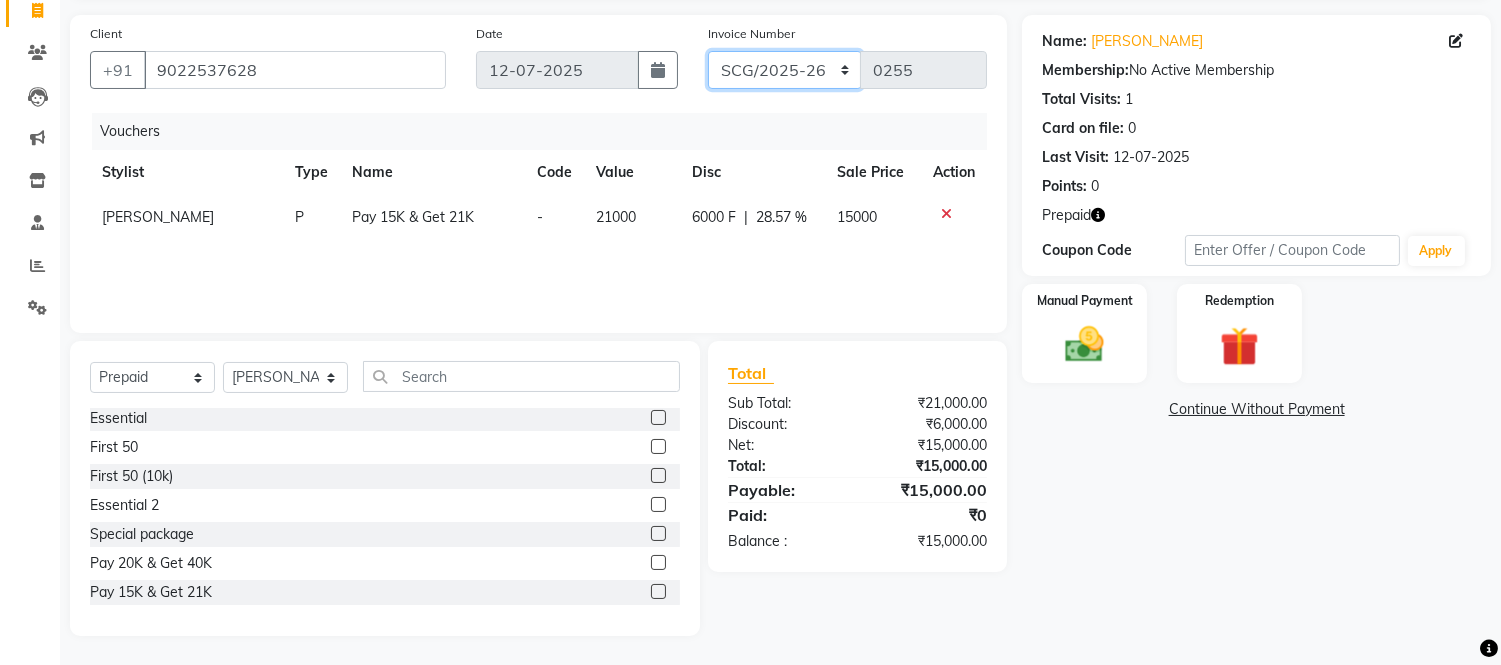 click on "GJCO/2025-26 SCG/2025-26 Gpre/2025-26" 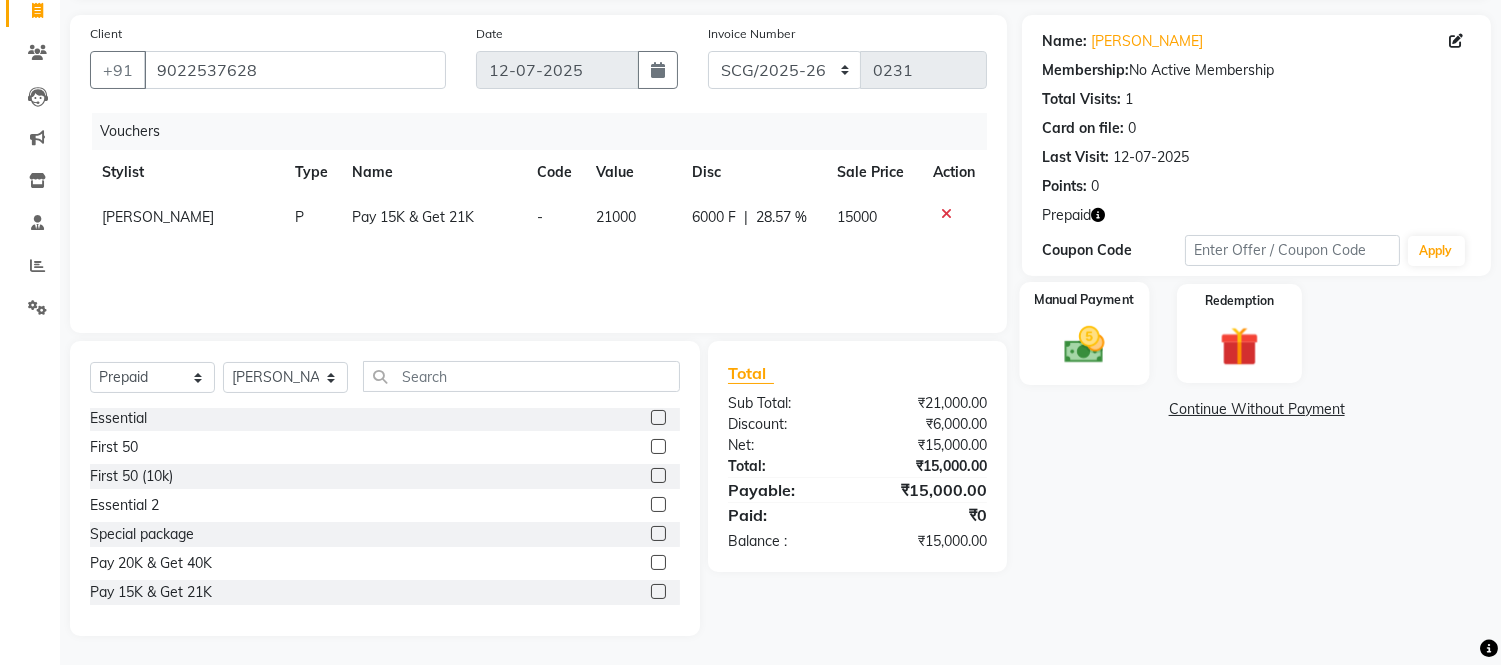 click 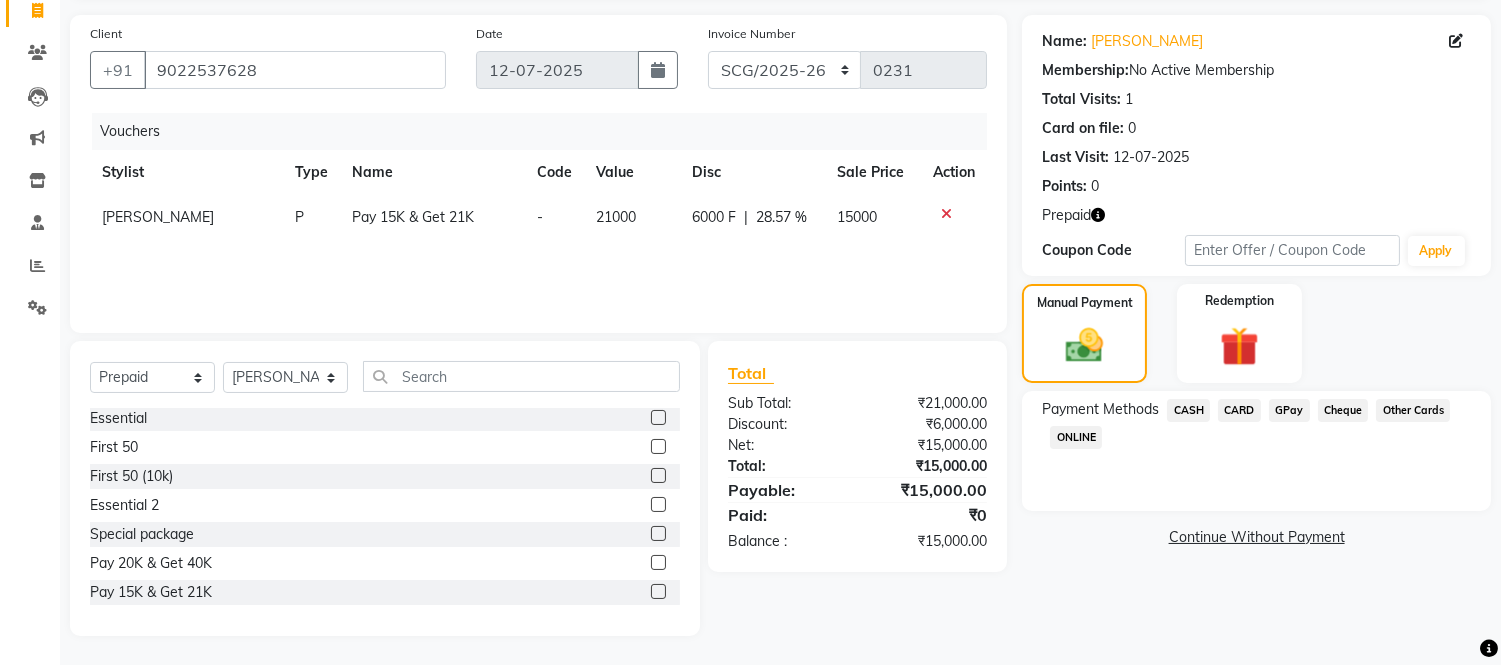 click on "CARD" 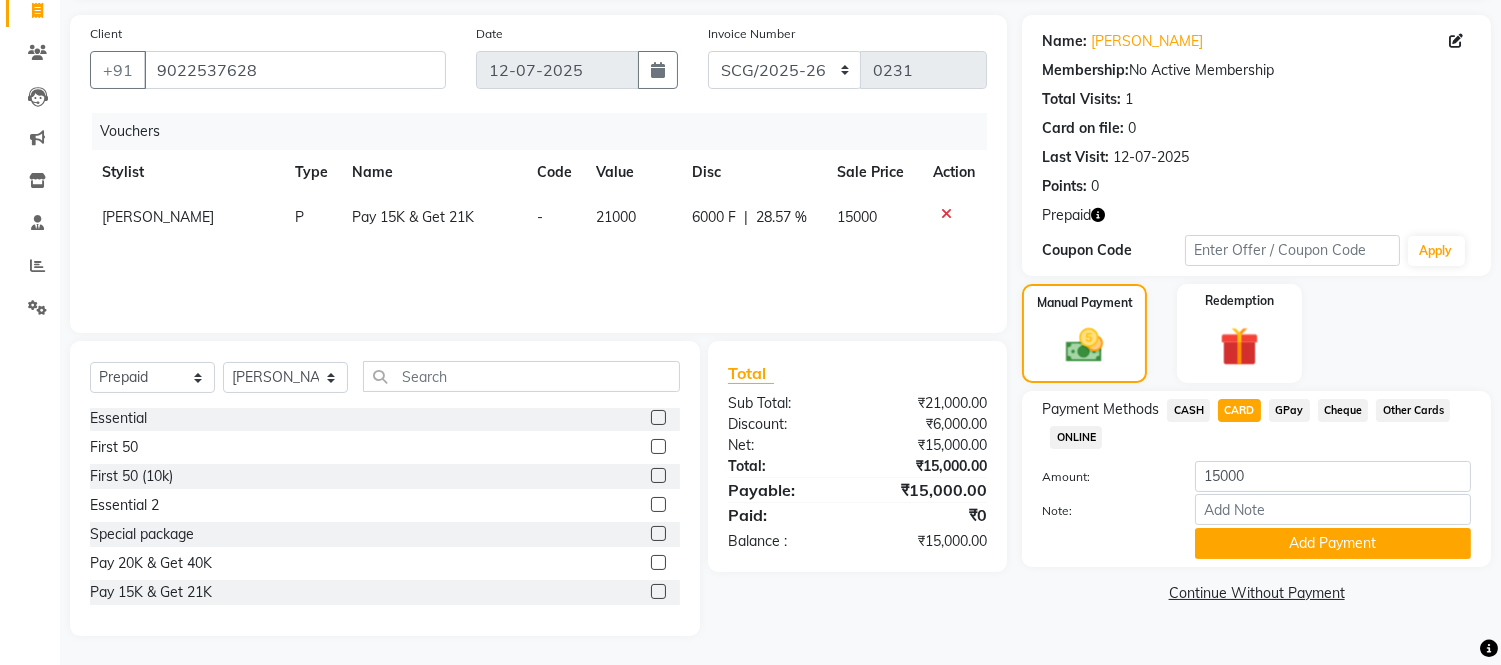 click on "CASH" 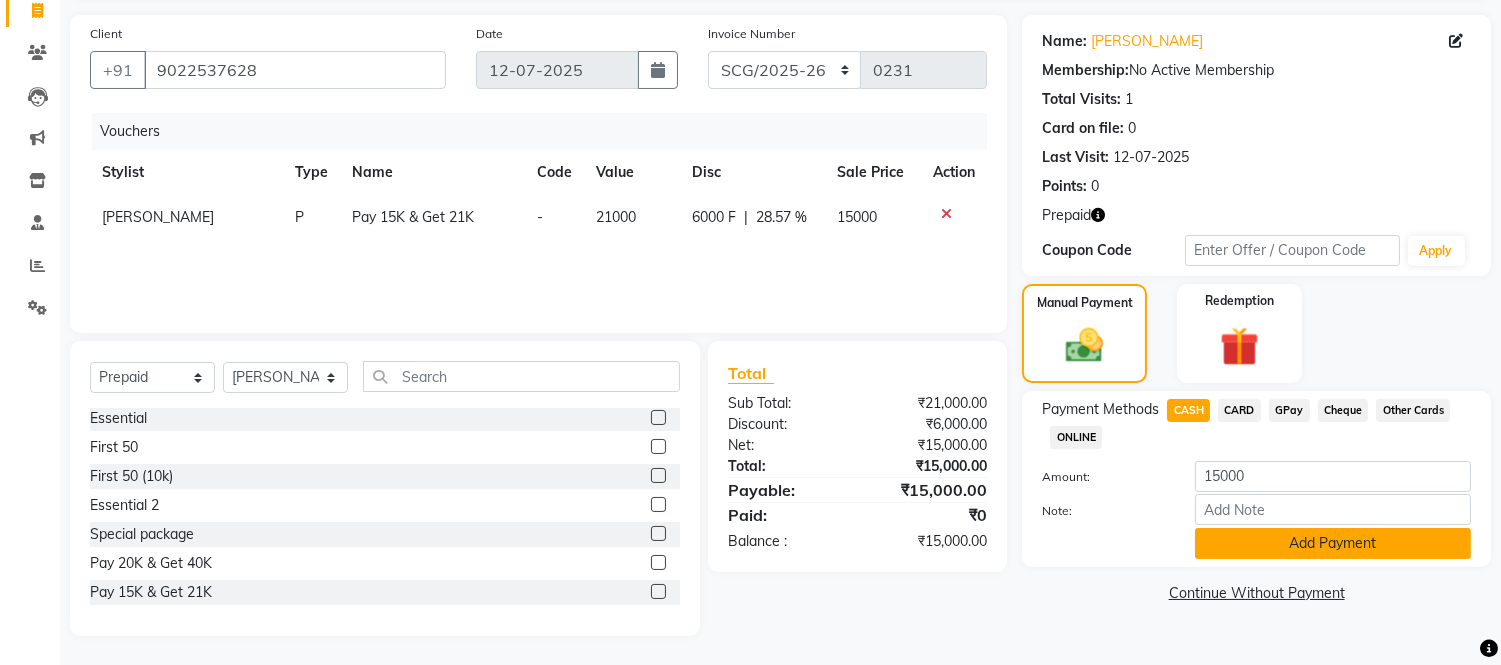 click on "Add Payment" 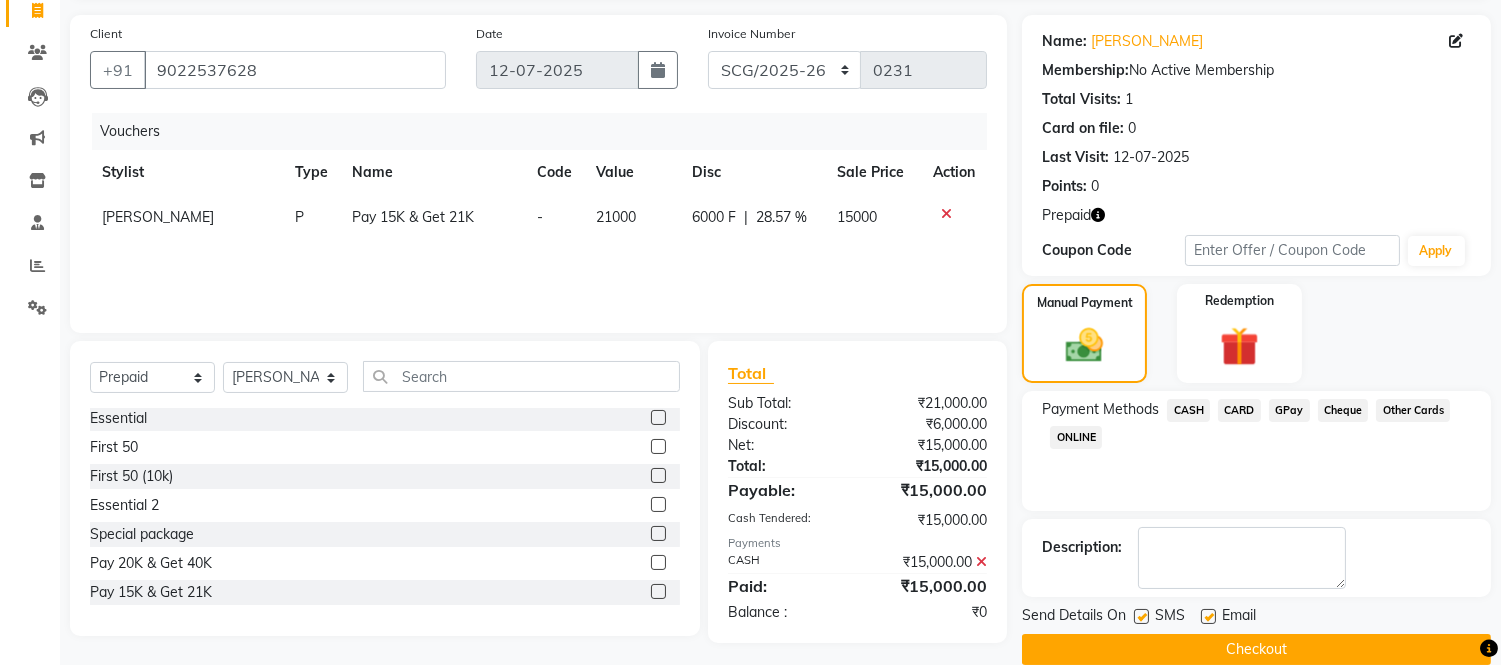 scroll, scrollTop: 164, scrollLeft: 0, axis: vertical 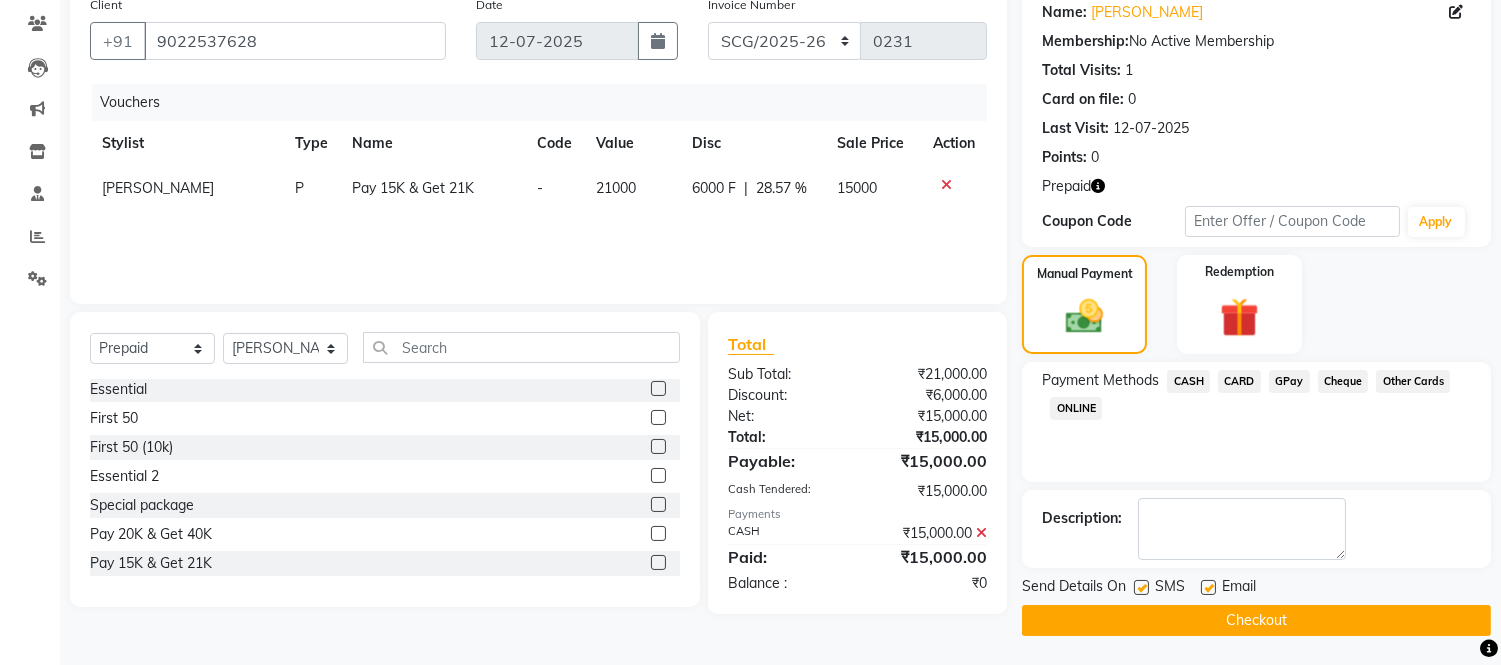 click on "Checkout" 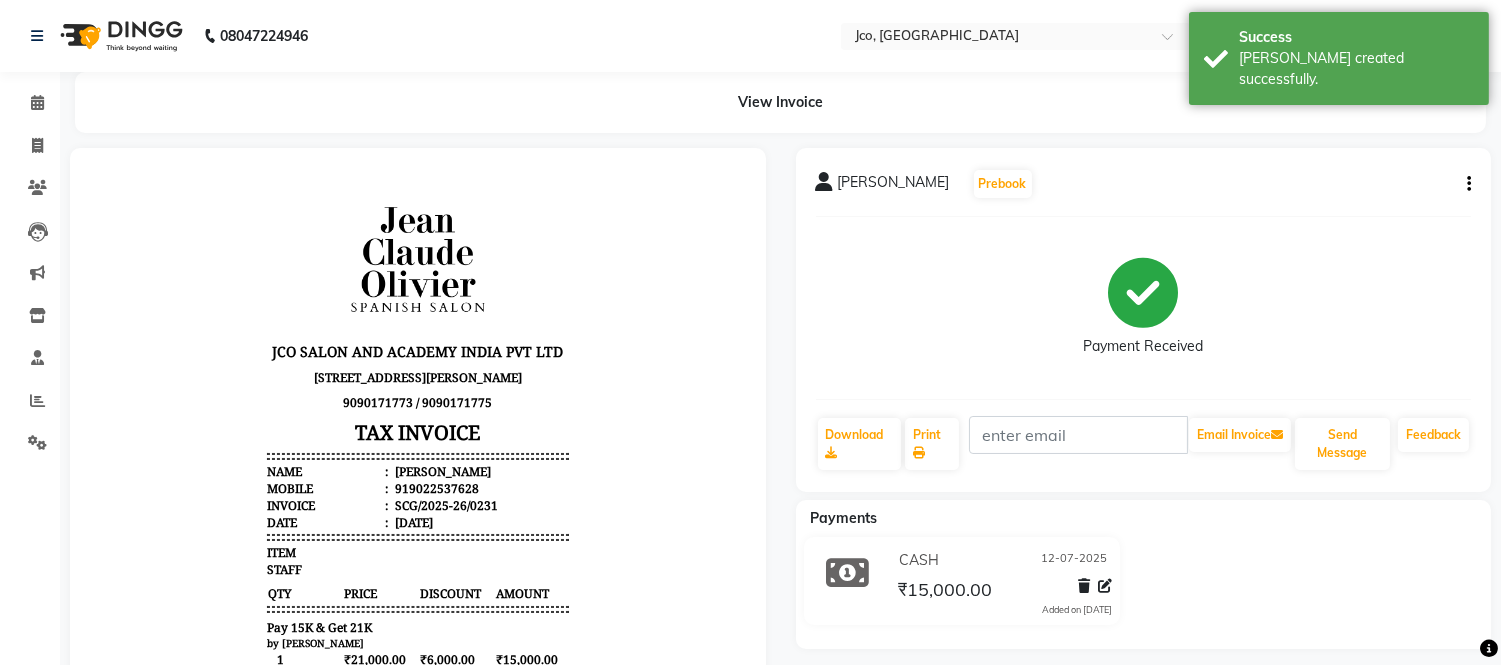 scroll, scrollTop: 0, scrollLeft: 0, axis: both 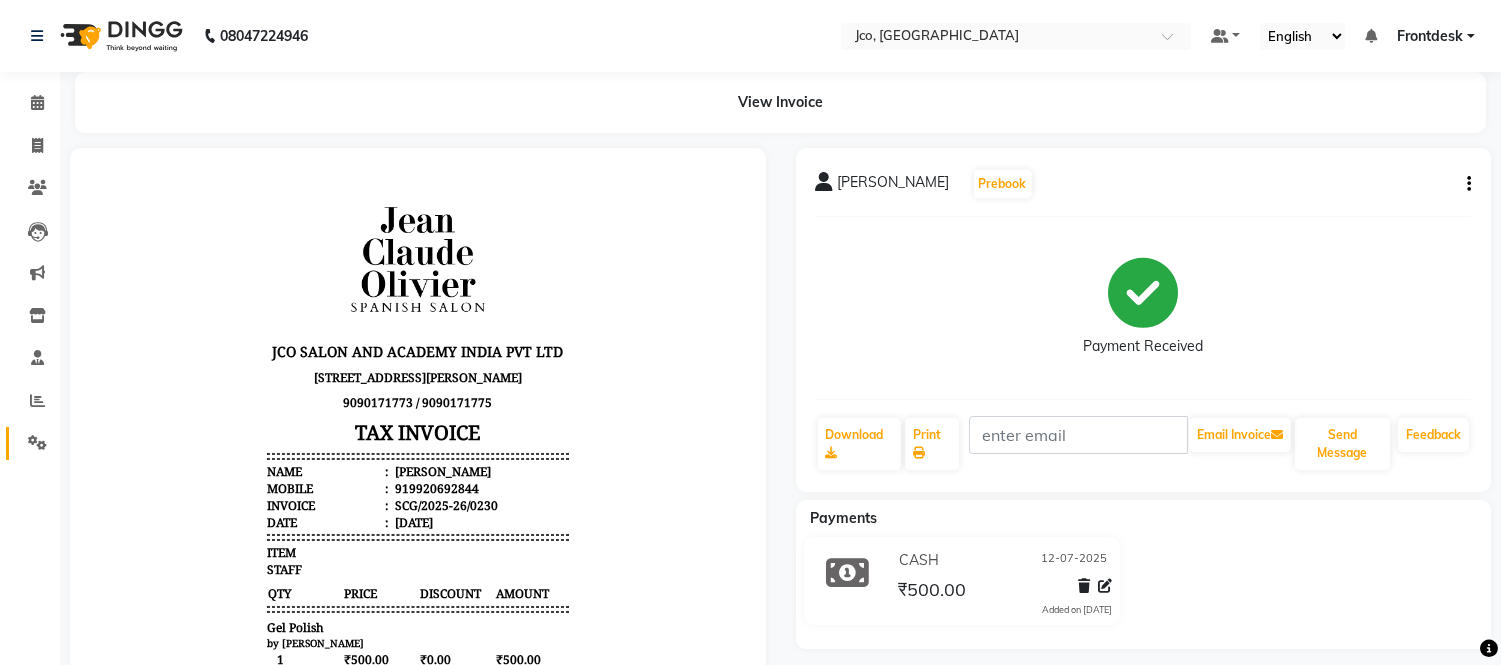 click 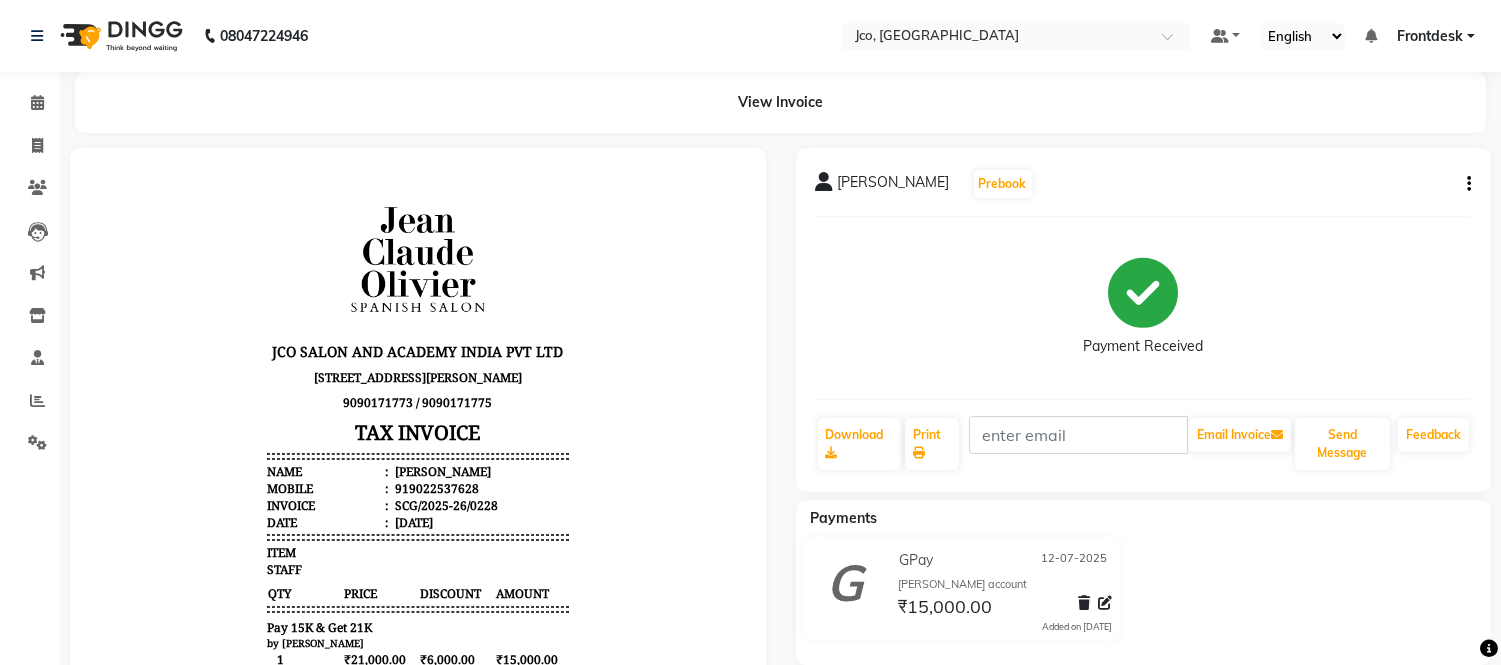 scroll, scrollTop: 0, scrollLeft: 0, axis: both 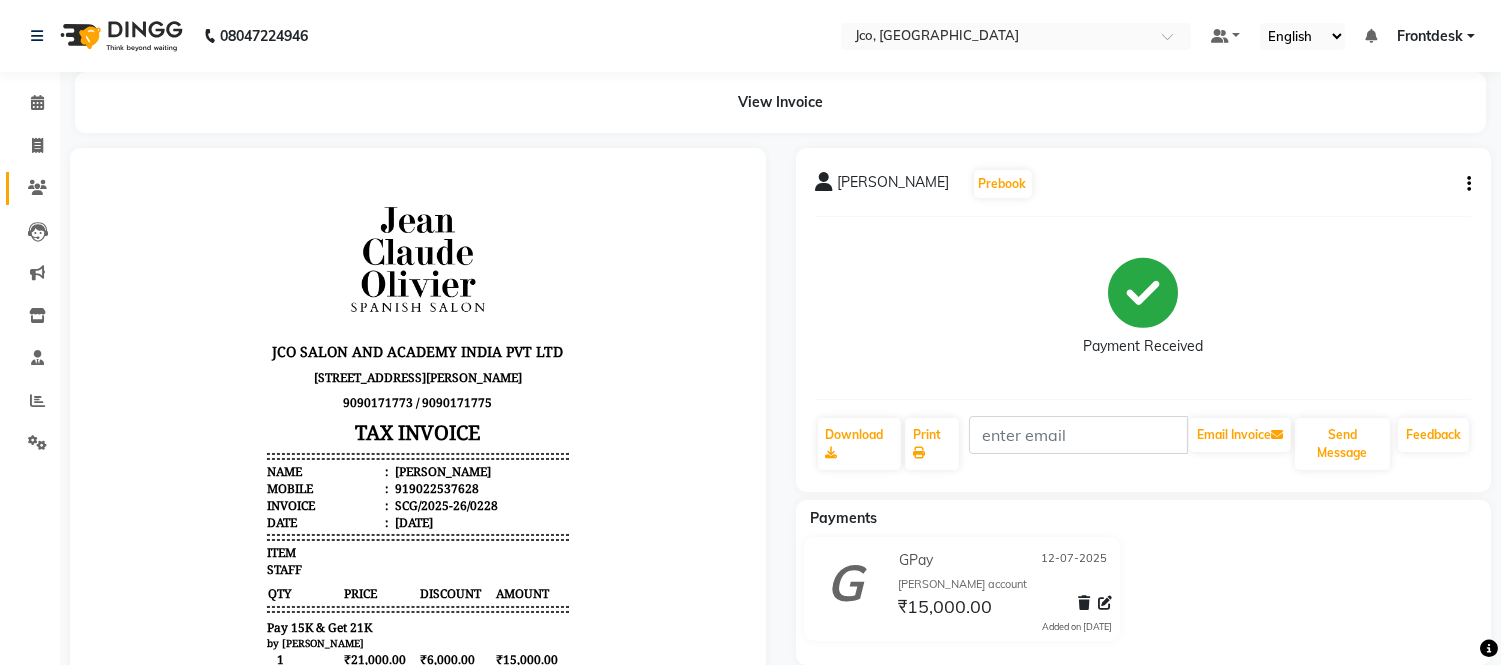 click on "Clients" 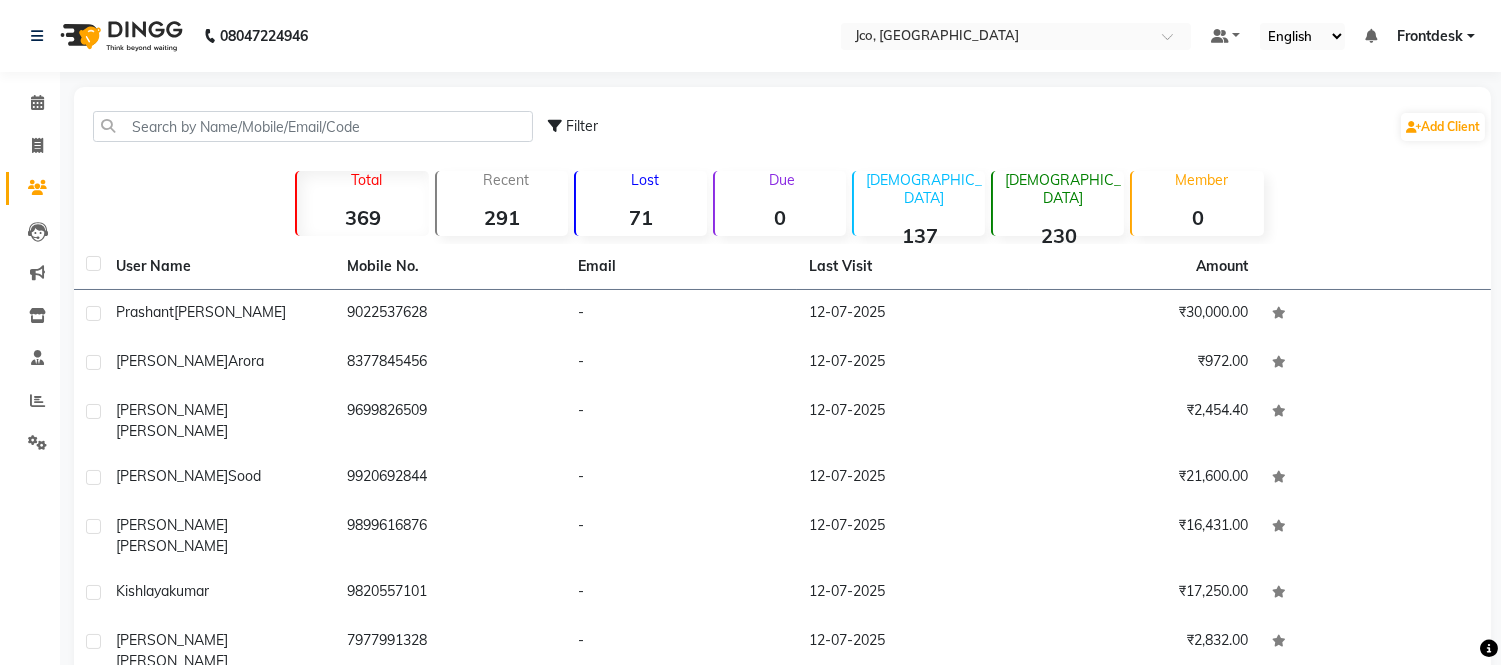 click 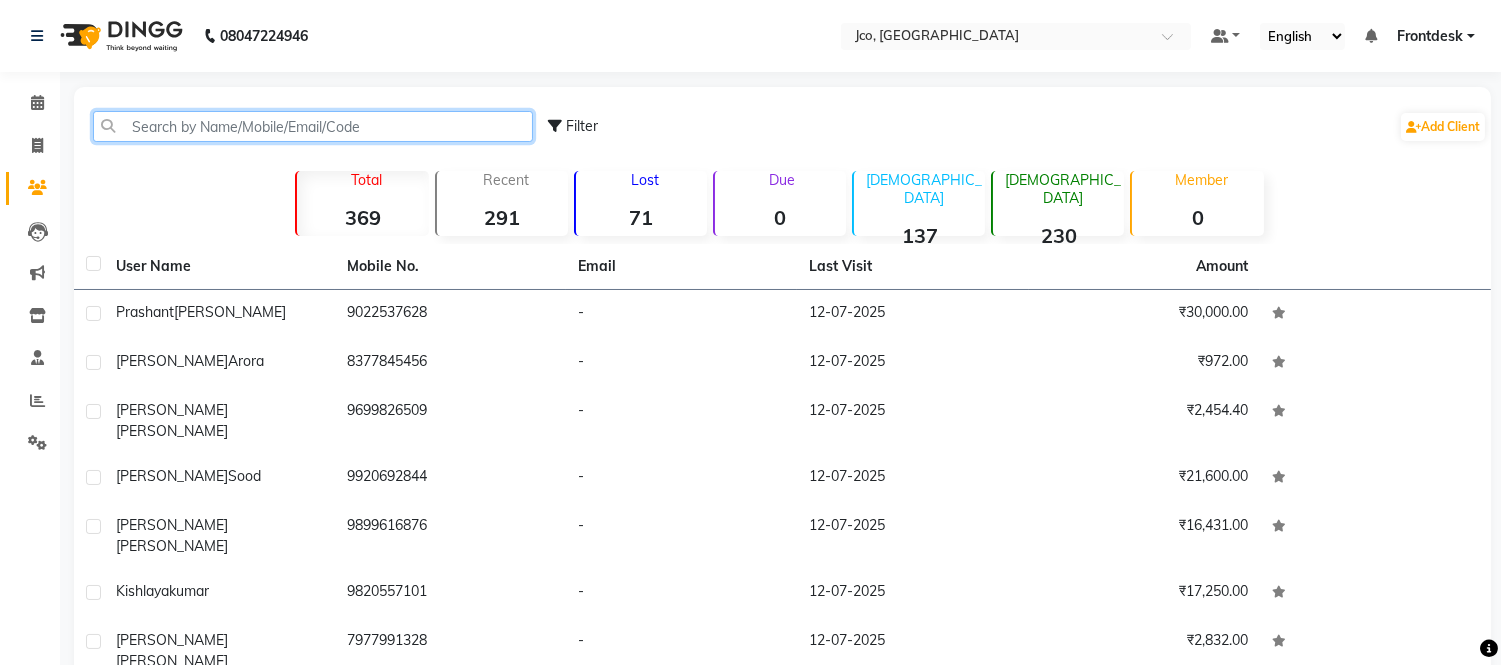 click 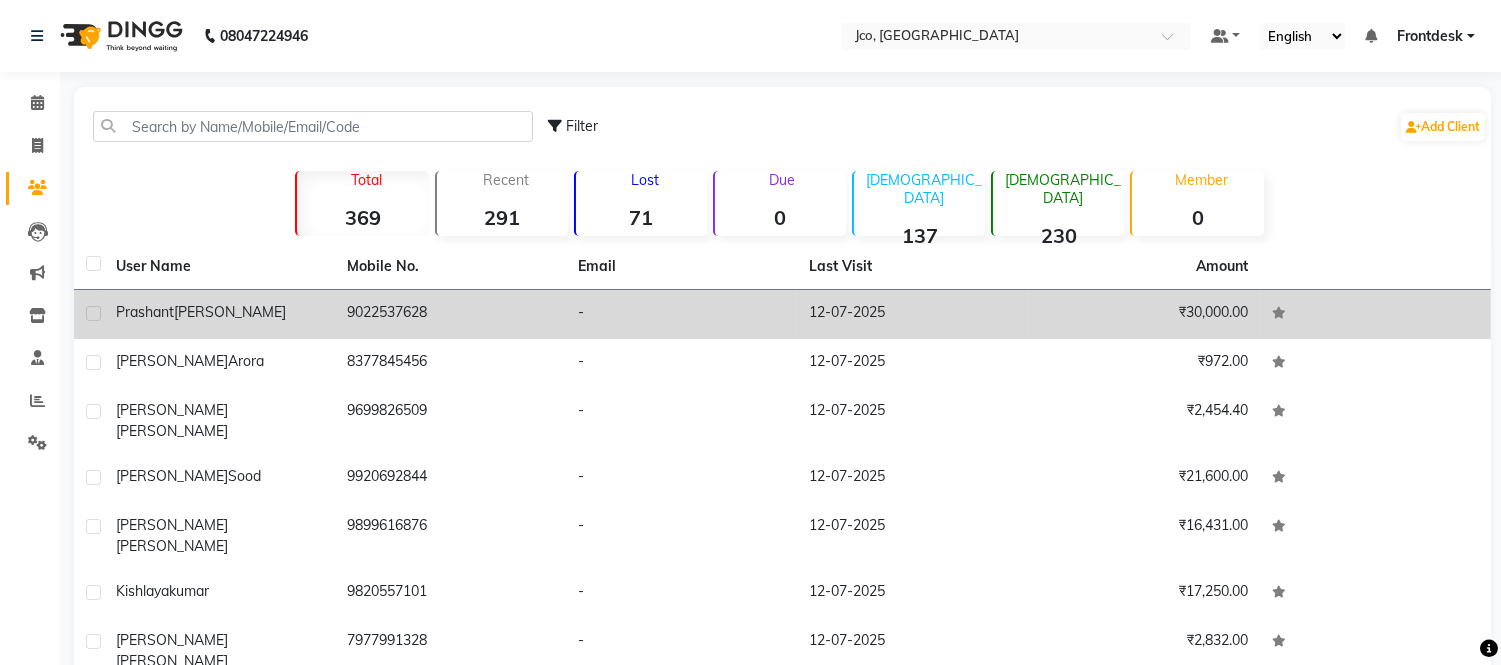 click on "9022537628" 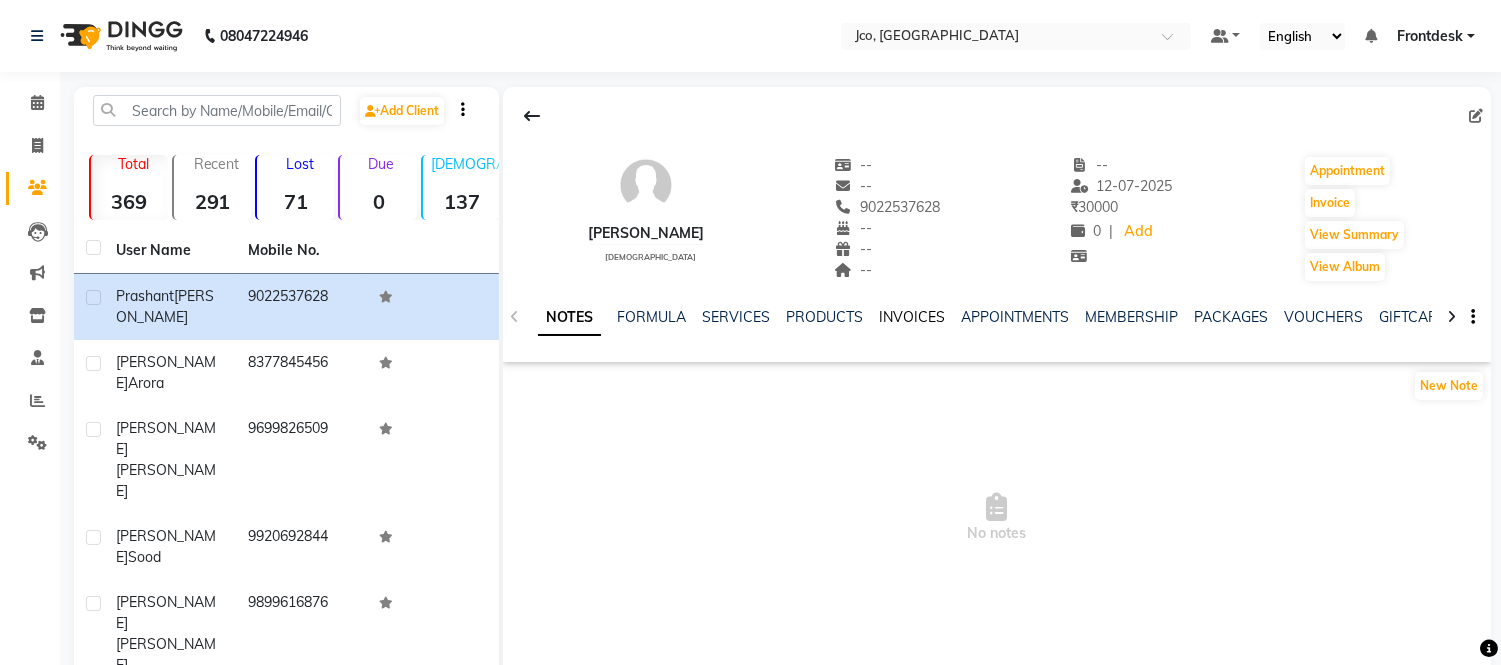 click on "INVOICES" 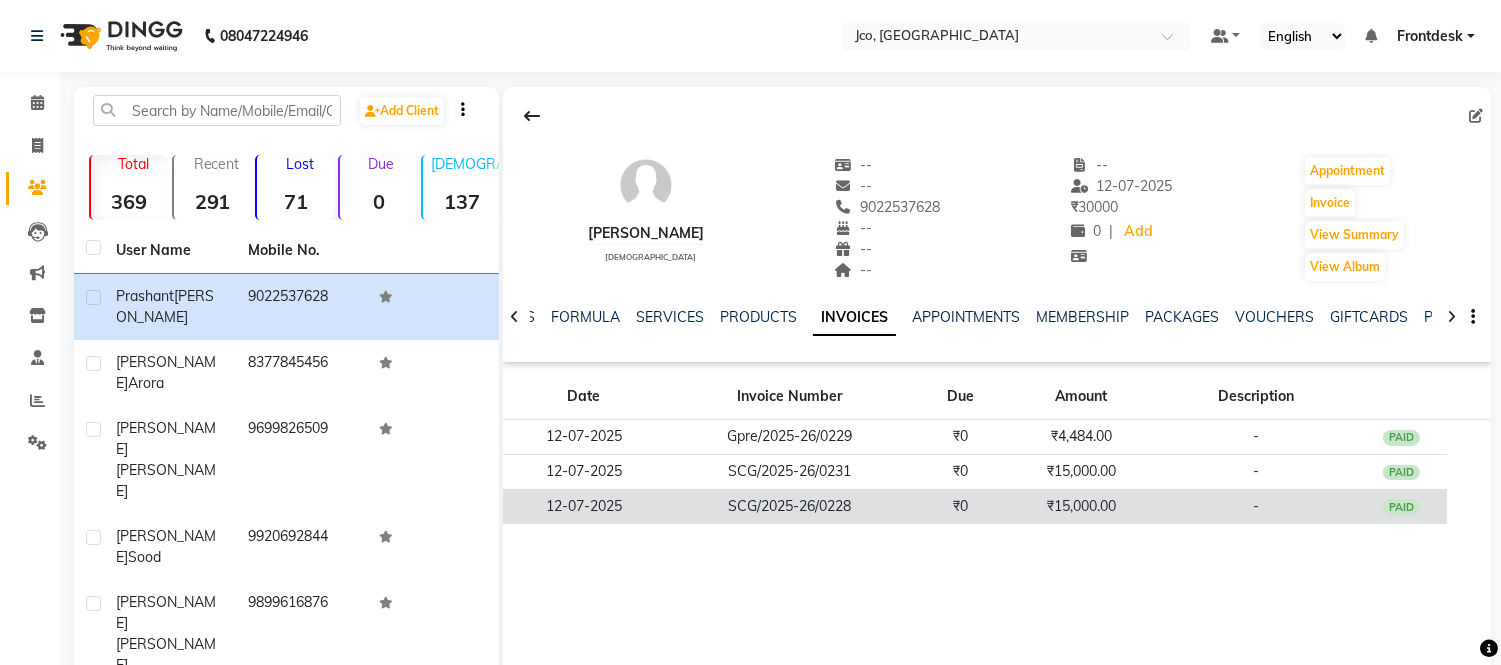 click on "₹15,000.00" 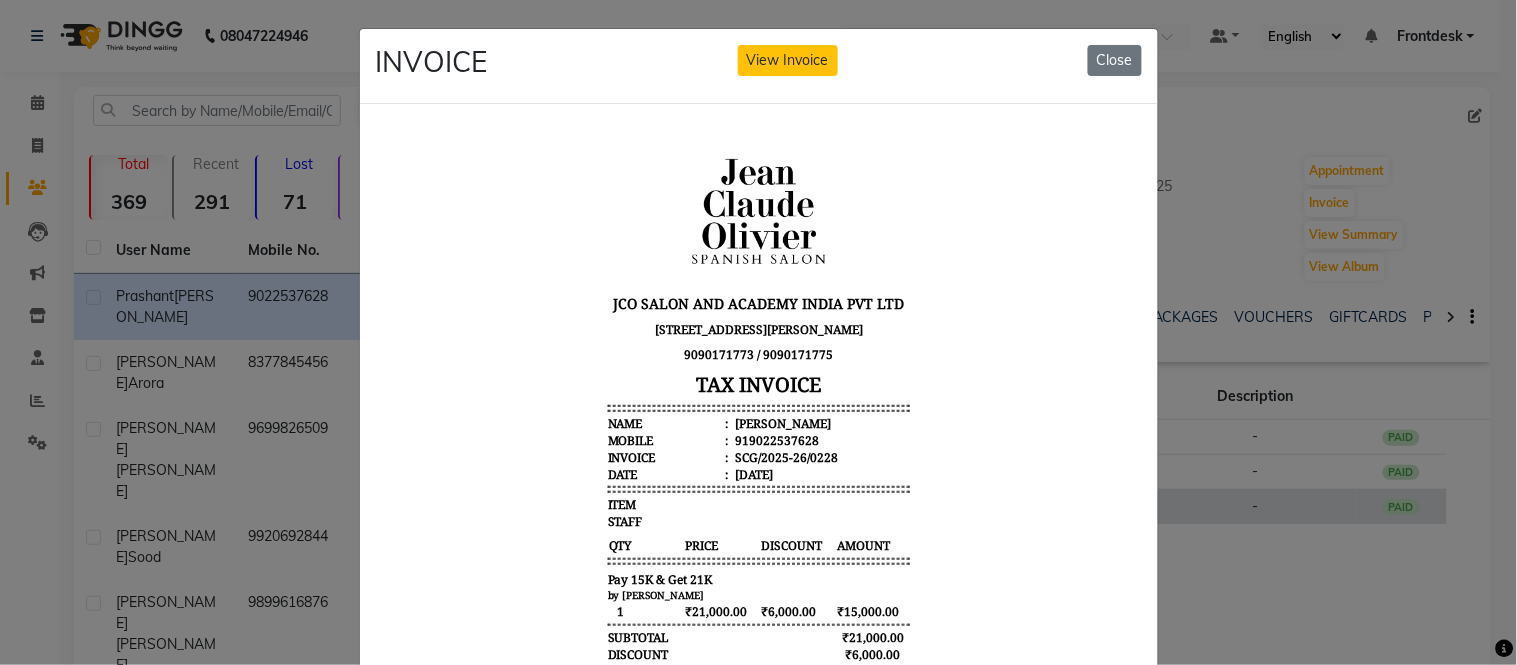 scroll, scrollTop: 15, scrollLeft: 0, axis: vertical 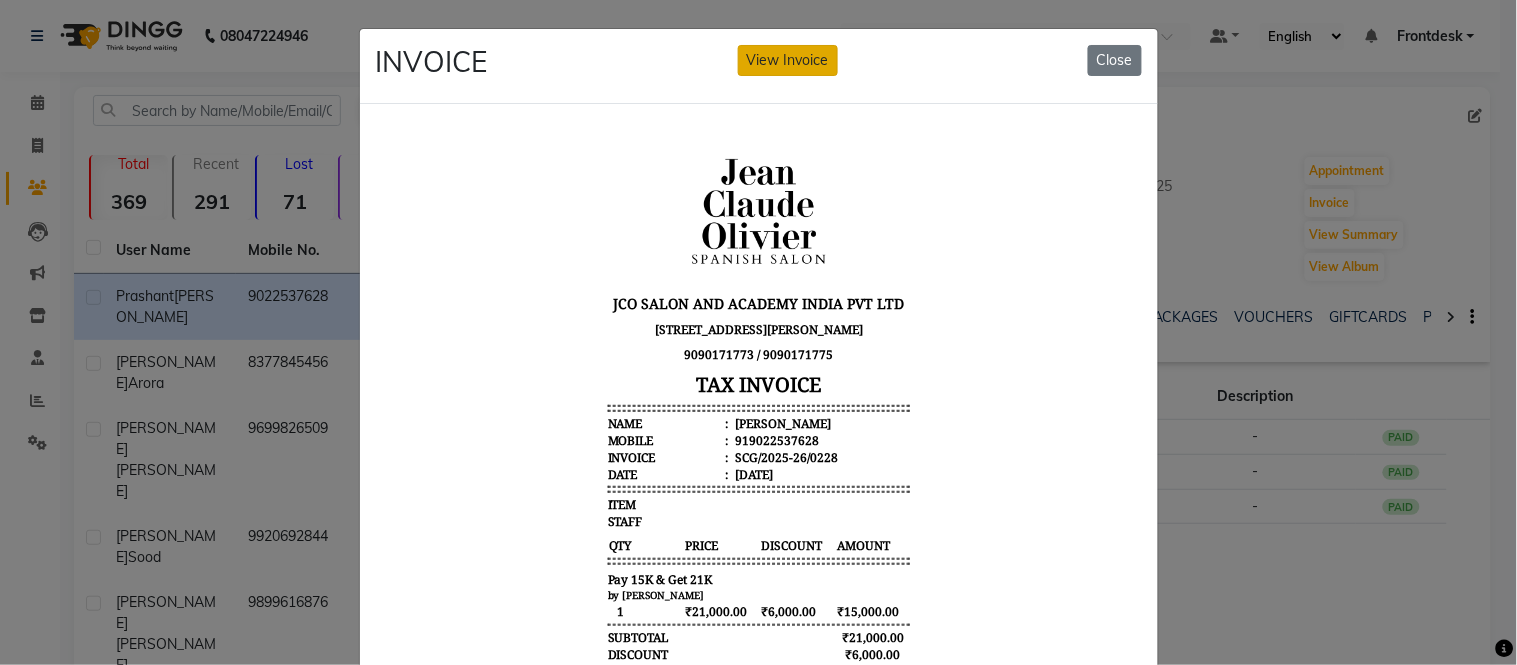 click on "View Invoice" 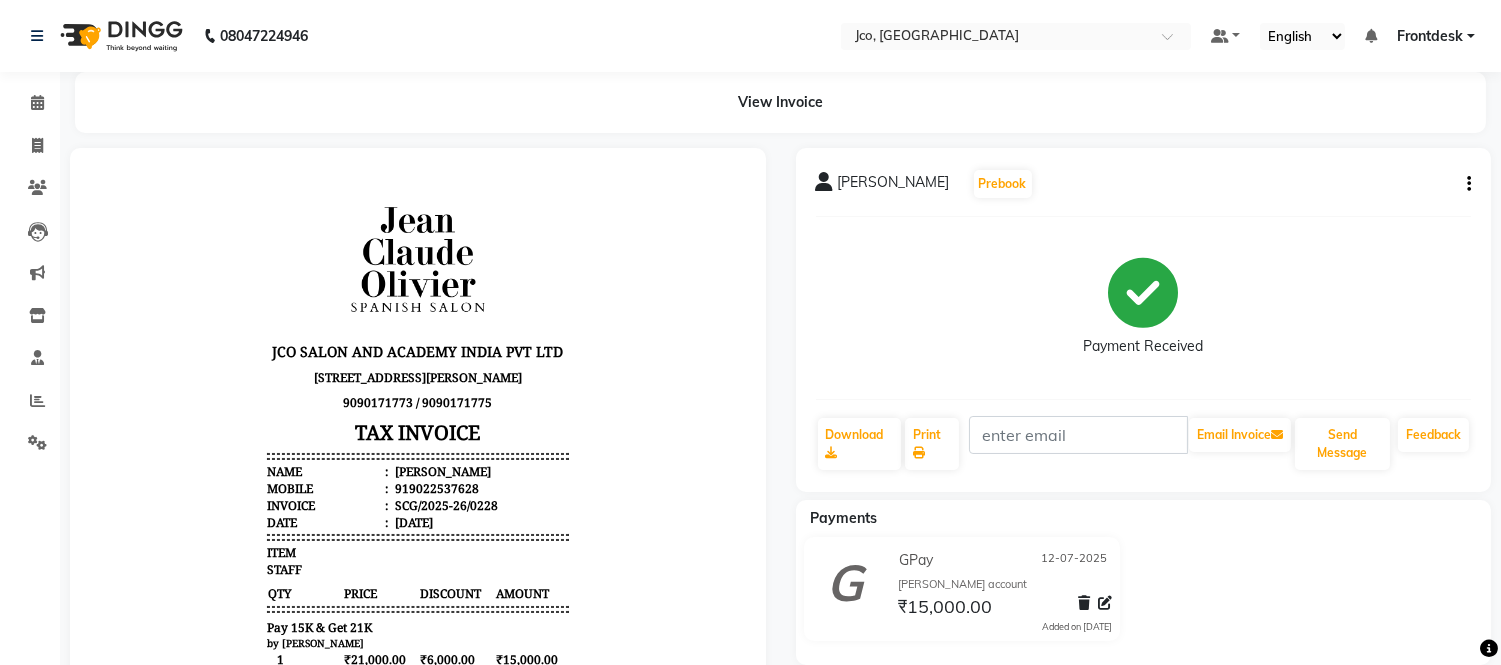 scroll, scrollTop: 0, scrollLeft: 0, axis: both 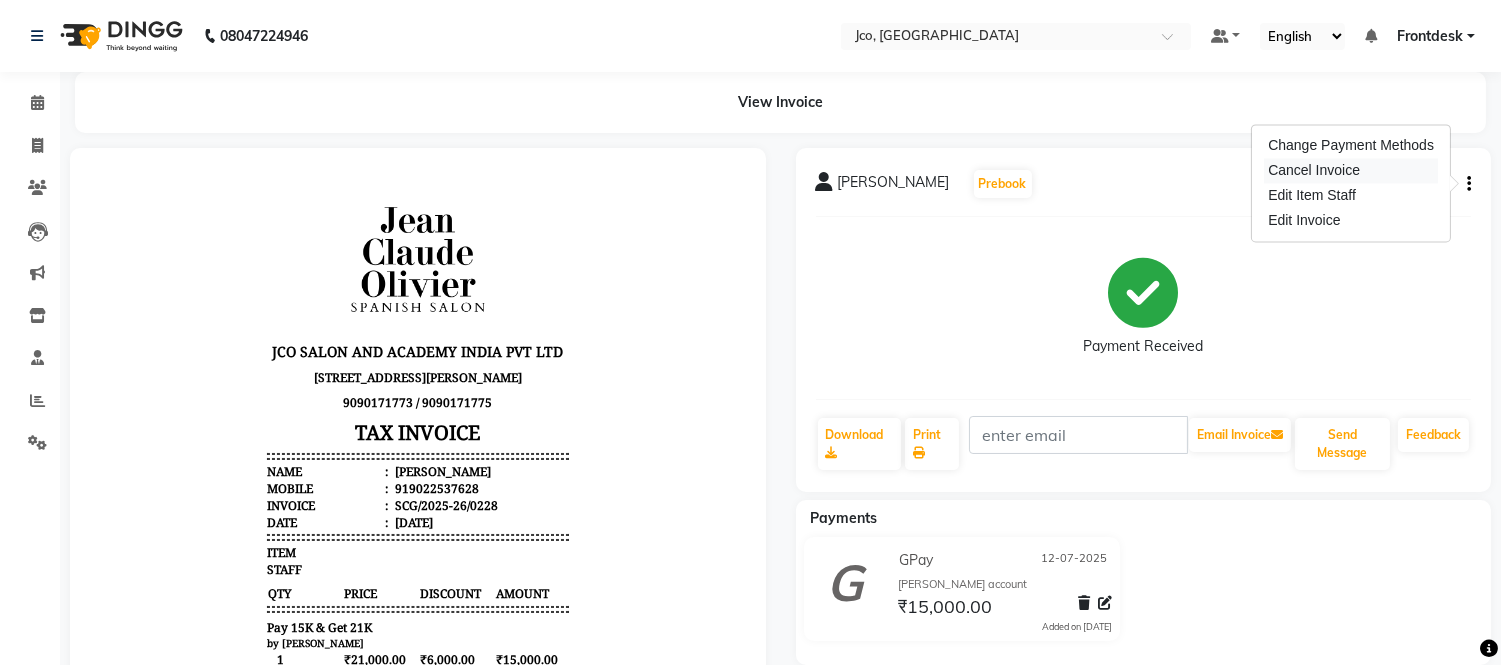 click on "Cancel Invoice" at bounding box center [1351, 170] 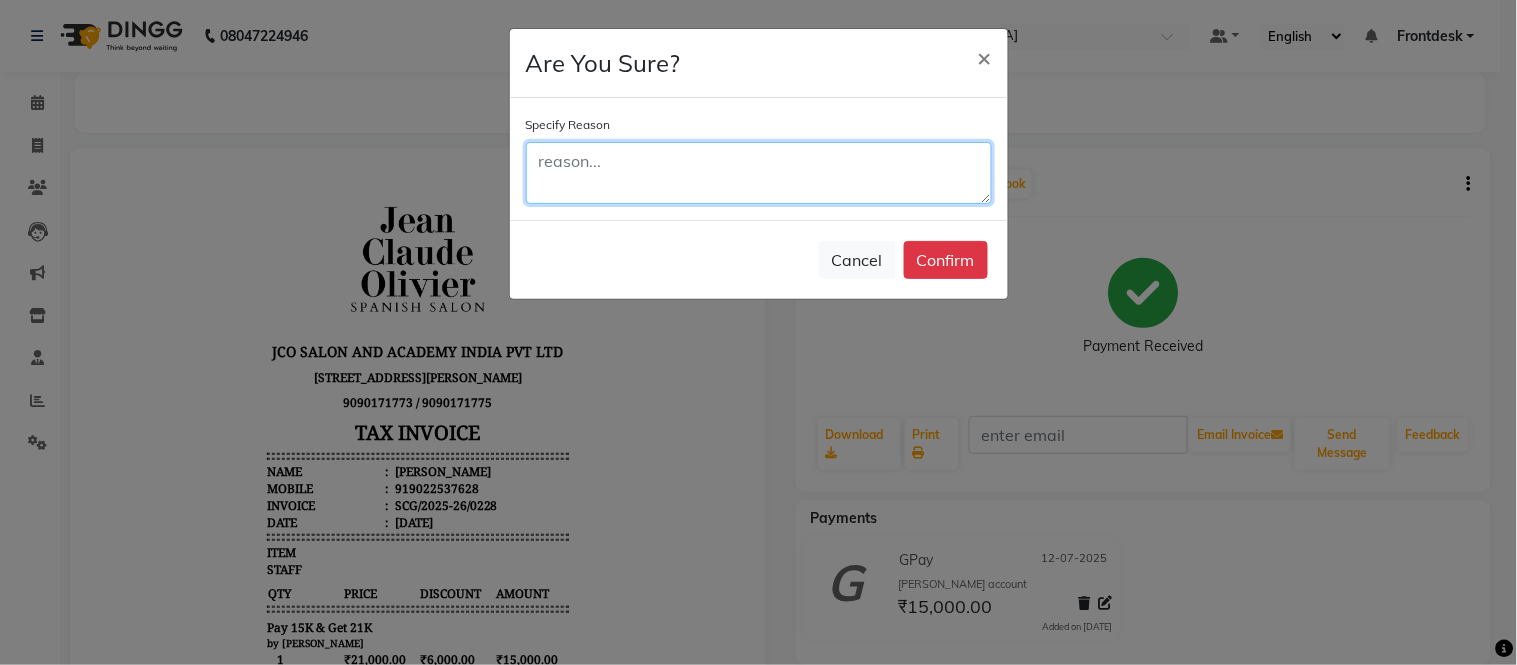 click 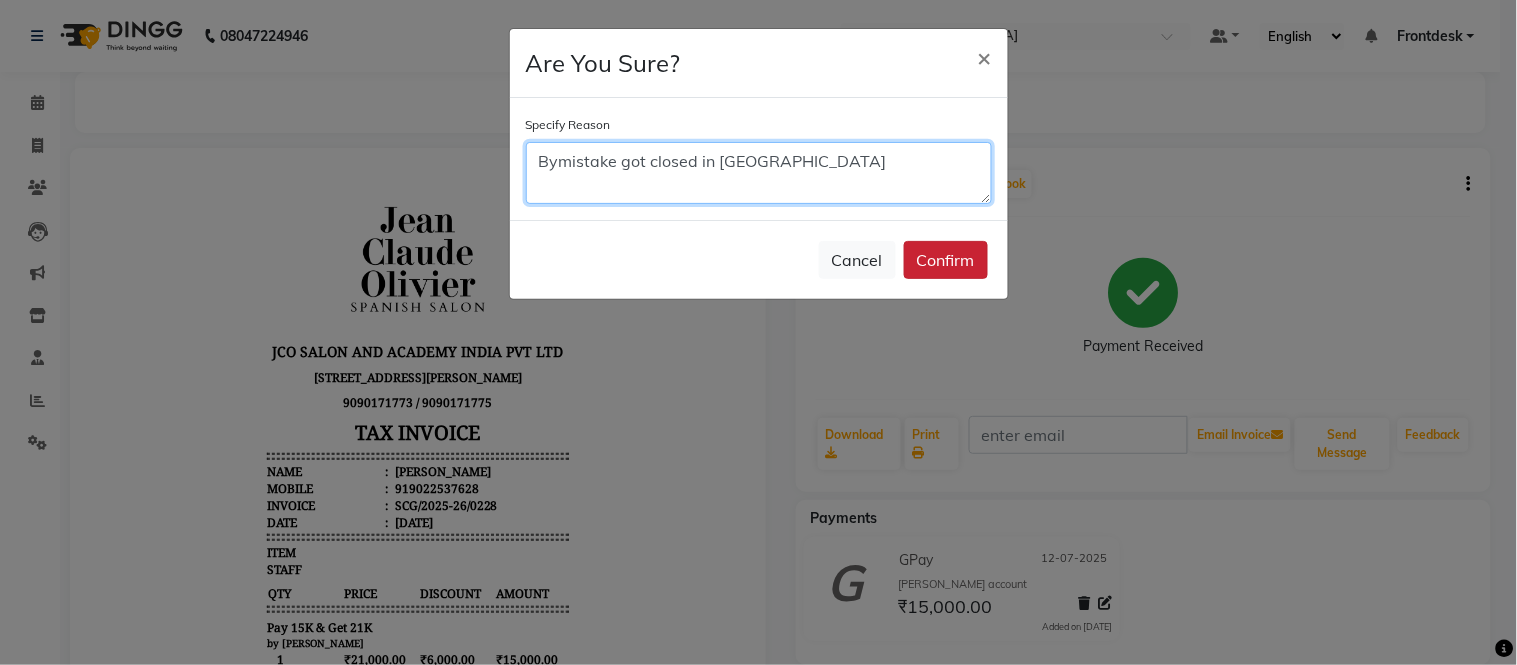 type on "Bymistake got closed in [GEOGRAPHIC_DATA]" 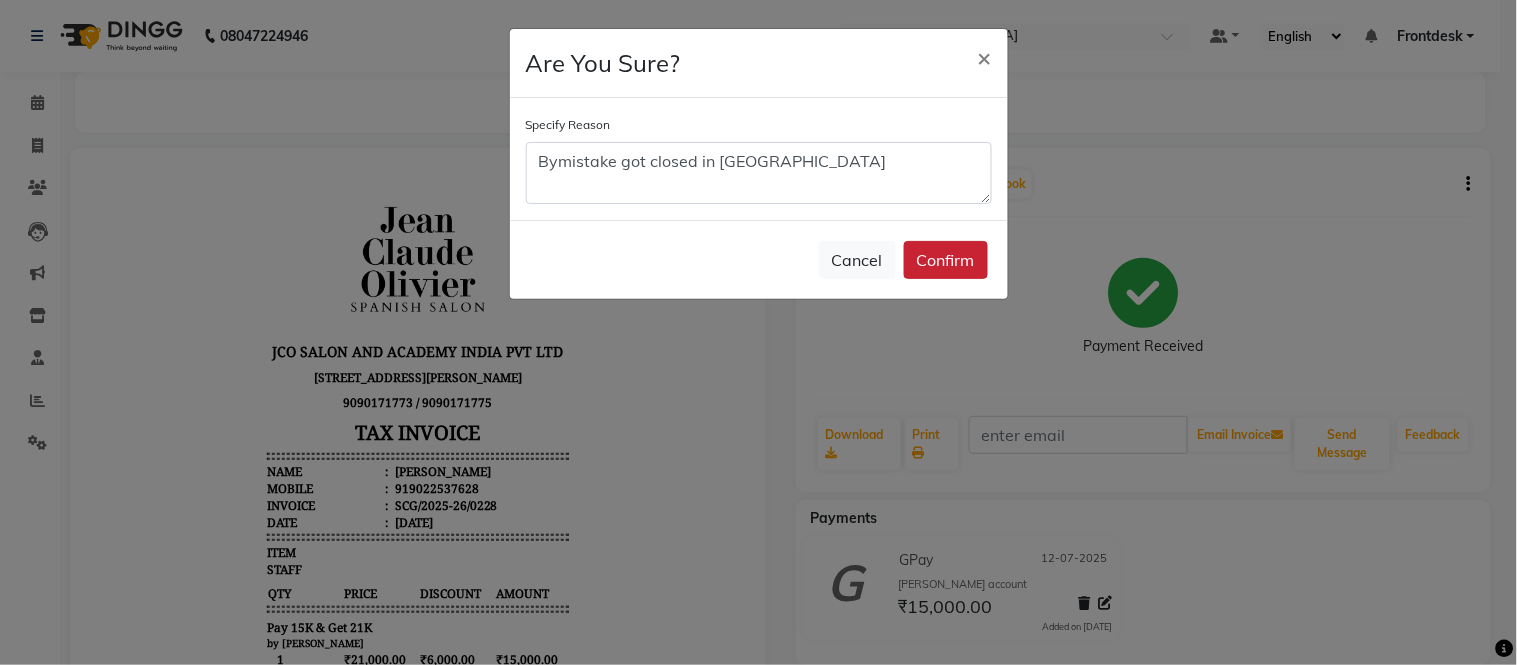 click on "Confirm" 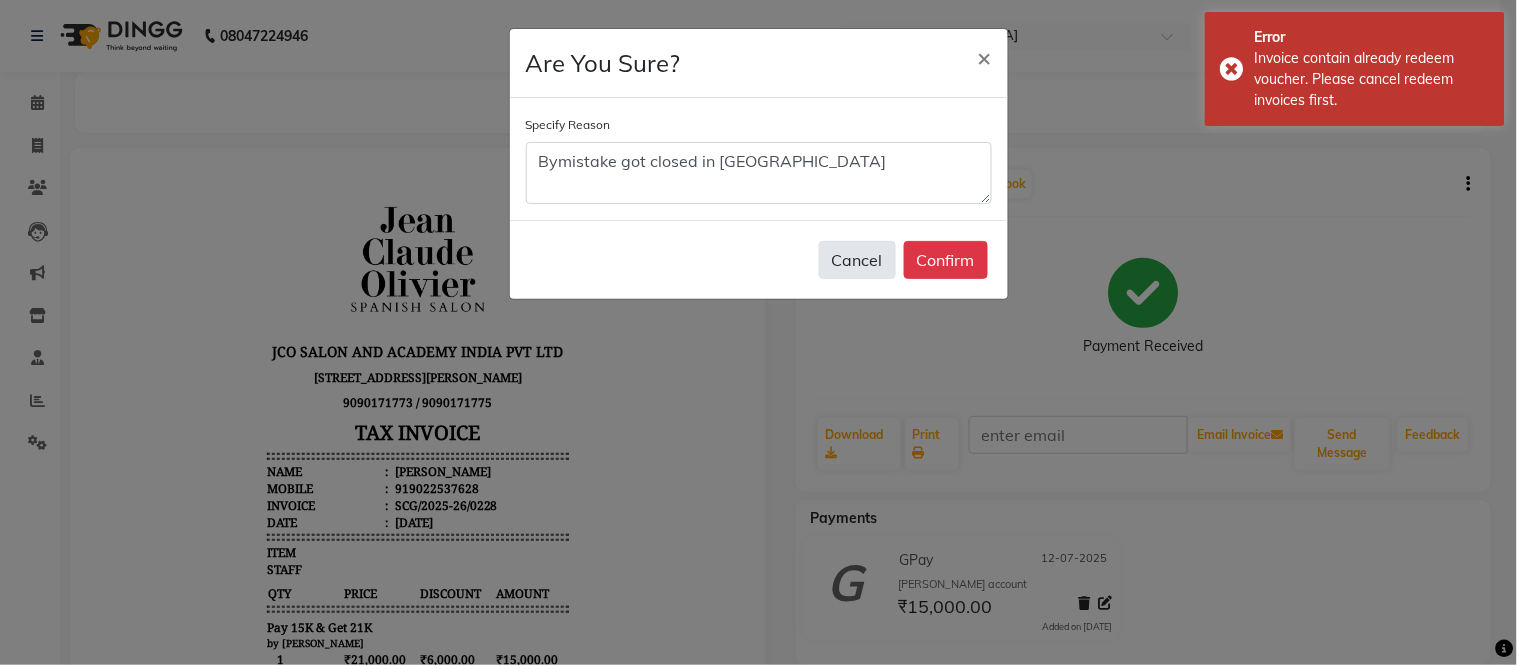 click on "Cancel" 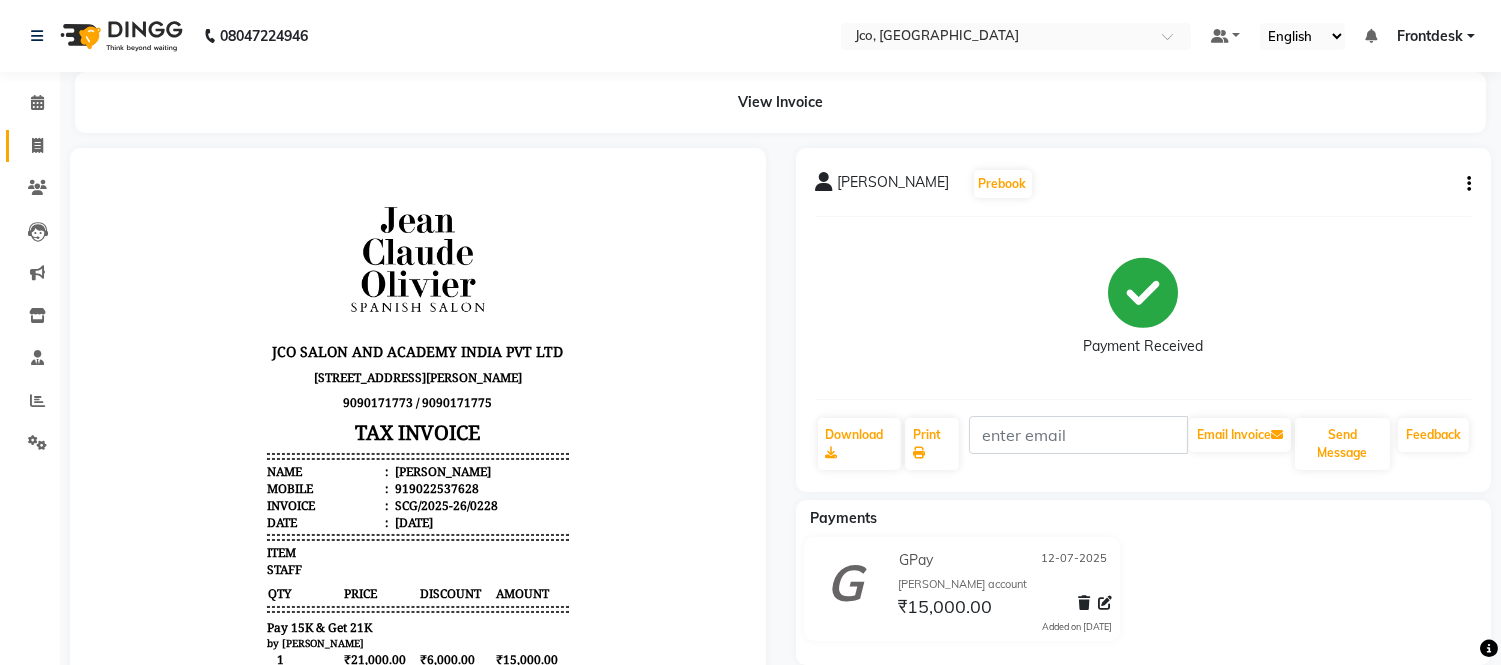 click 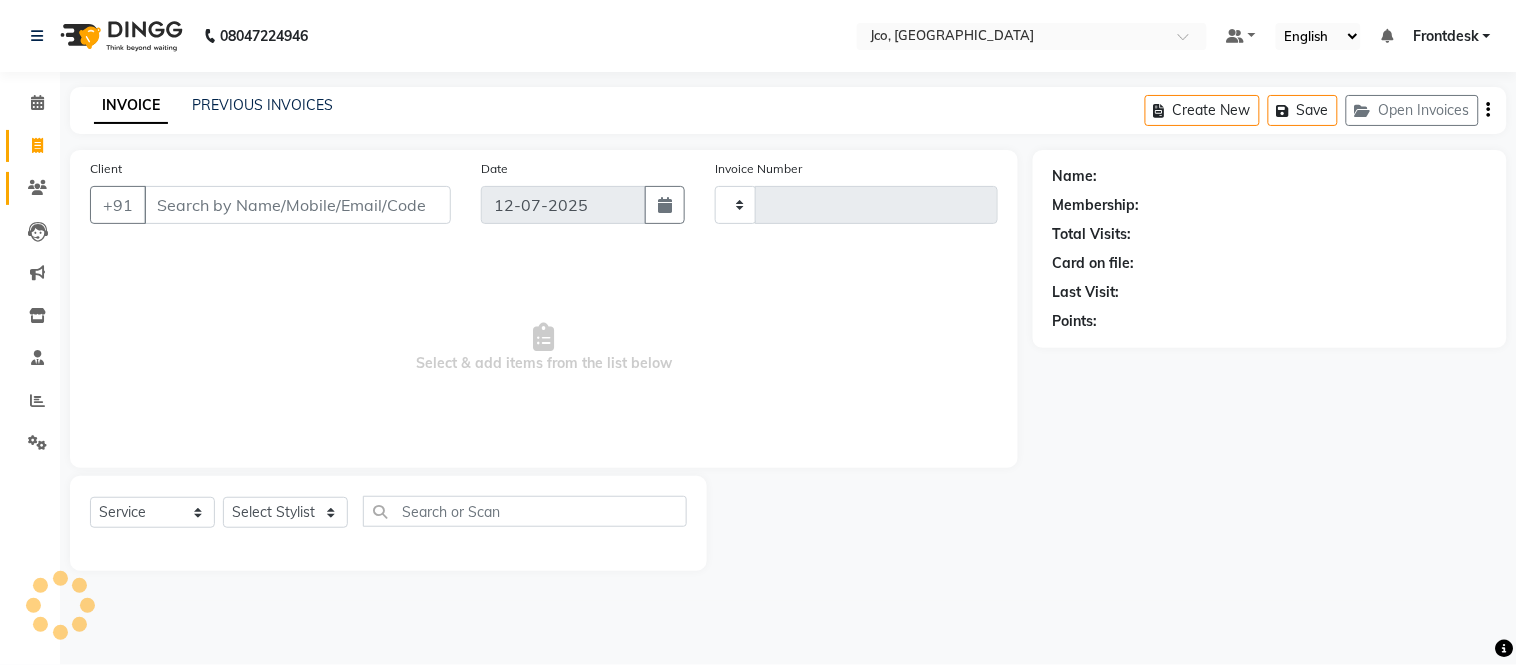 click 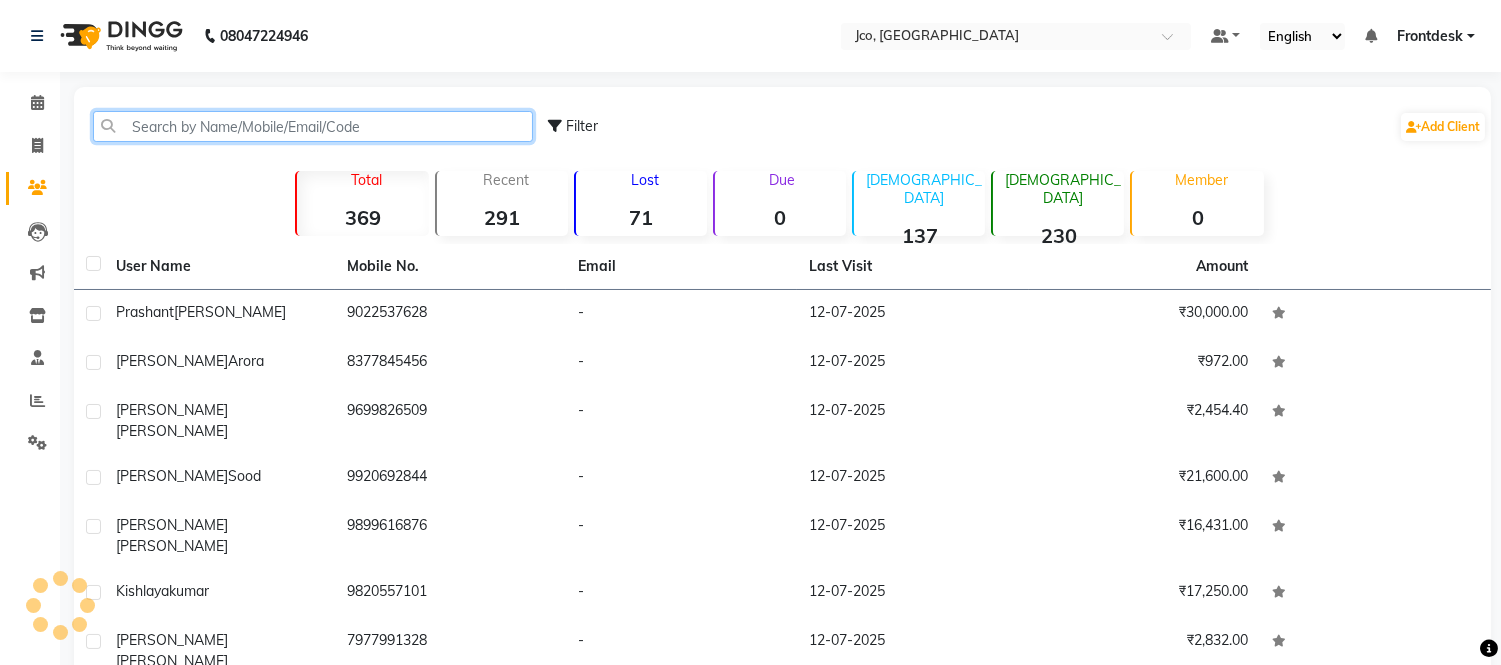 click 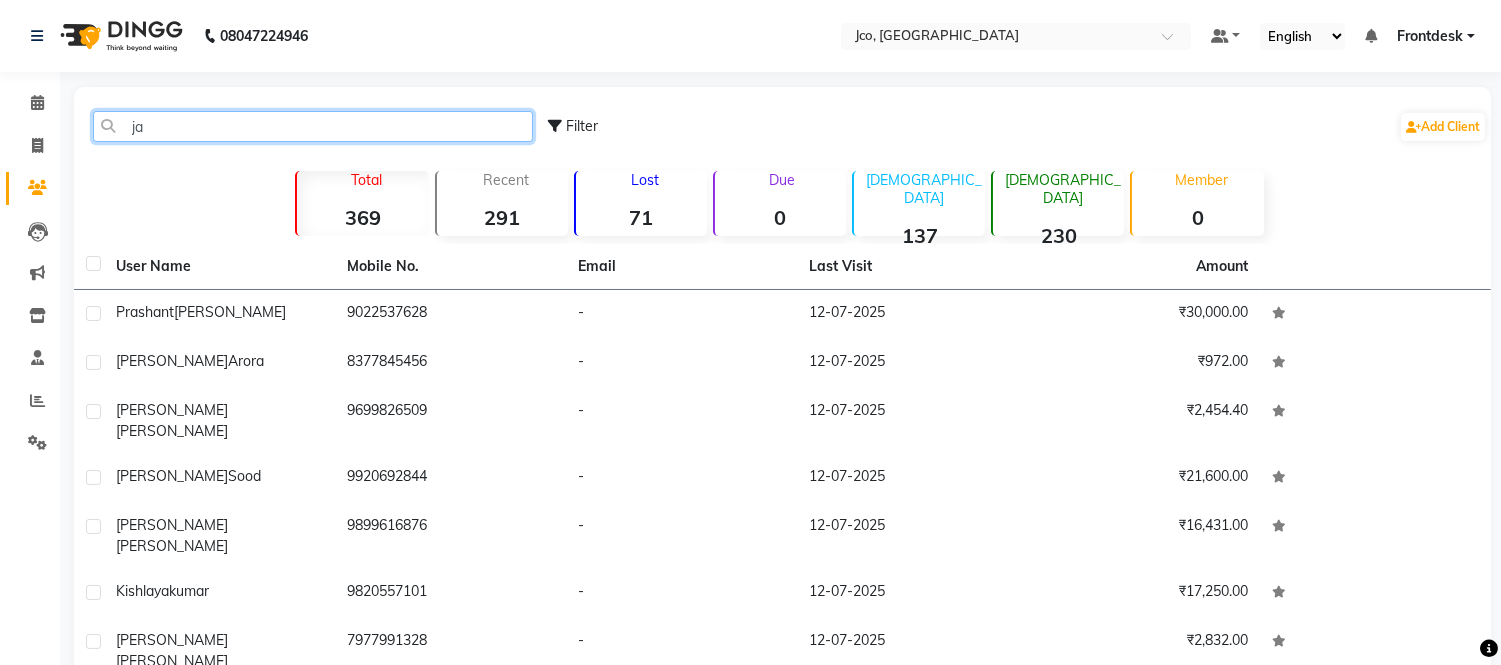 type on "j" 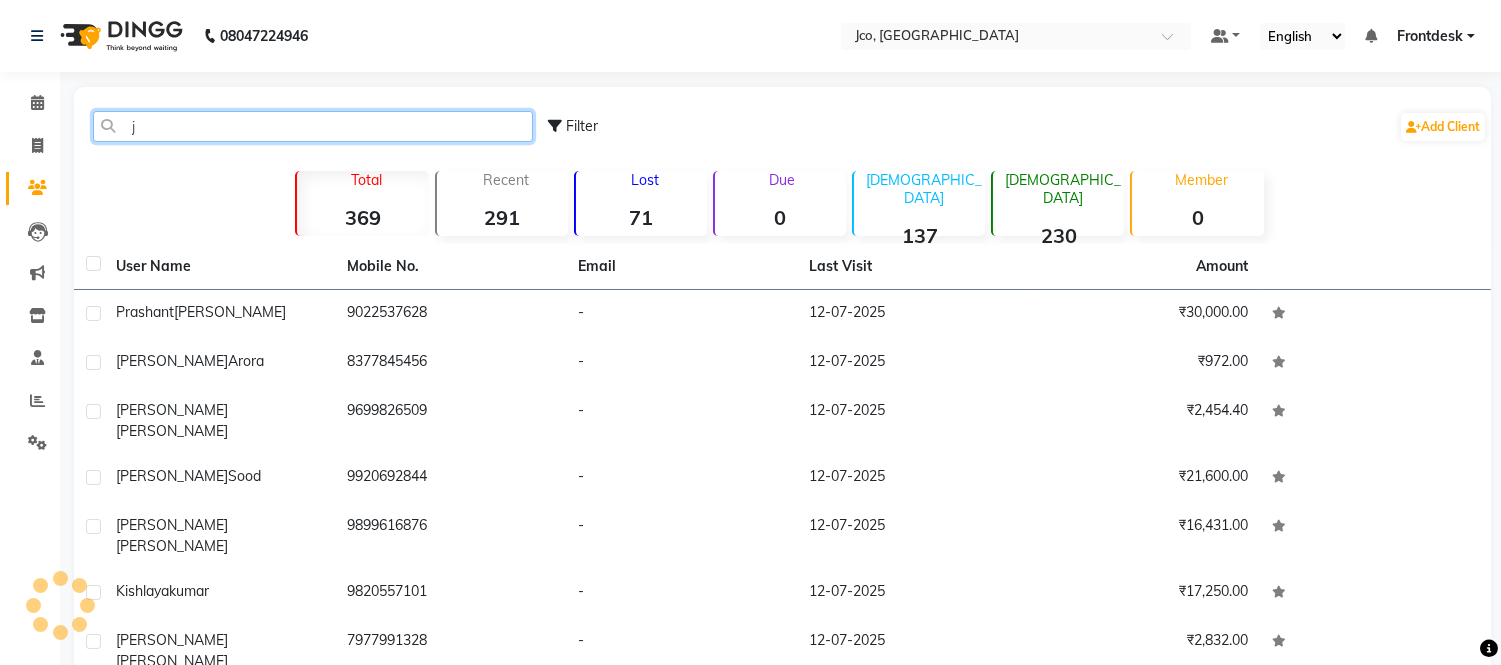 type 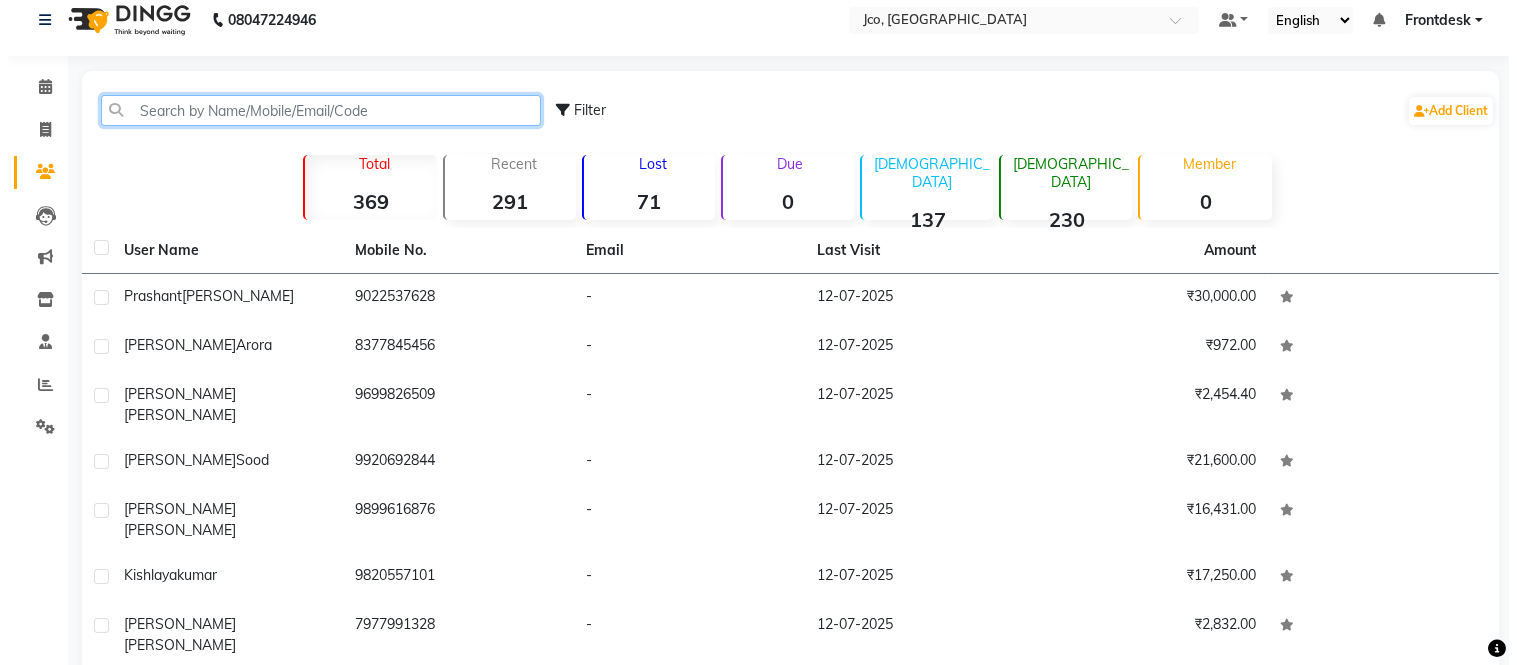 scroll, scrollTop: 13, scrollLeft: 0, axis: vertical 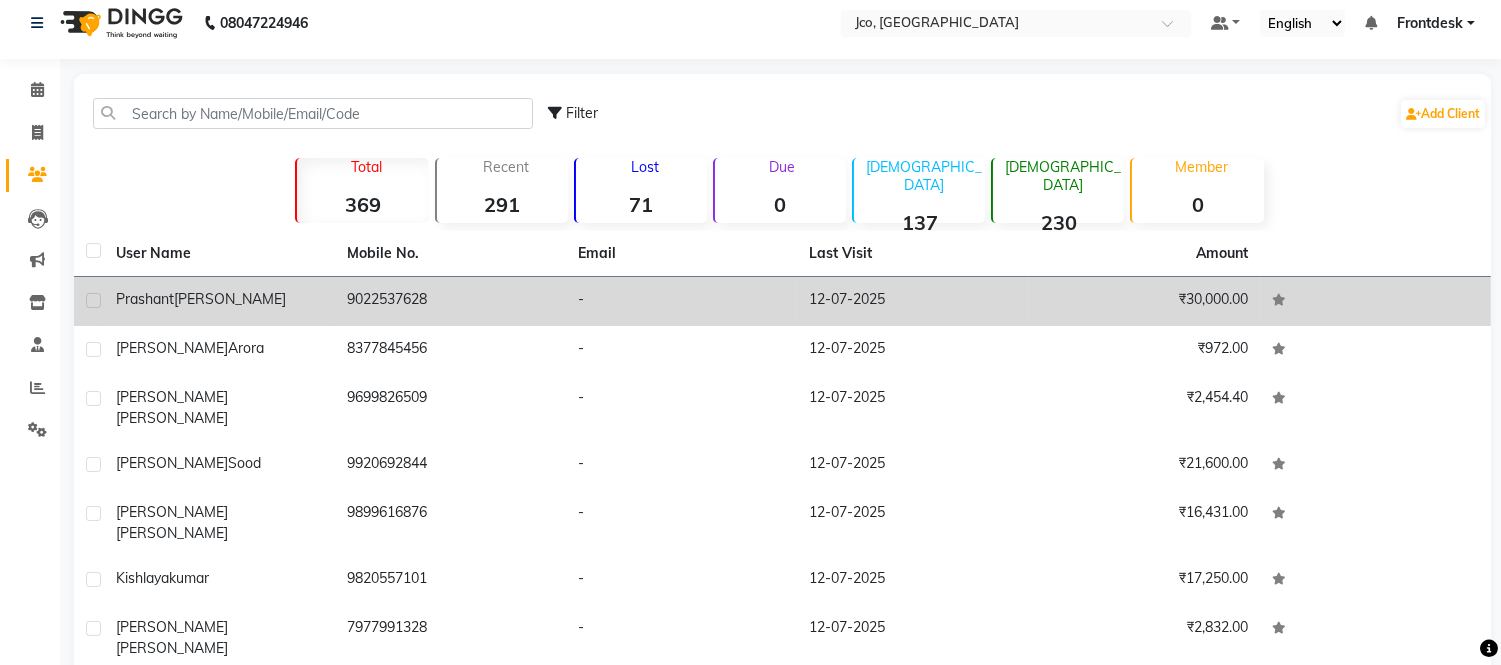 click on "9022537628" 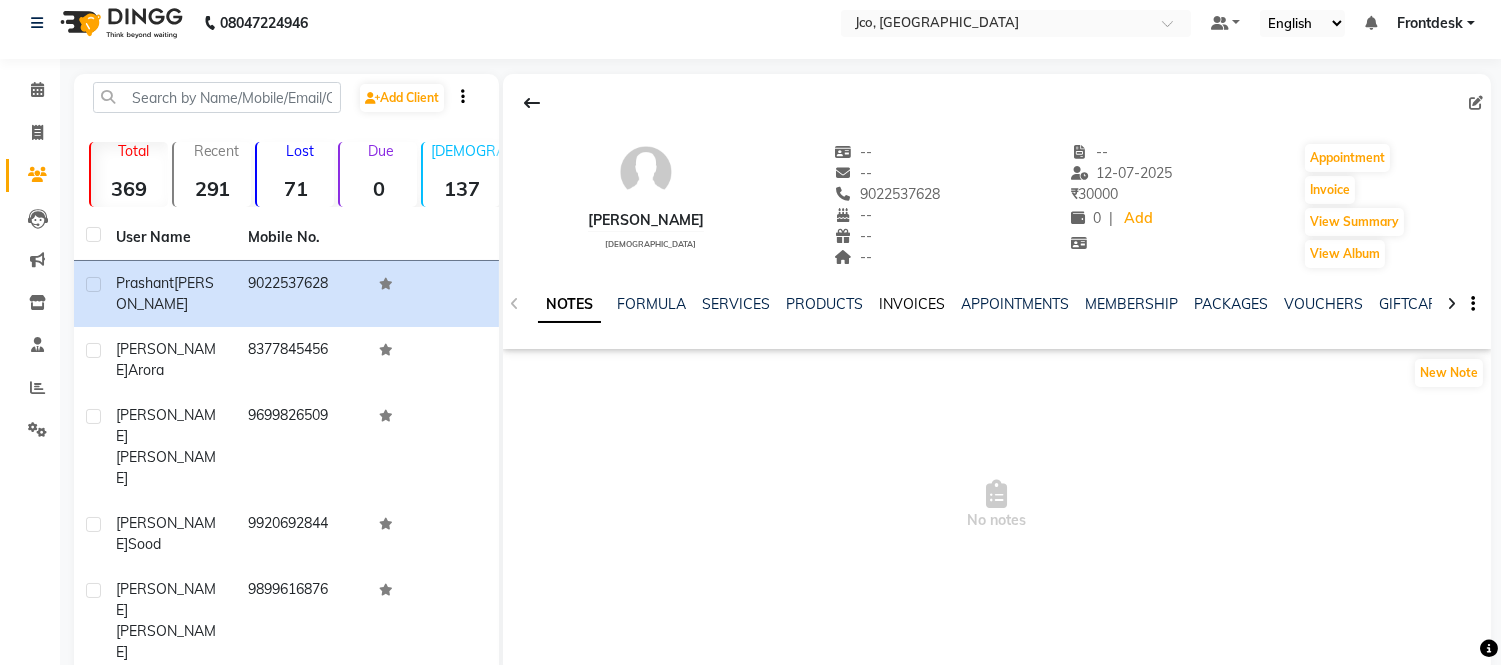 click on "INVOICES" 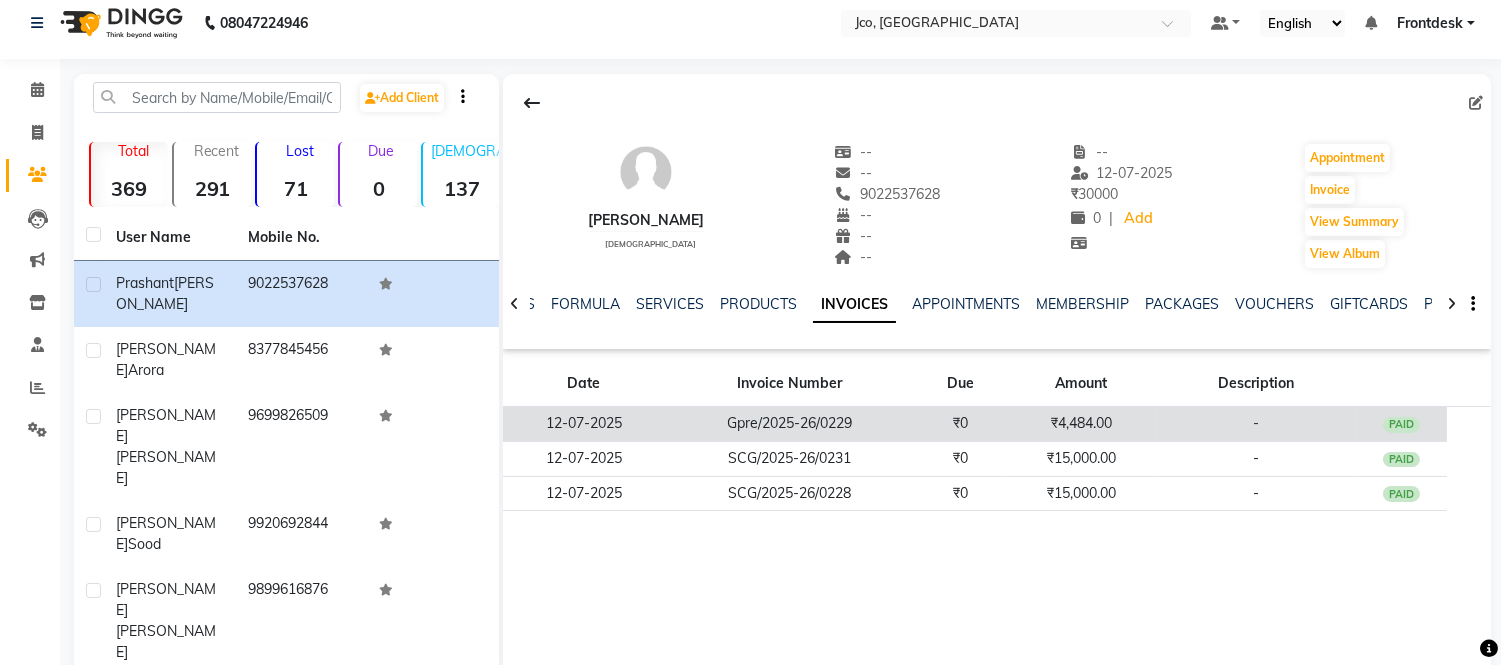 click on "₹4,484.00" 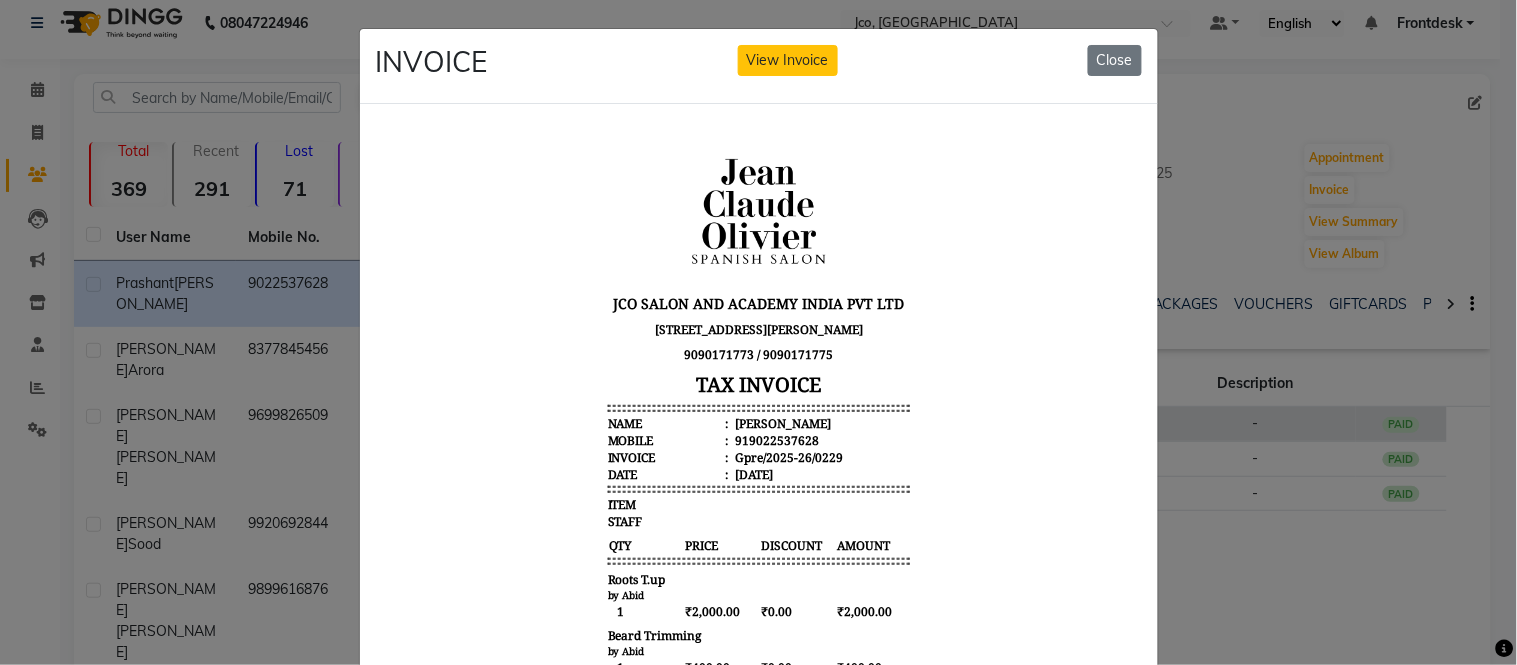 scroll, scrollTop: 16, scrollLeft: 0, axis: vertical 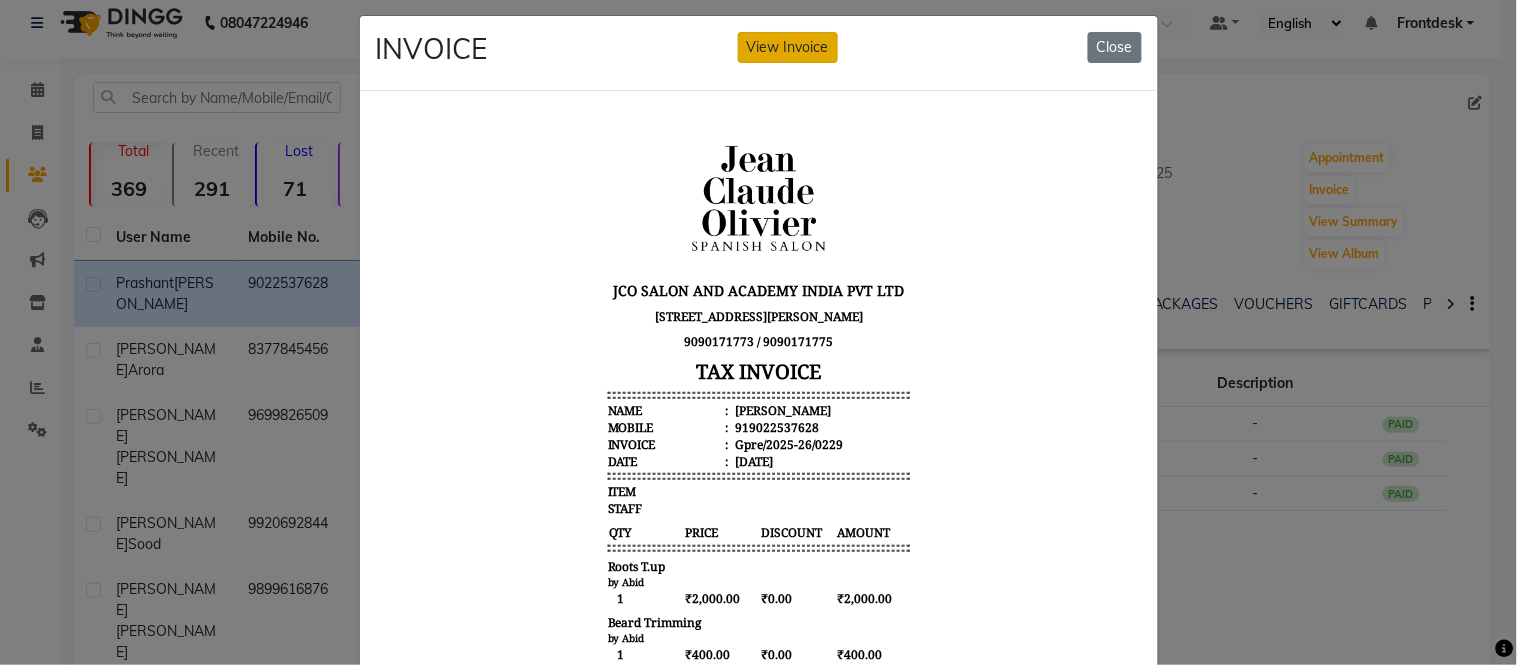 click on "View Invoice" 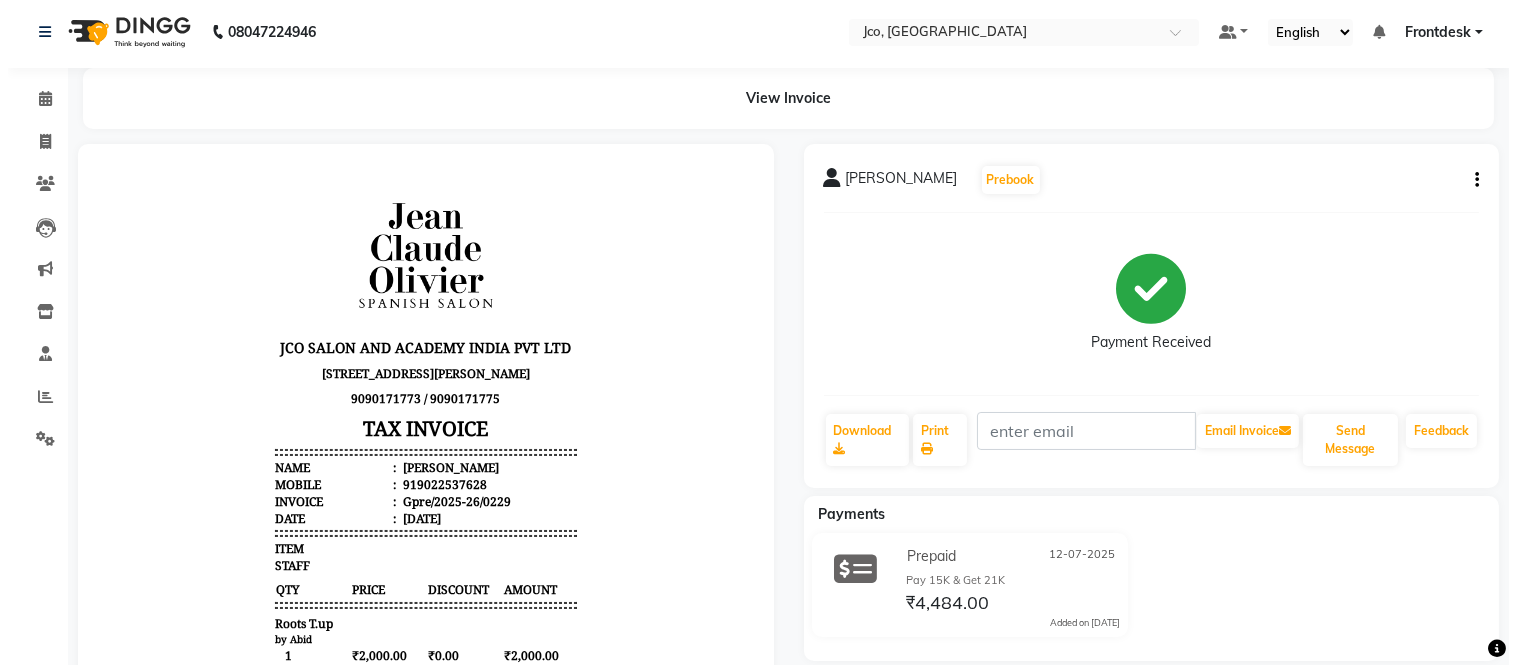 scroll, scrollTop: 0, scrollLeft: 0, axis: both 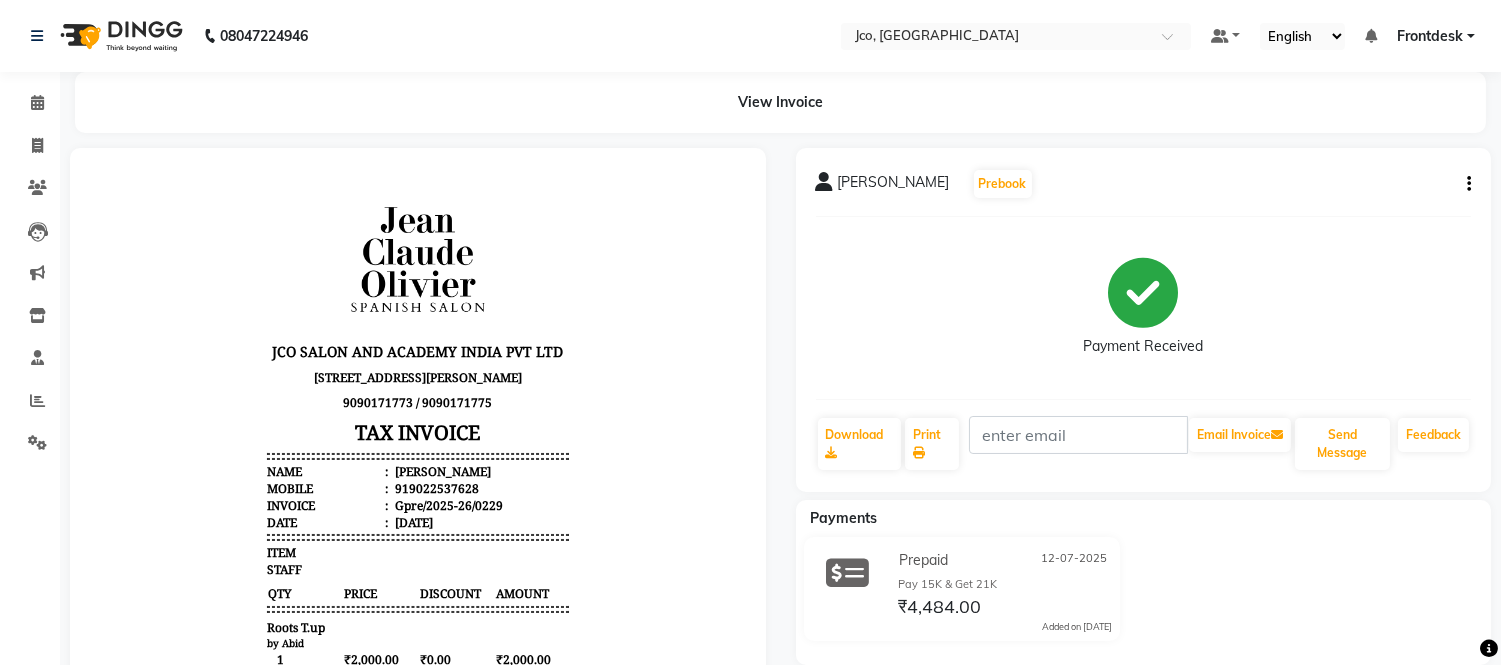 click 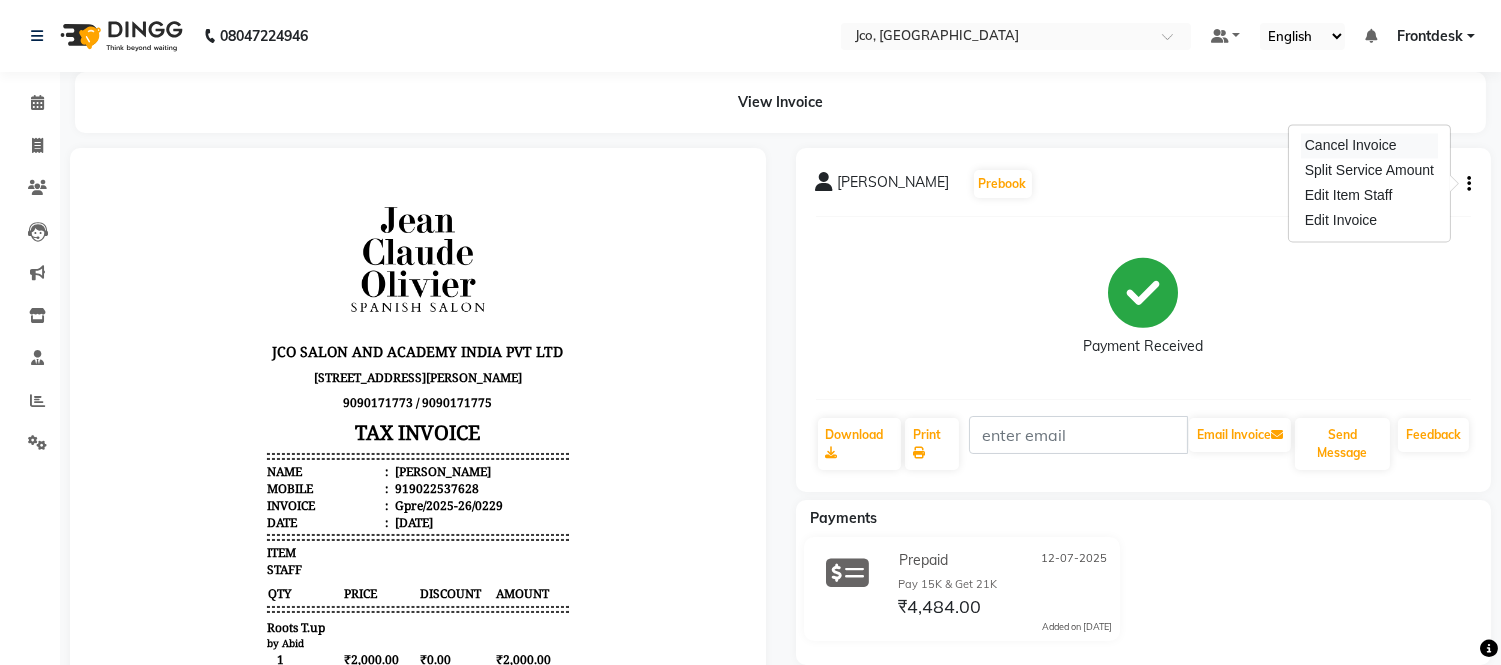 click on "Cancel Invoice" at bounding box center [1369, 145] 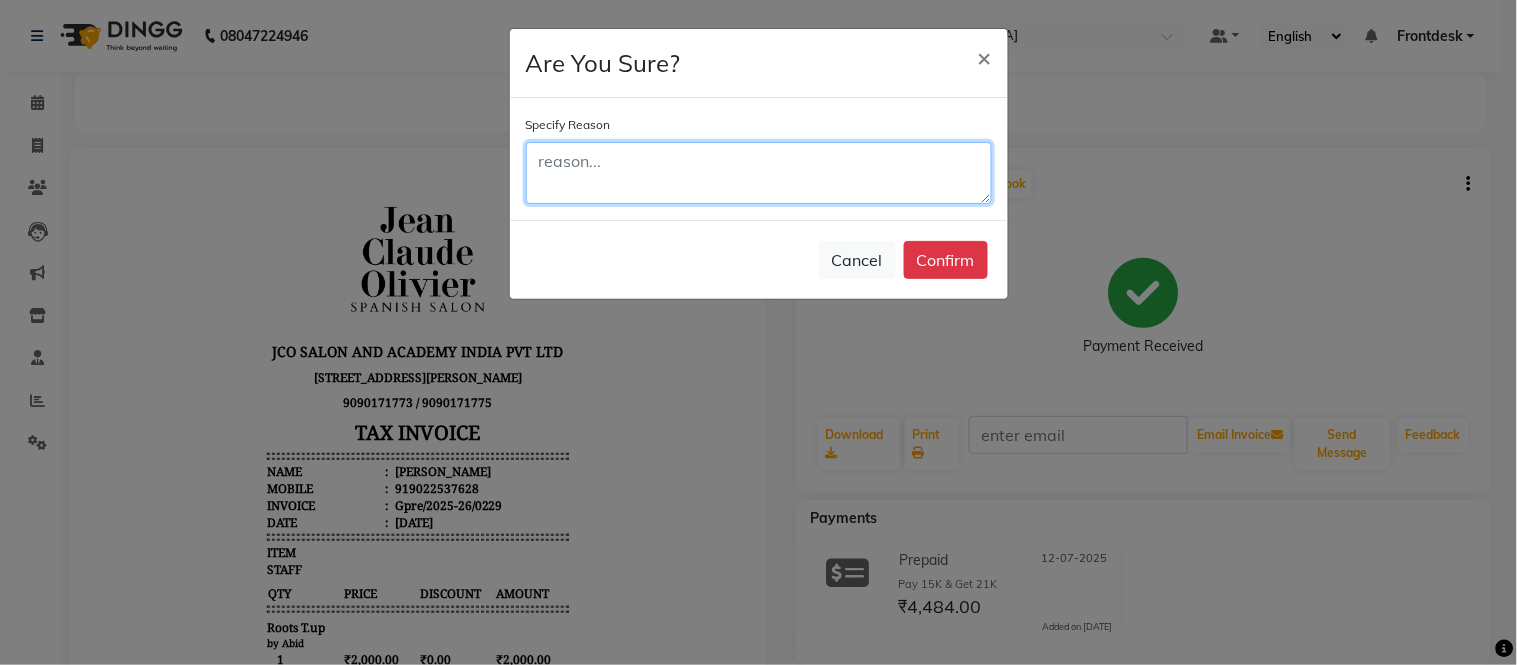 click 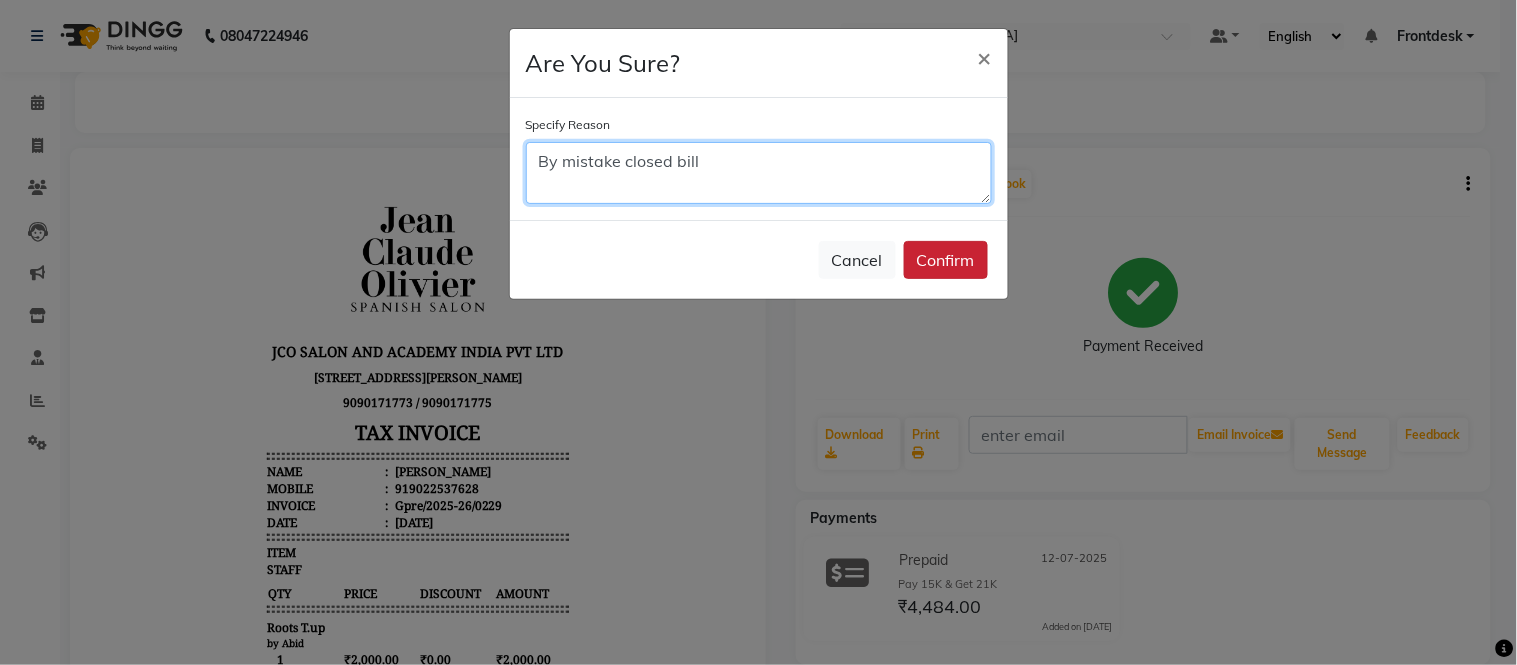 type on "By mistake closed bill" 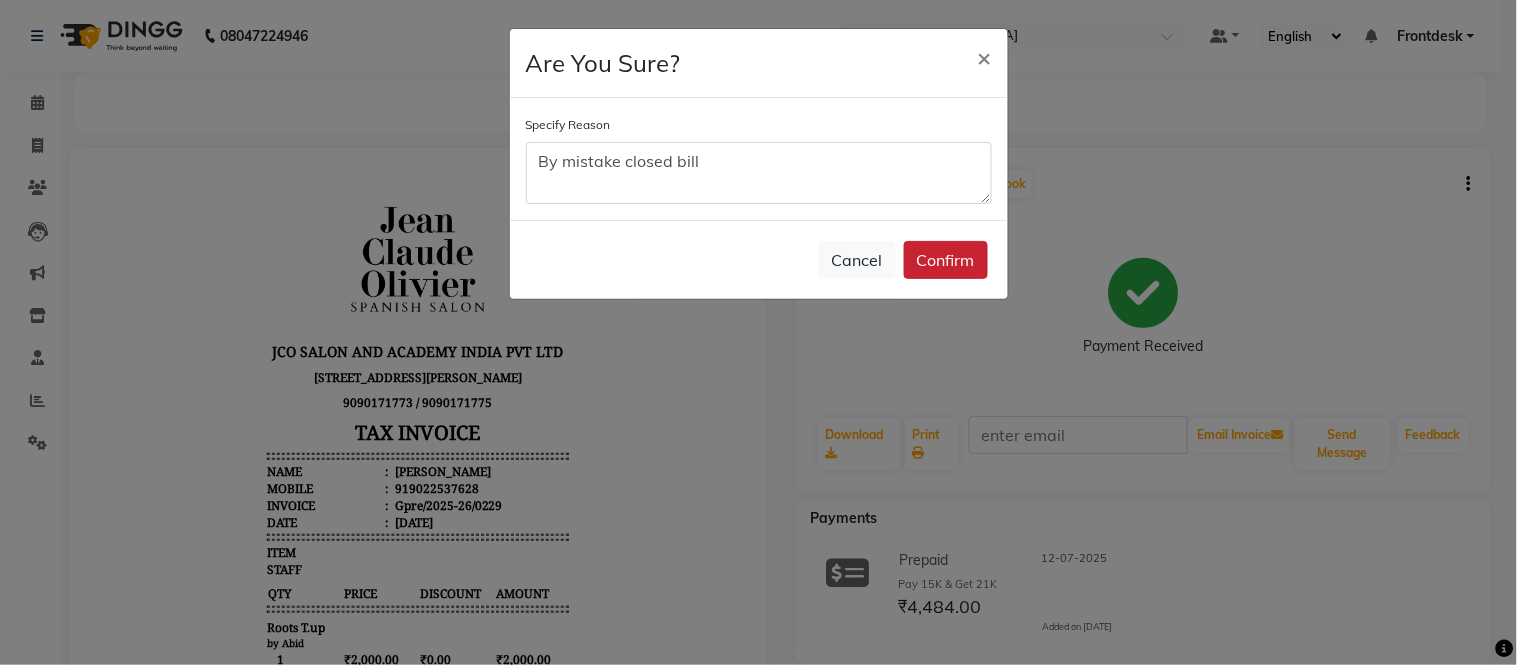 click on "Confirm" 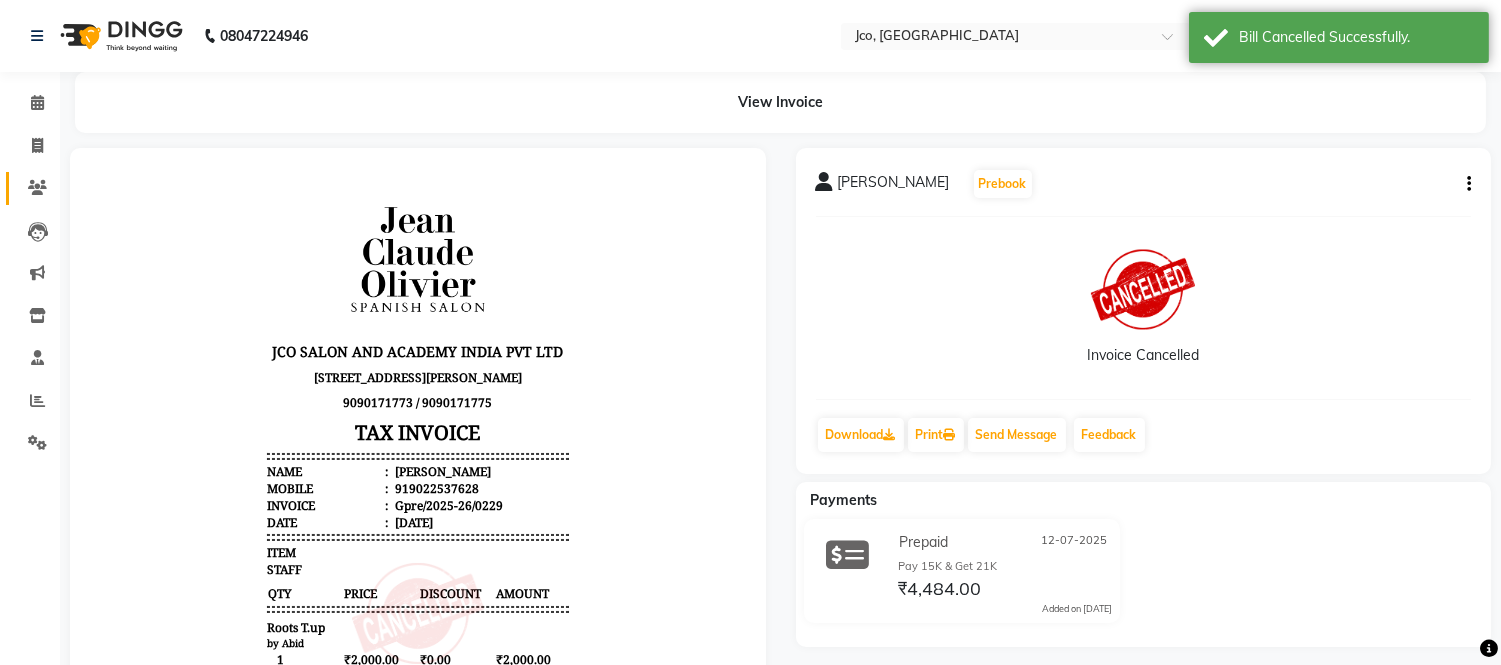 click 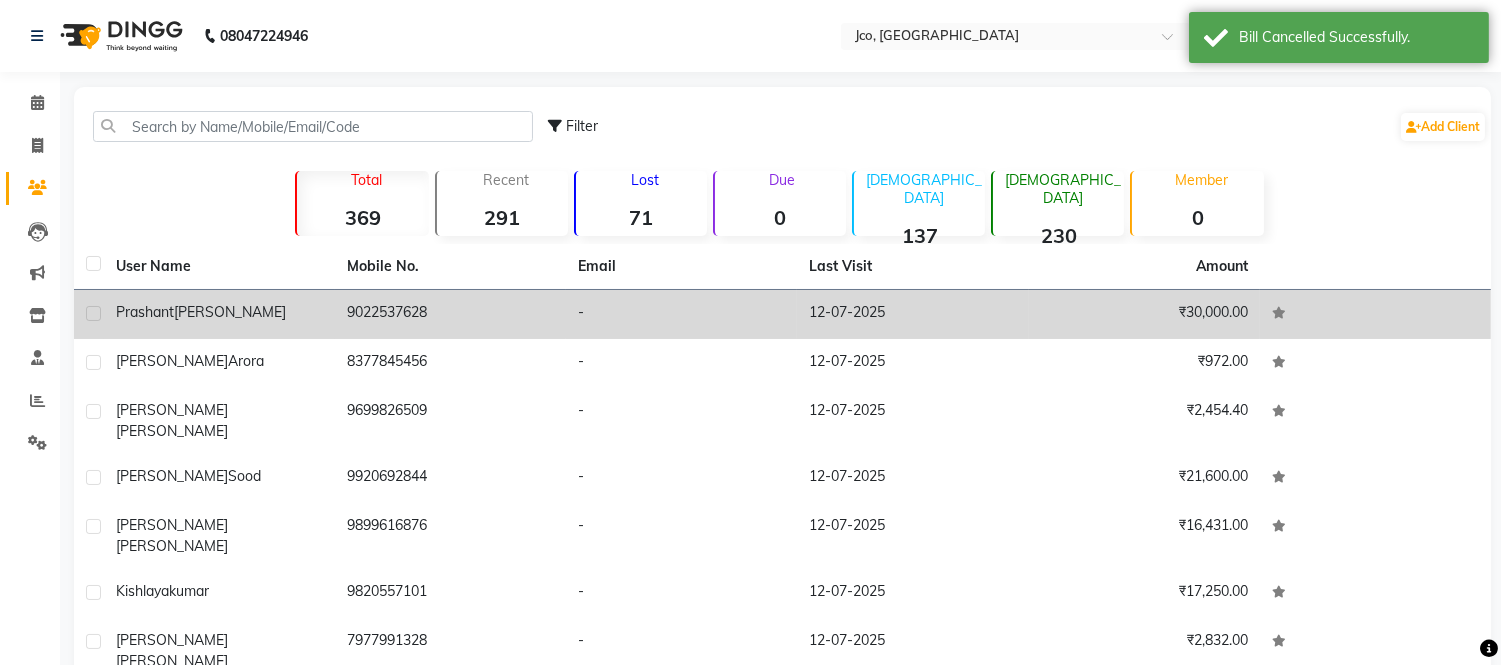 click on "9022537628" 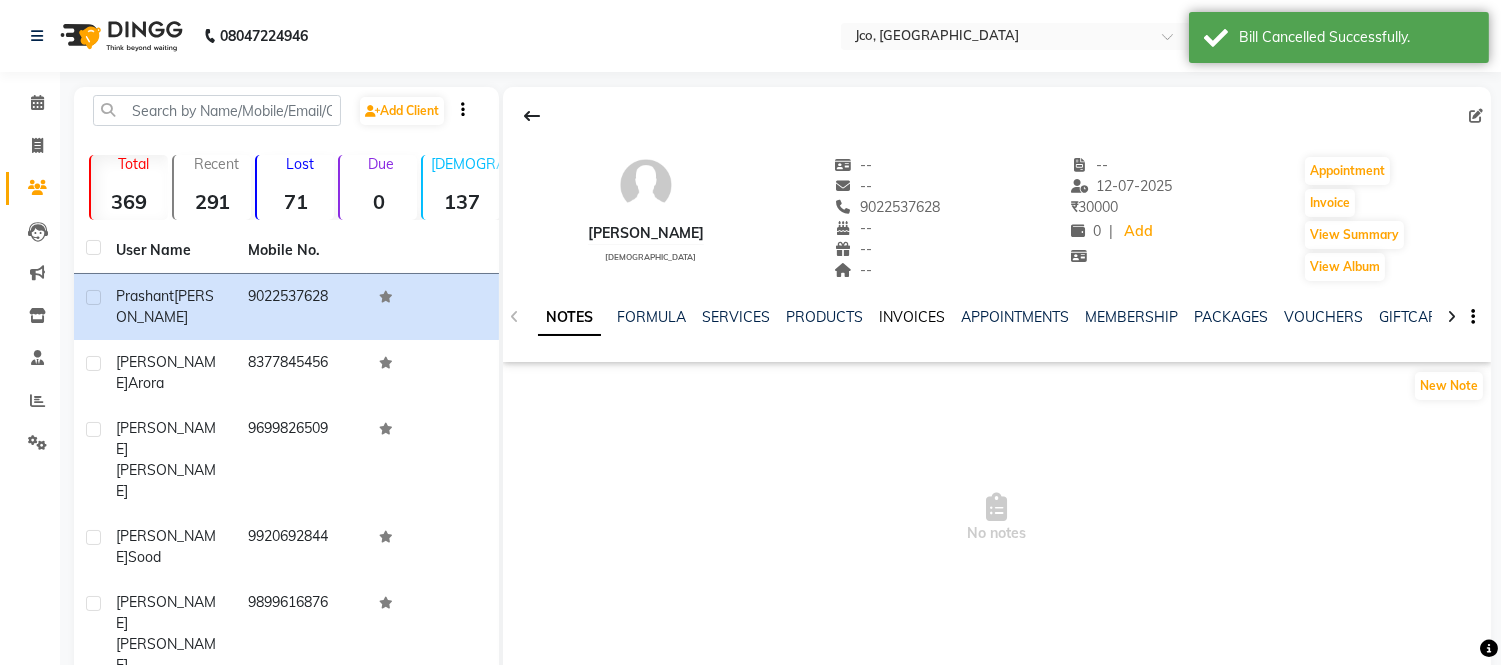 click on "INVOICES" 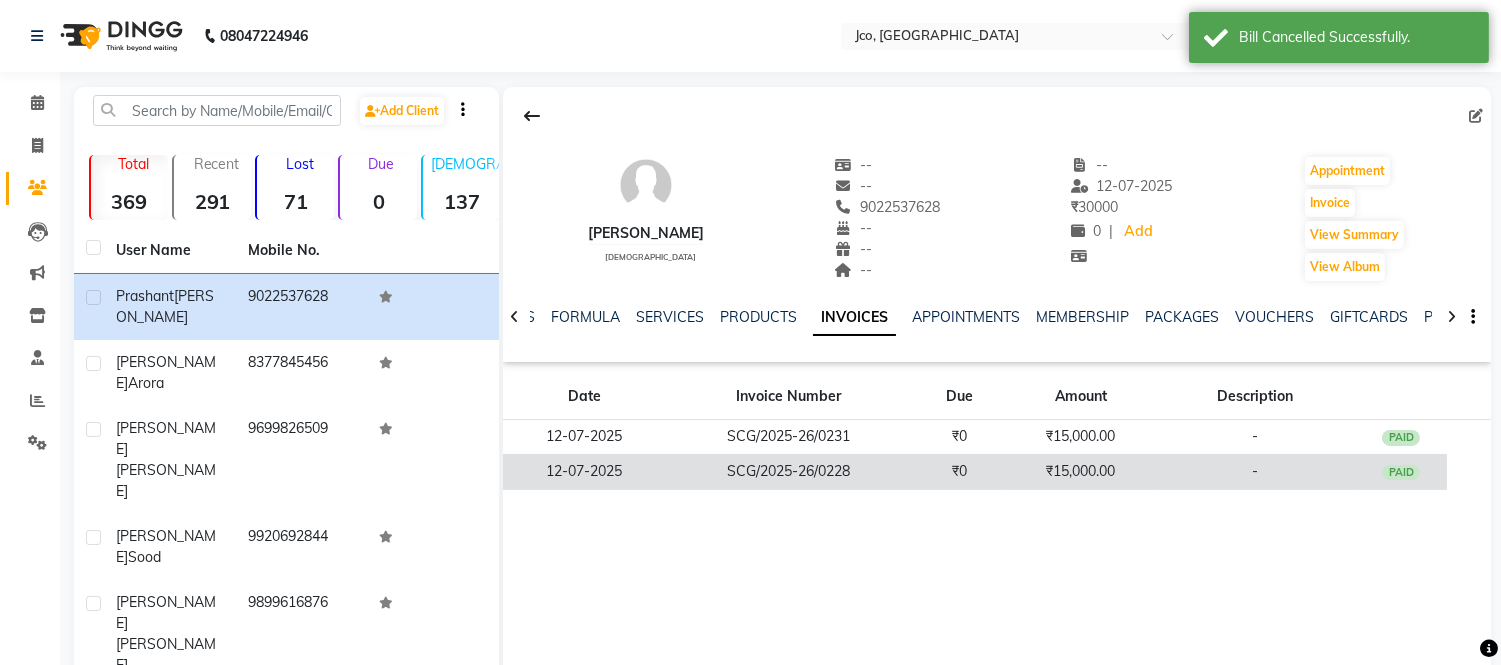 click on "₹15,000.00" 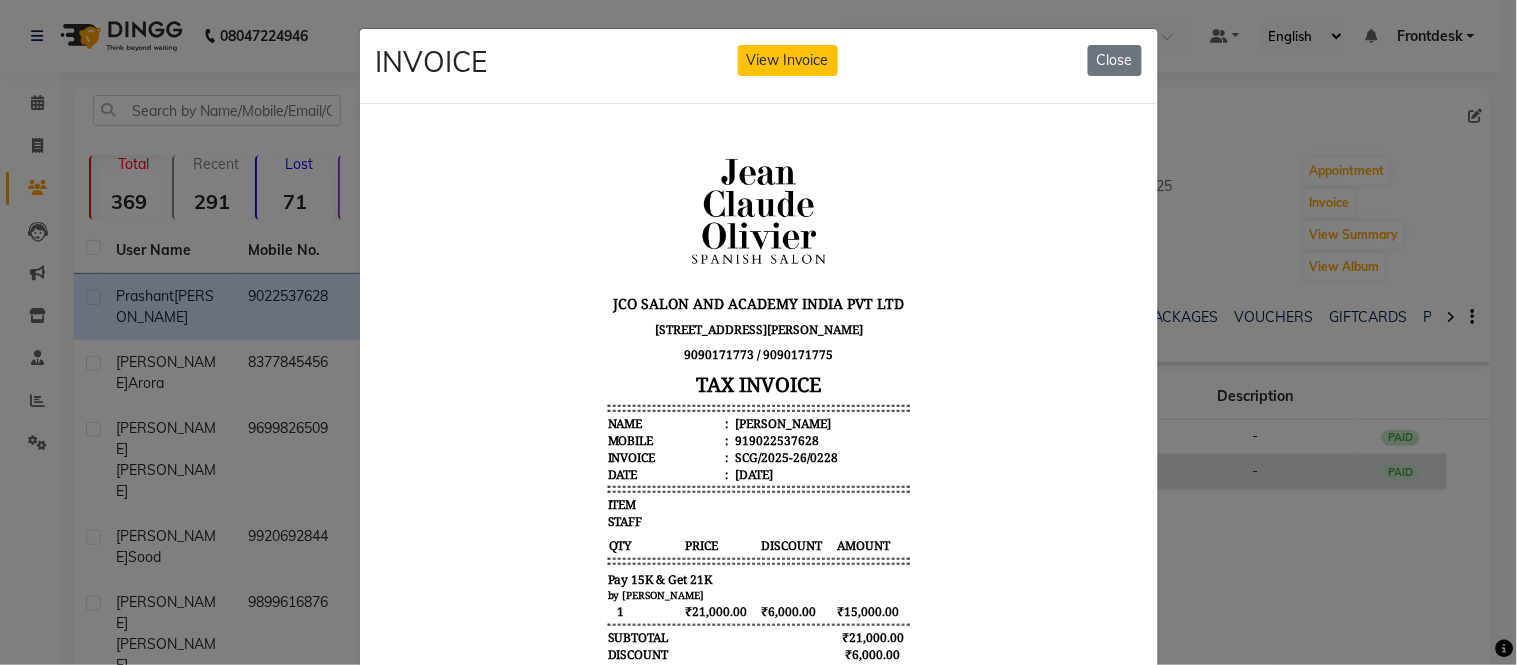 scroll, scrollTop: 15, scrollLeft: 0, axis: vertical 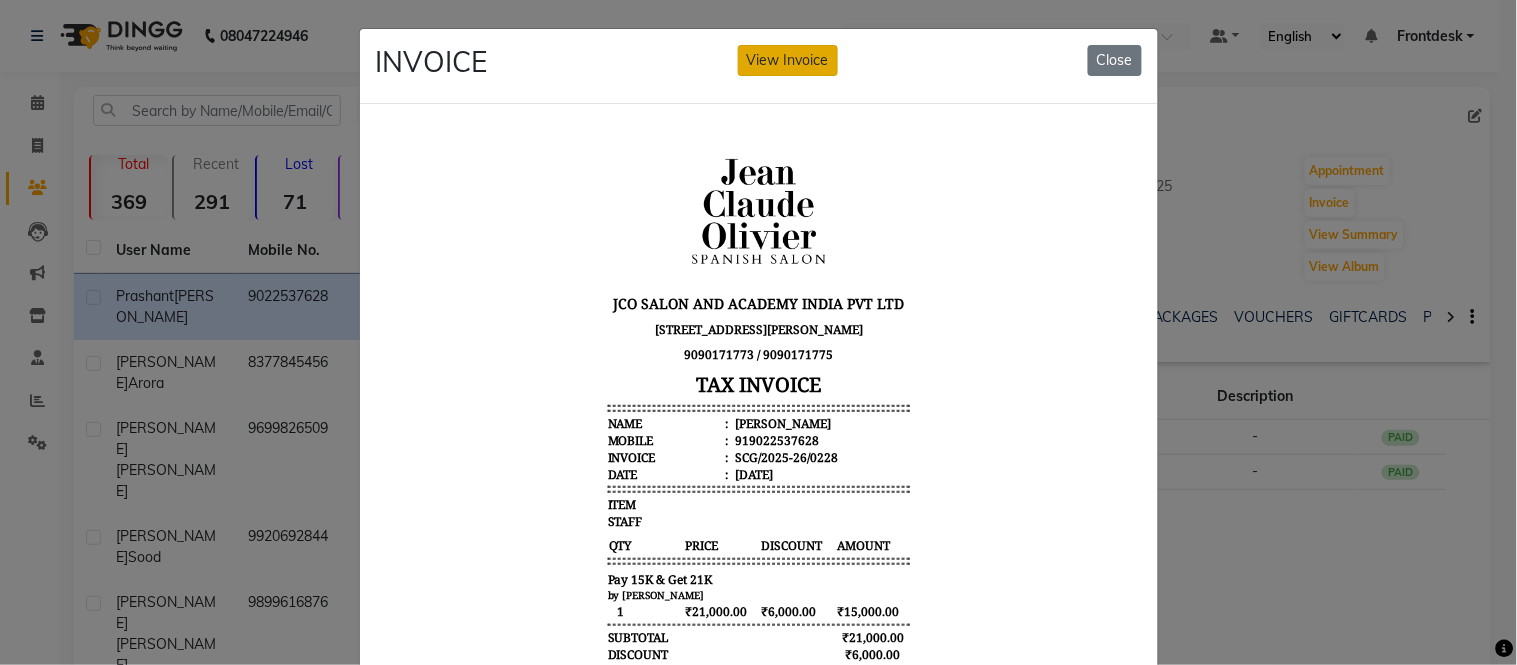 click on "View Invoice" 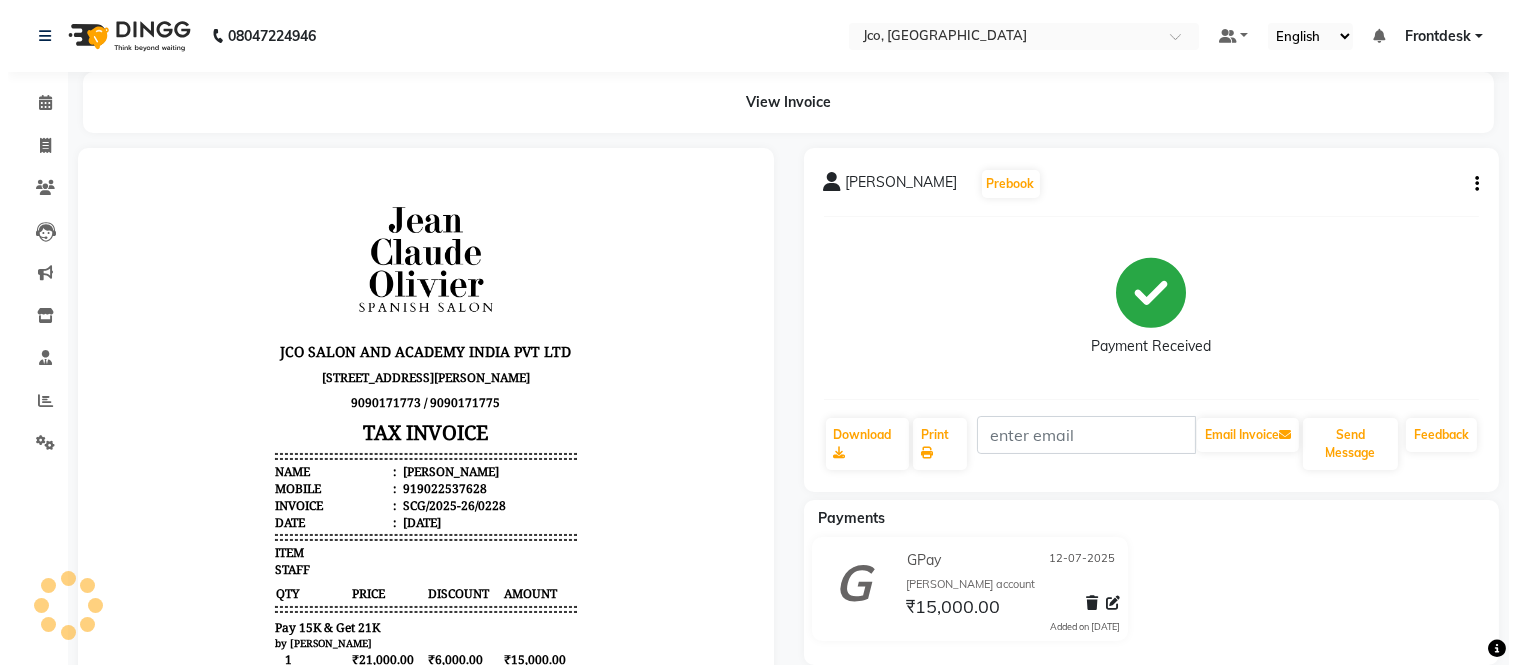 scroll, scrollTop: 0, scrollLeft: 0, axis: both 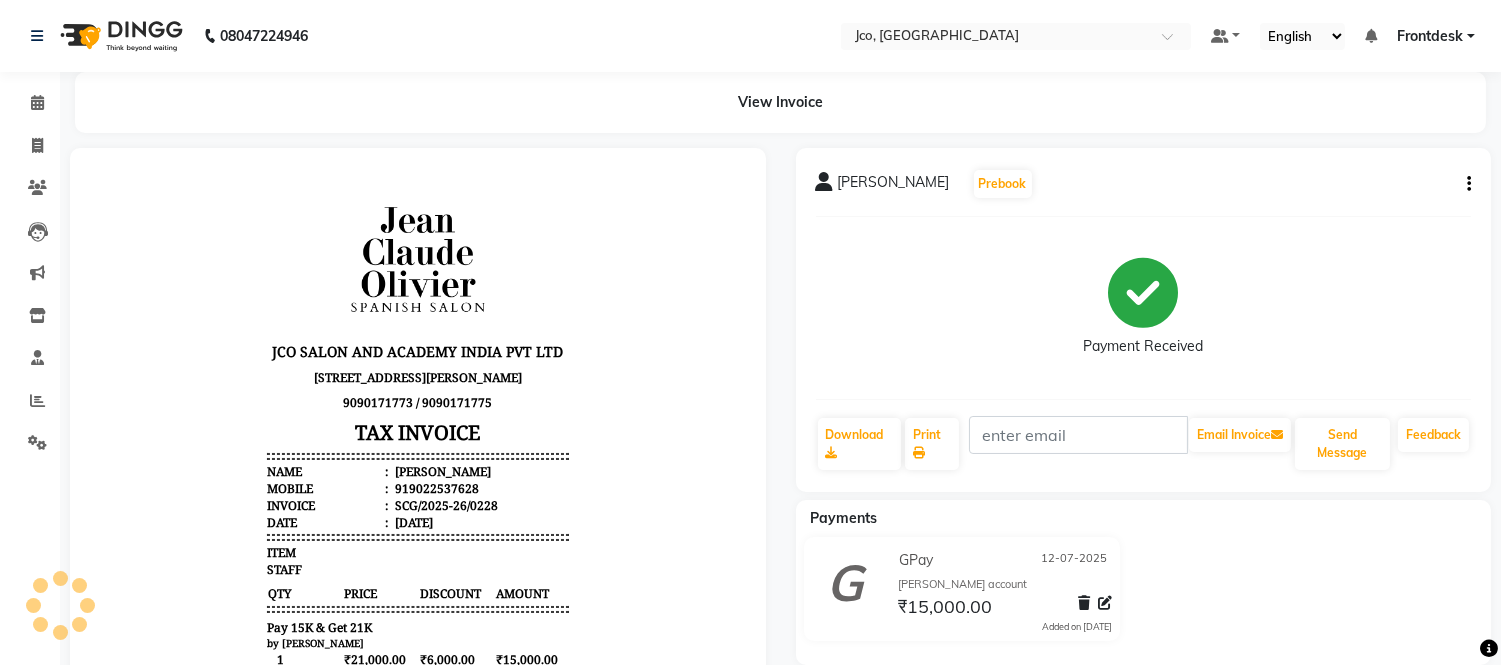 click 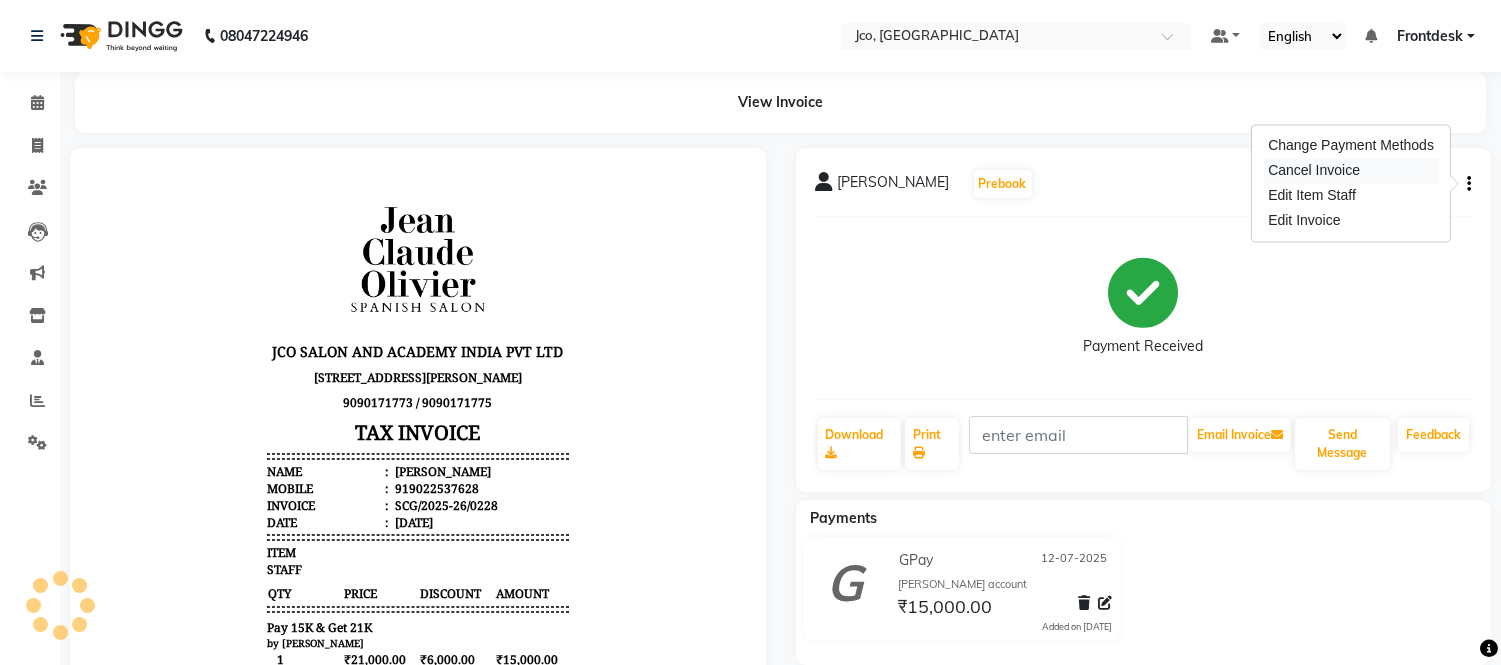 click on "Cancel Invoice" at bounding box center [1351, 170] 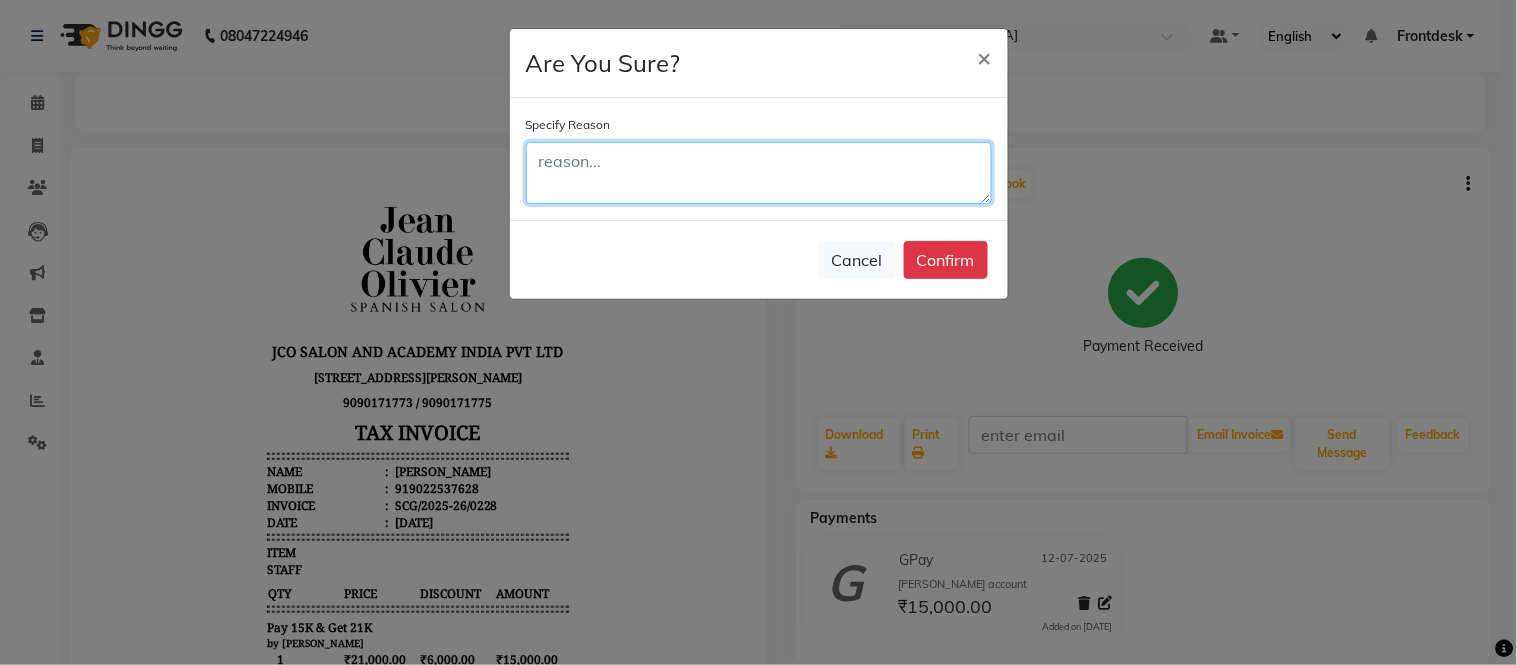 click 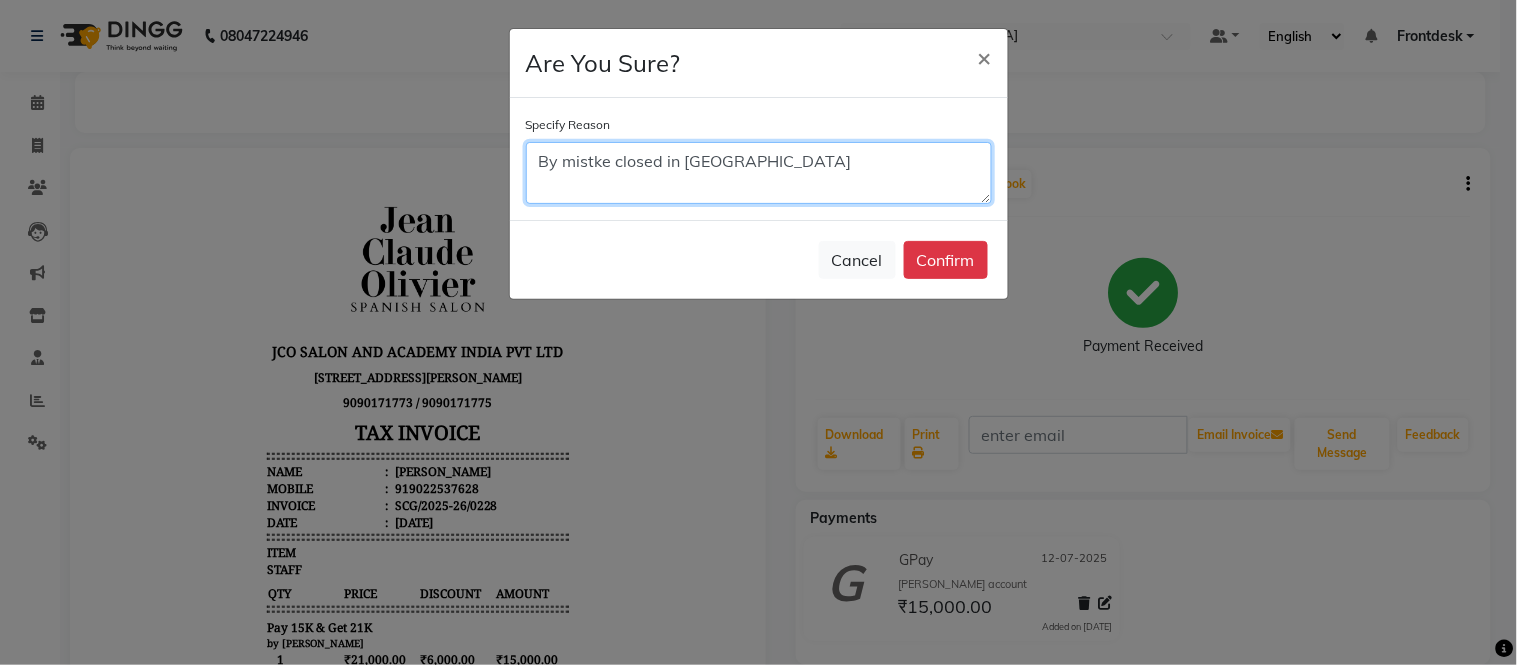 type on "By mistke closed in [GEOGRAPHIC_DATA]" 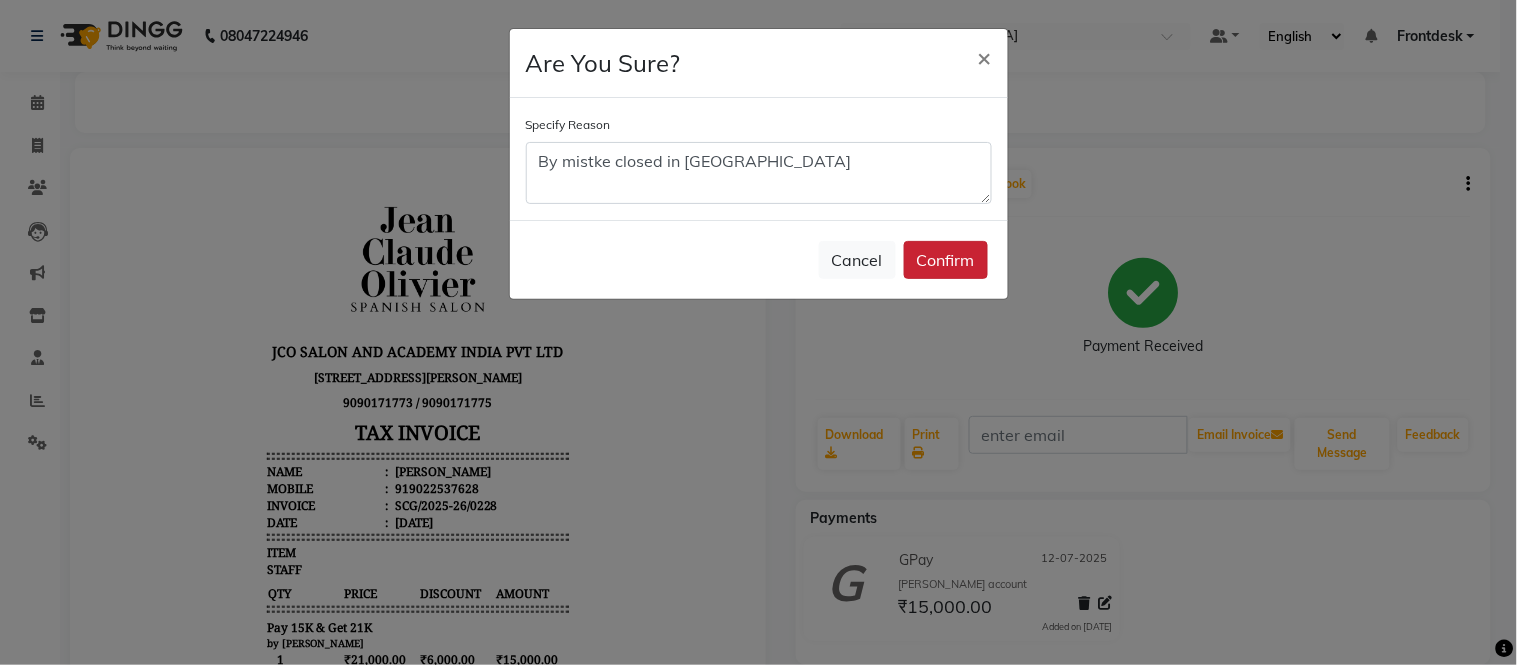click on "Confirm" 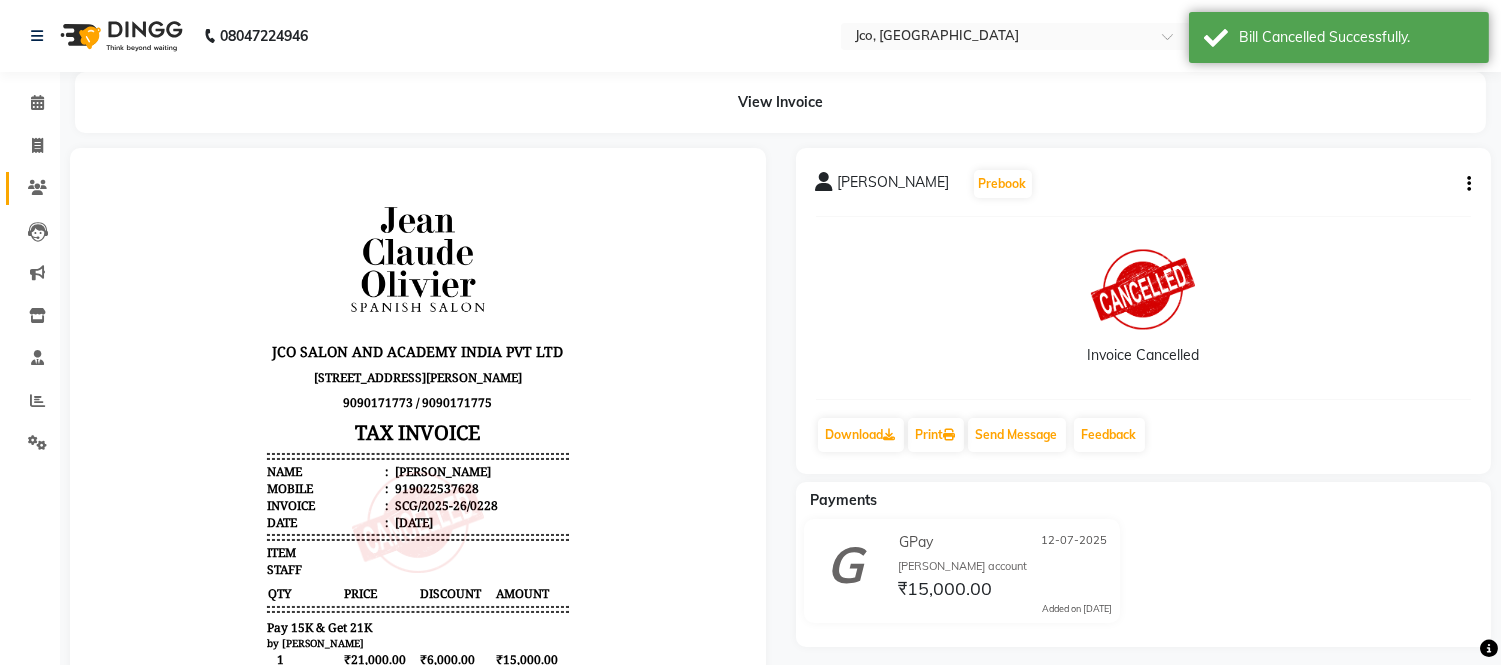 click 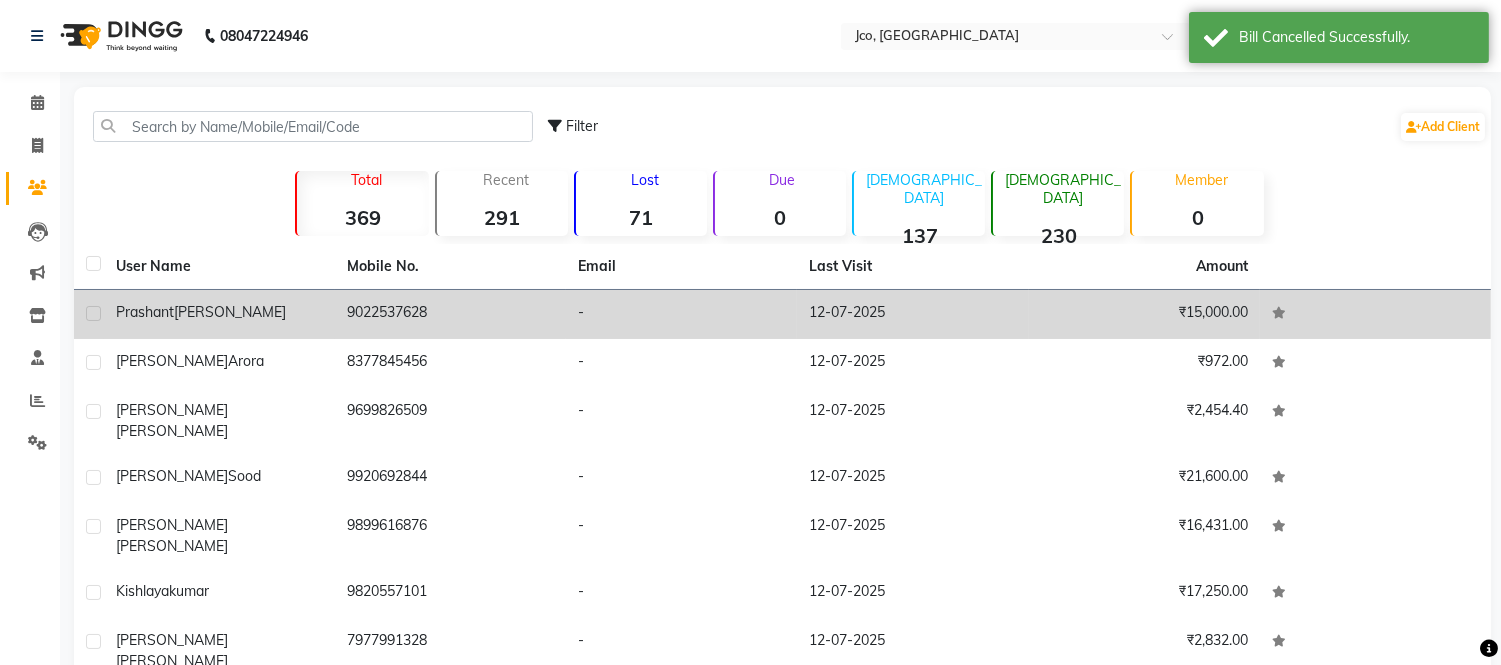 click on "9022537628" 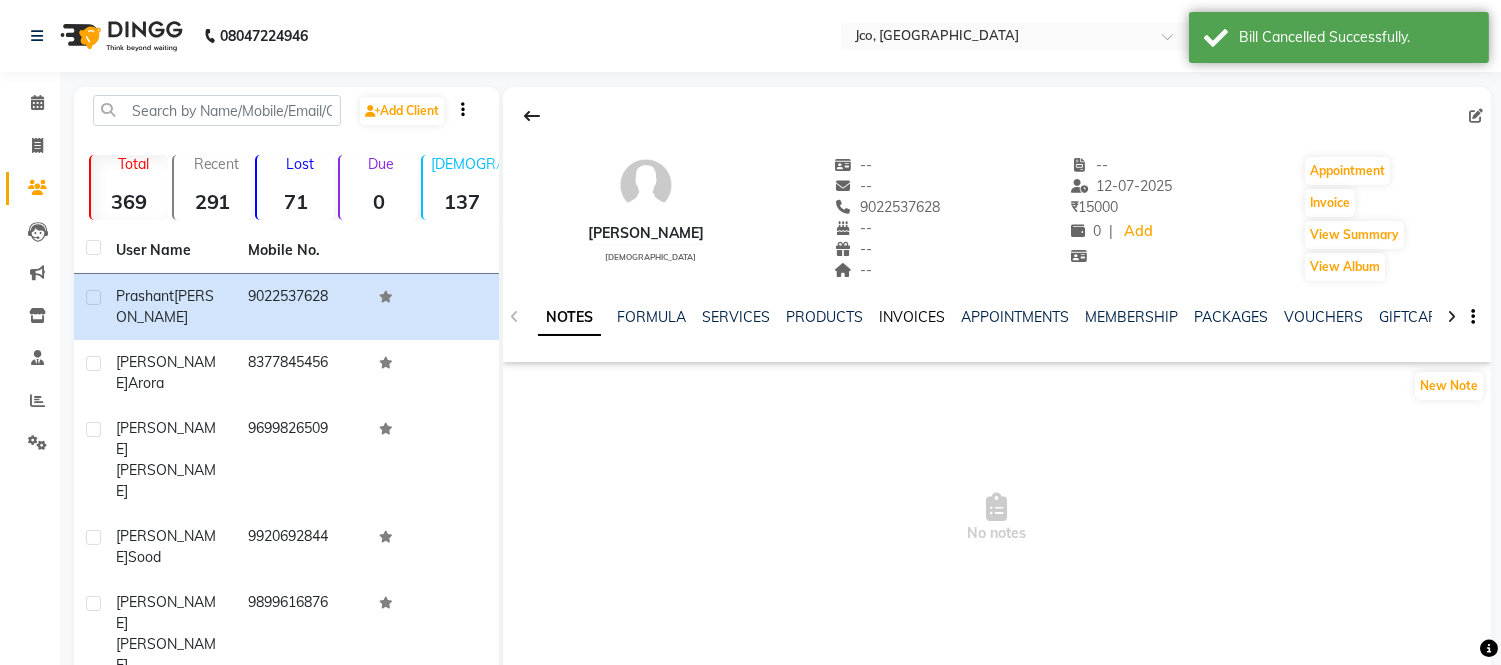 click on "INVOICES" 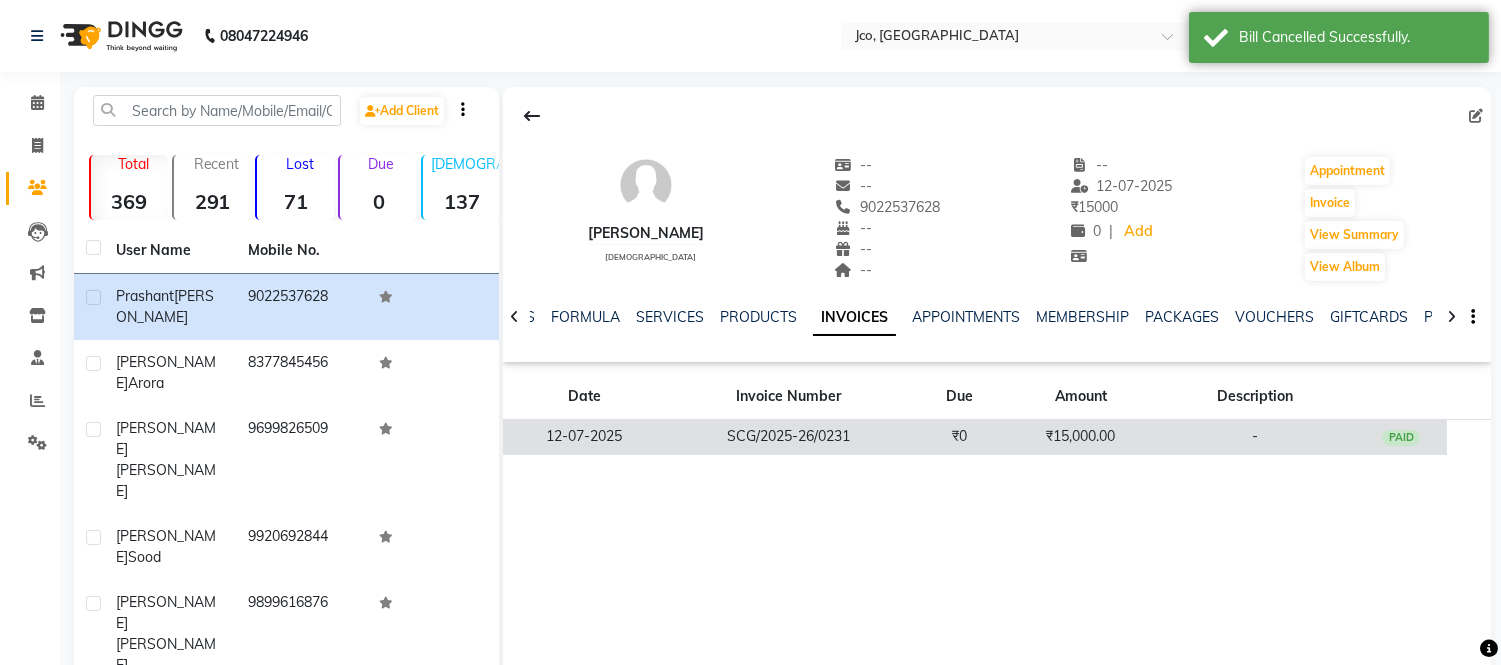 click on "₹15,000.00" 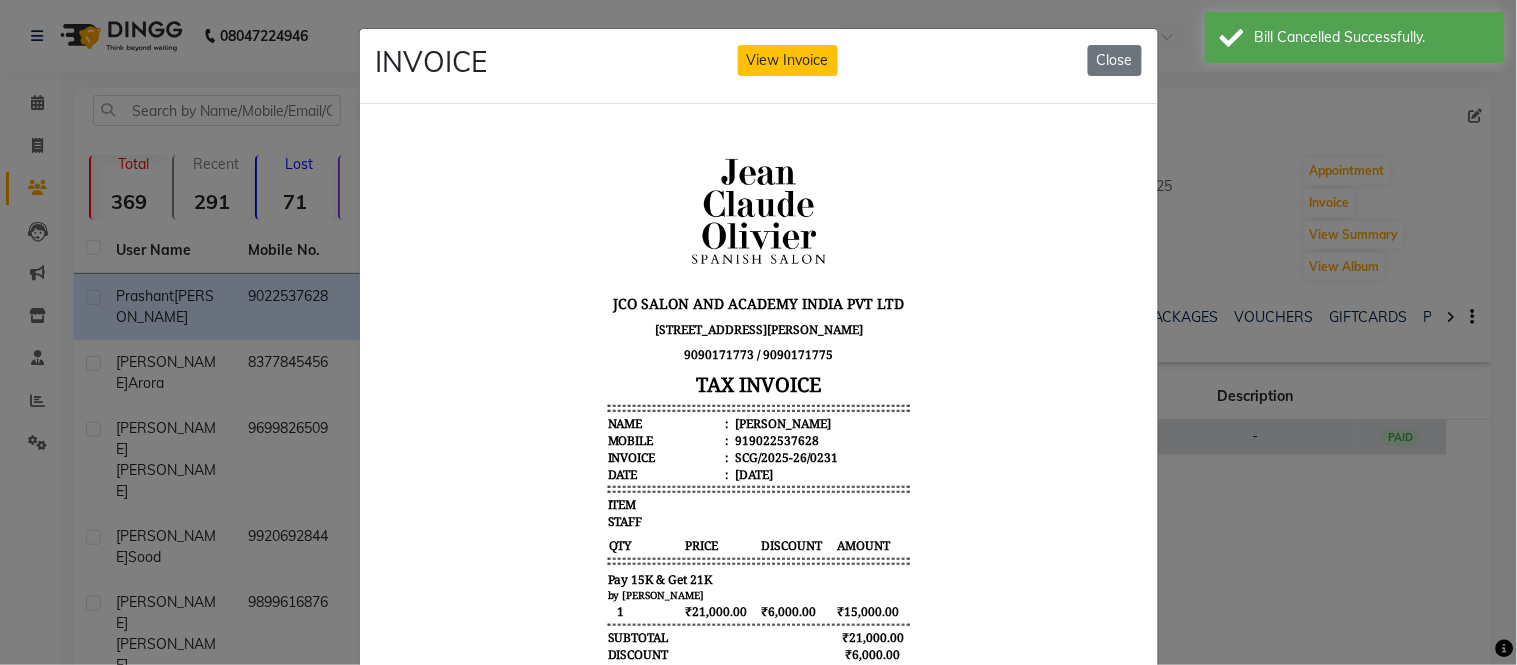 scroll, scrollTop: 15, scrollLeft: 0, axis: vertical 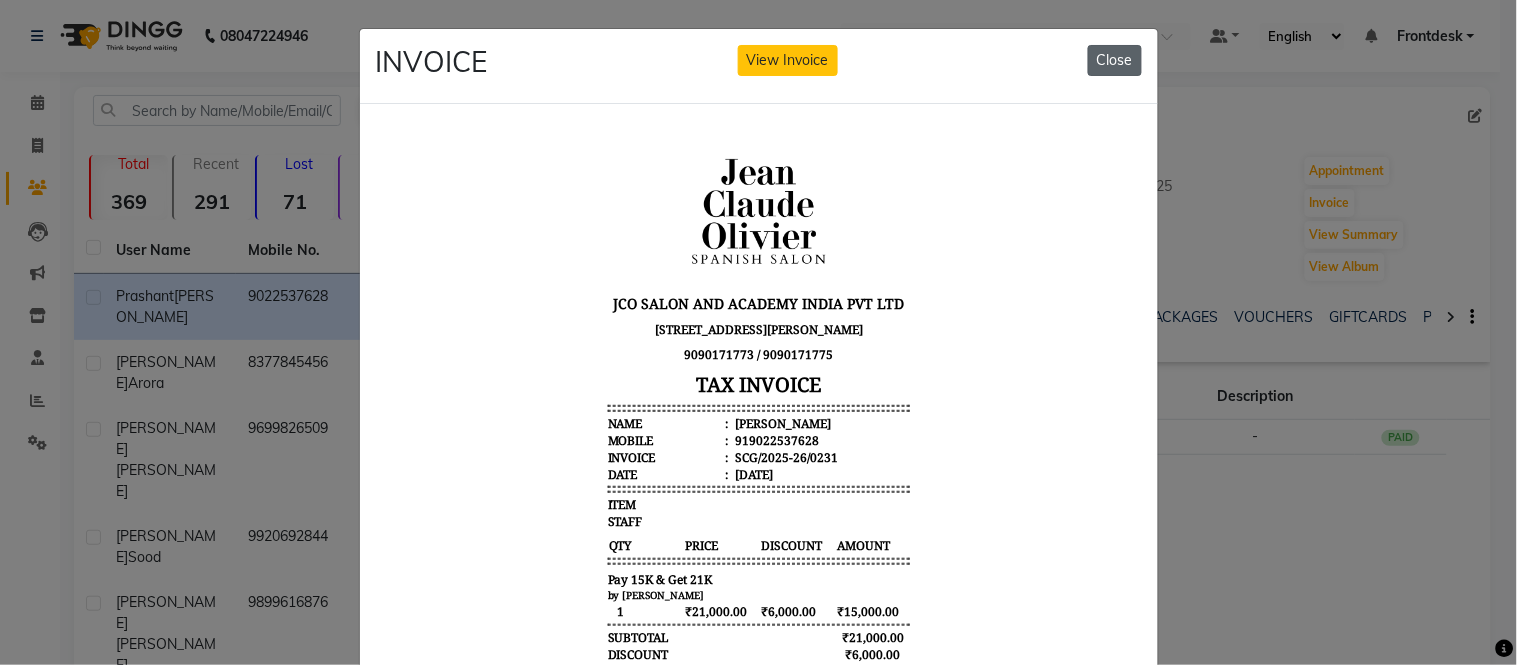 click on "Close" 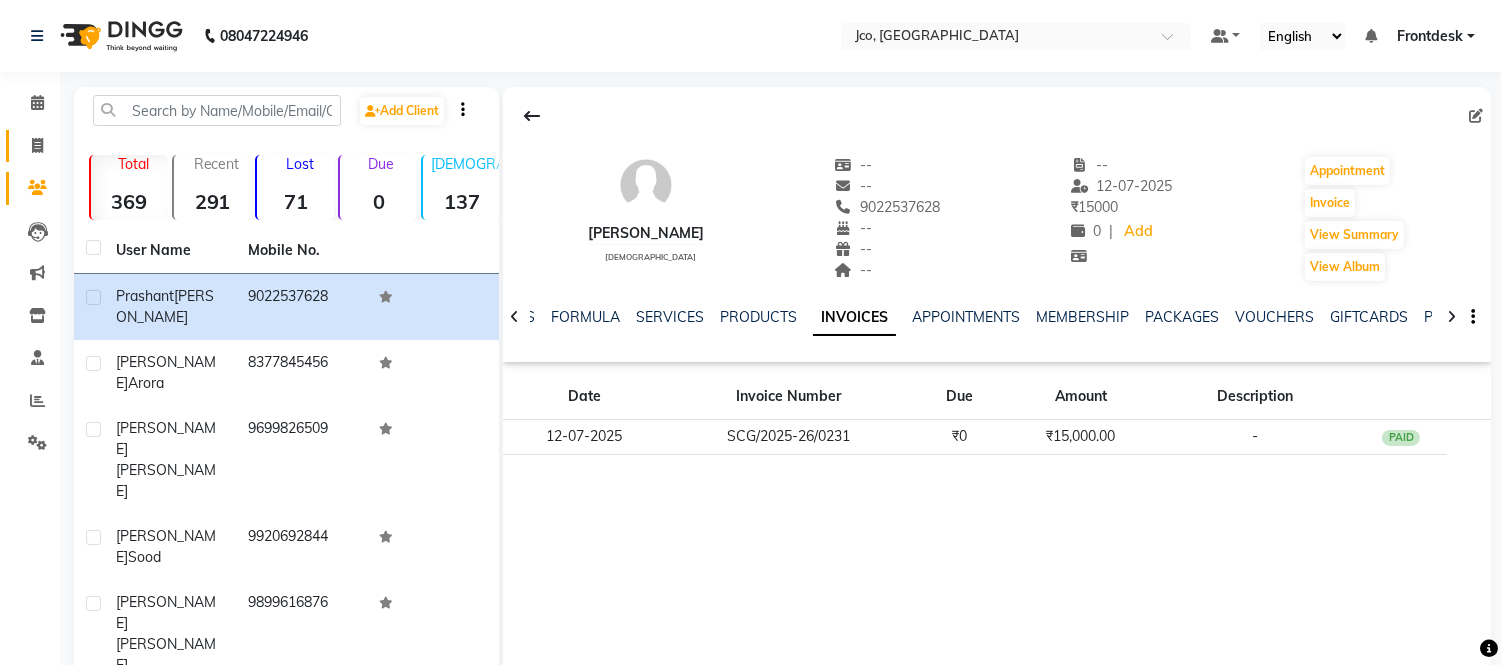 click 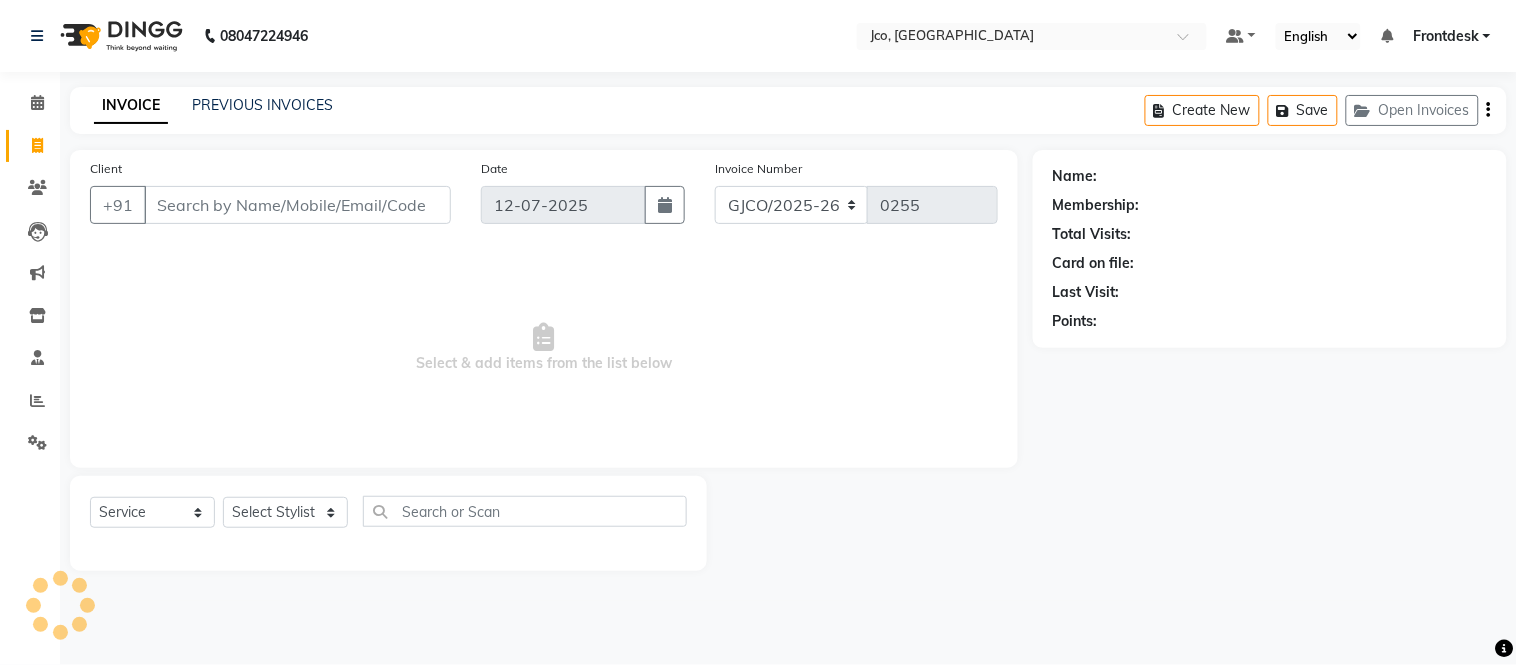 click on "Client" at bounding box center (297, 205) 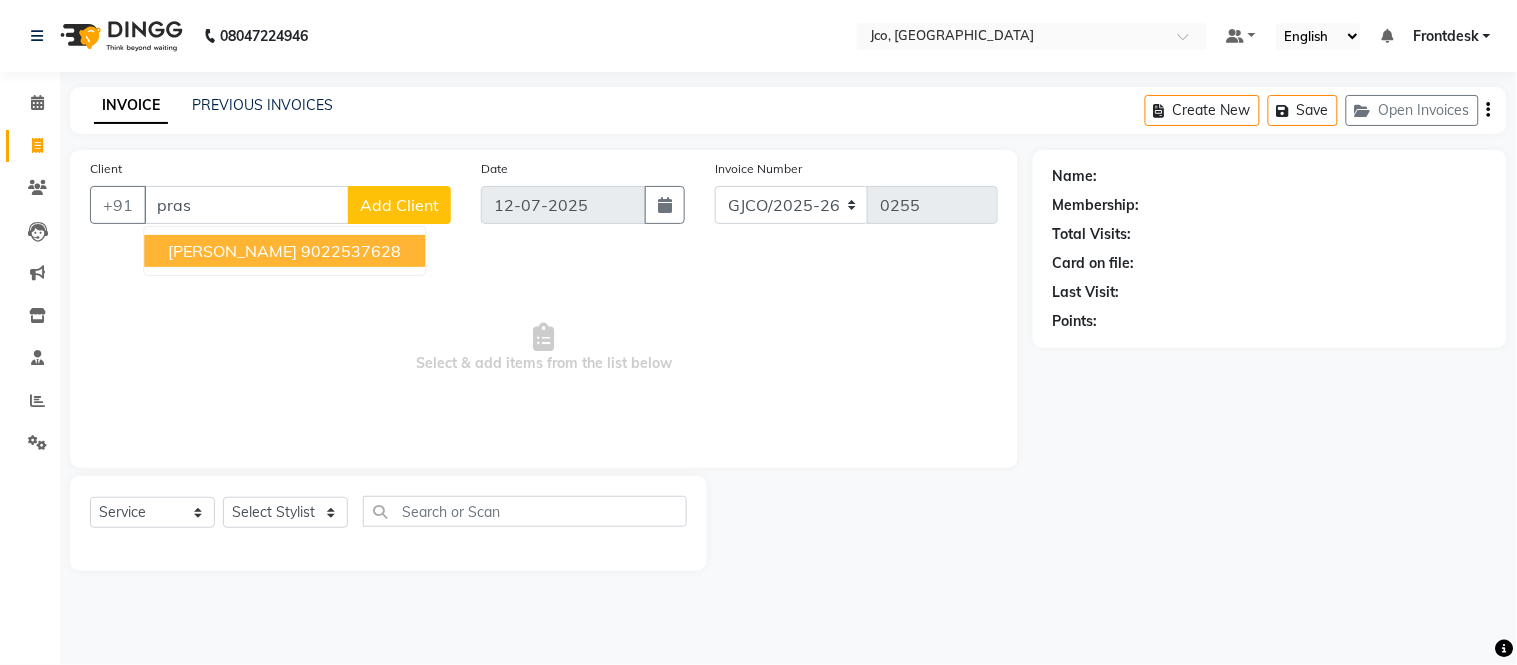 click on "[PERSON_NAME]" at bounding box center (232, 251) 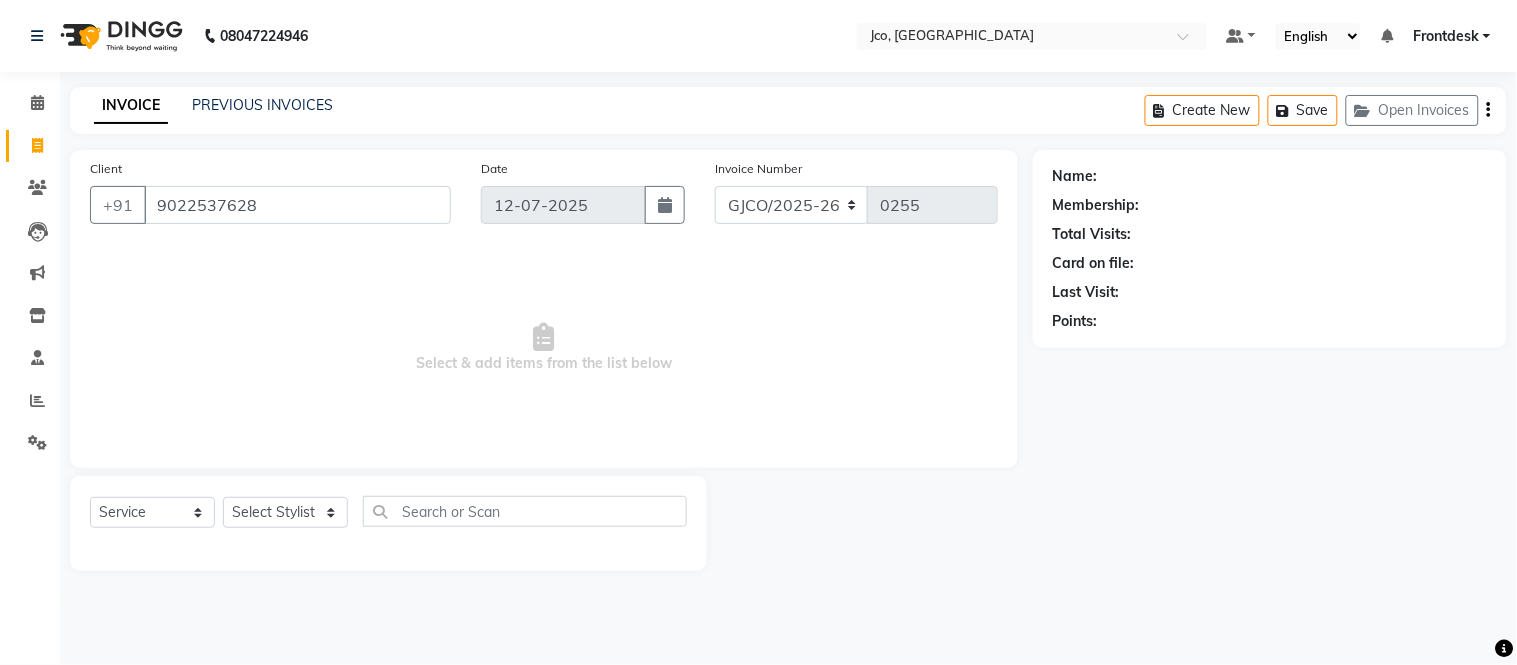 type on "9022537628" 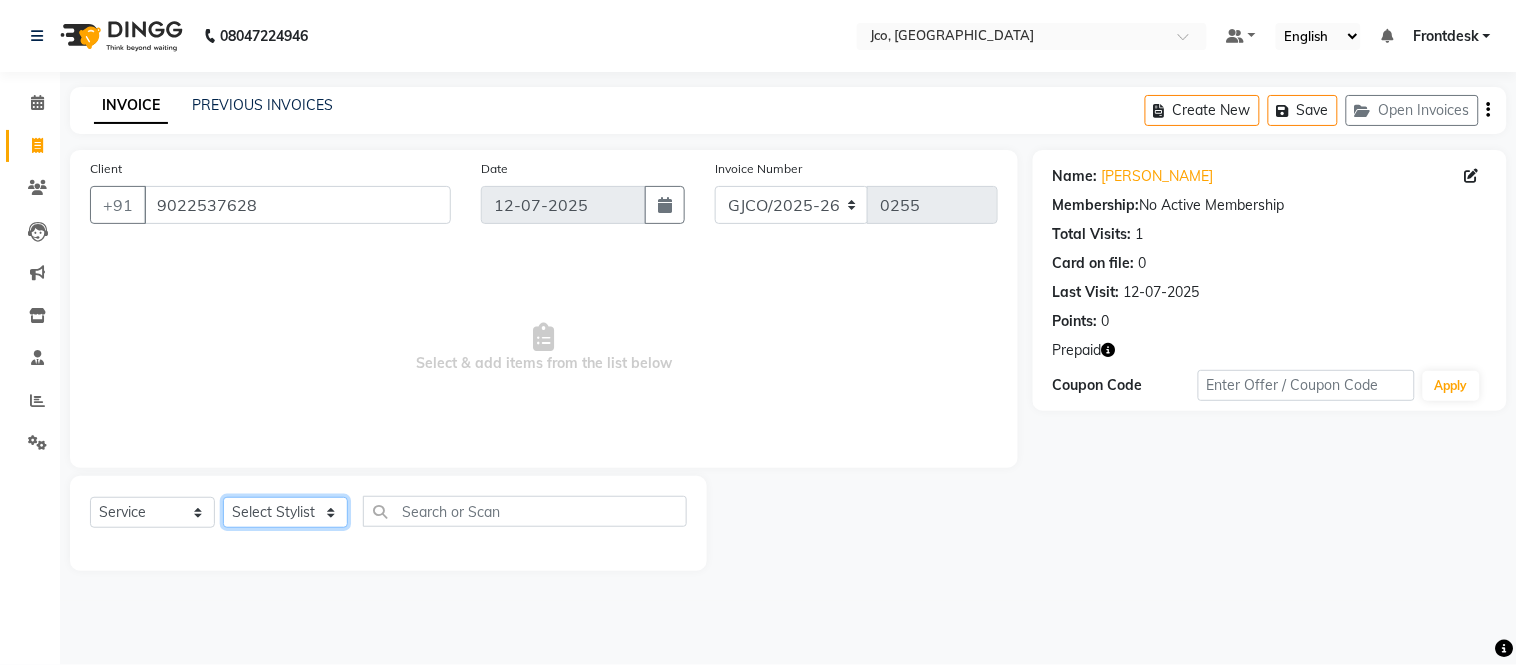 click on "Select Stylist [PERSON_NAME]  [PERSON_NAME]  [PERSON_NAME] Gopal Jouyi [PERSON_NAME] [PERSON_NAME] [DATE] [PERSON_NAME] [PERSON_NAME] [PERSON_NAME] Thakur Sanatan [PERSON_NAME] Shilpa [PERSON_NAME] Thotsem as [PERSON_NAME] [PERSON_NAME] Zing Kumwon Shatsang" 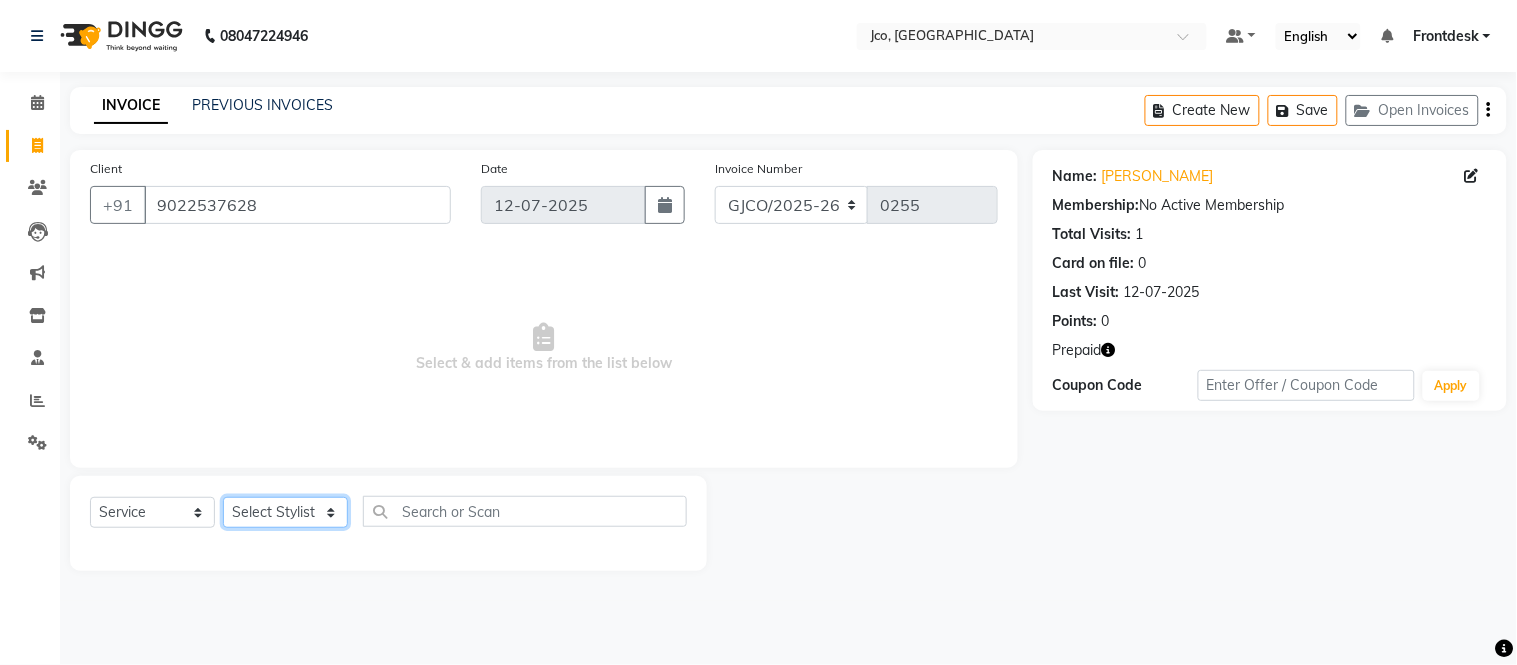 select on "79671" 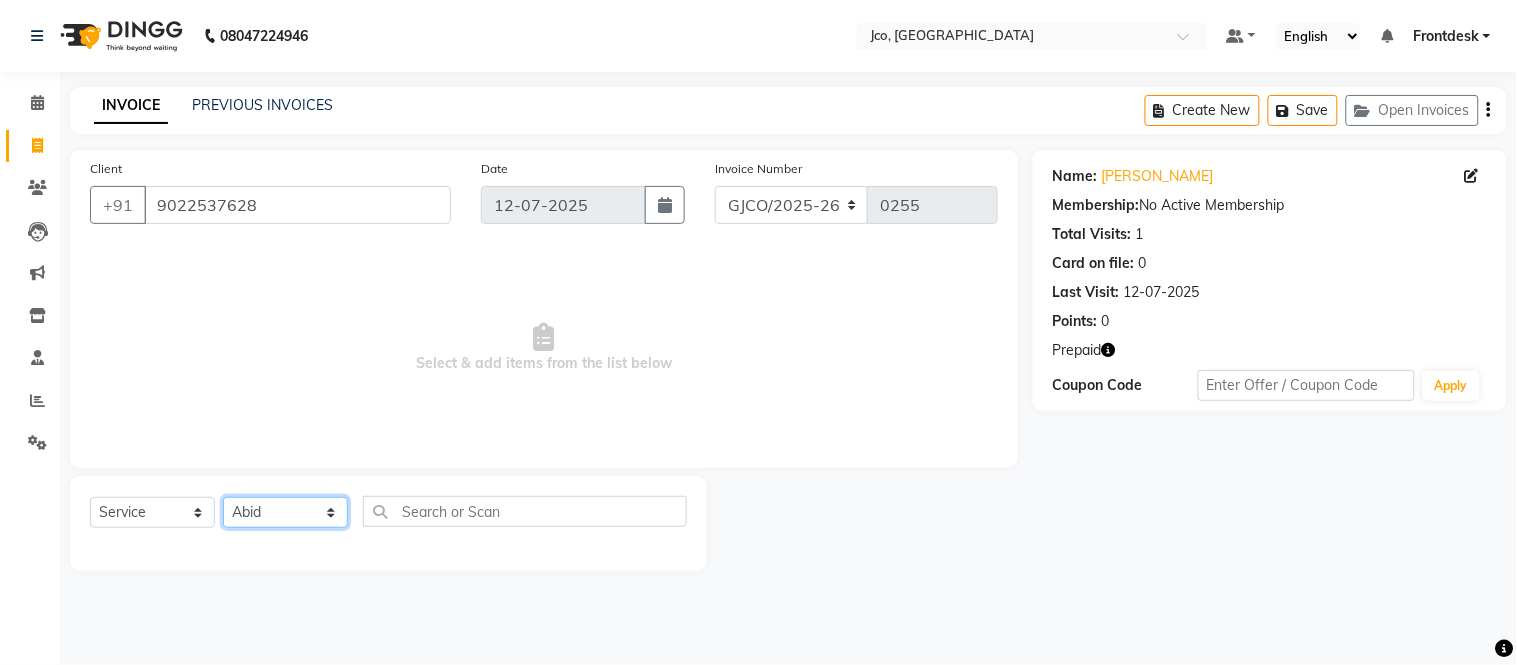 click on "Select Stylist [PERSON_NAME]  [PERSON_NAME]  [PERSON_NAME] Gopal Jouyi [PERSON_NAME] [PERSON_NAME] [DATE] [PERSON_NAME] [PERSON_NAME] [PERSON_NAME] Thakur Sanatan [PERSON_NAME] Shilpa [PERSON_NAME] Thotsem as [PERSON_NAME] [PERSON_NAME] Zing Kumwon Shatsang" 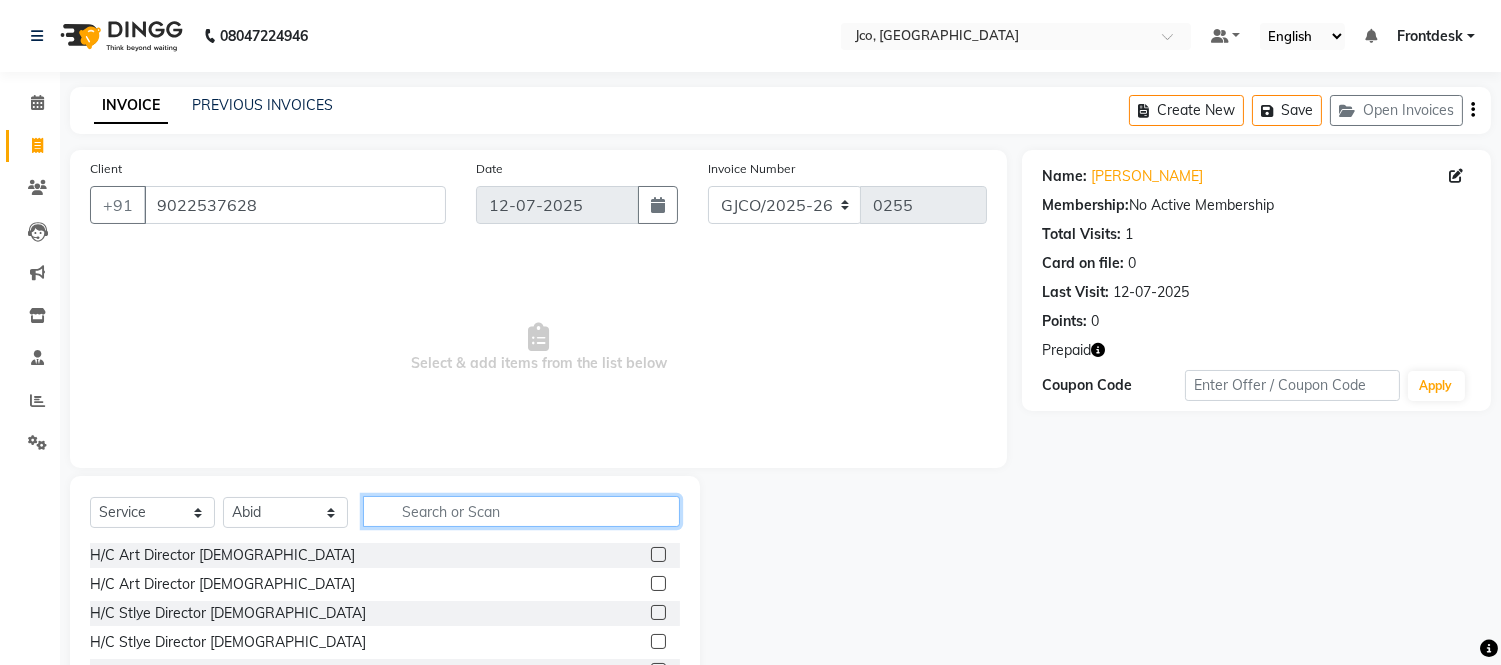 click 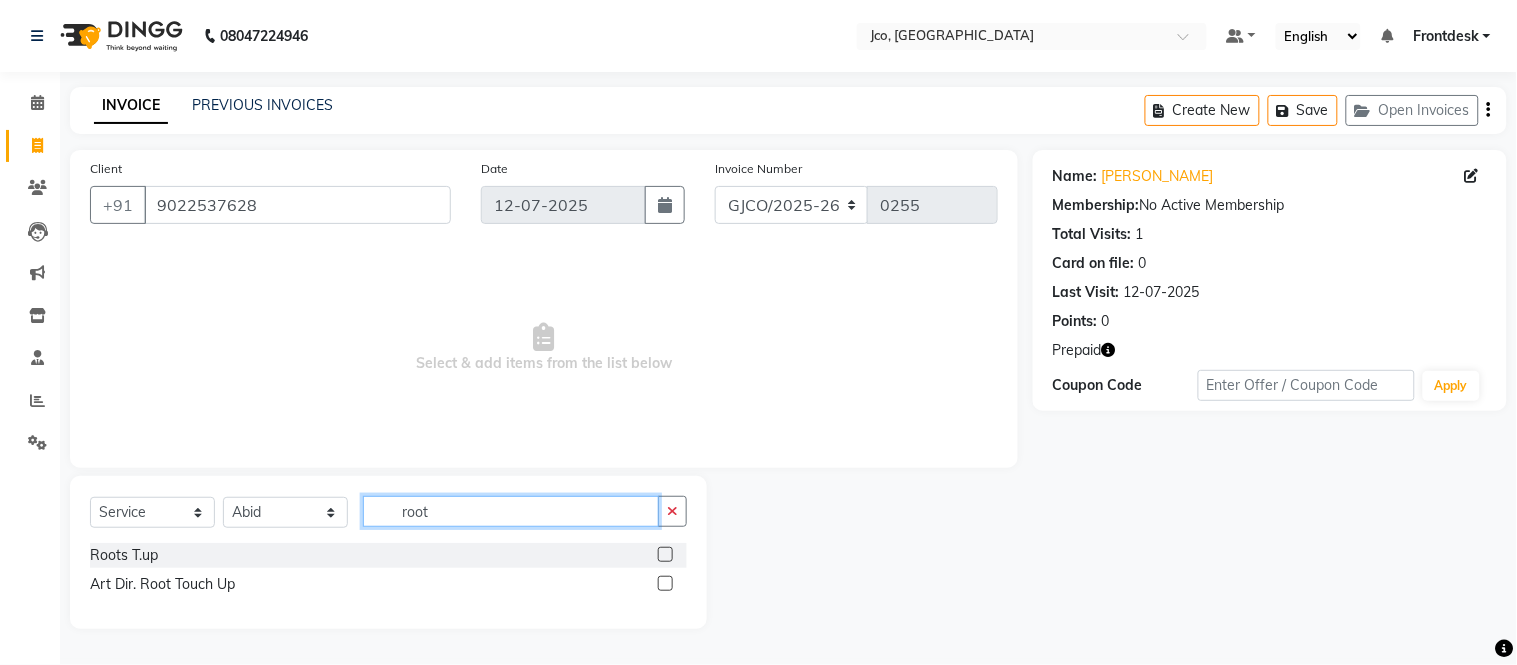 type on "root" 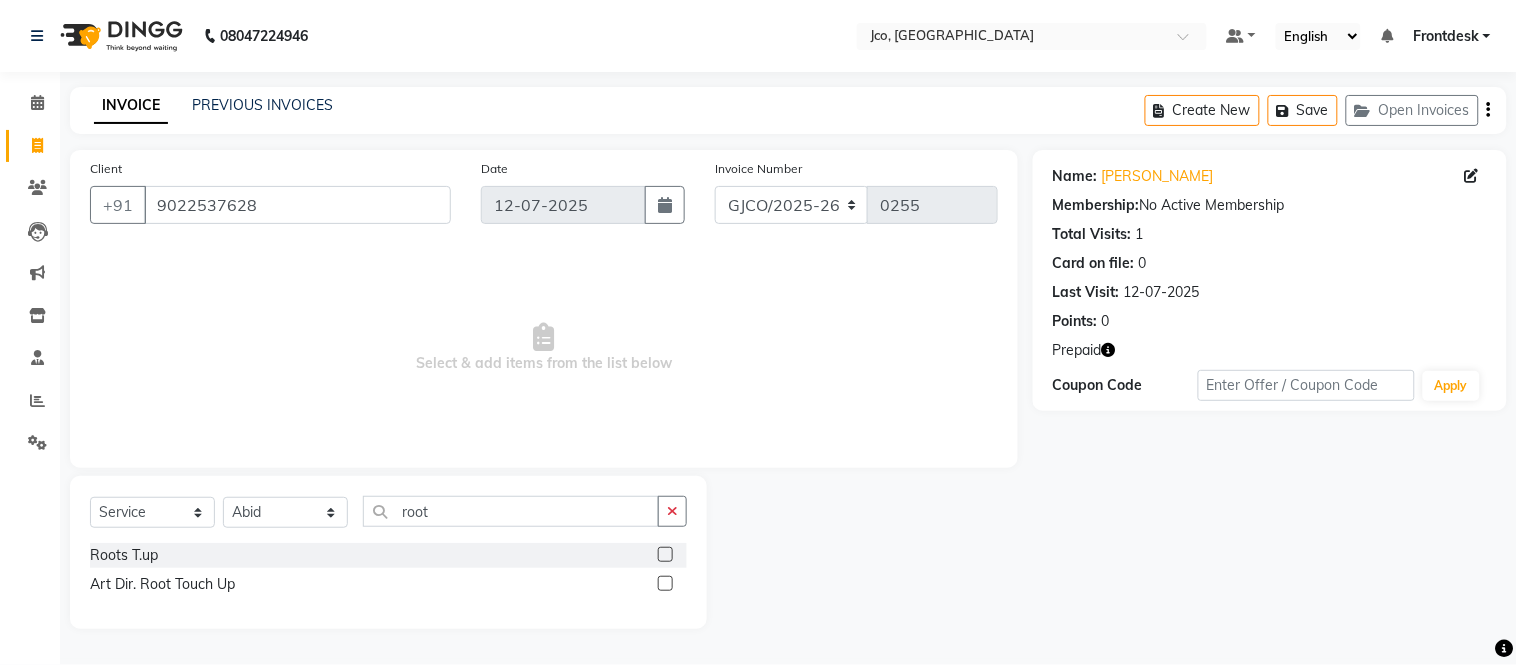 click 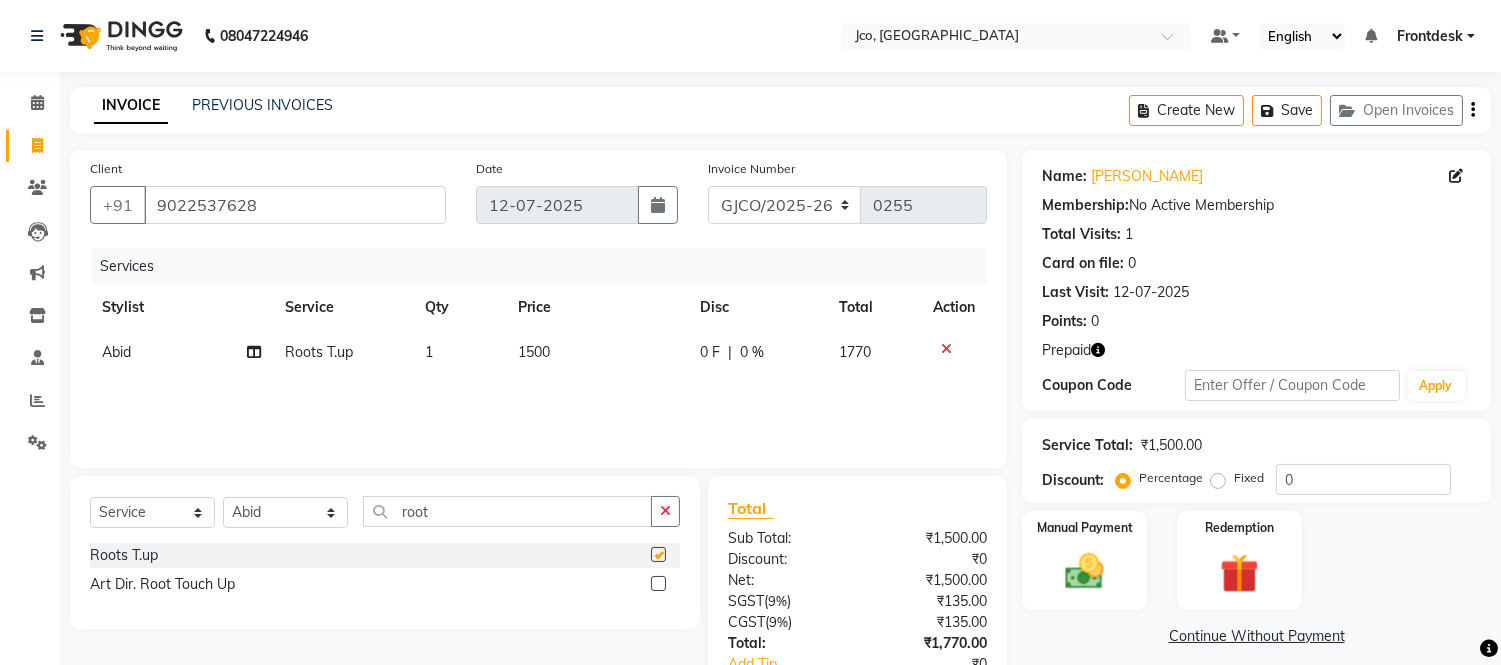 checkbox on "false" 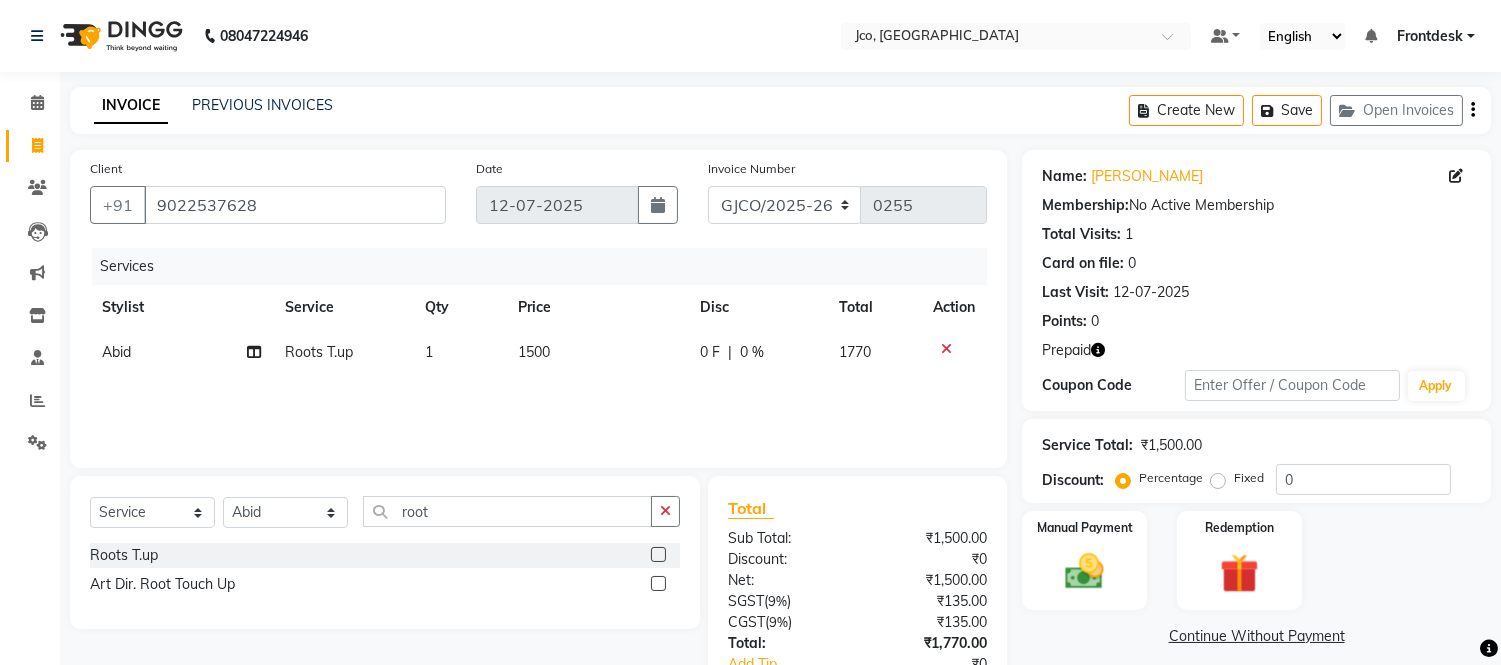 click on "1500" 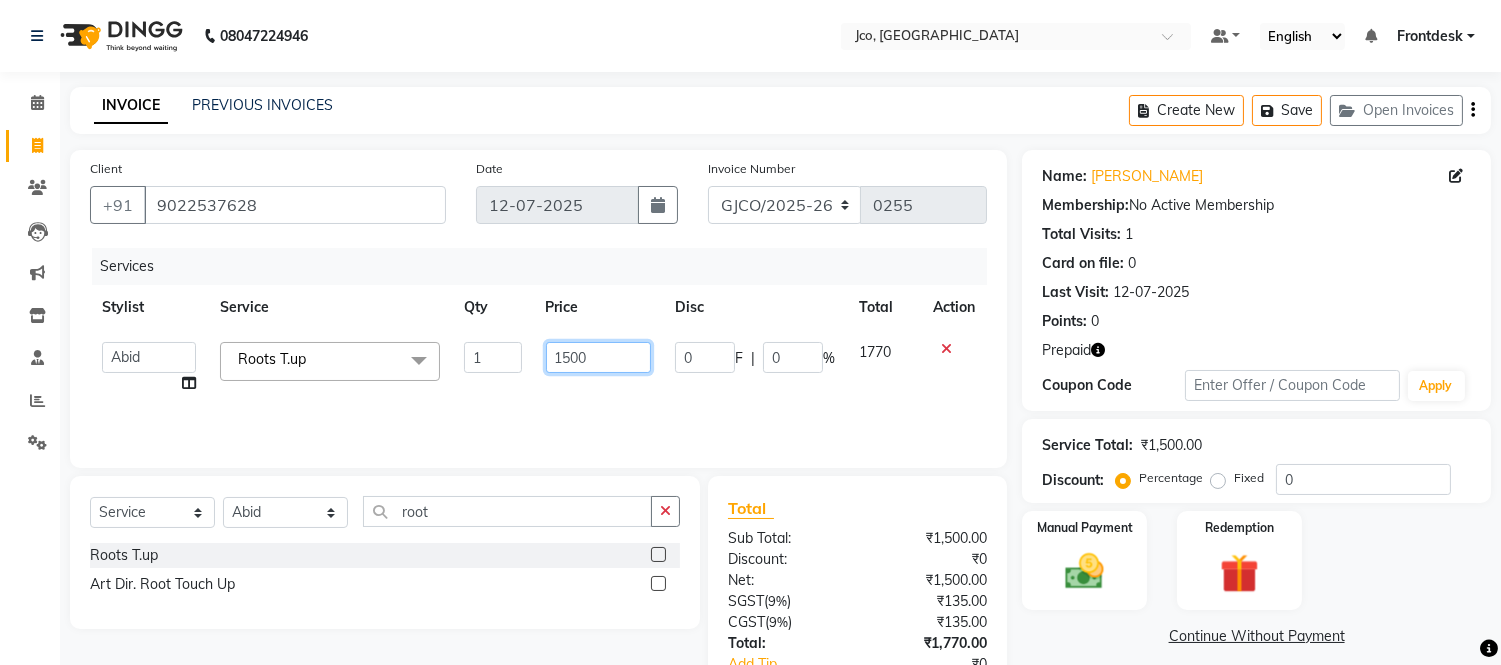 click on "1500" 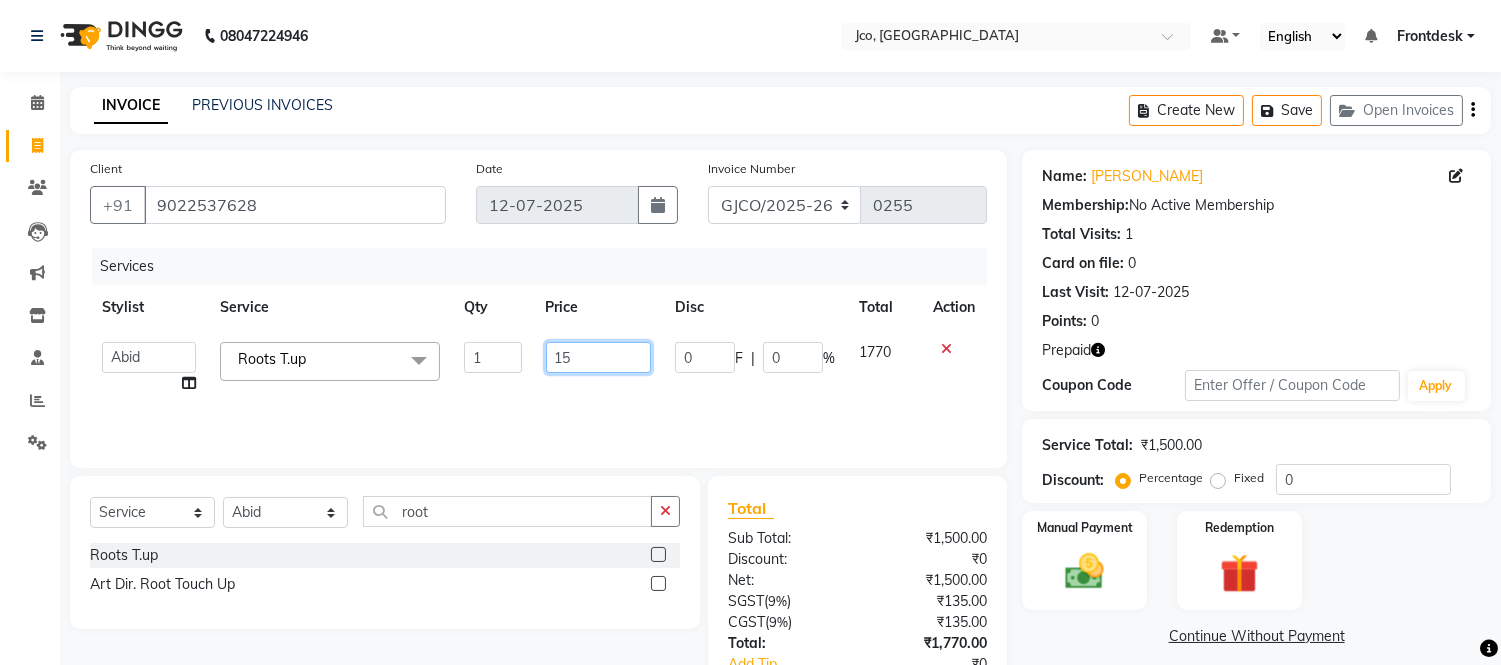 type on "1" 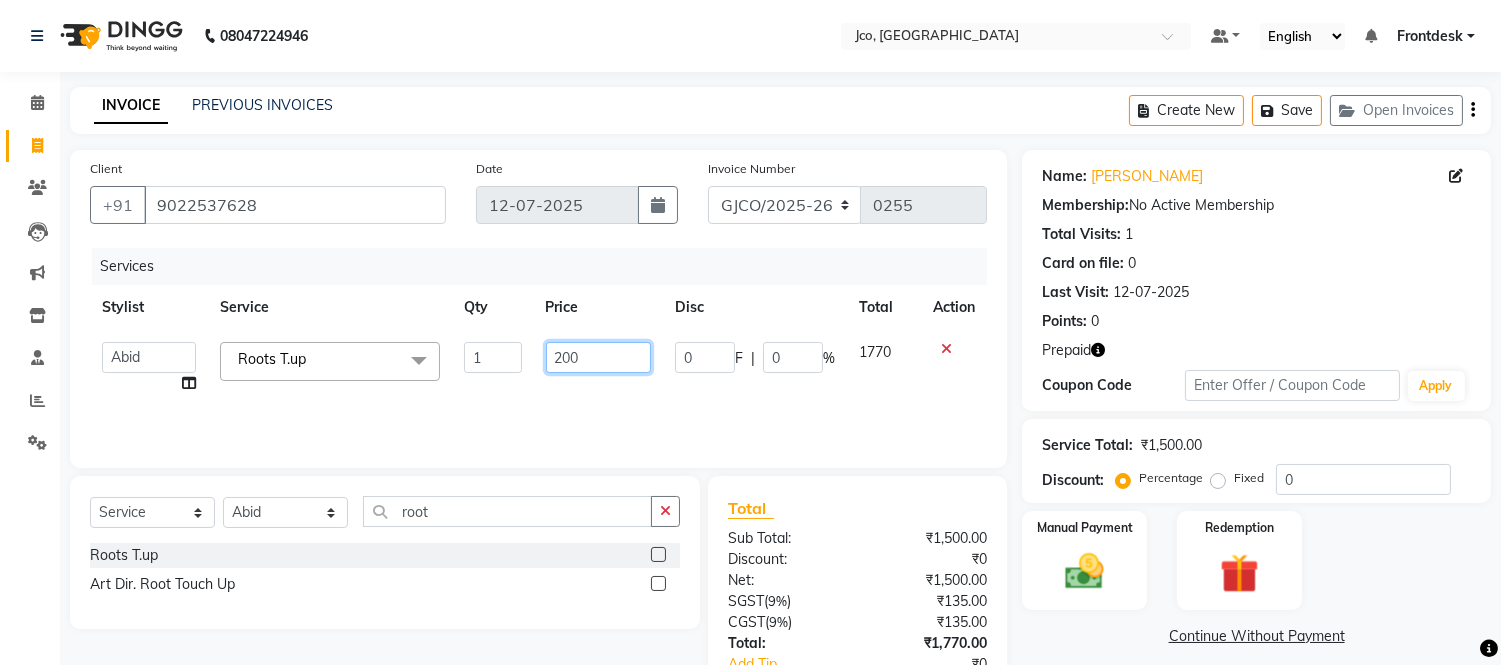 type on "2000" 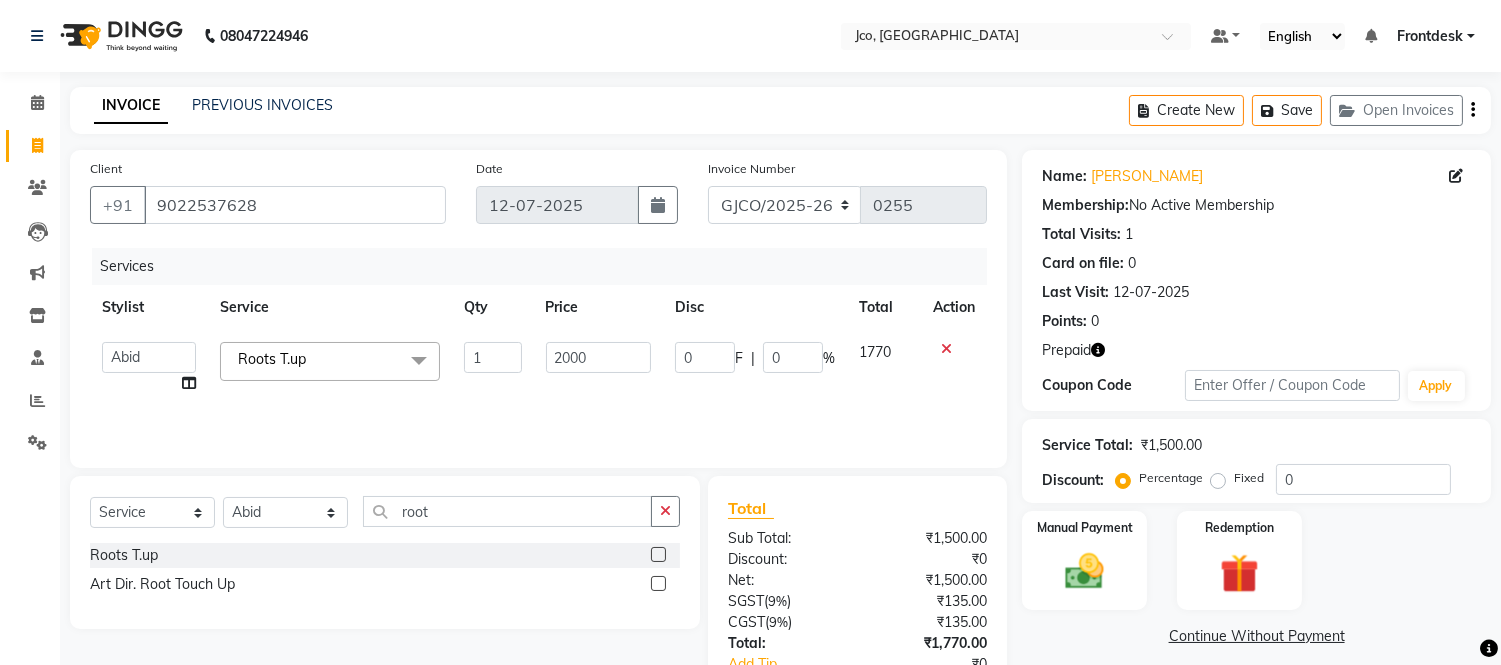 click on "Services Stylist Service Qty Price Disc Total Action  [PERSON_NAME]    [PERSON_NAME]    [PERSON_NAME]   Frontdesk   Gopal   Jouyi   [PERSON_NAME]   [PERSON_NAME]   [DATE]   [PERSON_NAME] [PERSON_NAME]   [PERSON_NAME] Thakur   Sanatan   [PERSON_NAME]   Shilpa   [PERSON_NAME]   Thotsem as   [PERSON_NAME] [PERSON_NAME]   Zing Kumwon Shatsang   Roots T.up  x H/C Art Director [DEMOGRAPHIC_DATA]  H/C Art Director [DEMOGRAPHIC_DATA]  H/C Stlye Director [DEMOGRAPHIC_DATA]  H/C Stlye Director [DEMOGRAPHIC_DATA]  H/C Senior Stylist [DEMOGRAPHIC_DATA] H/C Senior Stylist [DEMOGRAPHIC_DATA] H/C Stylist [DEMOGRAPHIC_DATA]  H/C Stylist [DEMOGRAPHIC_DATA] H/C Child M- below 12 H/C Child  F - below 12 H/C - Fringes/Locks  PQ Hair Wash [DEMOGRAPHIC_DATA] +Styling Wash & Blow Dry short Wash & Blow Dry medium  Wash & Blow Dry long Wash & Paddle Dry Wash & Blast Dry  Shampoo & conditioner  Add on Mask/ Deep Conditioning Extension Wash (onwards) Blow Dry  Hair Ironing Short Hair Tong (Onwards)  Hair do (Onwards)  Crimping /Braiding(Onwards) Up Style (Onwards) Hair per Strand (Onwards) Hair Braid ( onwards)  Mouschtace" 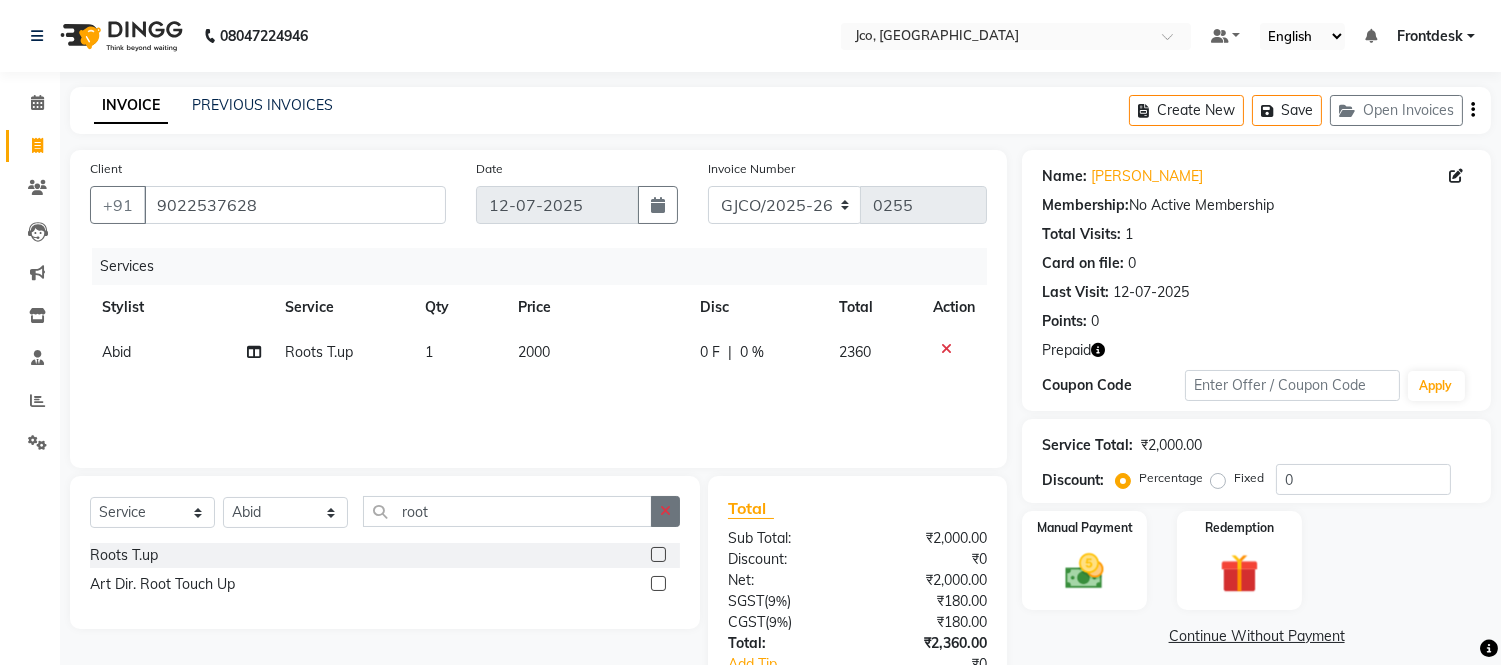 click 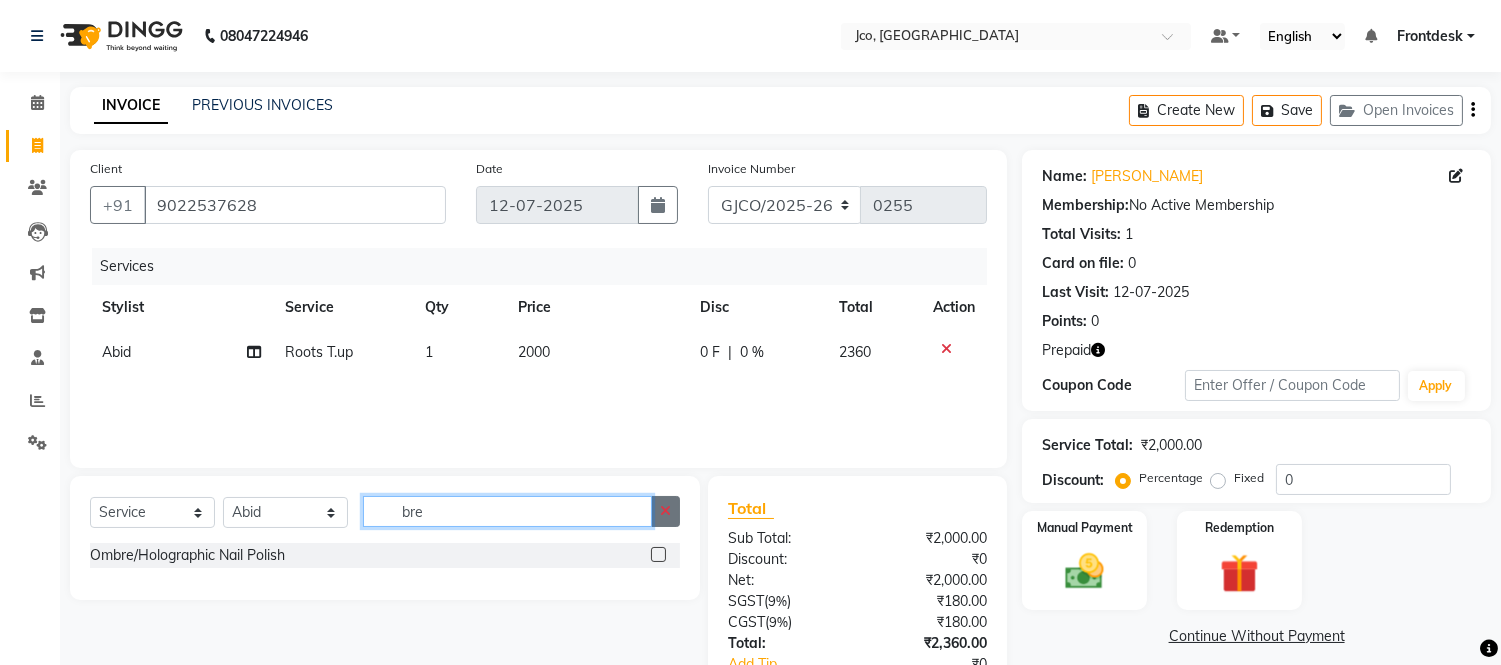 type on "bre" 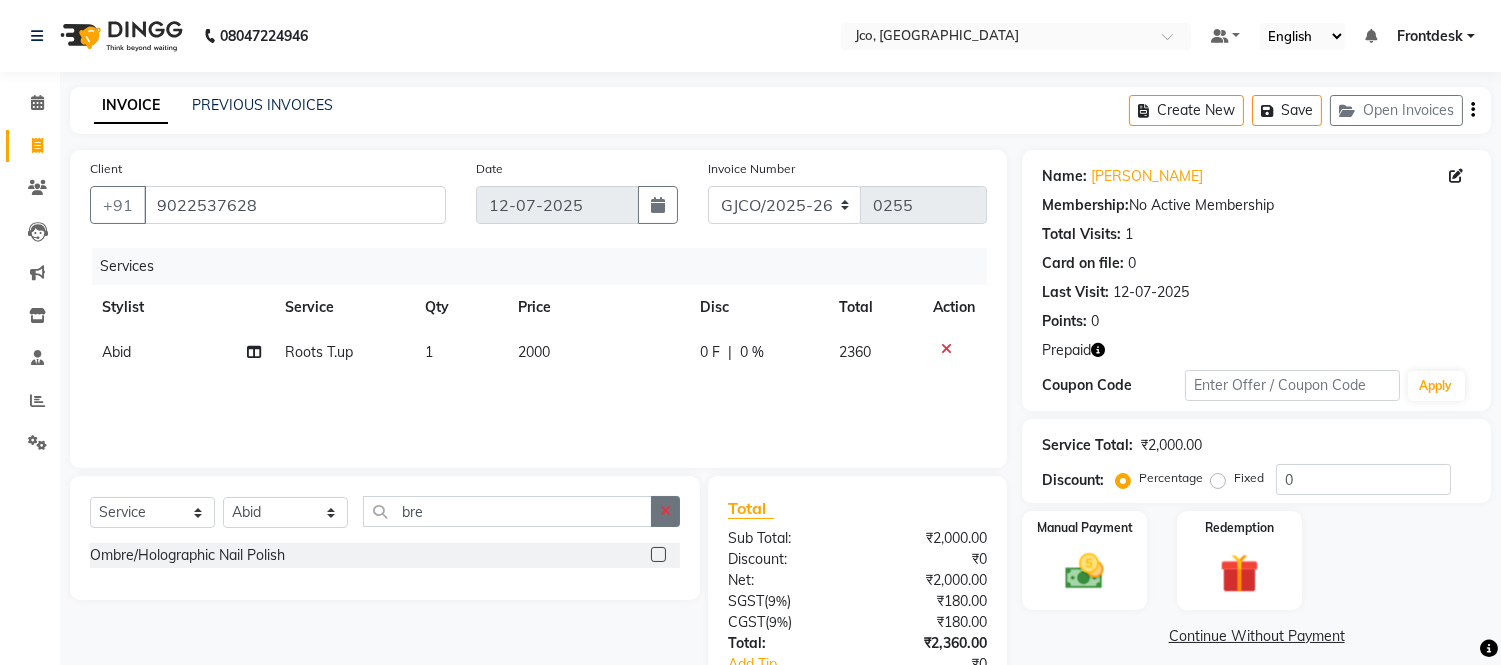 click 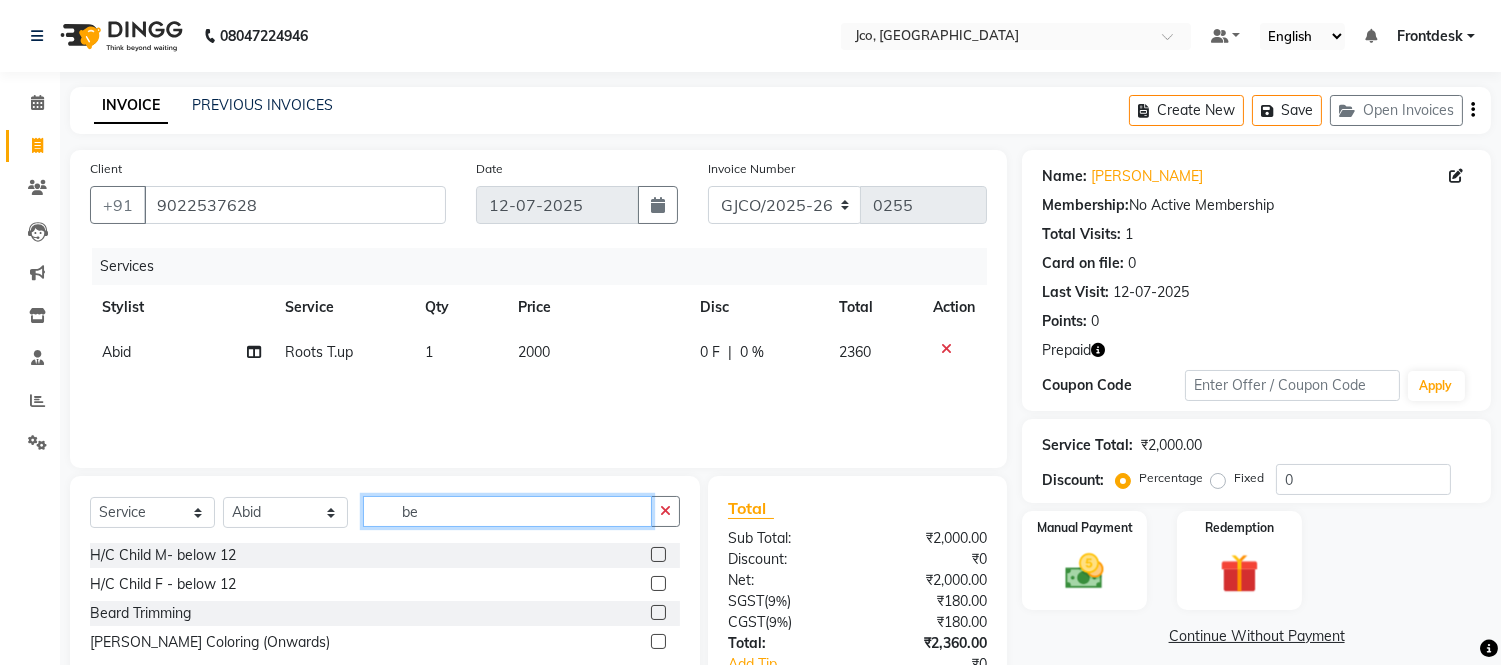 type on "be" 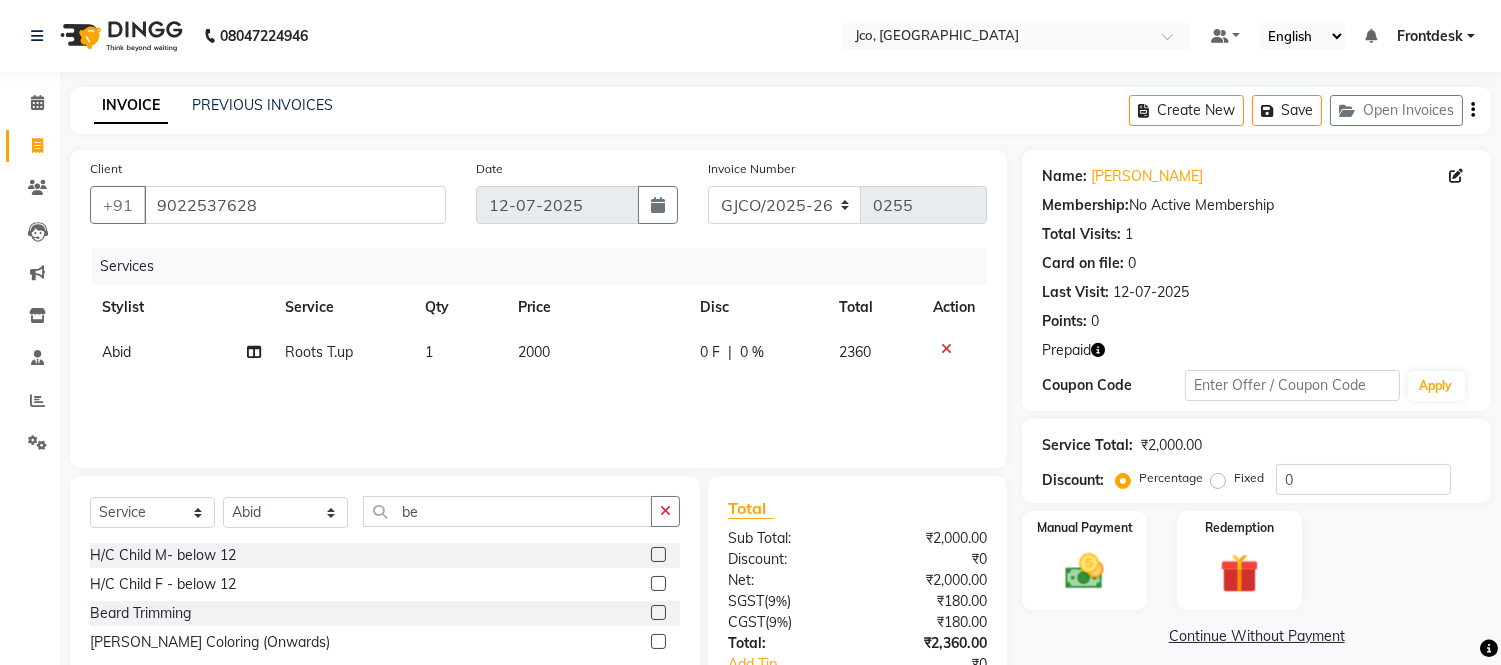 click 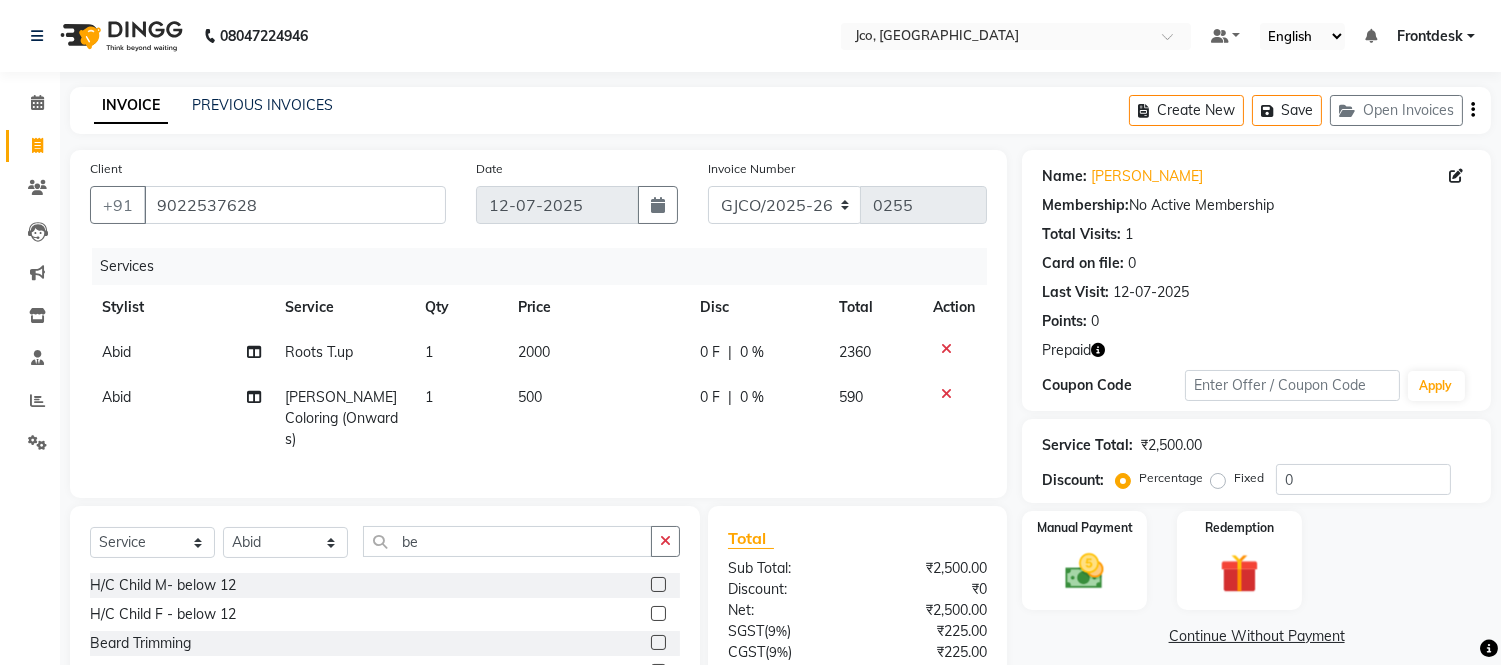 checkbox on "false" 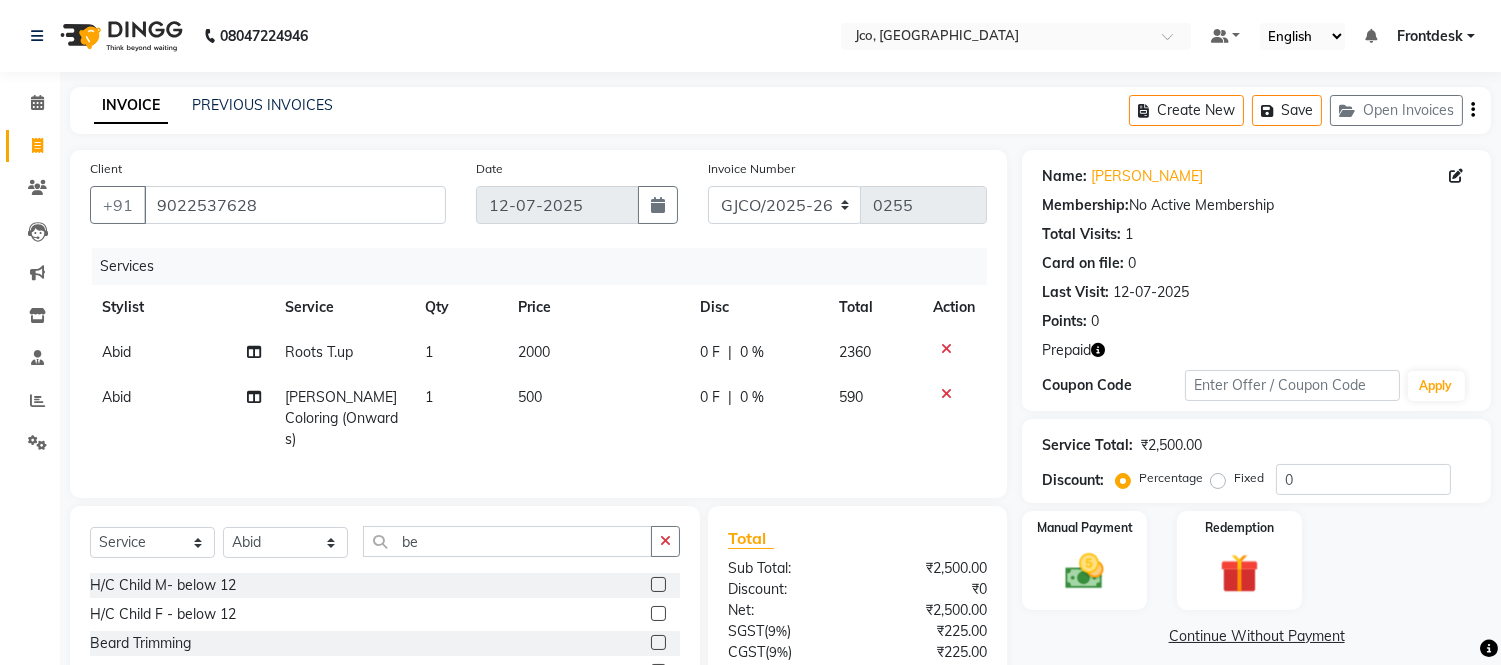 click 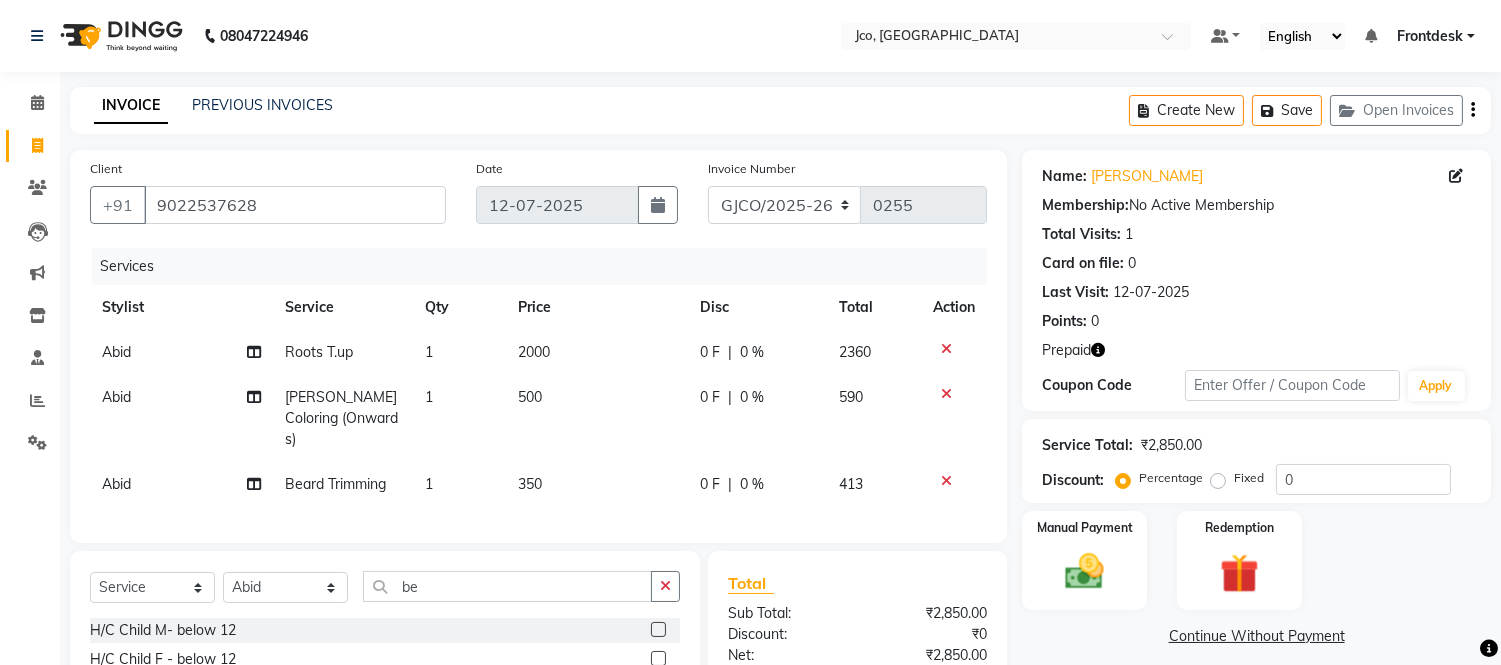 checkbox on "false" 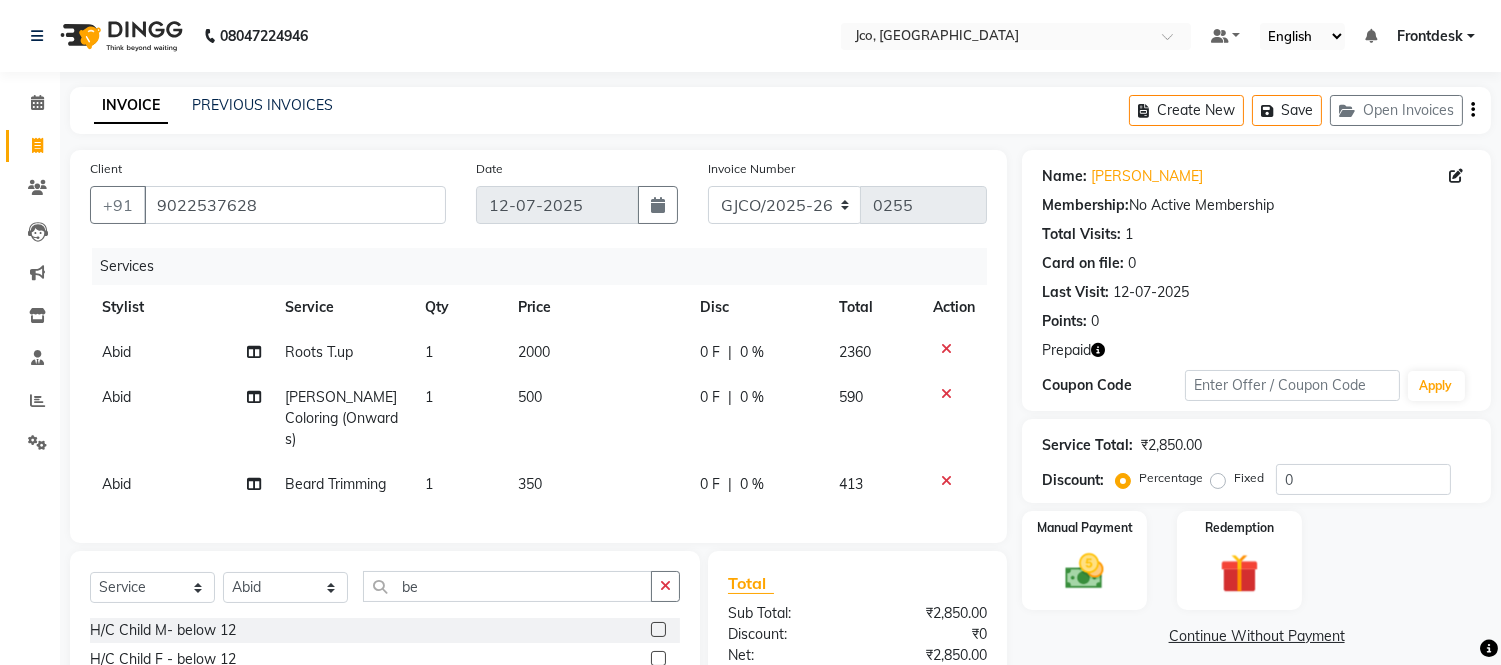 click on "350" 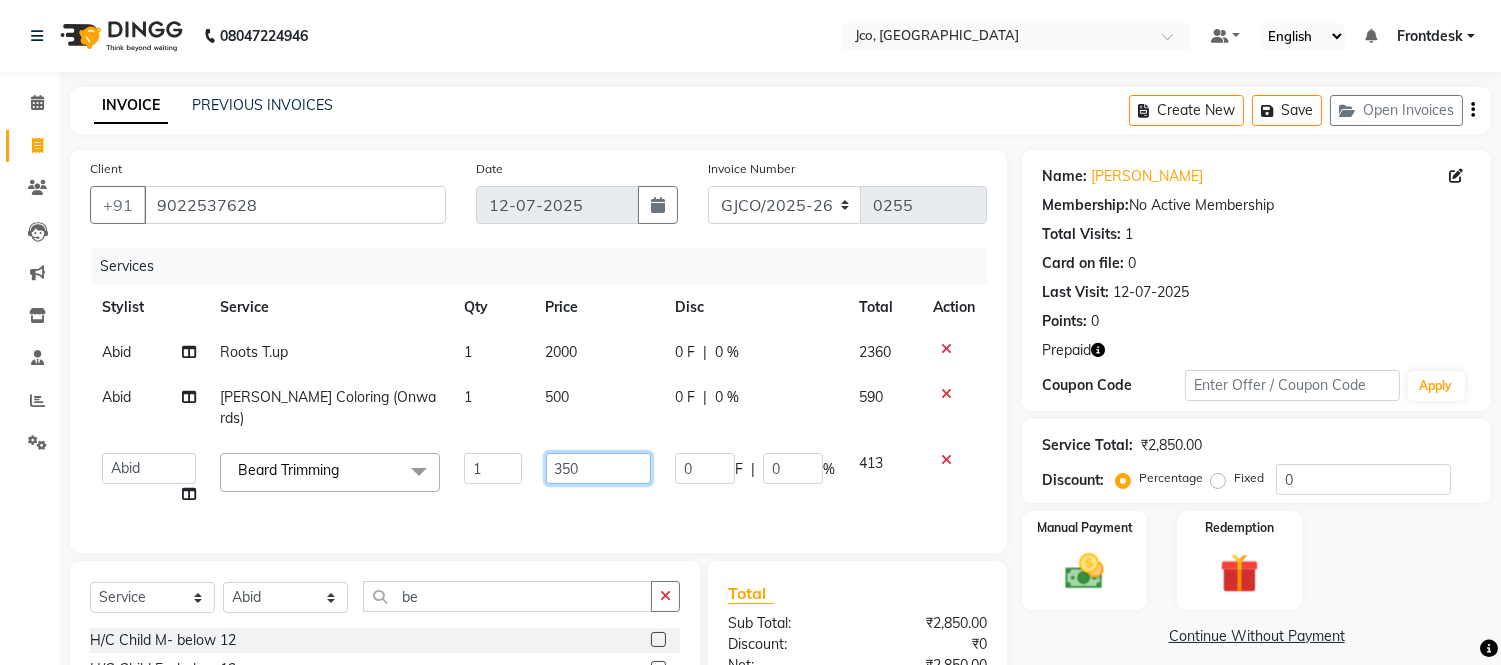 click on "350" 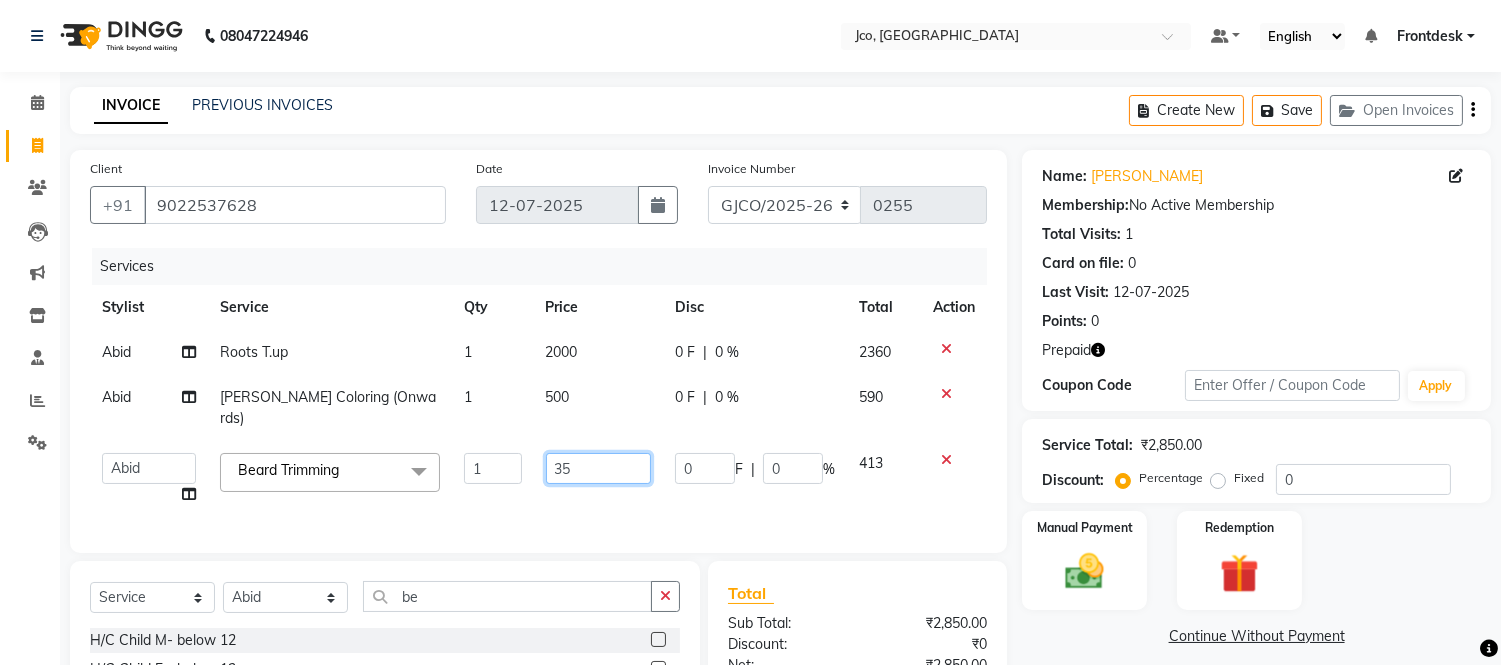 type on "3" 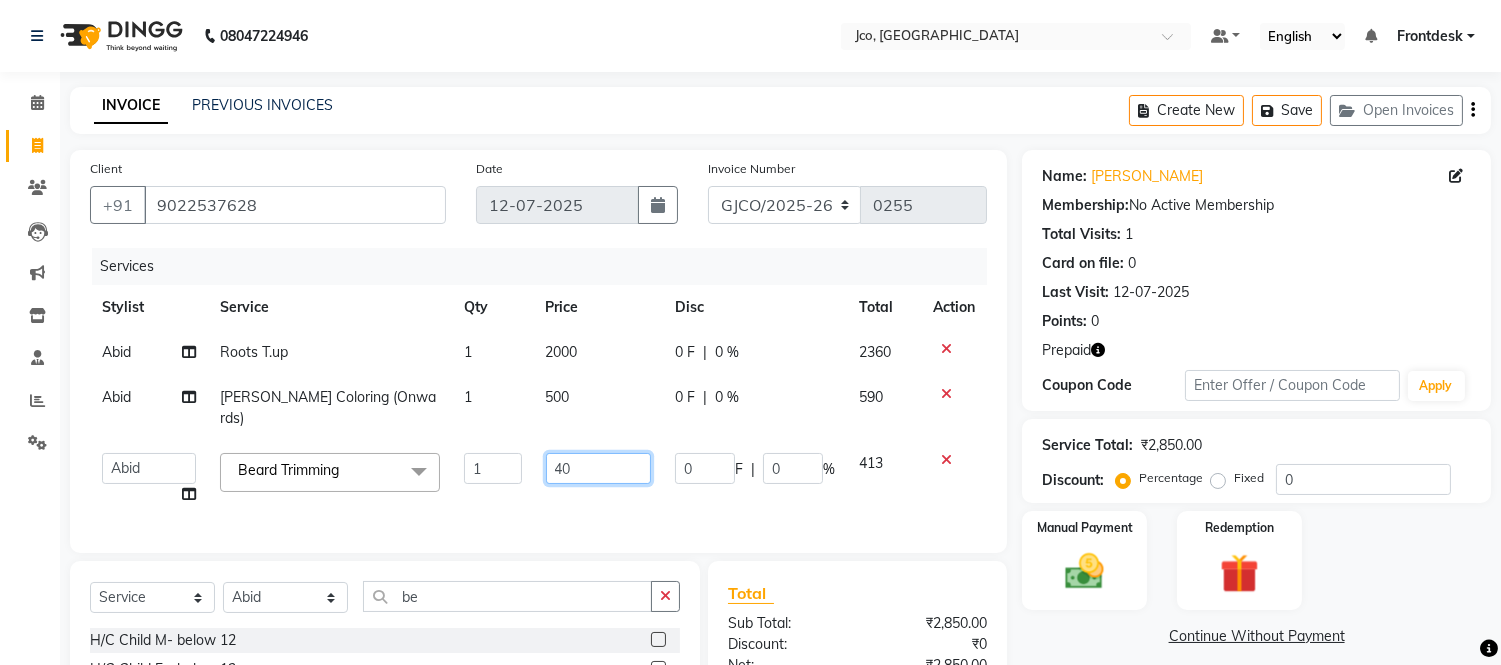 type on "400" 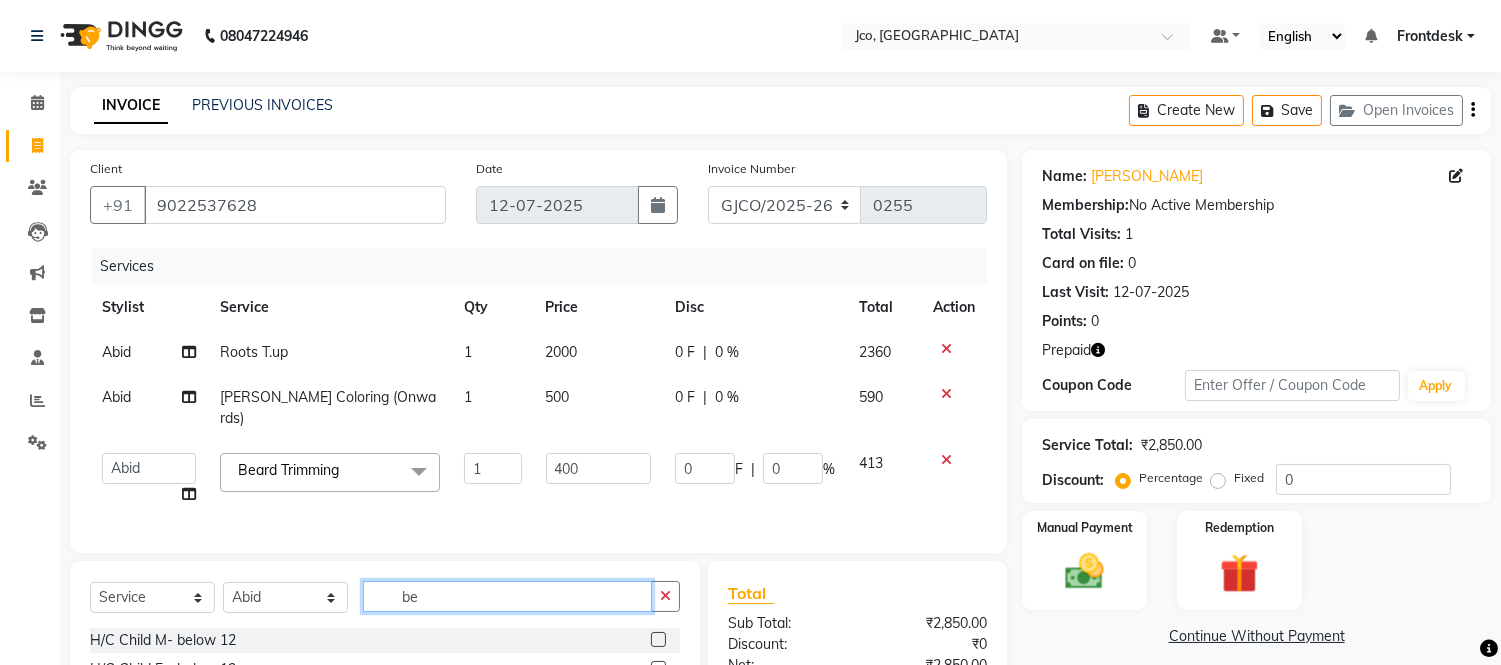 click on "be" 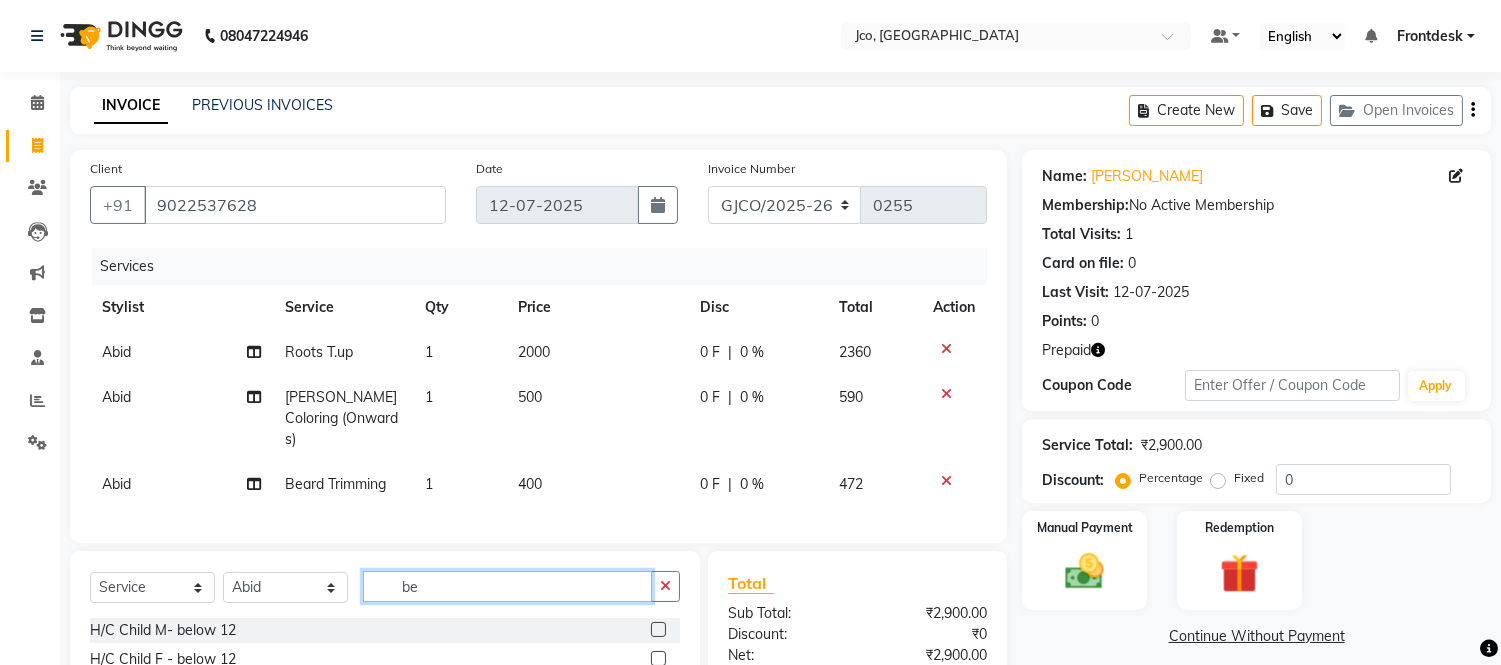 type on "b" 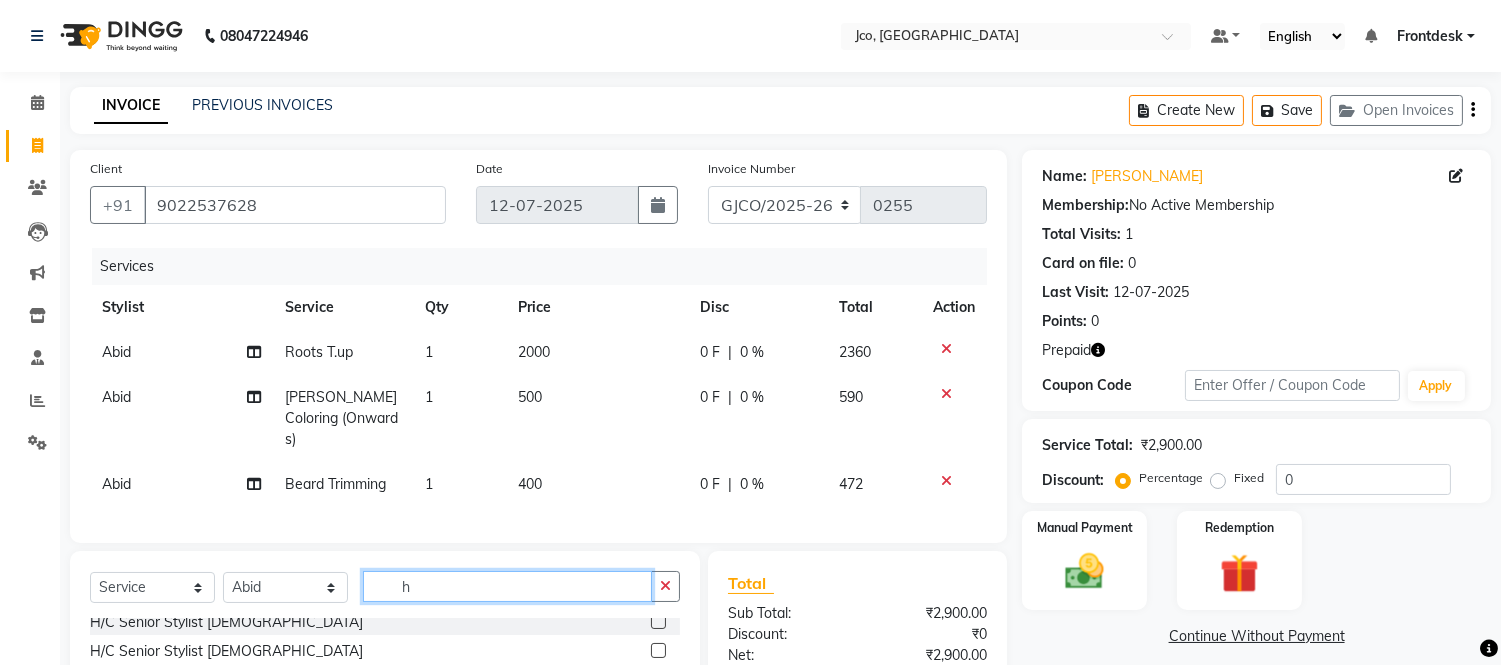 scroll, scrollTop: 117, scrollLeft: 0, axis: vertical 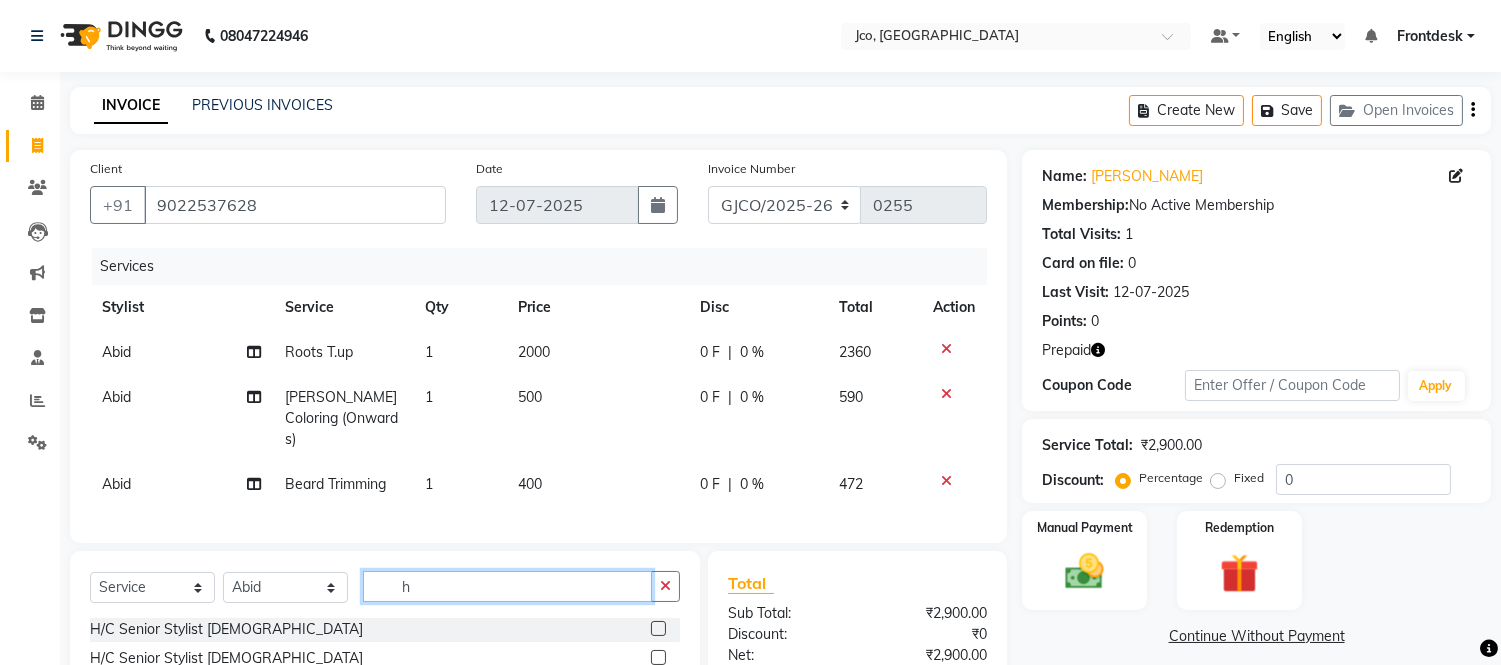 type on "h" 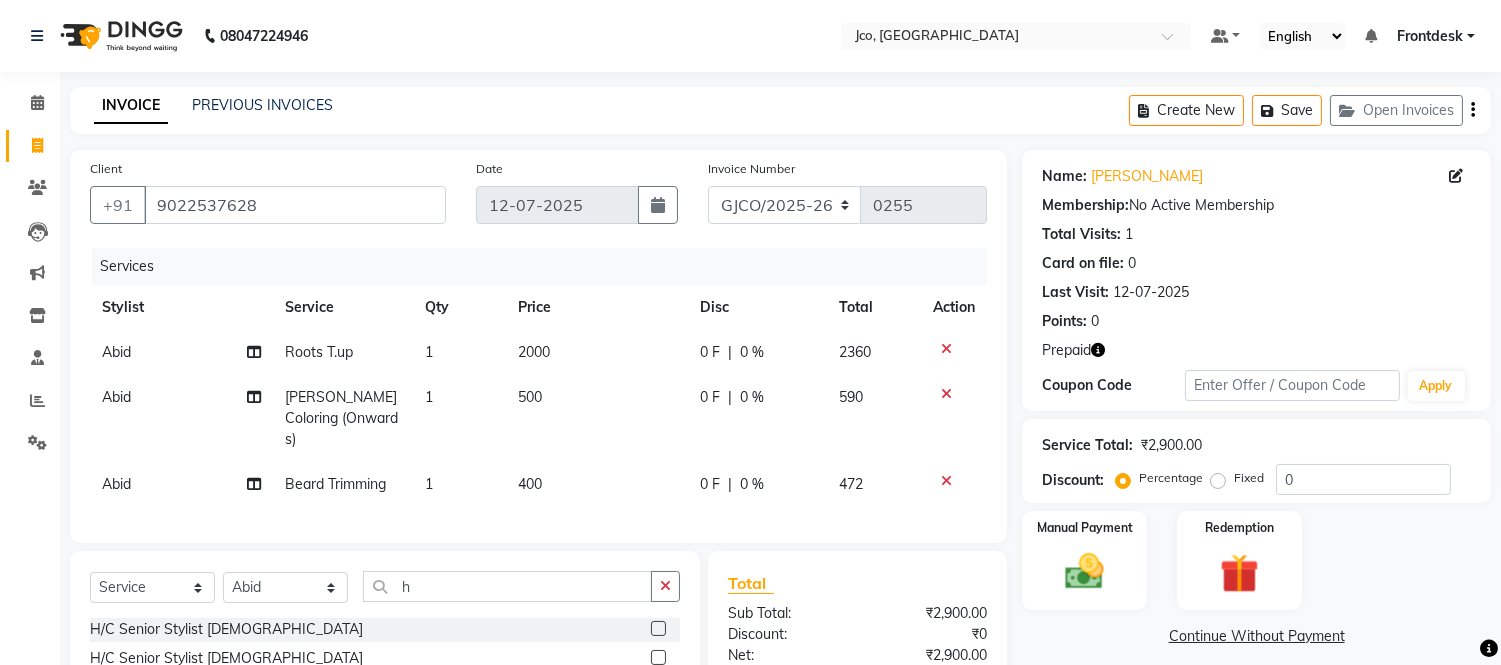 click 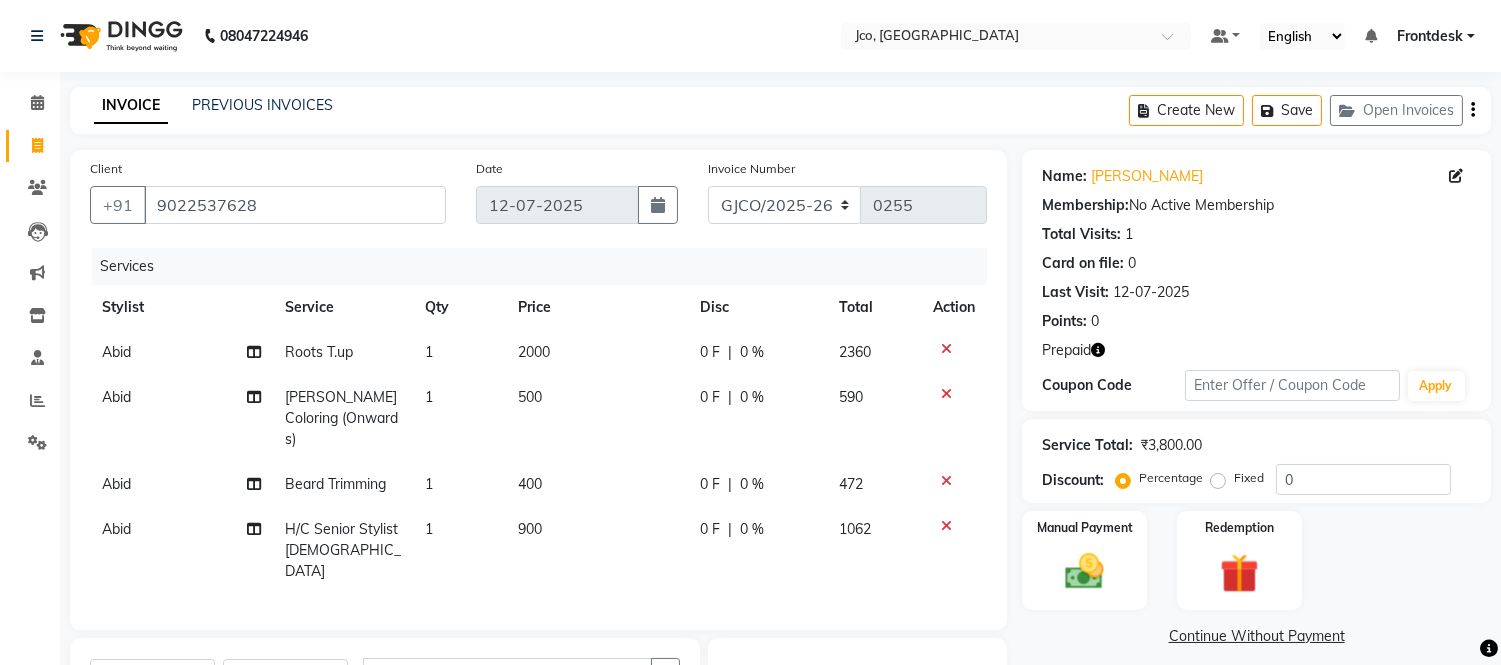 checkbox on "false" 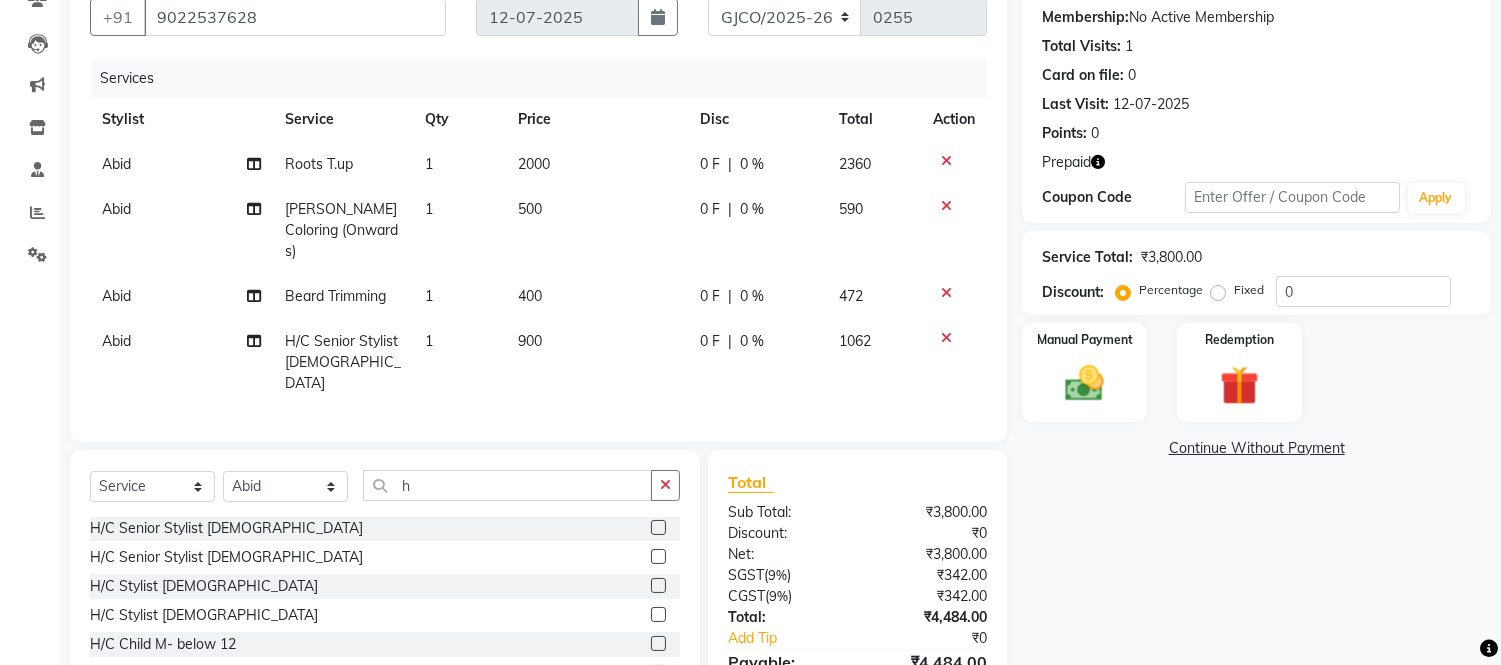 scroll, scrollTop: 0, scrollLeft: 0, axis: both 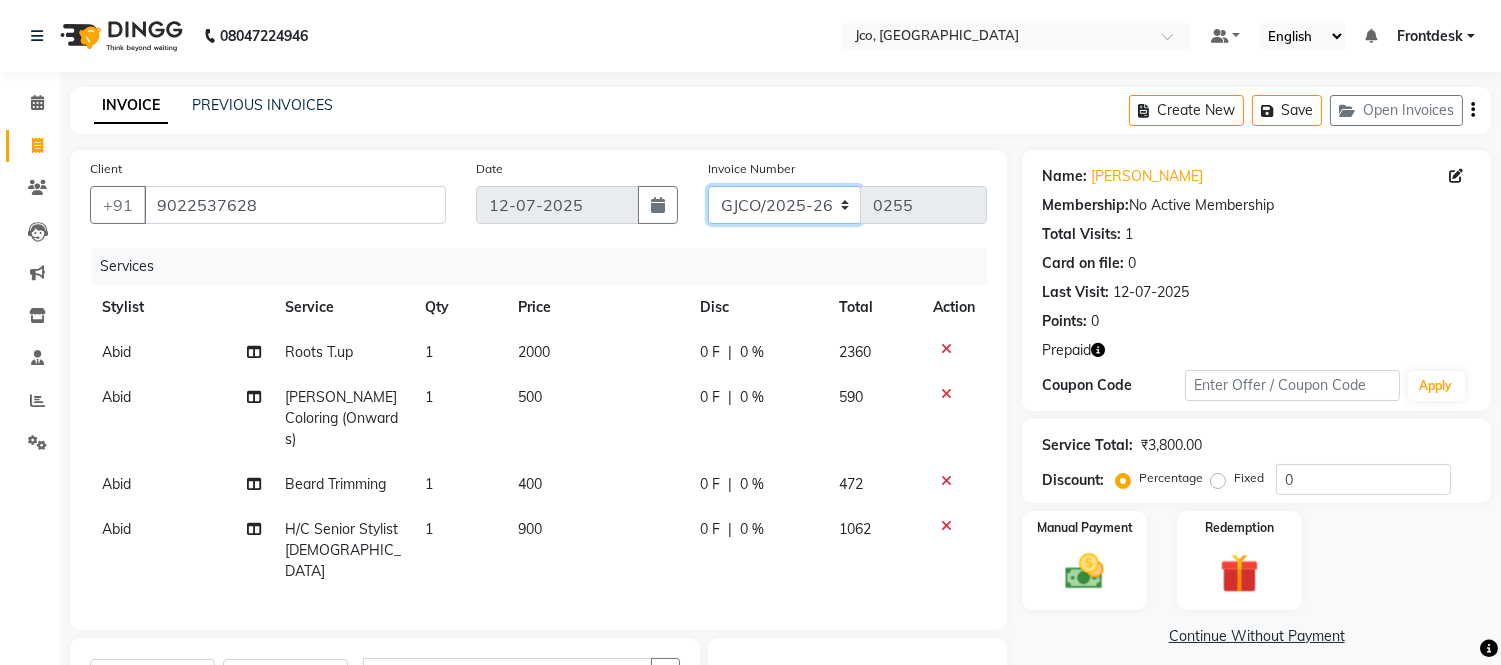 click on "GJCO/2025-26 SCG/2025-26 Gpre/2025-26" 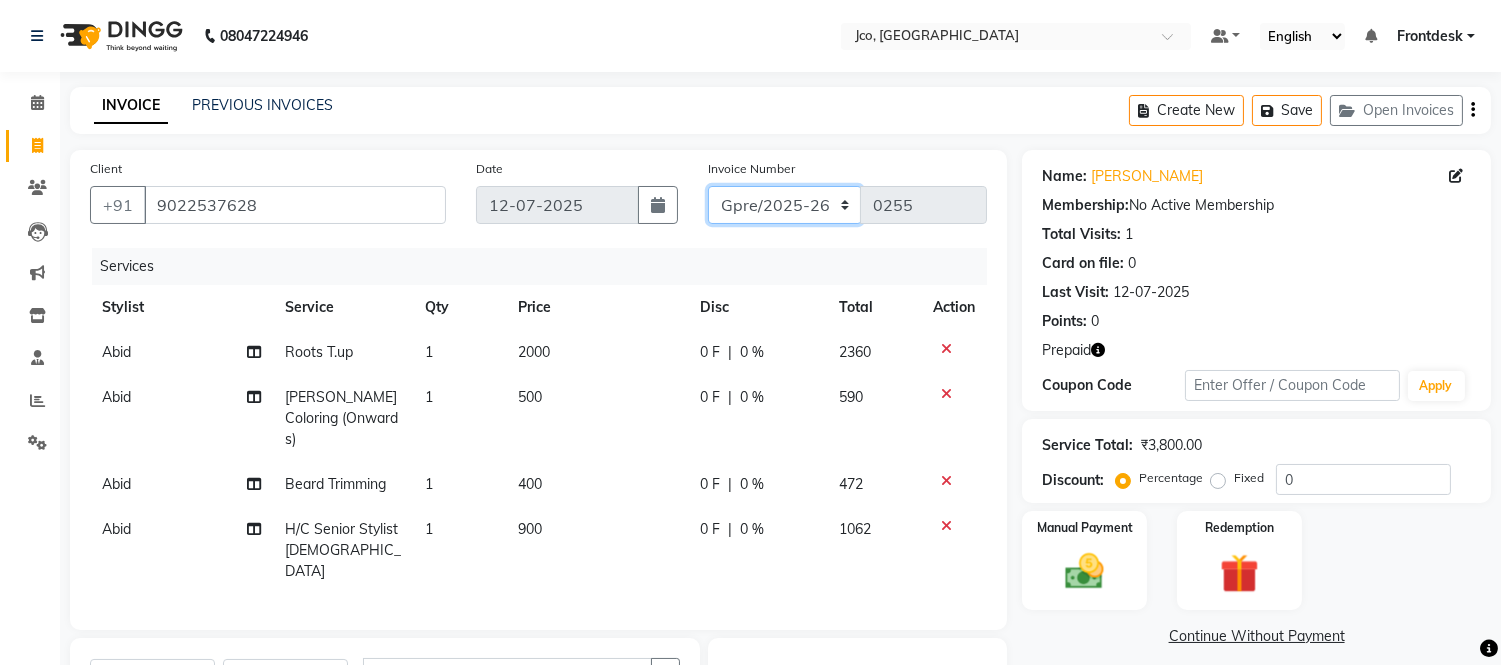 click on "GJCO/2025-26 SCG/2025-26 Gpre/2025-26" 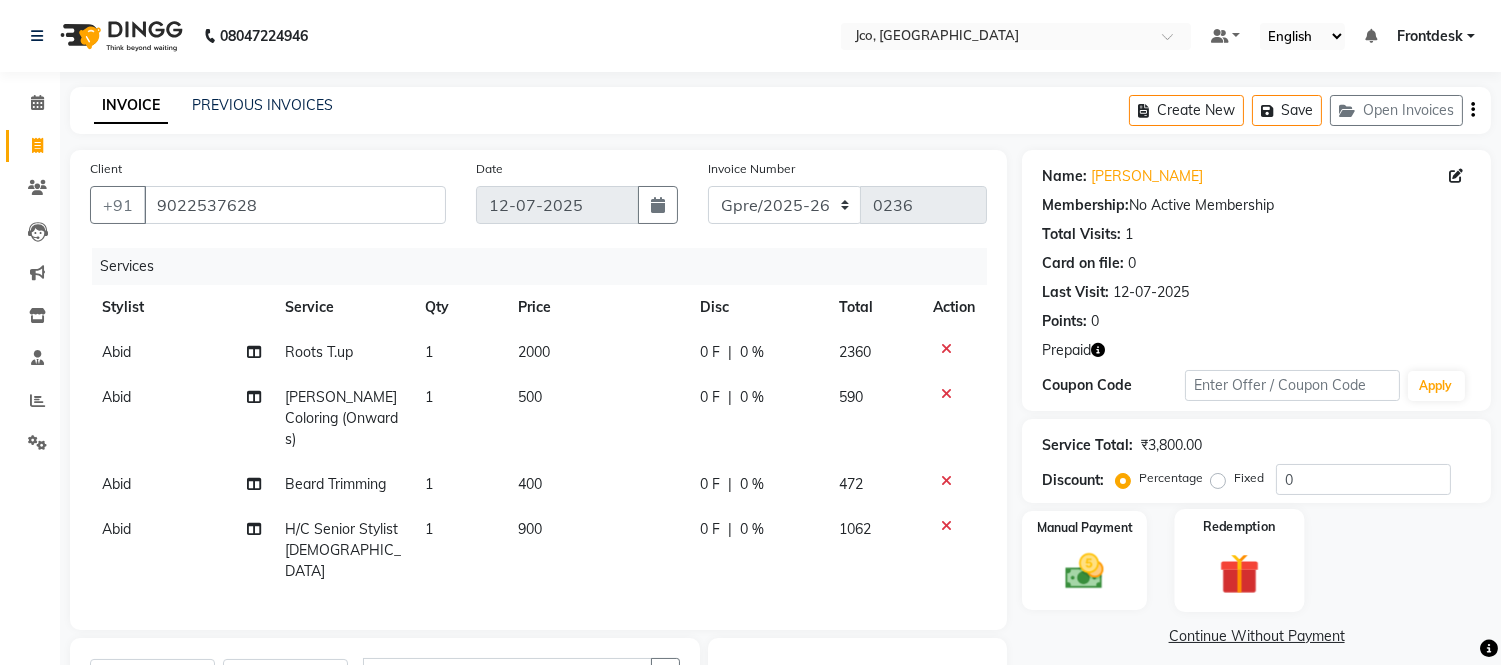 click 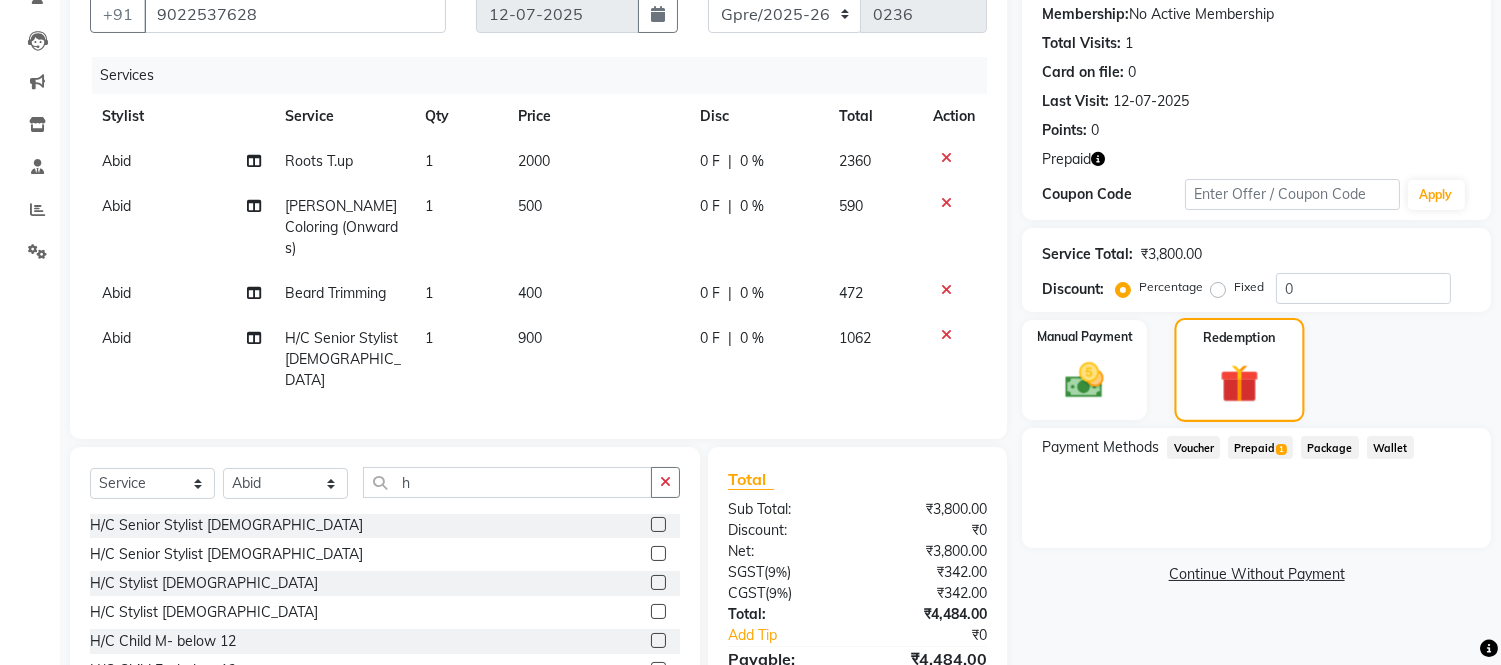 scroll, scrollTop: 272, scrollLeft: 0, axis: vertical 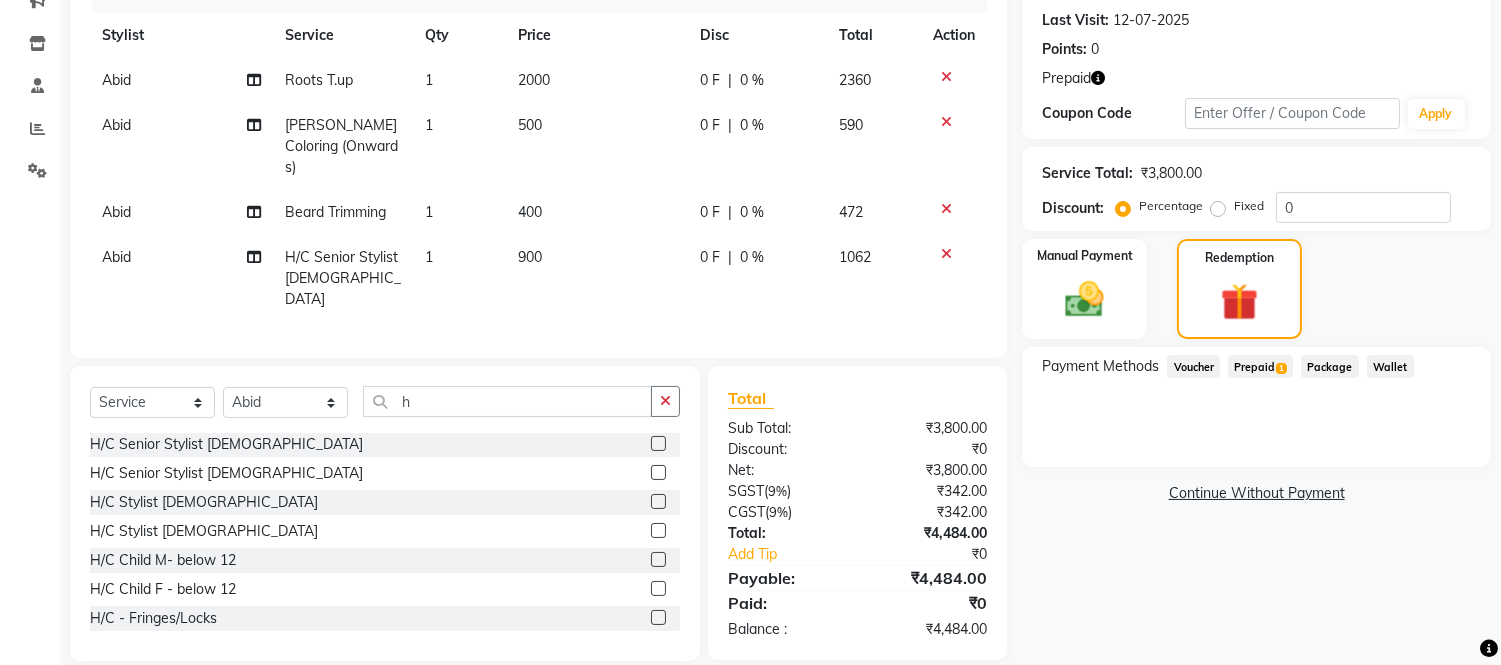 click on "Prepaid  1" 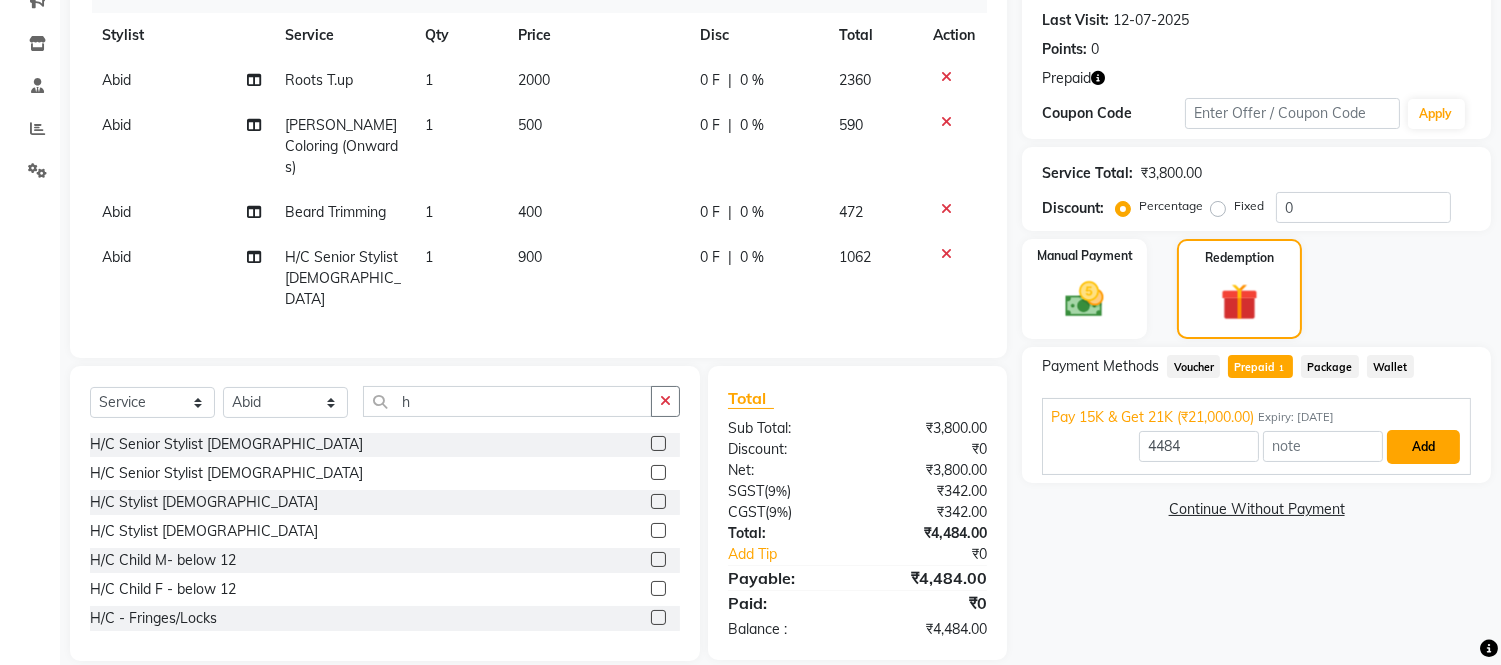 click on "Add" at bounding box center (1423, 447) 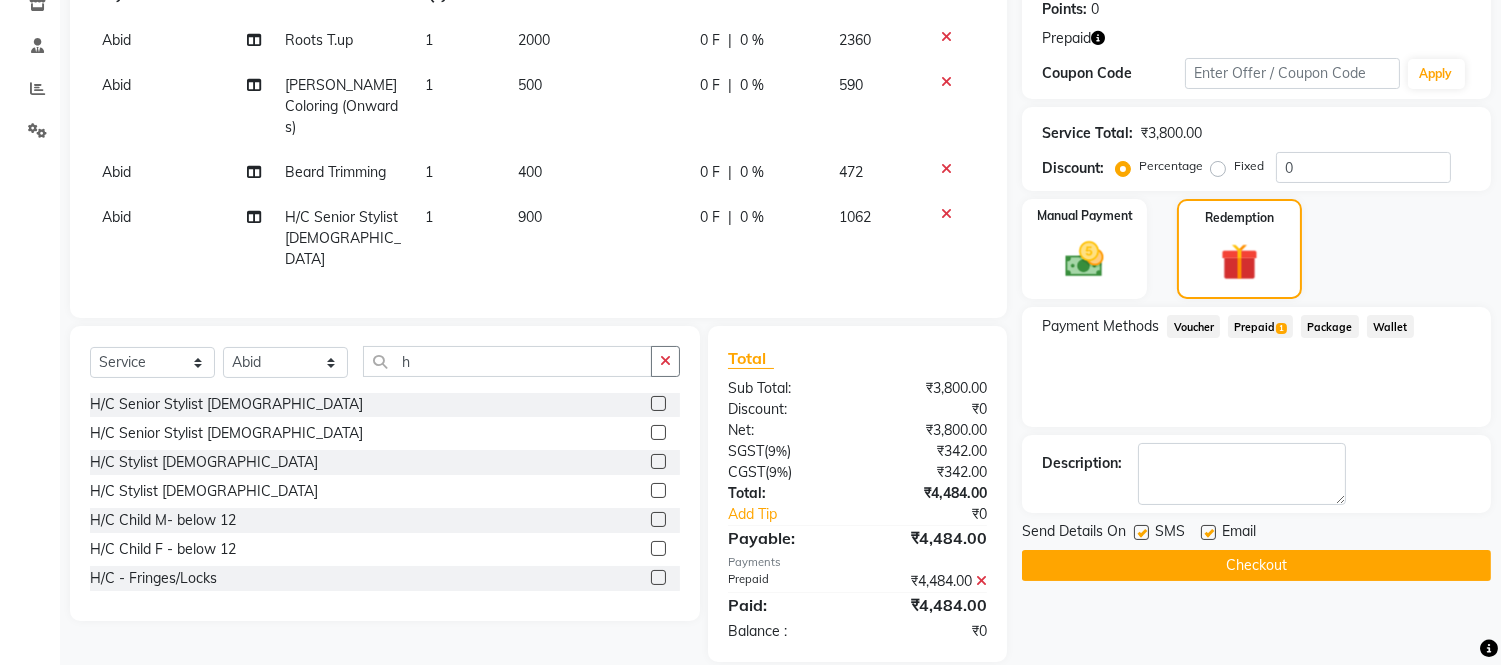 scroll, scrollTop: 313, scrollLeft: 0, axis: vertical 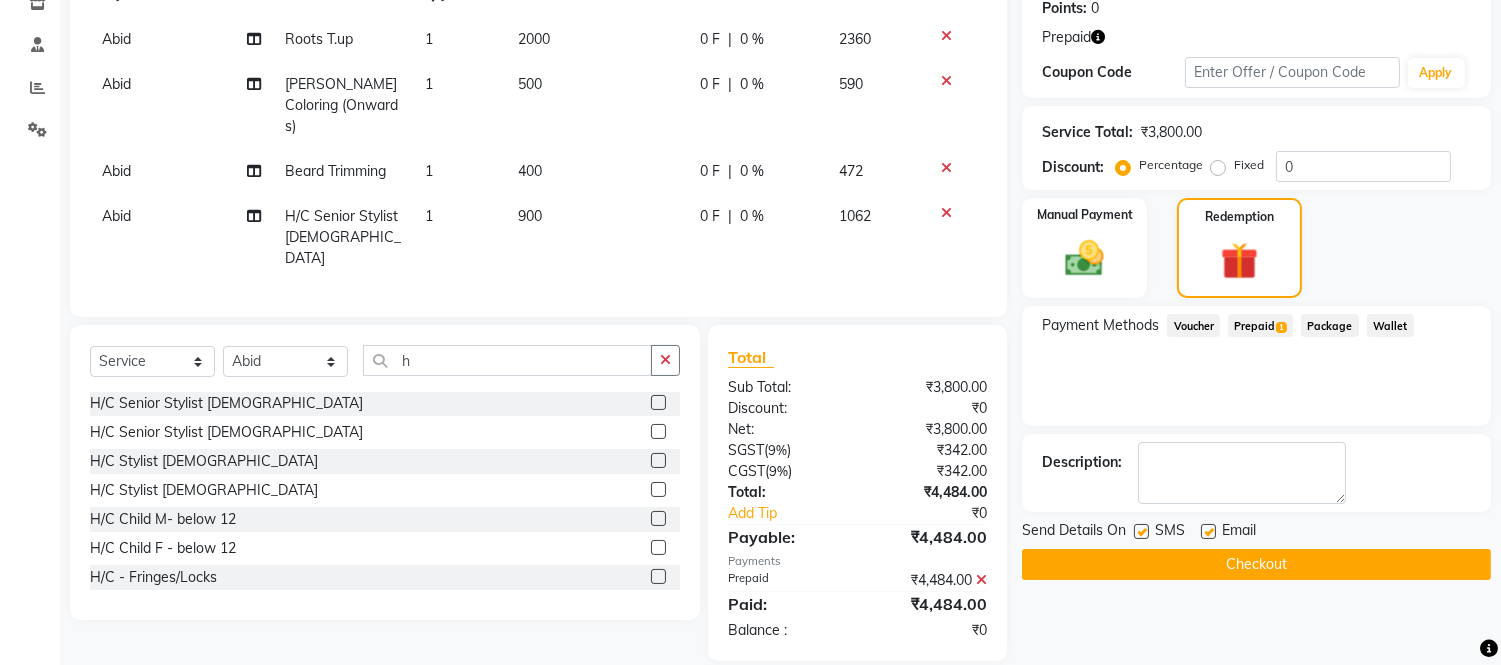 click on "Checkout" 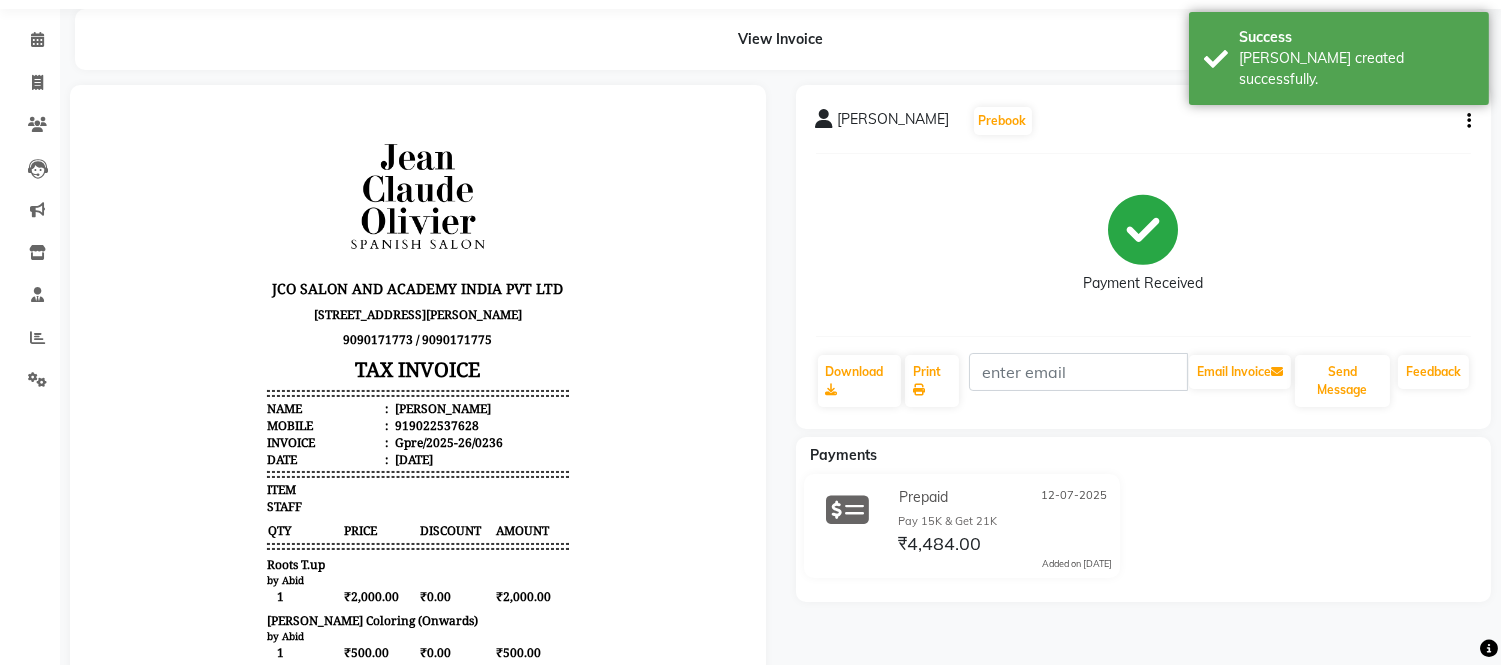 scroll, scrollTop: 0, scrollLeft: 0, axis: both 